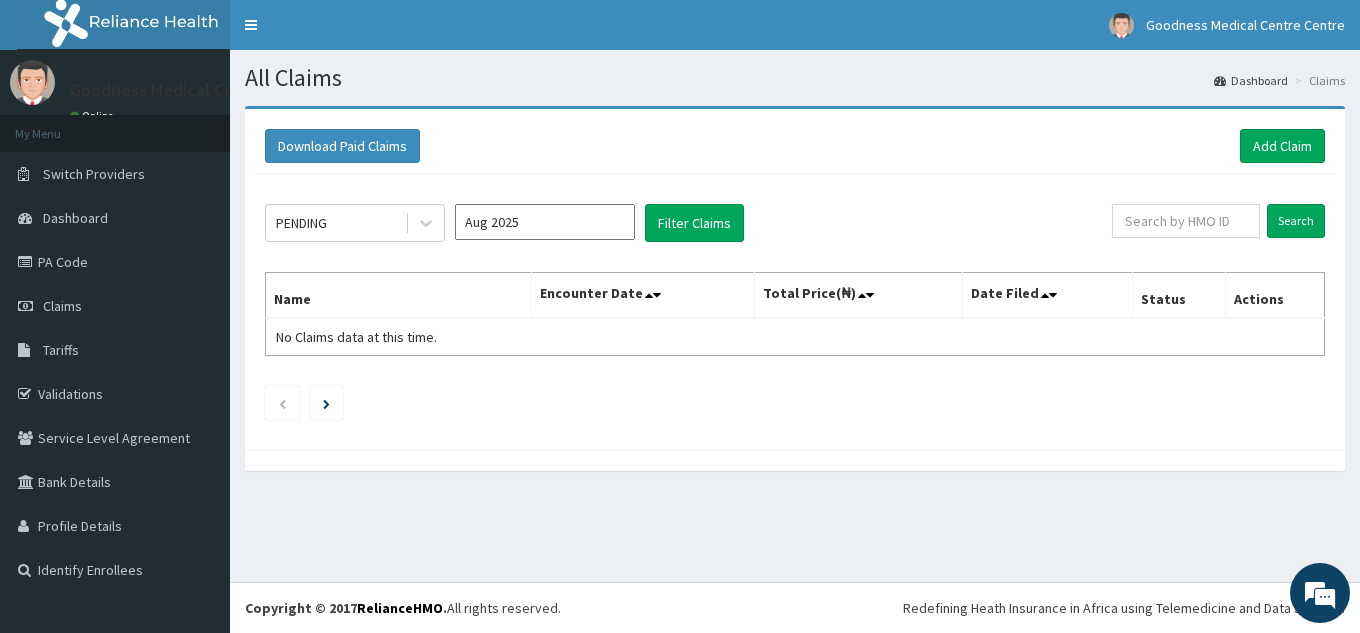 scroll, scrollTop: 0, scrollLeft: 0, axis: both 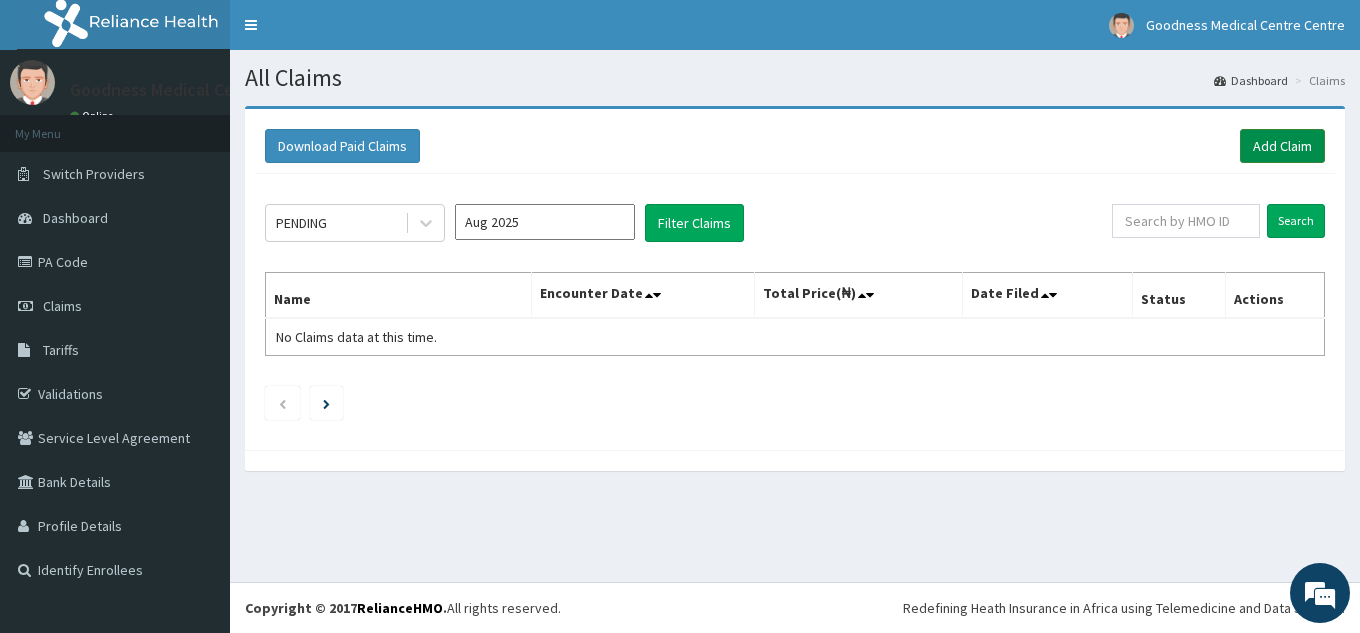 click on "Add Claim" at bounding box center [1282, 146] 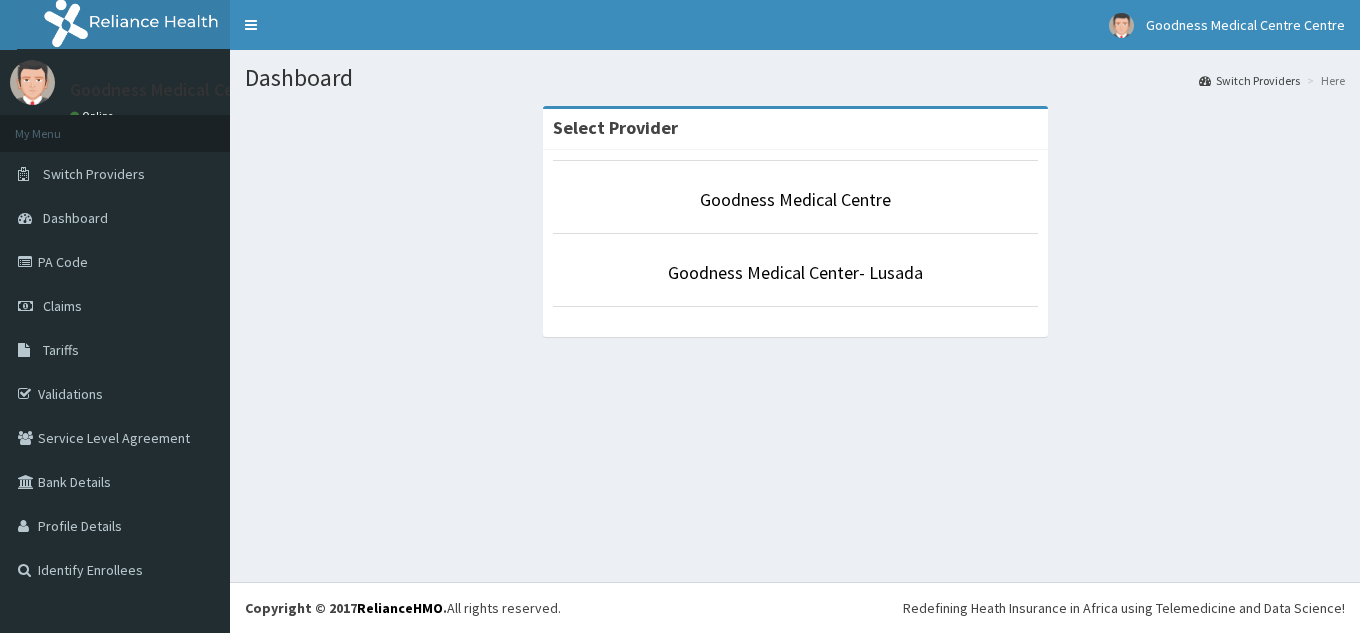 scroll, scrollTop: 0, scrollLeft: 0, axis: both 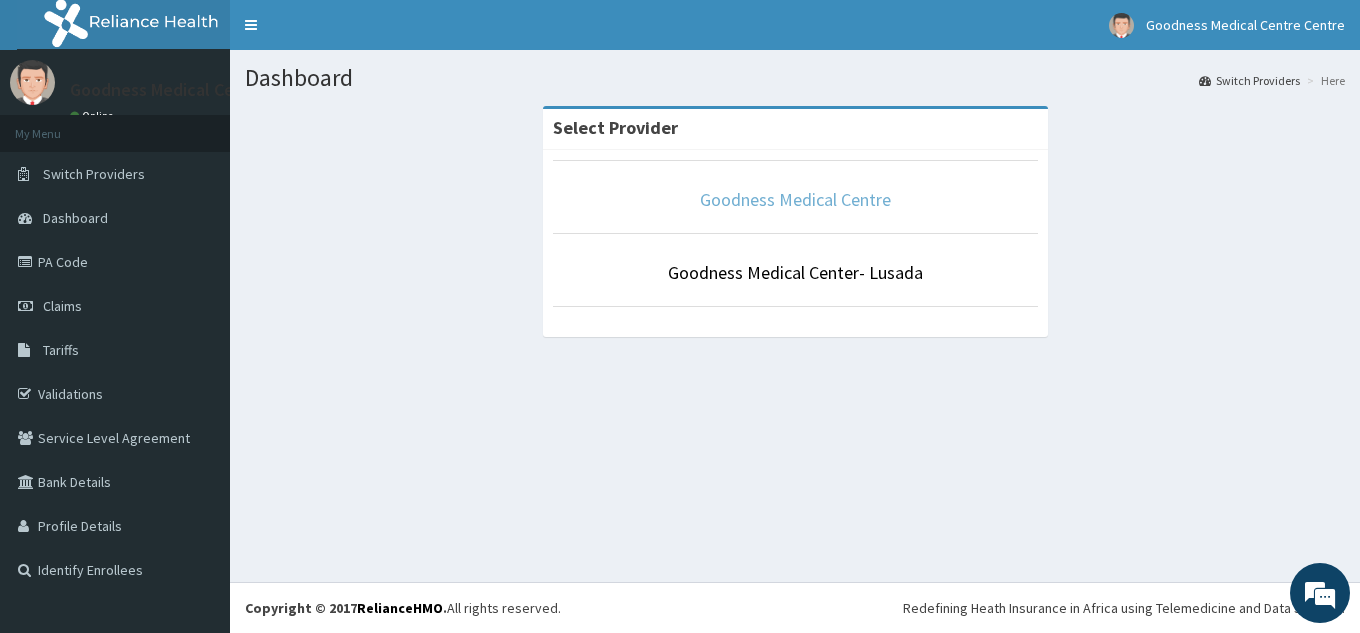 click on "Goodness Medical Centre" at bounding box center [795, 199] 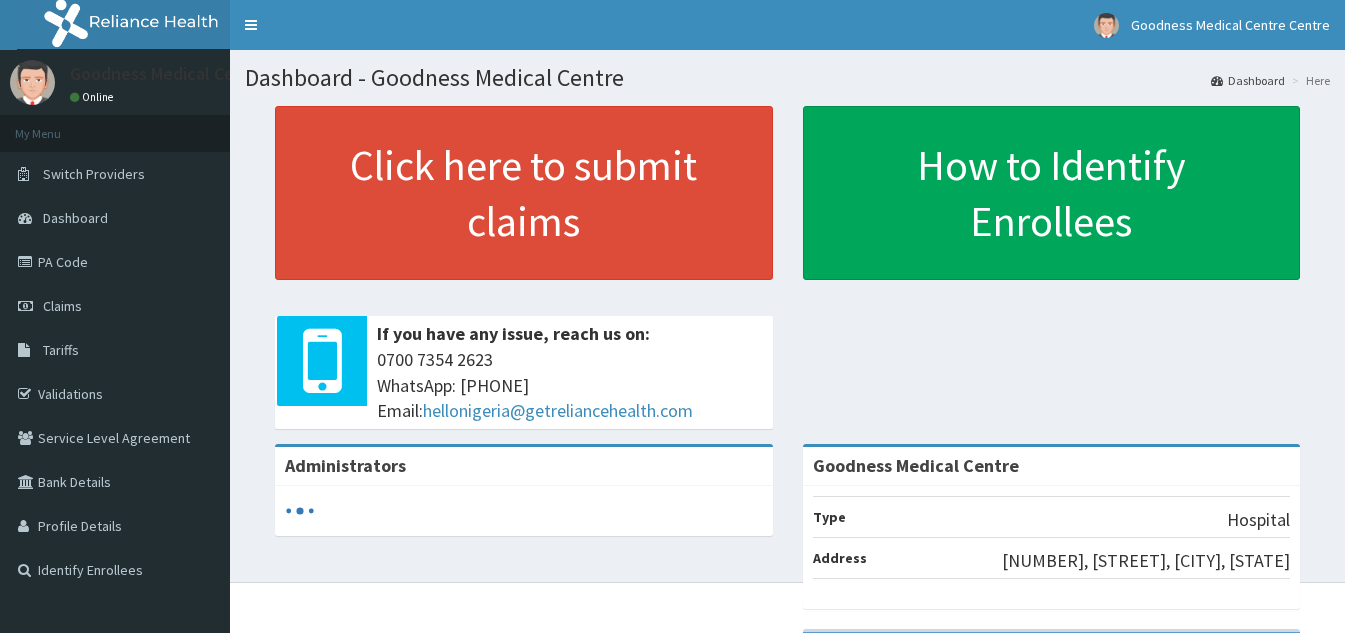 scroll, scrollTop: 0, scrollLeft: 0, axis: both 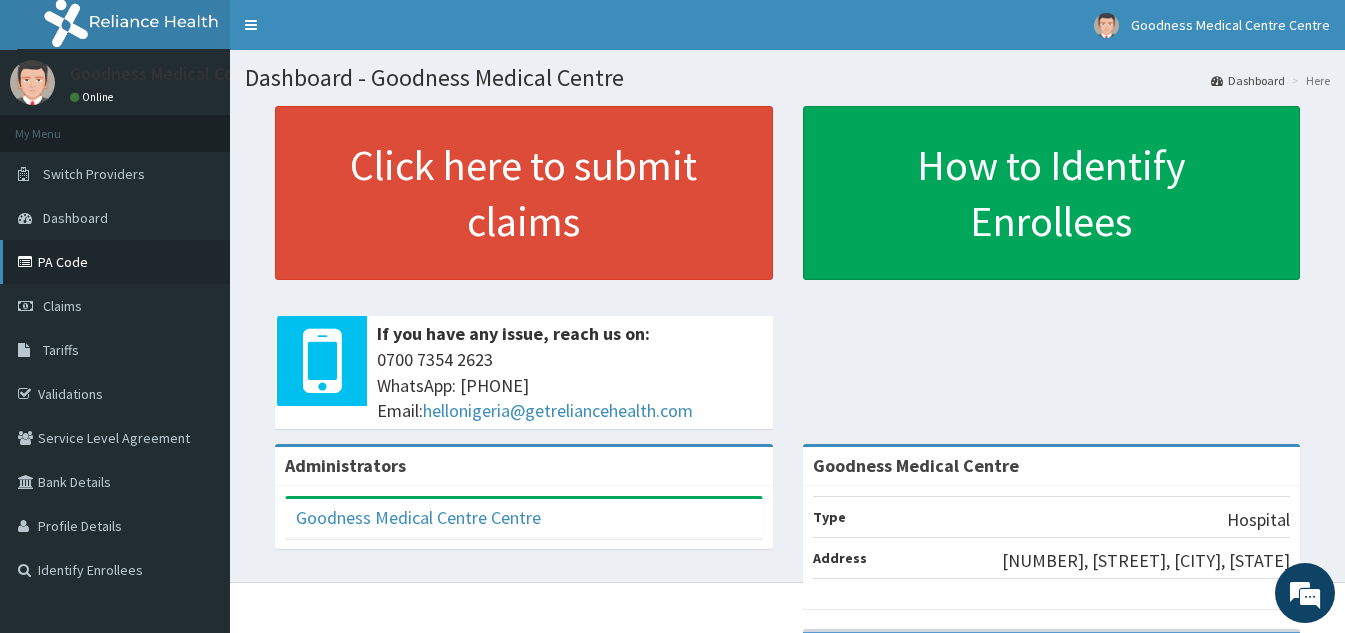 click on "PA Code" at bounding box center [115, 262] 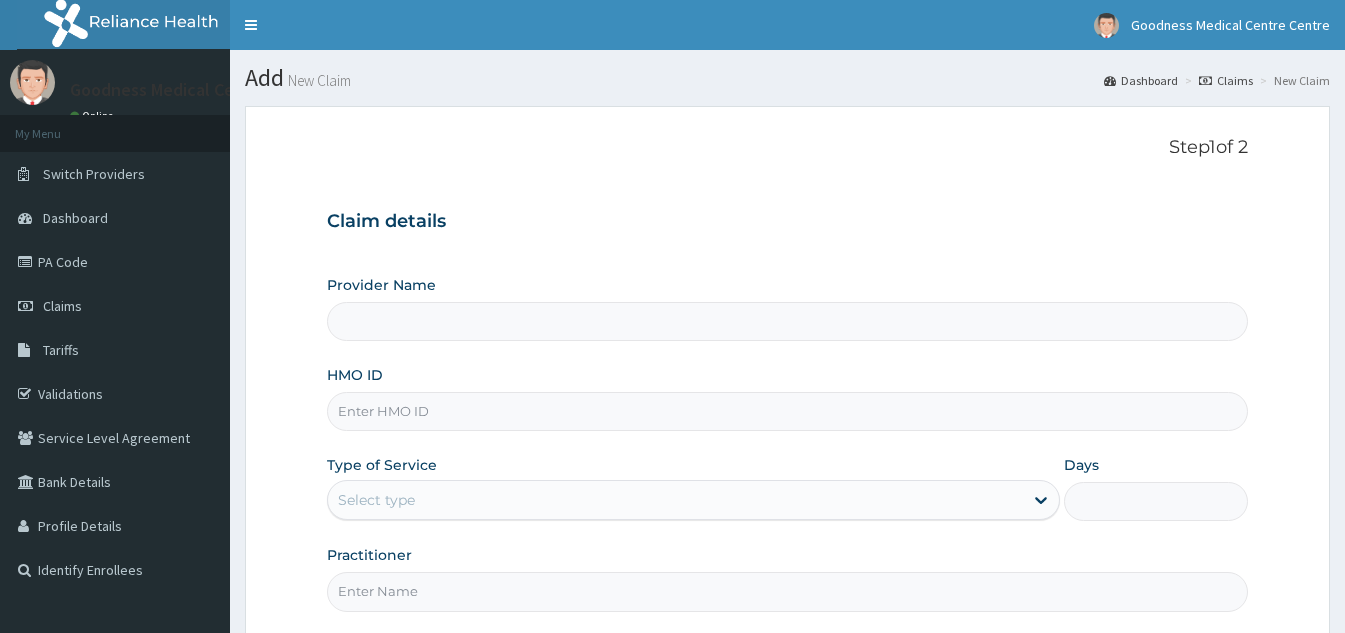 scroll, scrollTop: 0, scrollLeft: 0, axis: both 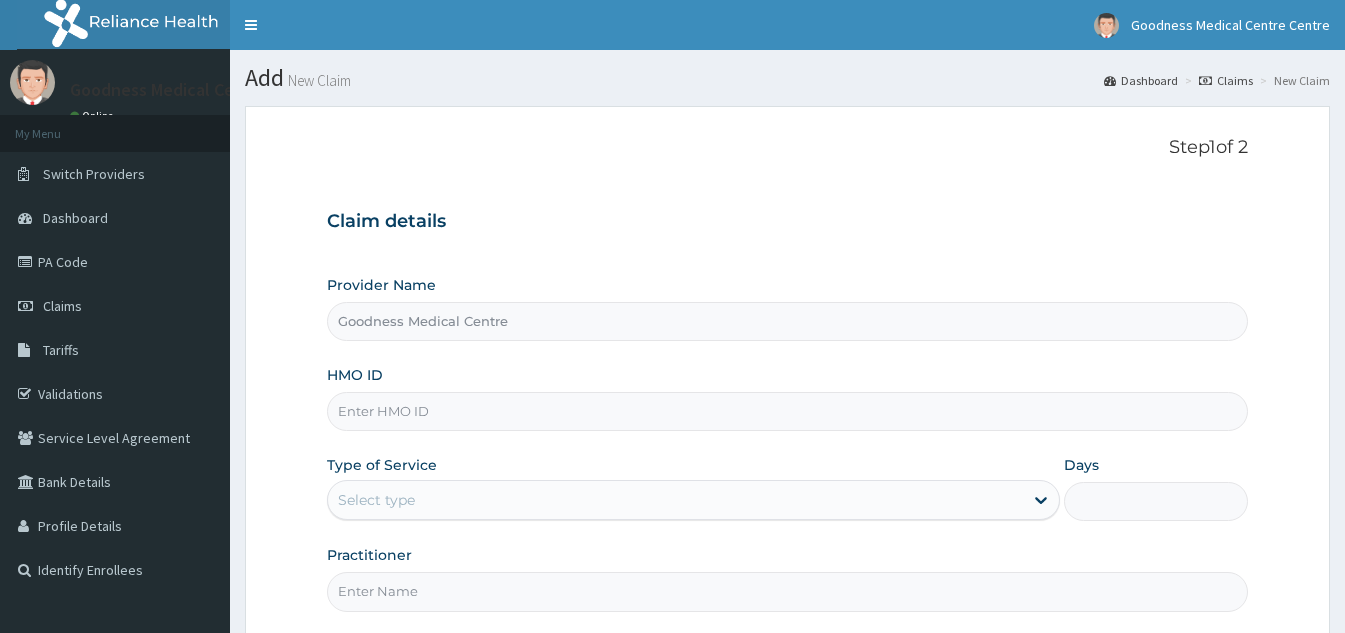 click on "HMO ID" at bounding box center (787, 411) 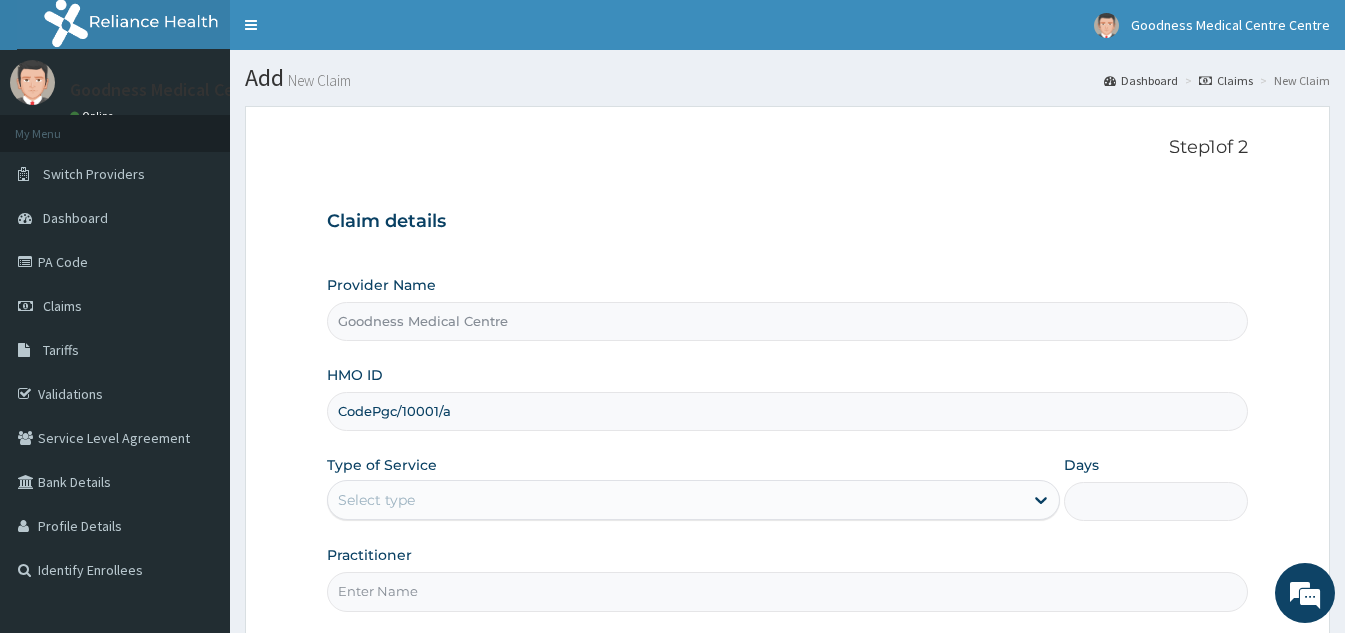 click on "CodePgc/10001/a" at bounding box center [787, 411] 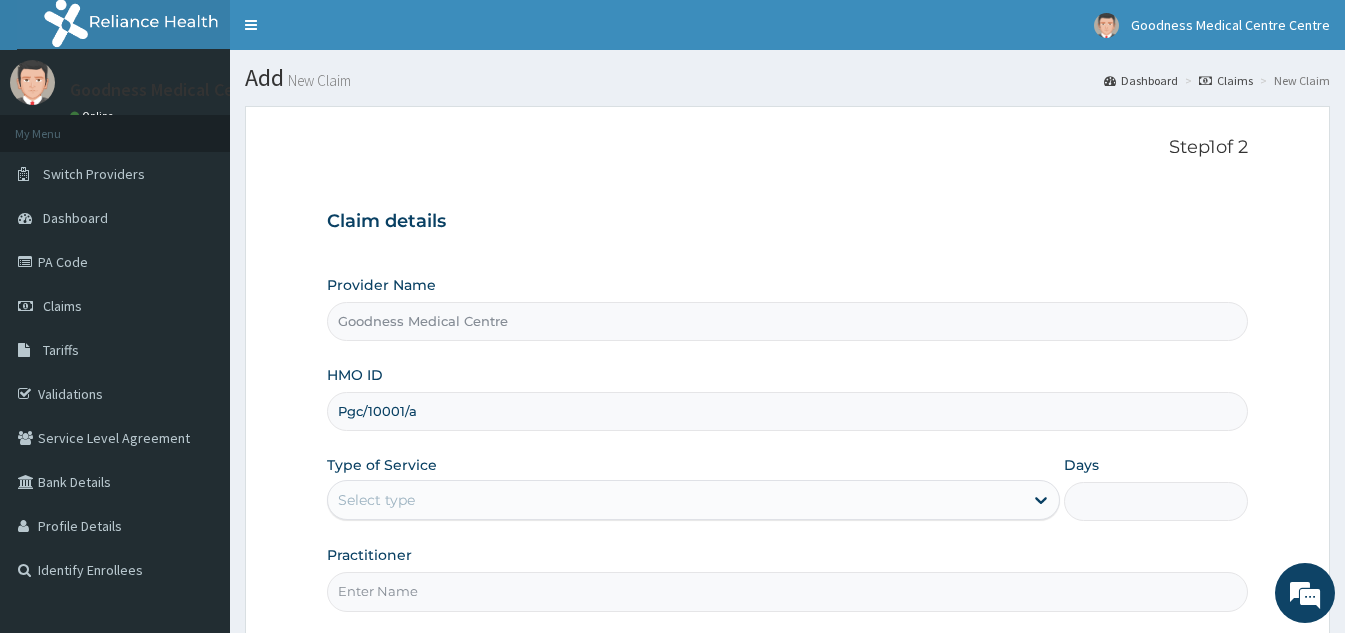 type on "Pgc/10001/a" 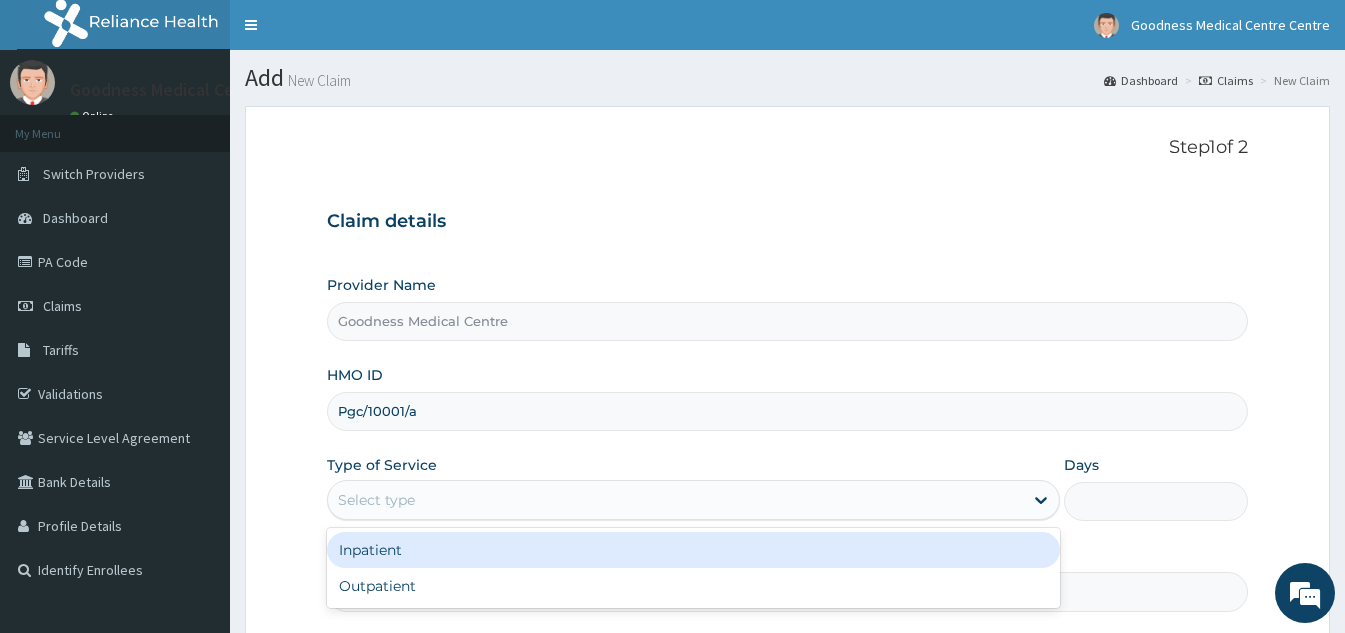 click on "Select type" at bounding box center [376, 500] 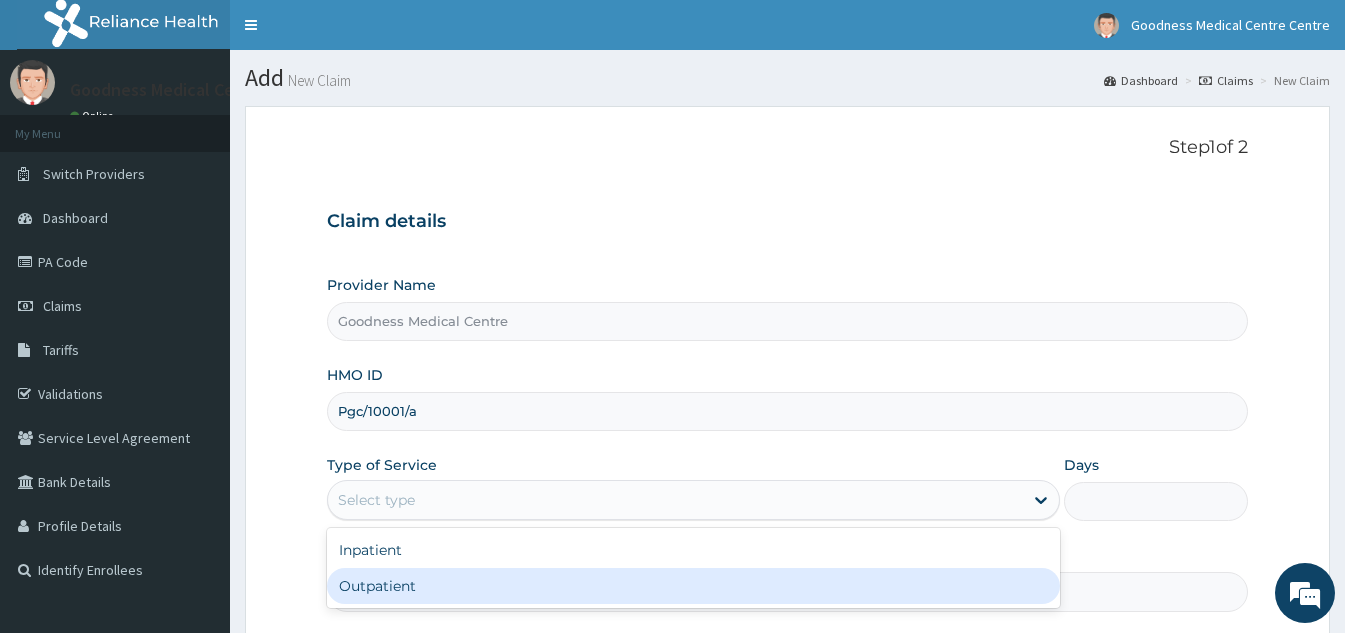 click on "Outpatient" at bounding box center (693, 586) 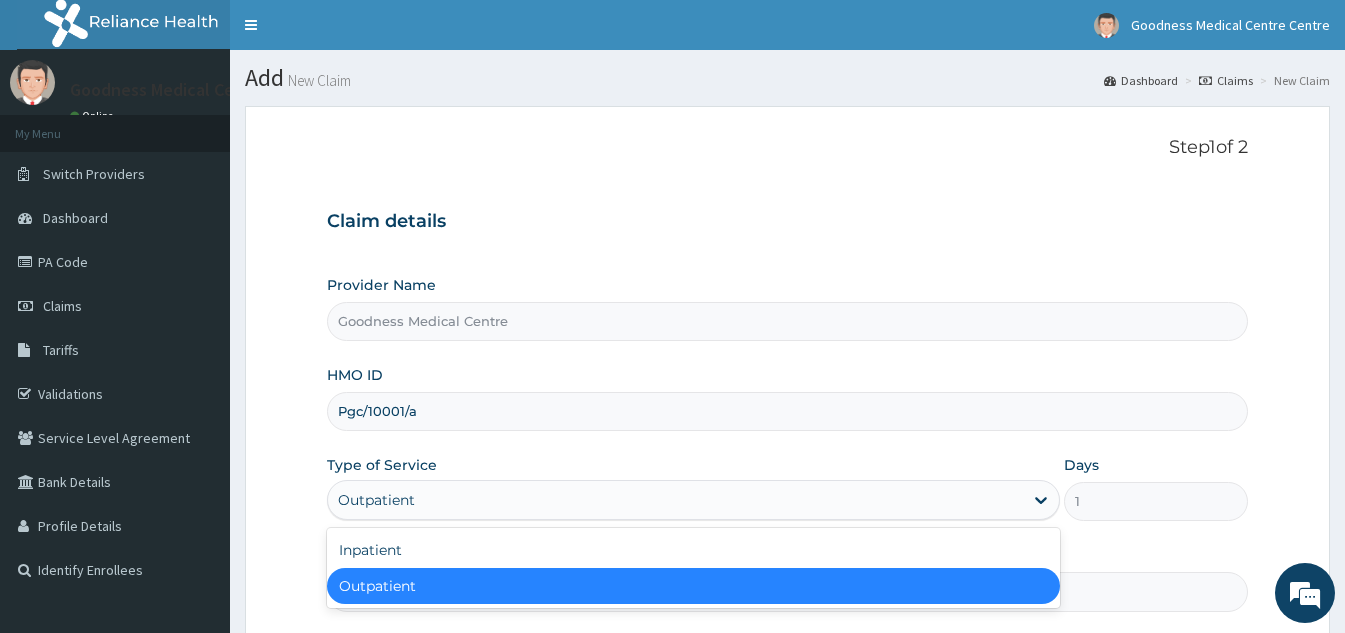 click on "Outpatient" at bounding box center (675, 500) 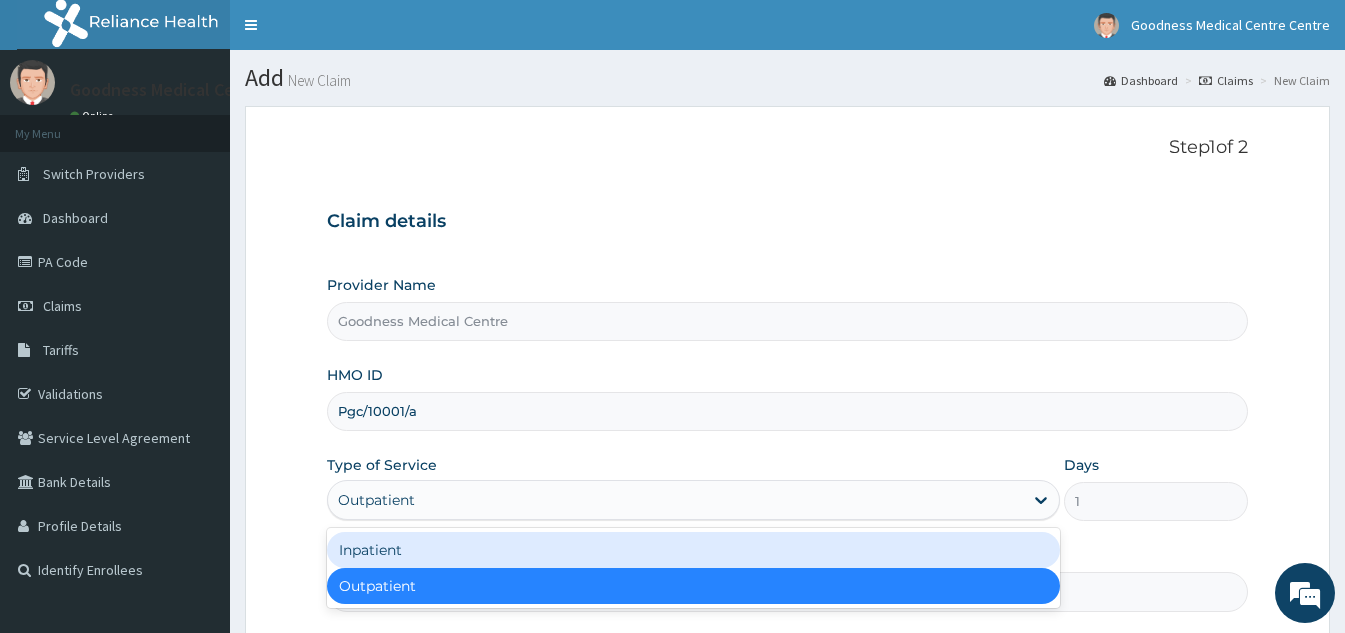 click on "Inpatient" at bounding box center (693, 550) 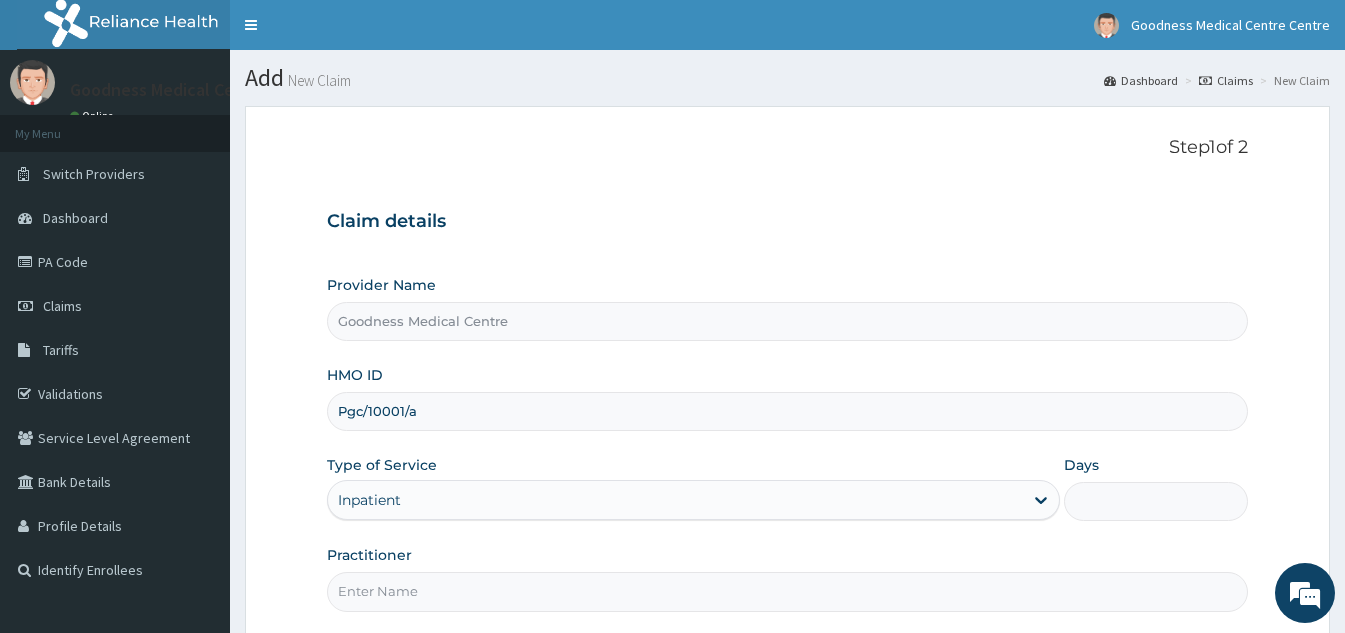 scroll, scrollTop: 0, scrollLeft: 0, axis: both 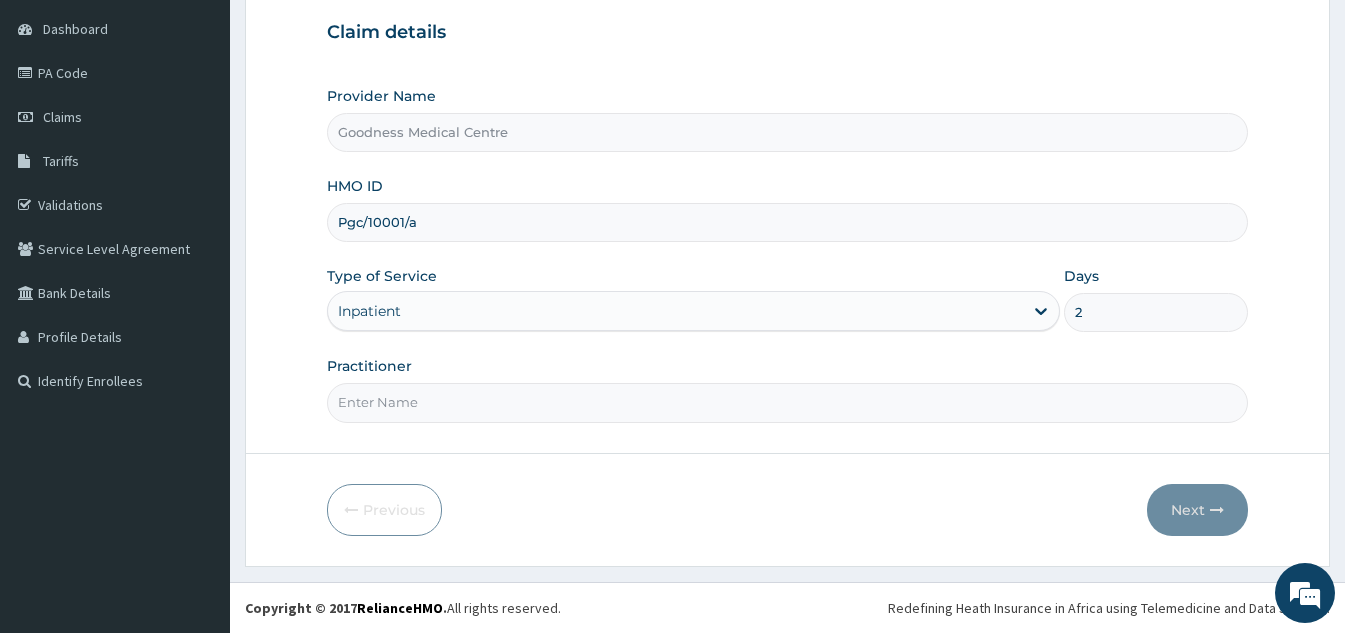 type on "2" 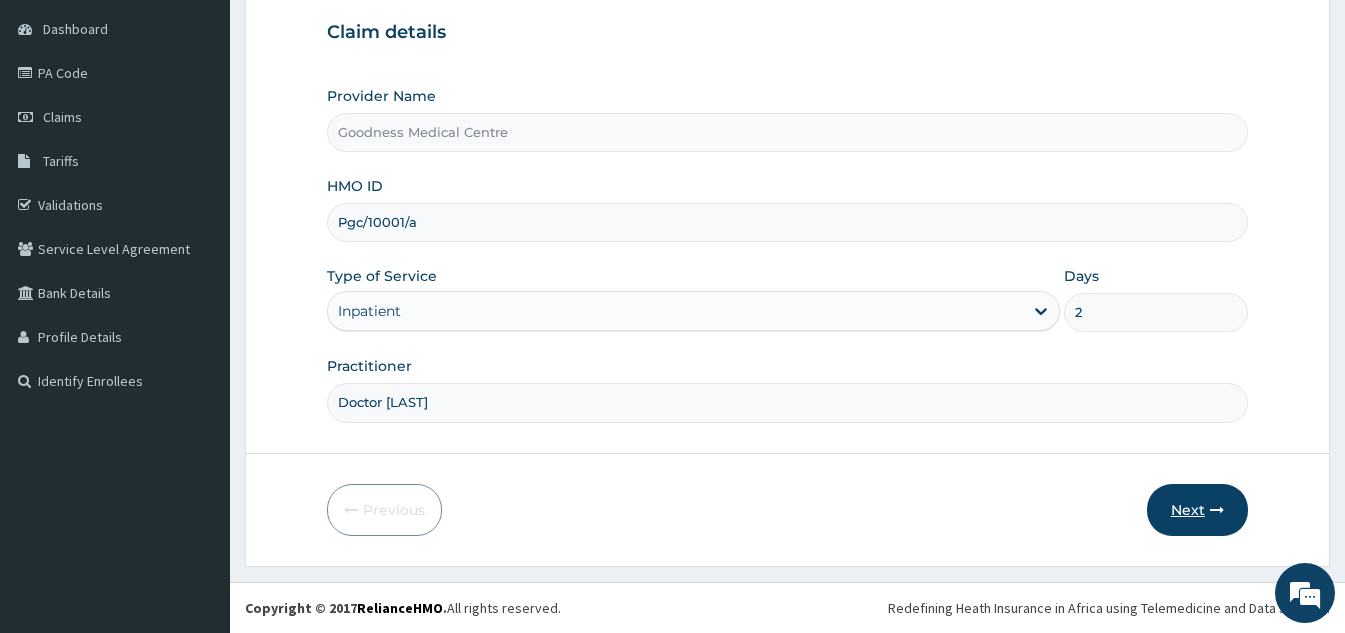 click on "Next" at bounding box center (1197, 510) 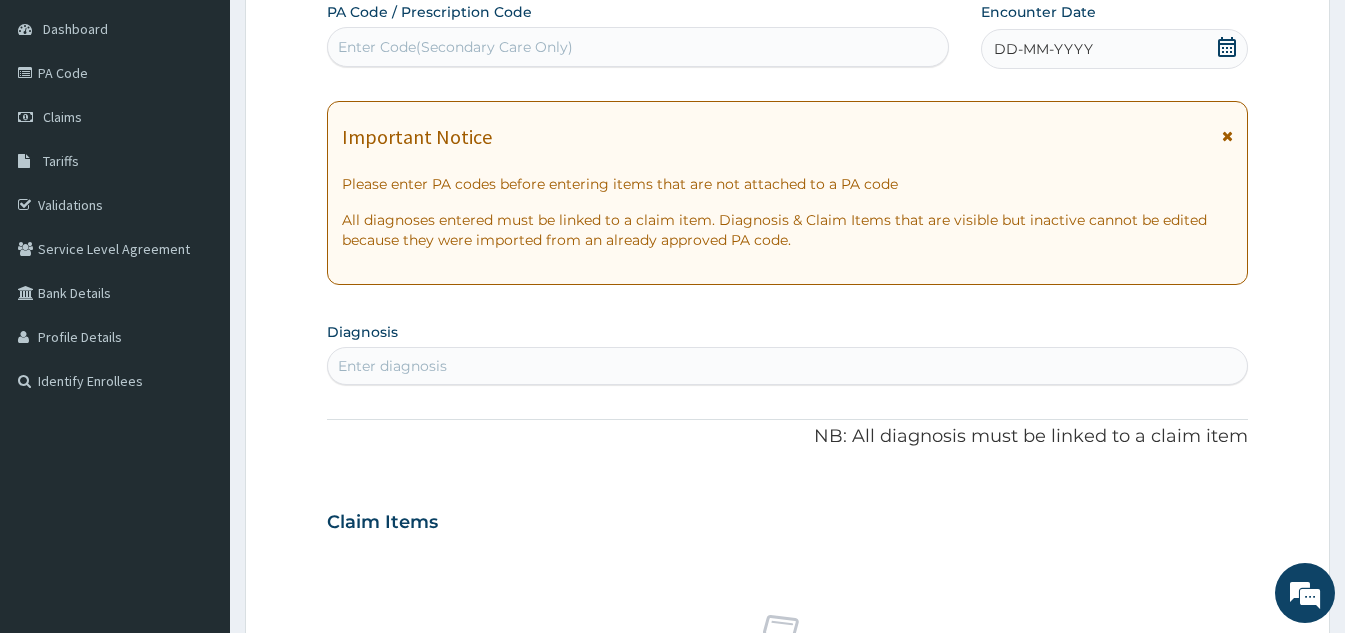 click on "Enter Code(Secondary Care Only)" at bounding box center (638, 47) 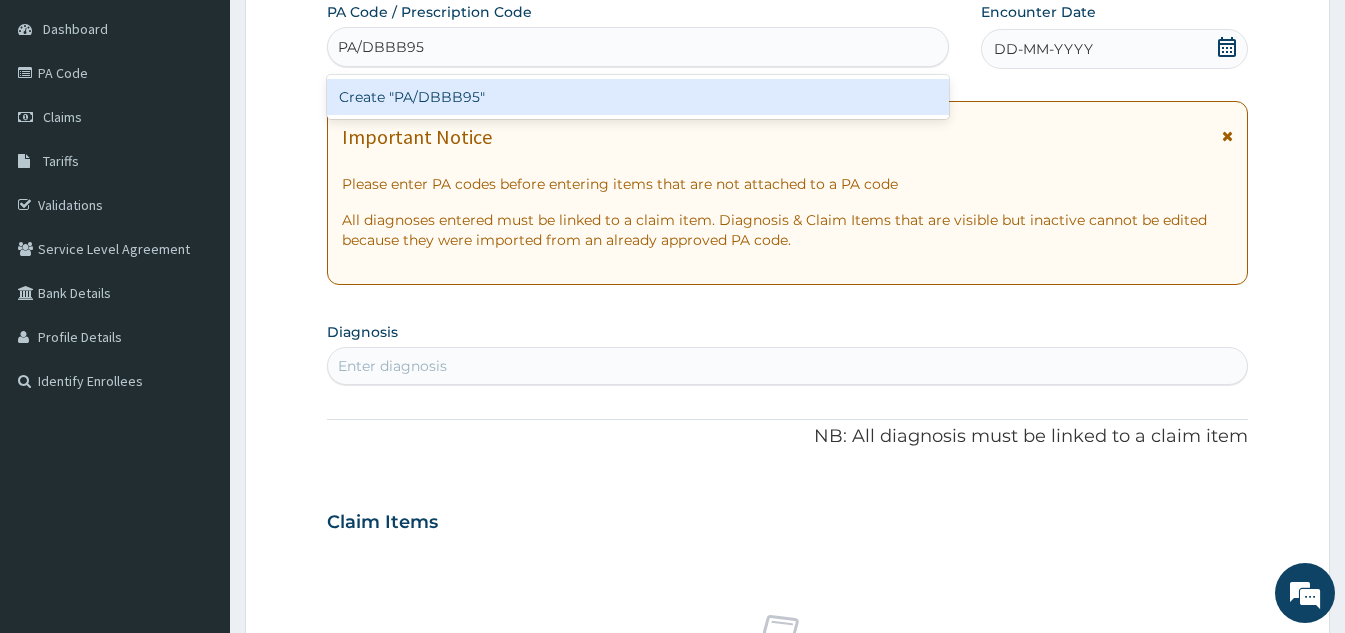 click on "Create "PA/DBBB95"" at bounding box center [638, 97] 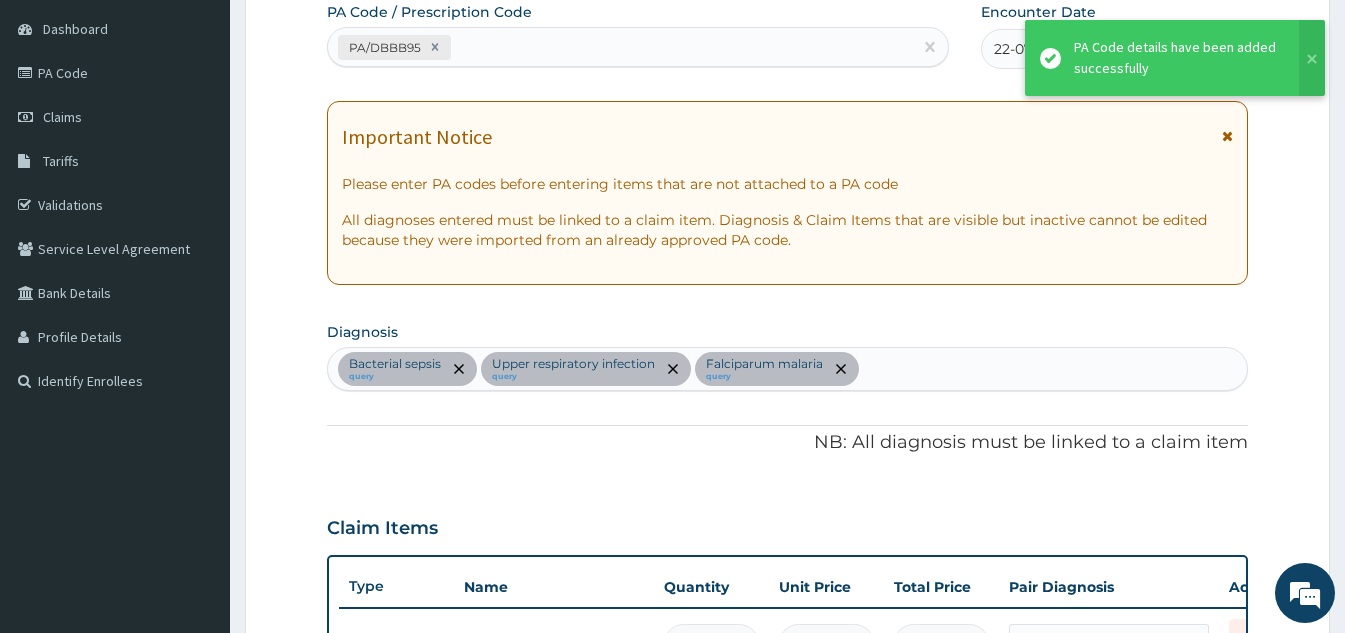 scroll, scrollTop: 813, scrollLeft: 0, axis: vertical 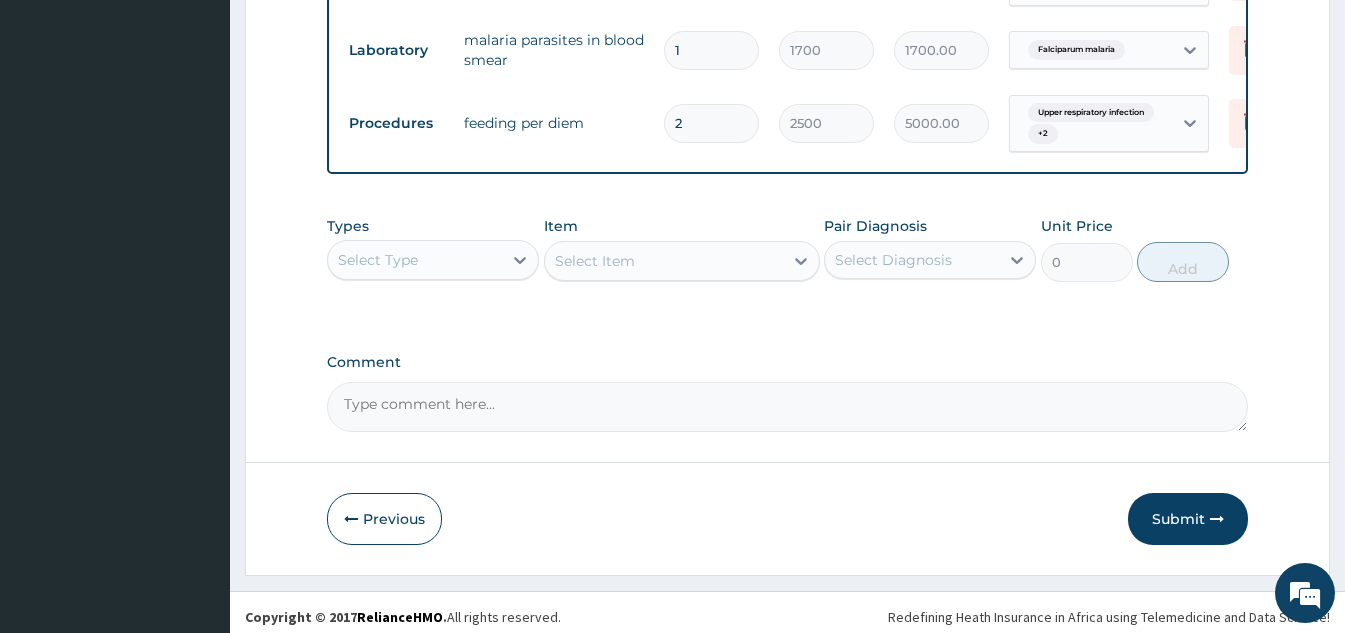 click on "Select Type" at bounding box center (415, 260) 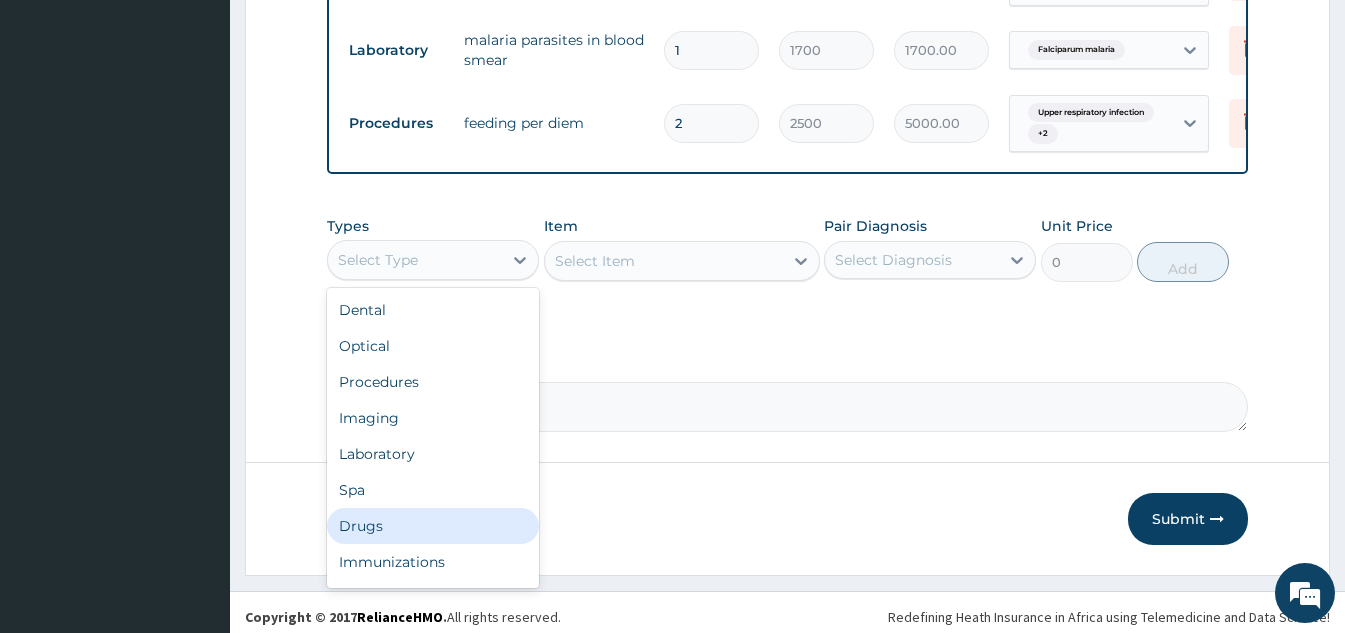 click on "Drugs" at bounding box center (433, 526) 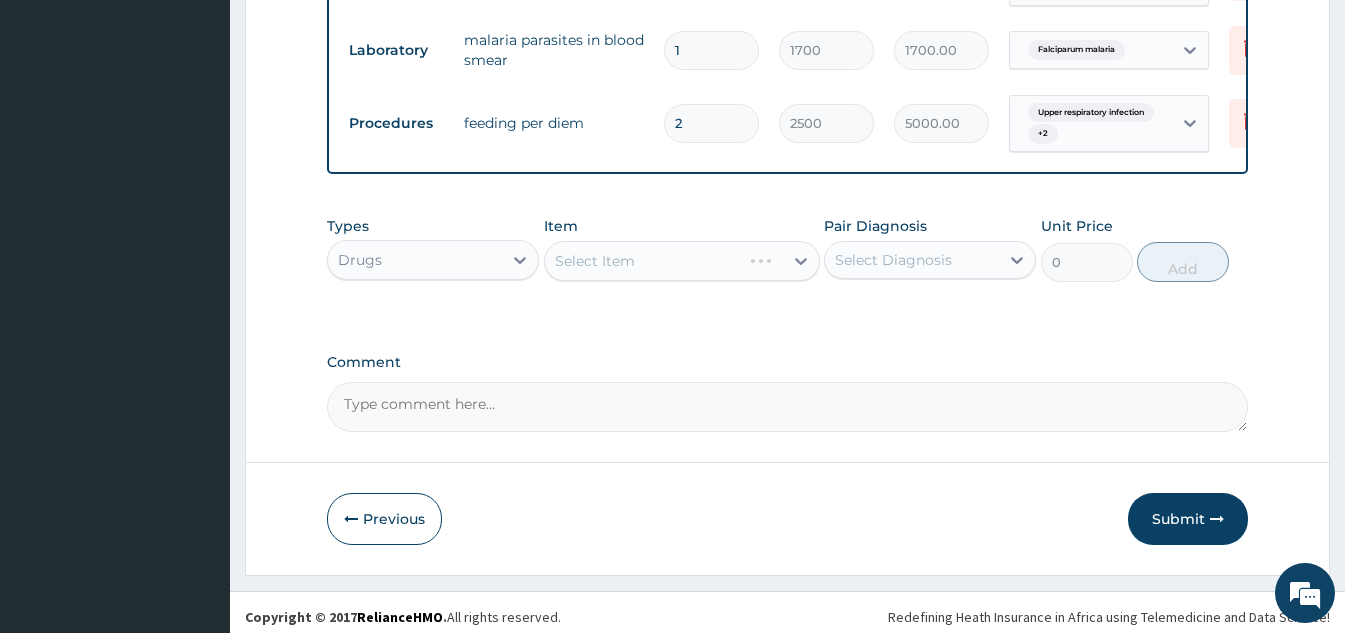 click on "Select Item" at bounding box center [682, 261] 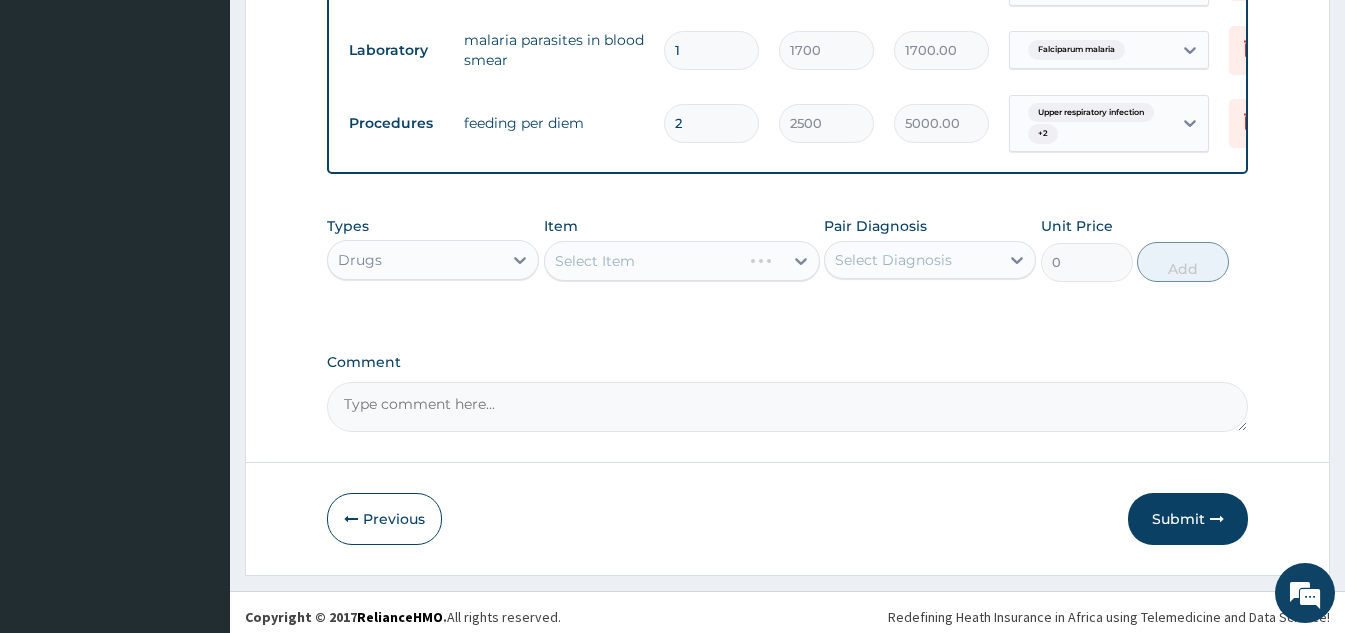 click on "Select Item" at bounding box center [682, 261] 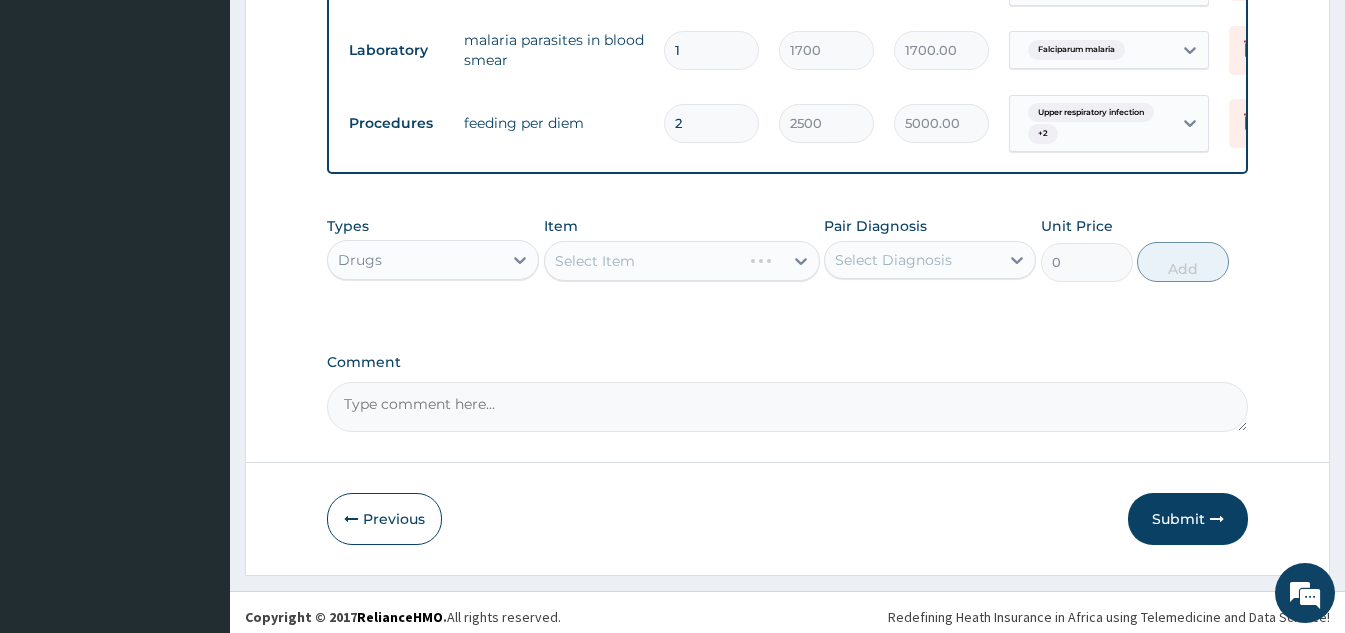 click on "Select Item" at bounding box center [682, 261] 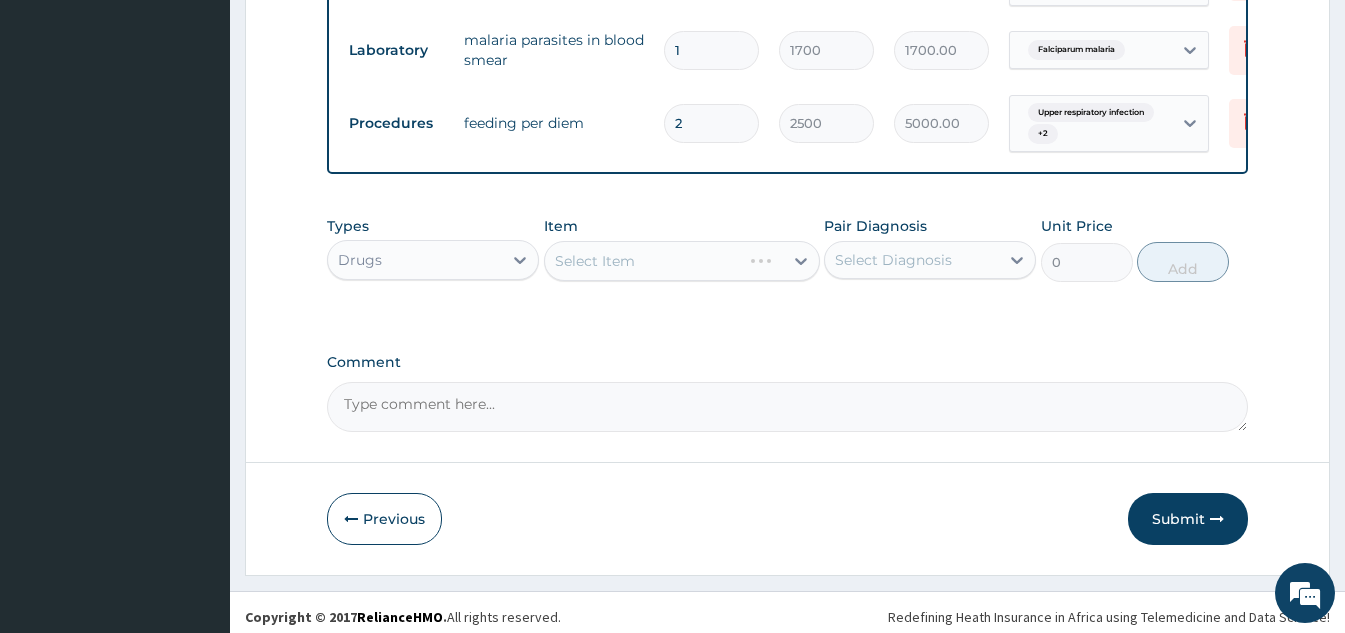 click on "Select Item" at bounding box center (682, 261) 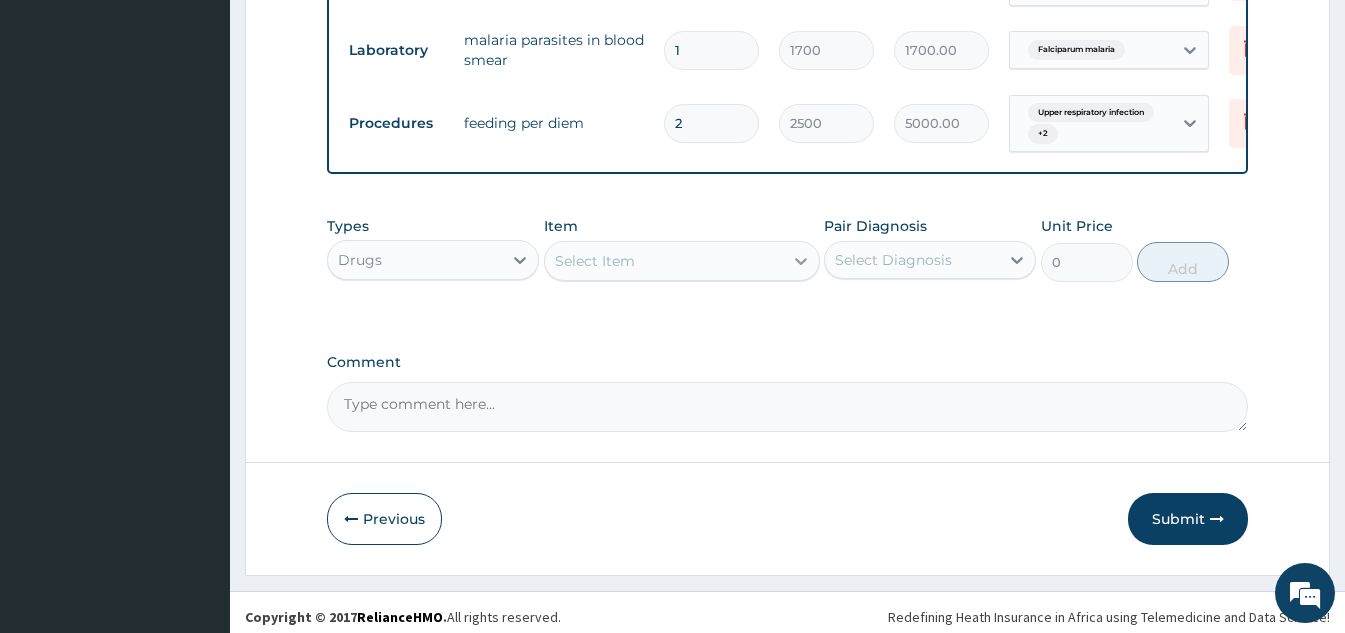 click at bounding box center [801, 261] 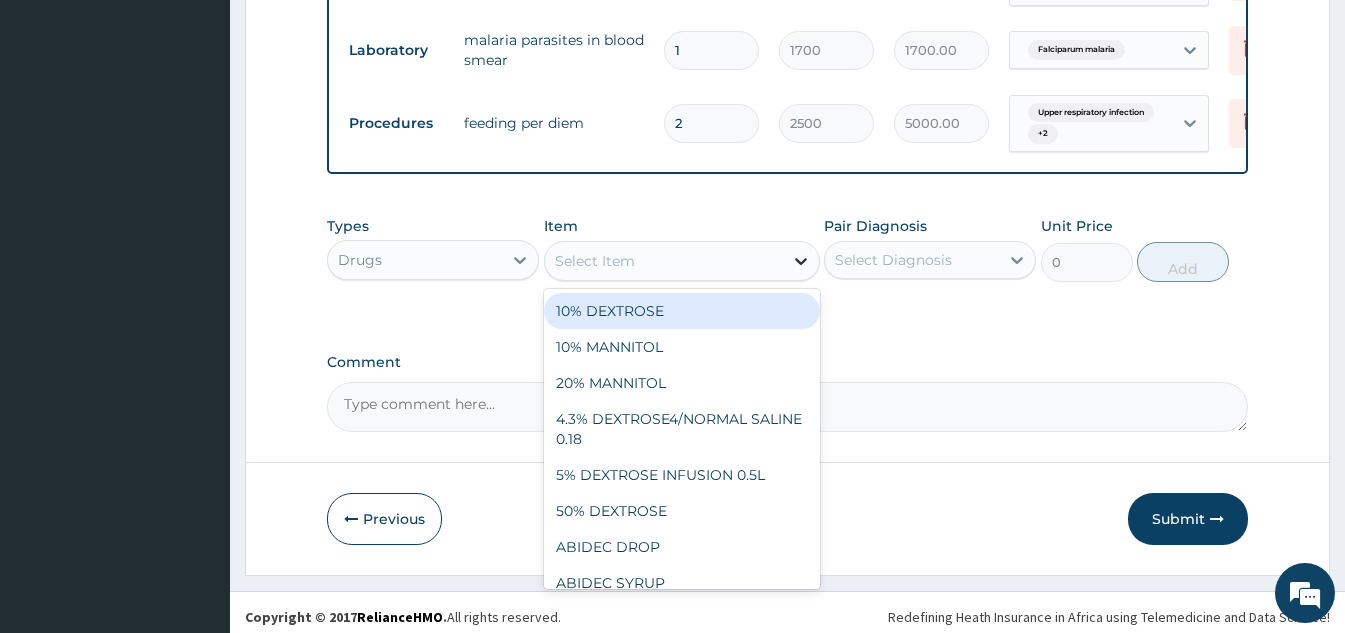 click at bounding box center (801, 261) 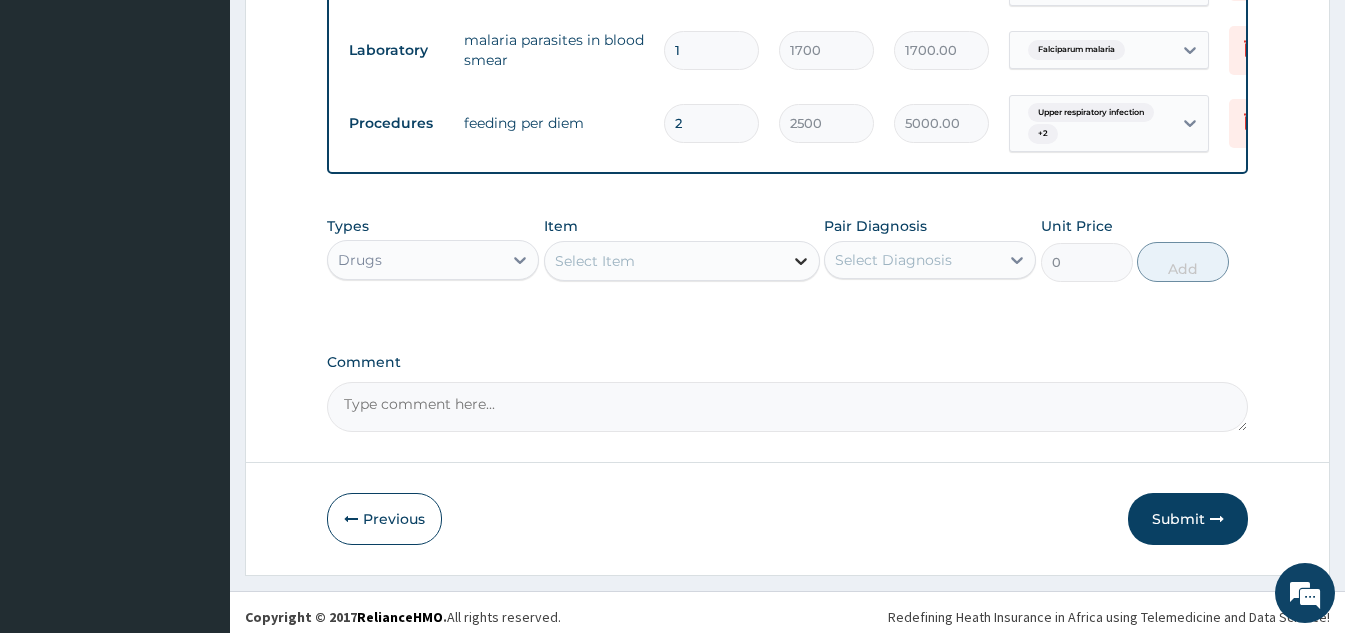 click at bounding box center (801, 261) 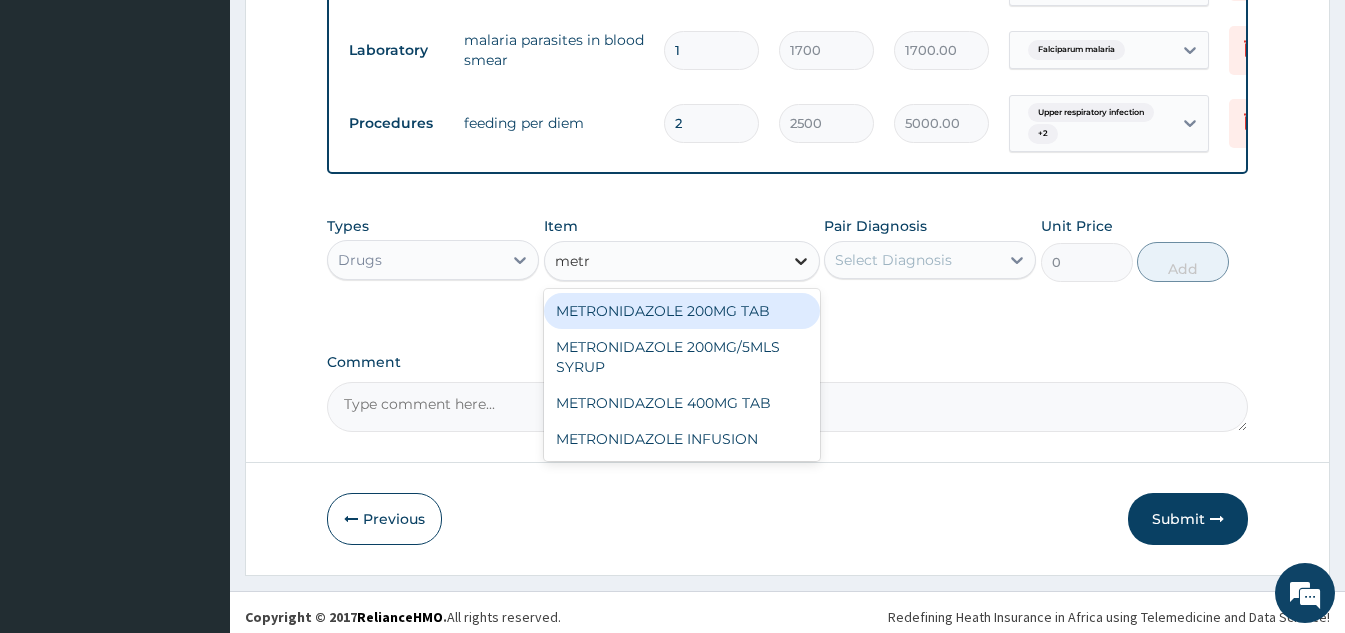 type on "metro" 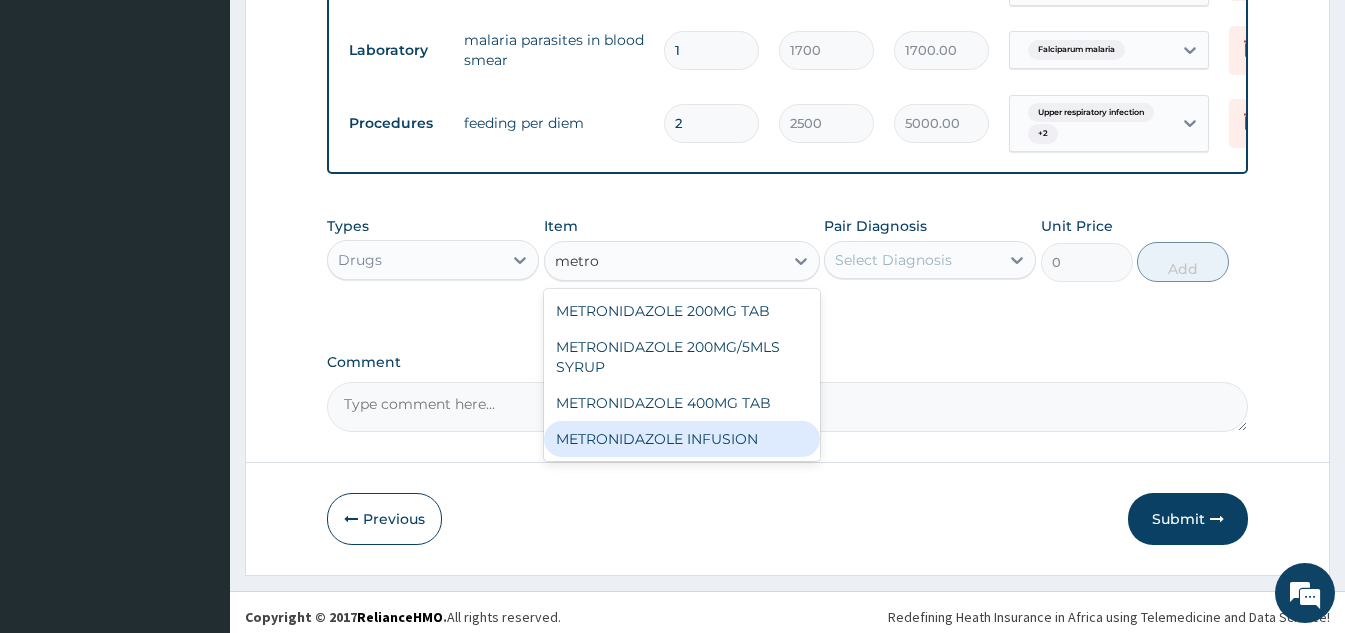 click on "METRONIDAZOLE INFUSION" at bounding box center [682, 439] 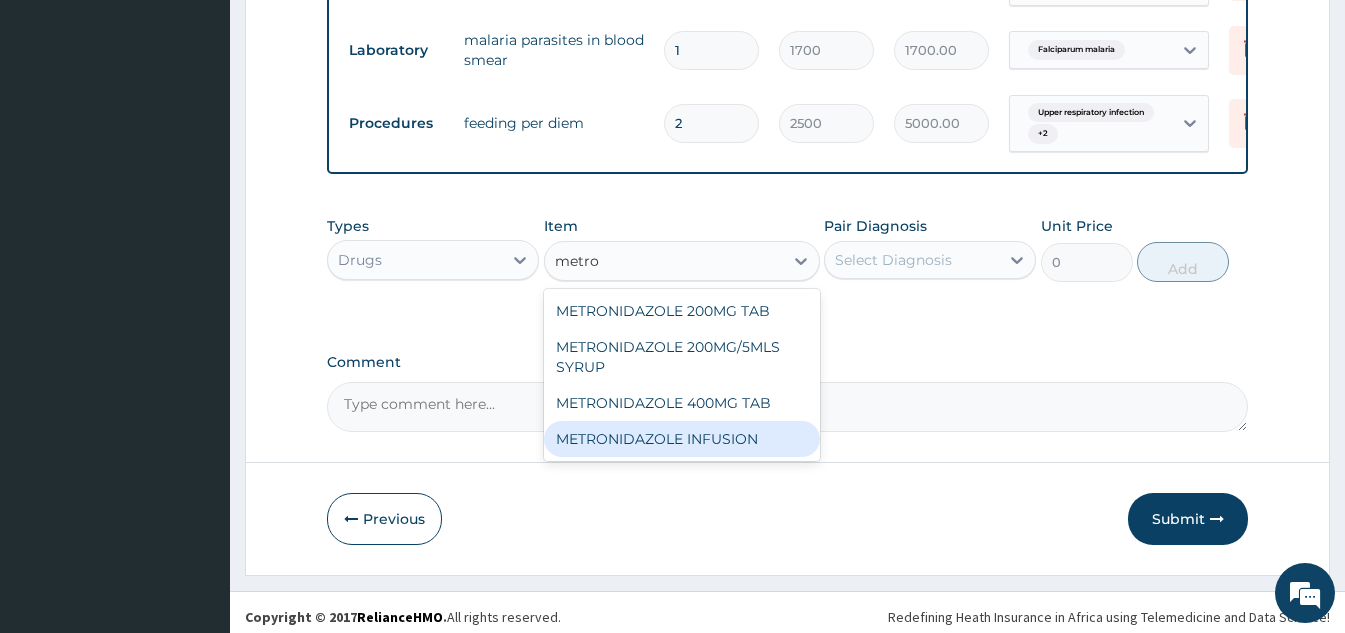 type 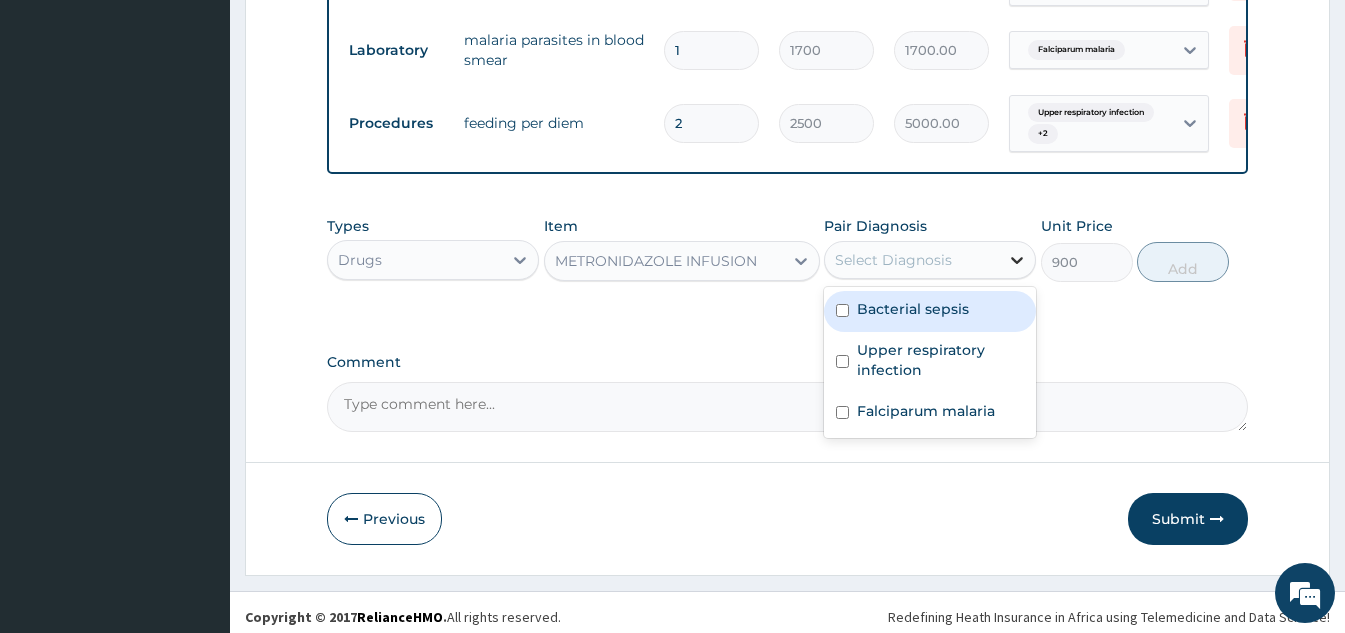 click 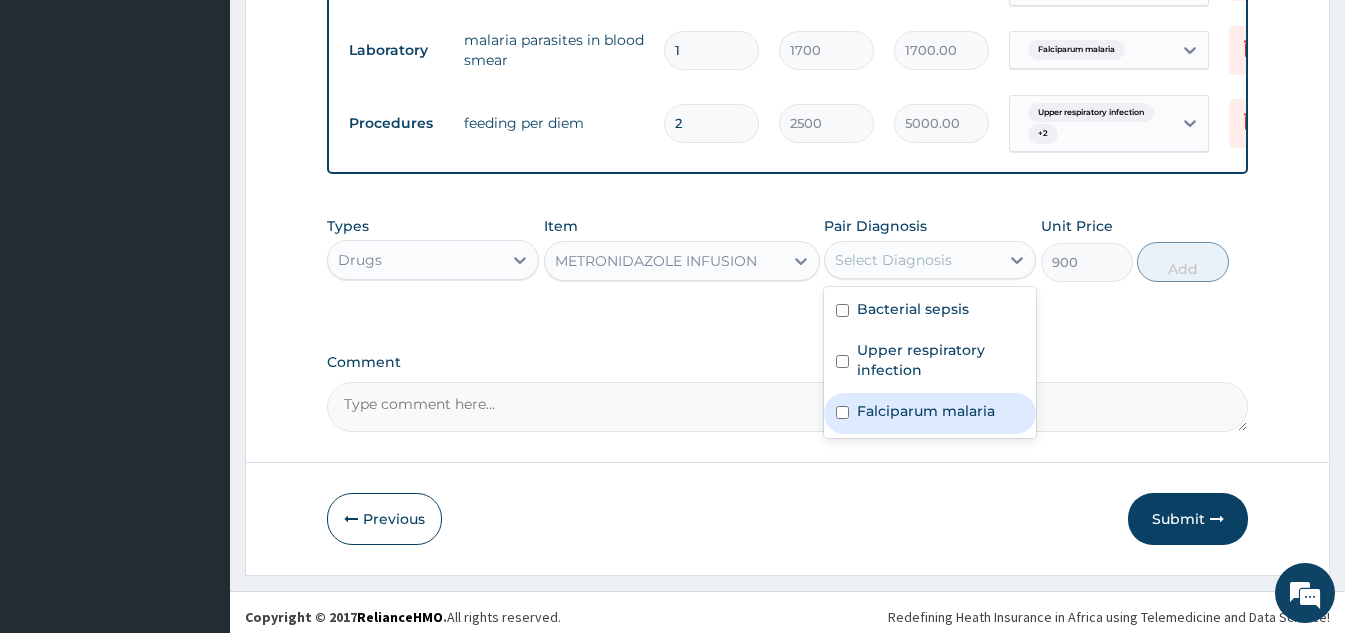 click on "Falciparum malaria" at bounding box center [930, 413] 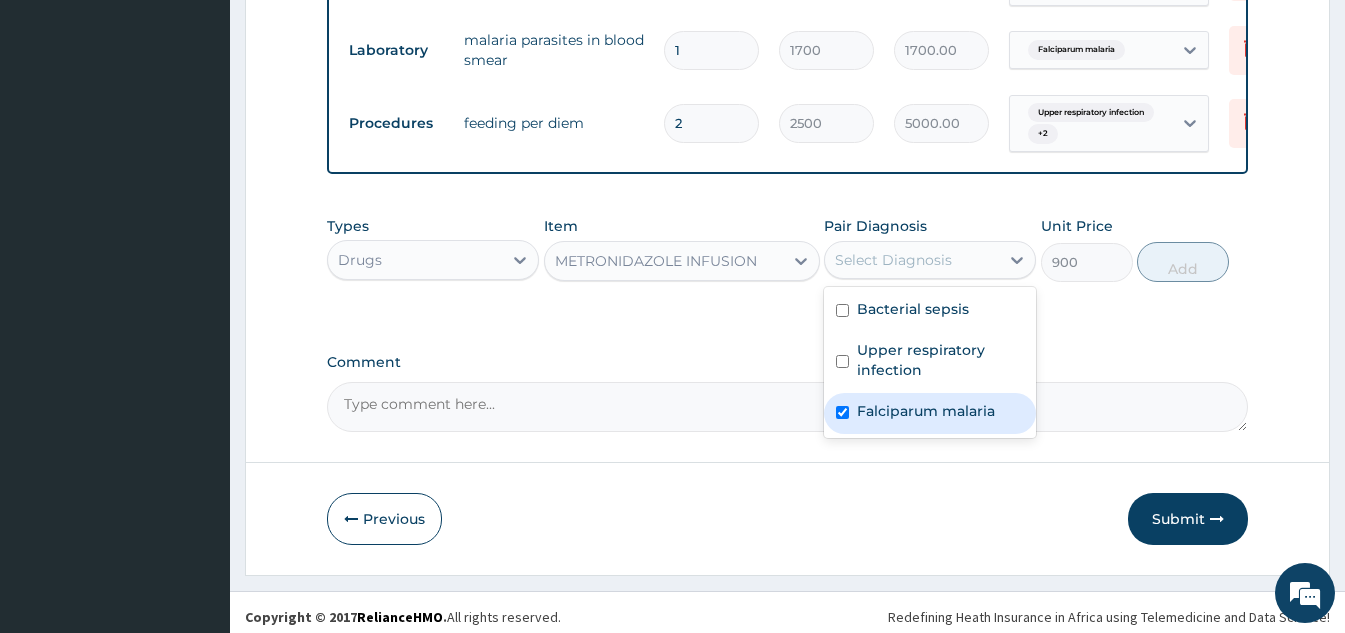 checkbox on "true" 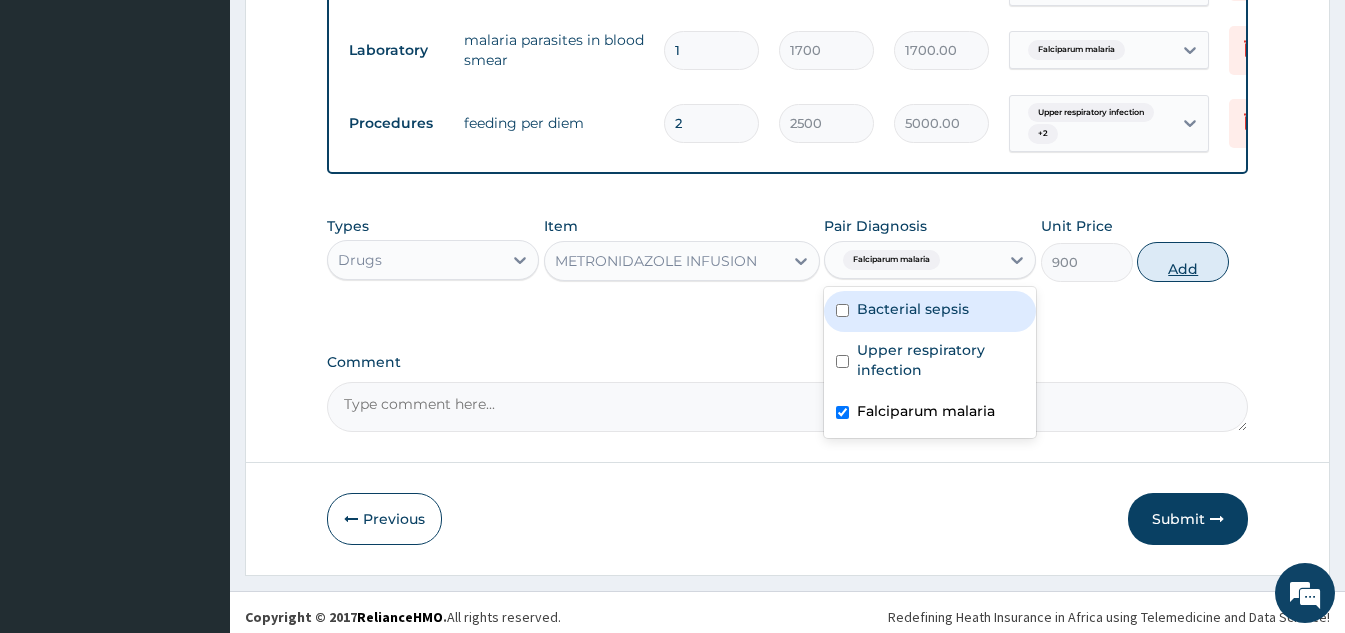 click on "Add" at bounding box center [1183, 262] 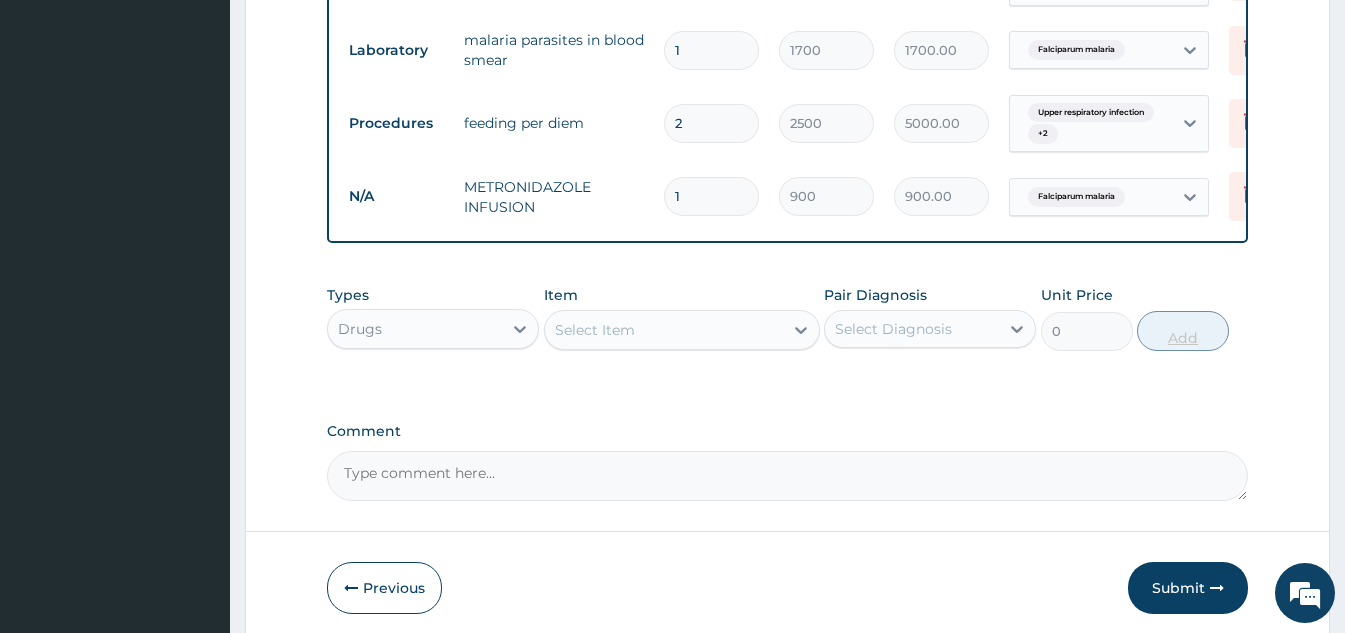 type 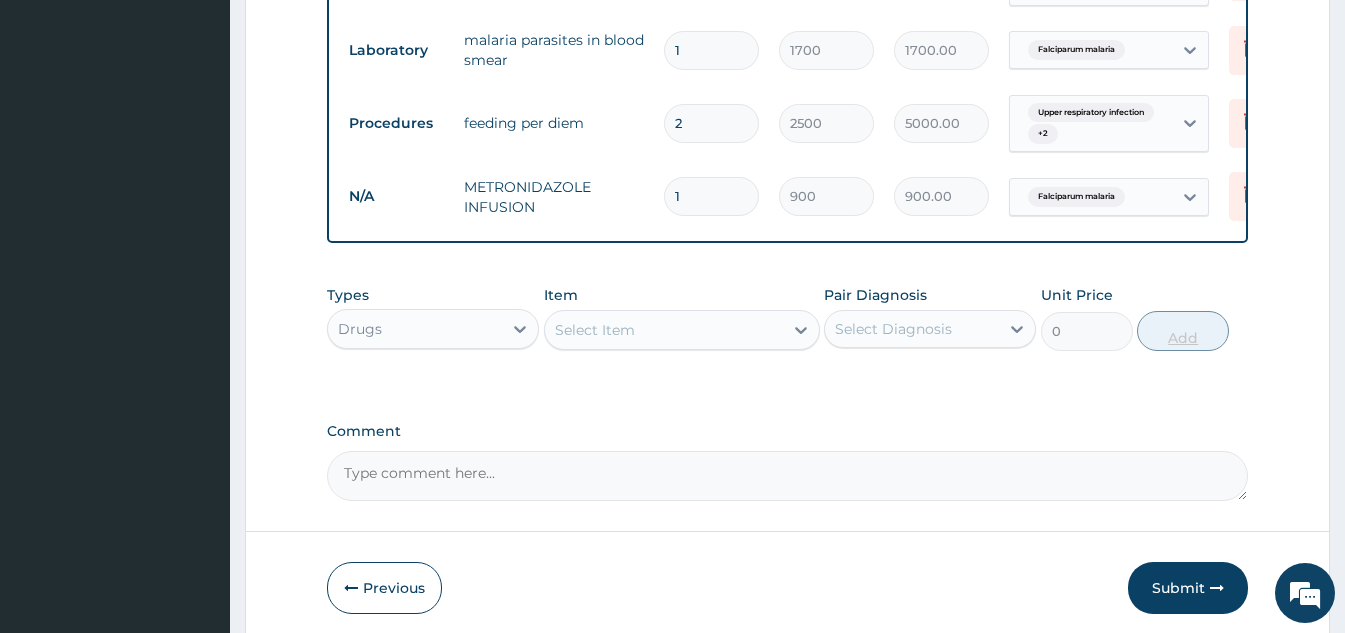 type on "0.00" 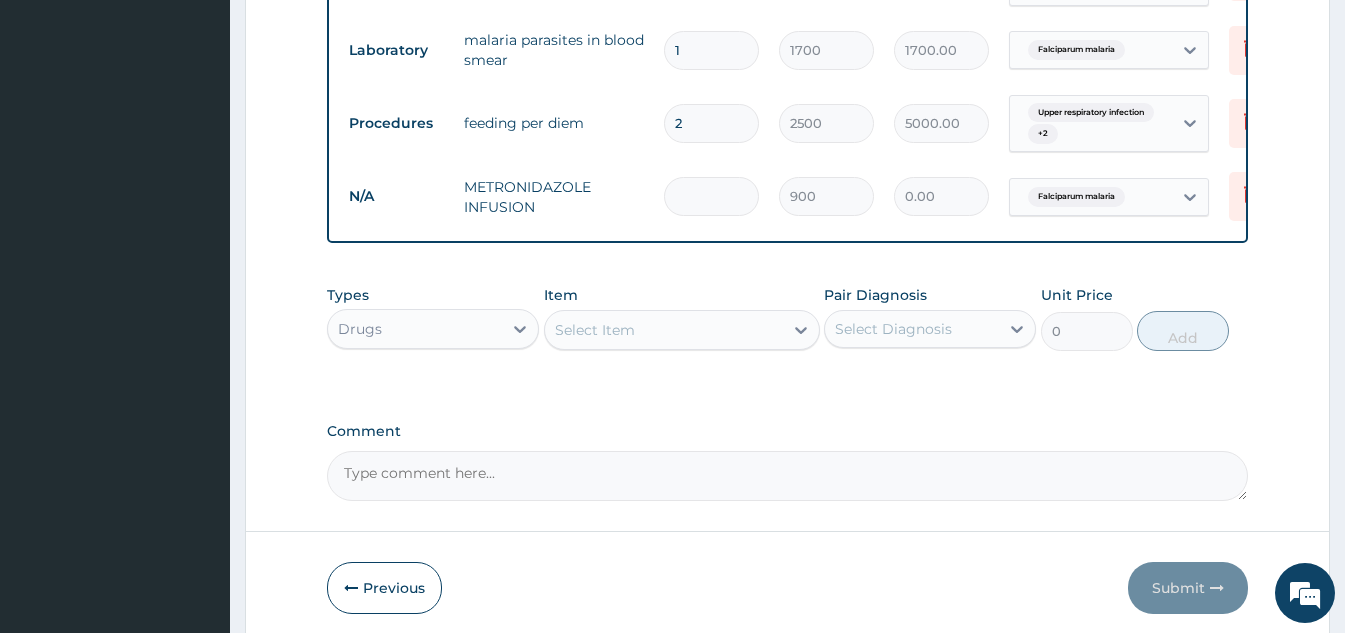type on "3" 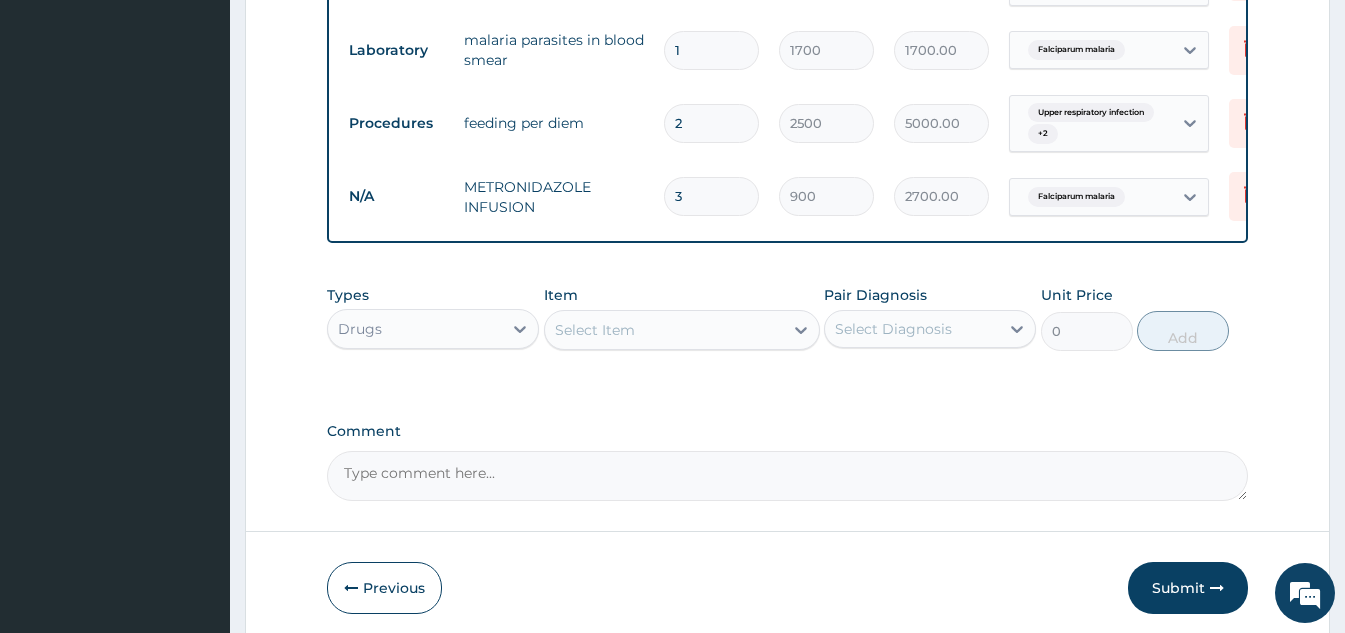 type on "3" 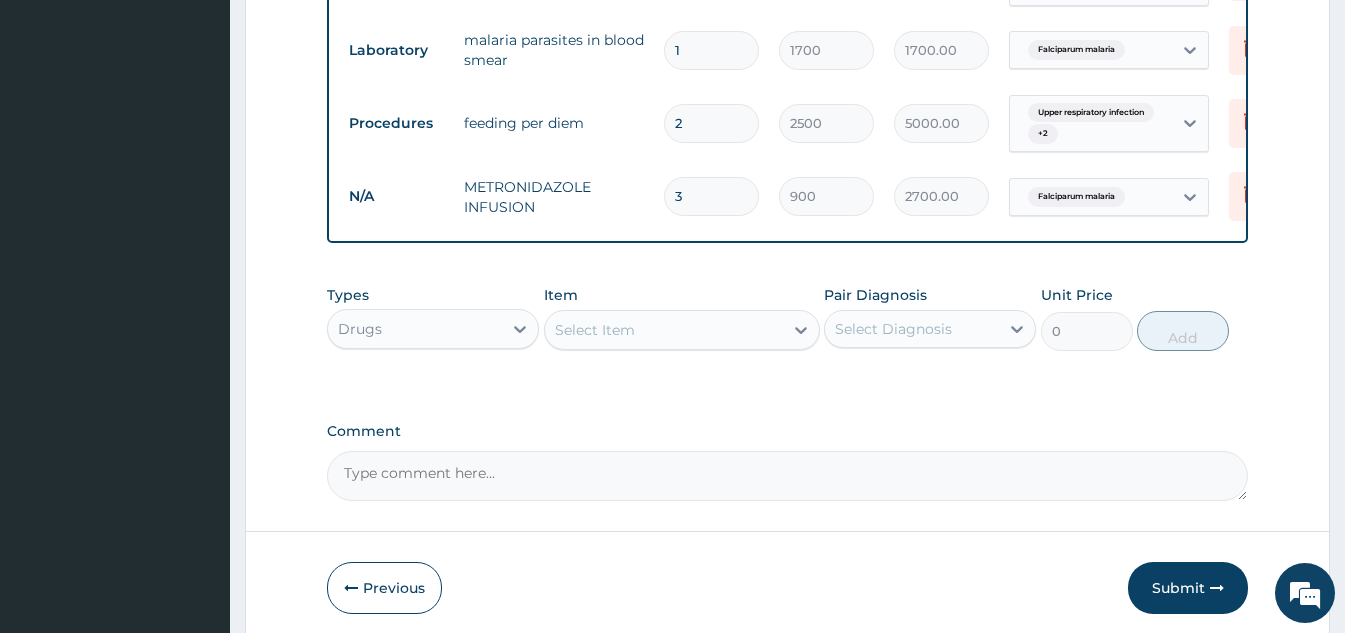 click on "Select Item" at bounding box center [664, 330] 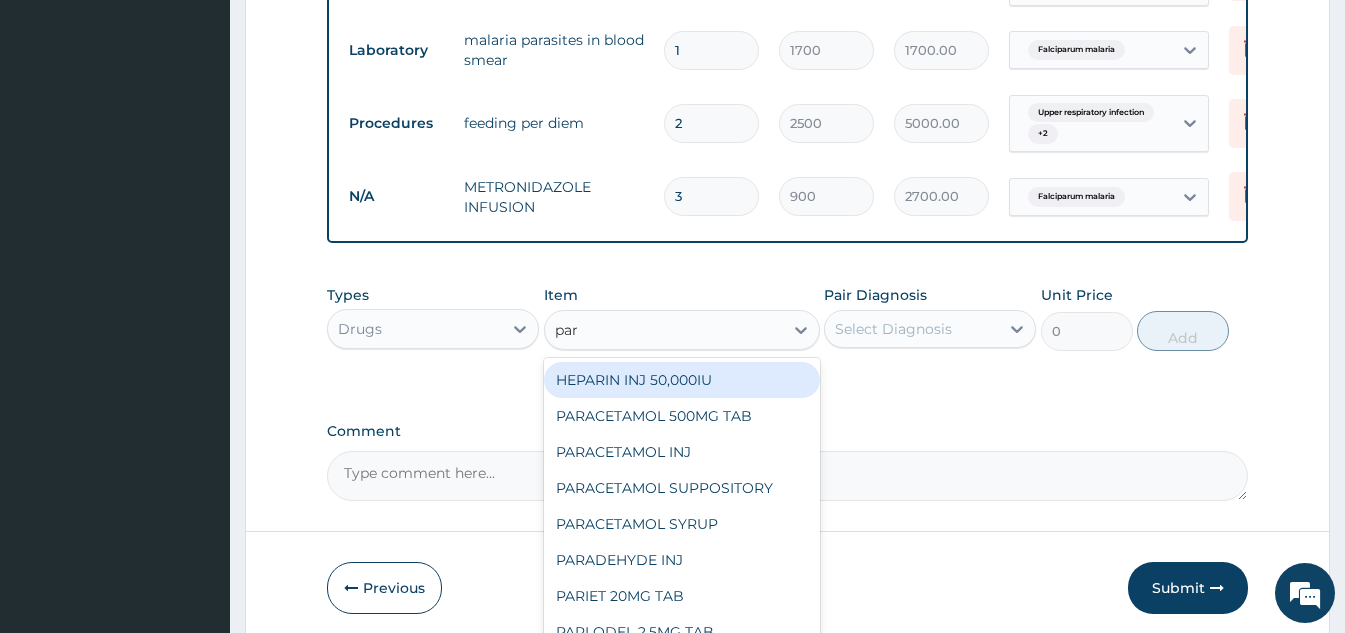 type on "para" 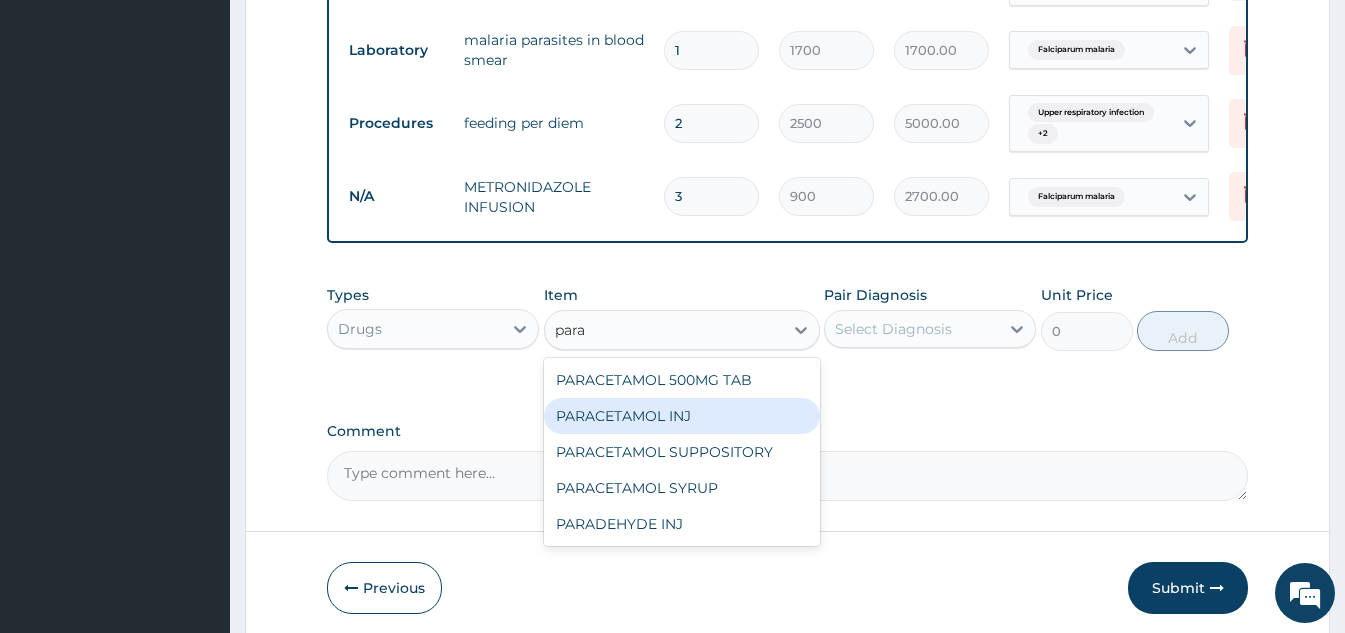 click on "PARACETAMOL INJ" at bounding box center (682, 416) 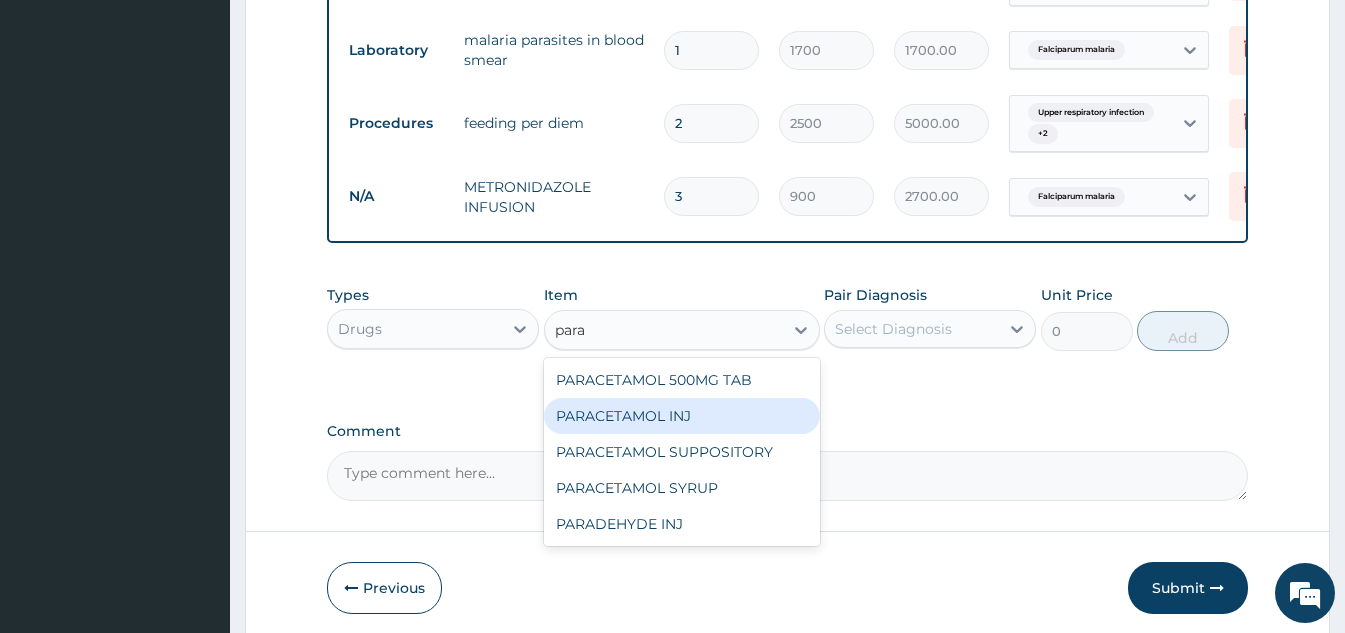 type 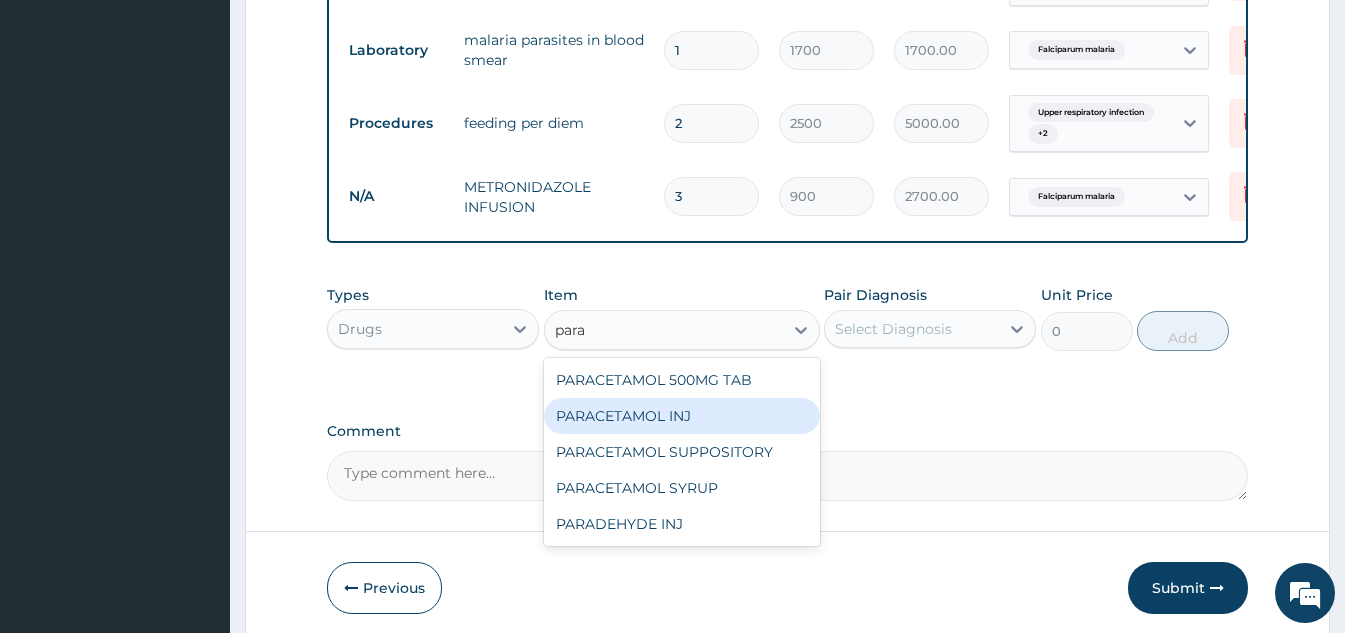 type on "170" 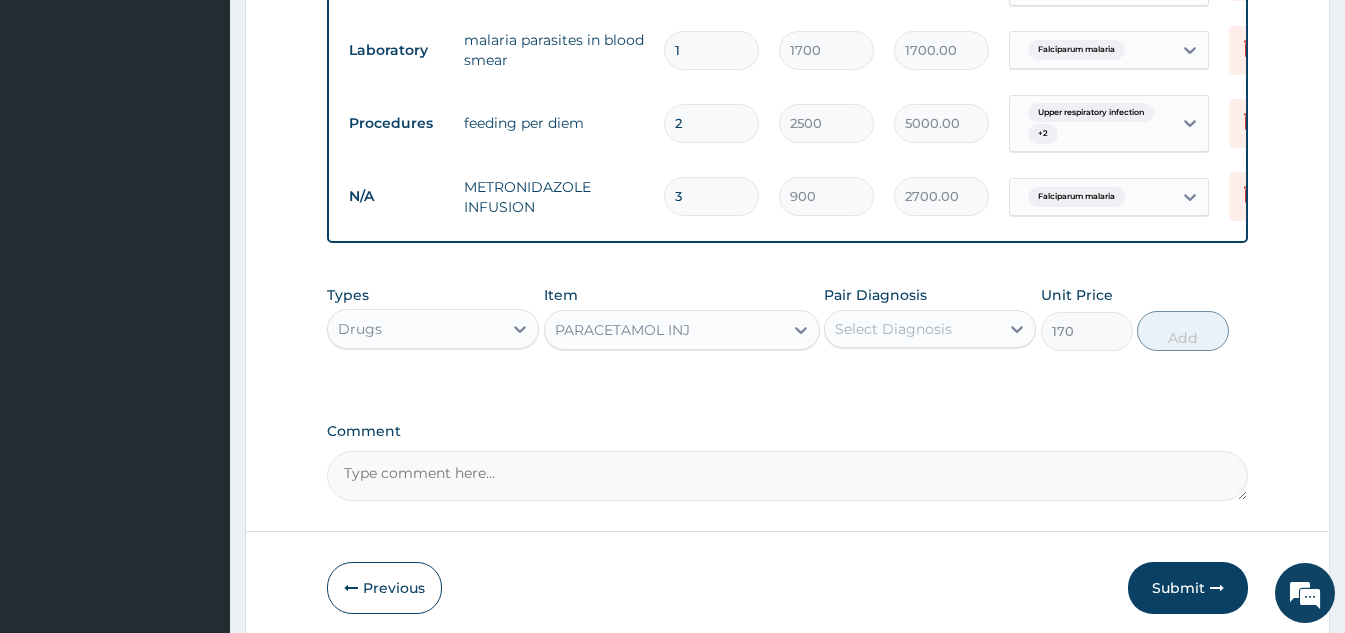 click on "Pair Diagnosis Select Diagnosis" at bounding box center (930, 318) 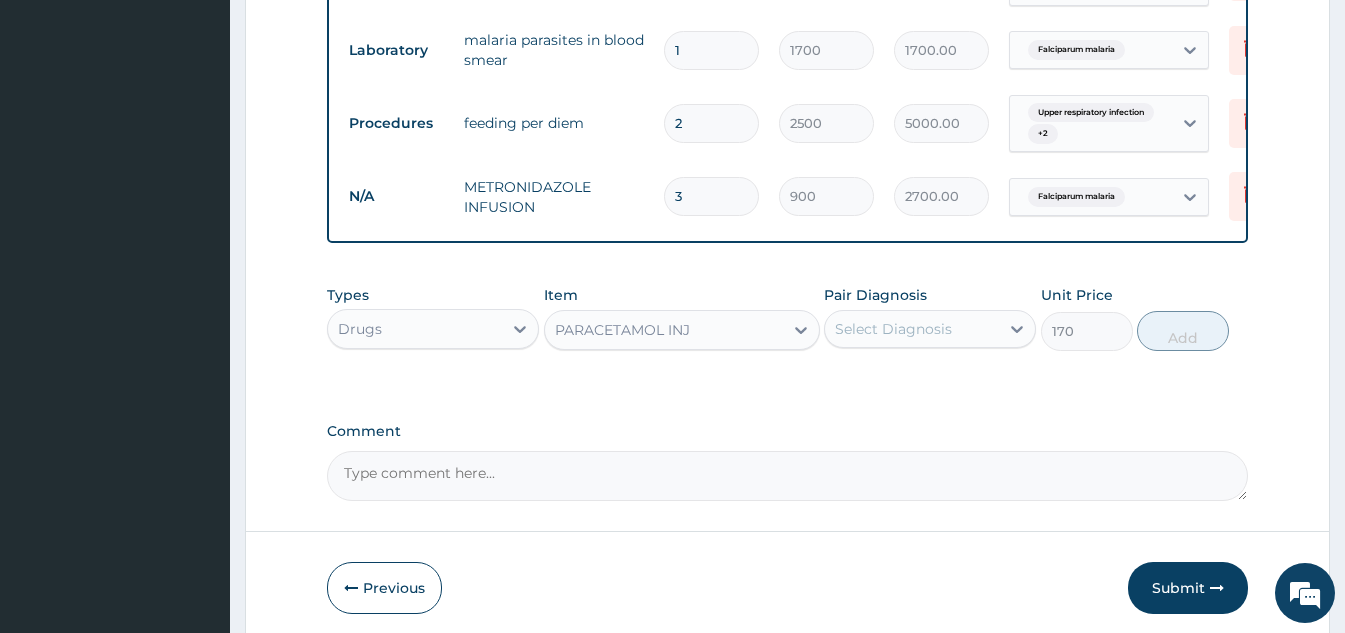 click on "Select Diagnosis" at bounding box center [912, 329] 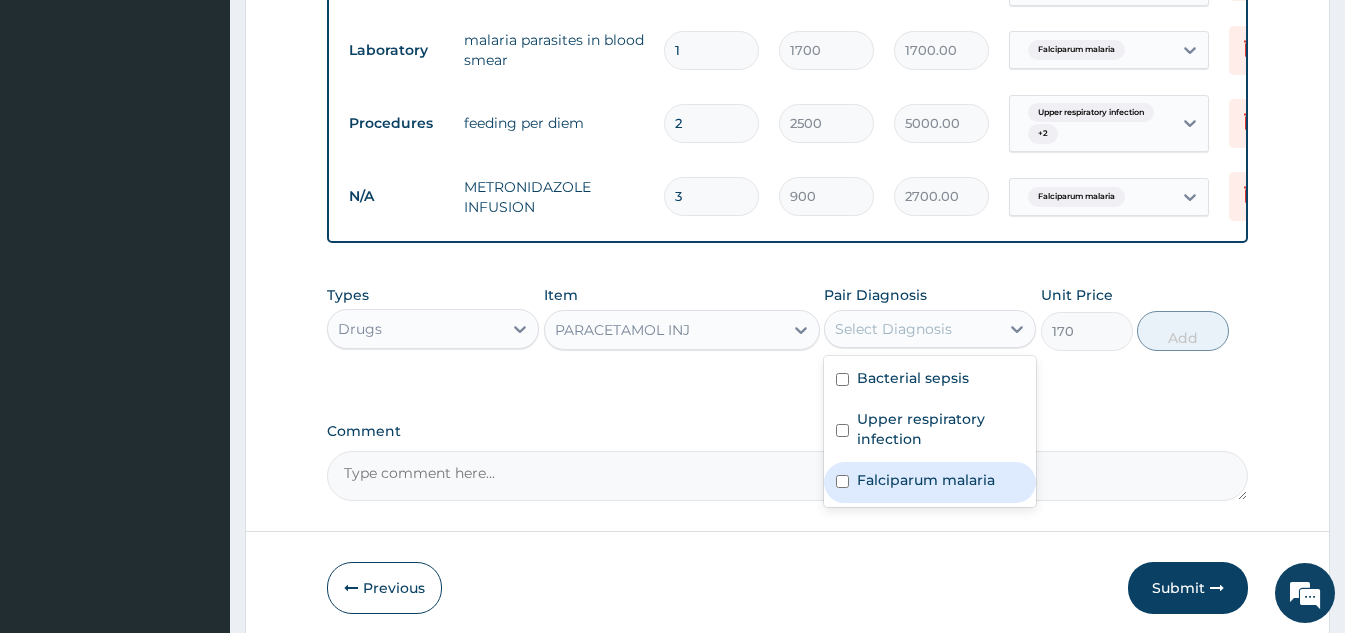 click on "Falciparum malaria" at bounding box center [926, 480] 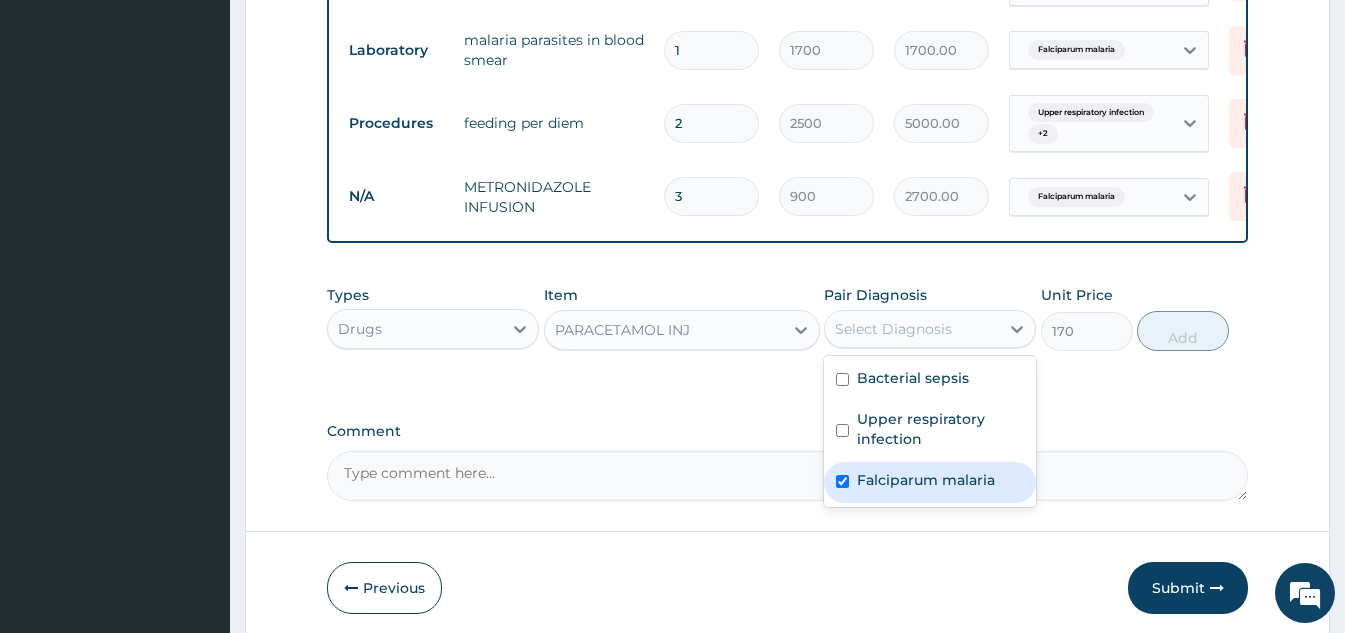 checkbox on "true" 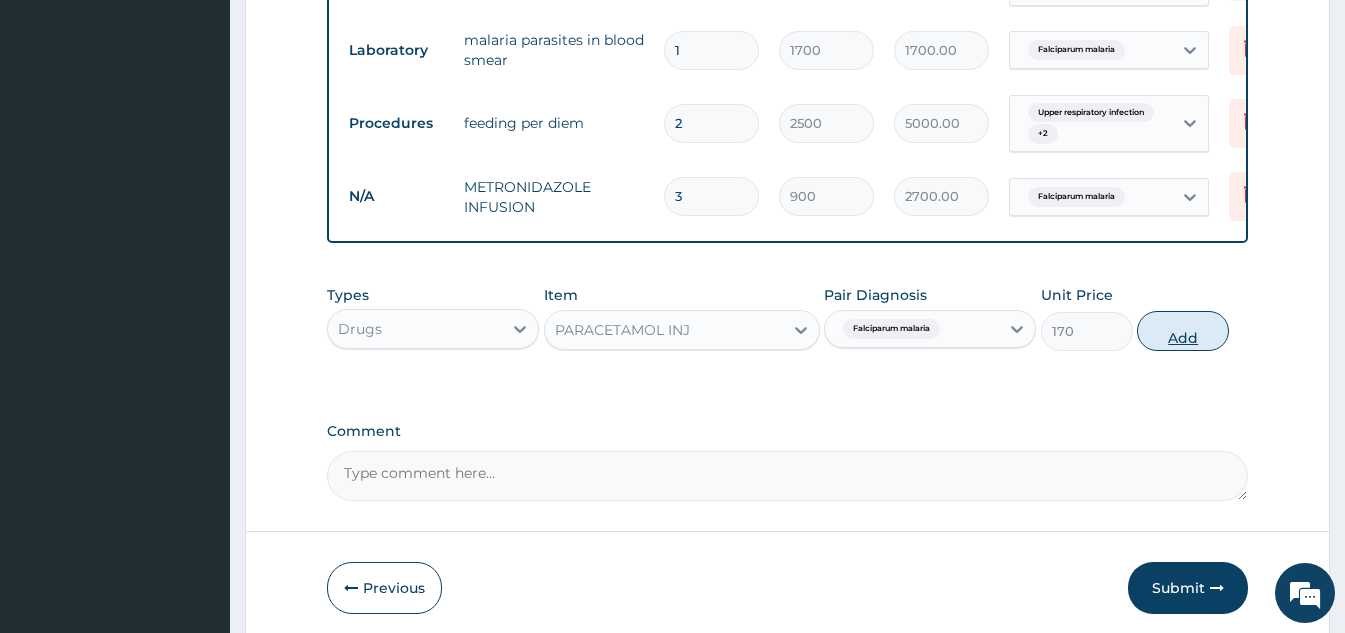 click on "Add" at bounding box center (1183, 331) 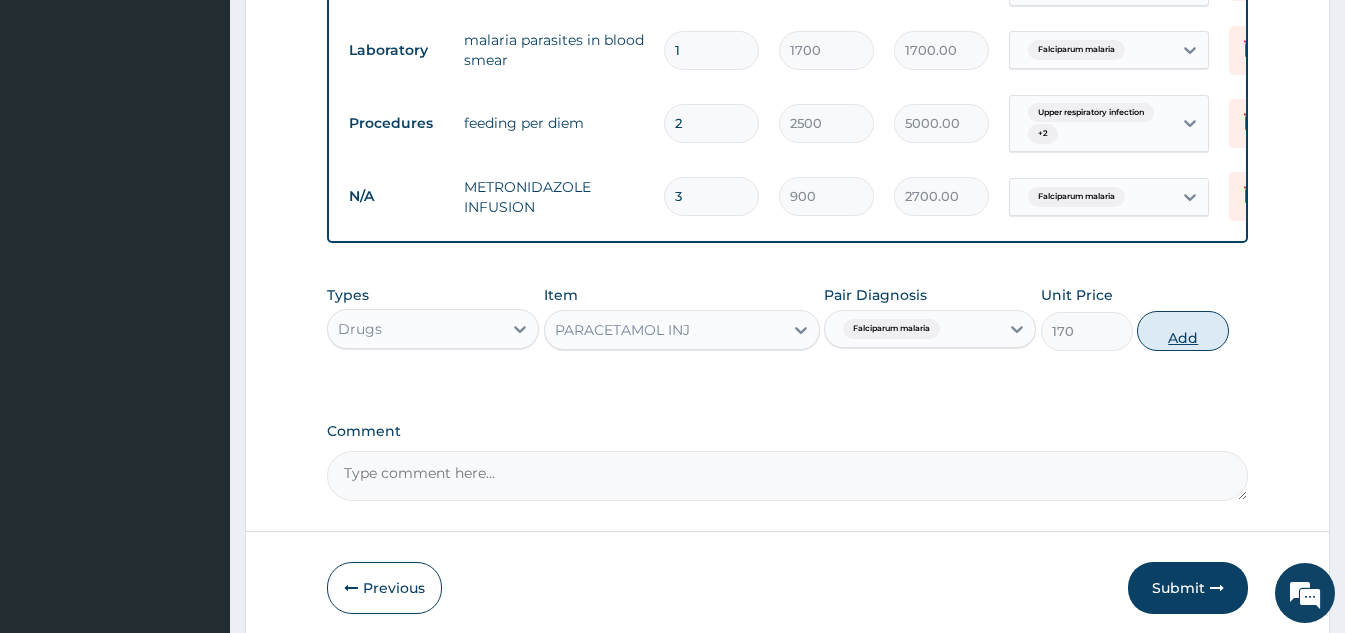 type on "0" 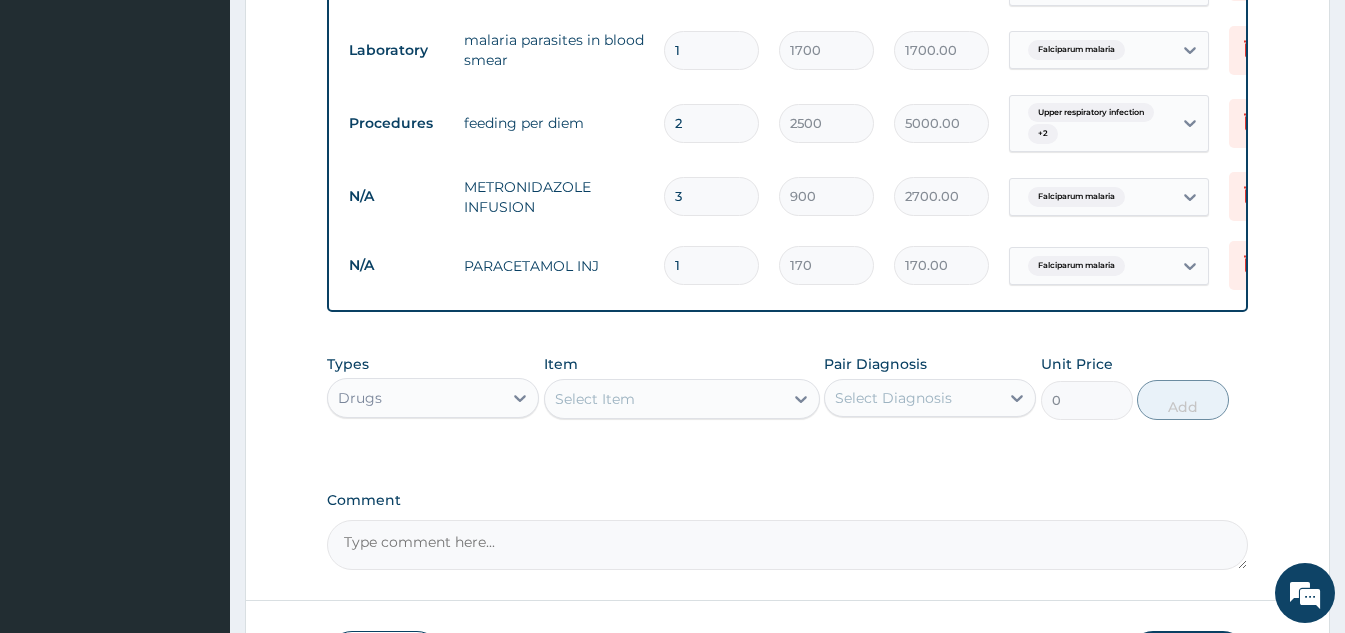 type on "12" 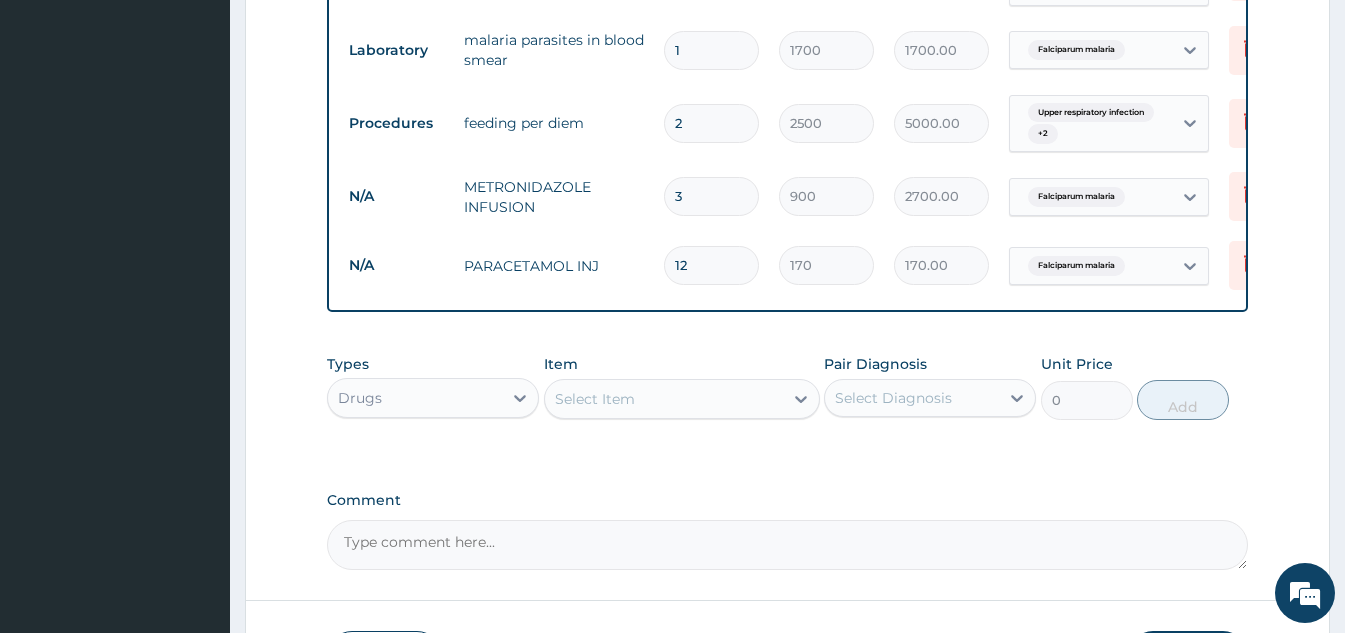 type on "2040.00" 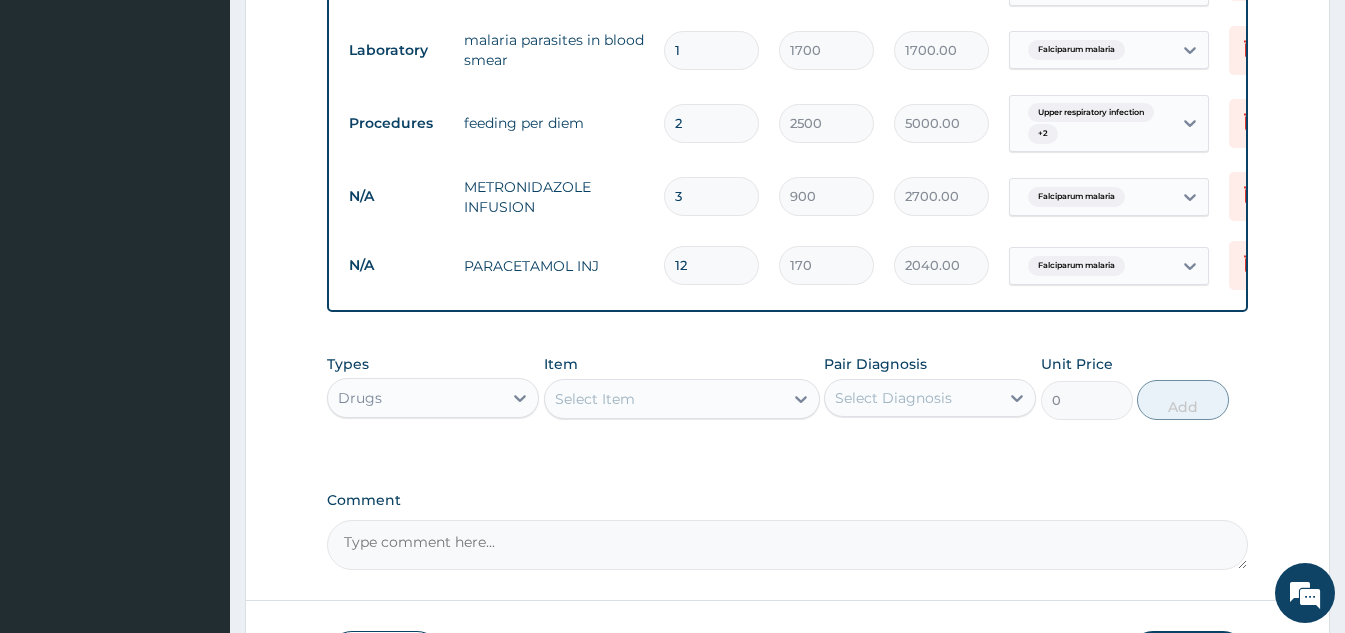 type on "12" 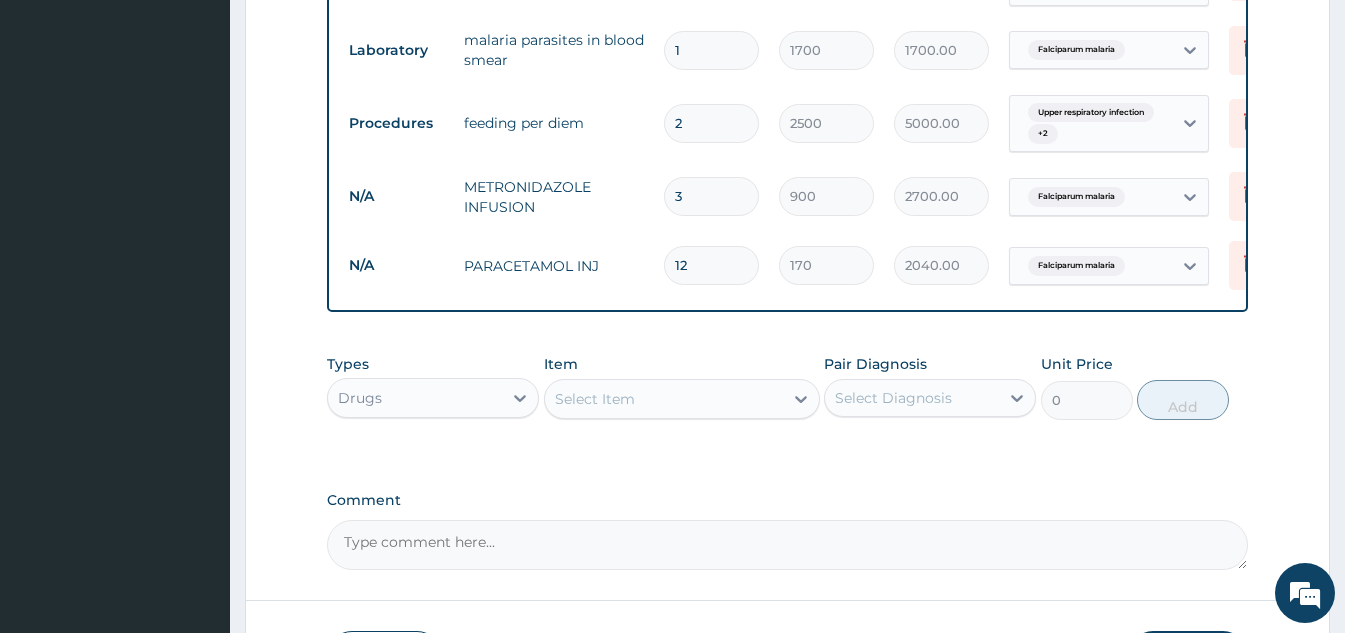 click on "Select Item" at bounding box center [664, 399] 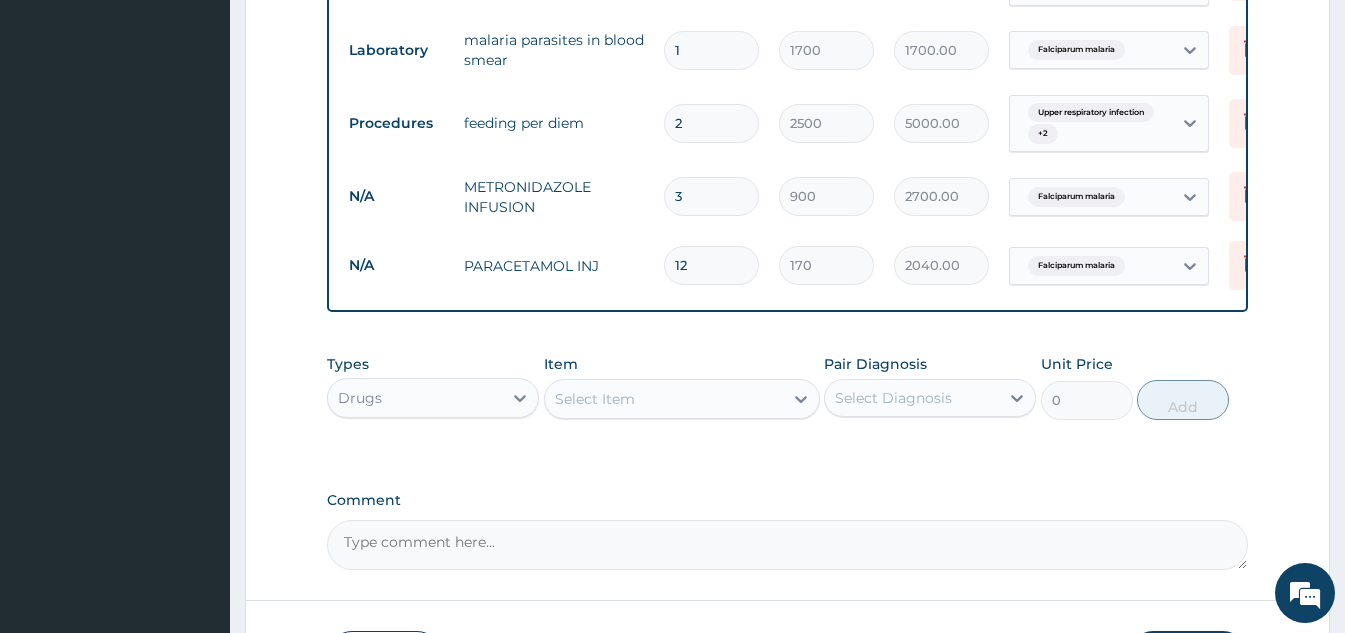 click on "Select Item" at bounding box center (664, 399) 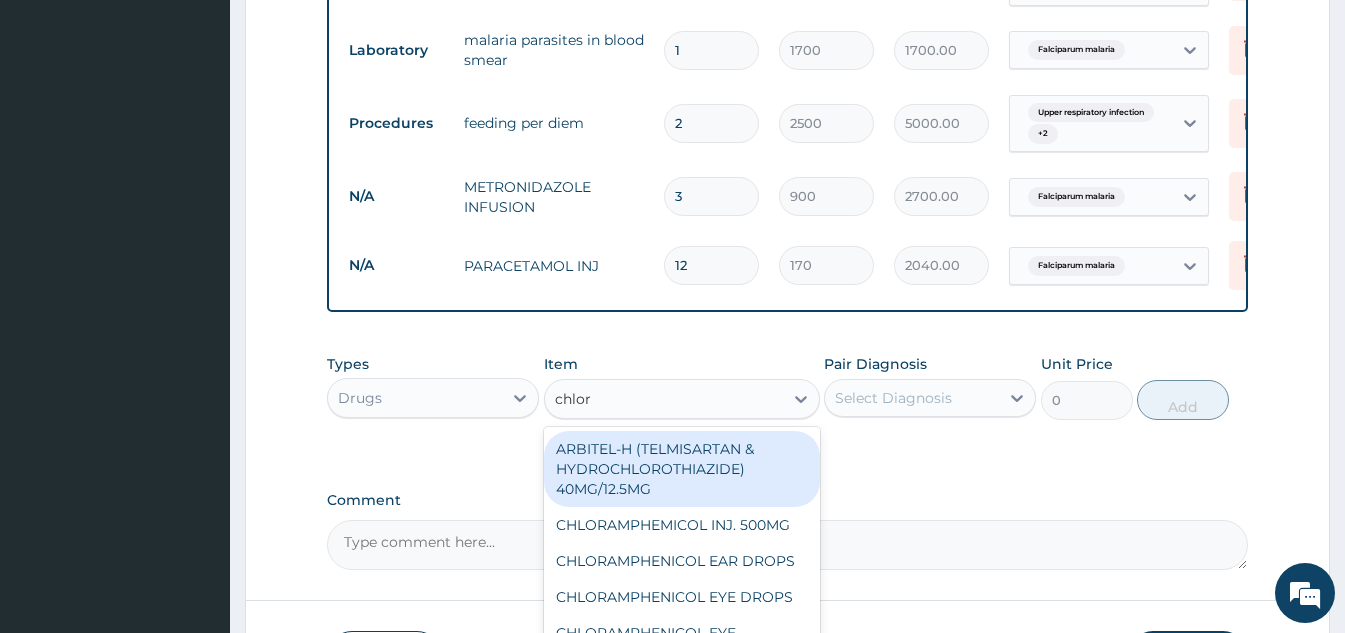 type on "chloro" 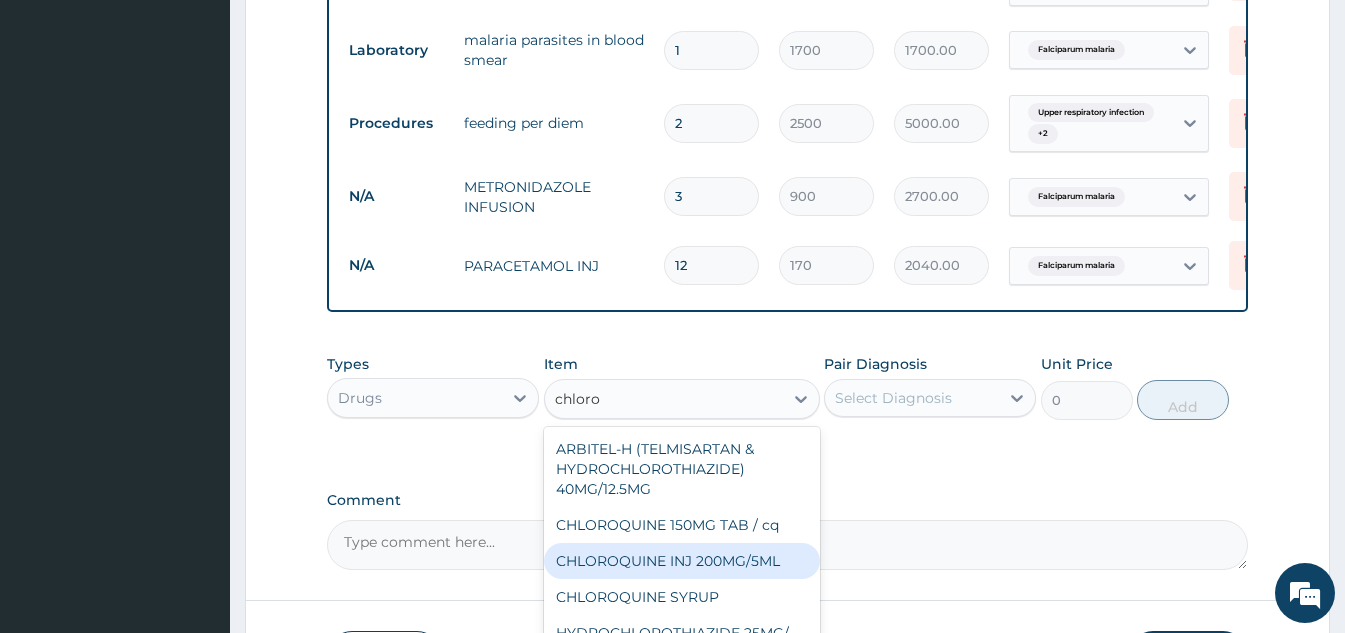 click on "CHLOROQUINE INJ 200MG/5ML" at bounding box center (682, 561) 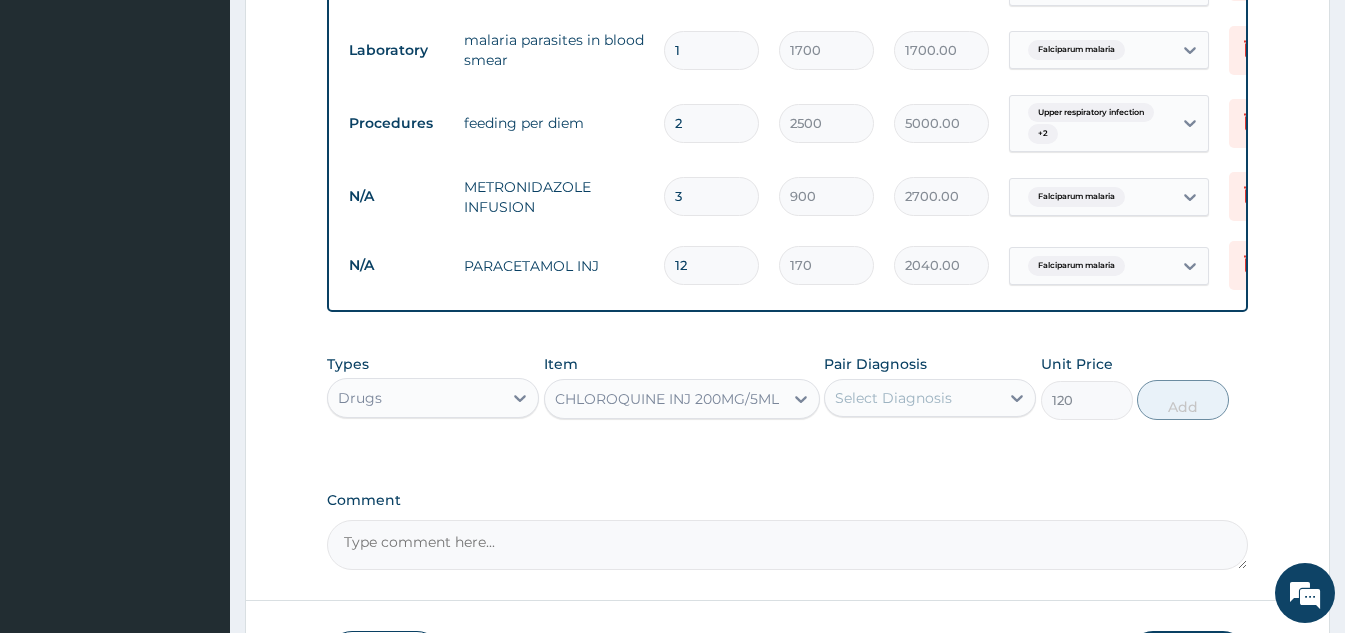 click on "Select Diagnosis" at bounding box center [893, 398] 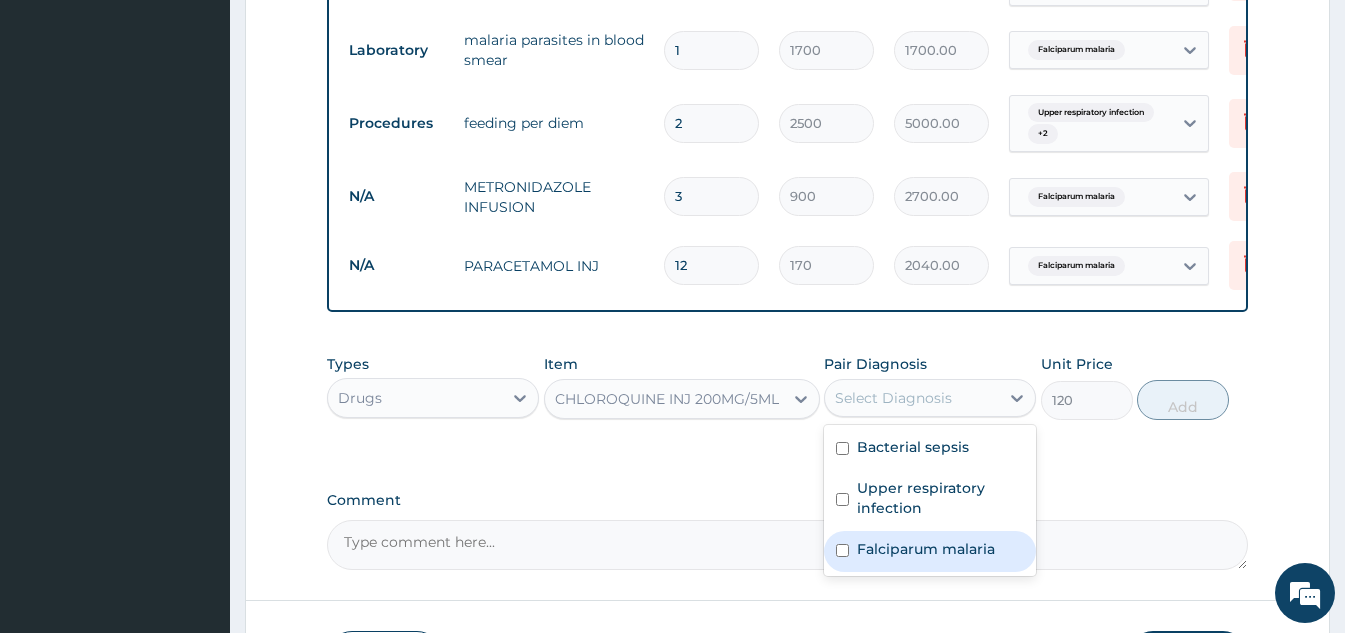 click on "Falciparum malaria" at bounding box center (926, 549) 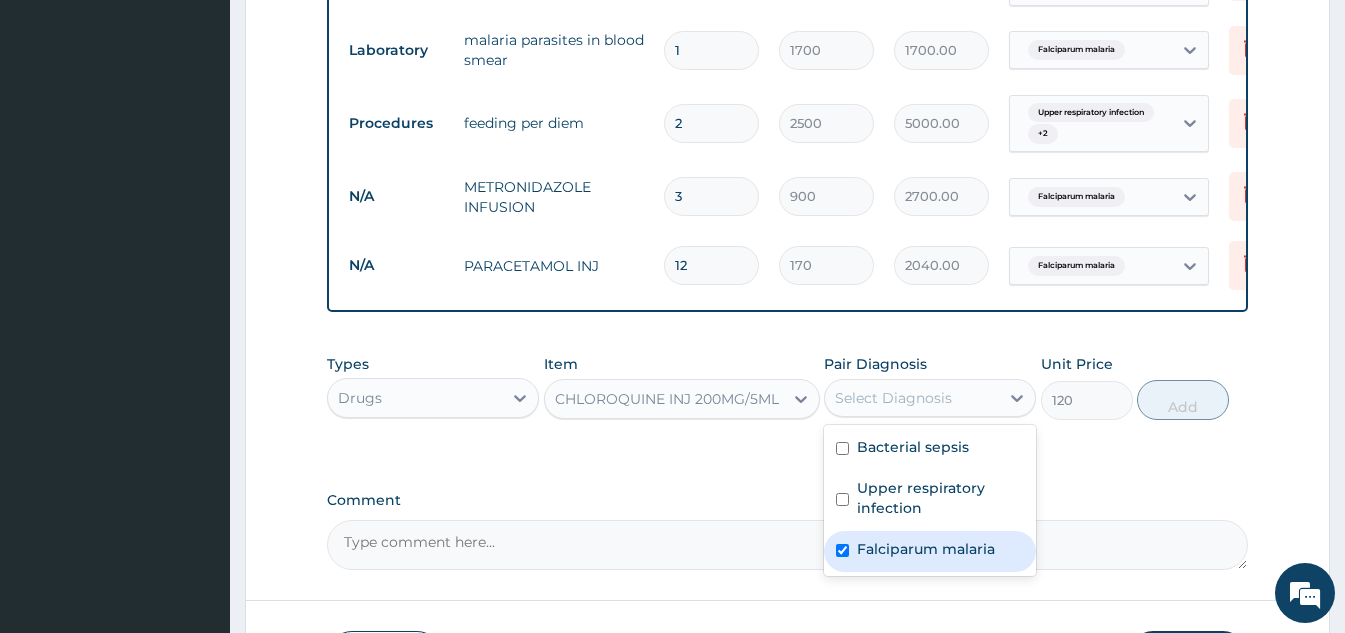 checkbox on "true" 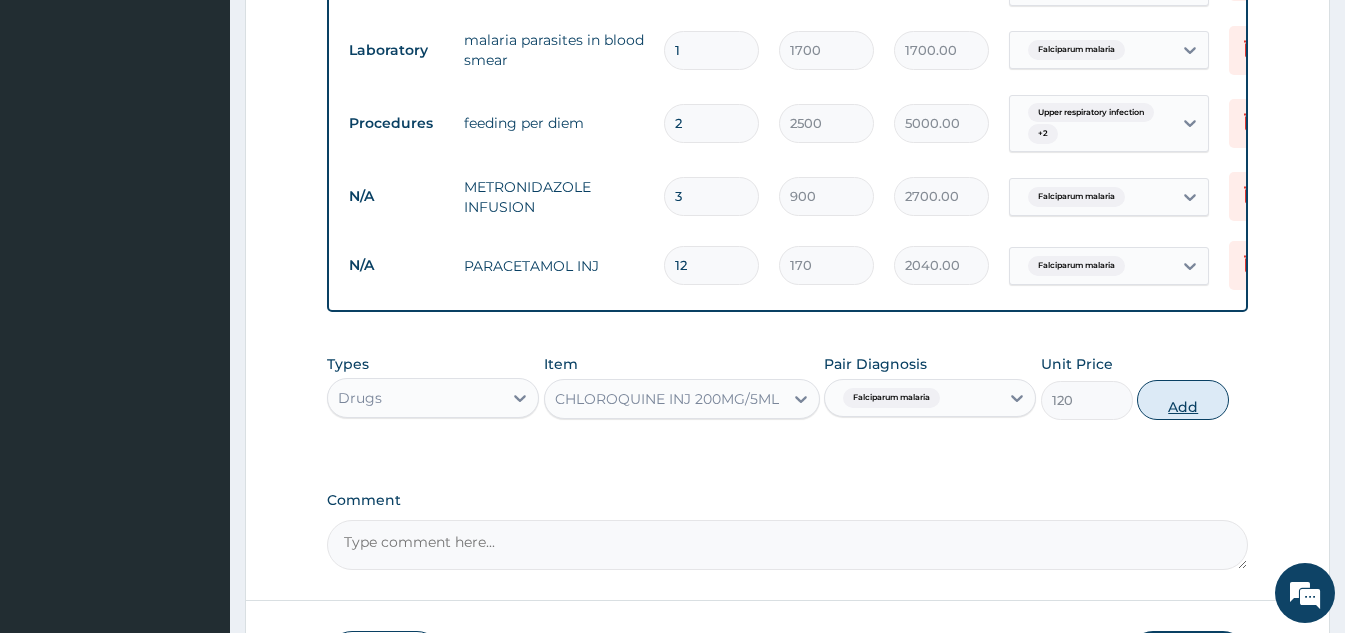 click on "Add" at bounding box center (1183, 400) 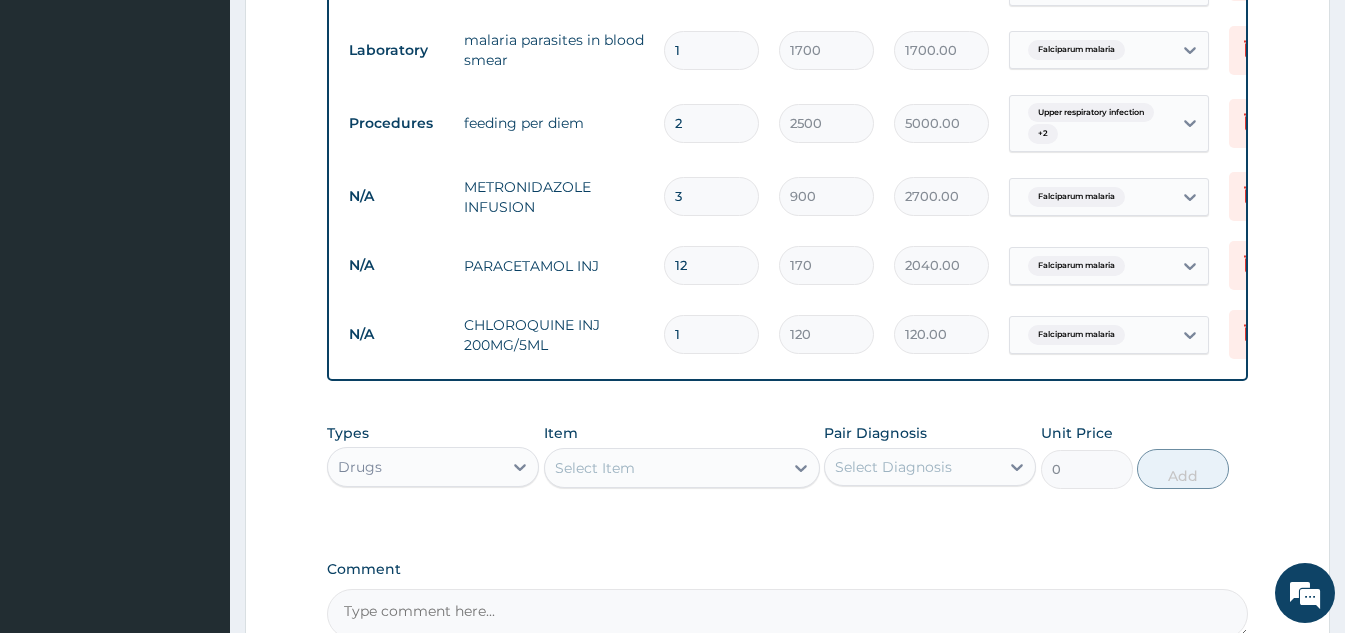 type 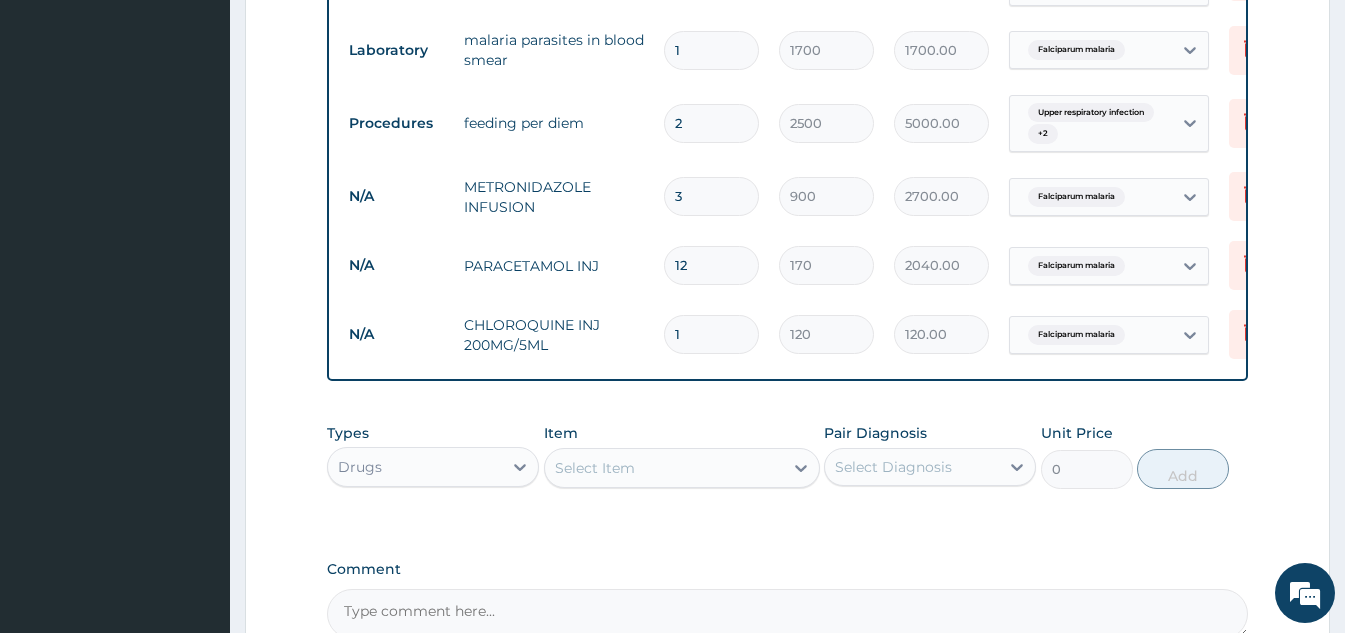 type on "0.00" 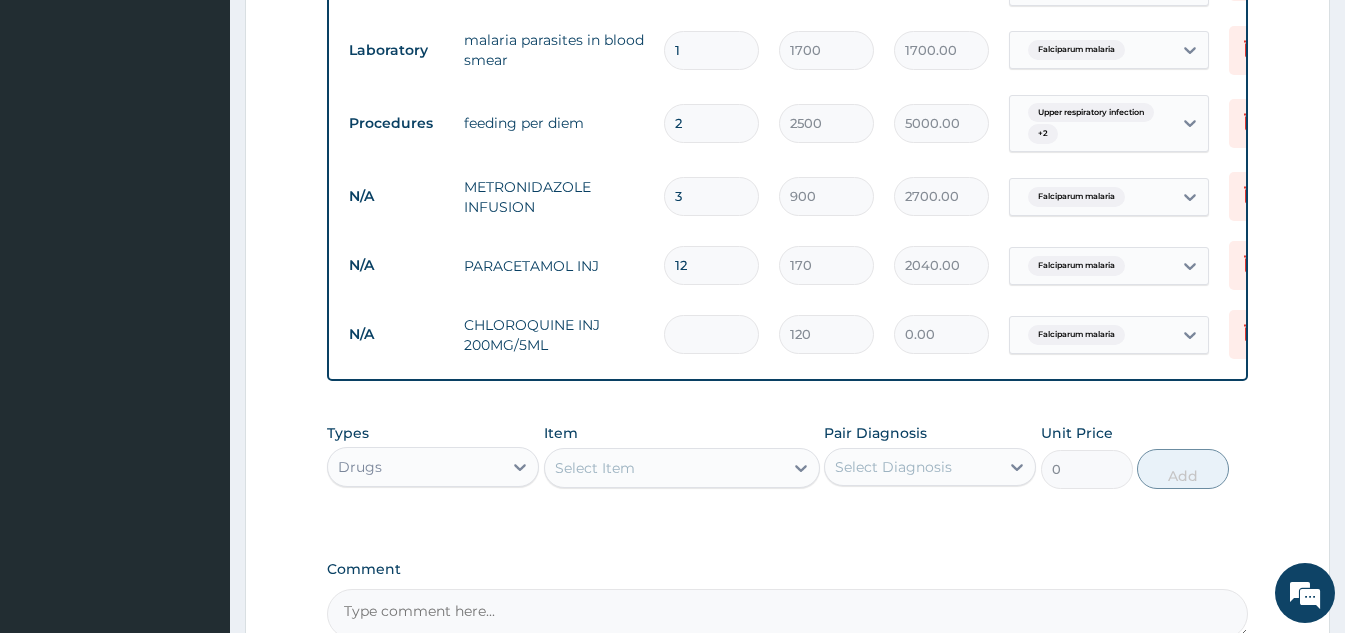 type on "4" 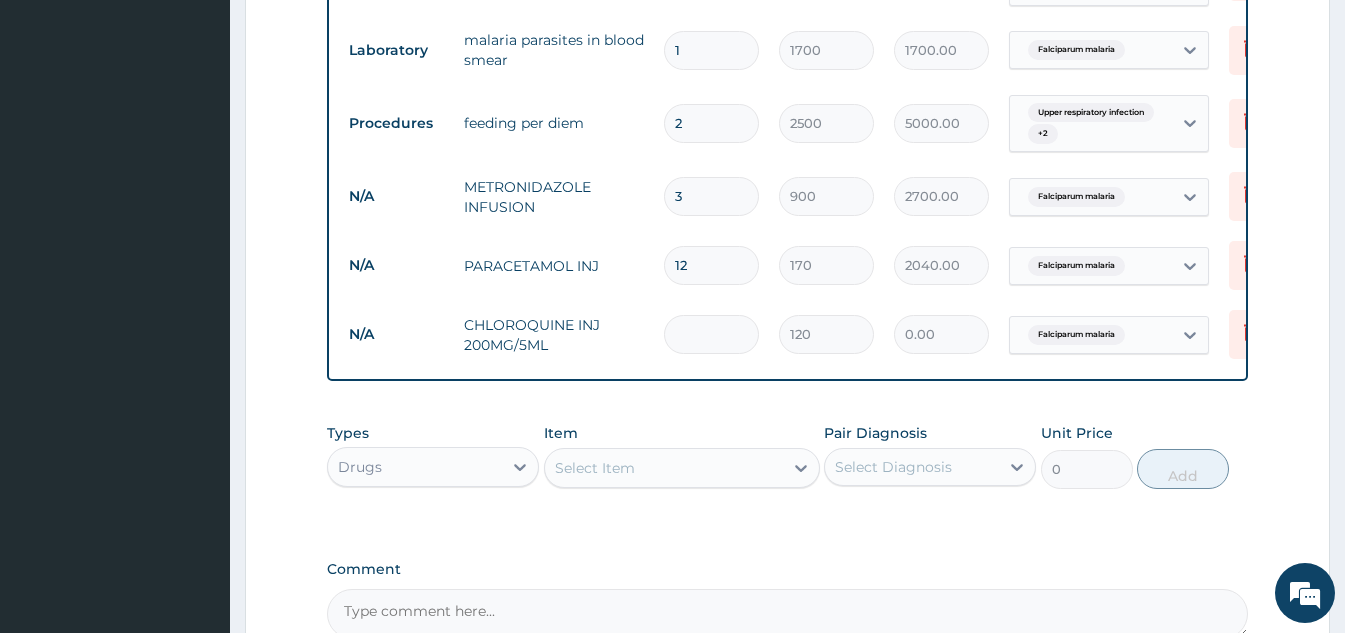 type on "480.00" 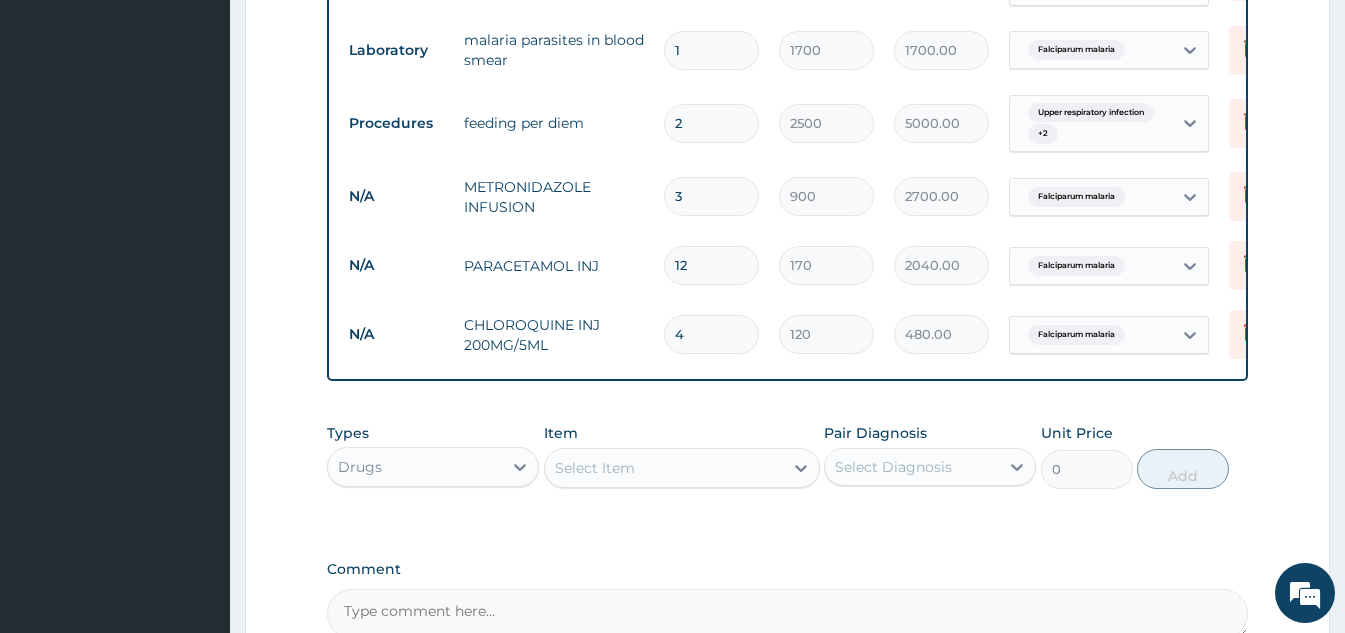type on "4" 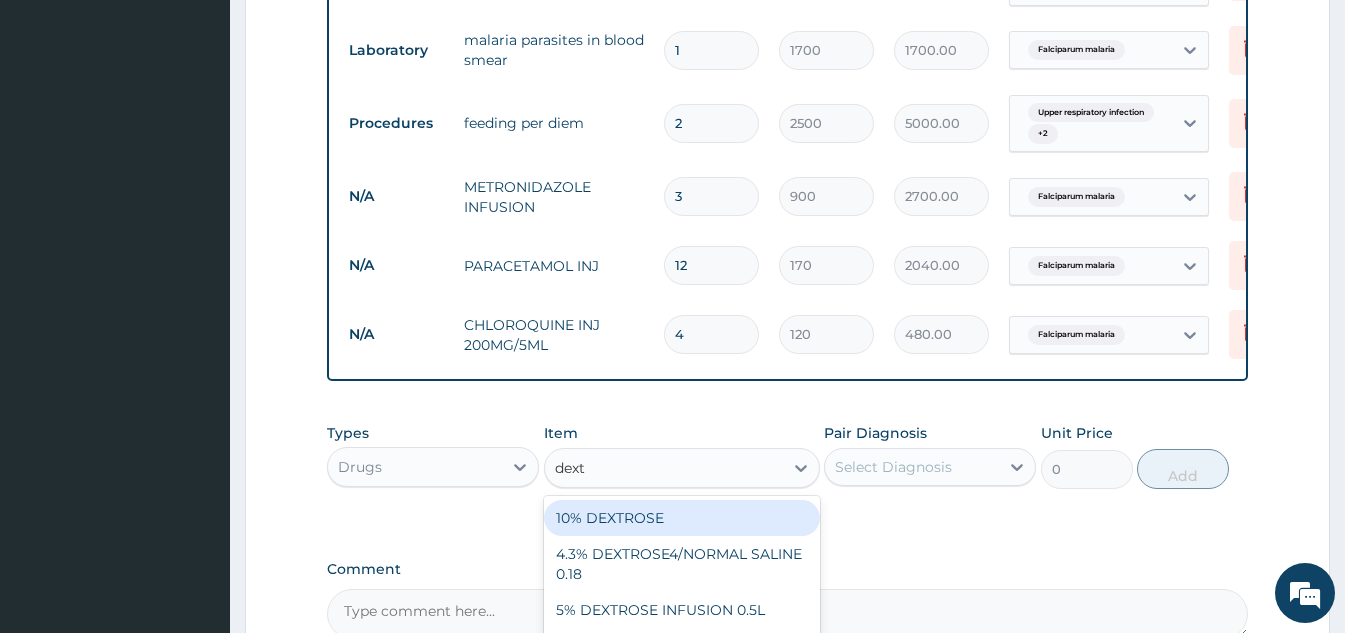 type on "dextr" 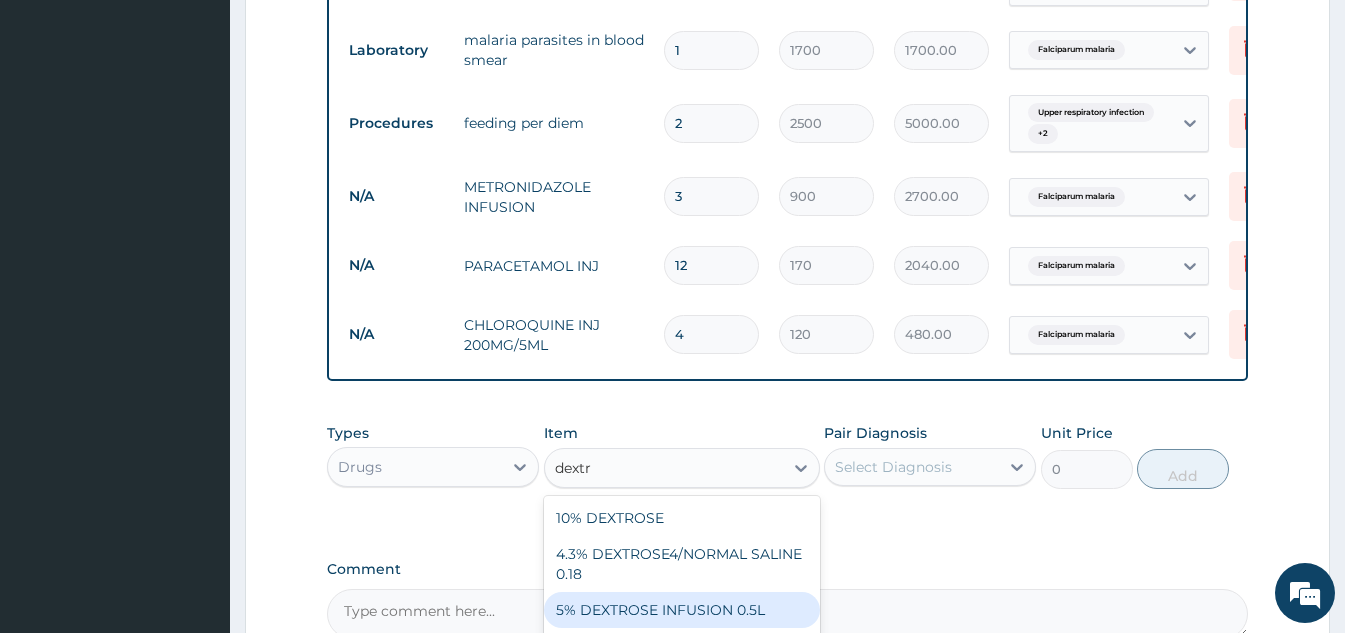 click on "5% DEXTROSE INFUSION 0.5L" at bounding box center [682, 610] 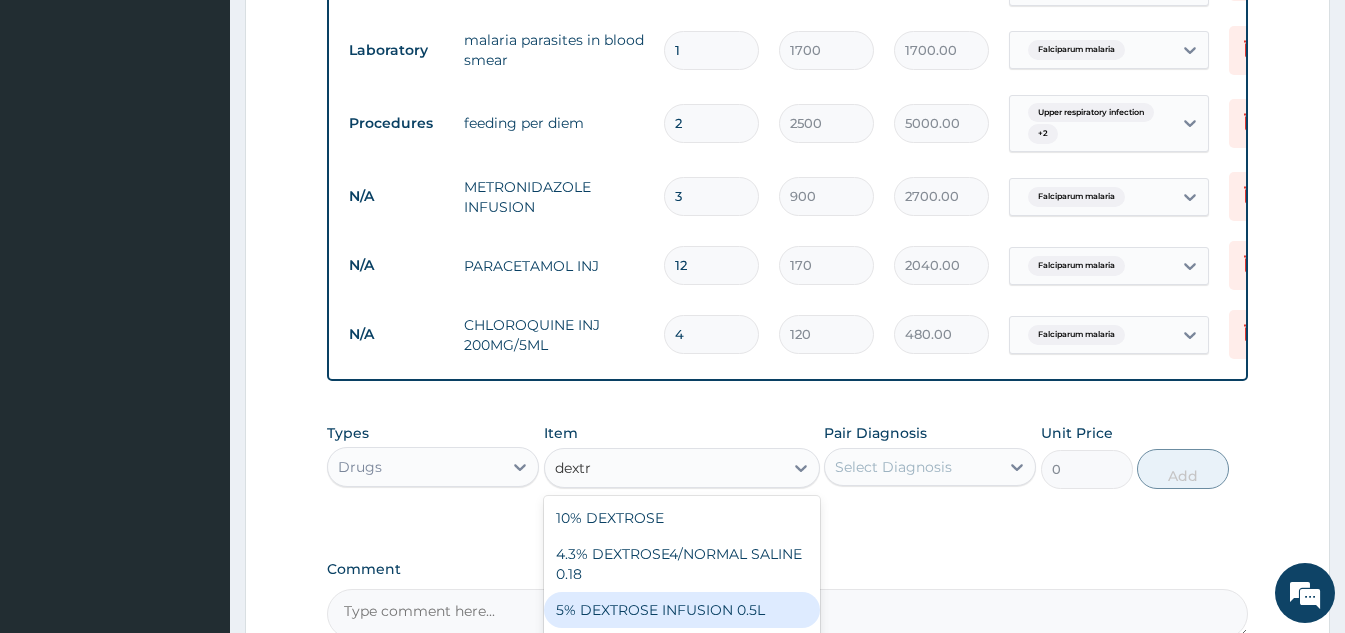 type on "1200" 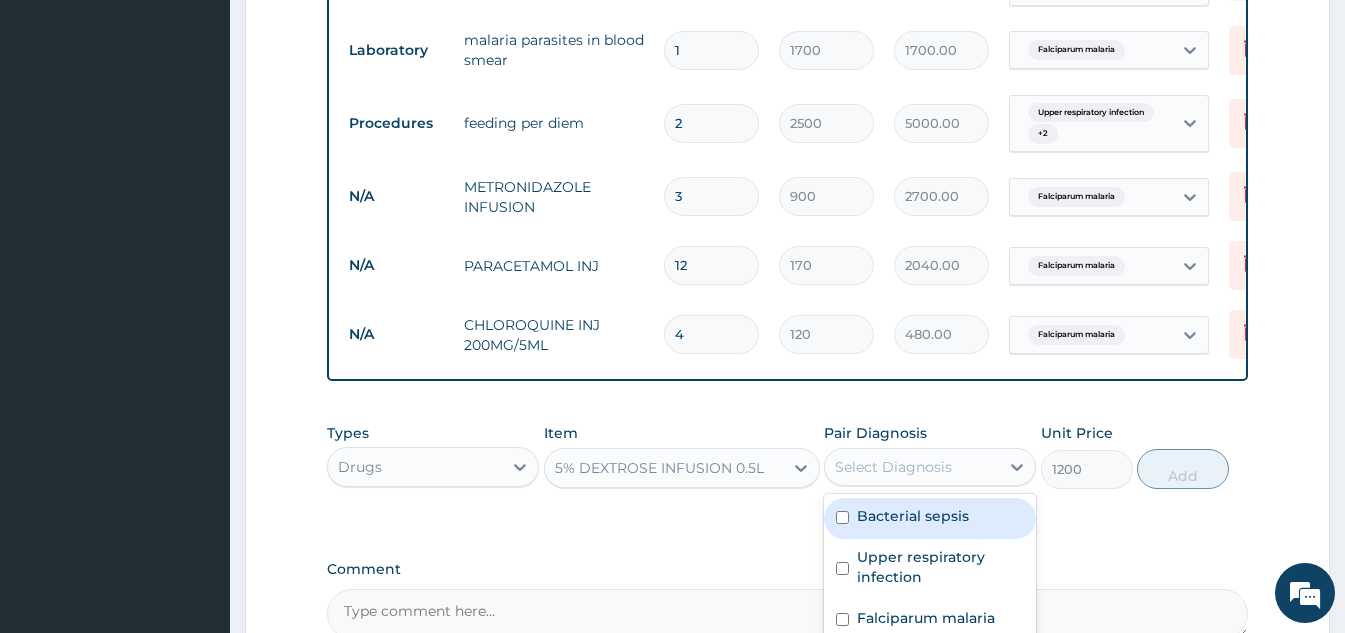 click on "Select Diagnosis" at bounding box center [912, 467] 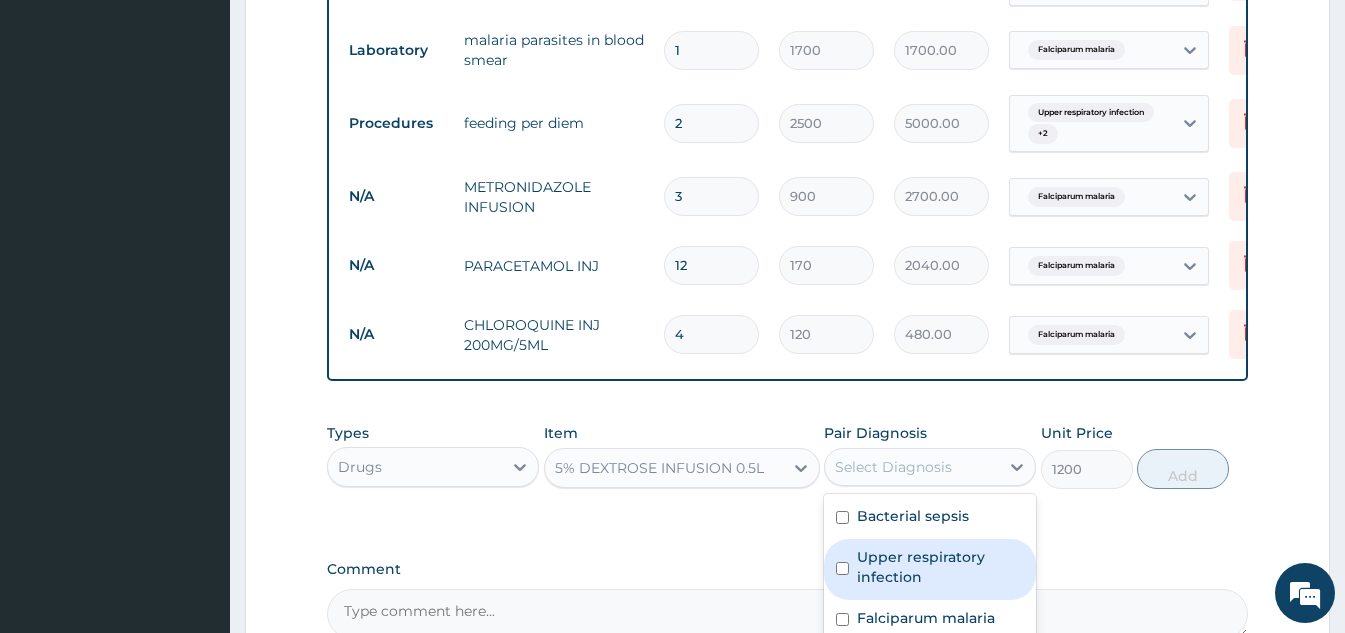 click on "Upper respiratory infection" at bounding box center [930, 569] 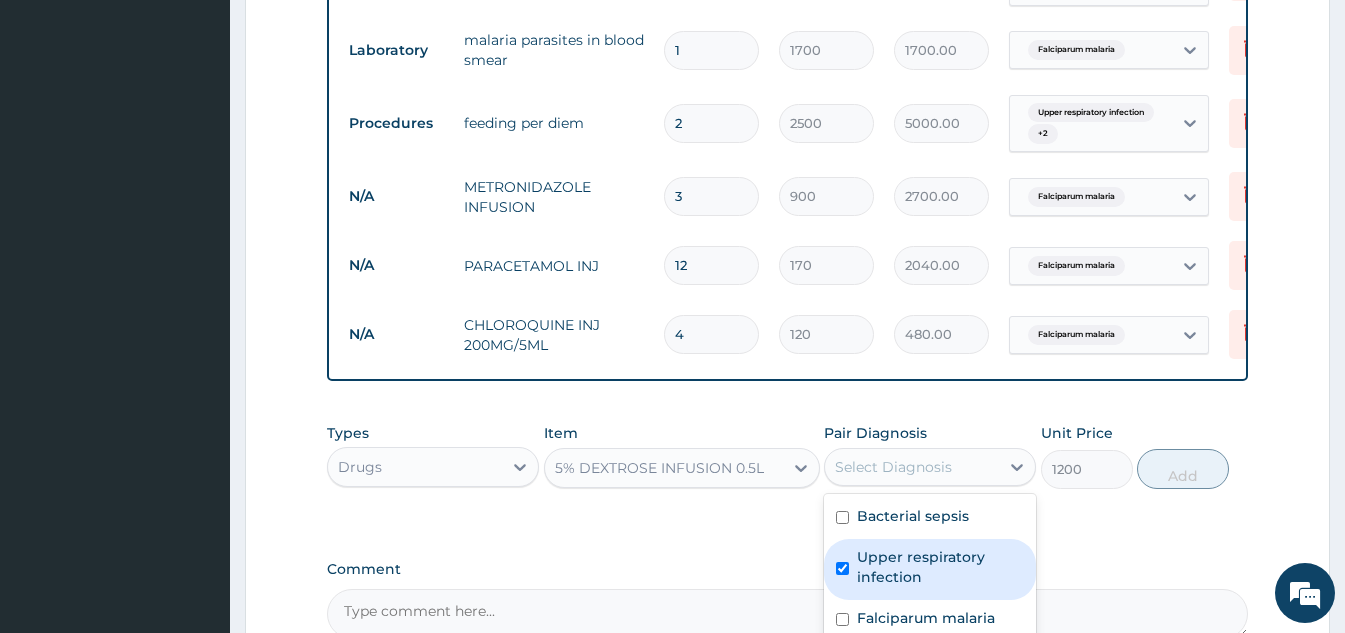 checkbox on "true" 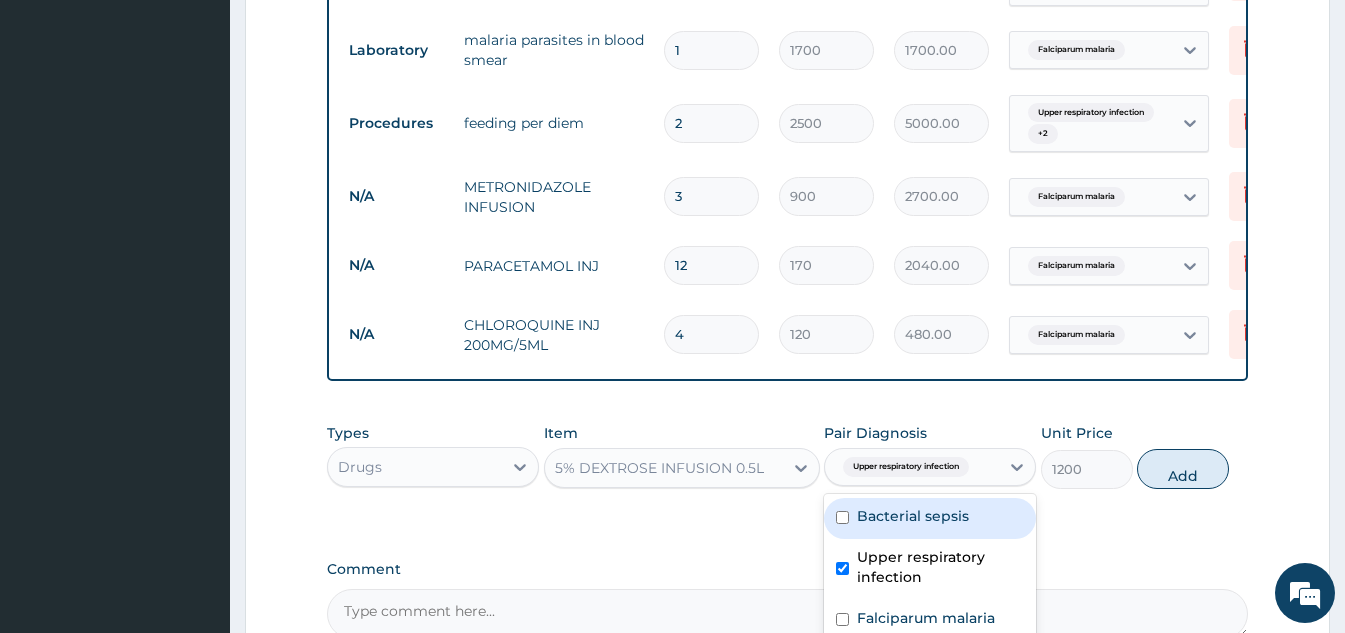 click on "Bacterial sepsis" at bounding box center (930, 518) 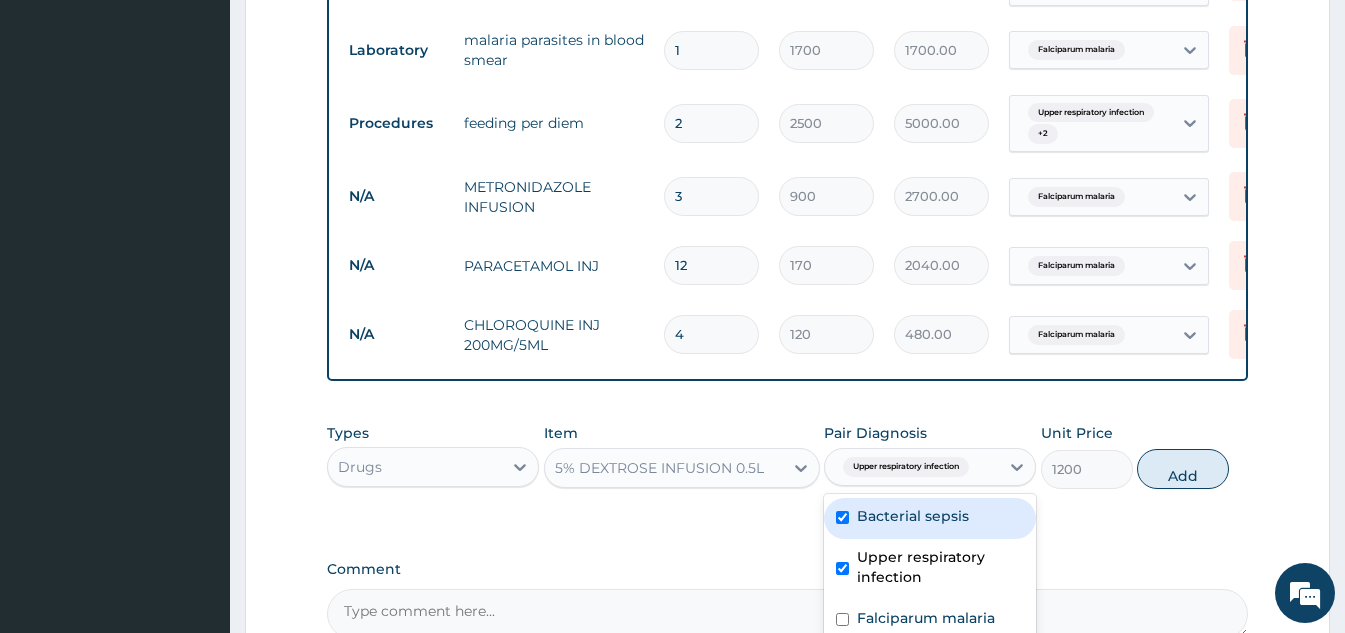 checkbox on "true" 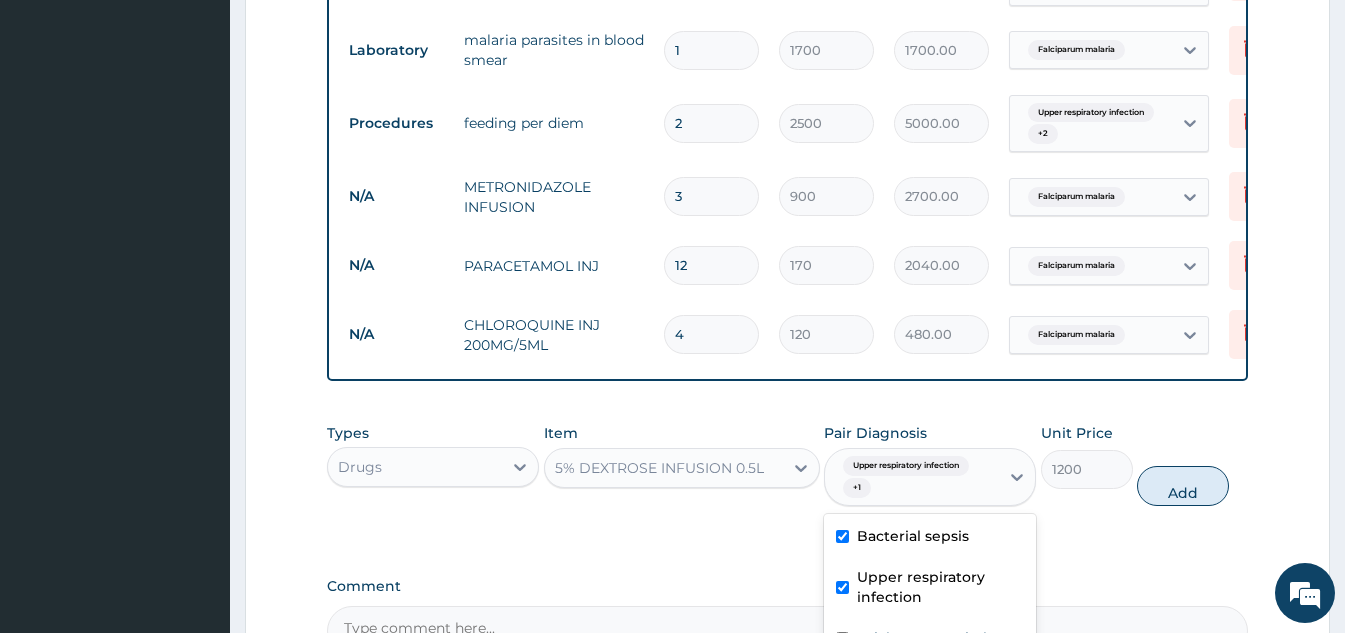 scroll, scrollTop: 1254, scrollLeft: 0, axis: vertical 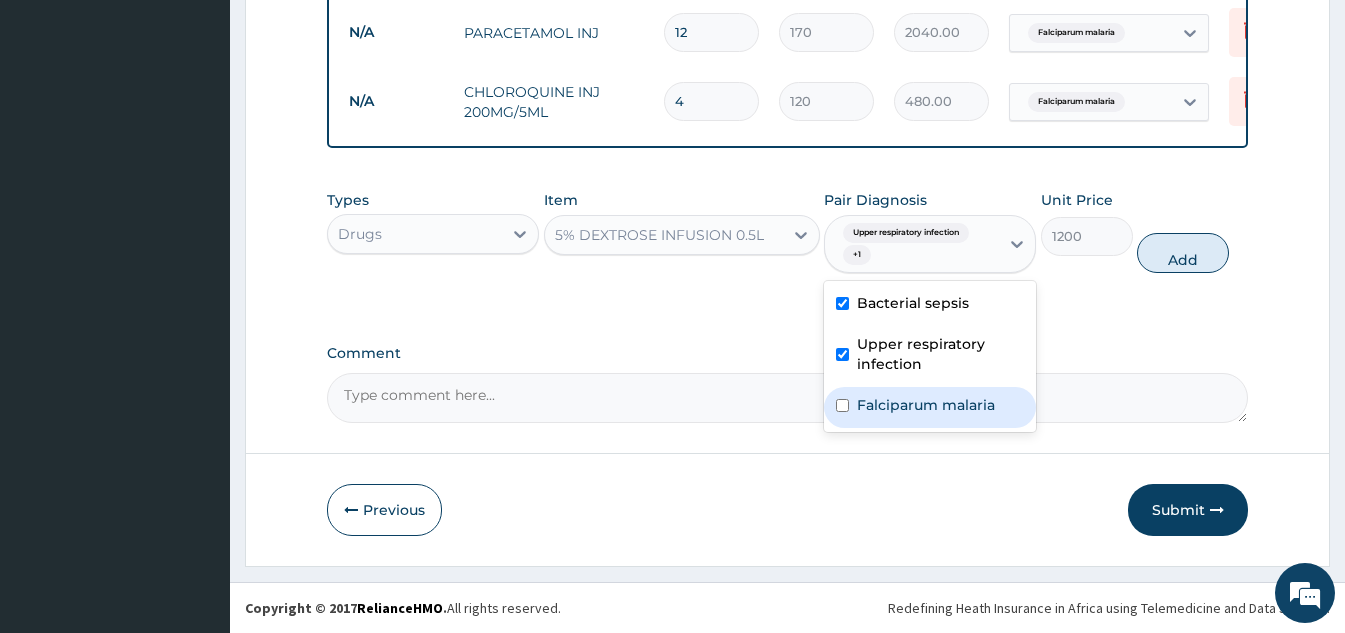 click on "Falciparum malaria" at bounding box center [930, 407] 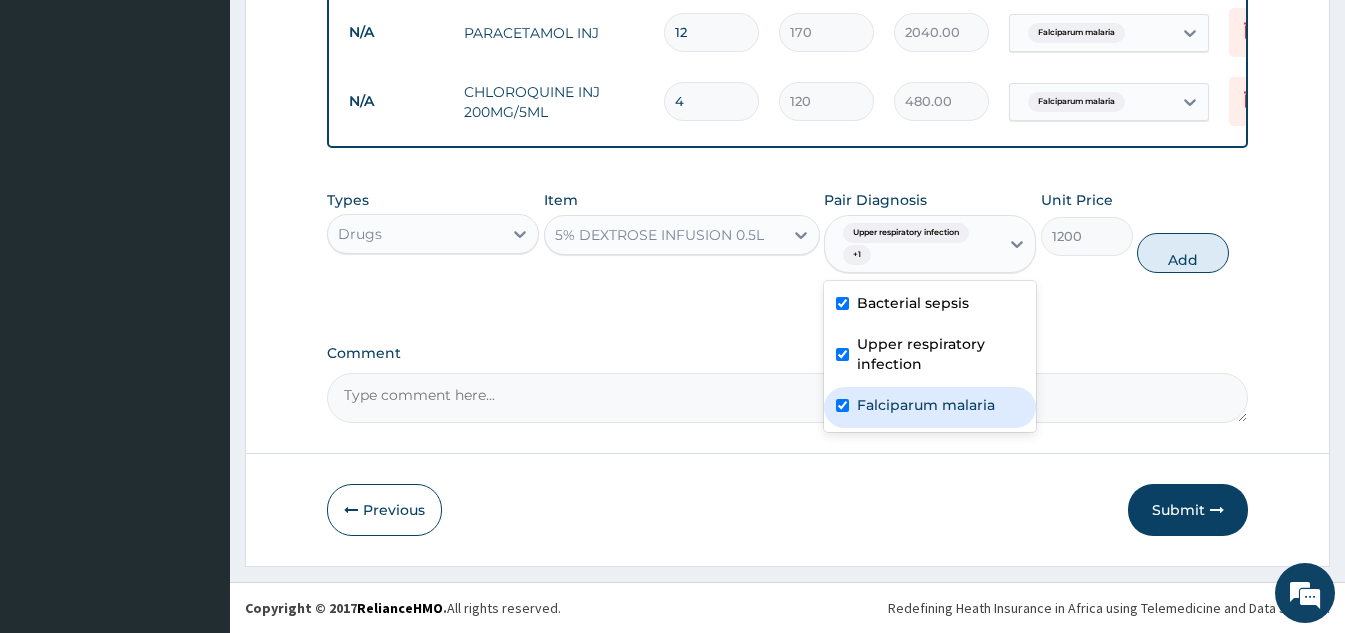 checkbox on "true" 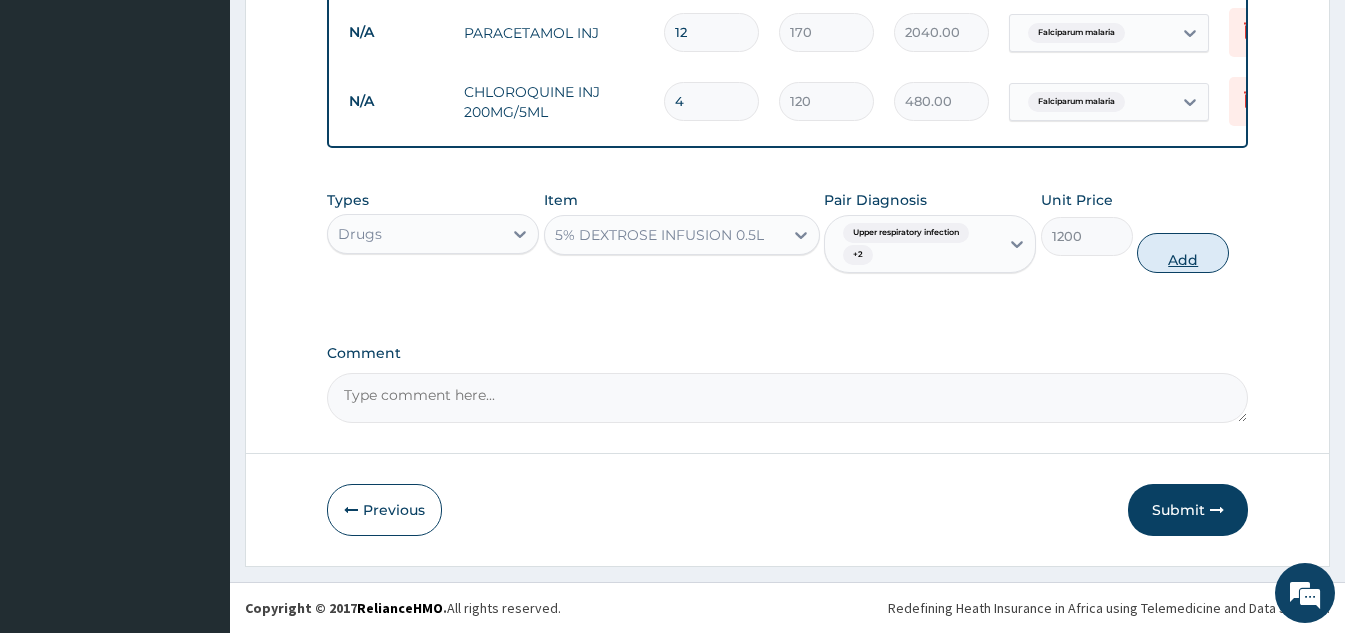 click on "Add" at bounding box center [1183, 253] 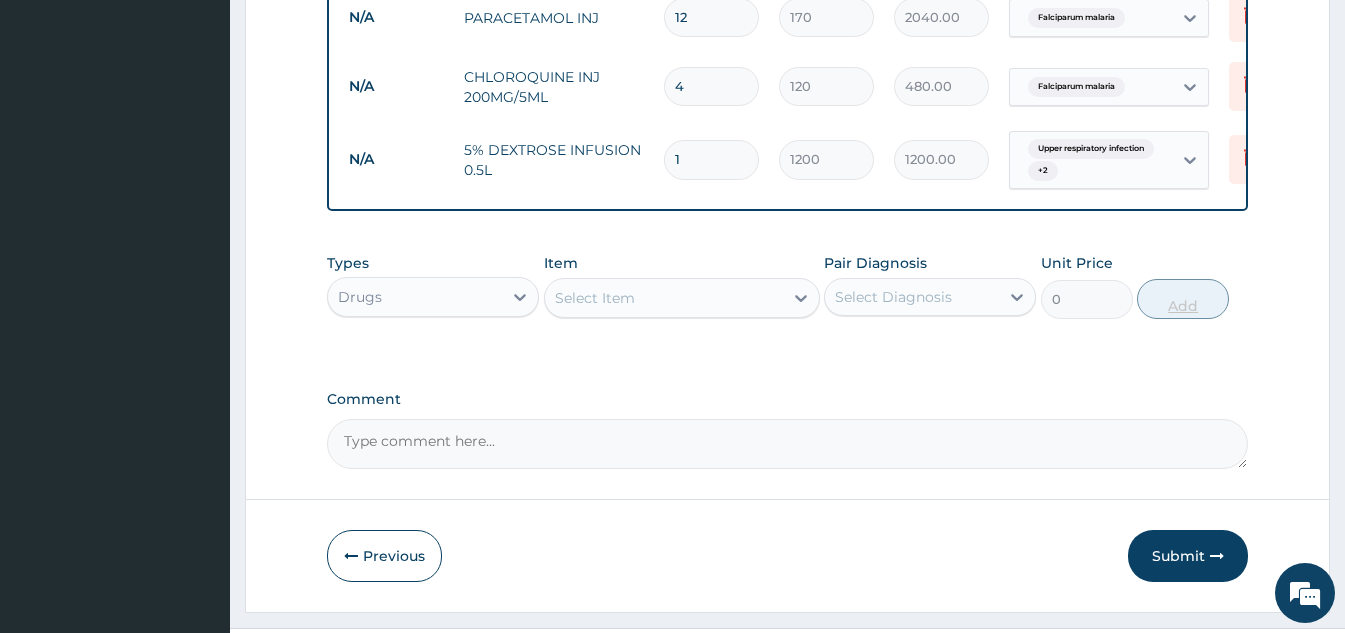 type 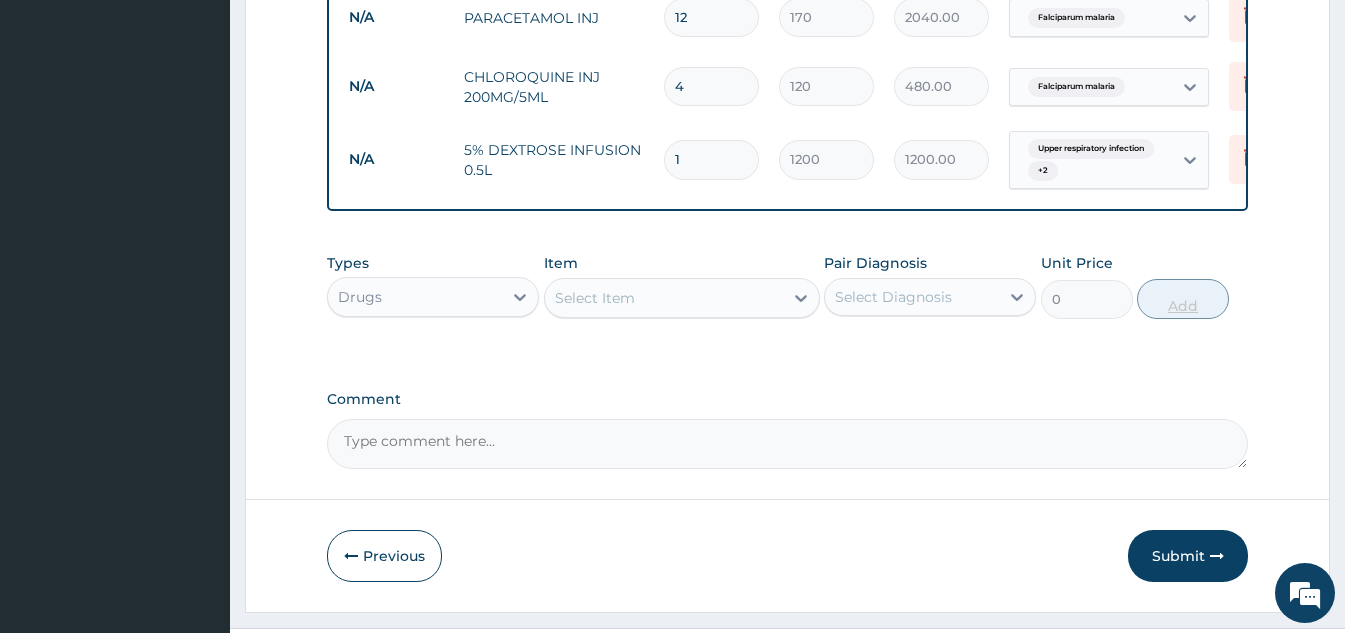 type on "0.00" 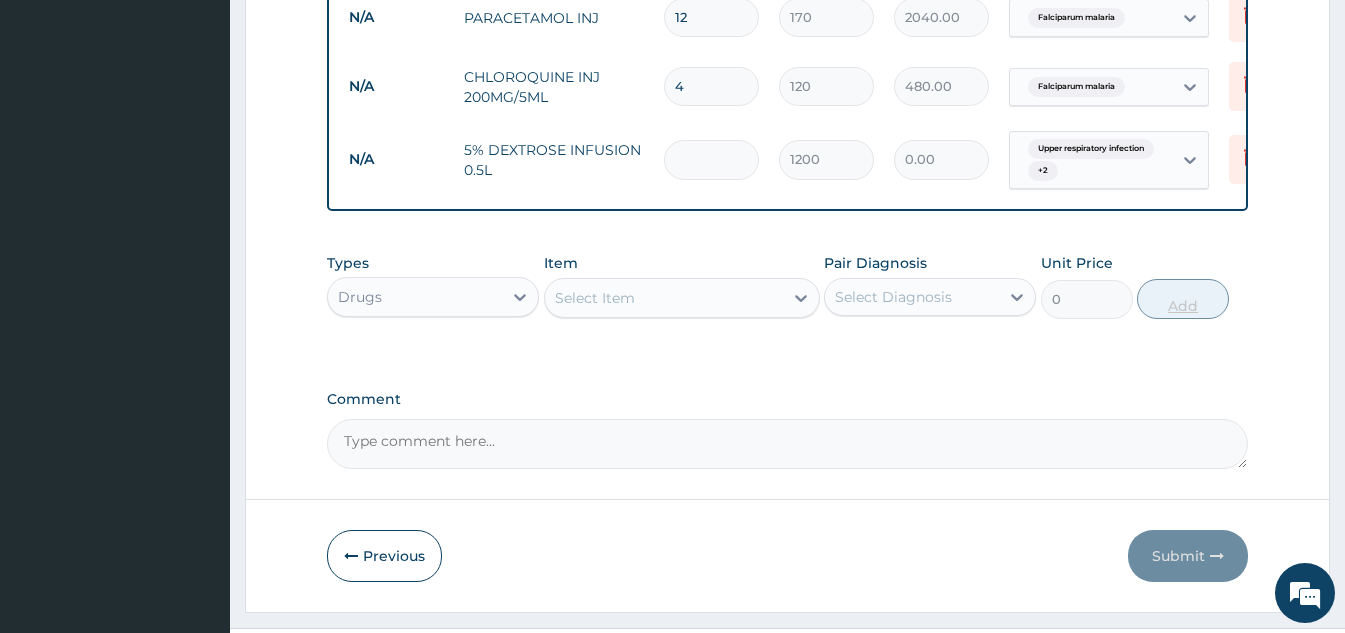 type on "2" 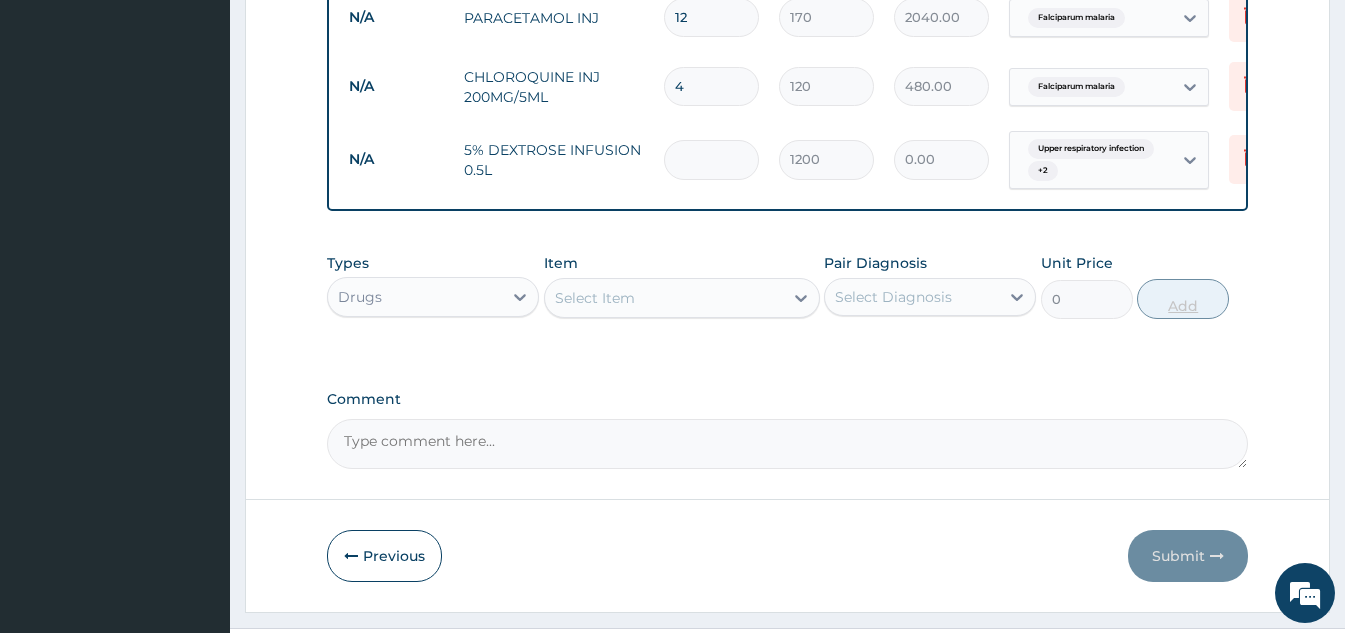 type on "2400.00" 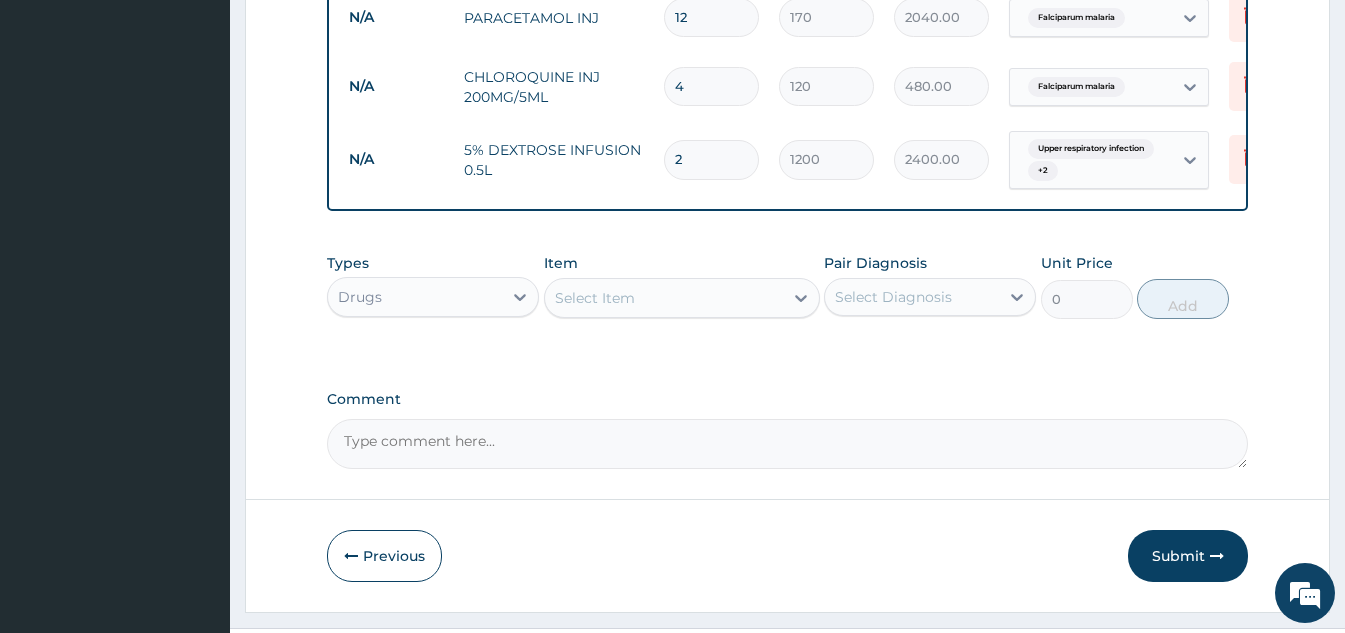 type on "2" 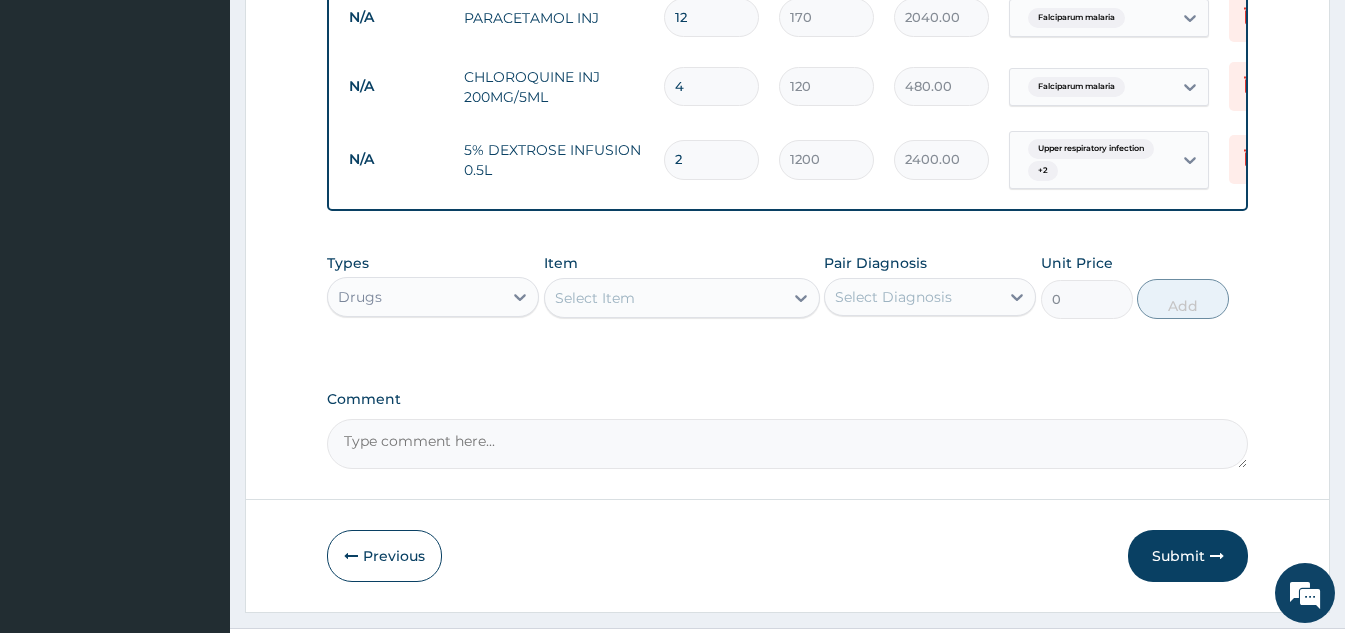 type on "0.00" 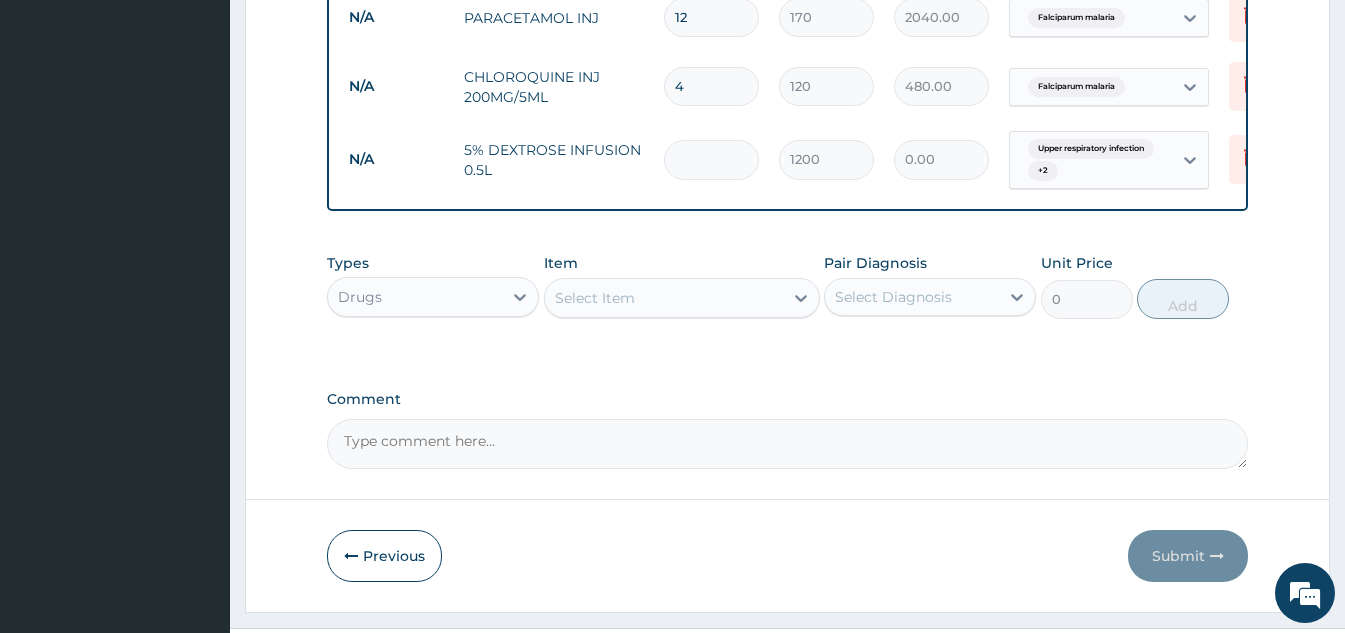 type on "1" 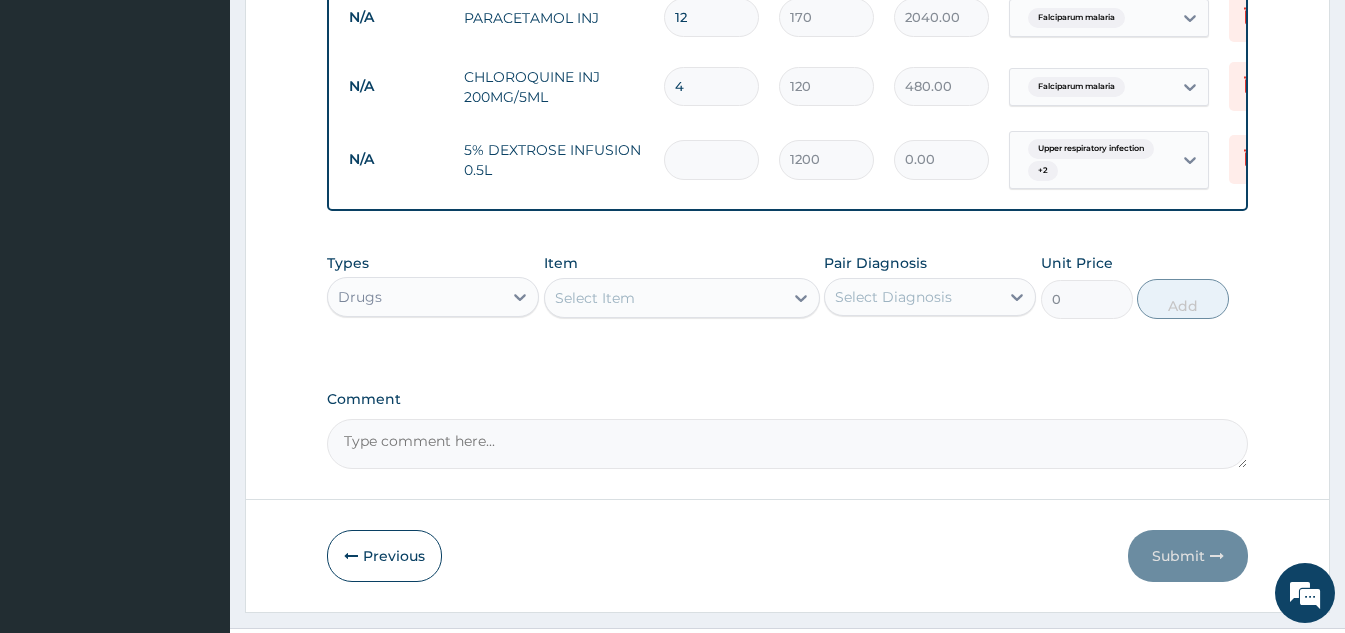 type on "1200.00" 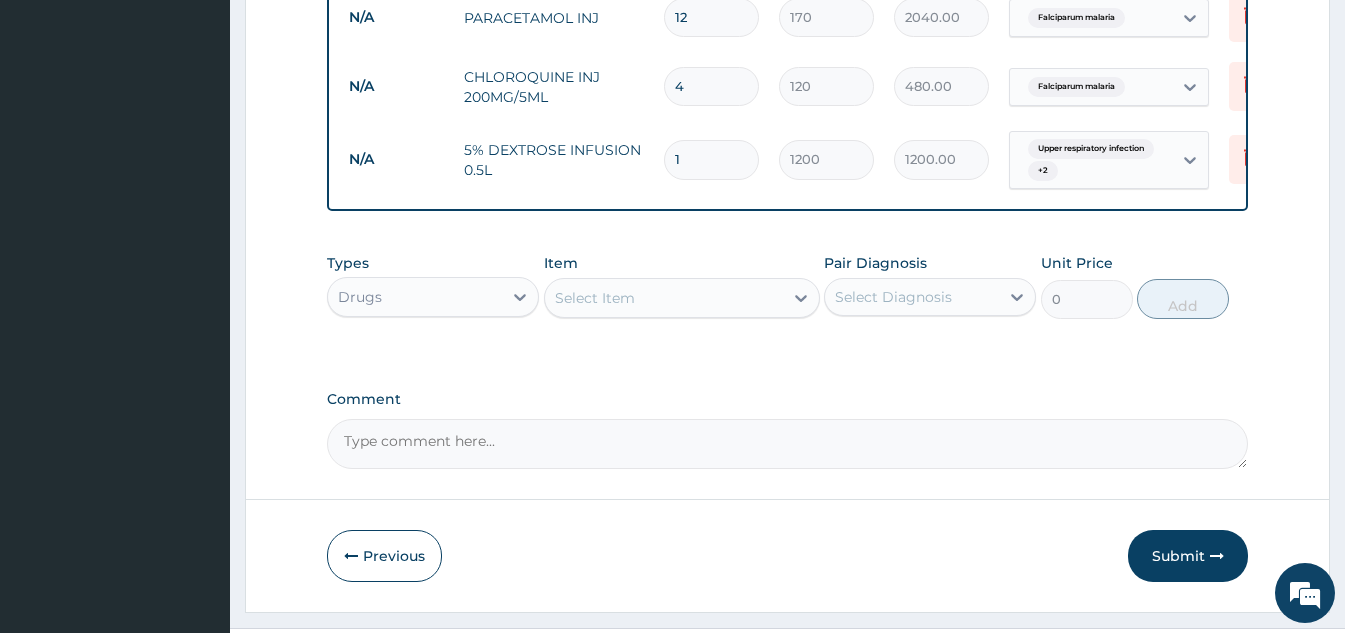 type on "1" 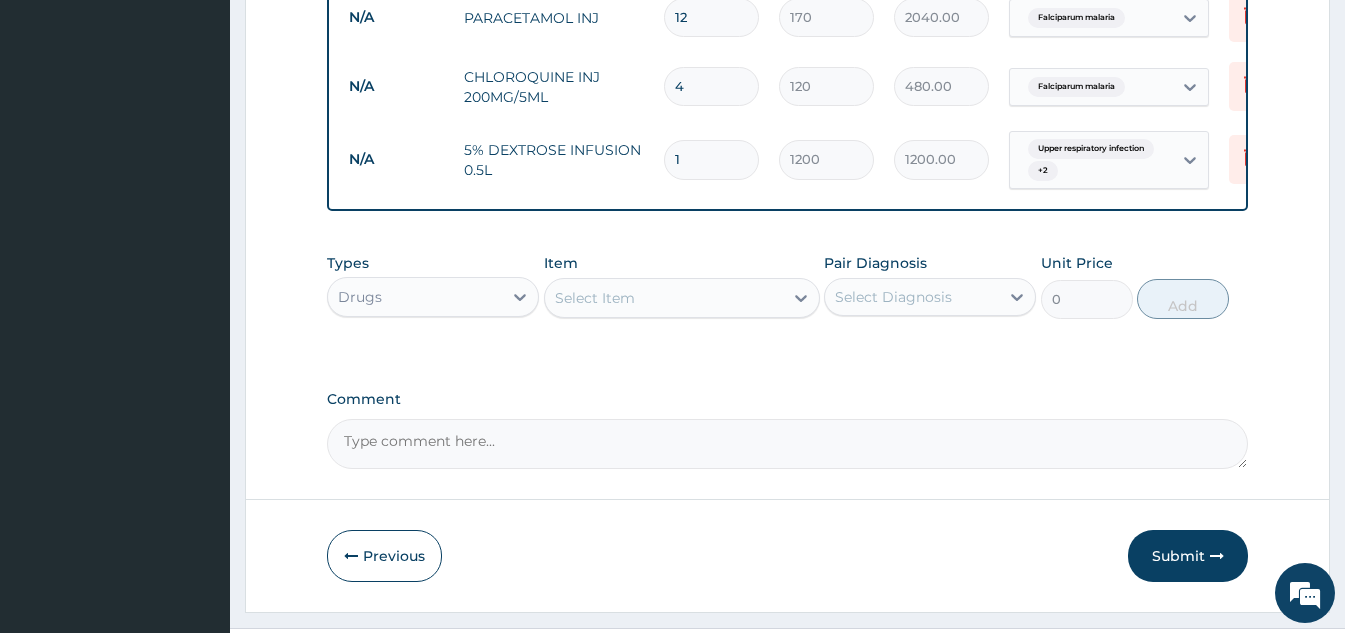 click on "Types Drugs Item Select Item Pair Diagnosis Select Diagnosis Unit Price 0 Add" at bounding box center [787, 286] 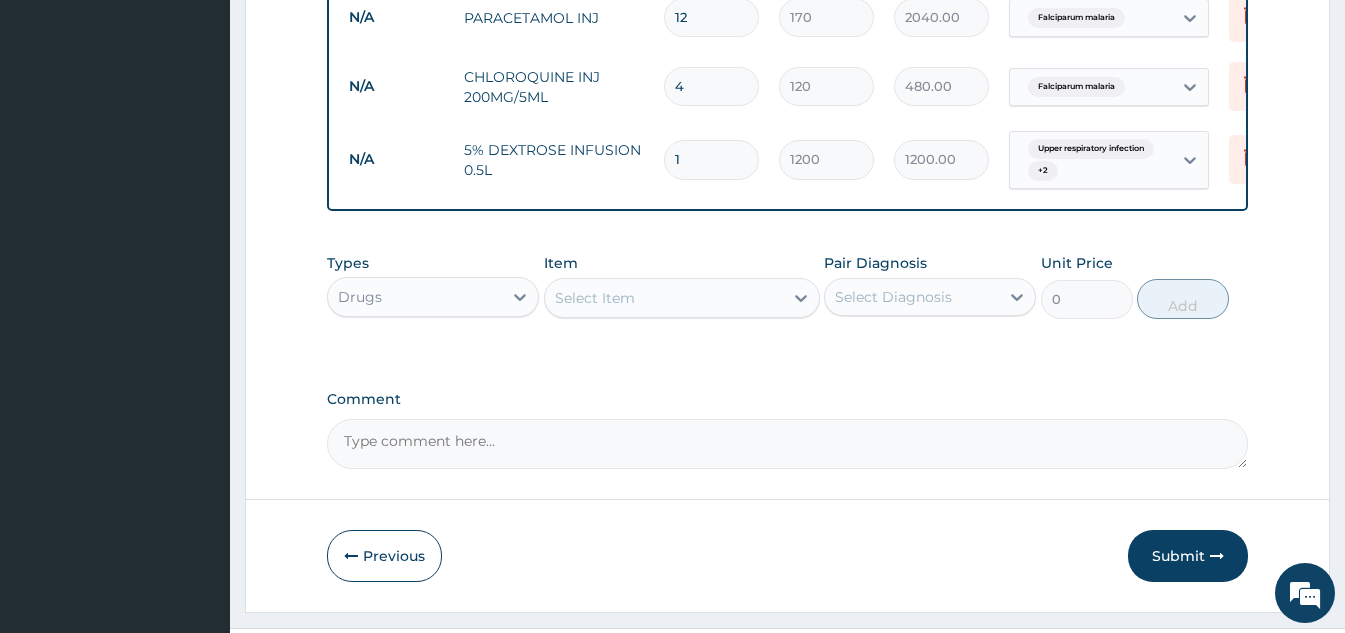 click on "Select Item" at bounding box center (664, 298) 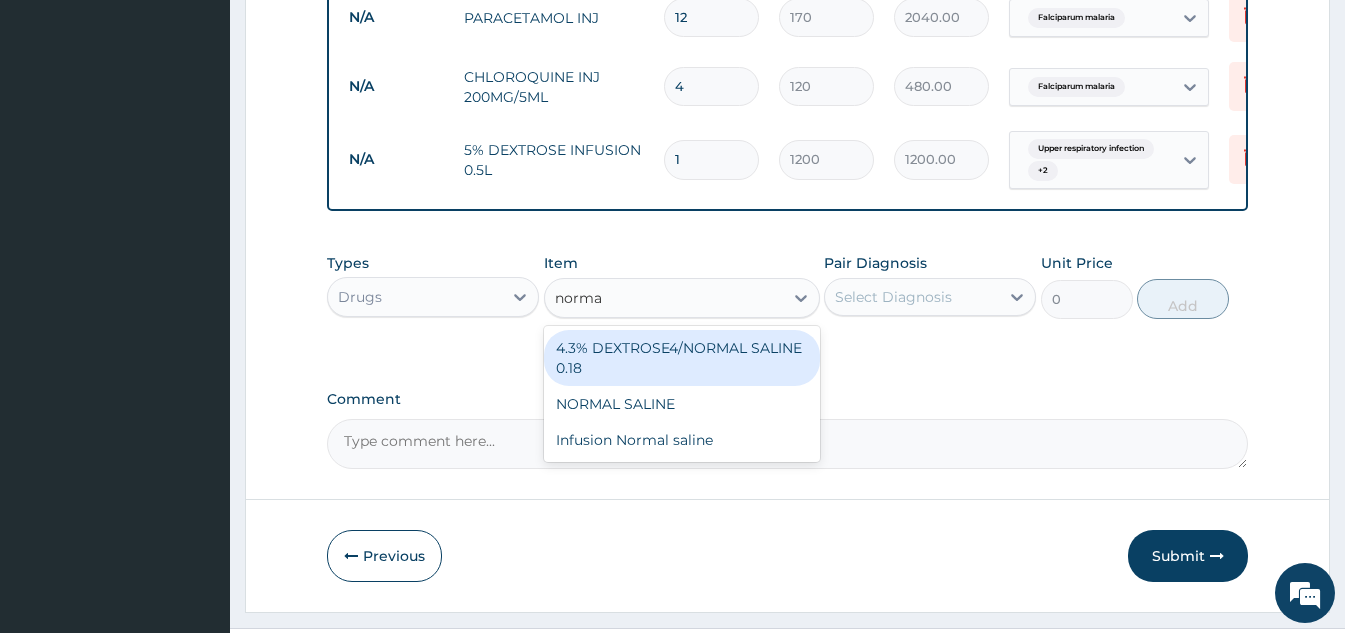 type on "normal" 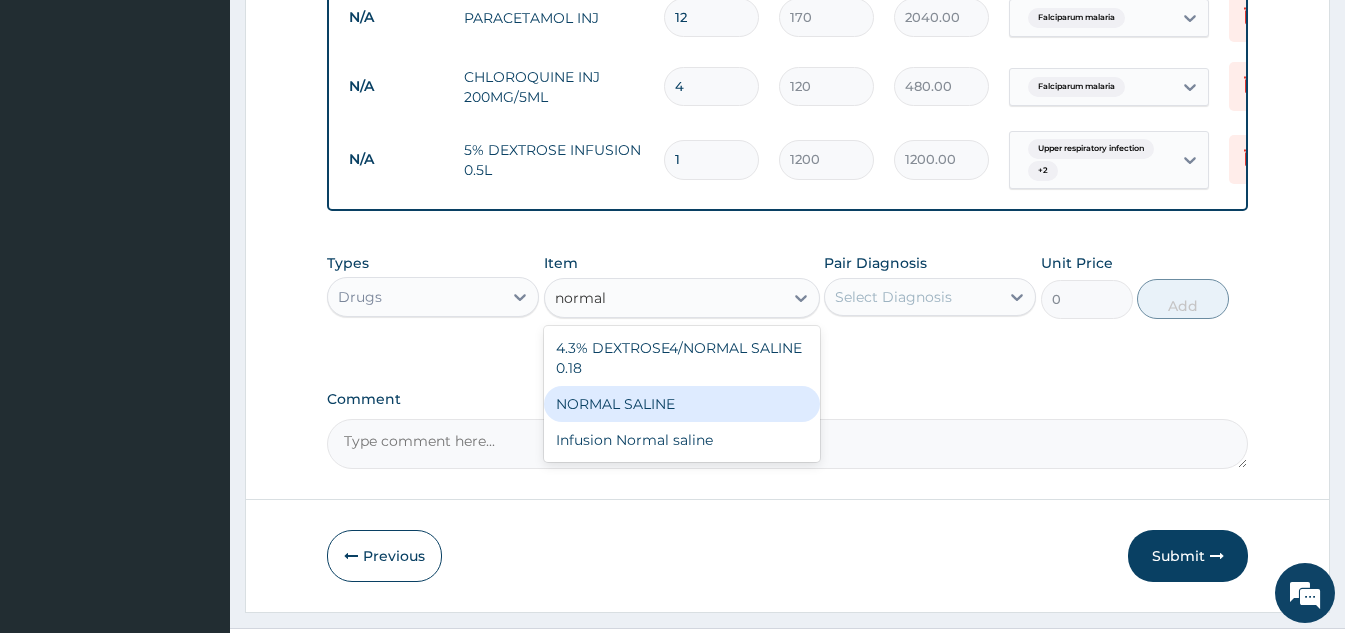 click on "NORMAL SALINE" at bounding box center [682, 404] 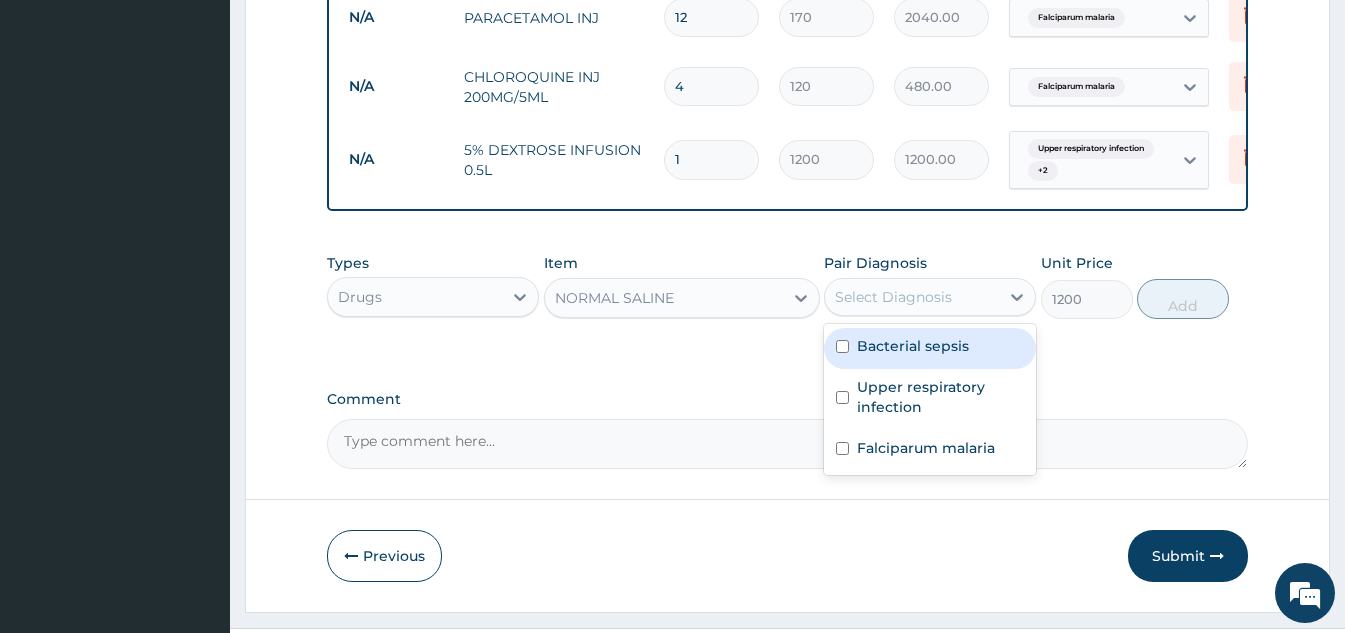 click on "Select Diagnosis" at bounding box center (912, 297) 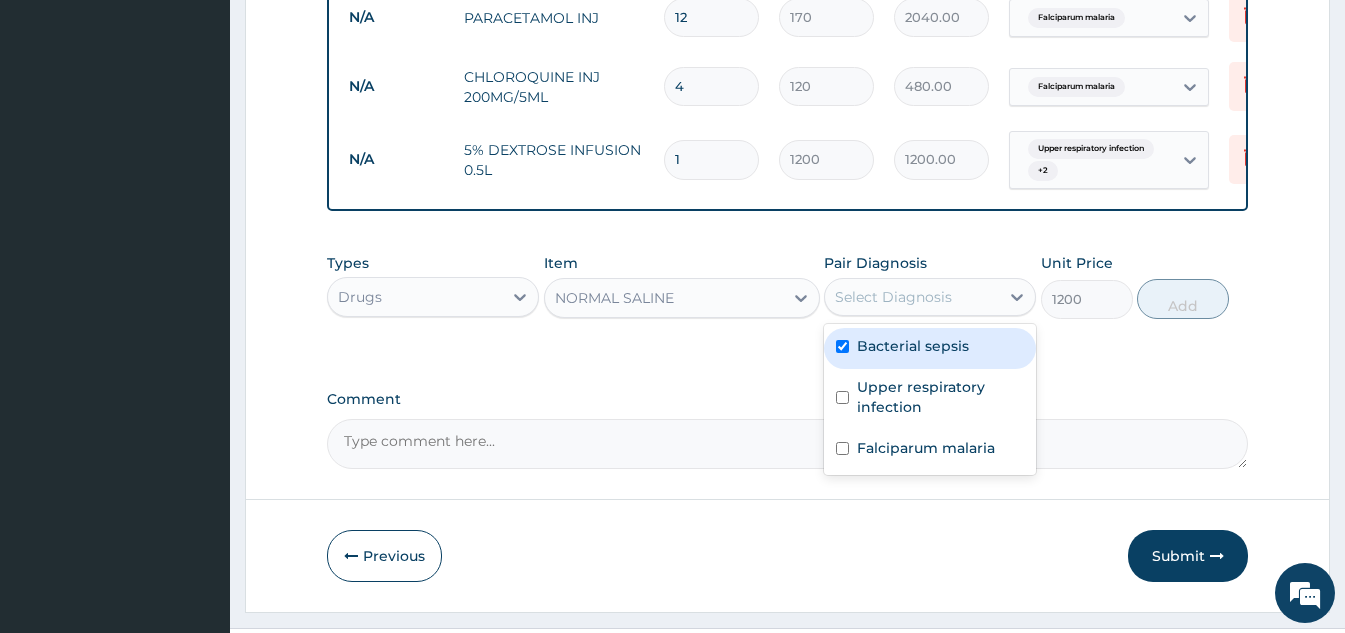 checkbox on "true" 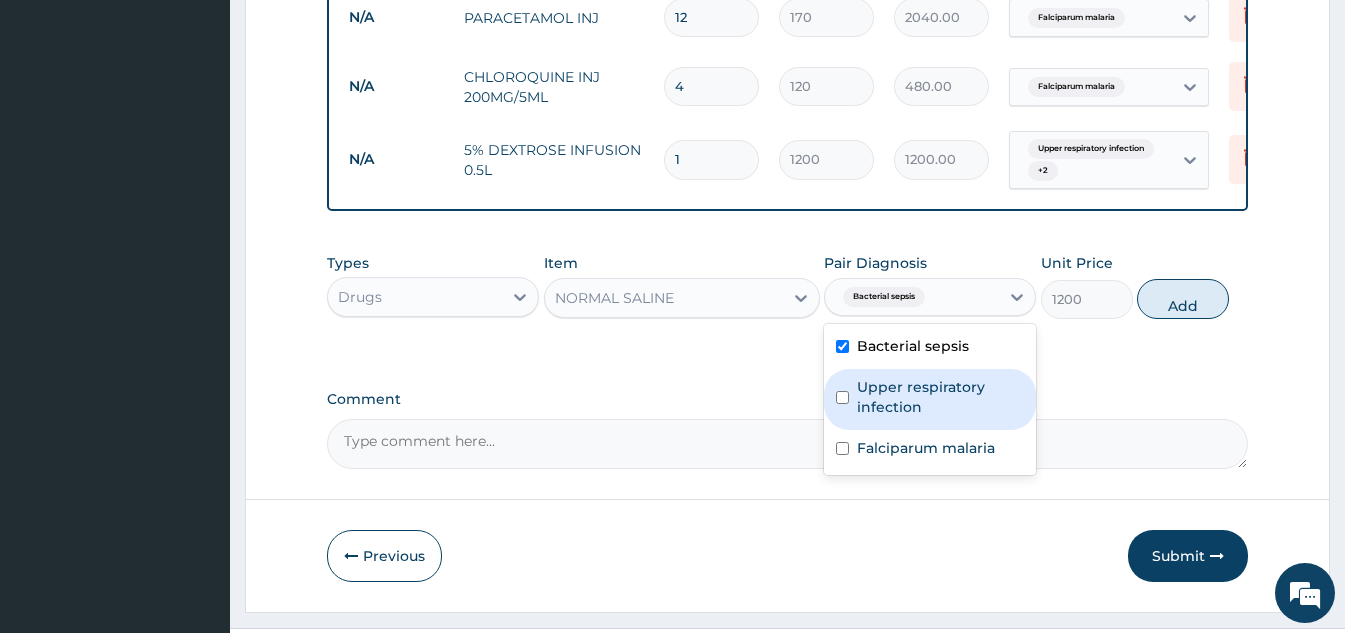 click on "Upper respiratory infection" at bounding box center [940, 397] 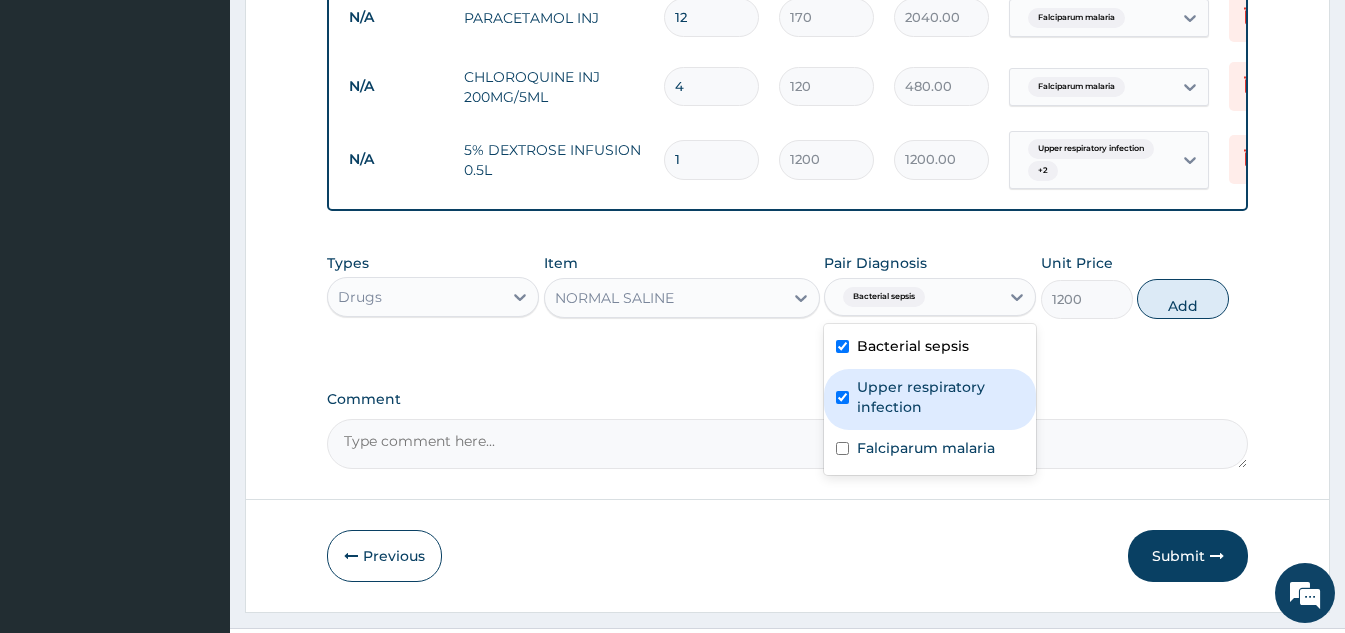 checkbox on "true" 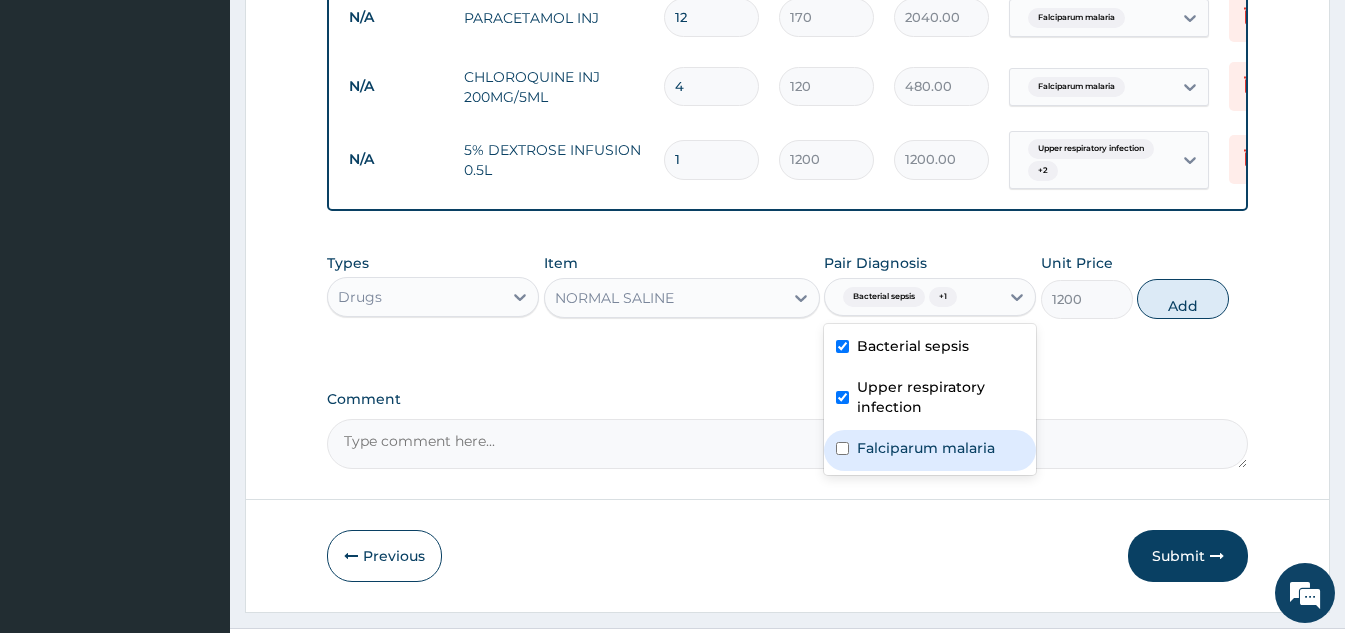 click on "Falciparum malaria" at bounding box center [930, 450] 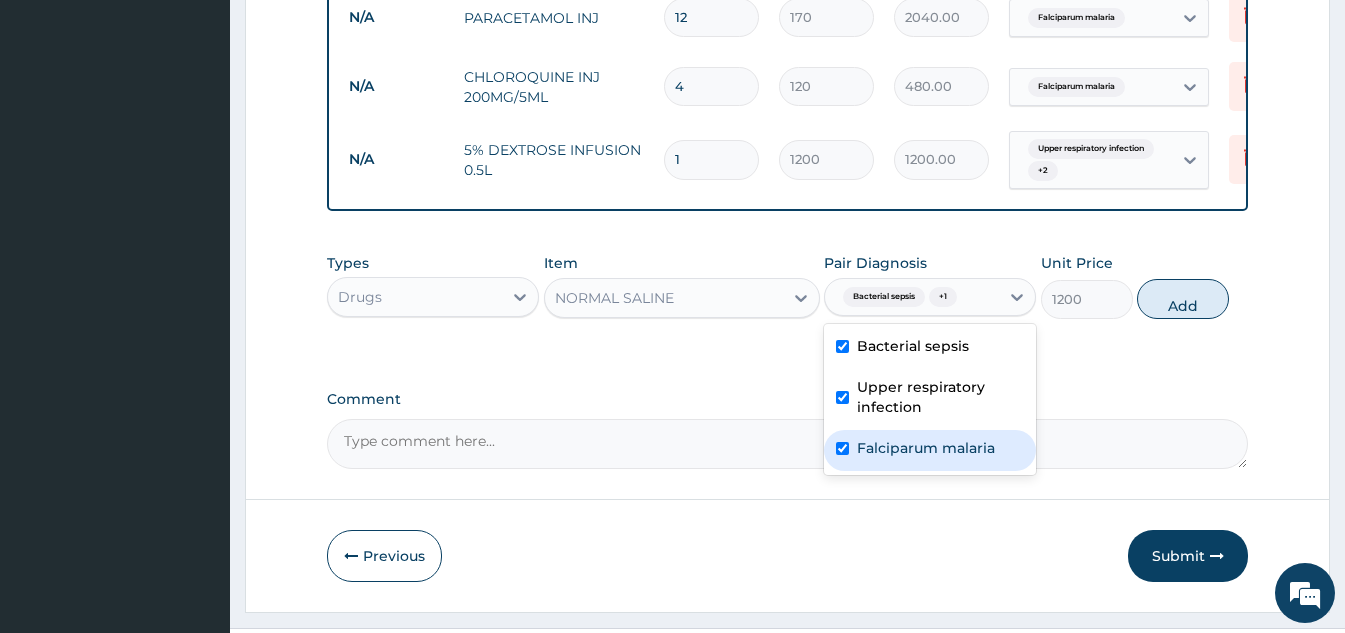 checkbox on "true" 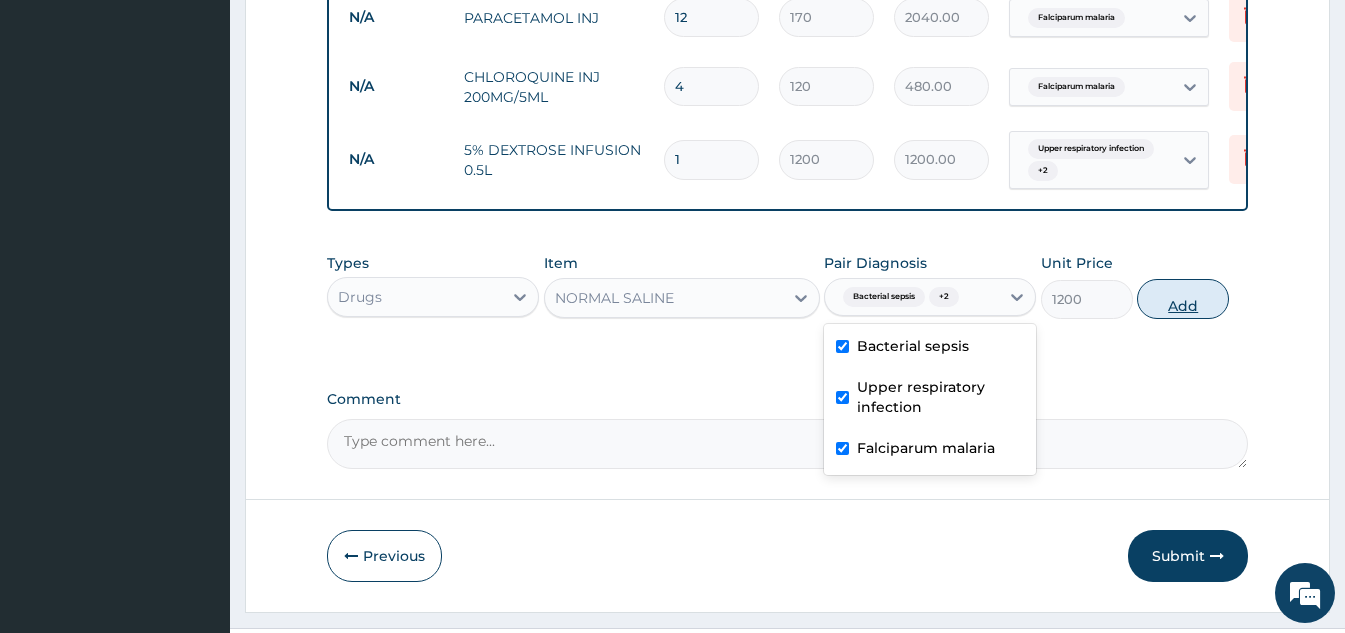 click on "Add" at bounding box center (1183, 299) 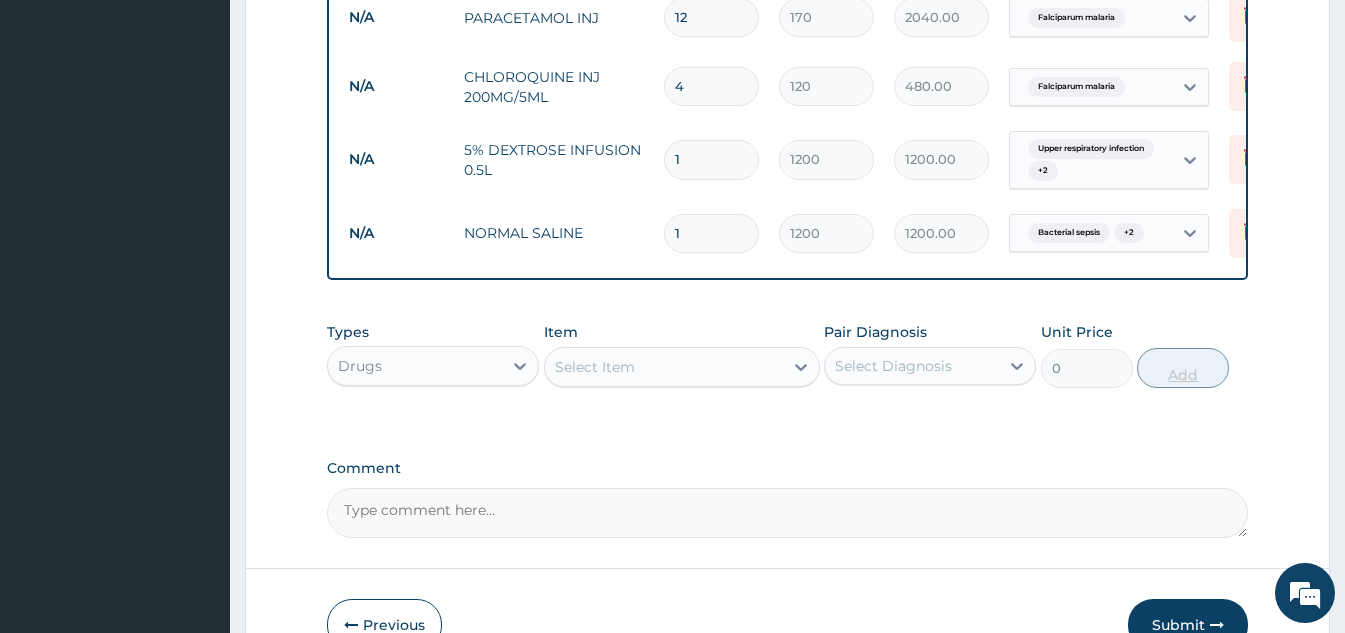 type 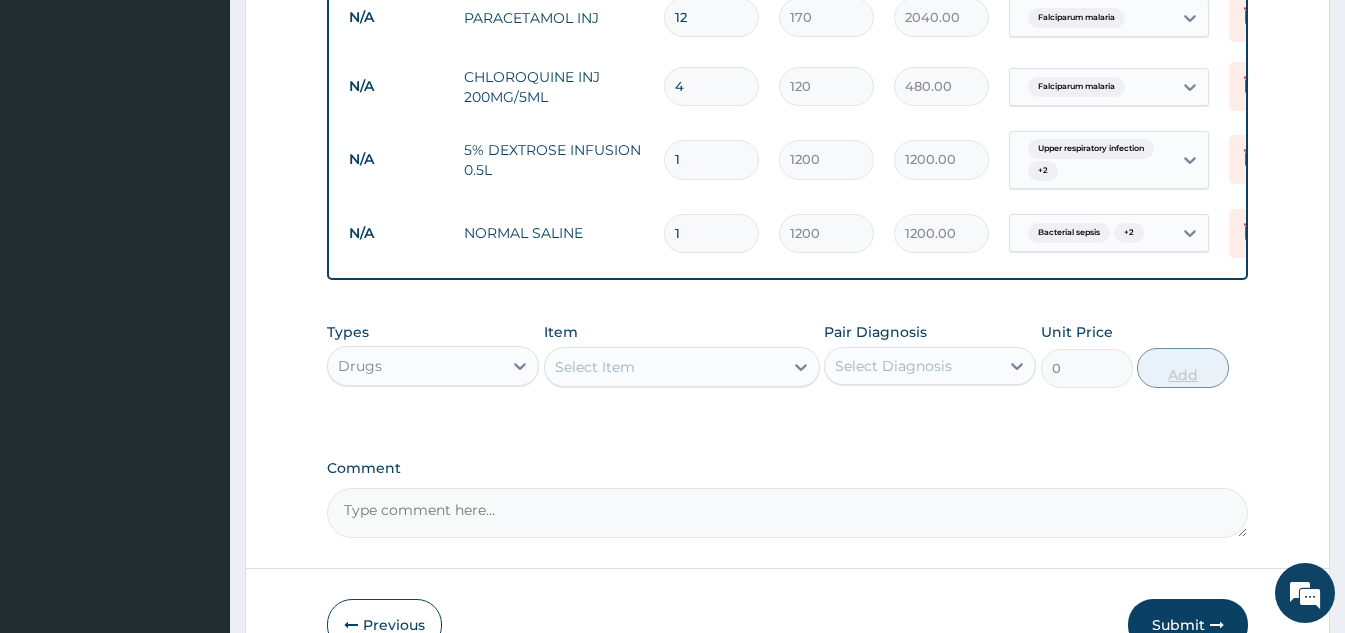 type on "0.00" 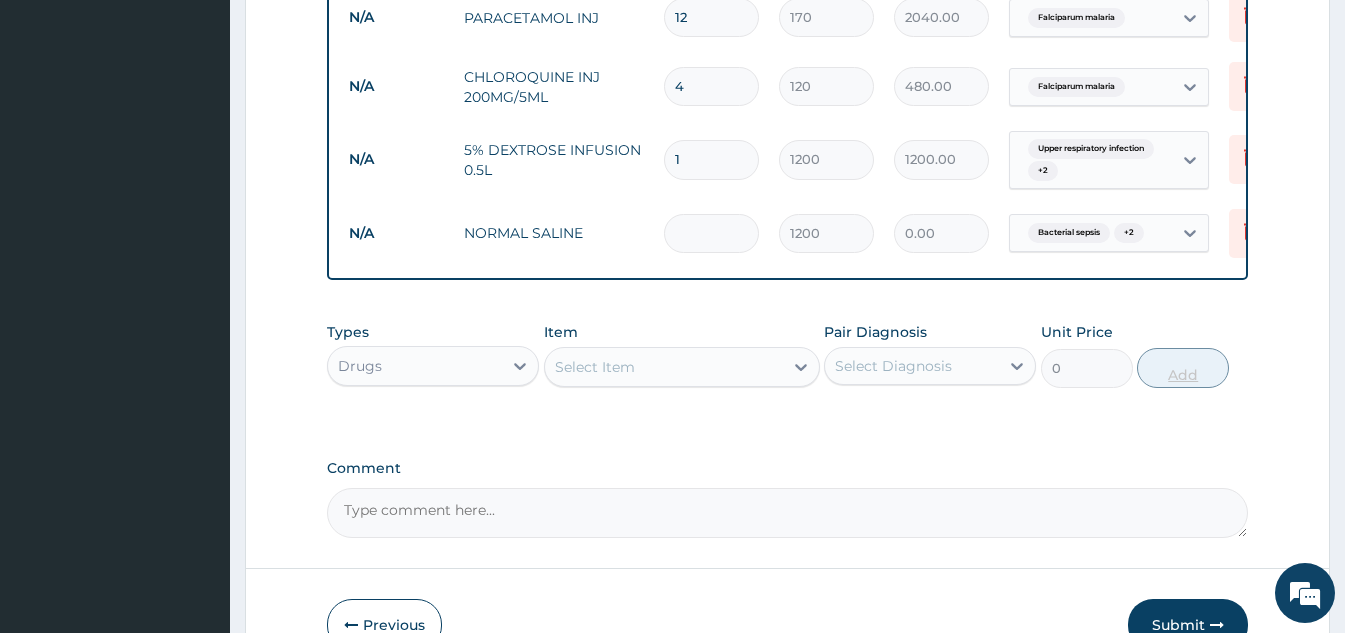 type on "2" 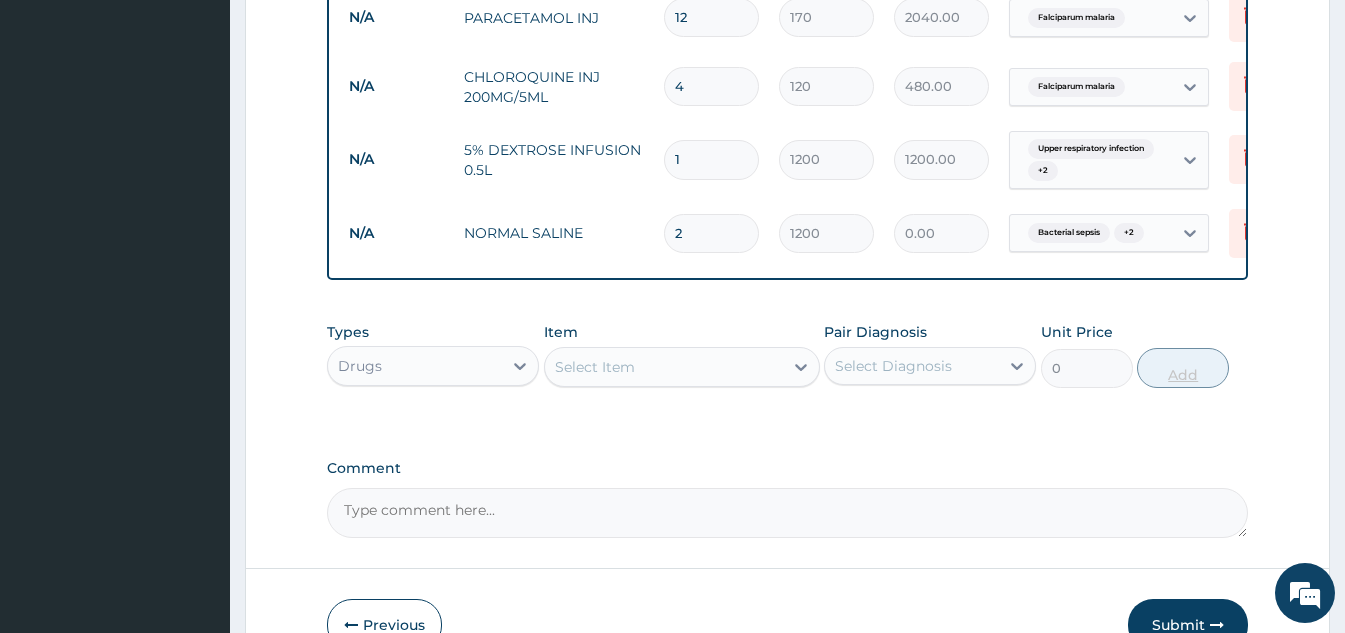 type on "2400.00" 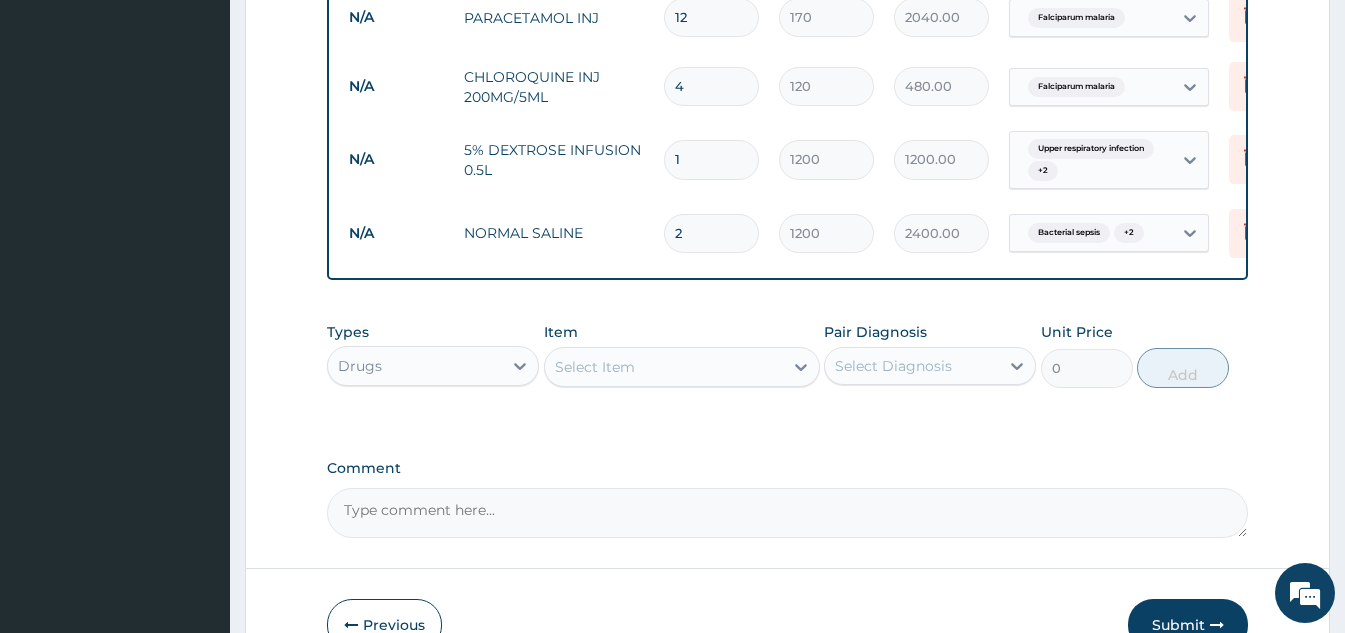 type on "2" 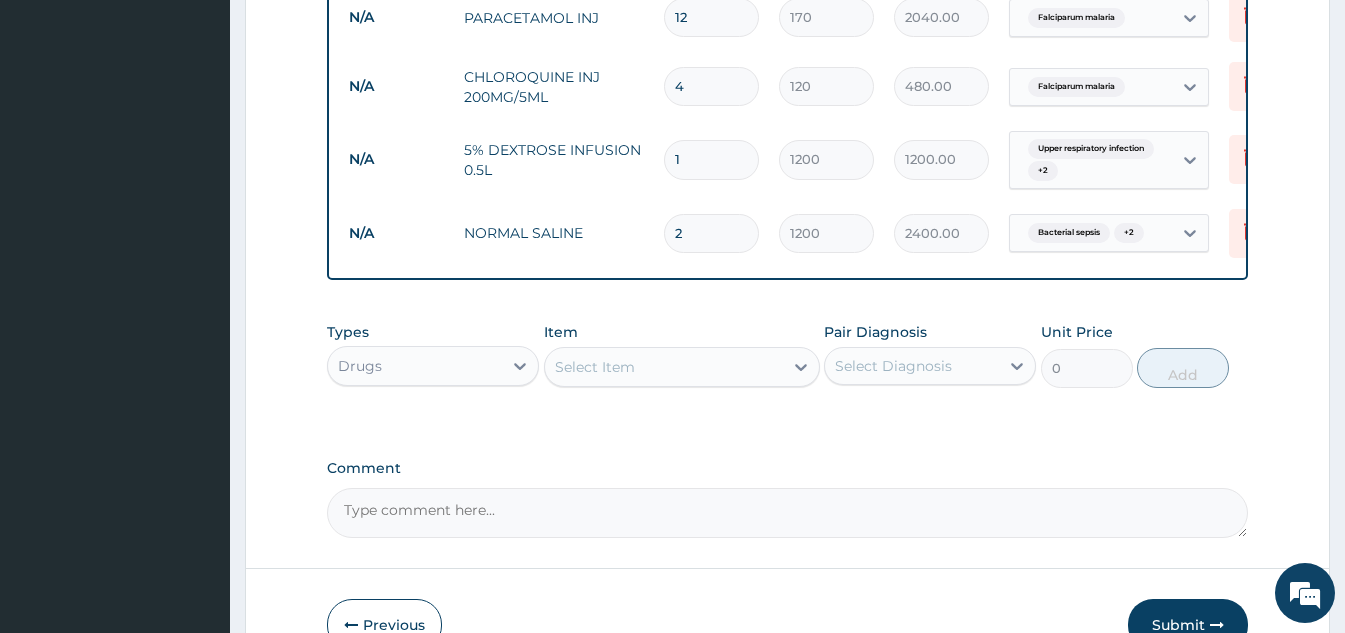 click on "Select Item" at bounding box center [664, 367] 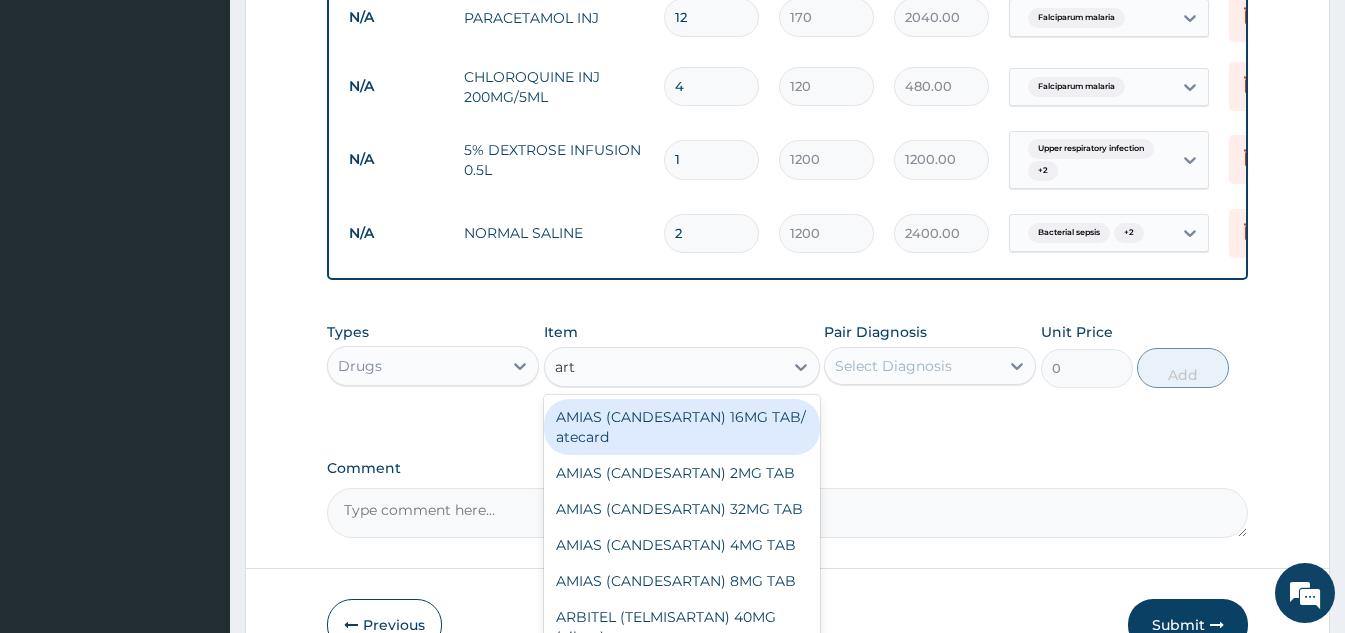 type on "arte" 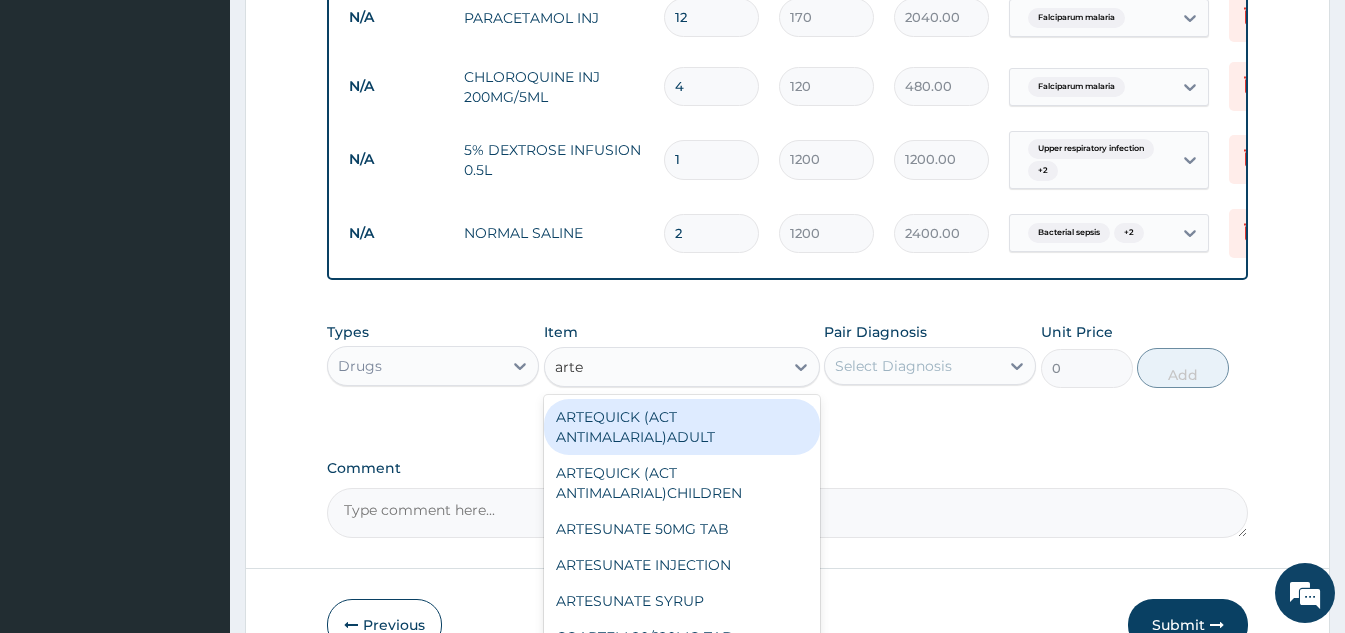 click on "ARTEQUICK (ACT ANTIMALARIAL)ADULT" at bounding box center (682, 427) 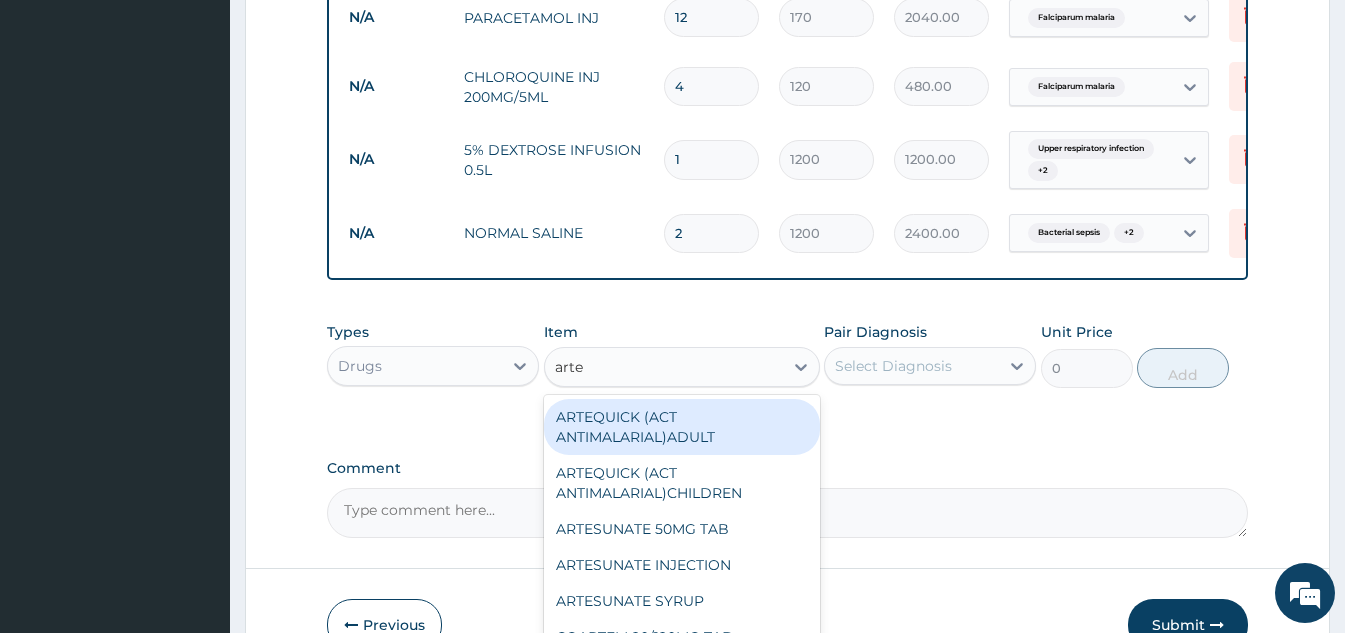 type on "2500" 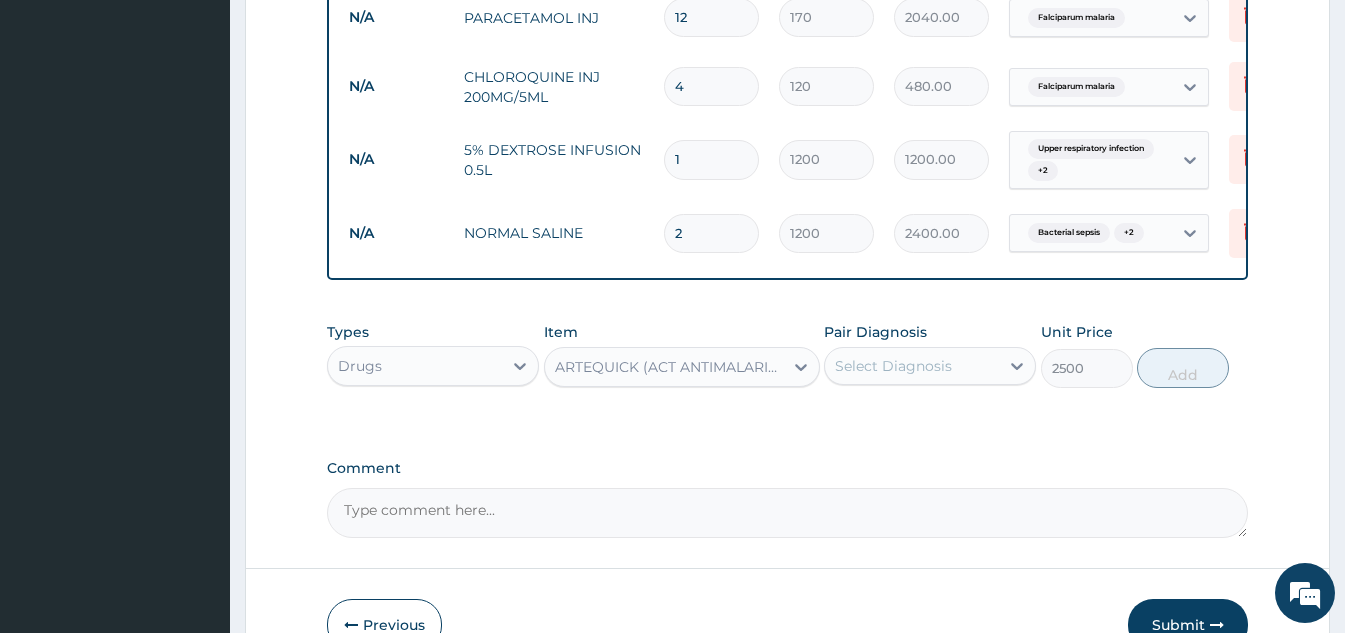 click on "Types Drugs Item ARTEQUICK (ACT ANTIMALARIAL)ADULT Pair Diagnosis Select Diagnosis Unit Price 2500 Add" at bounding box center [787, 355] 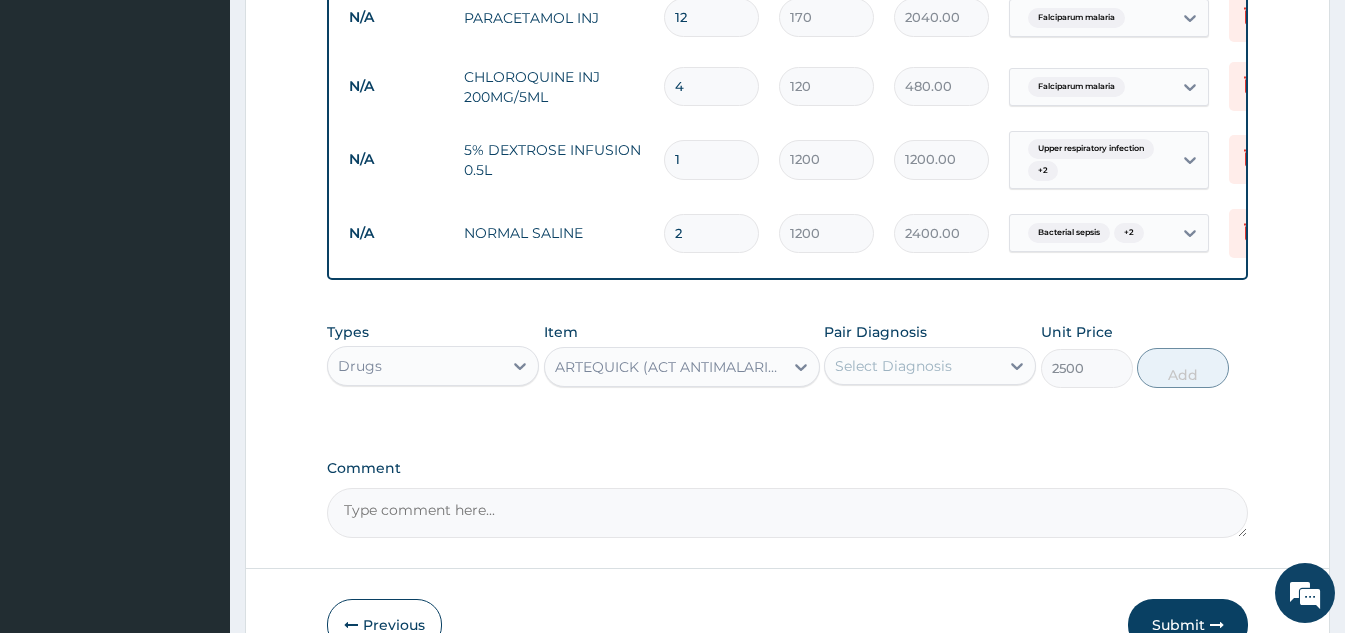 click on "Select Diagnosis" at bounding box center [912, 366] 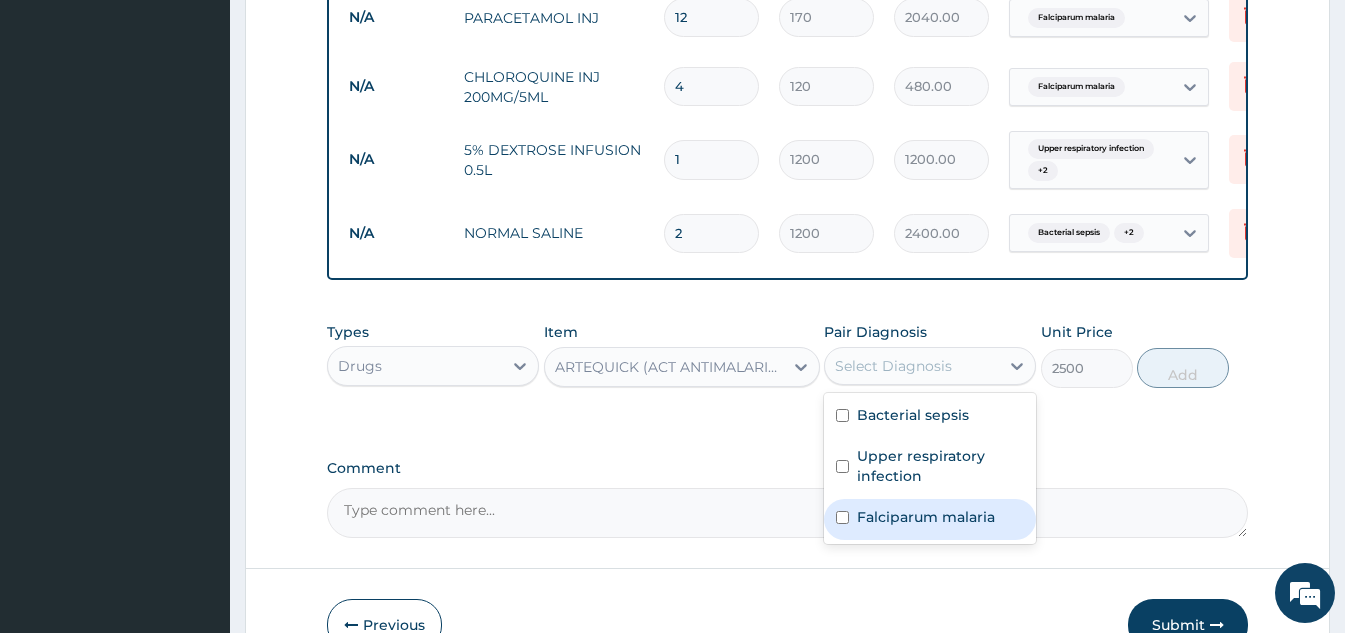 click on "Falciparum malaria" at bounding box center [930, 519] 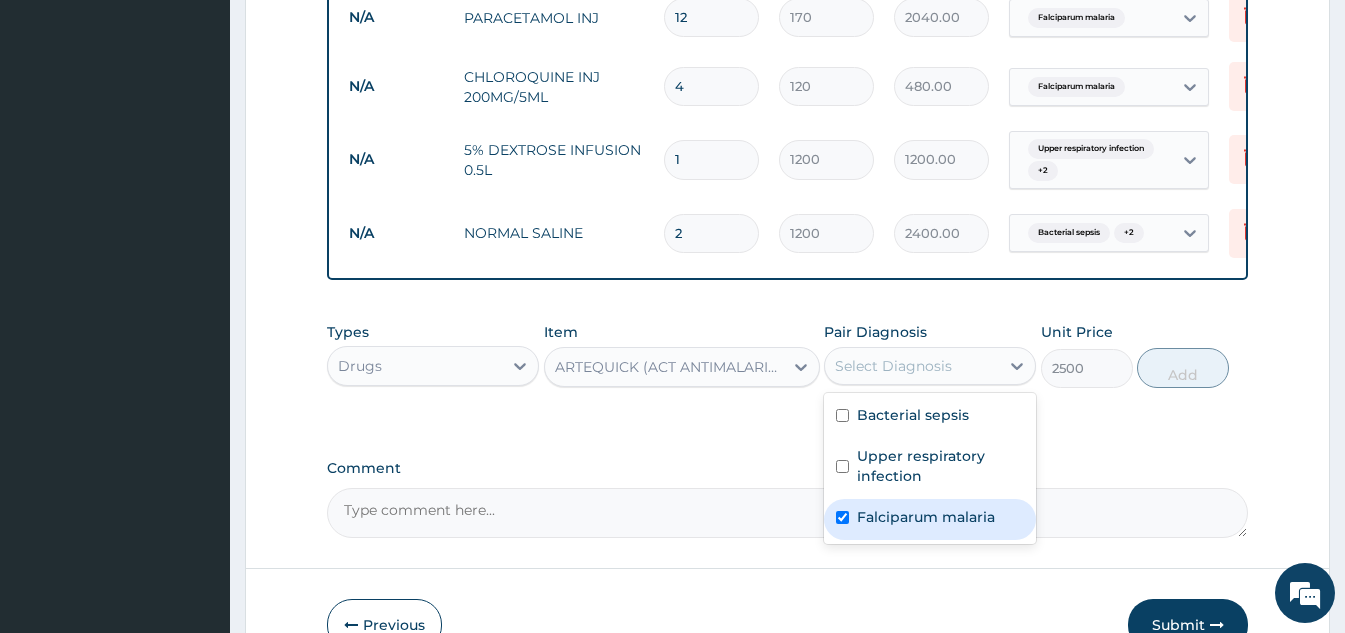 checkbox on "true" 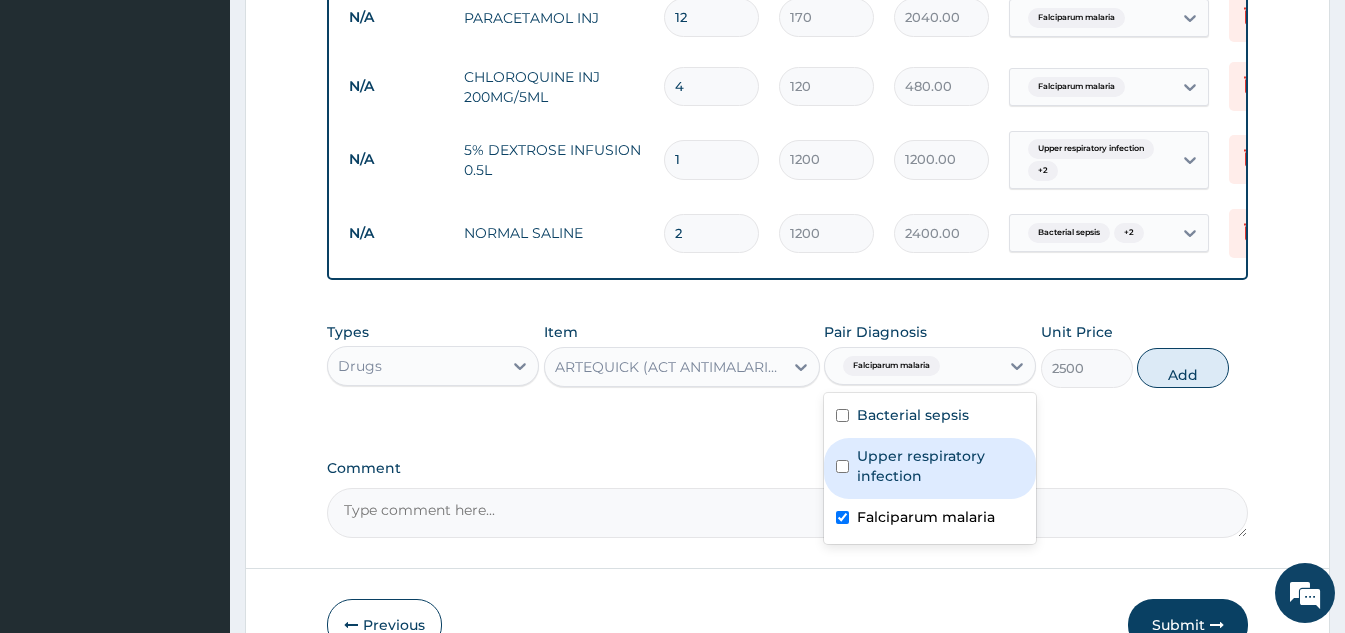 click on "Types Drugs Item ARTEQUICK (ACT ANTIMALARIAL)ADULT Pair Diagnosis option Falciparum malaria, selected. option Upper respiratory infection focused, 2 of 3. 3 results available. Use Up and Down to choose options, press Enter to select the currently focused option, press Escape to exit the menu, press Tab to select the option and exit the menu. Falciparum malaria Bacterial sepsis Upper respiratory infection Falciparum malaria Unit Price 2500 Add" at bounding box center [787, 355] 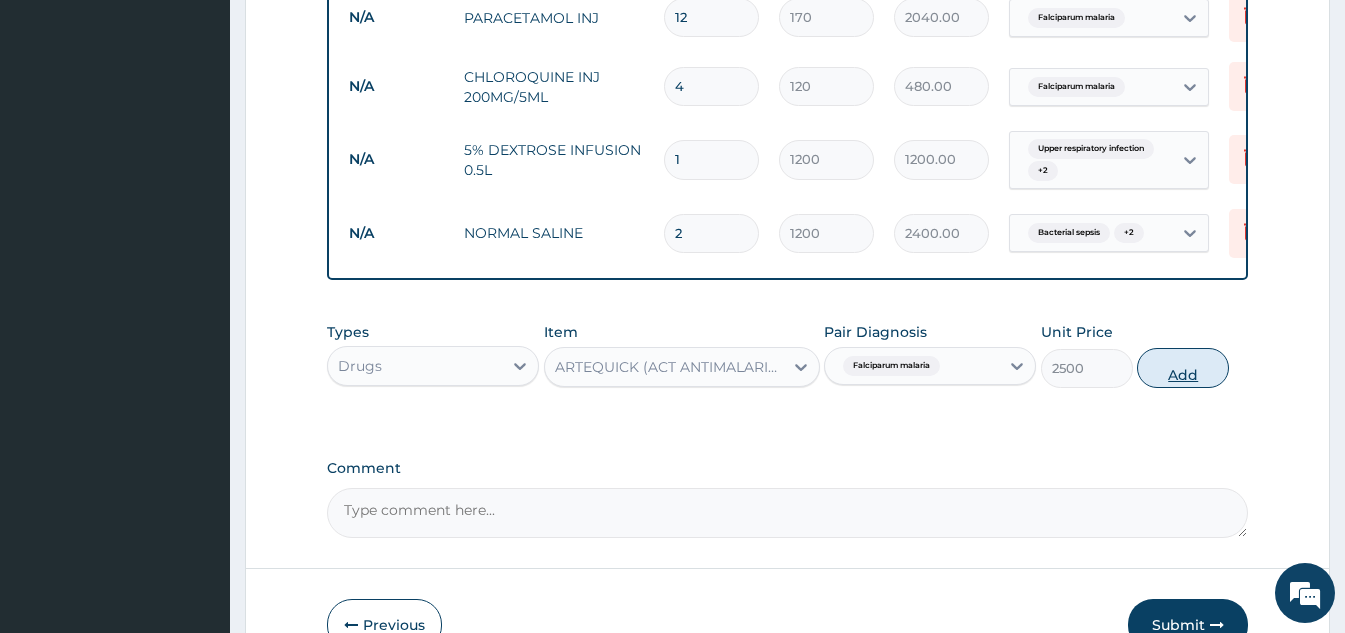 click on "Add" at bounding box center [1183, 368] 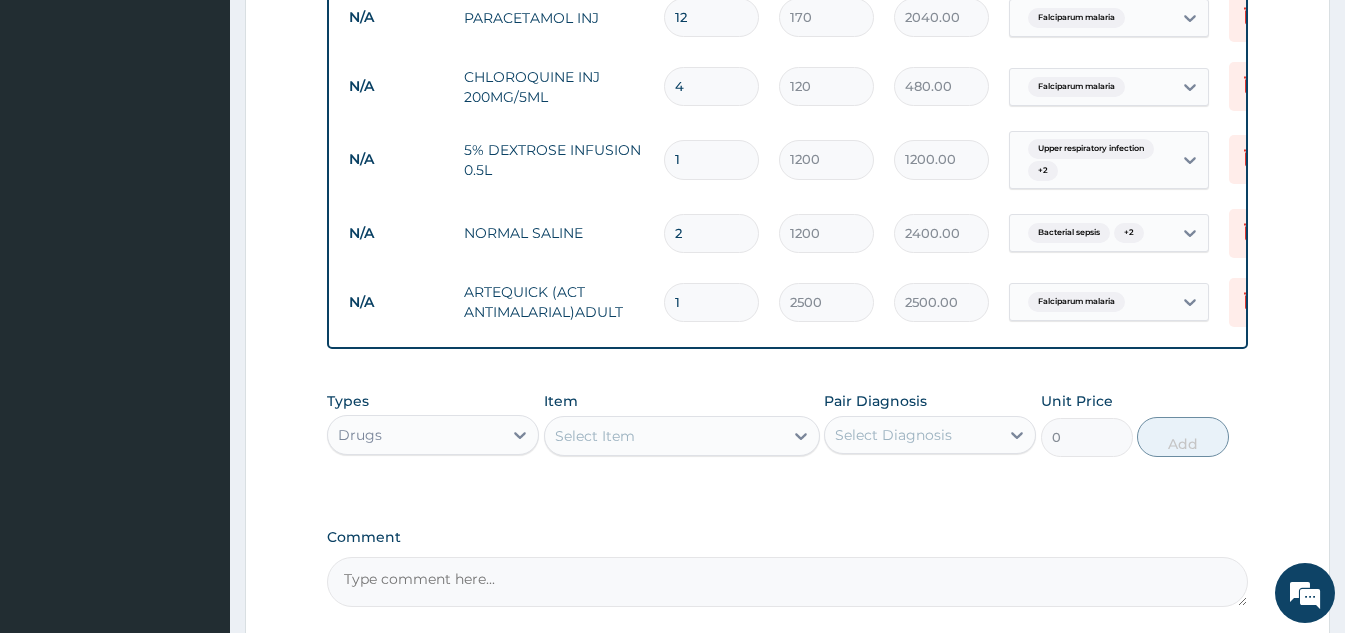 click on "Select Item" at bounding box center (664, 436) 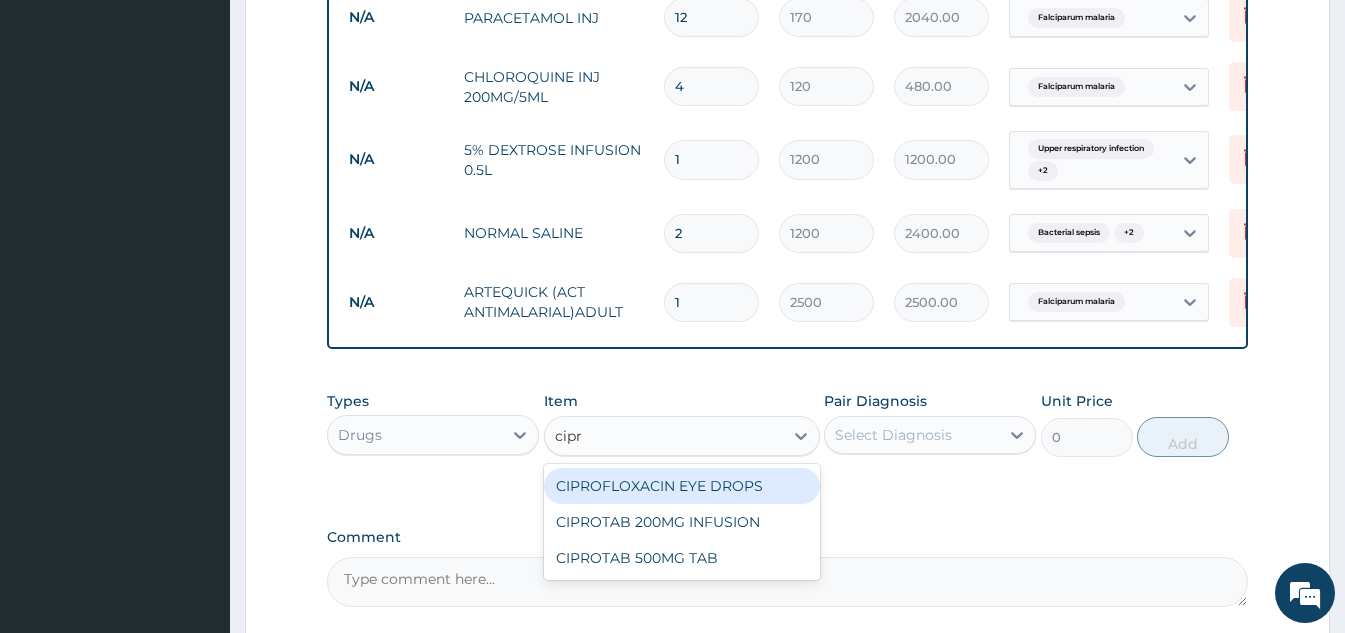 type on "cipro" 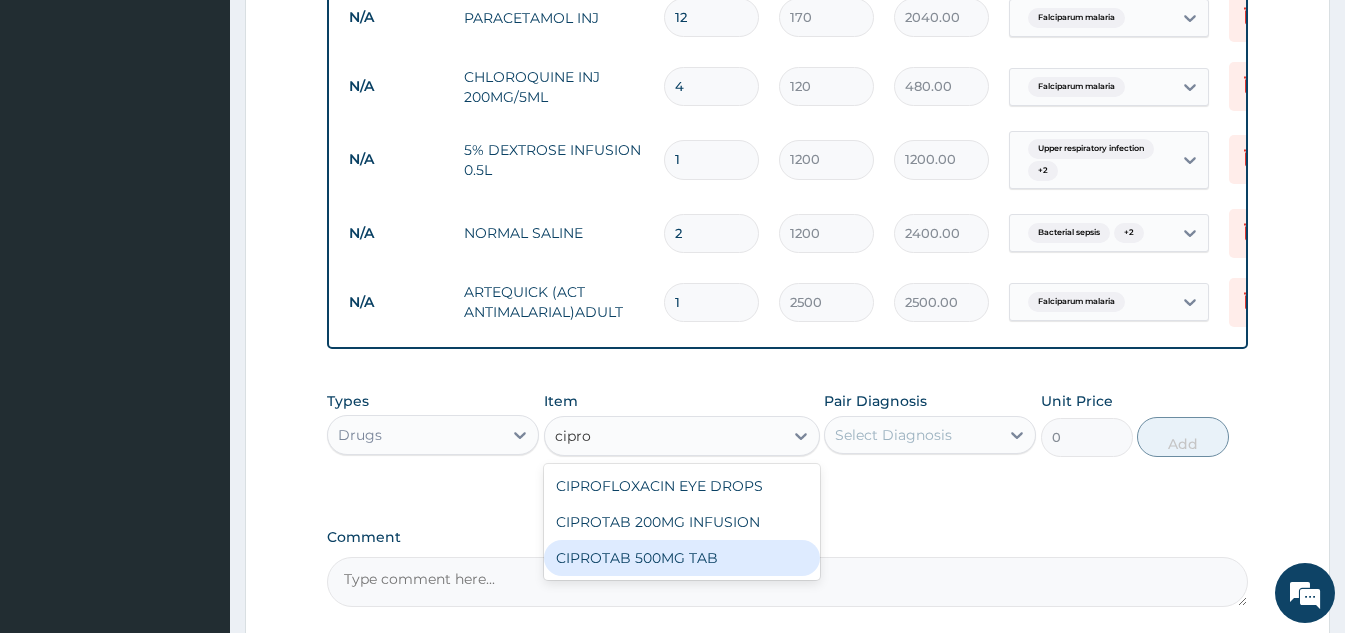 click on "CIPROTAB 500MG TAB" at bounding box center (682, 558) 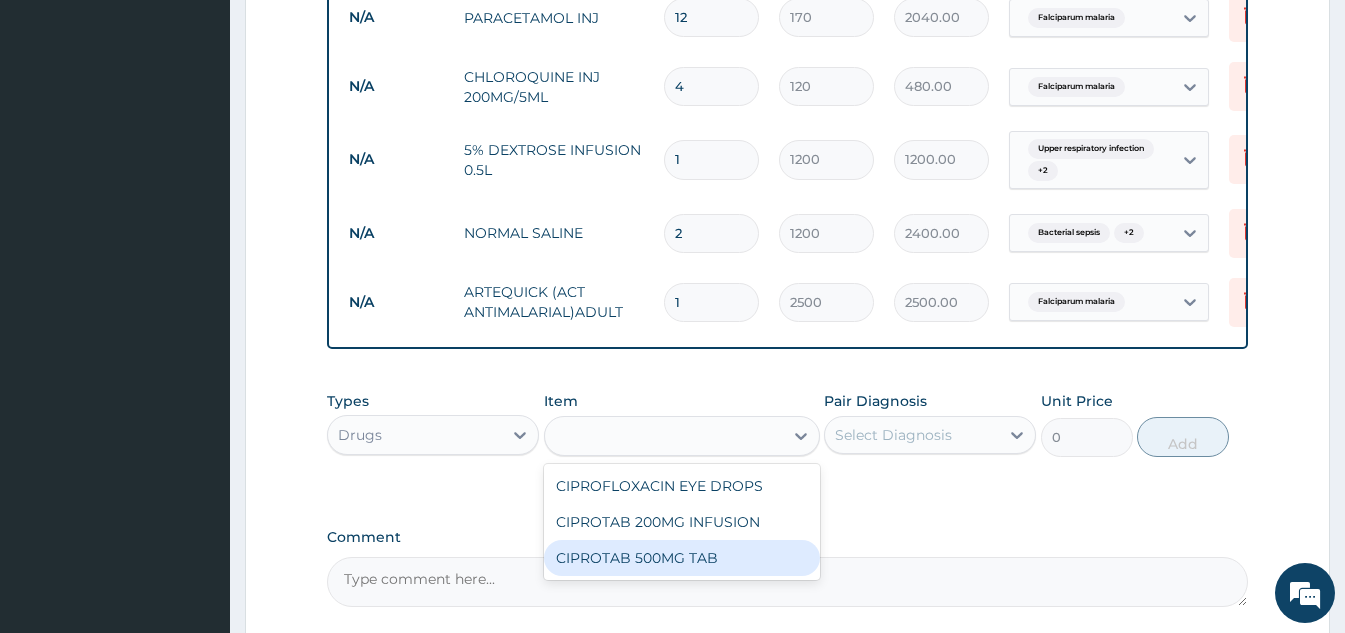 type on "180" 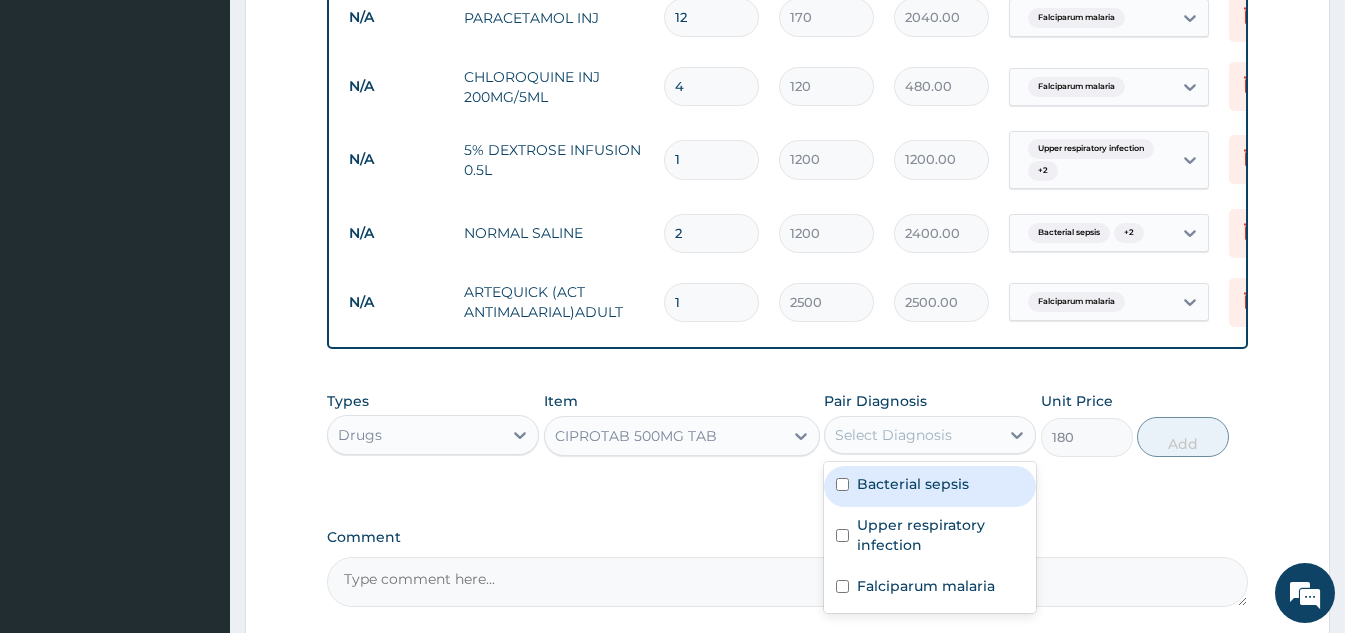click on "Select Diagnosis" at bounding box center (912, 435) 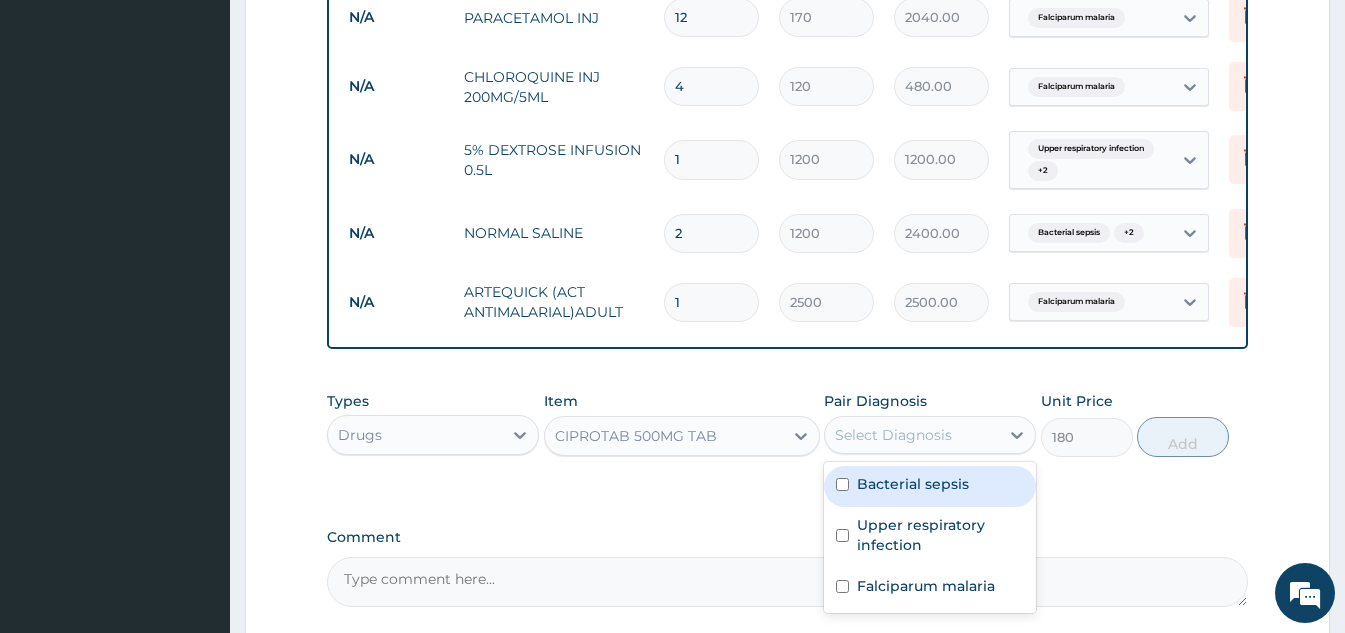 click on "Bacterial sepsis" at bounding box center (930, 486) 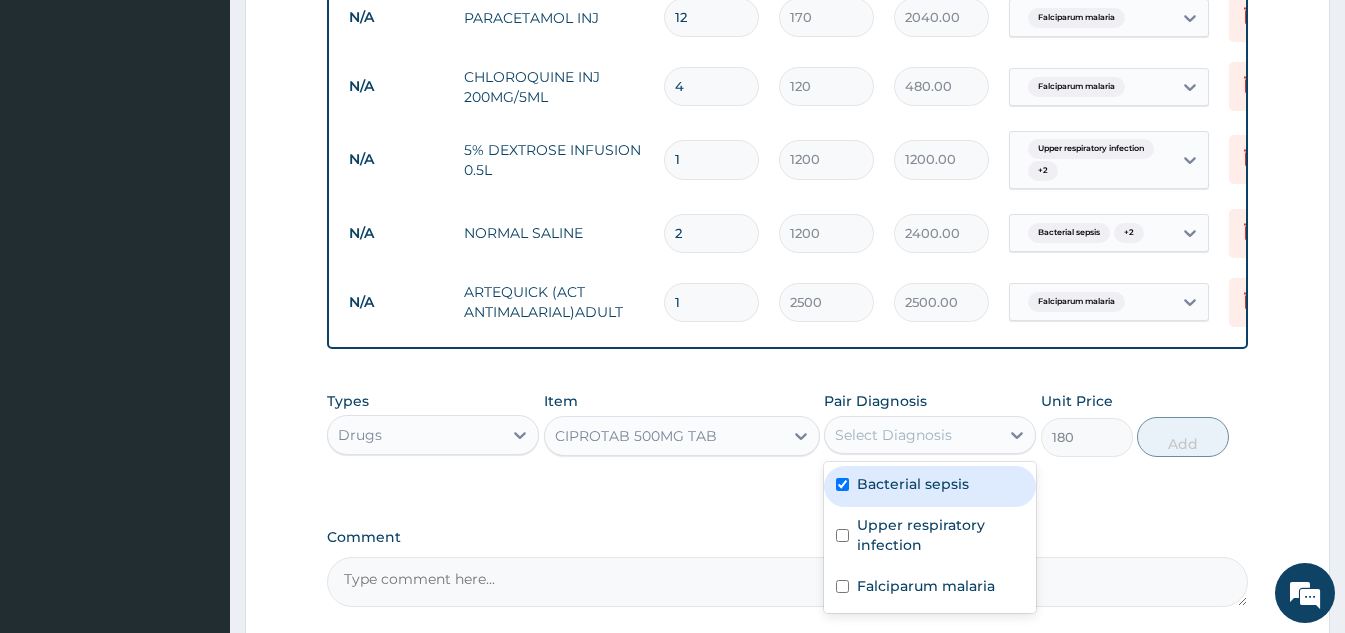 checkbox on "true" 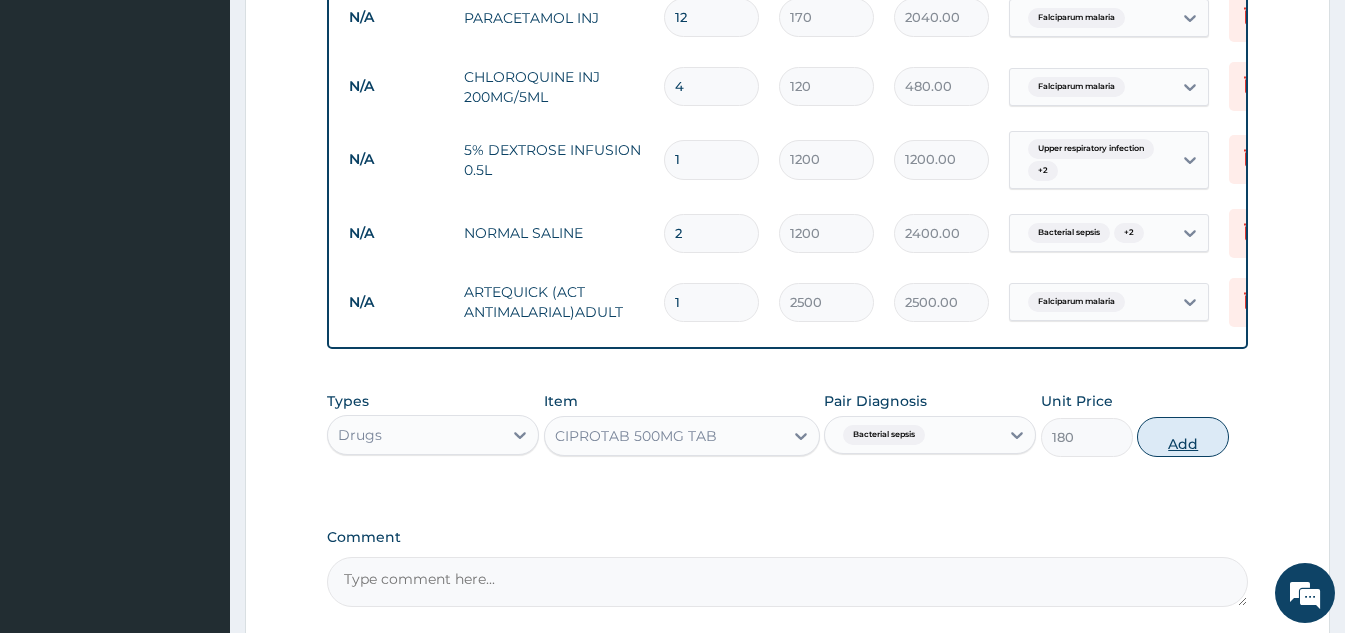 click on "Add" at bounding box center [1183, 437] 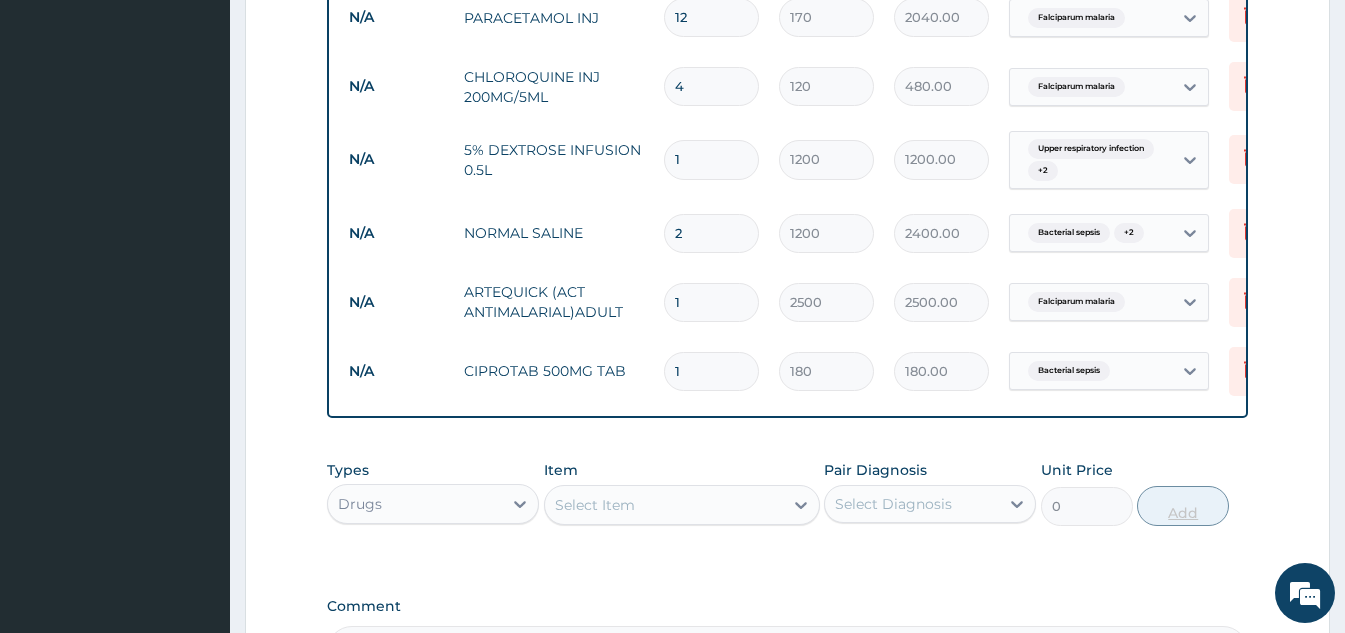 type on "10" 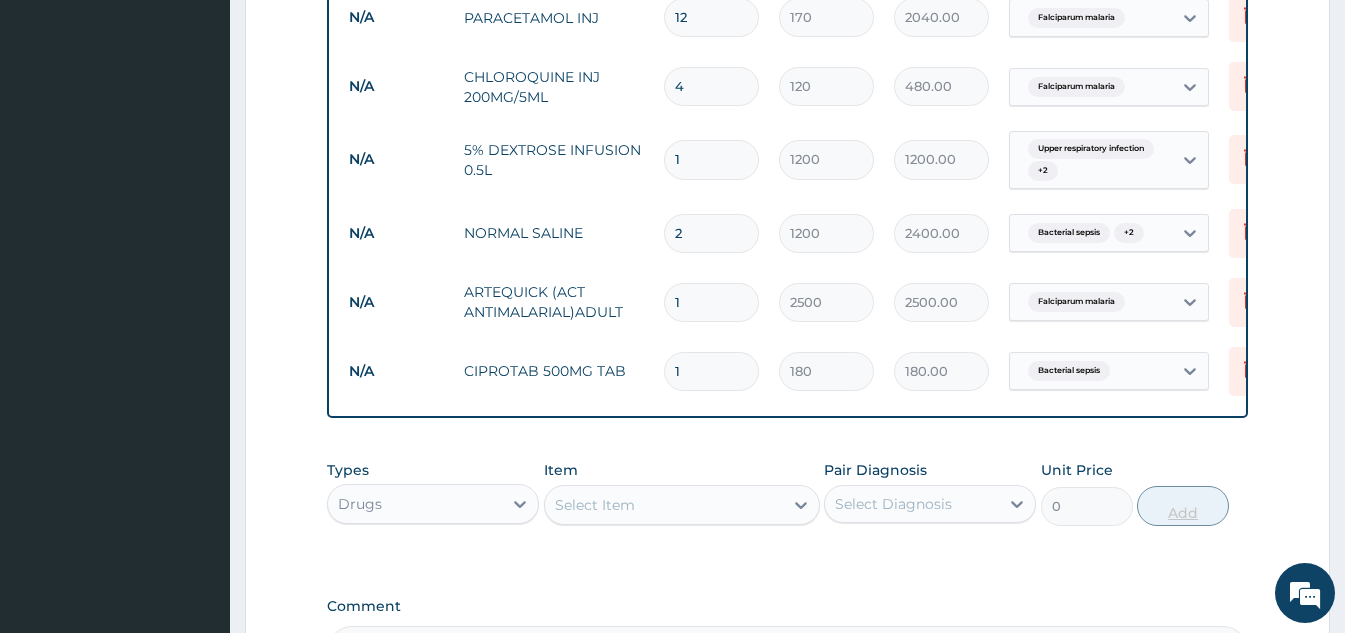 type on "1800.00" 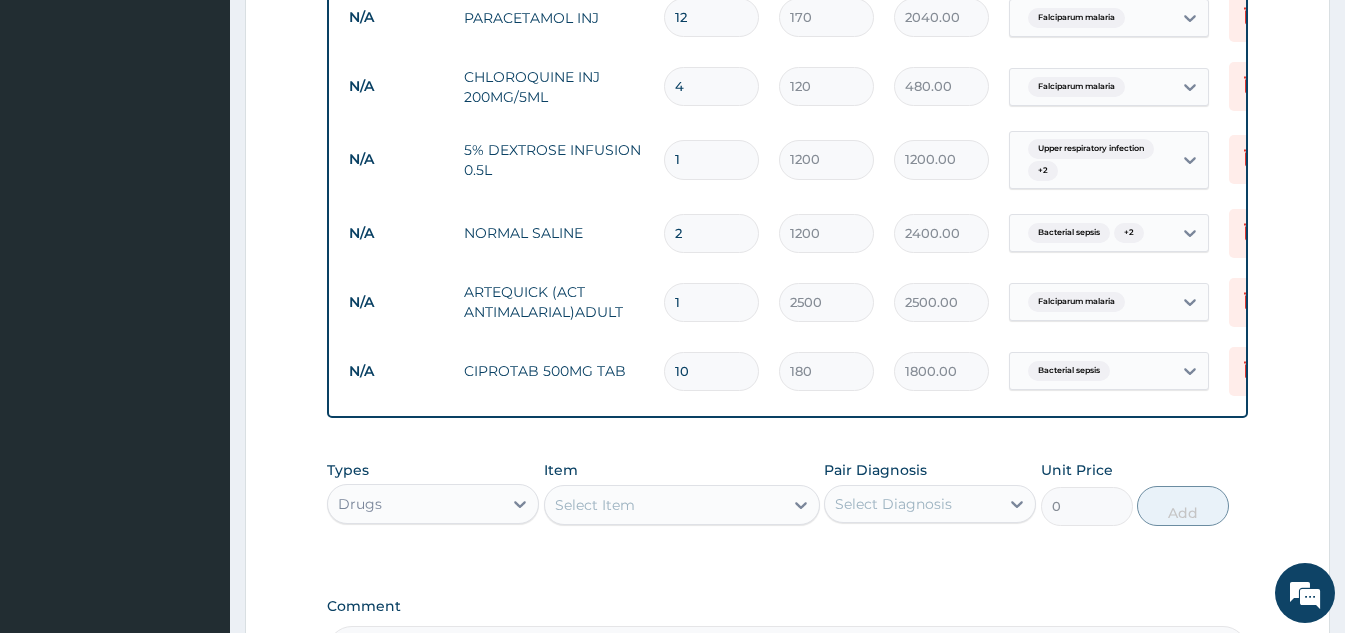 type on "10" 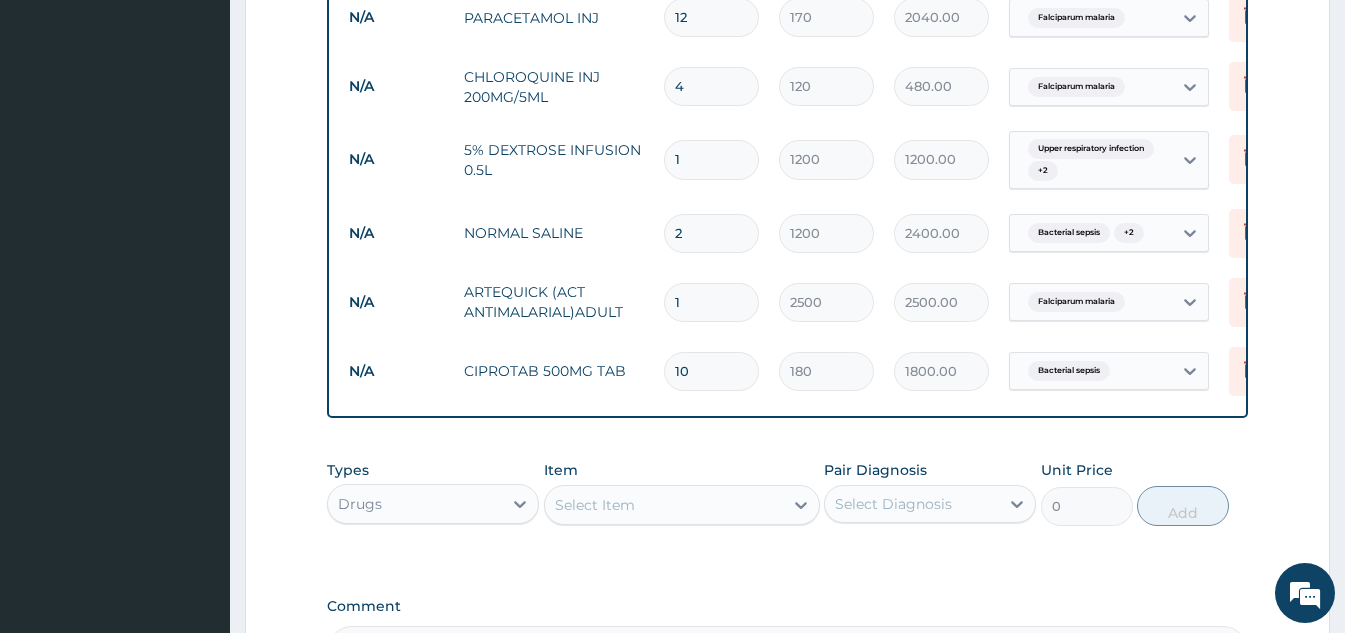 scroll, scrollTop: 1522, scrollLeft: 0, axis: vertical 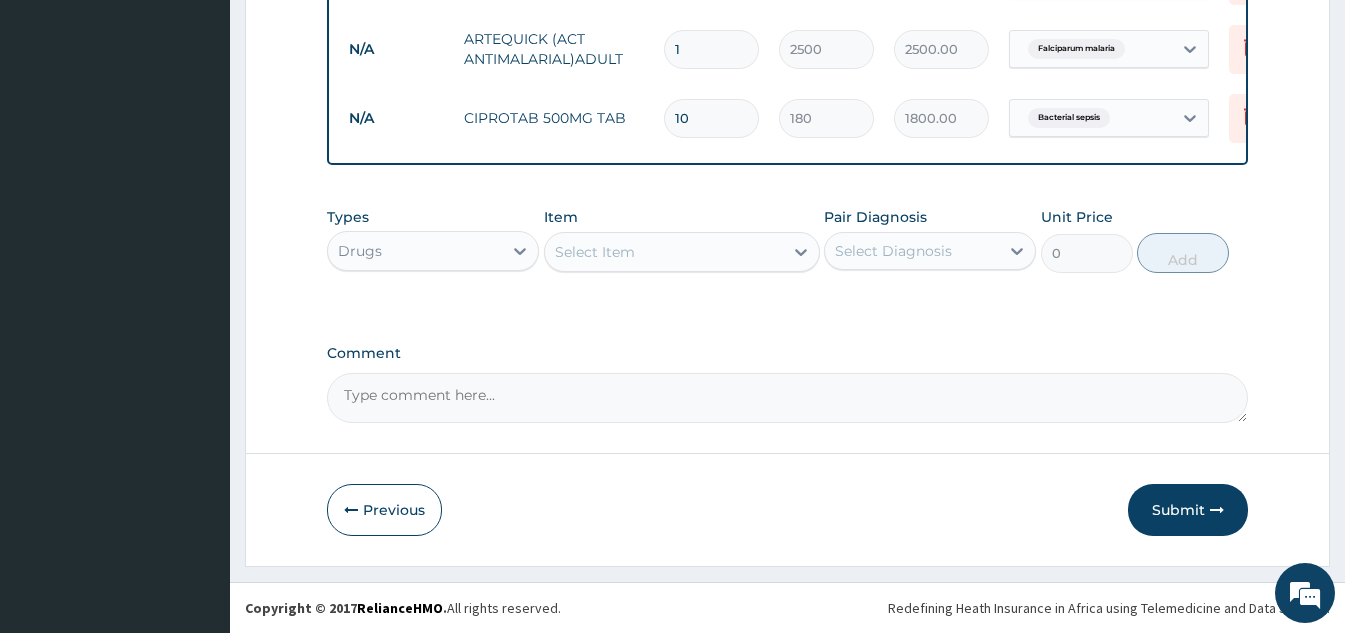 click on "Select Item" at bounding box center (664, 252) 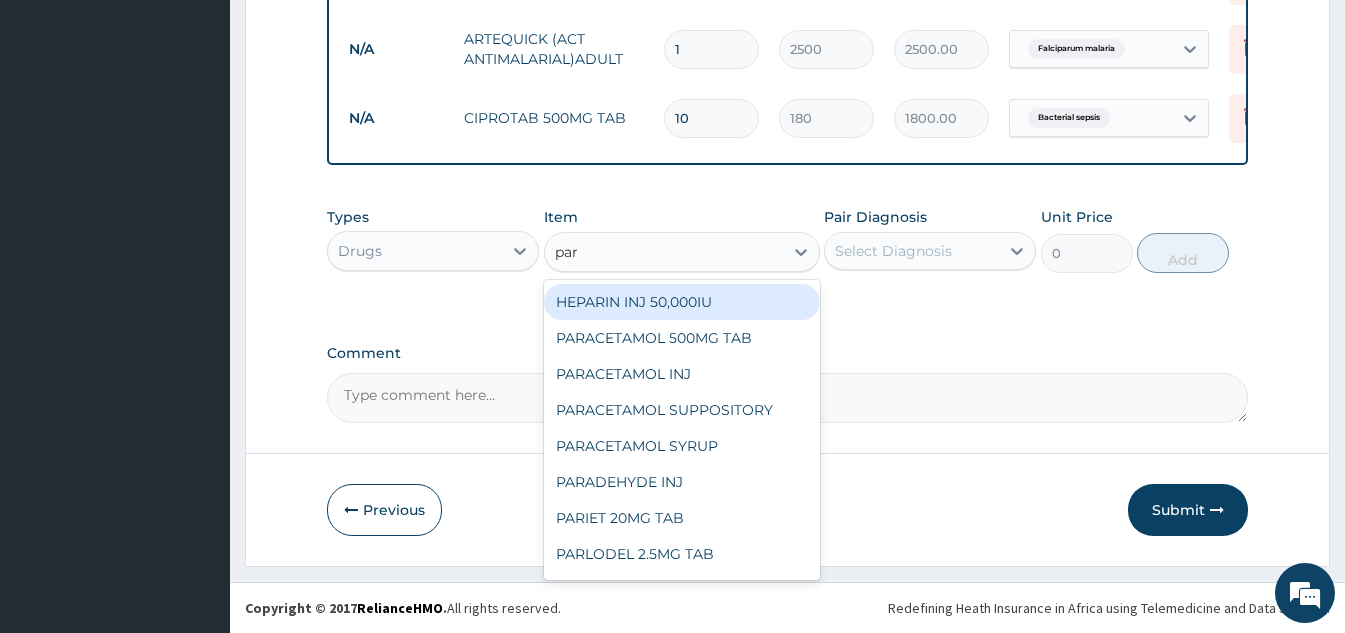 type on "para" 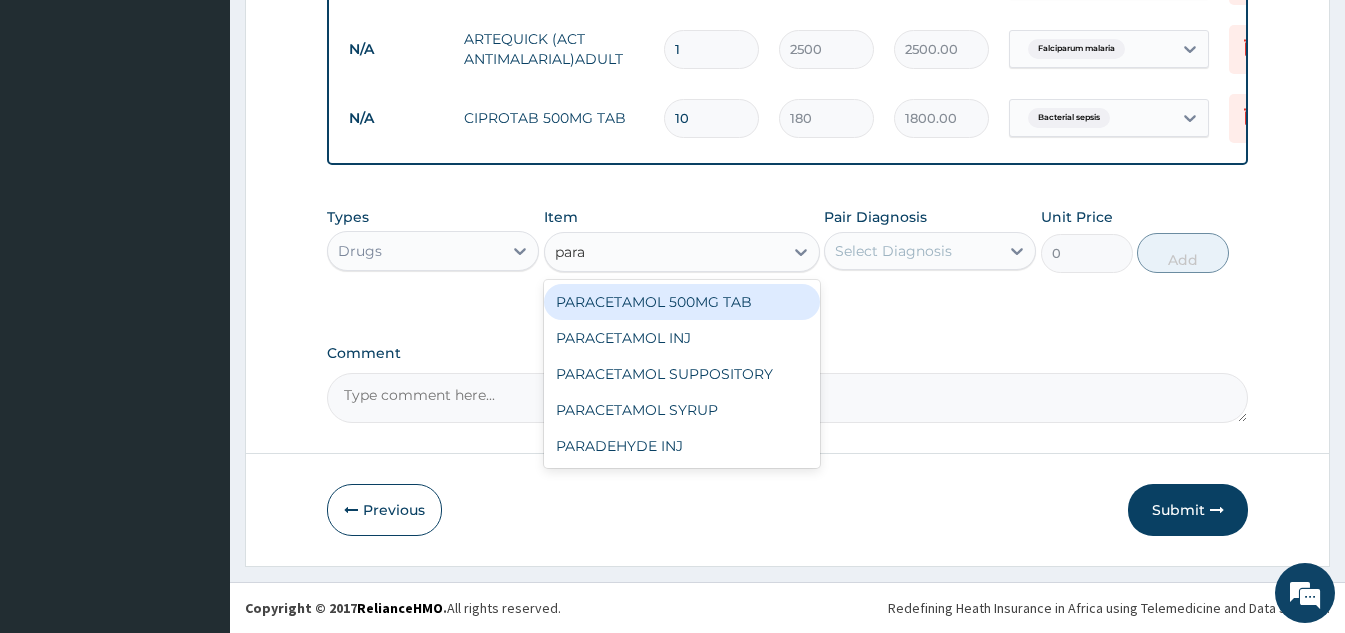 click on "PARACETAMOL 500MG TAB" at bounding box center (682, 302) 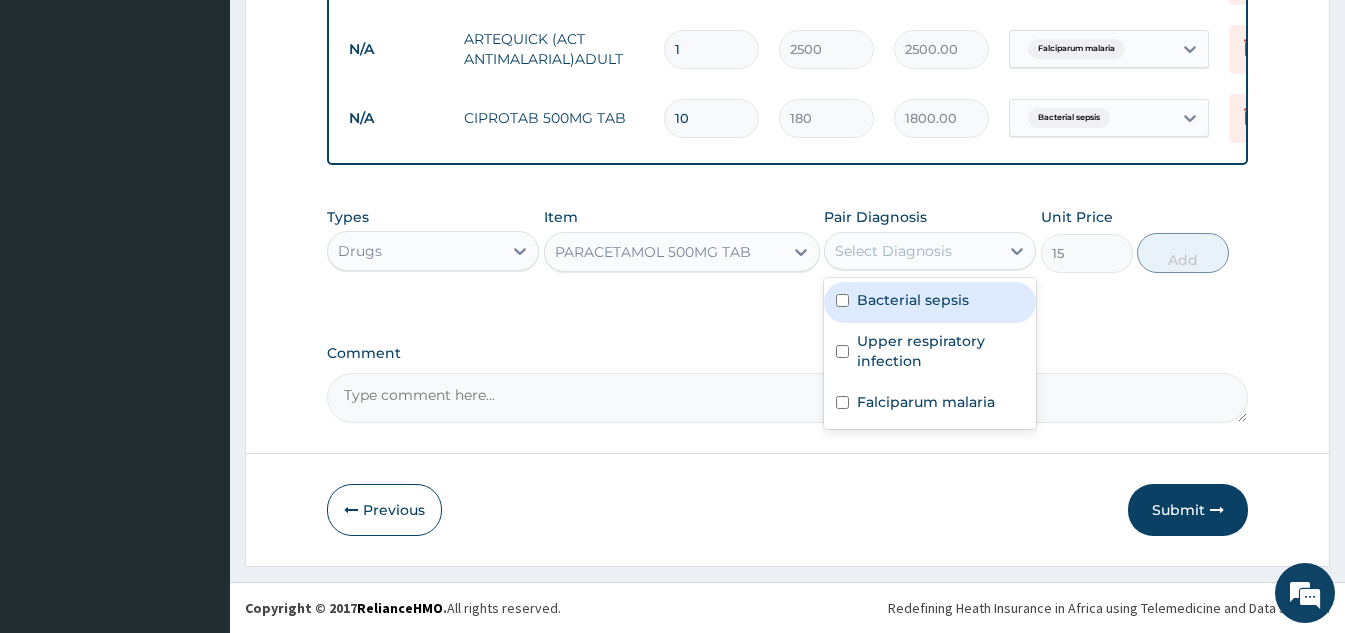 click on "Select Diagnosis" at bounding box center [893, 251] 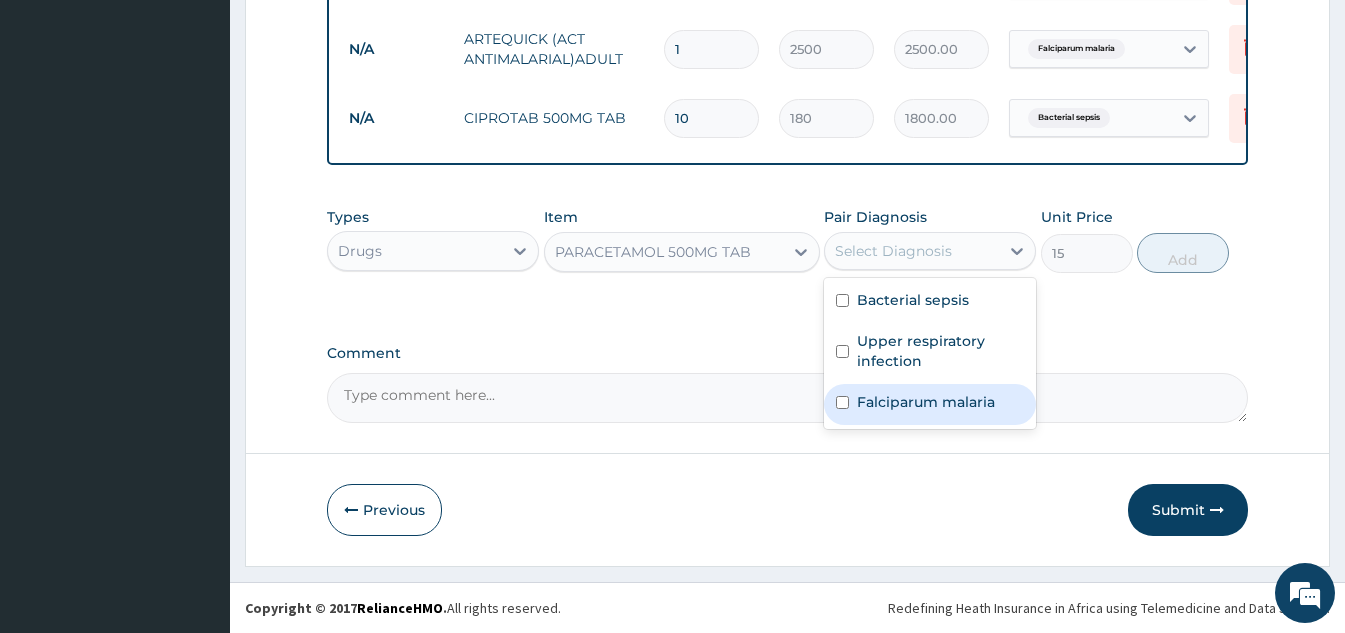 click on "Falciparum malaria" at bounding box center (926, 402) 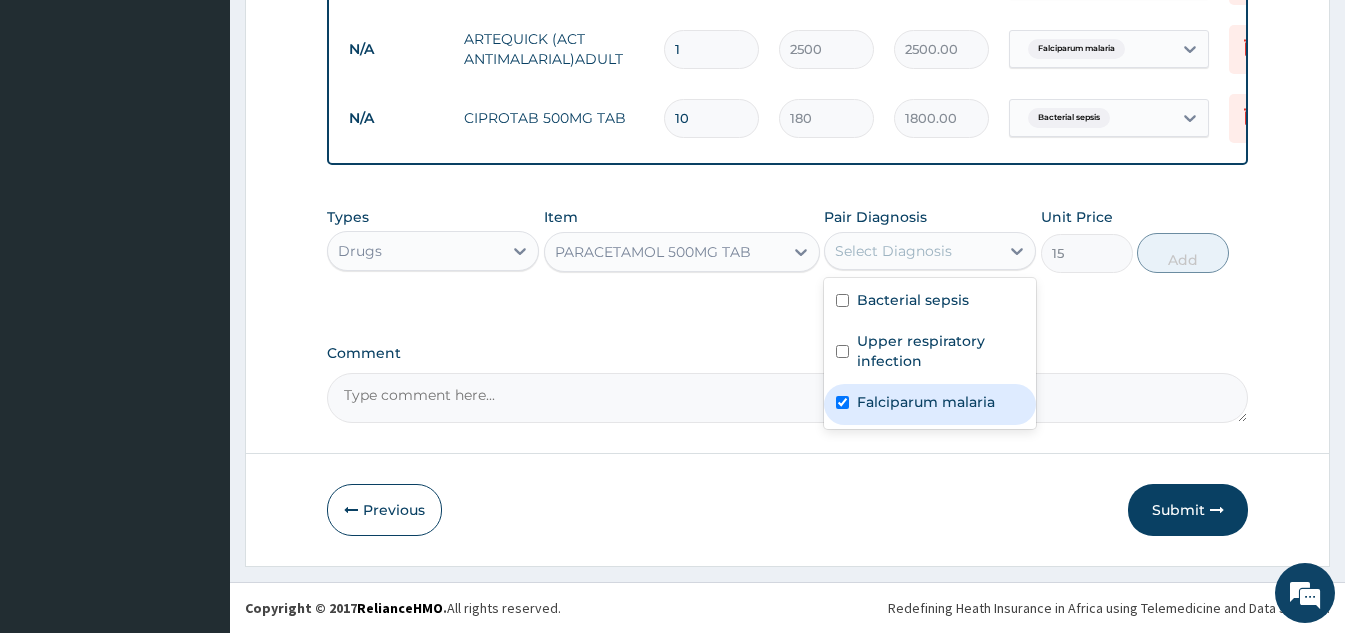 checkbox on "true" 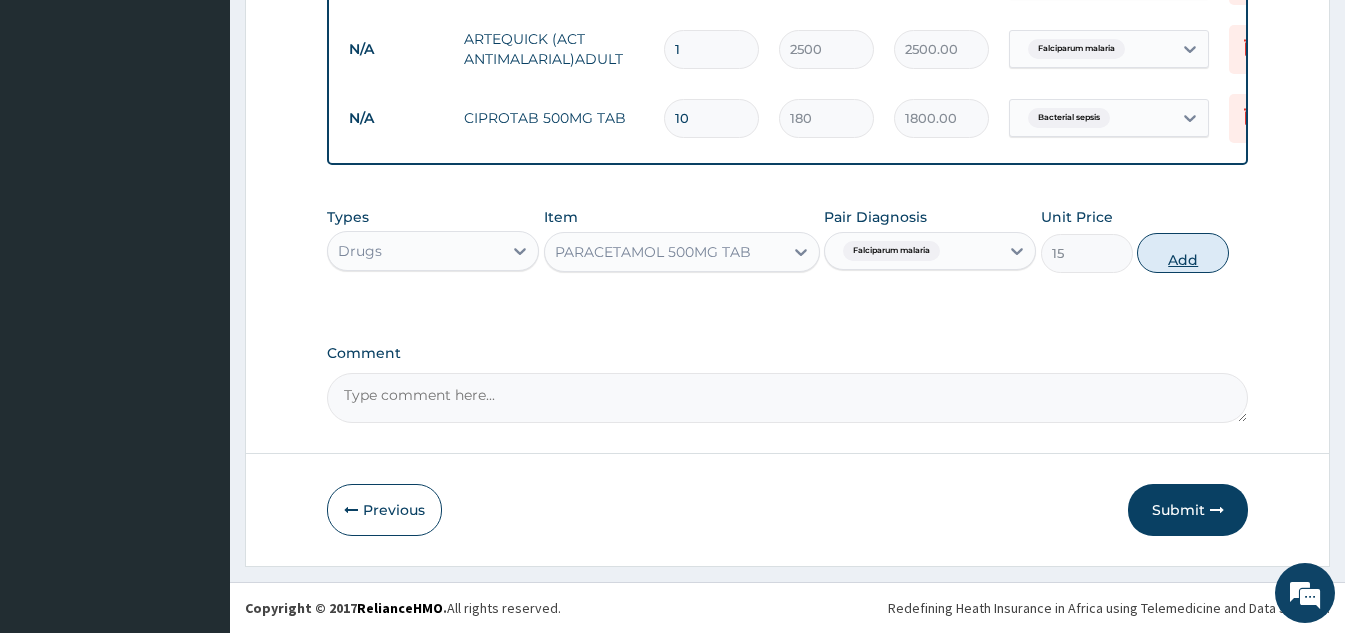 click on "Add" at bounding box center (1183, 253) 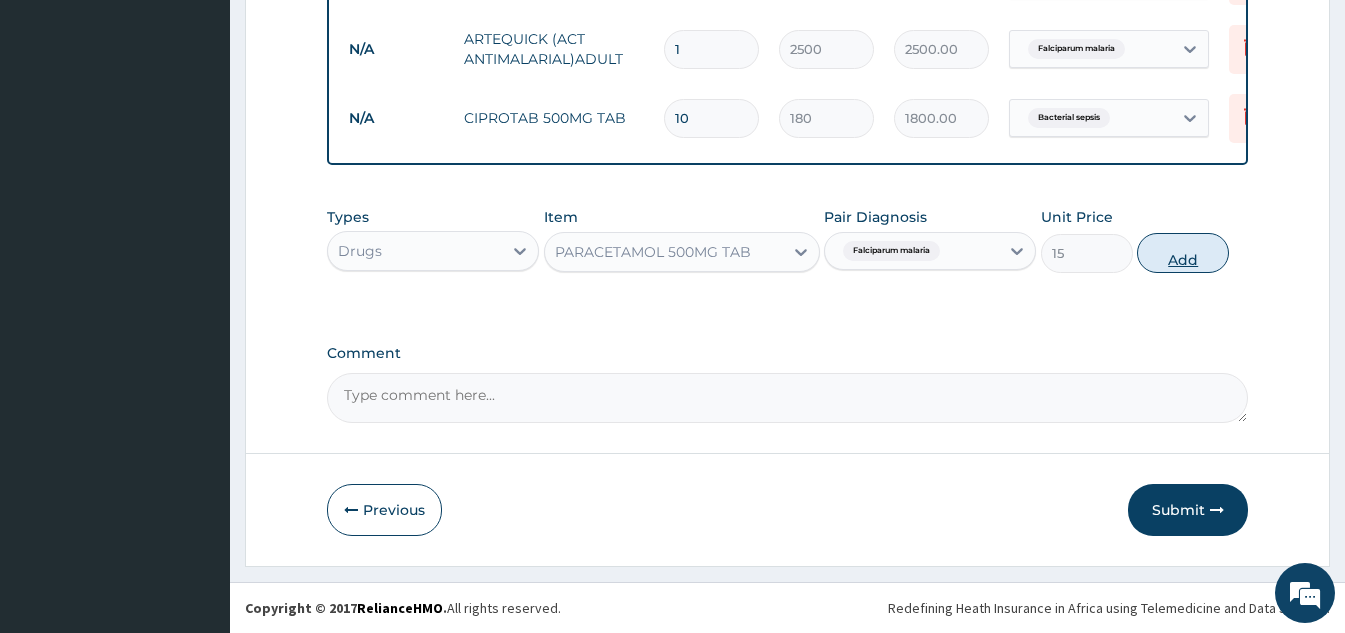 type on "0" 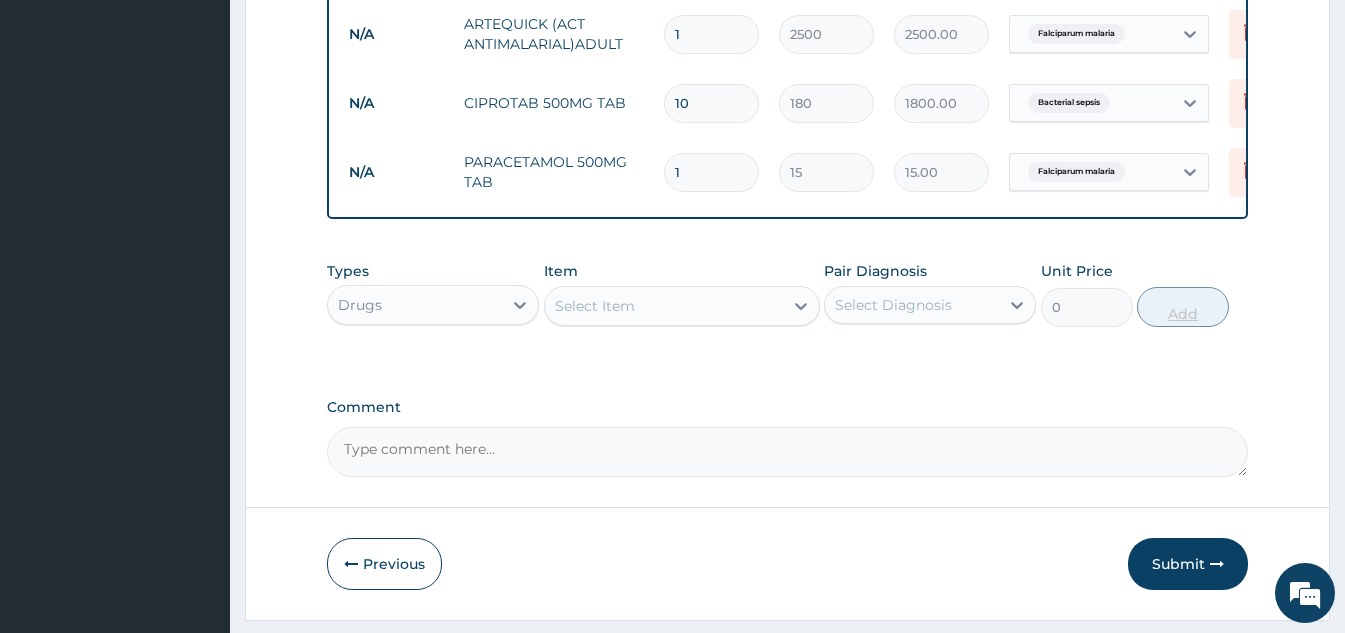 type on "18" 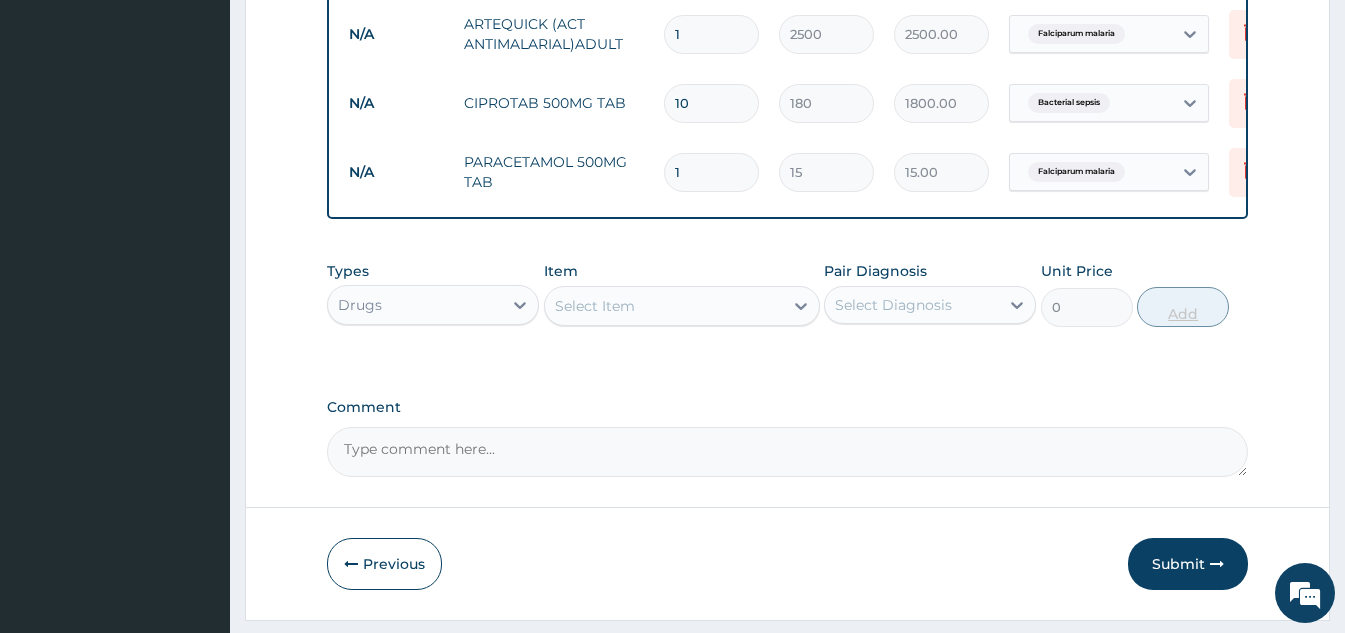 type on "270.00" 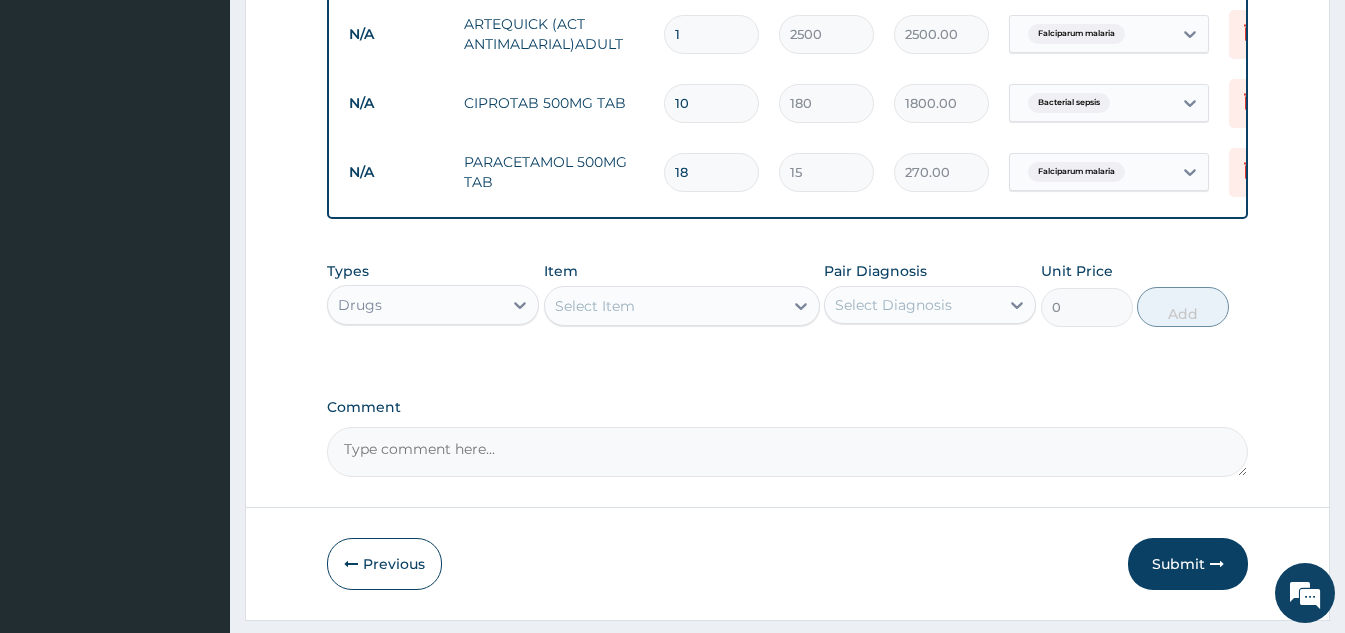 type on "18" 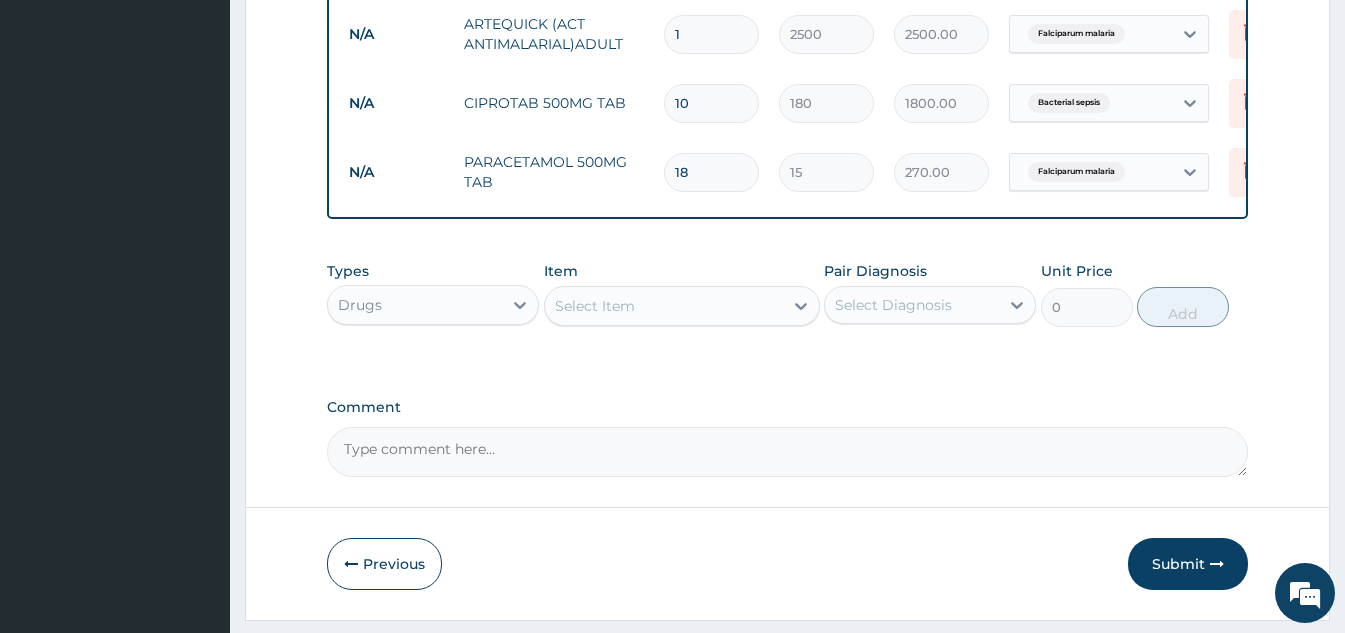 click on "Select Item" at bounding box center (664, 306) 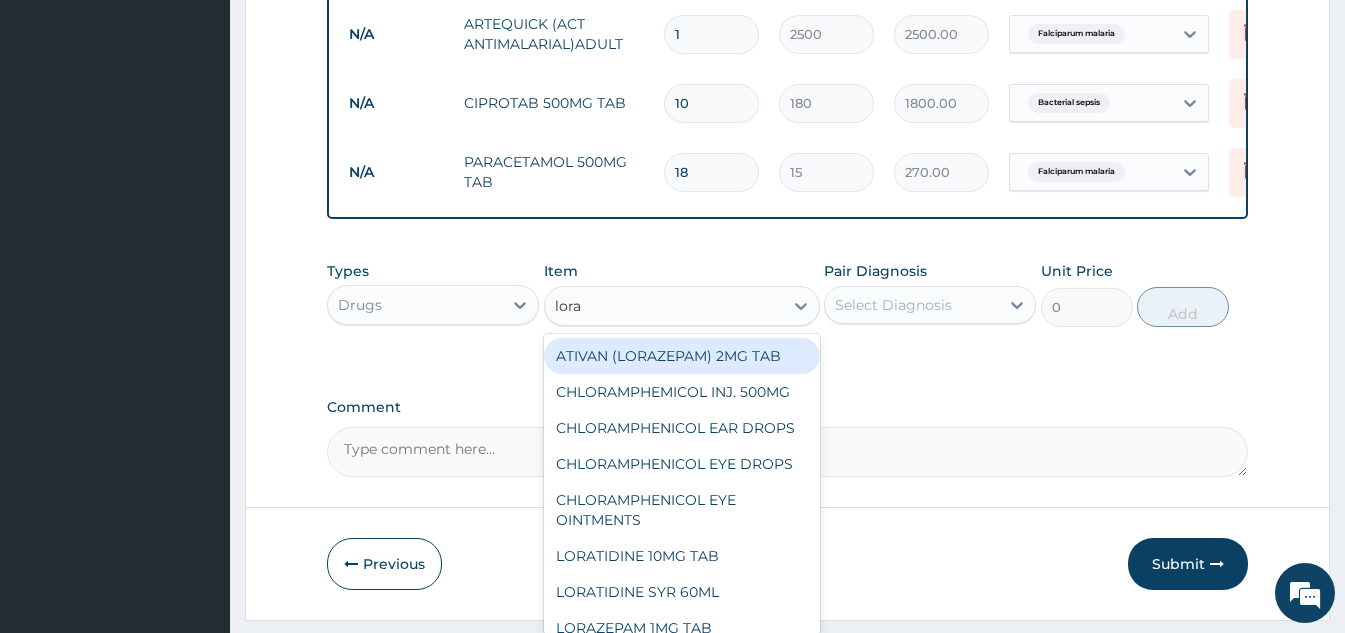 type on "lorat" 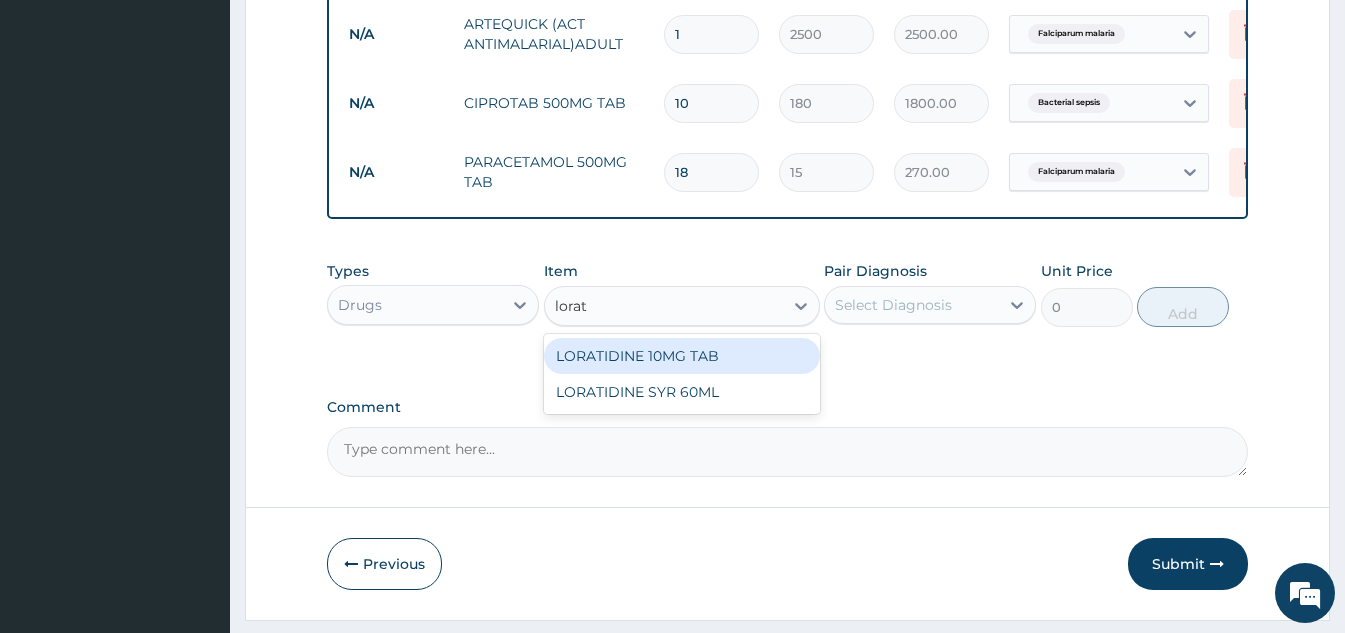 click on "LORATIDINE 10MG TAB" at bounding box center [682, 356] 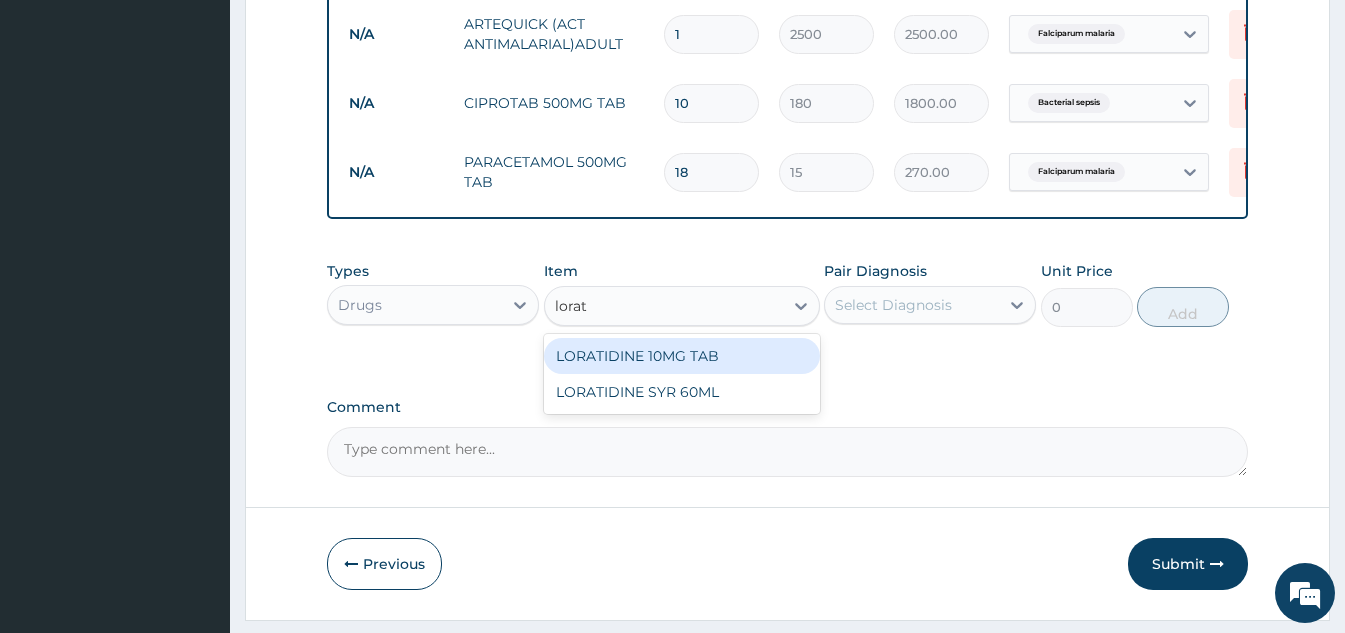 type 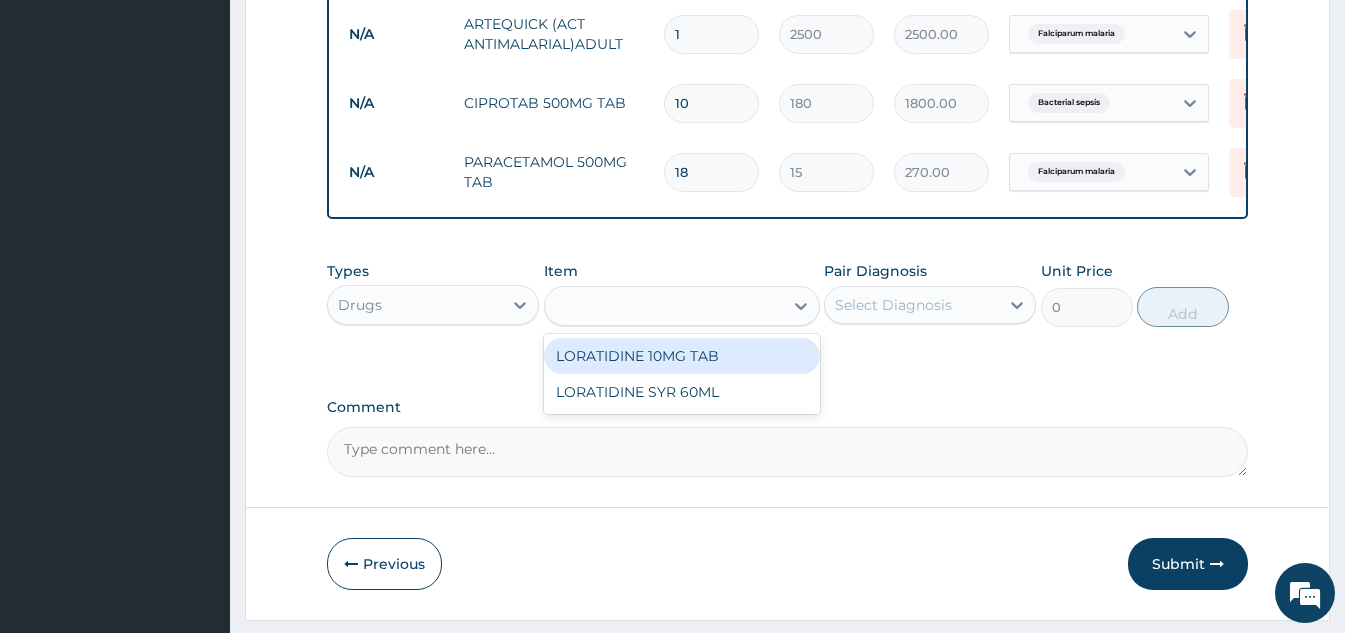 type on "45" 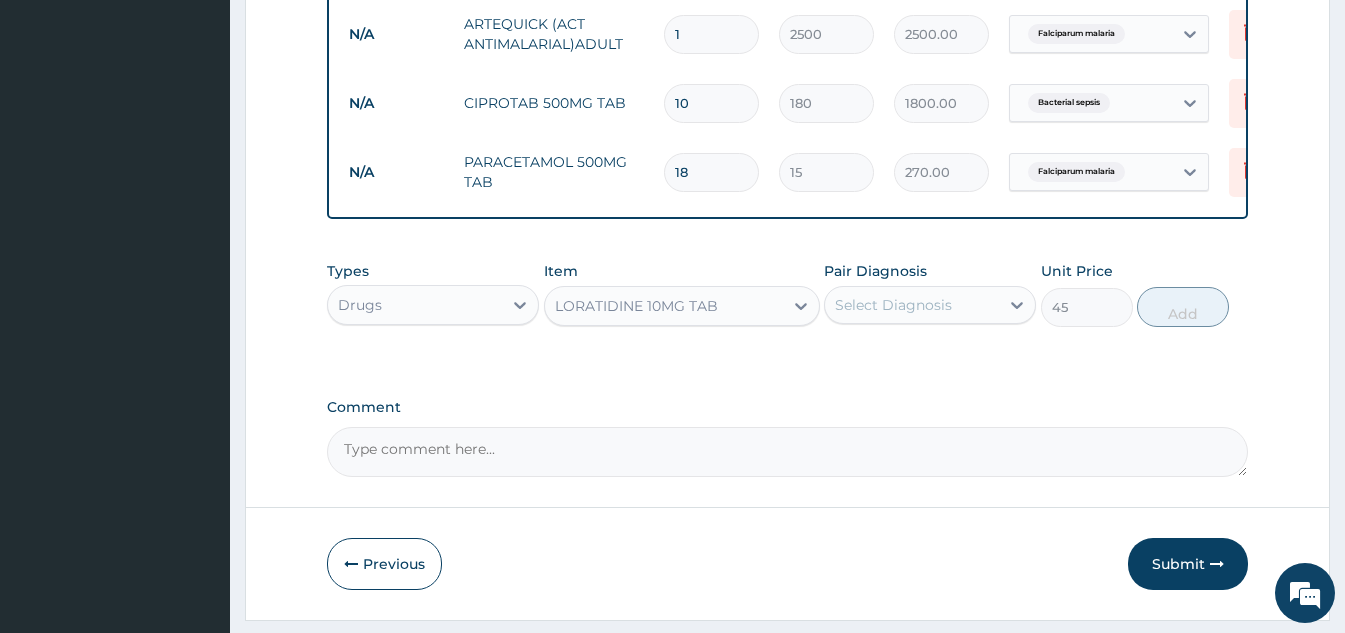 click on "Select Diagnosis" at bounding box center [893, 305] 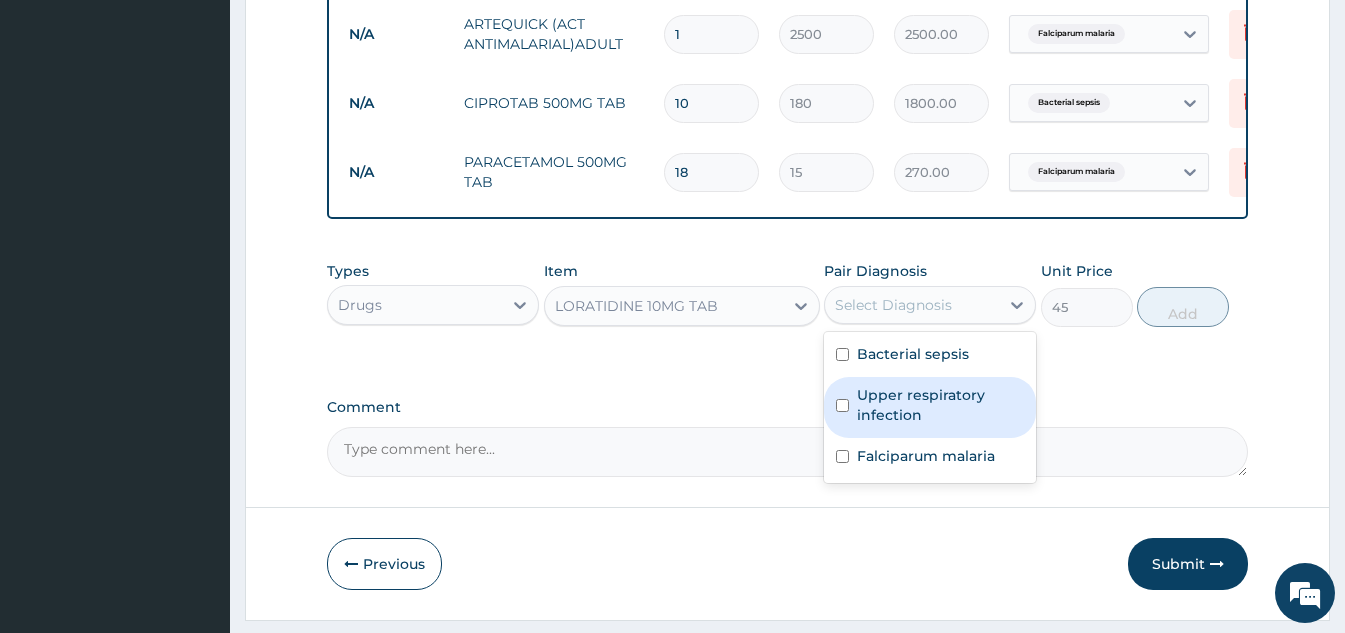 click on "Upper respiratory infection" at bounding box center (930, 407) 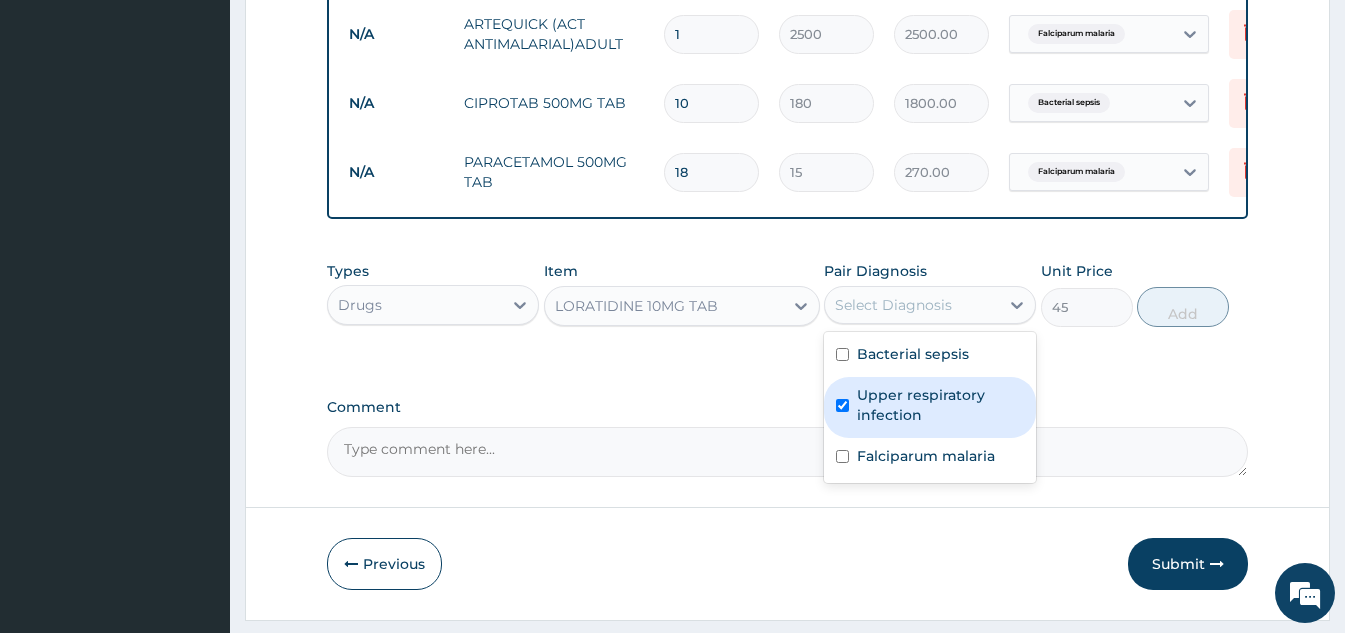 checkbox on "true" 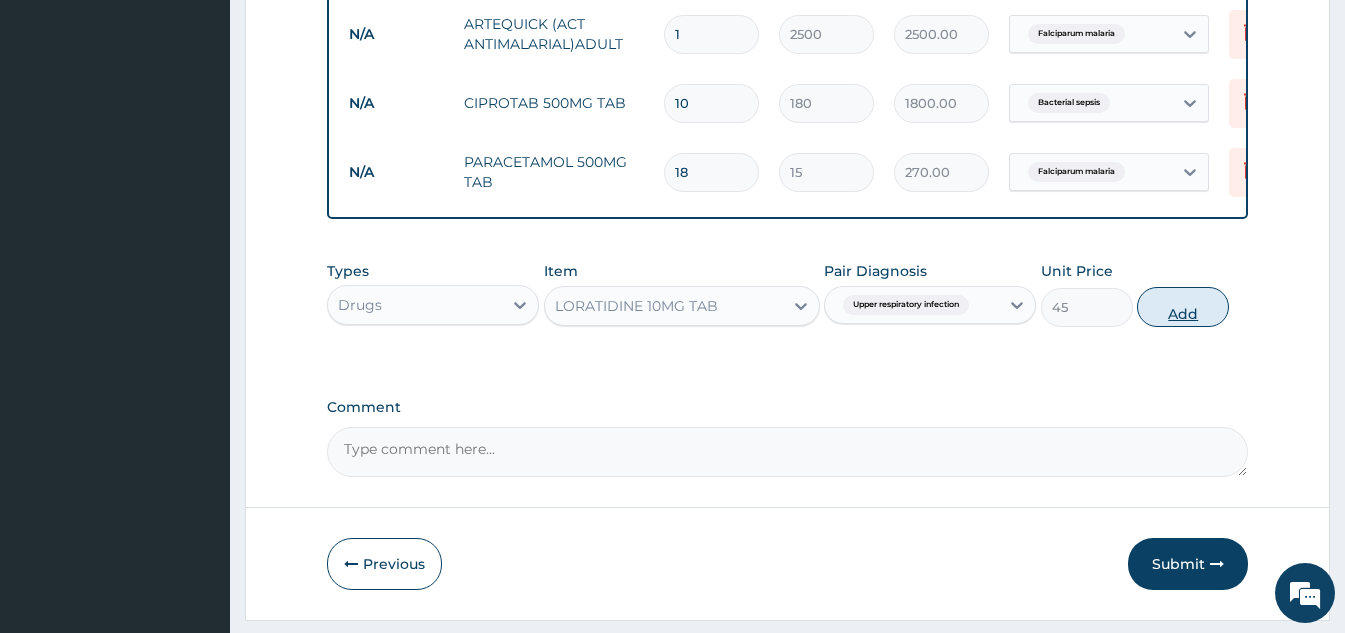 click on "Add" at bounding box center [1183, 307] 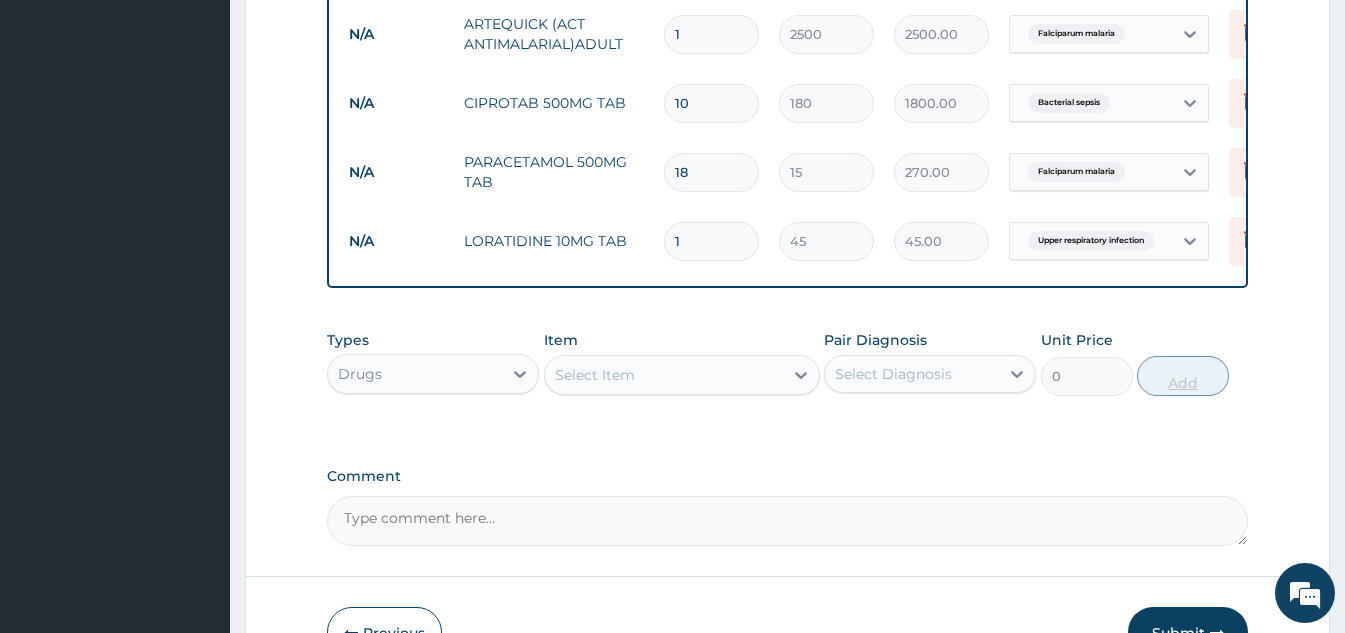 type 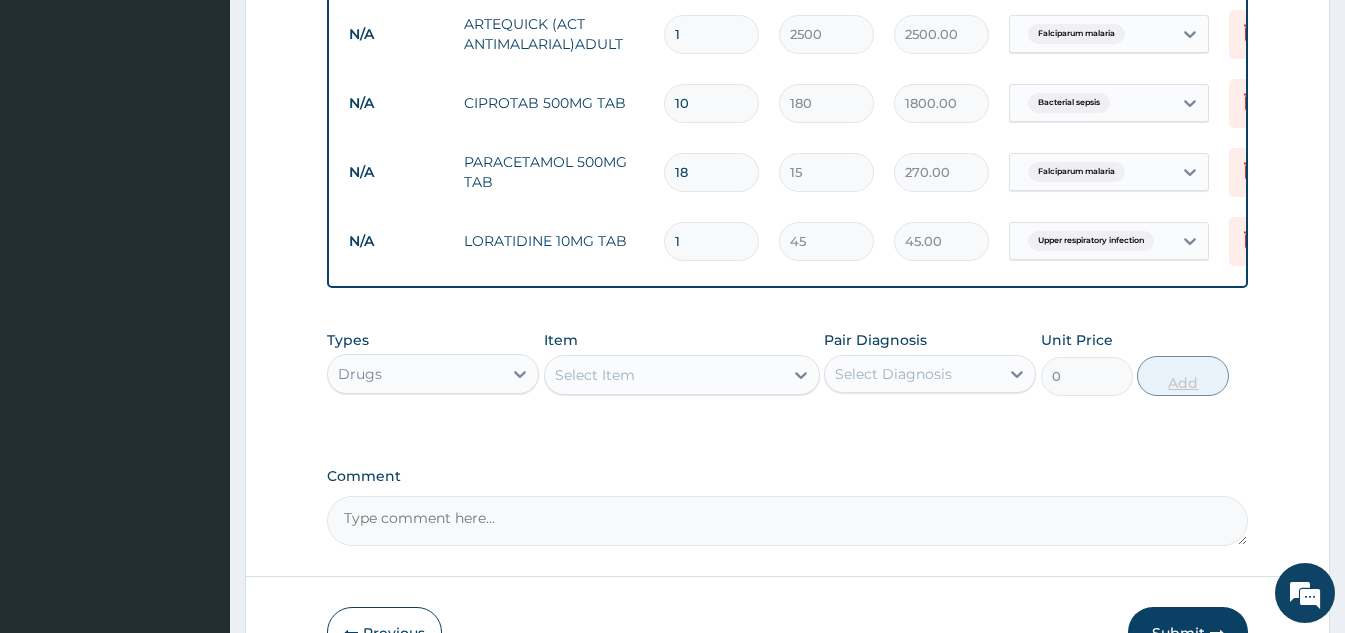type on "0.00" 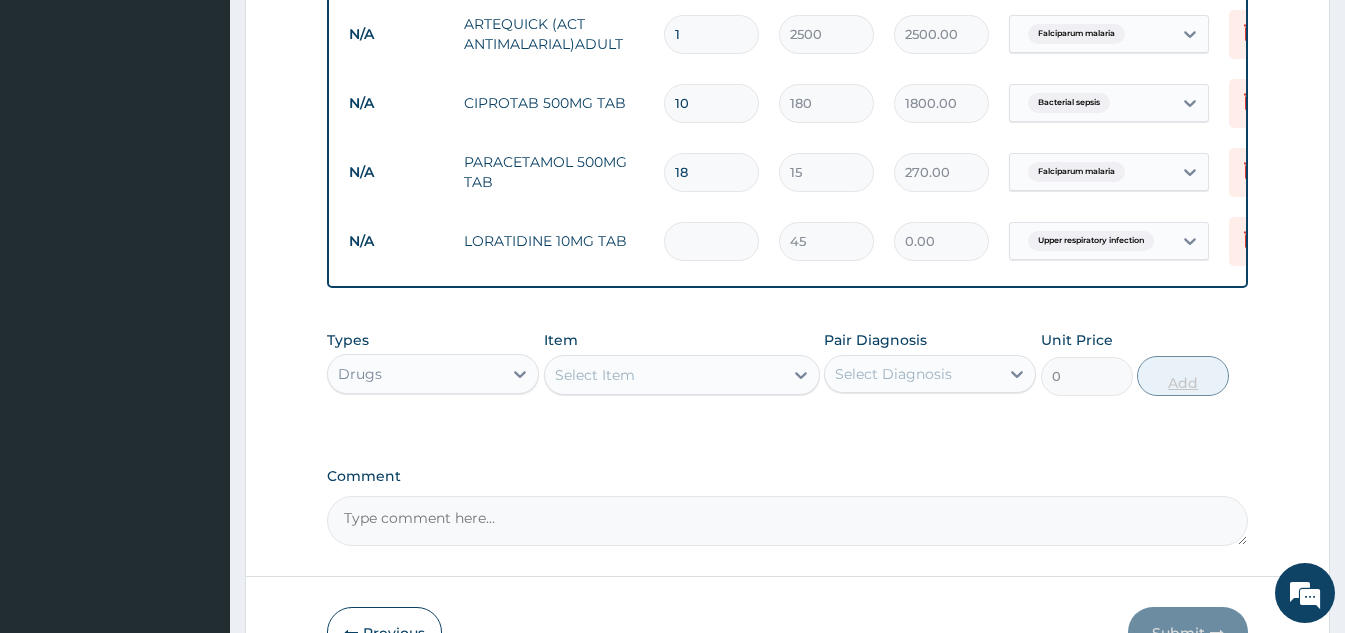 type on "5" 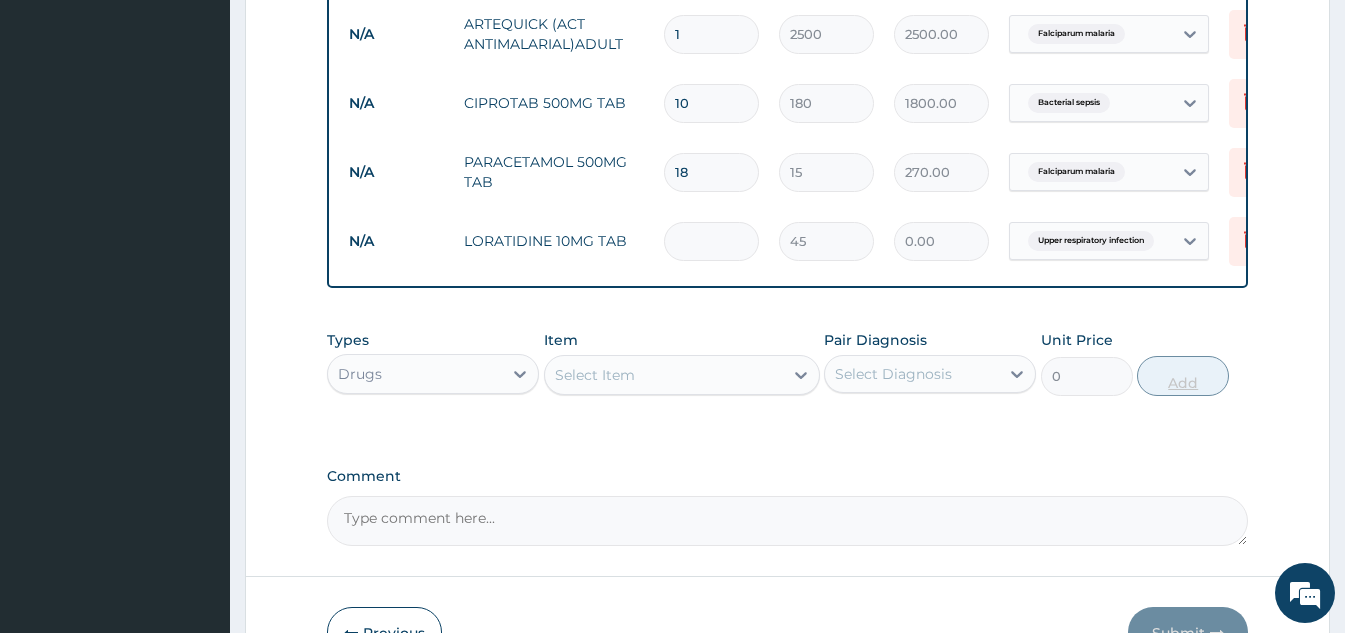 type on "225.00" 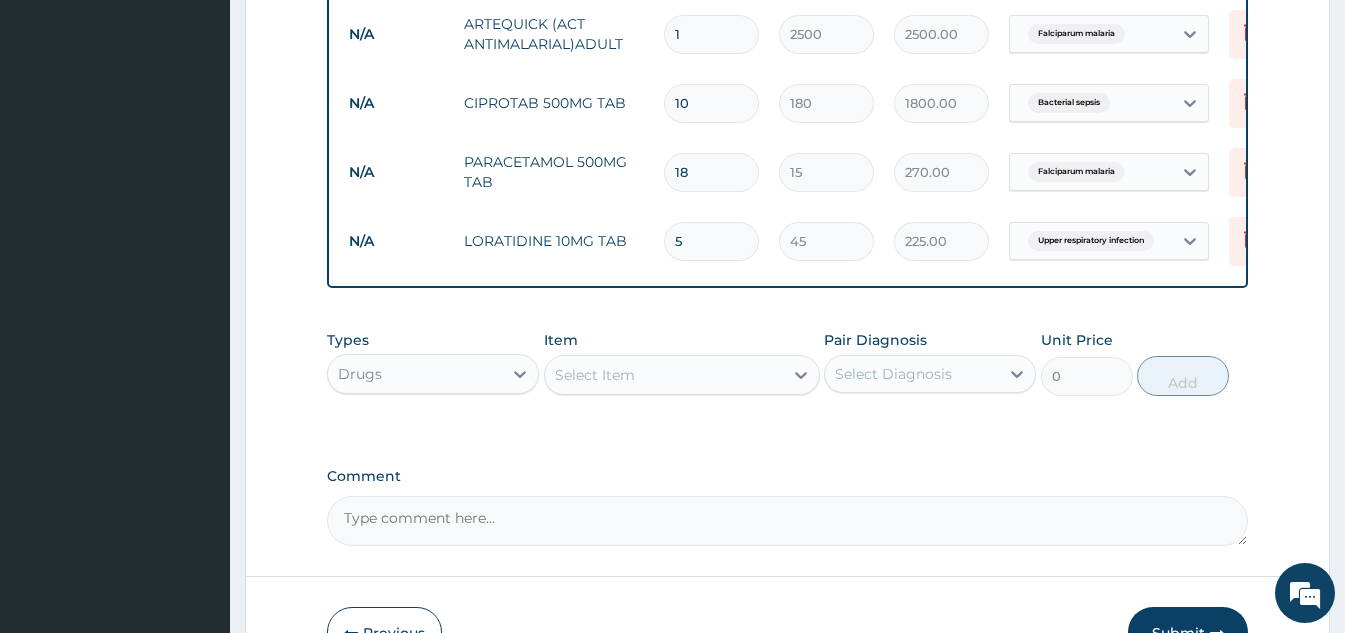 scroll, scrollTop: 1660, scrollLeft: 0, axis: vertical 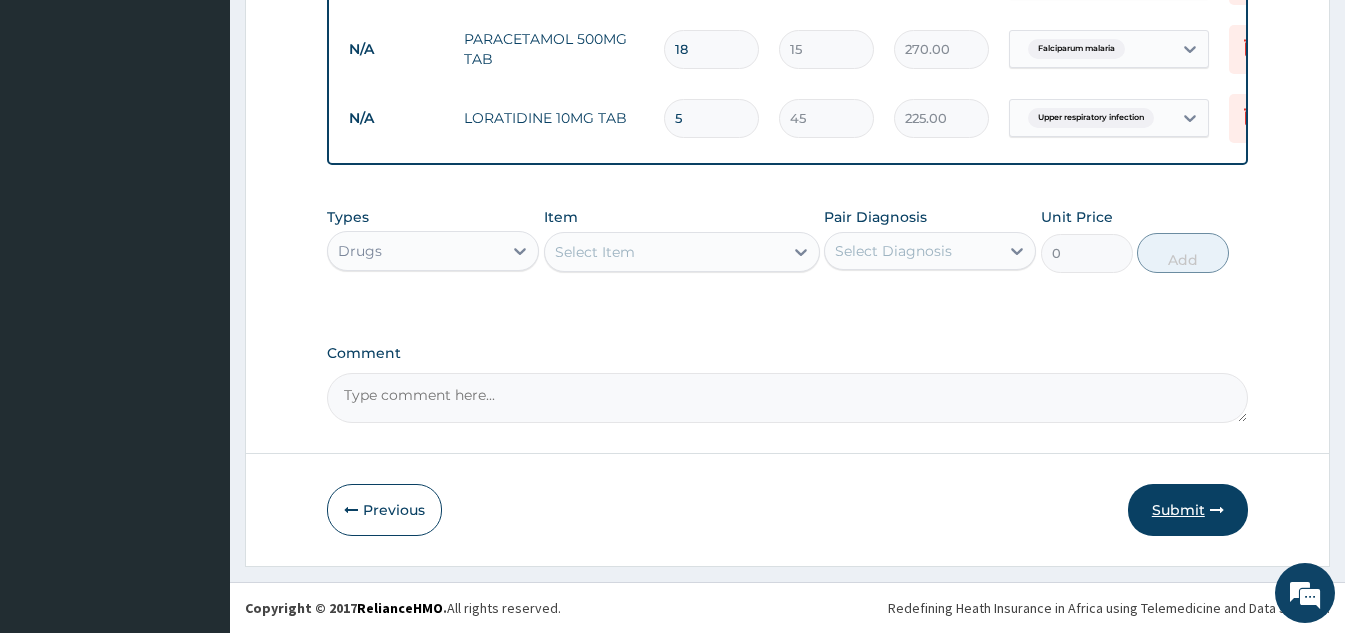 type on "5" 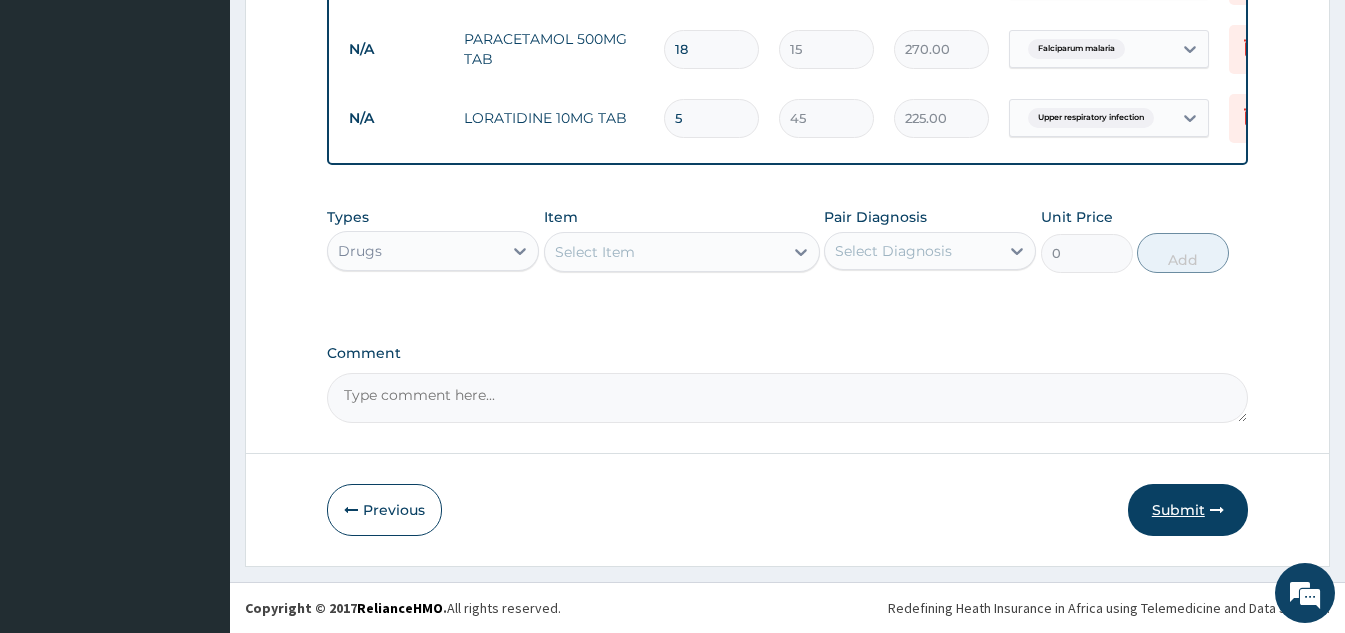 click on "Submit" at bounding box center [1188, 510] 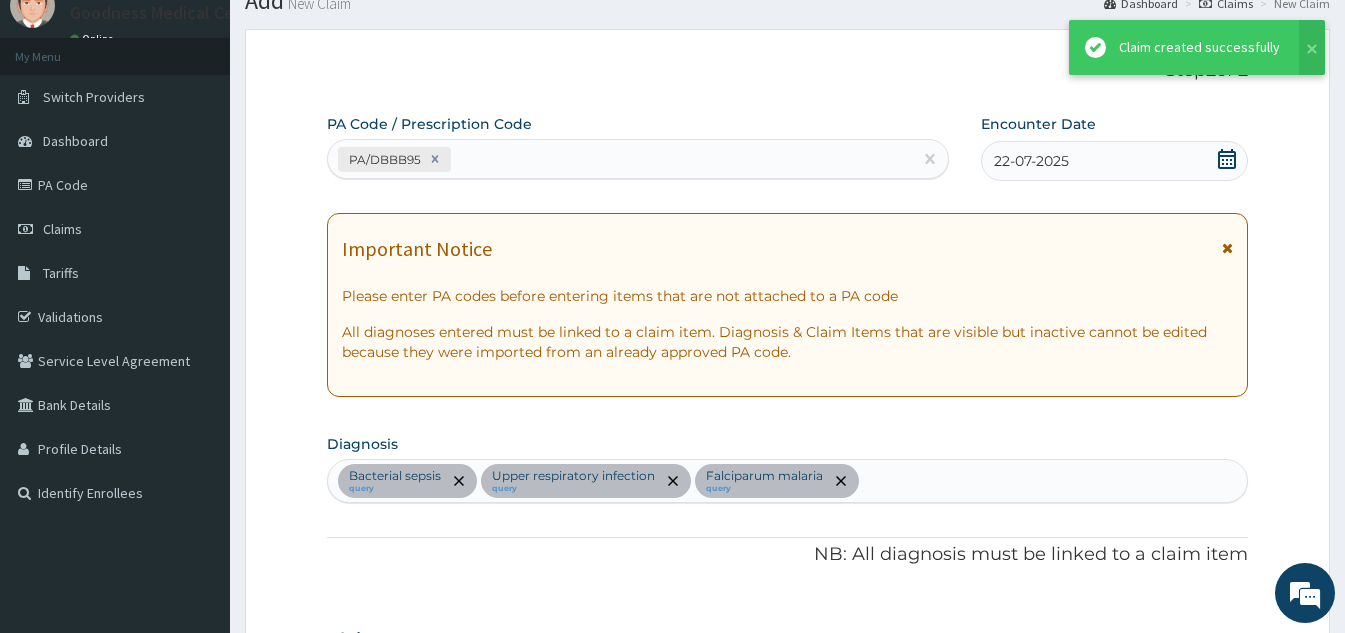scroll, scrollTop: 1660, scrollLeft: 0, axis: vertical 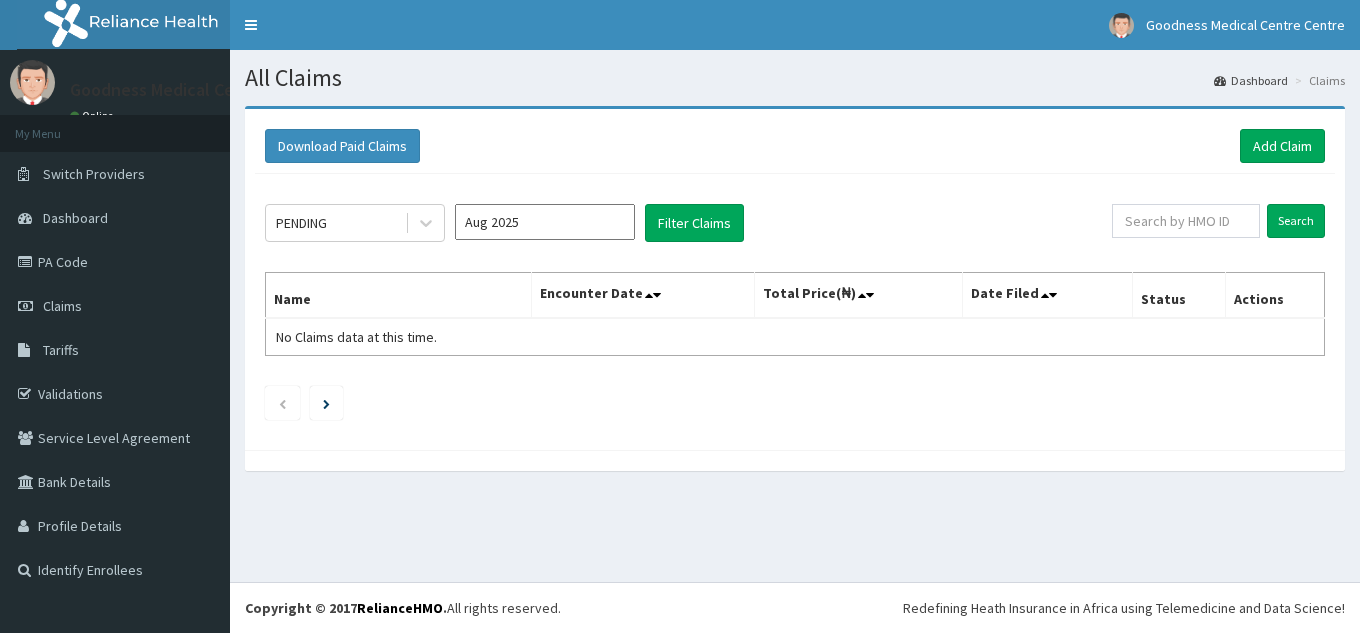 click on "Aug 2025" at bounding box center [545, 222] 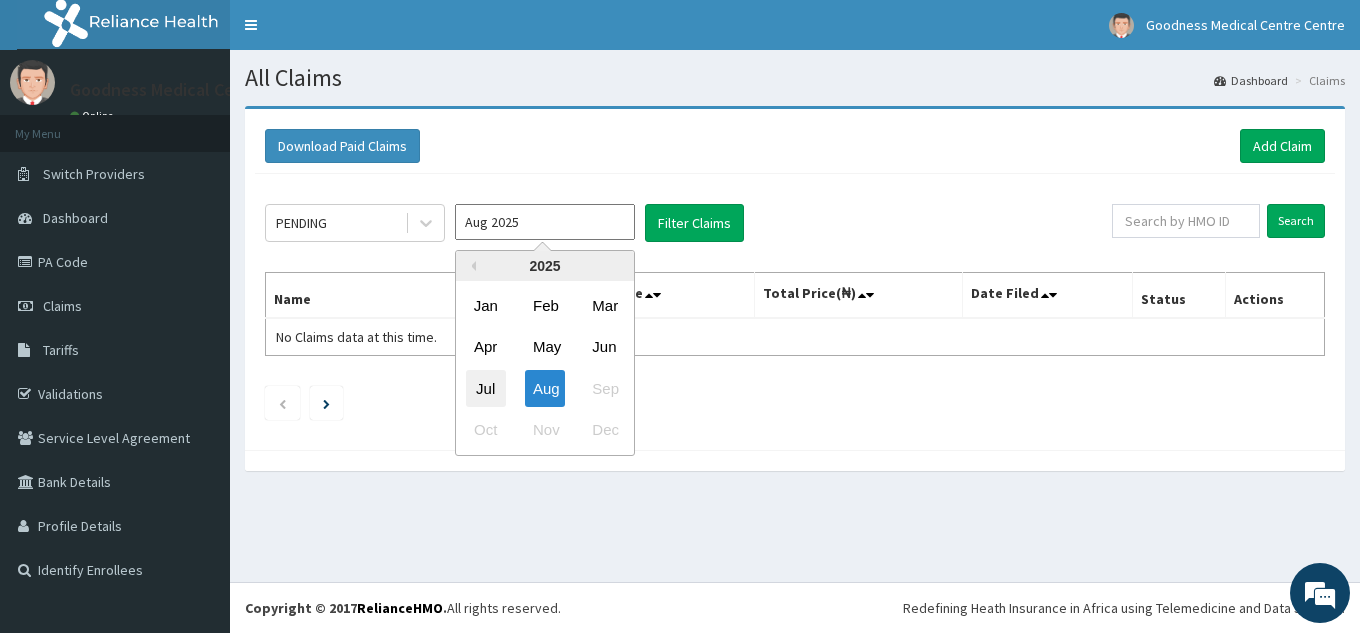 click on "Jul" at bounding box center [486, 388] 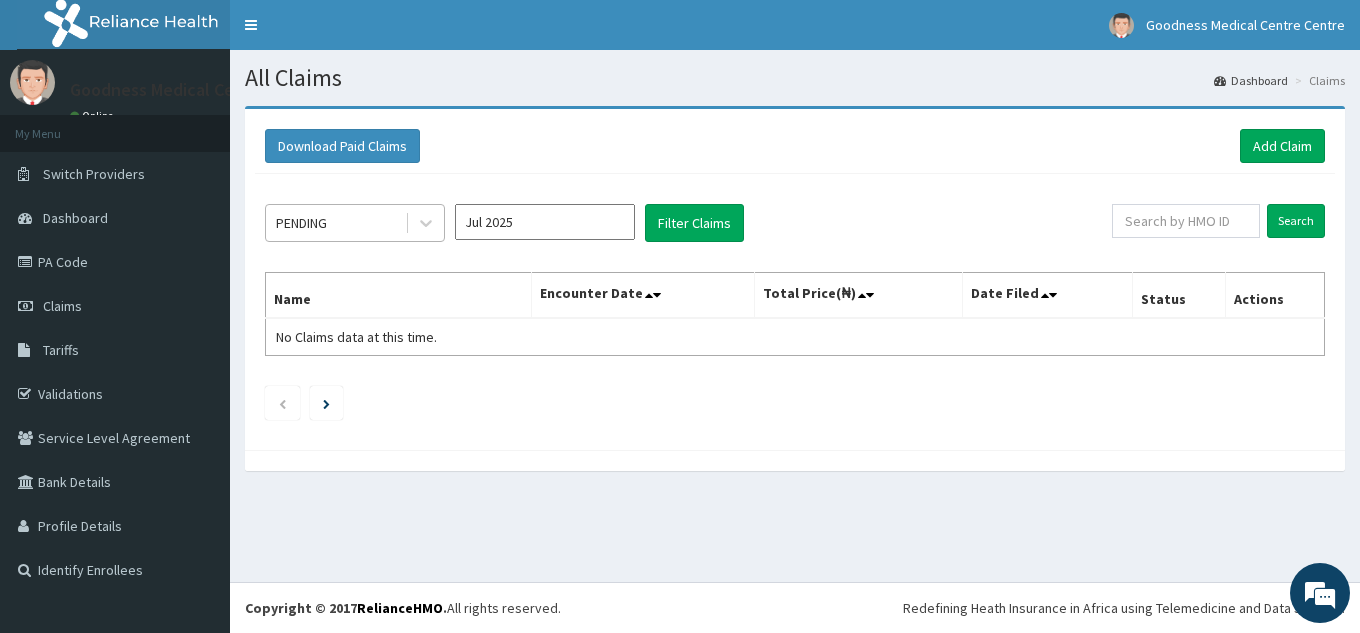 click on "PENDING" at bounding box center (335, 223) 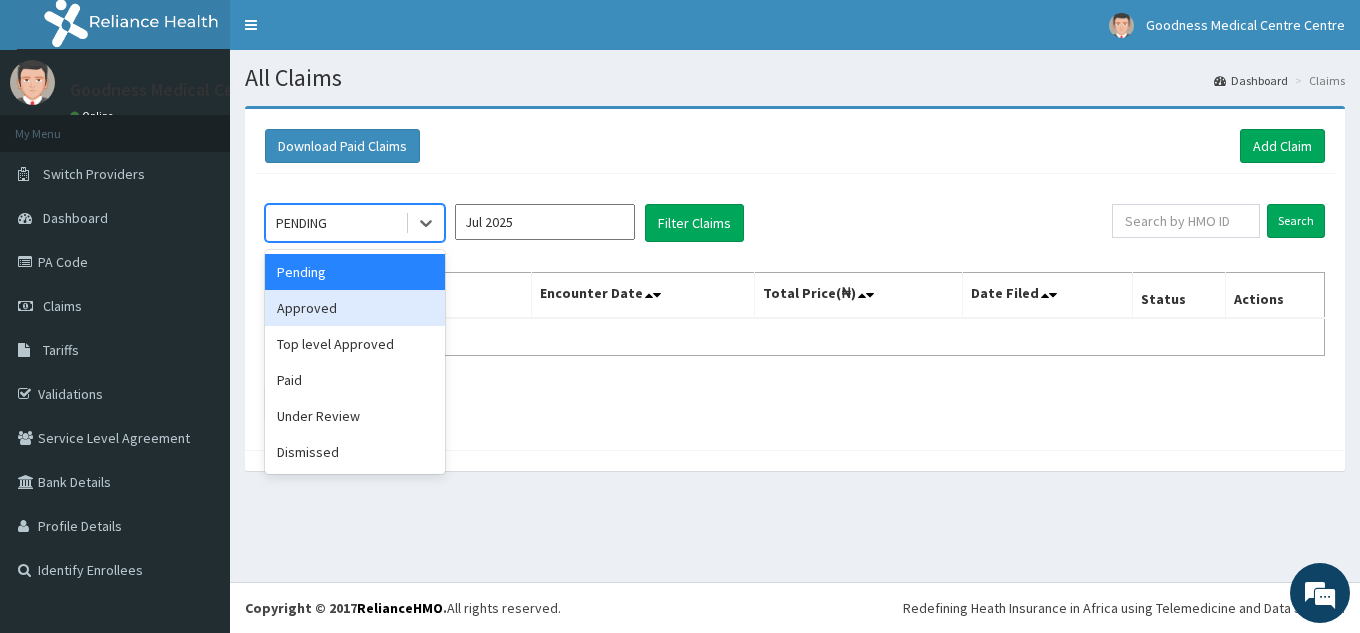 click on "Approved" at bounding box center [355, 308] 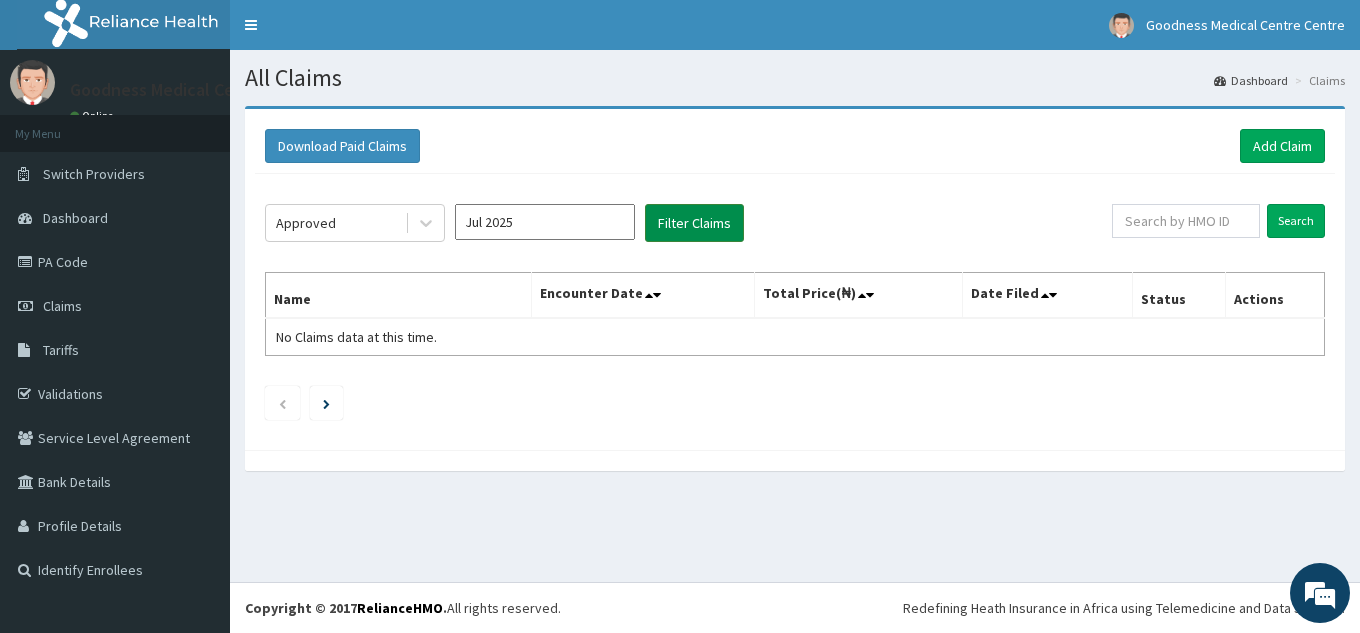 click on "Filter Claims" at bounding box center (694, 223) 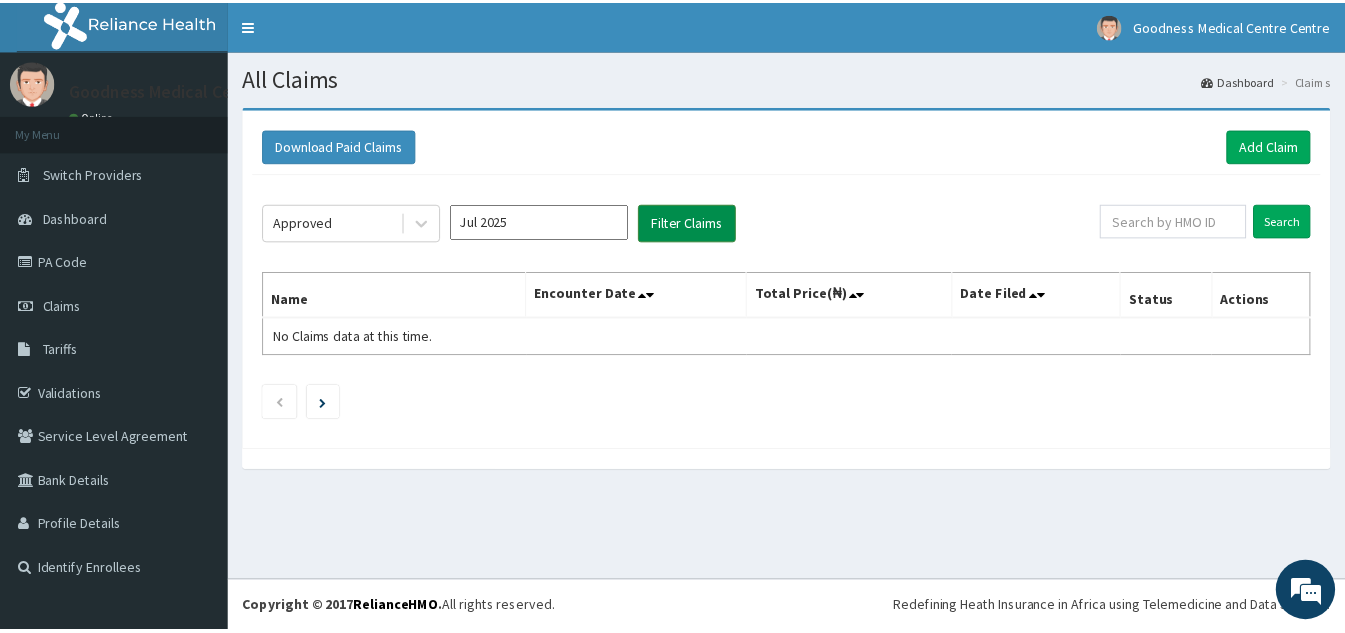 scroll, scrollTop: 0, scrollLeft: 0, axis: both 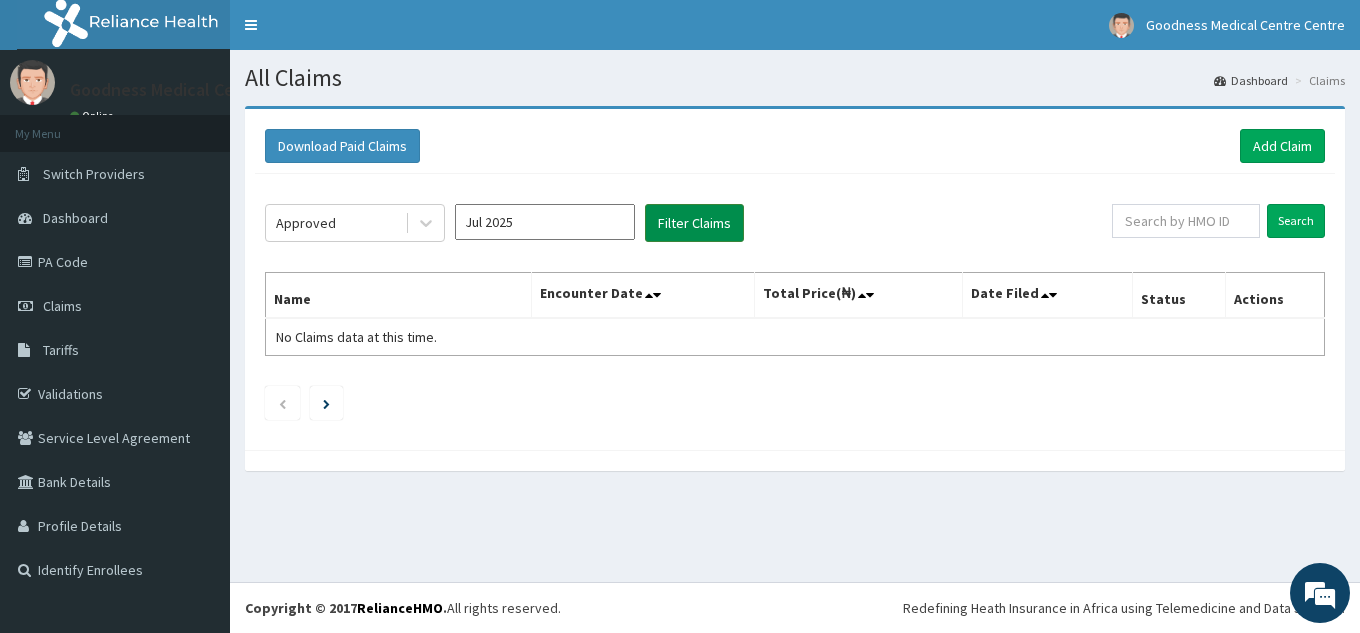 click on "Filter Claims" at bounding box center [694, 223] 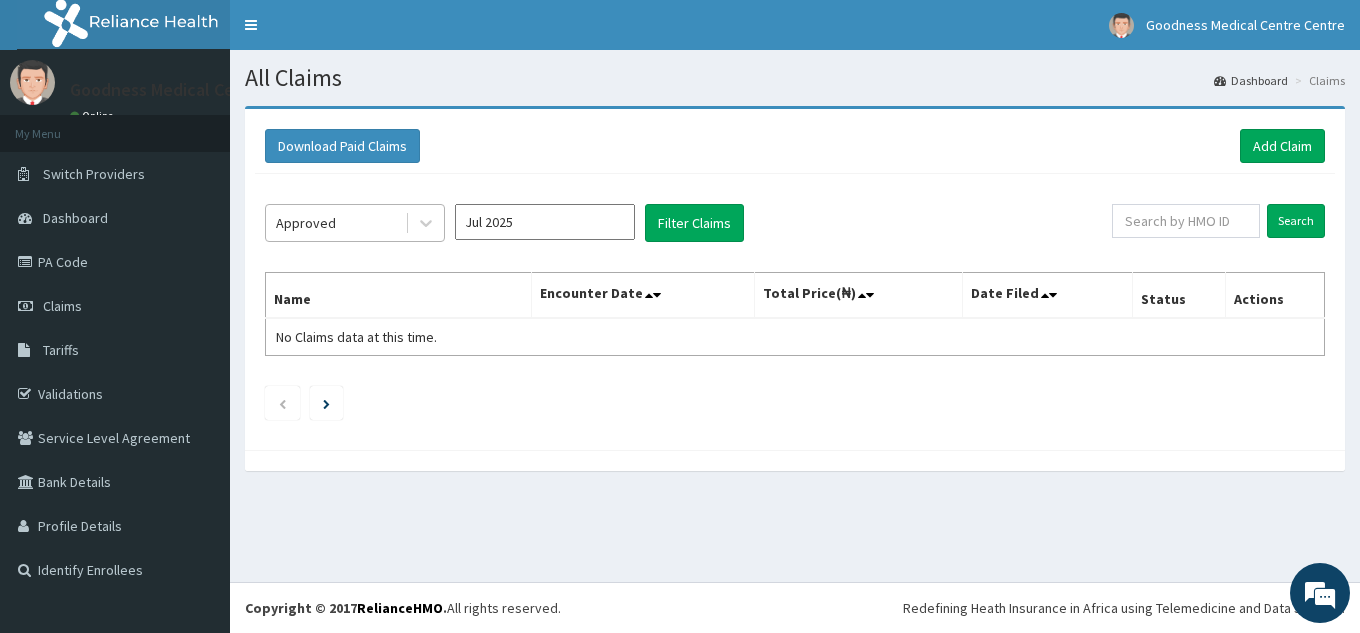 click on "Approved" at bounding box center [335, 223] 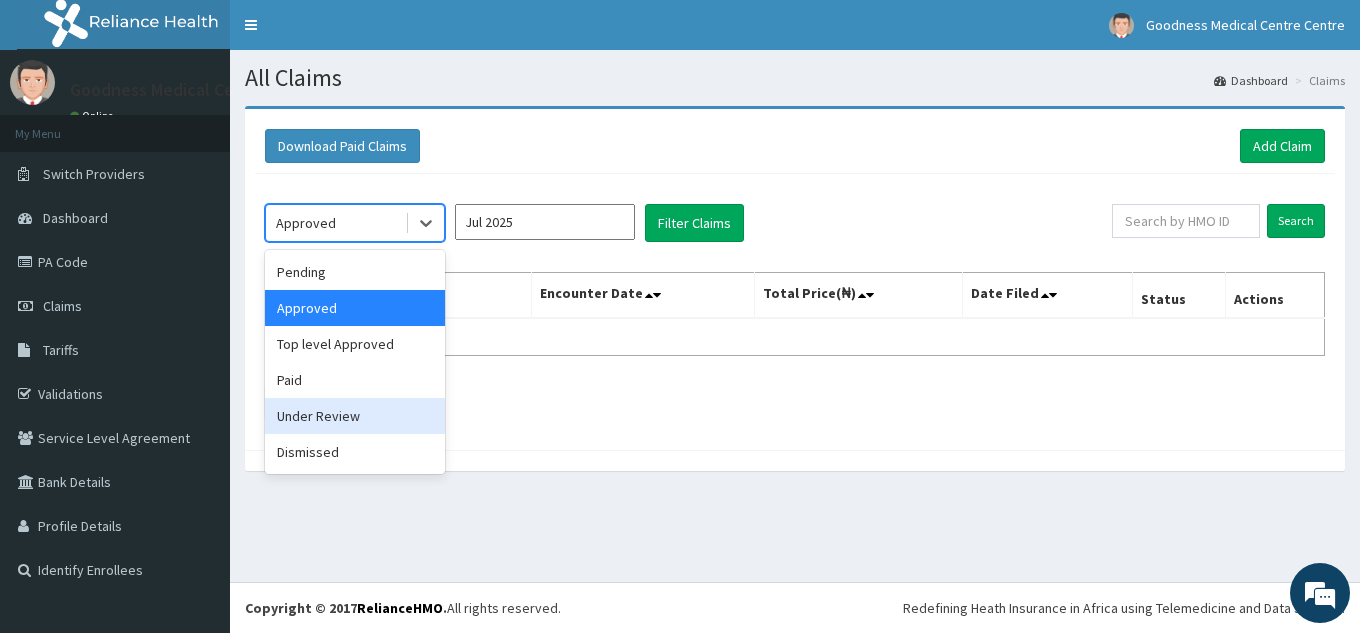 click on "Under Review" at bounding box center (355, 416) 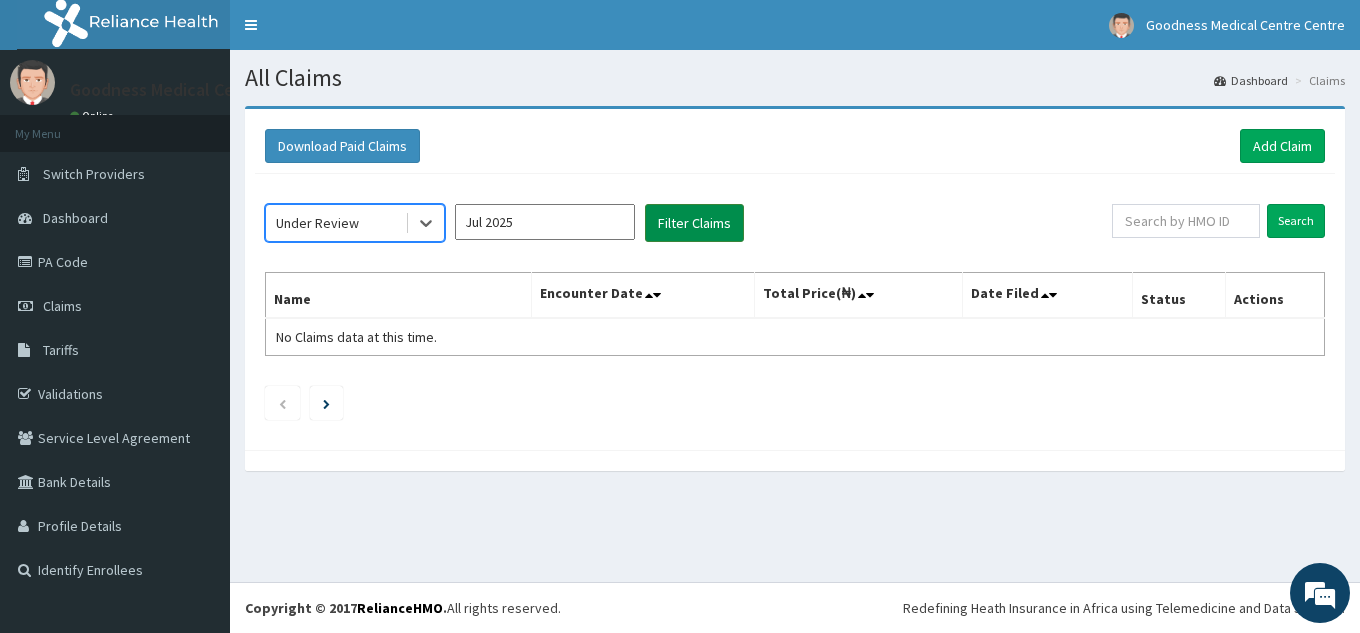 click on "Filter Claims" at bounding box center (694, 223) 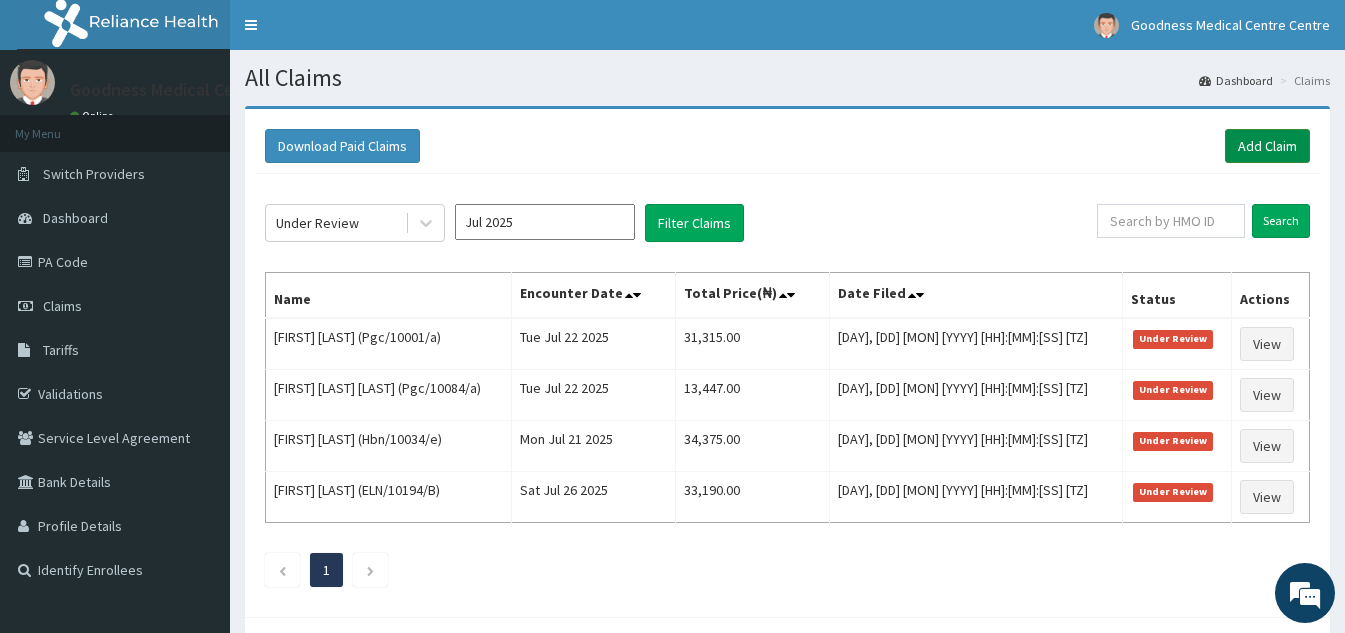 click on "Add Claim" at bounding box center [1267, 146] 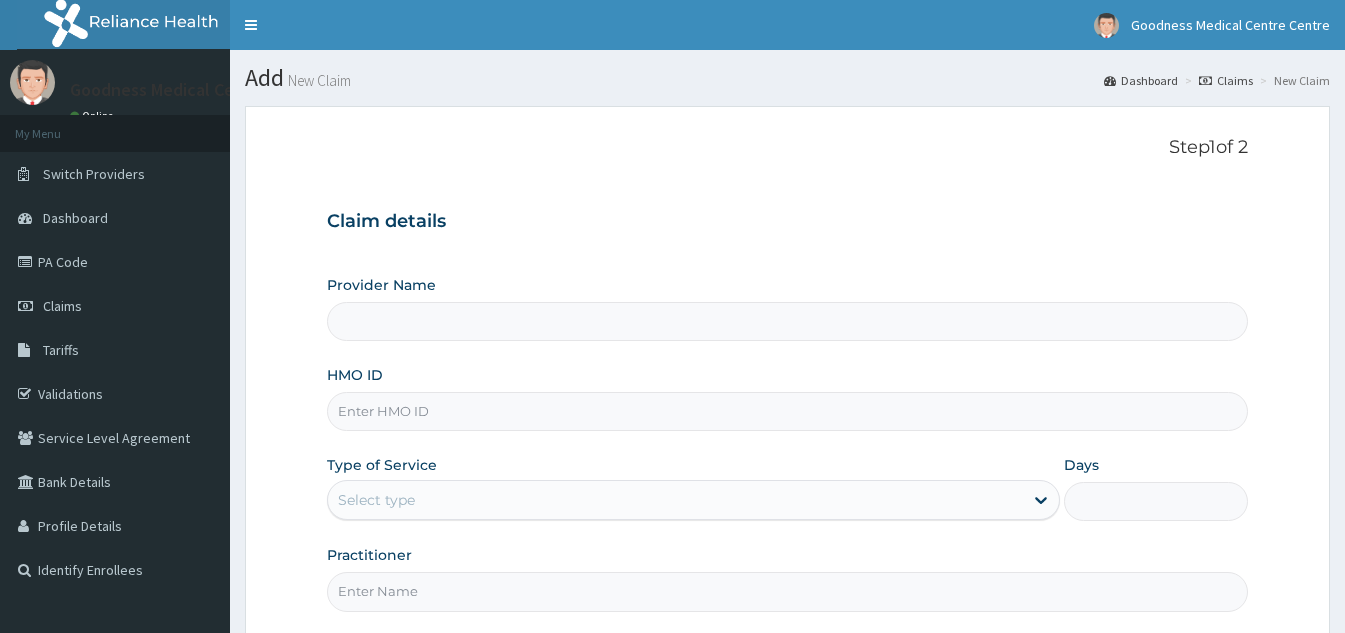 scroll, scrollTop: 0, scrollLeft: 0, axis: both 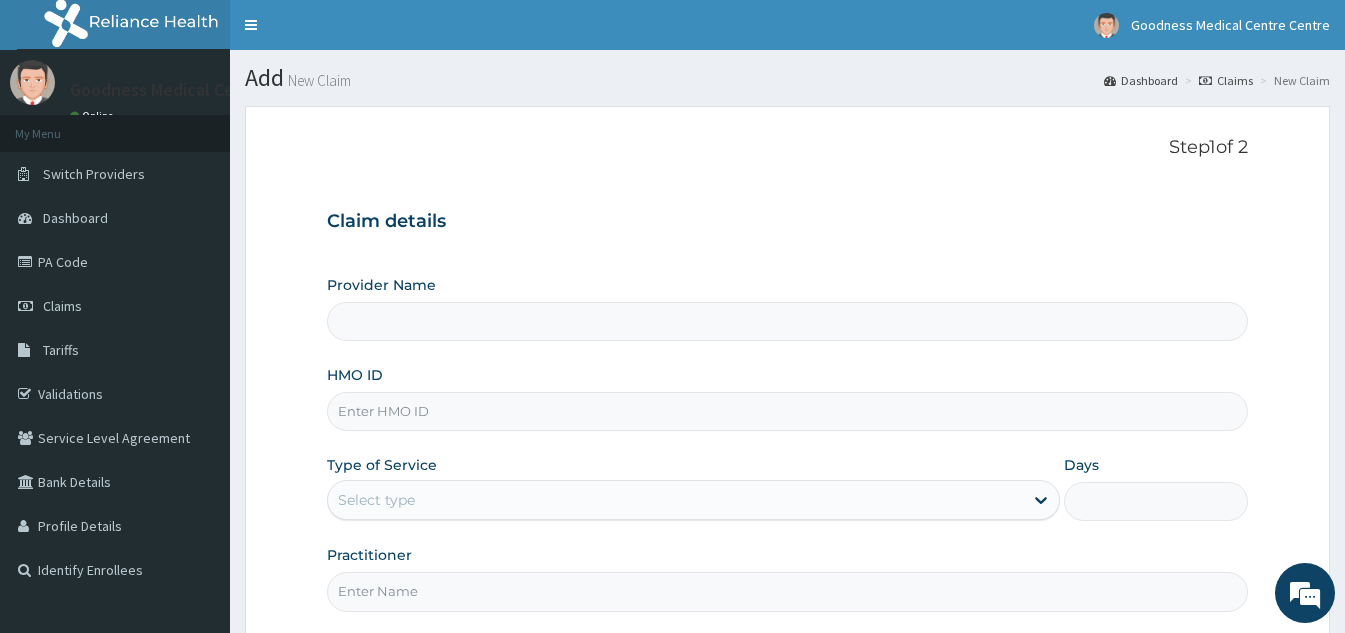 click on "HMO ID" at bounding box center [787, 398] 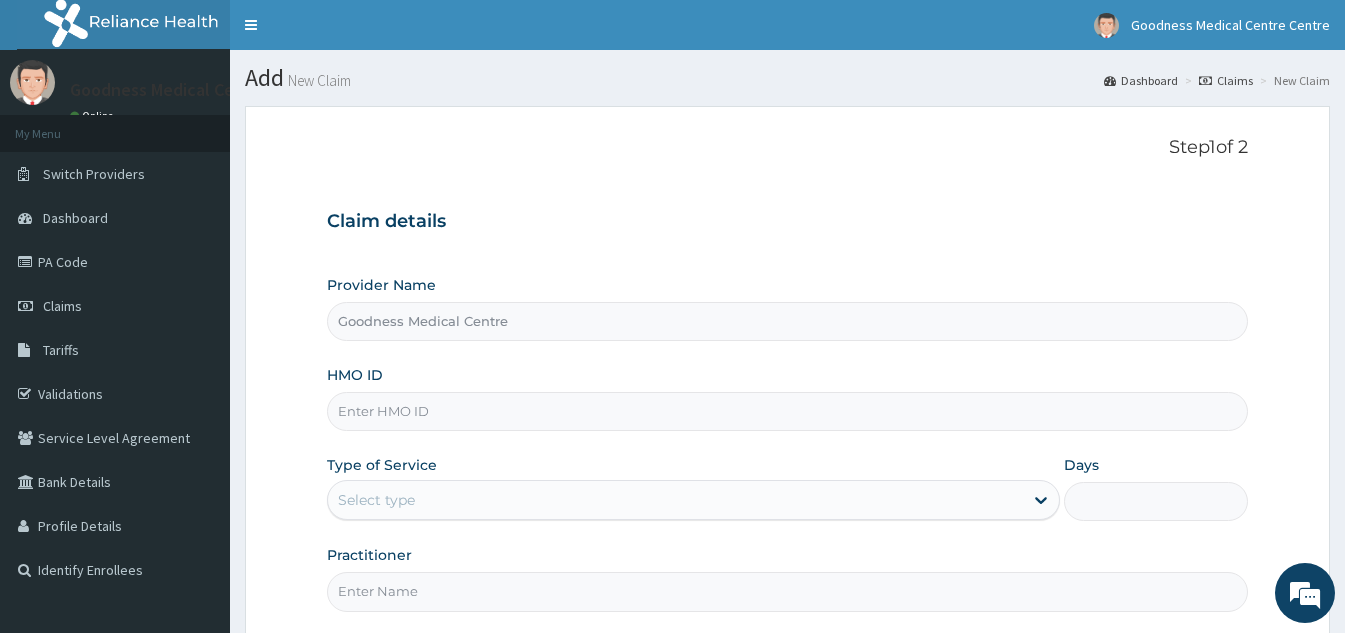 click on "HMO ID" at bounding box center (787, 411) 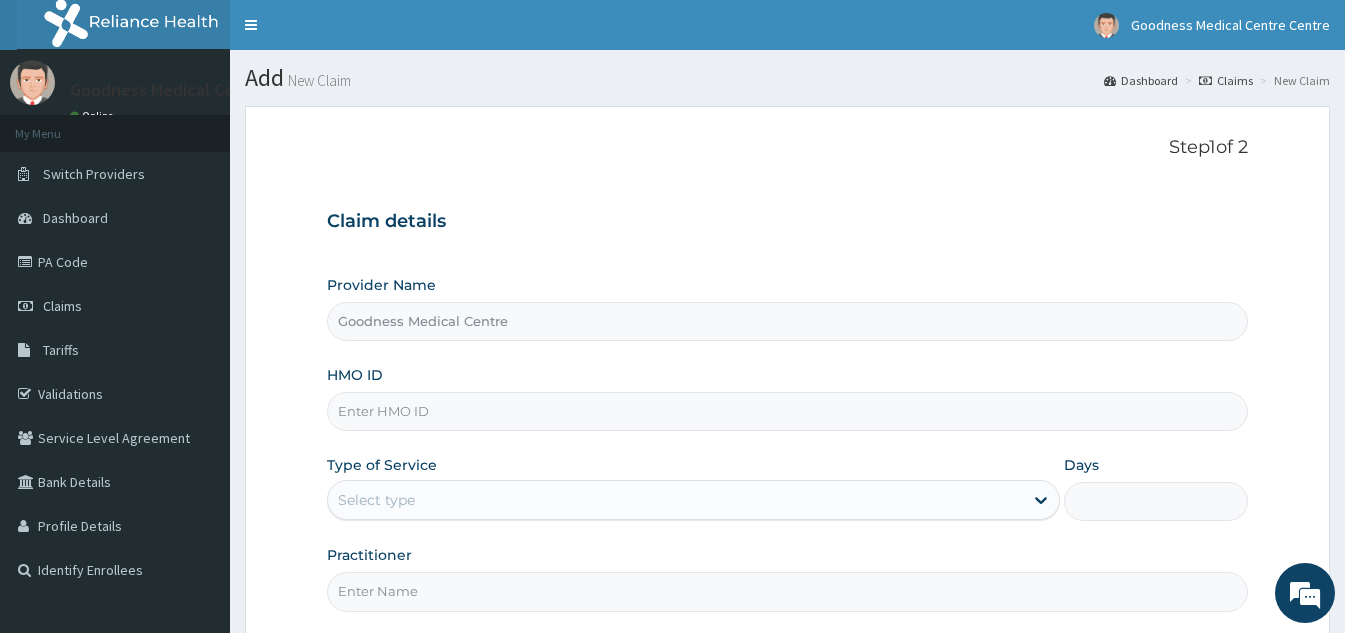 scroll, scrollTop: 0, scrollLeft: 0, axis: both 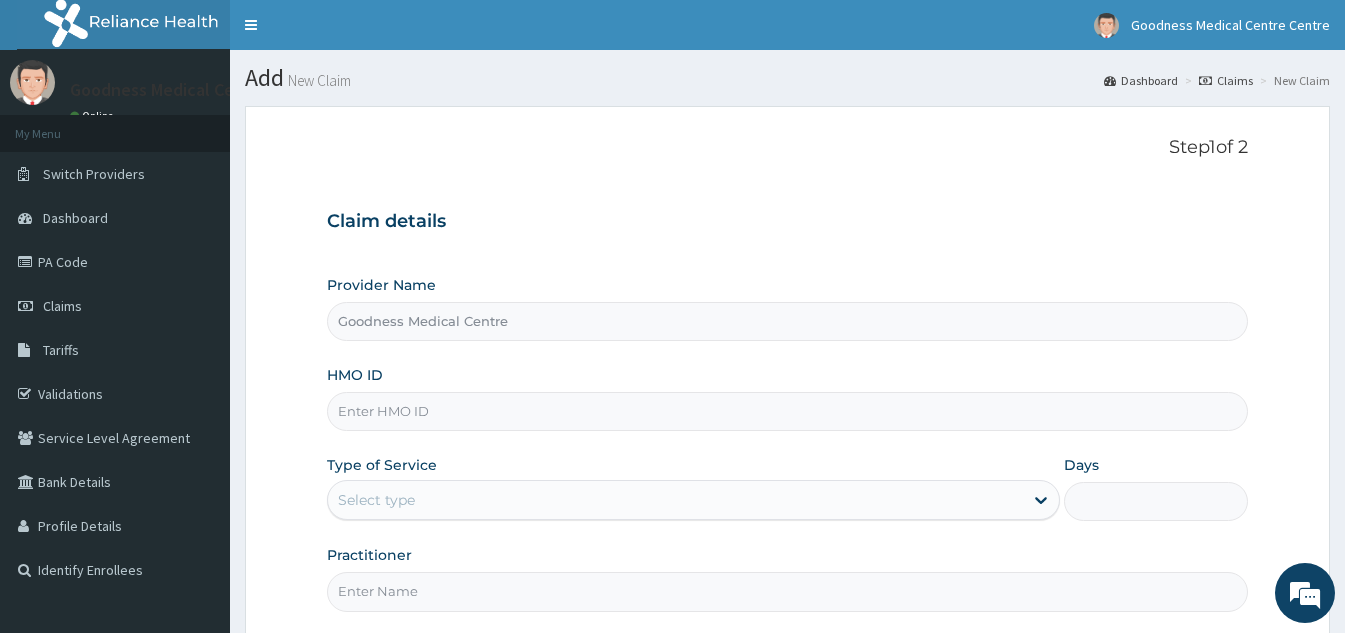 click on "HMO ID" at bounding box center (787, 411) 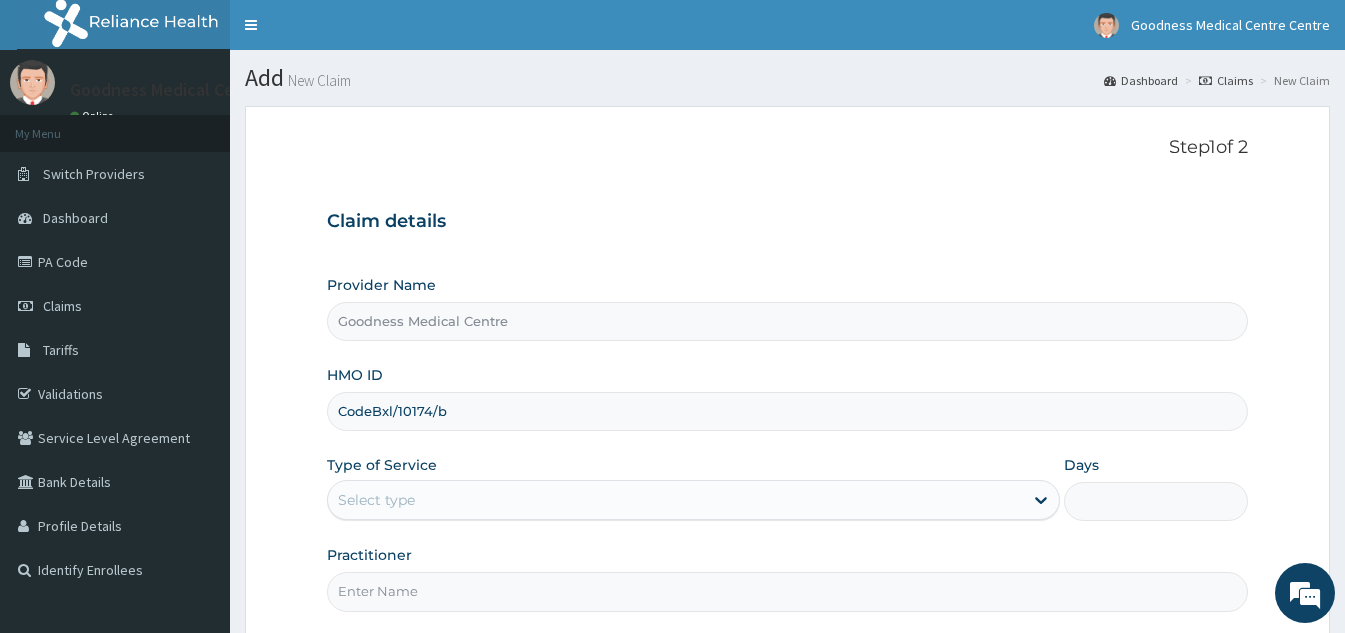click on "CodeBxl/10174/b" at bounding box center [787, 411] 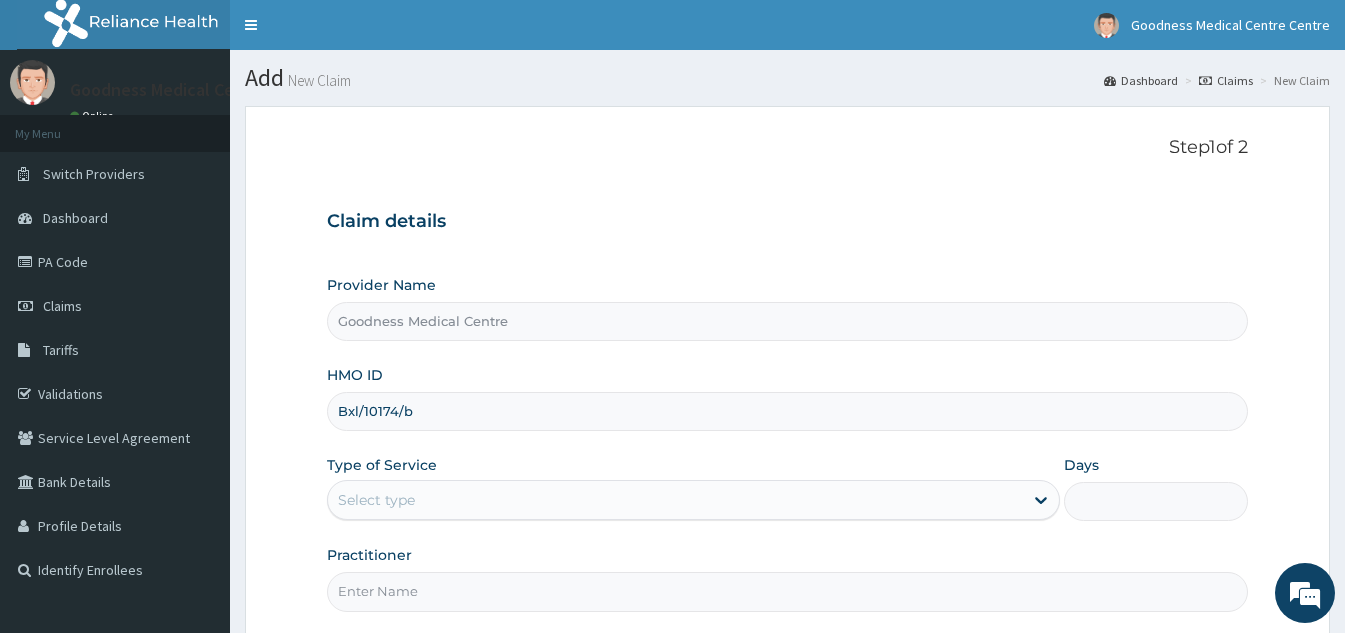 type on "Bxl/10174/b" 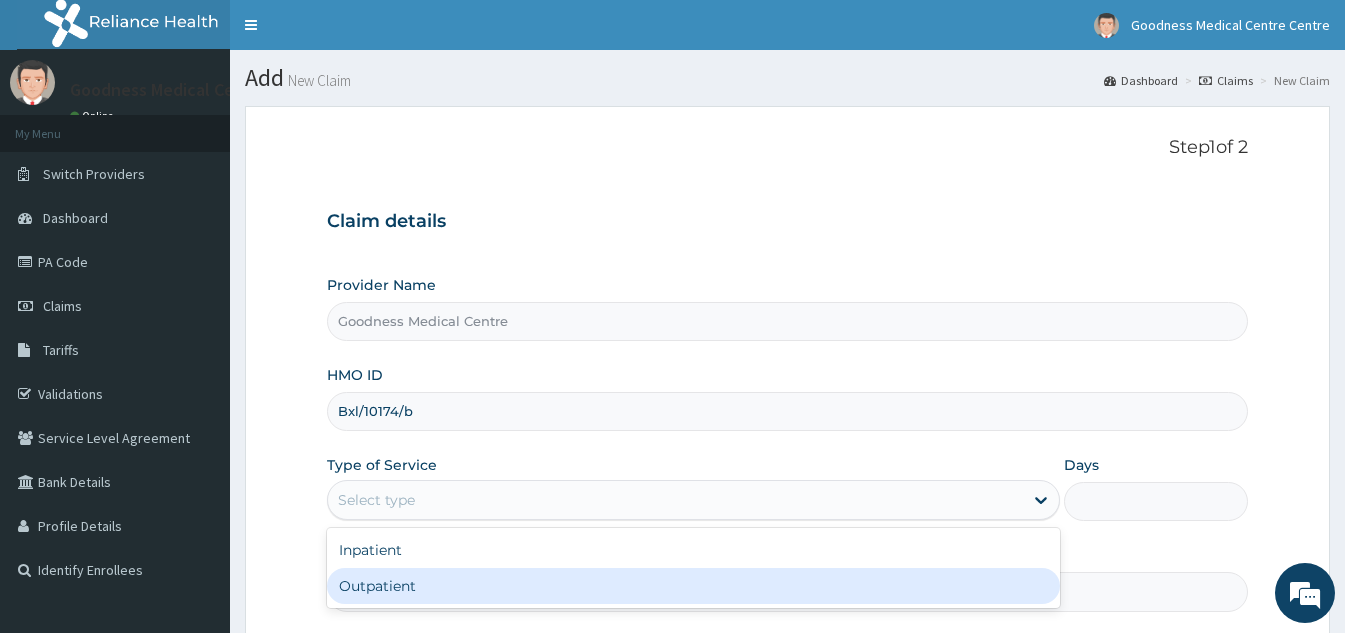 click on "Outpatient" at bounding box center (693, 586) 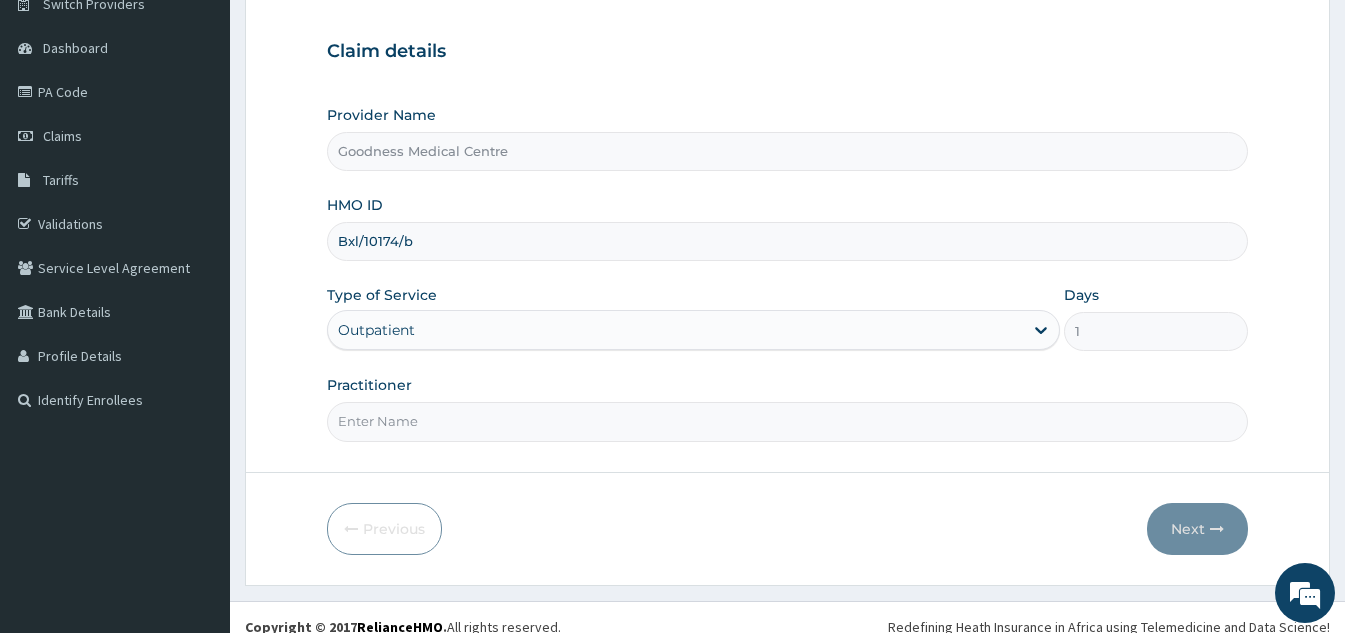 scroll, scrollTop: 189, scrollLeft: 0, axis: vertical 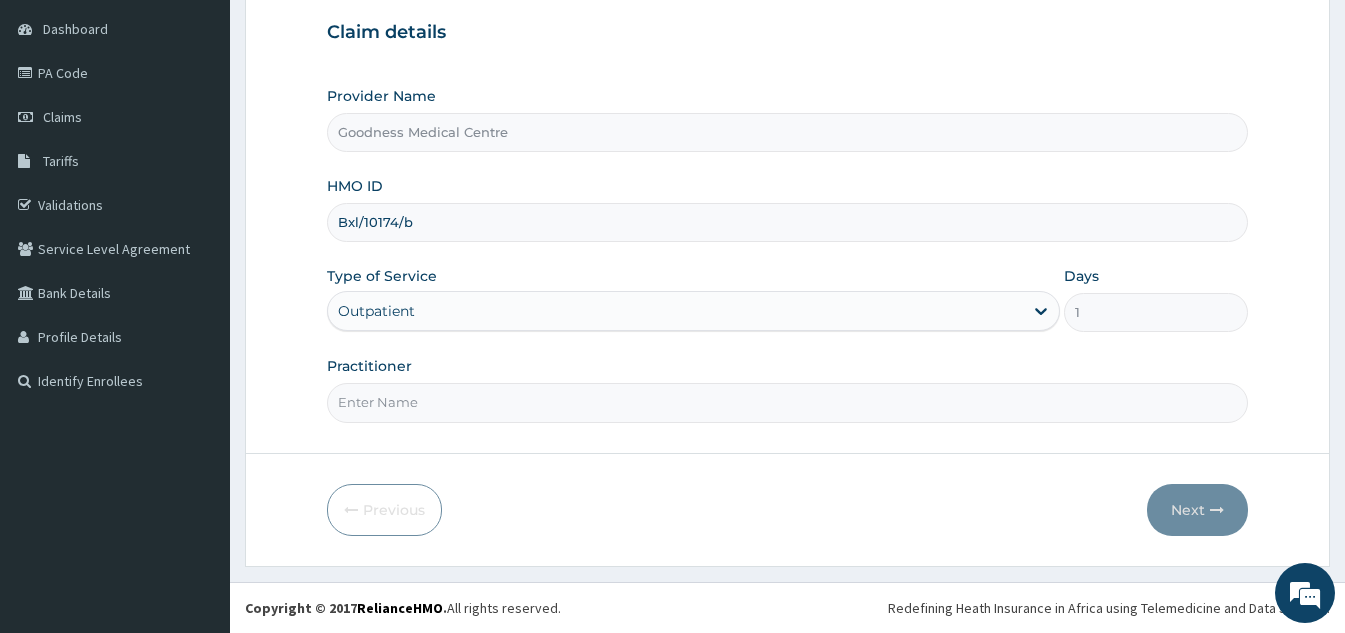 click on "Practitioner" at bounding box center [787, 402] 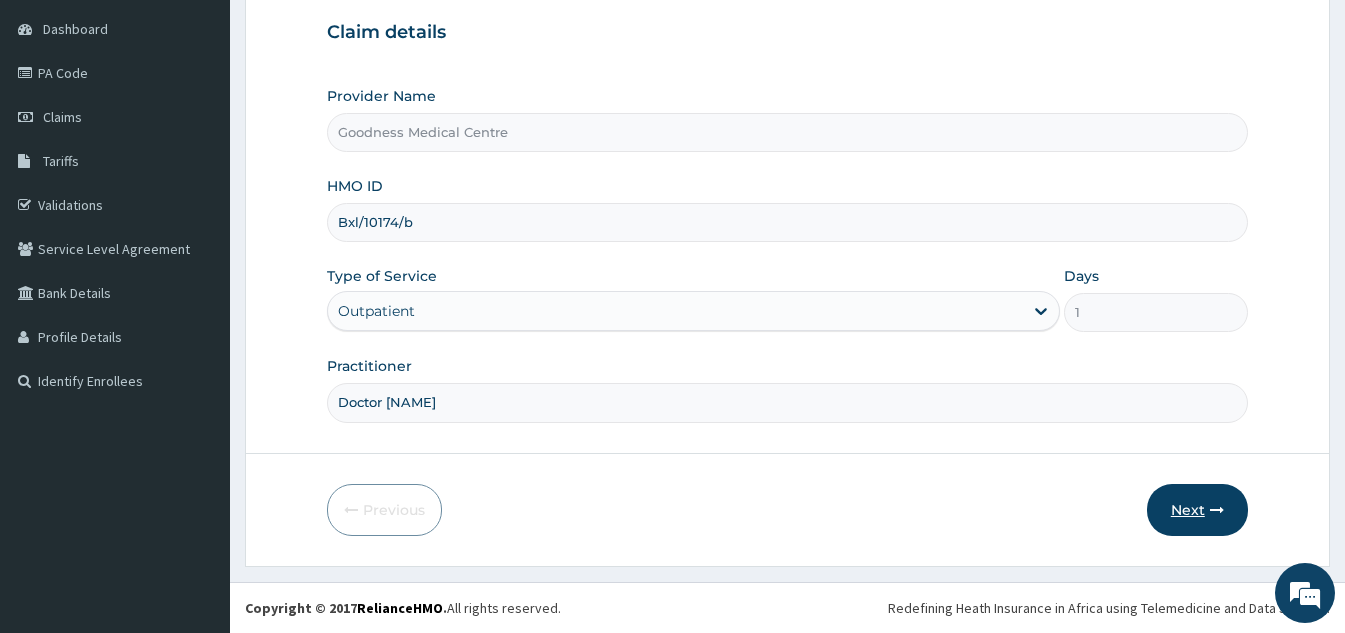 click on "Next" at bounding box center (1197, 510) 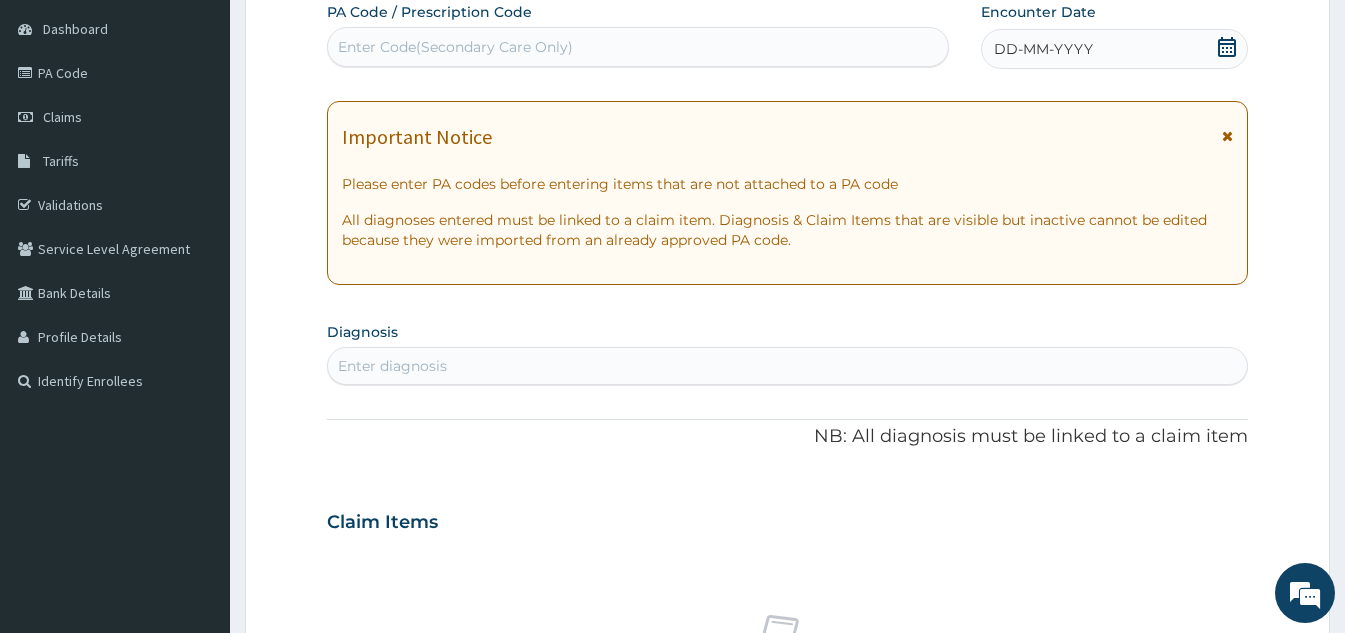 click on "Enter diagnosis" at bounding box center [787, 366] 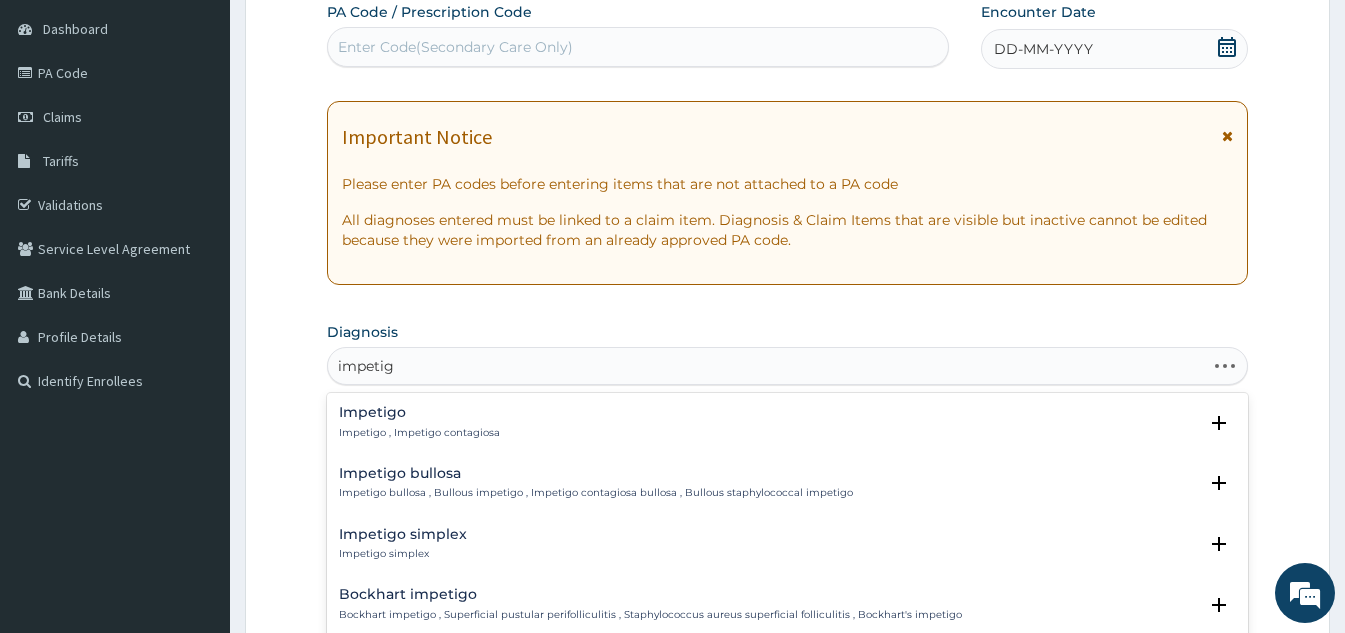 type on "impetigo" 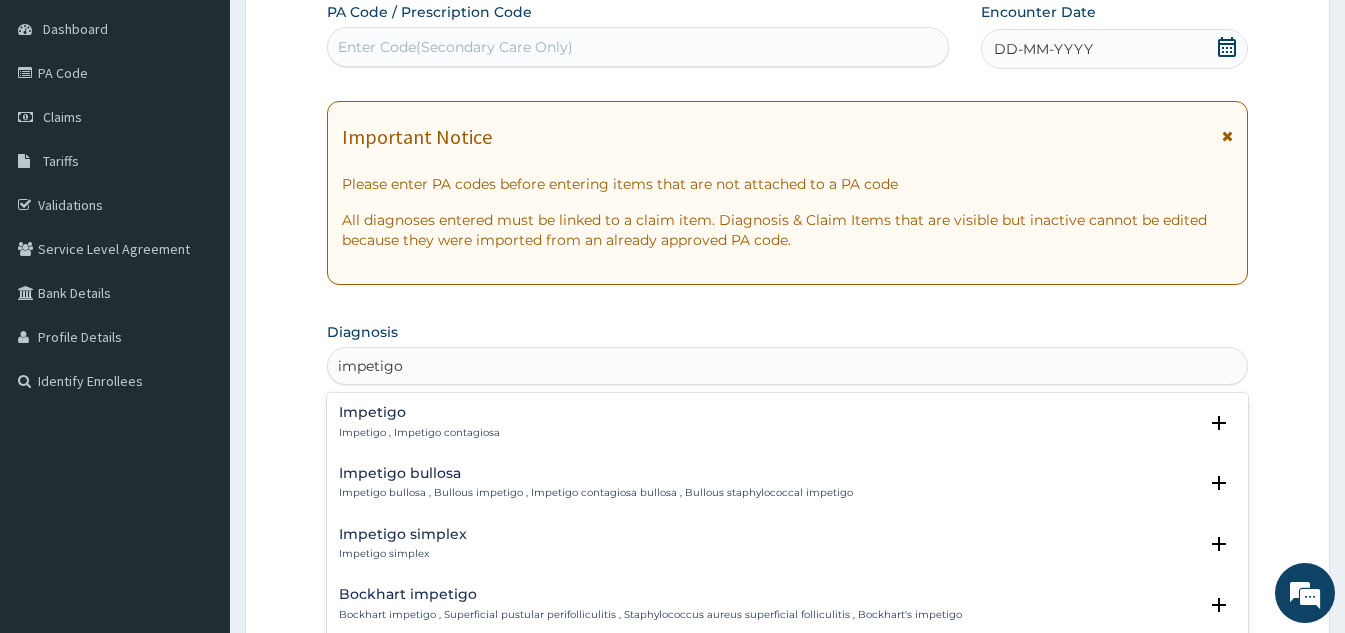 click on "Impetigo" at bounding box center (419, 412) 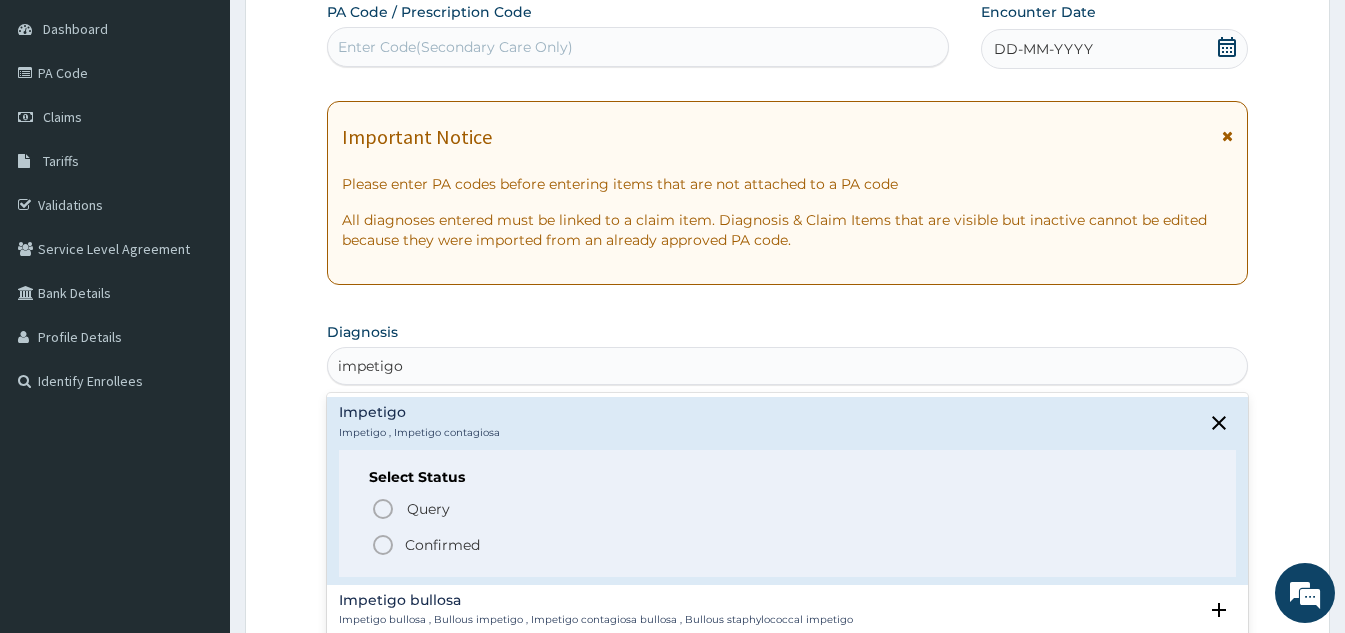 click 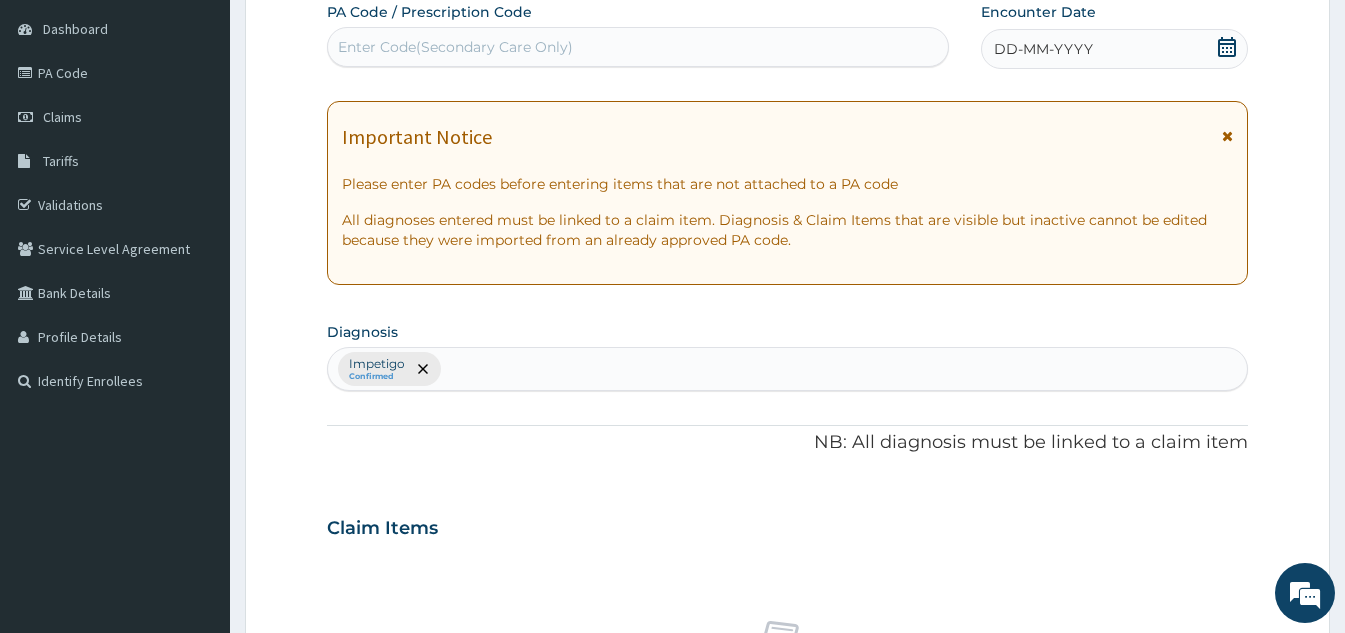 type on "n" 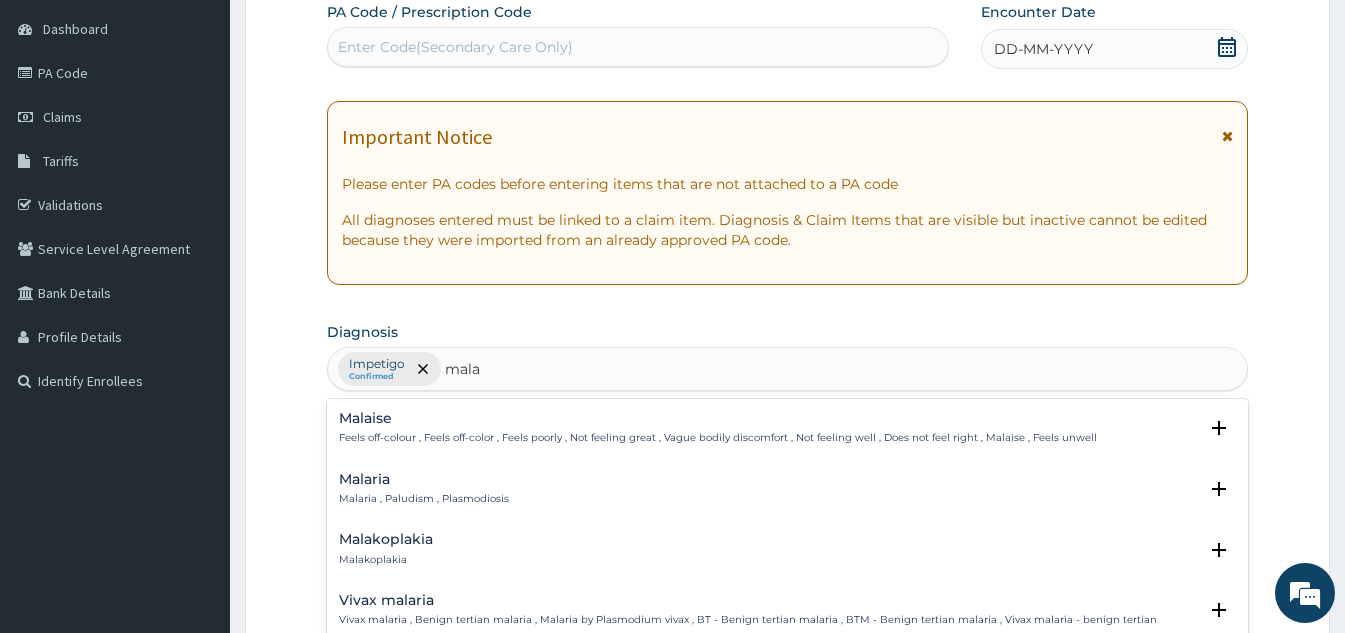 type on "malar" 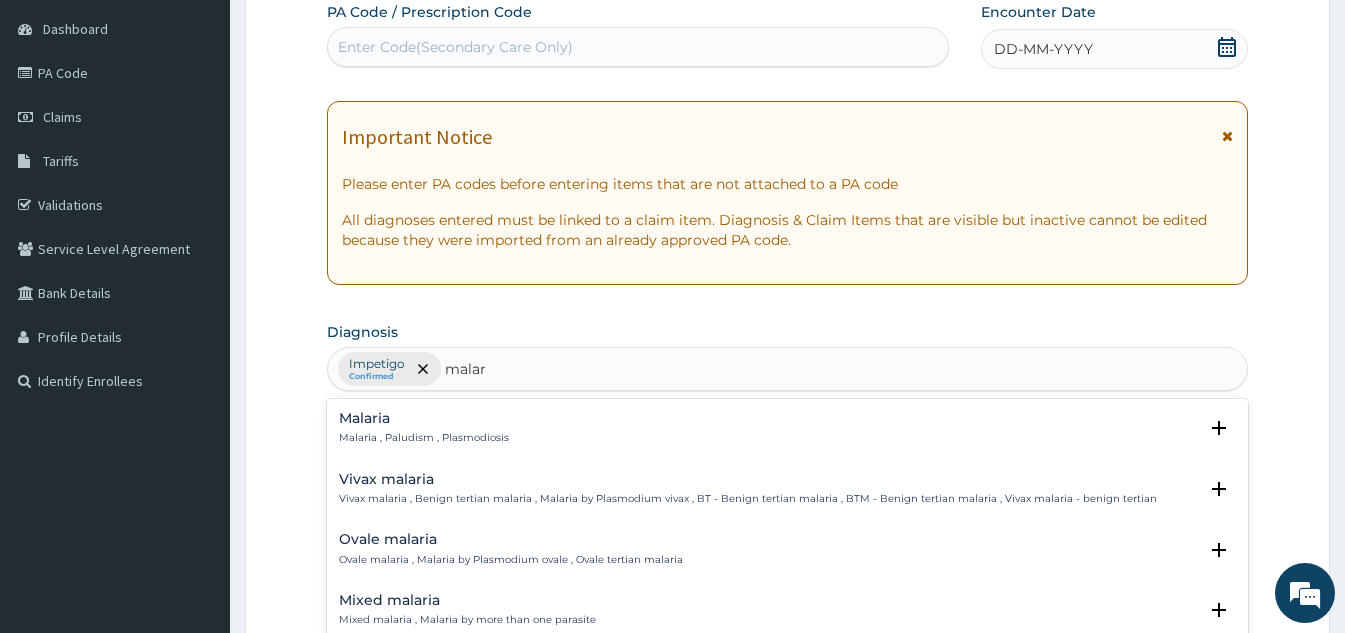 click on "Malaria , Paludism , Plasmodiosis" at bounding box center (424, 438) 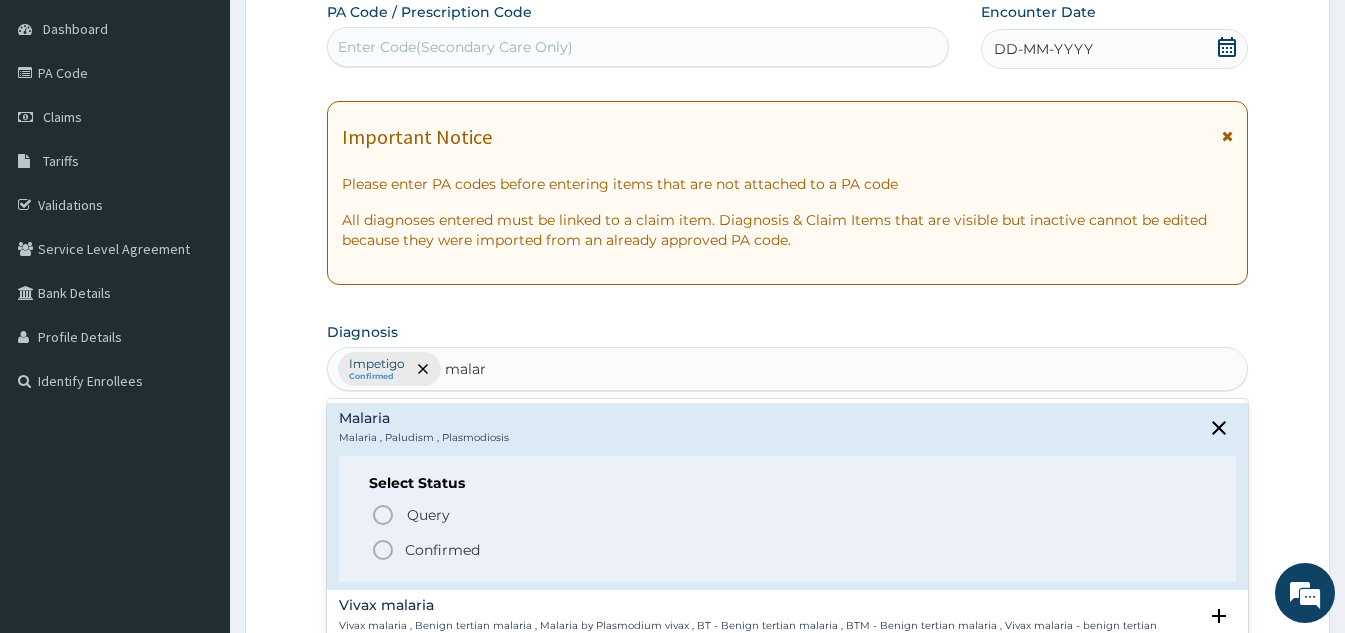 click 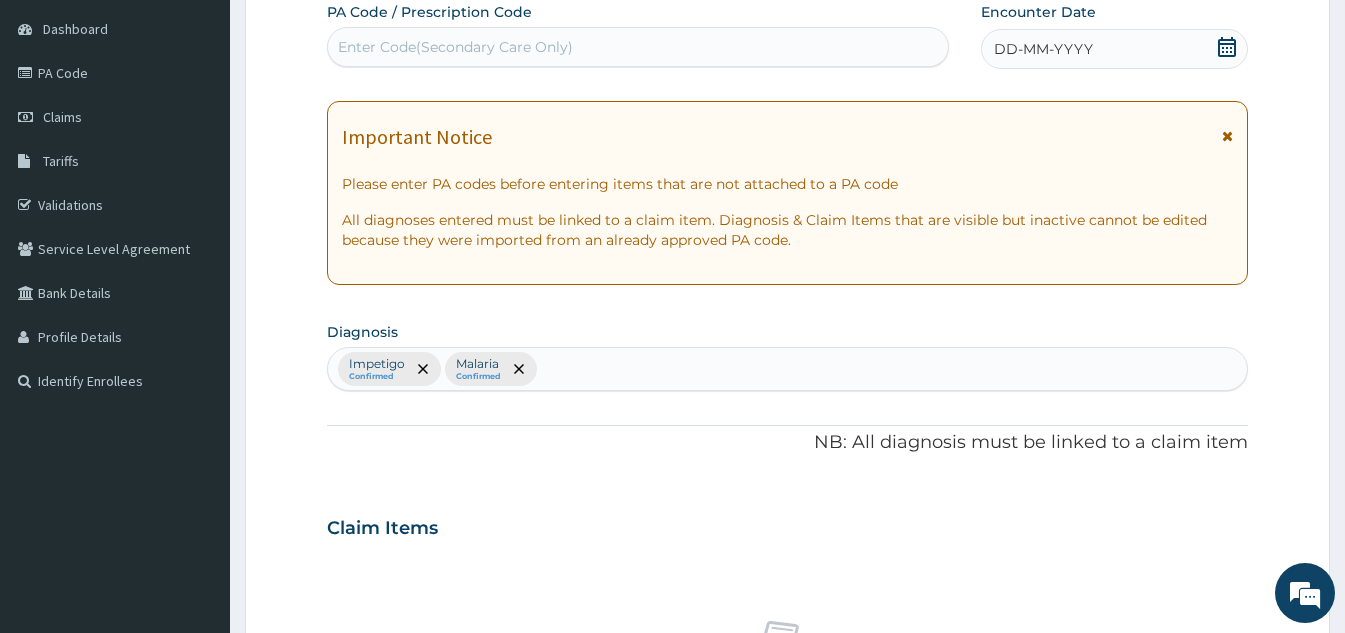 scroll, scrollTop: 742, scrollLeft: 0, axis: vertical 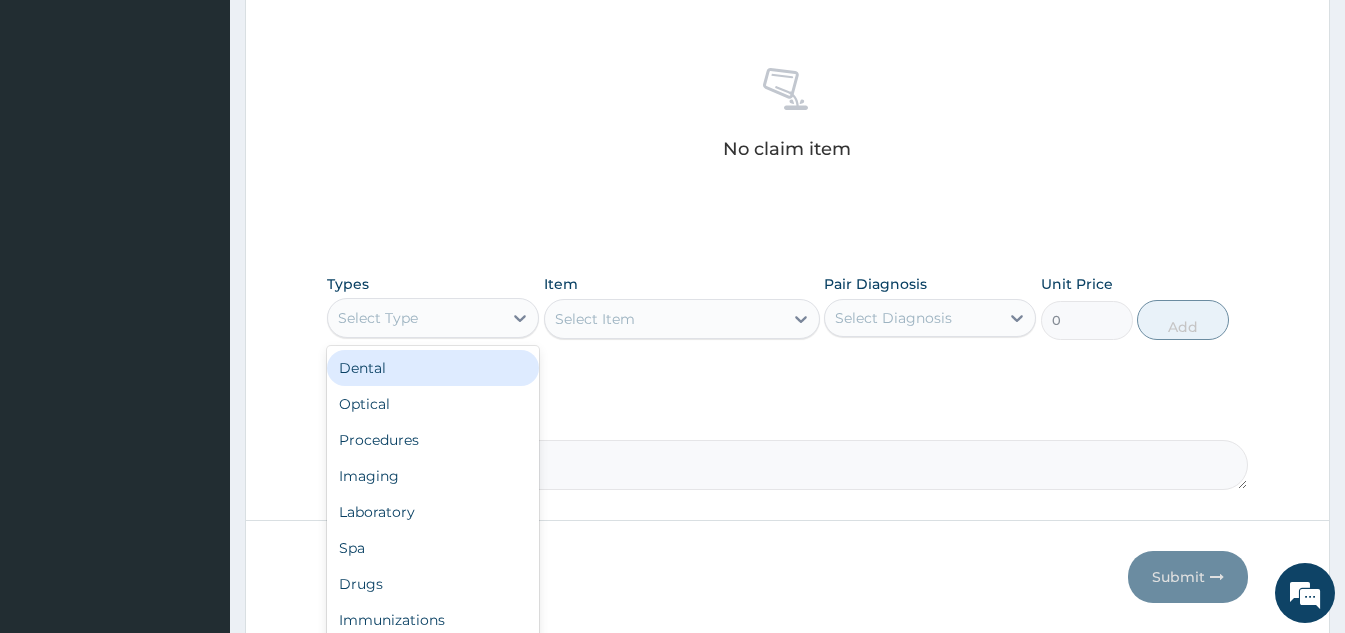 click on "Select Type" at bounding box center [415, 318] 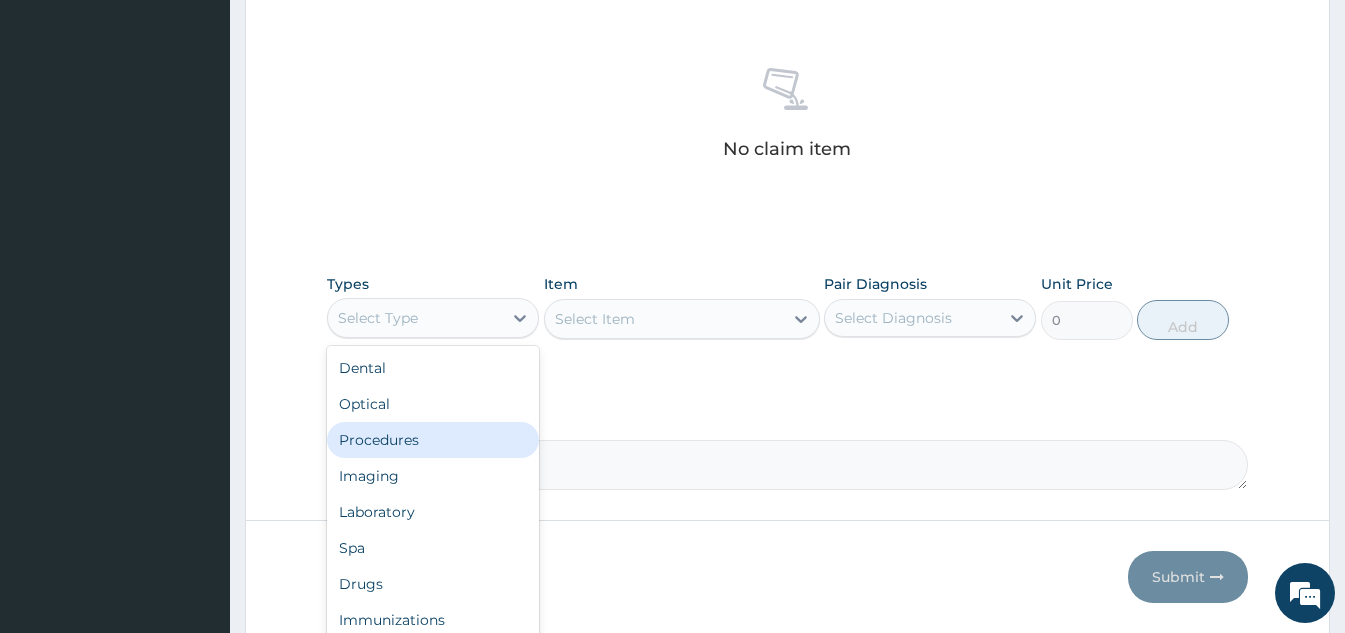 click on "Procedures" at bounding box center [433, 440] 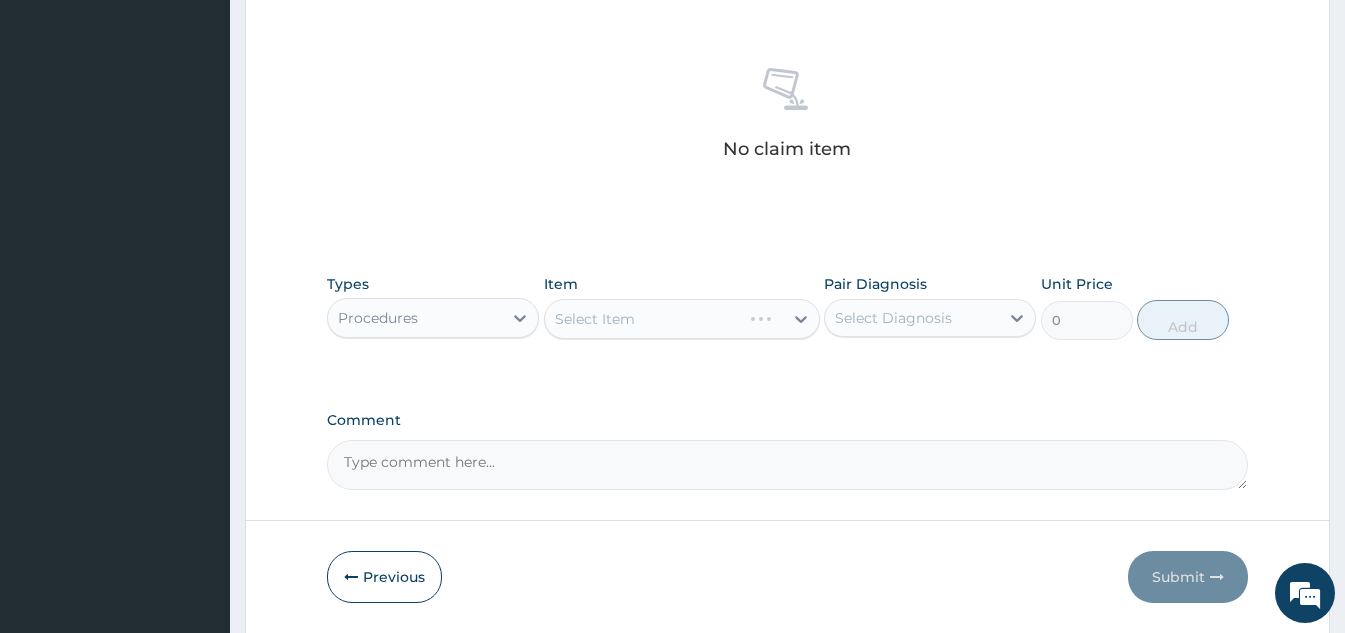 click on "Select Item" at bounding box center [682, 319] 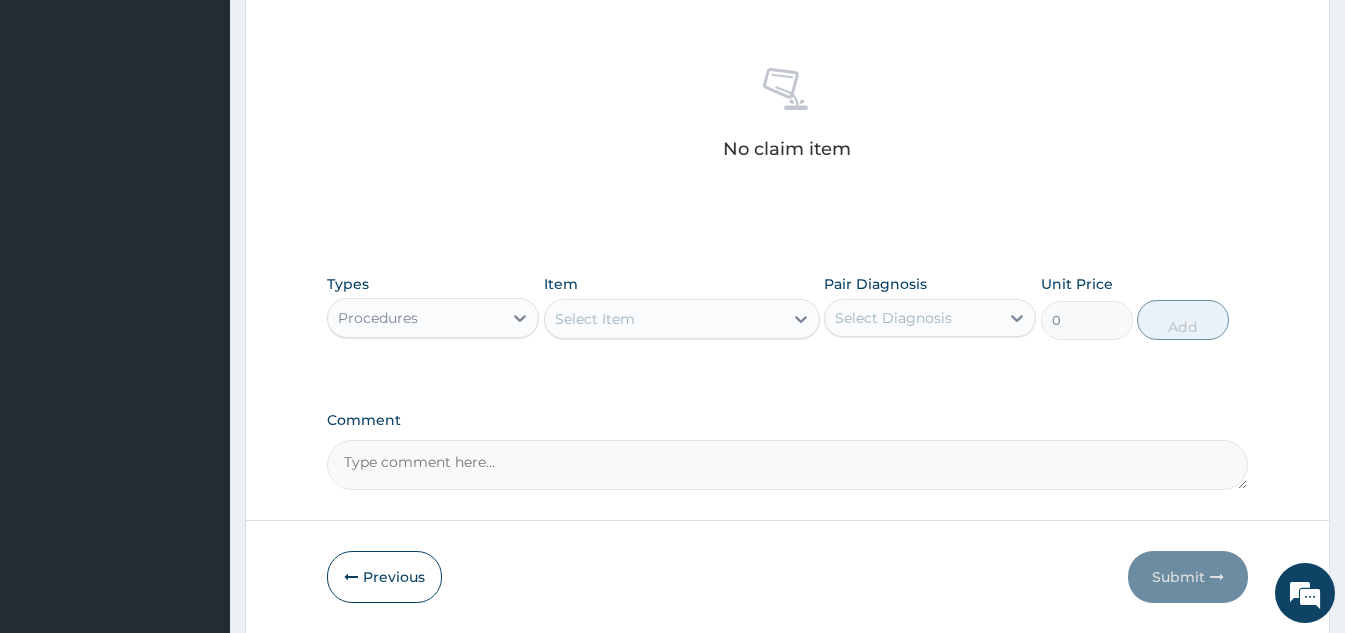 click at bounding box center (801, 319) 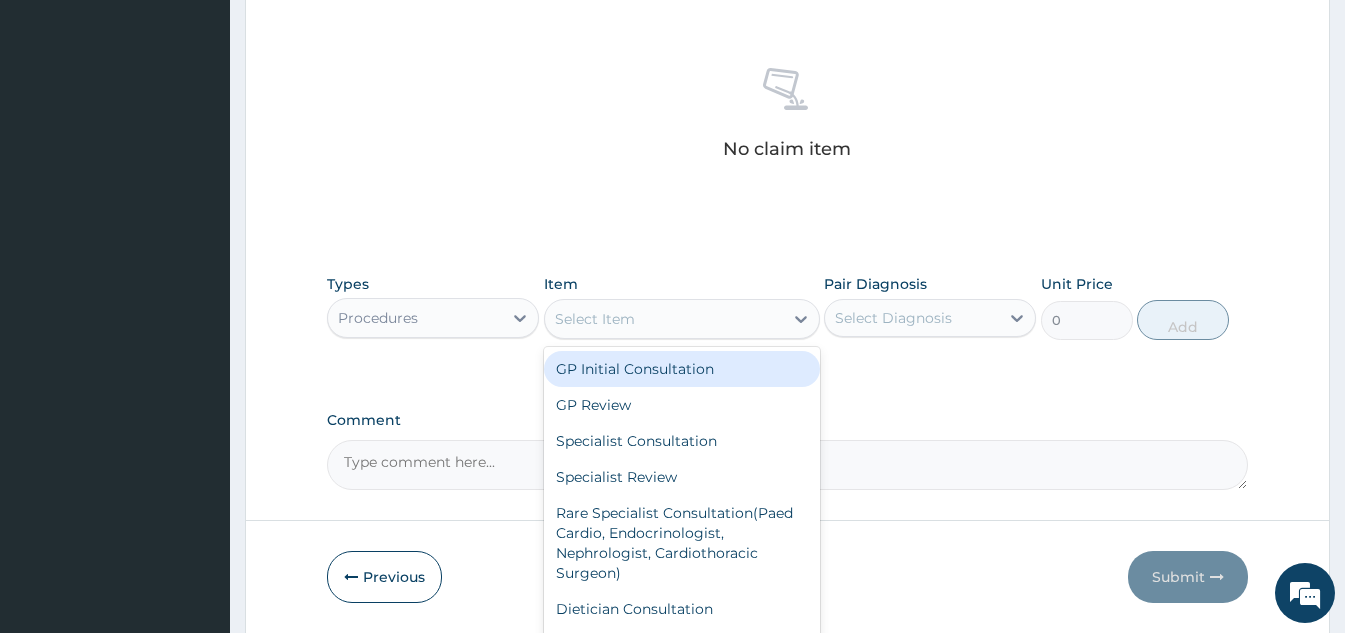 click on "GP Initial Consultation" at bounding box center [682, 369] 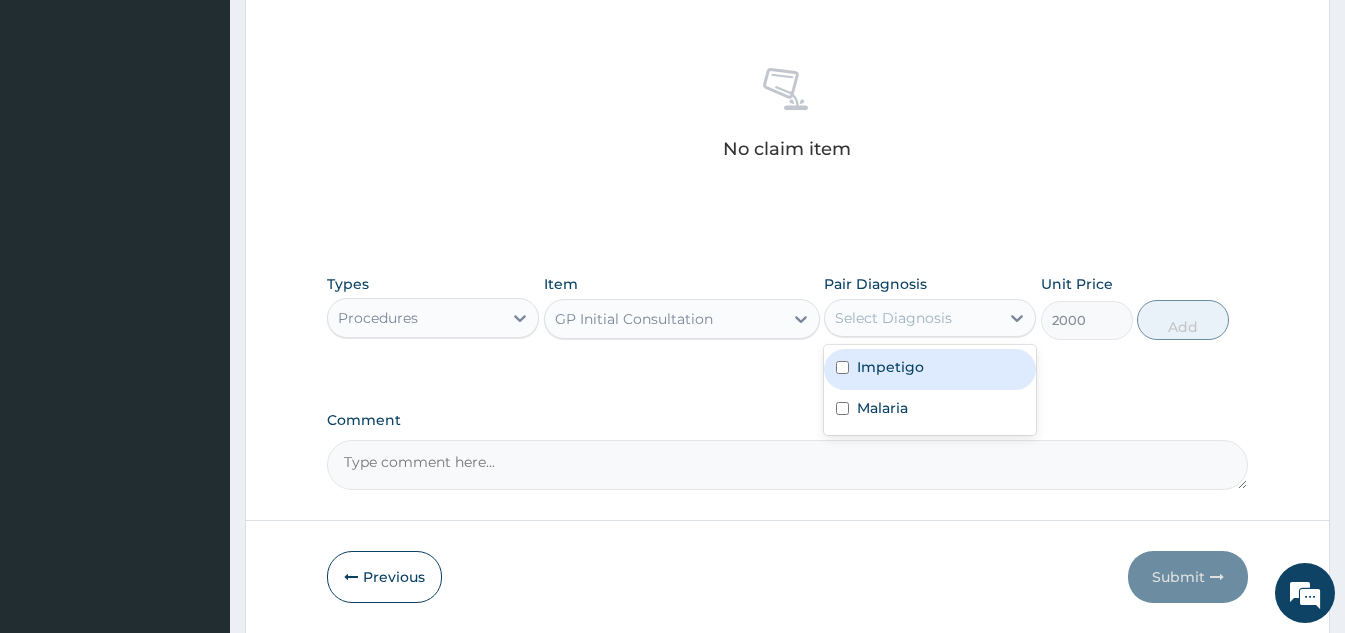 click on "Select Diagnosis" at bounding box center (893, 318) 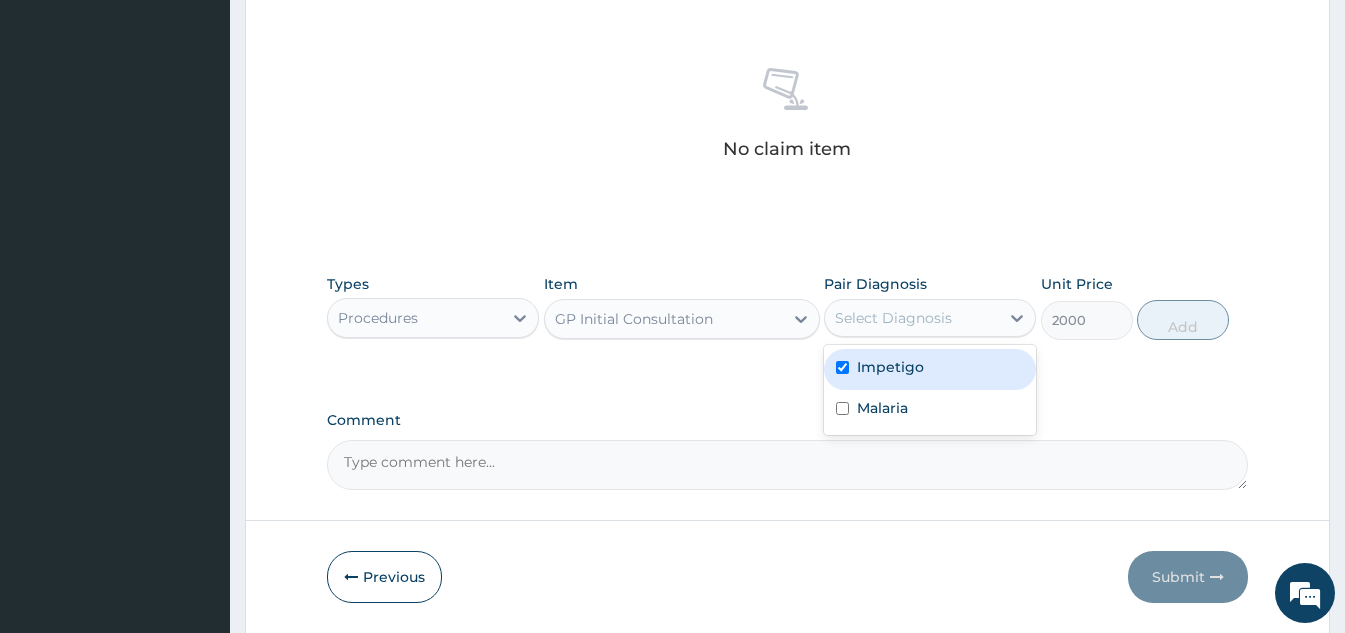 checkbox on "true" 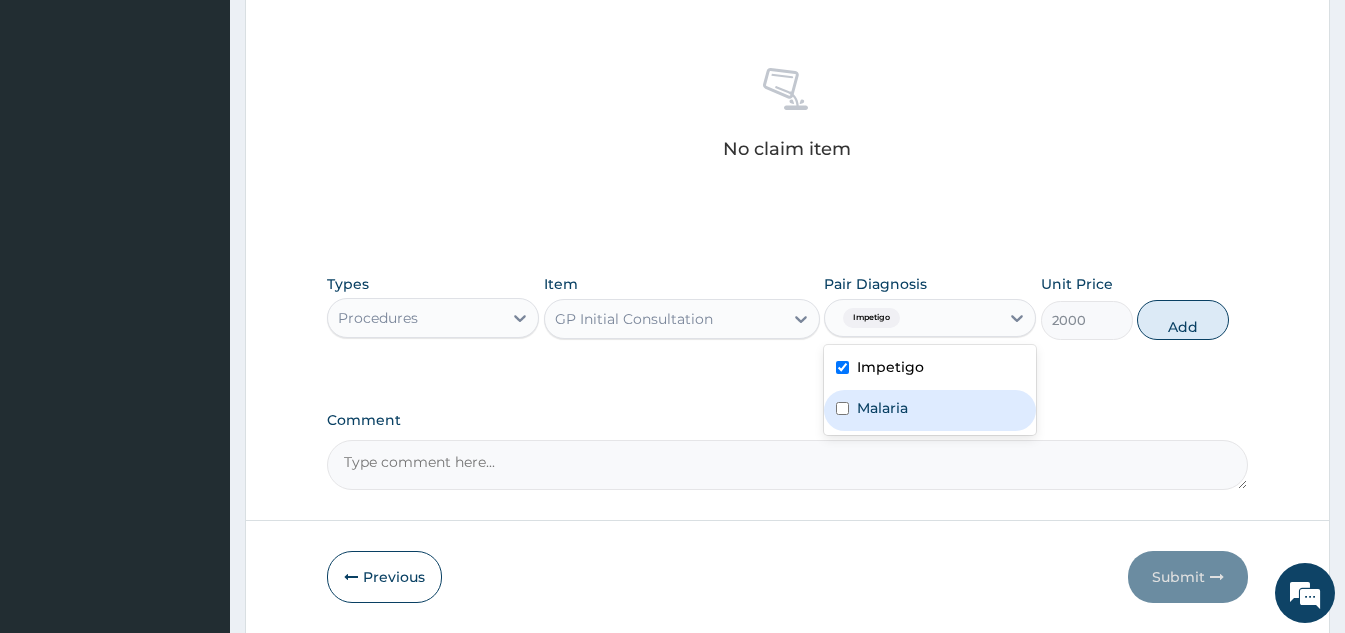 click on "Malaria" at bounding box center [930, 410] 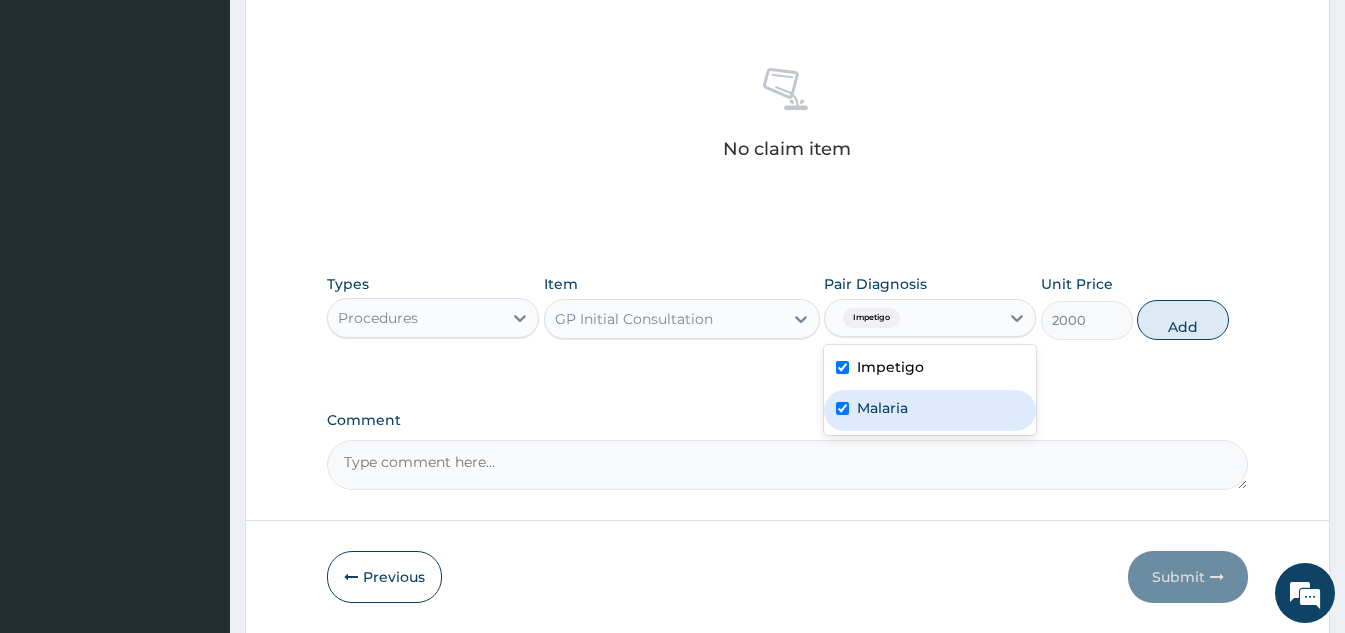 checkbox on "true" 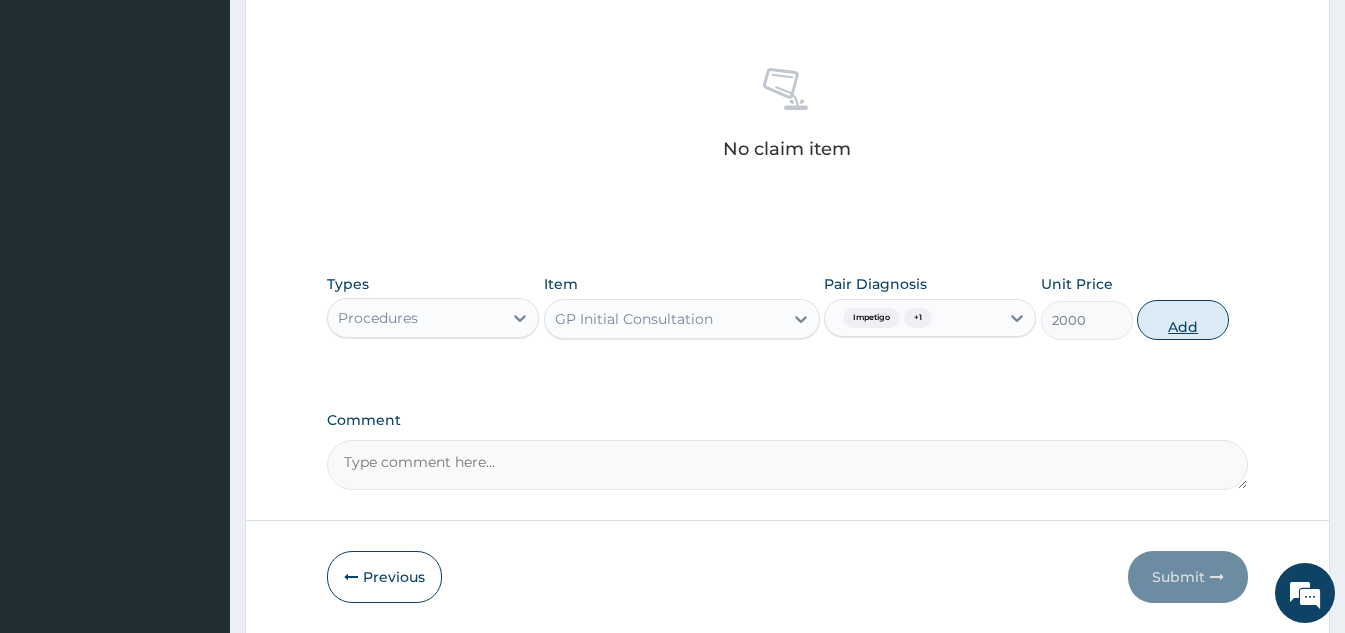 click on "Add" at bounding box center (1183, 320) 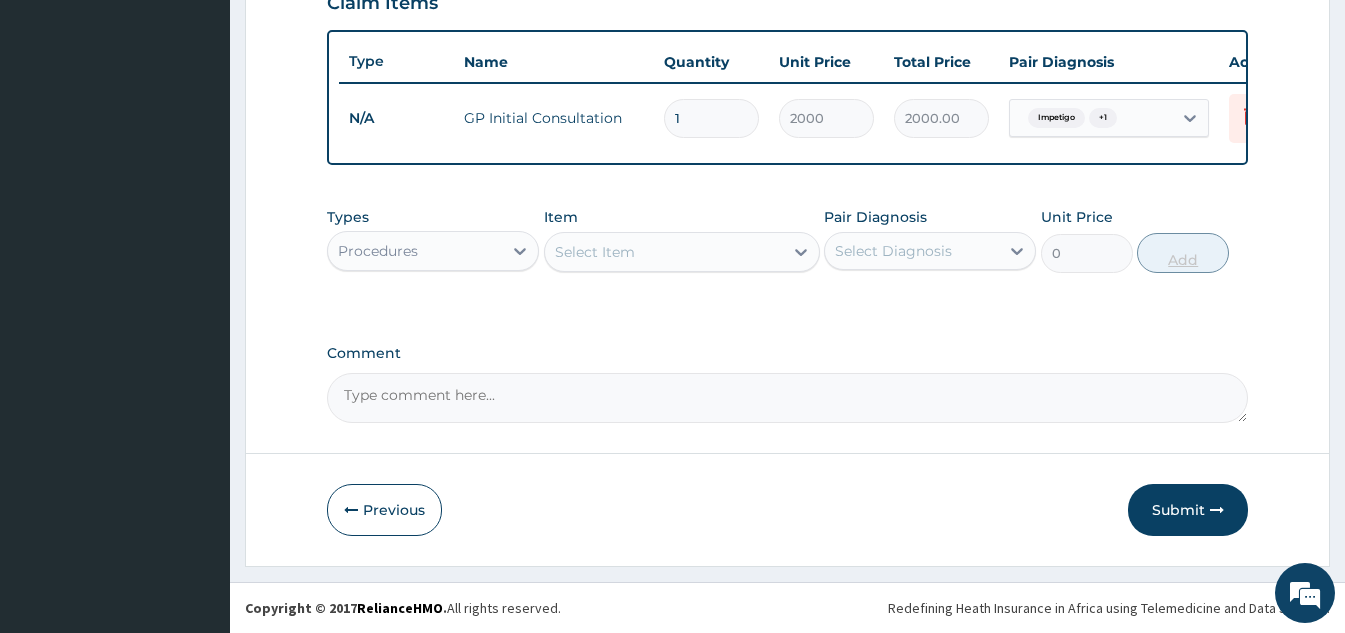 scroll, scrollTop: 729, scrollLeft: 0, axis: vertical 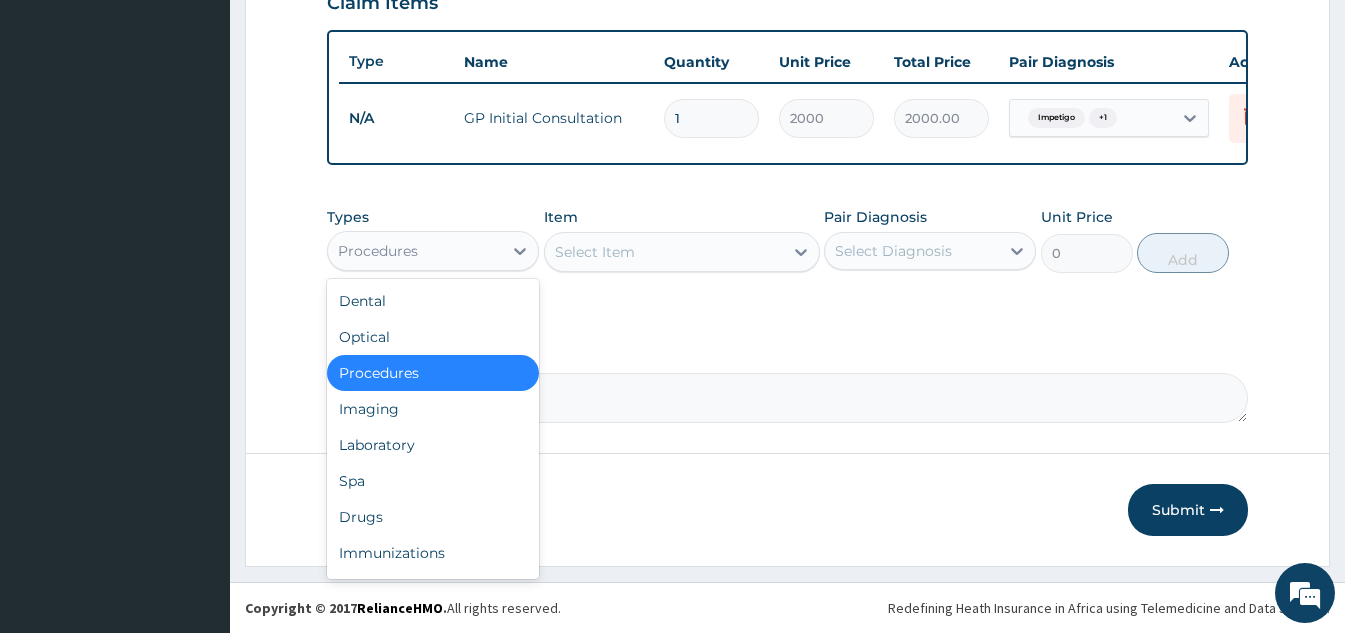 click on "Procedures" at bounding box center [415, 251] 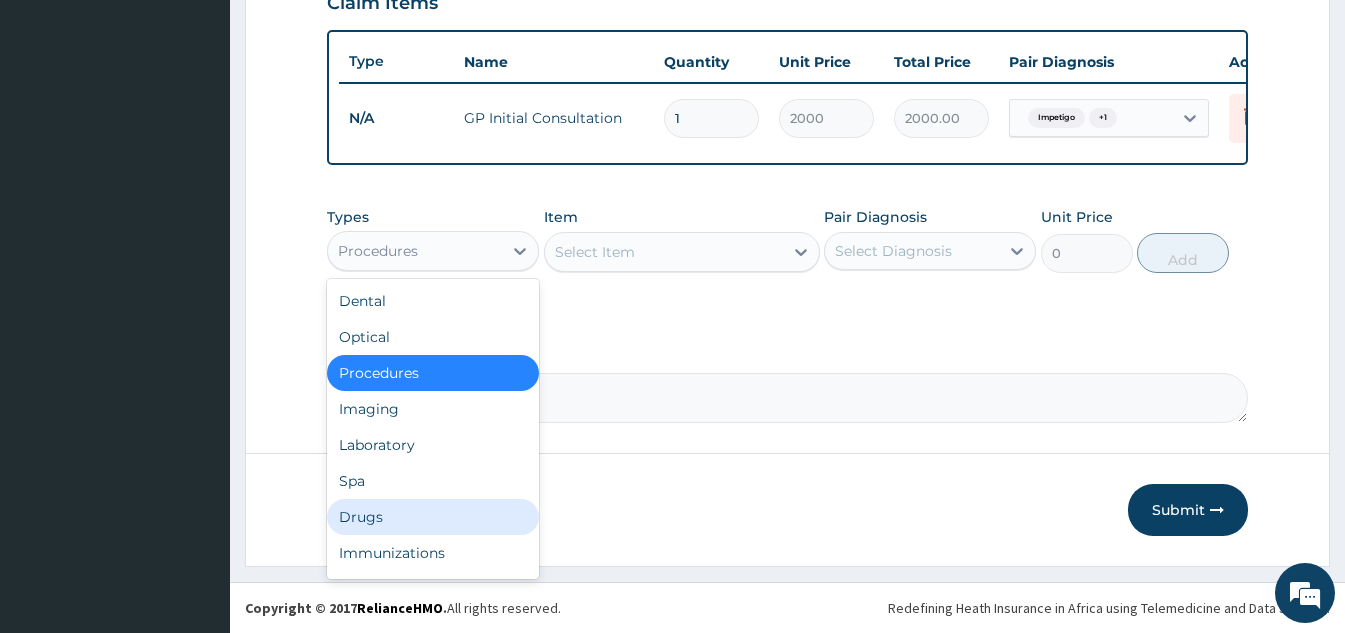 click on "Drugs" at bounding box center (433, 517) 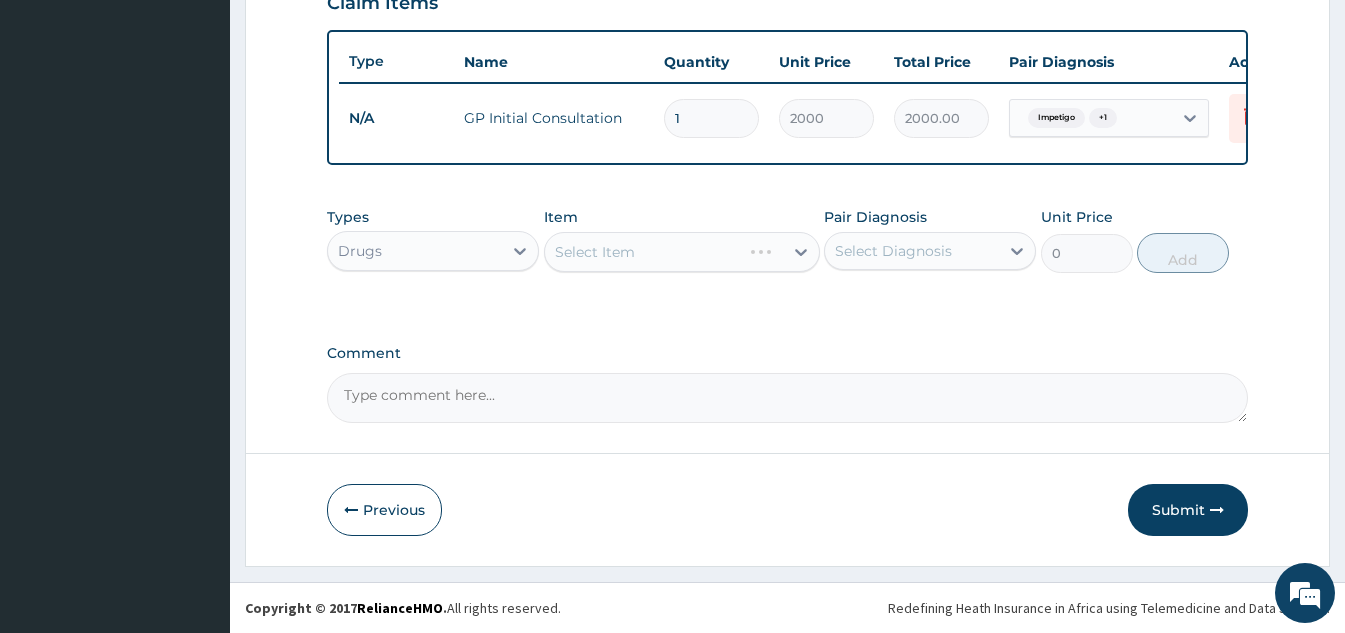 click on "Select Item" at bounding box center [682, 252] 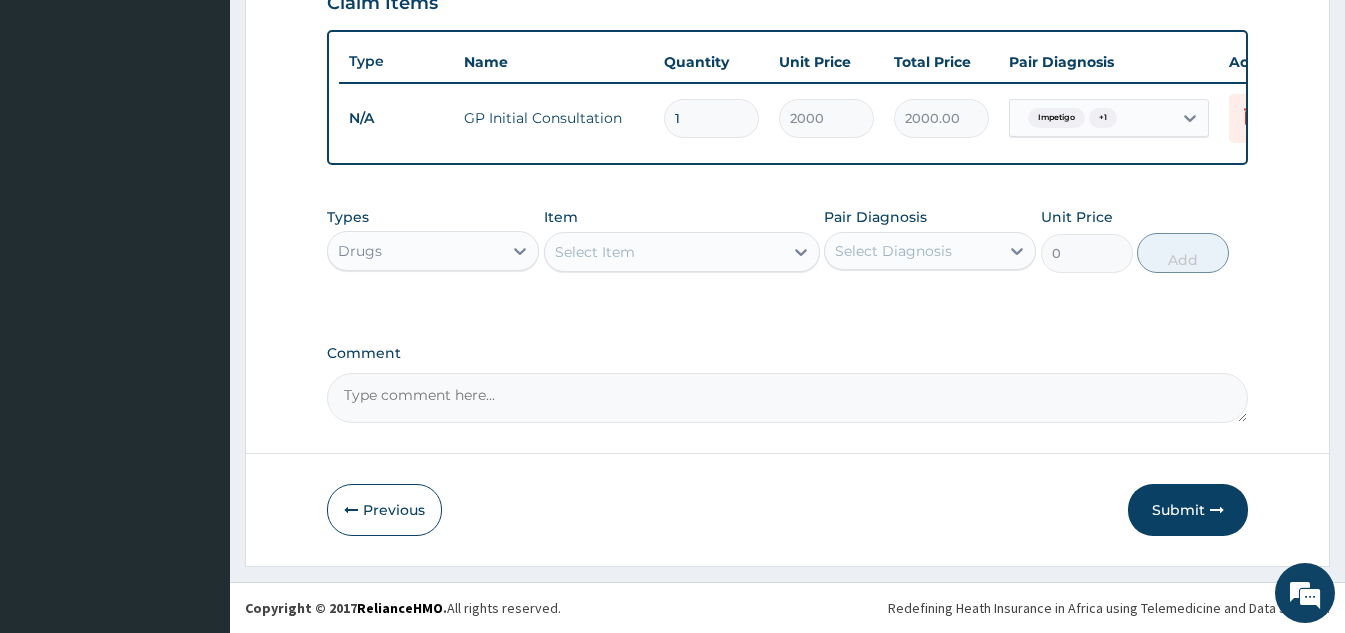 click on "Select Item" at bounding box center [595, 252] 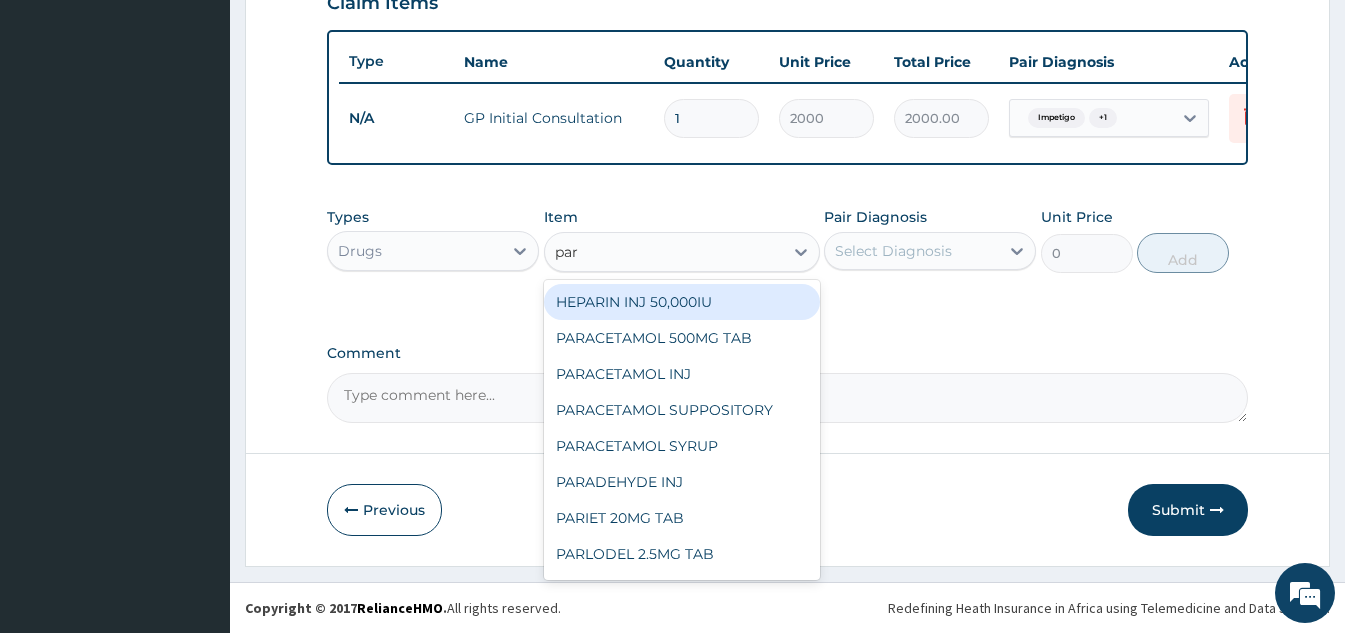 type on "para" 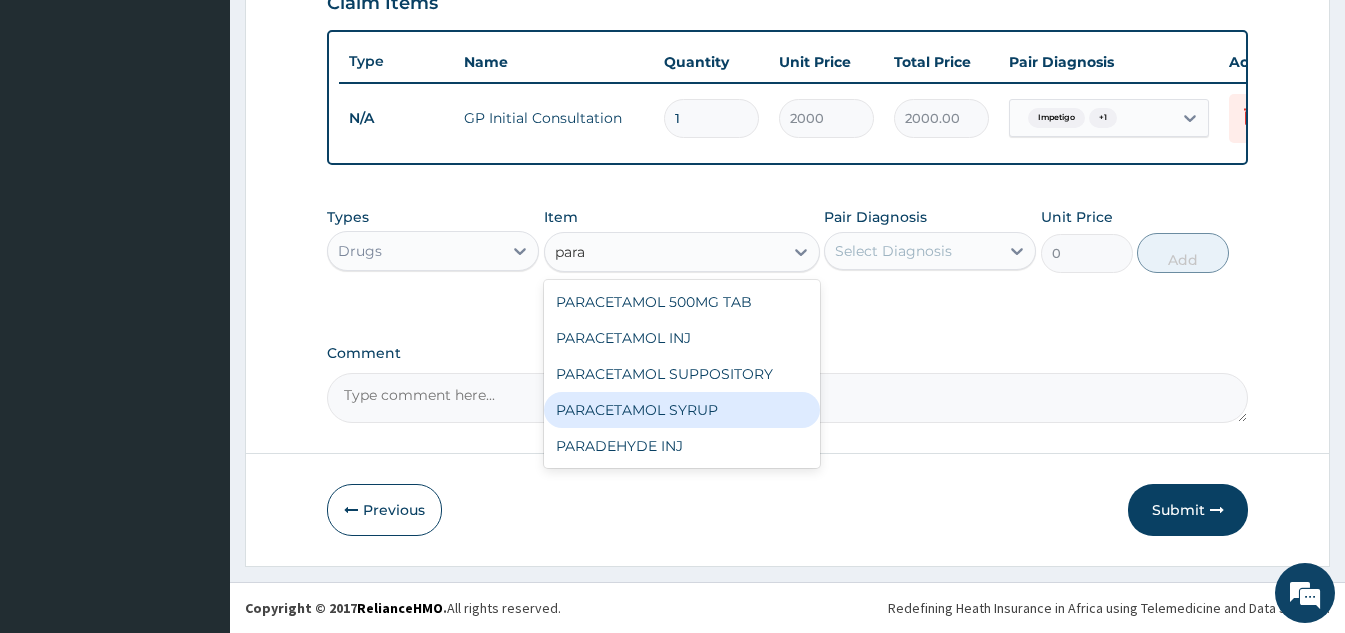 click on "PARACETAMOL SYRUP" at bounding box center [682, 410] 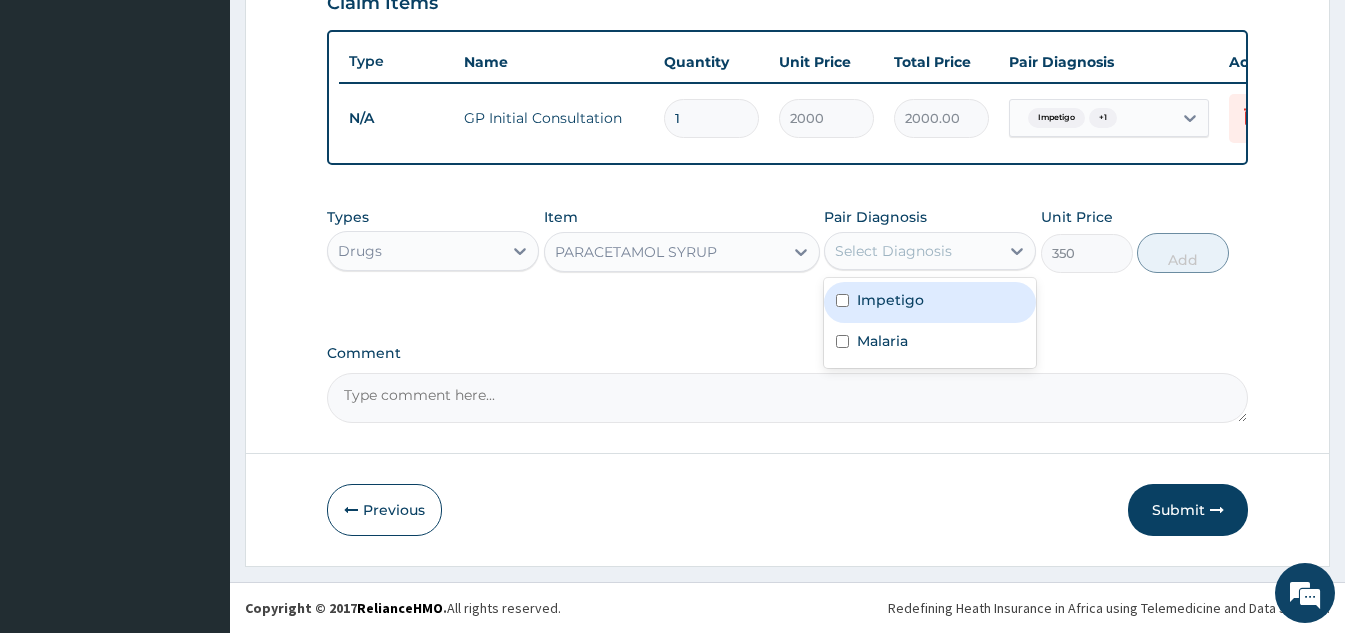 click on "Select Diagnosis" at bounding box center (893, 251) 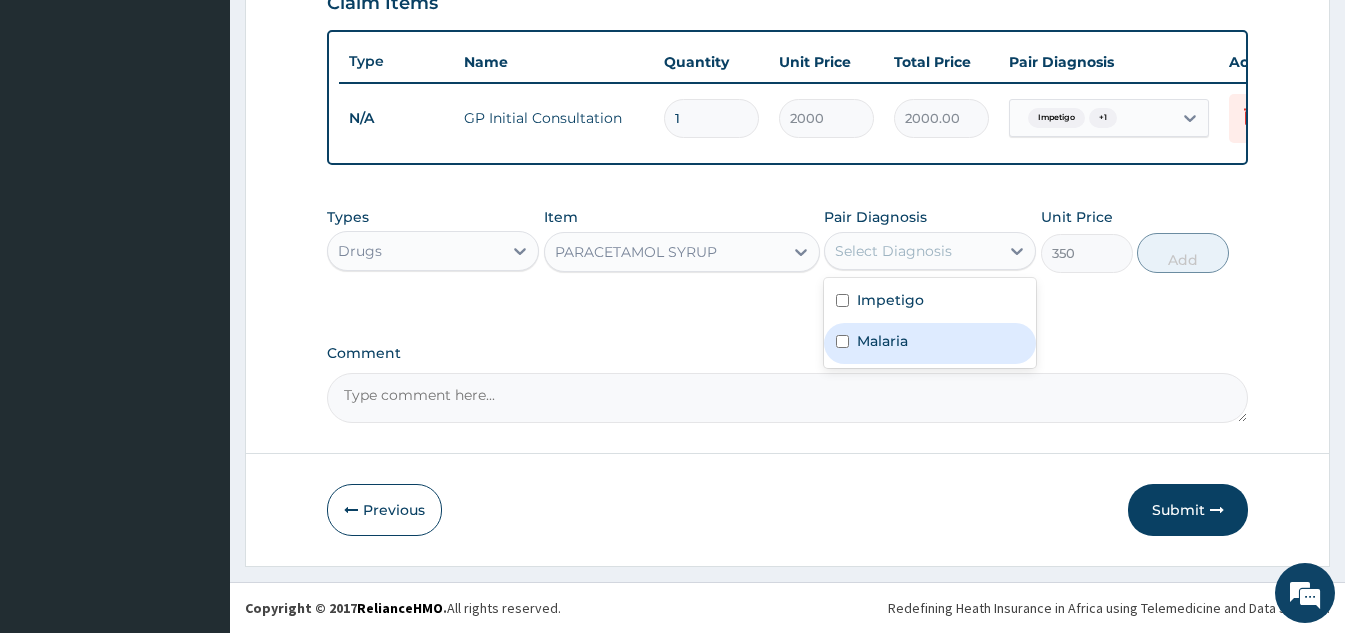 click on "Malaria" at bounding box center (930, 343) 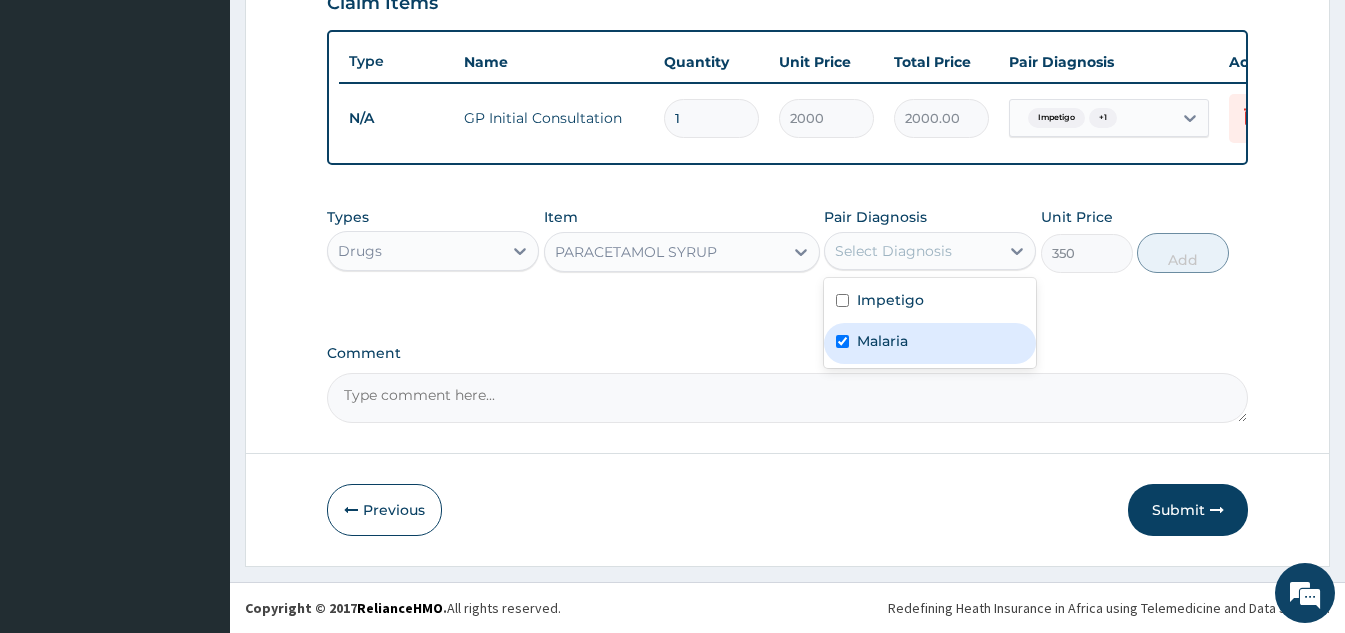 checkbox on "true" 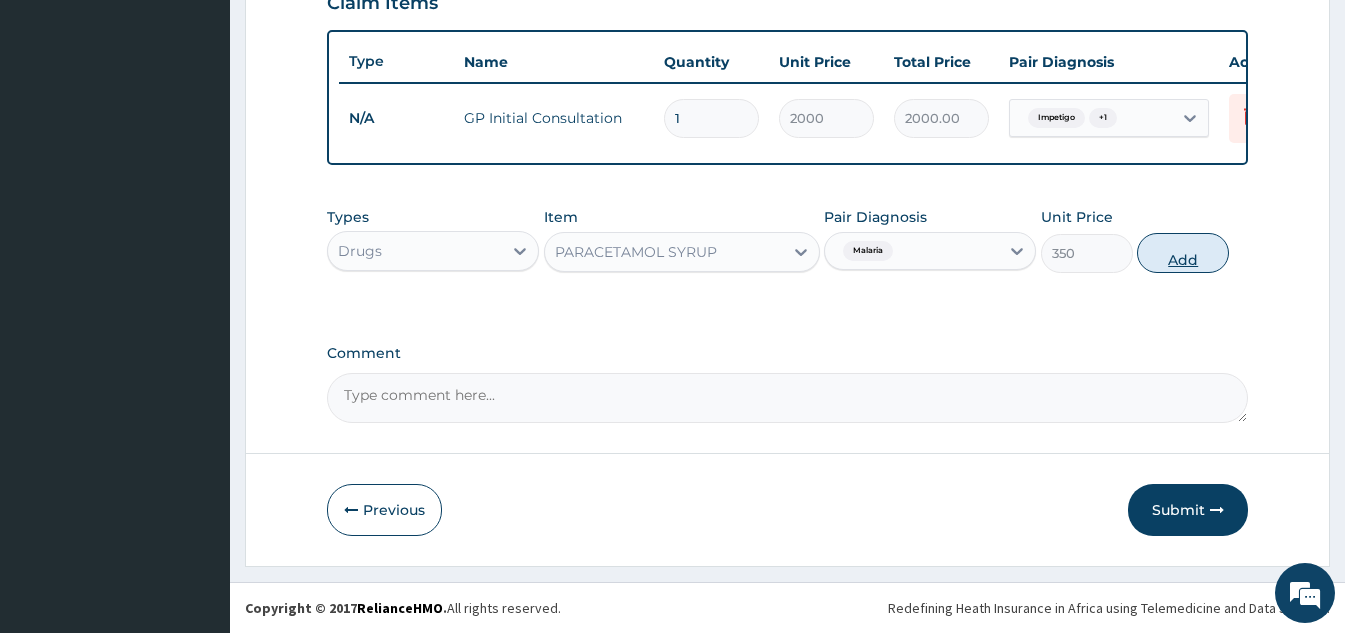 click on "Add" at bounding box center [1183, 253] 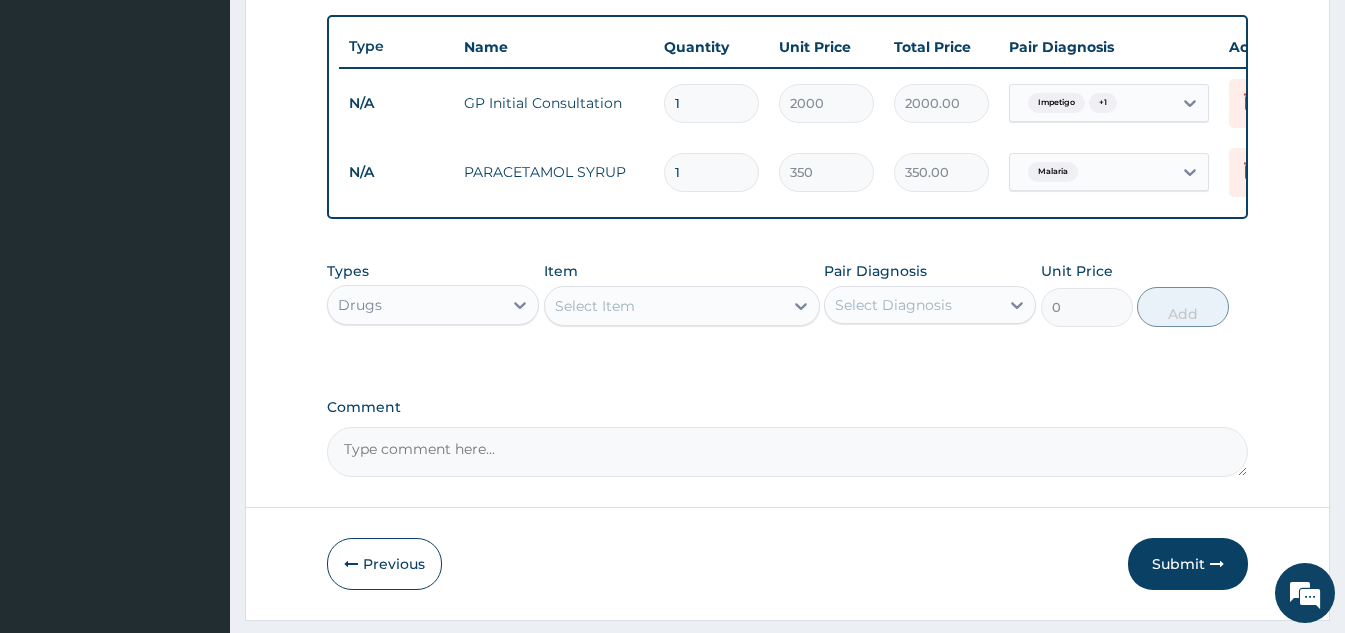 click on "Select Item" at bounding box center (595, 306) 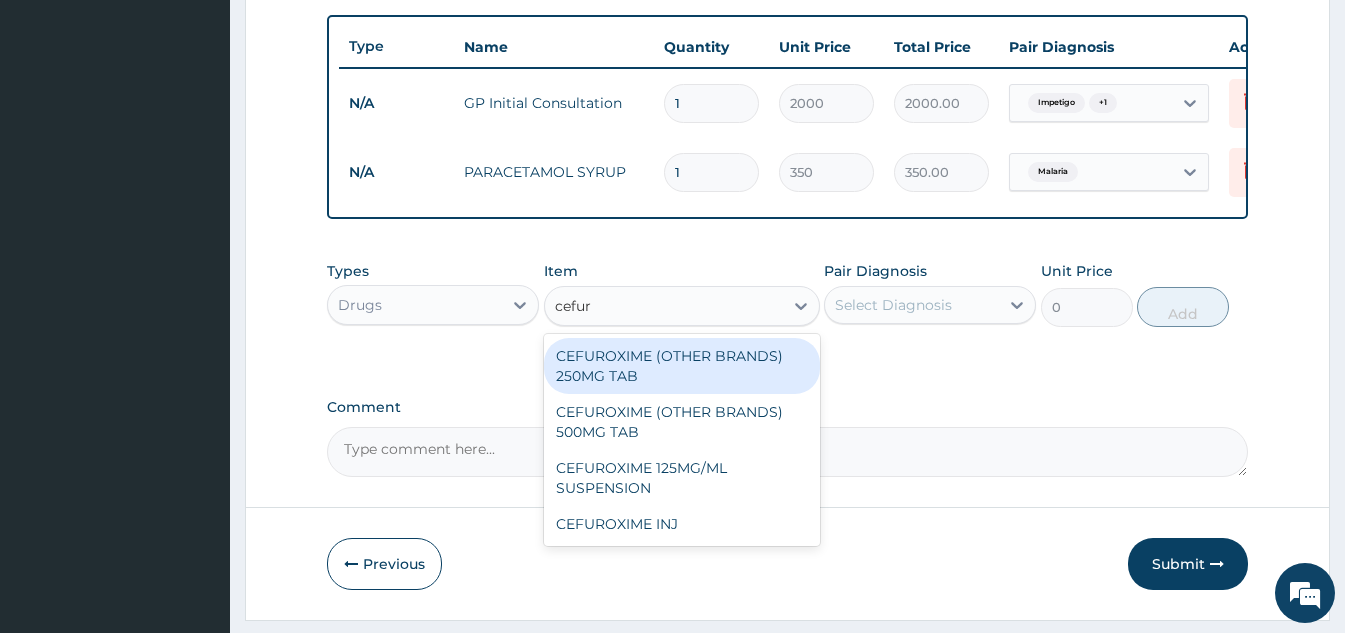 type on "cefuro" 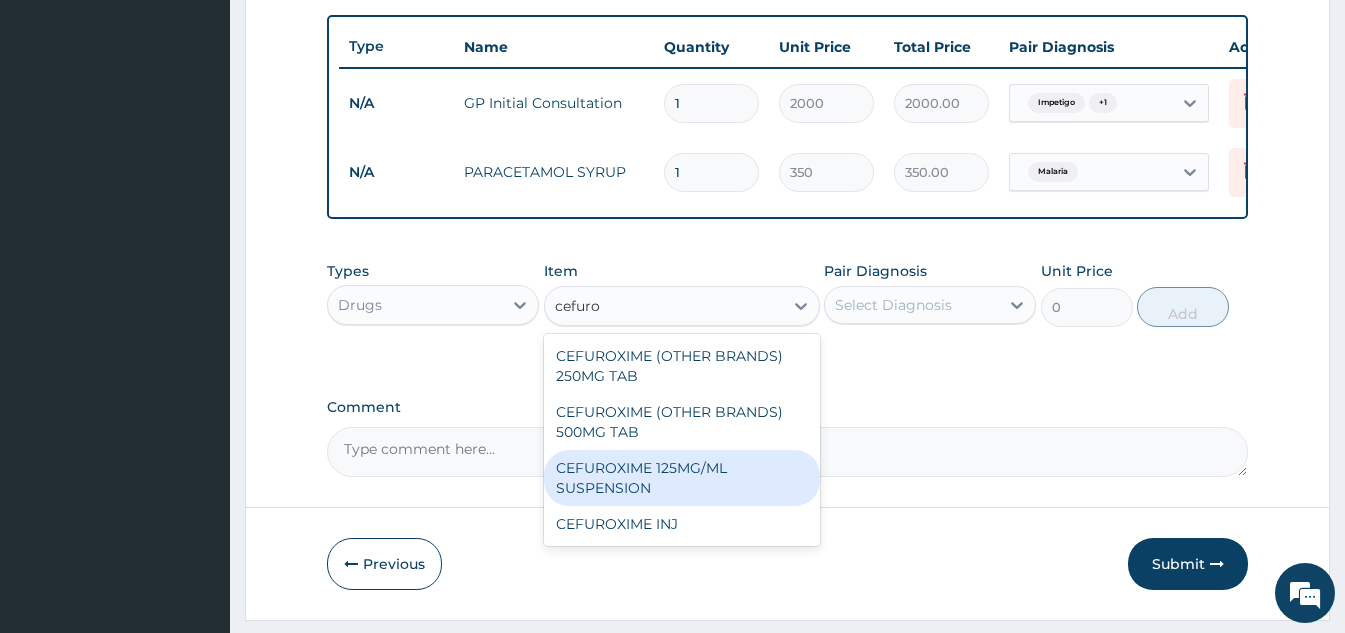 click on "CEFUROXIME 125MG/ML SUSPENSION" at bounding box center [682, 478] 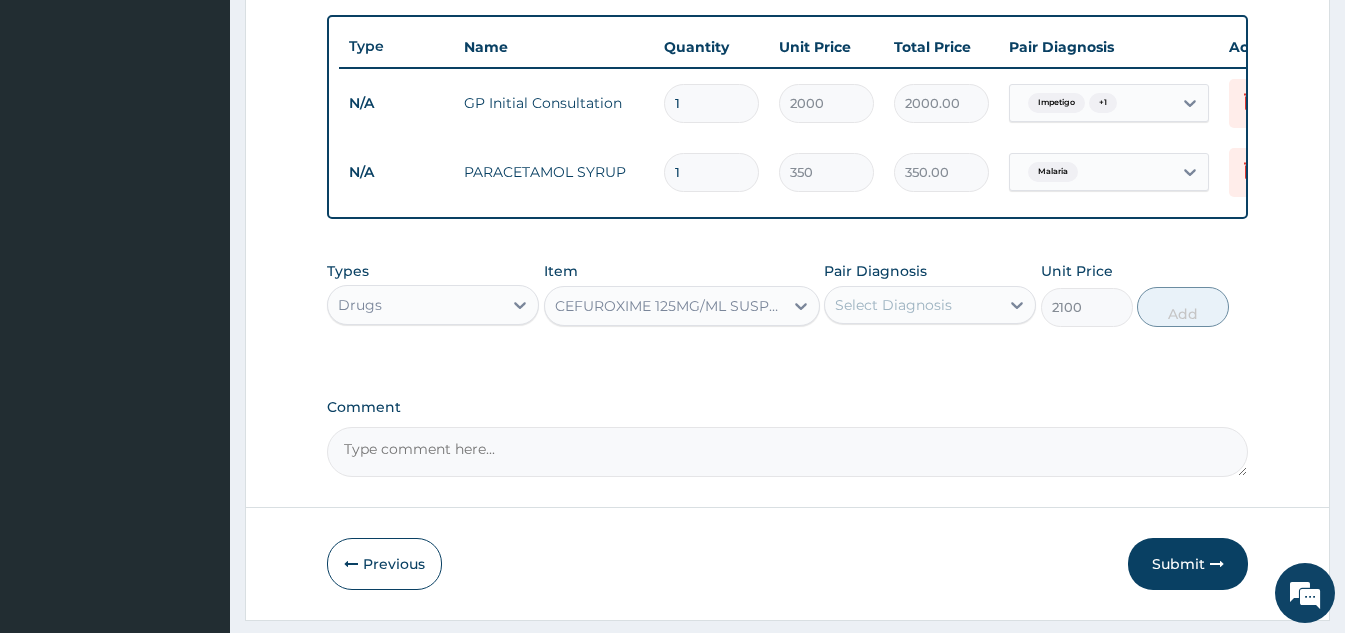 click on "Select Diagnosis" at bounding box center [912, 305] 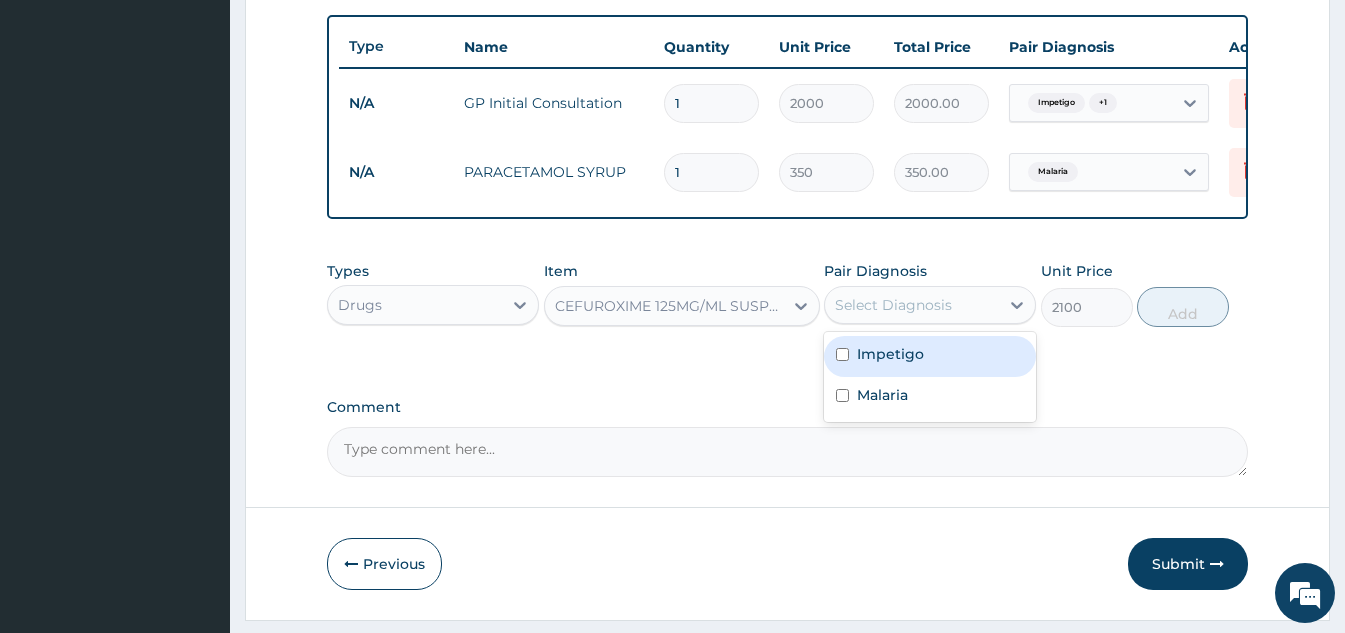 click on "Impetigo" at bounding box center [930, 356] 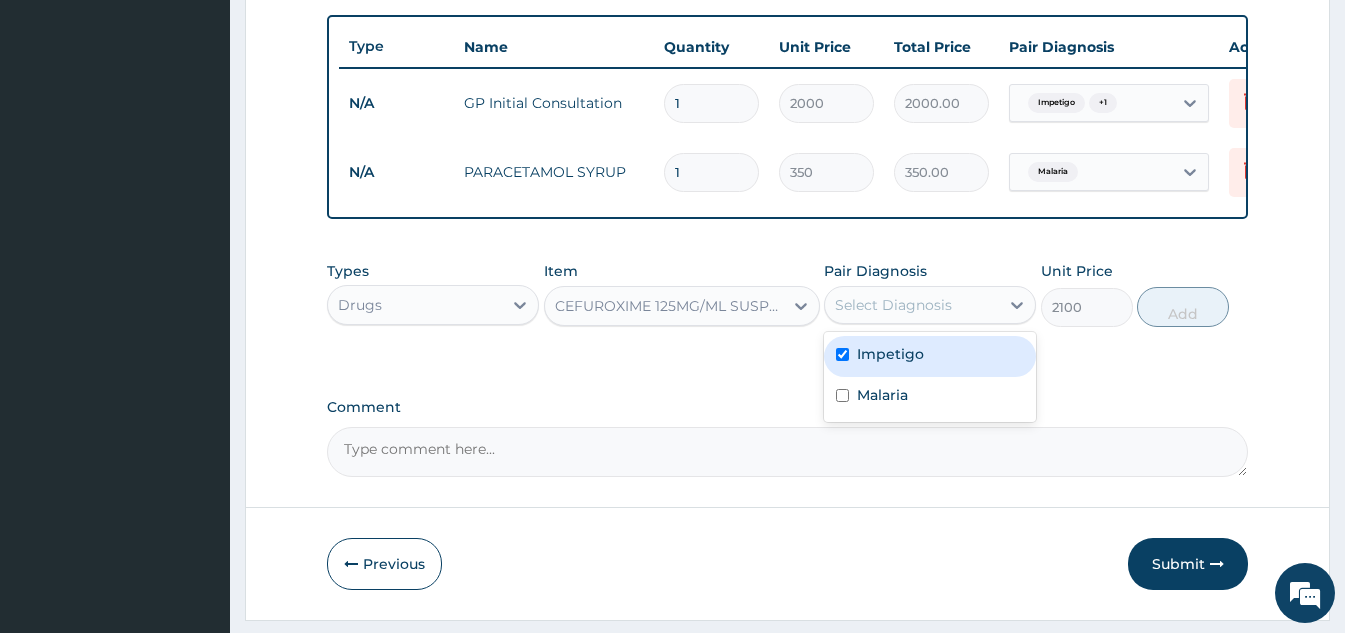 checkbox on "true" 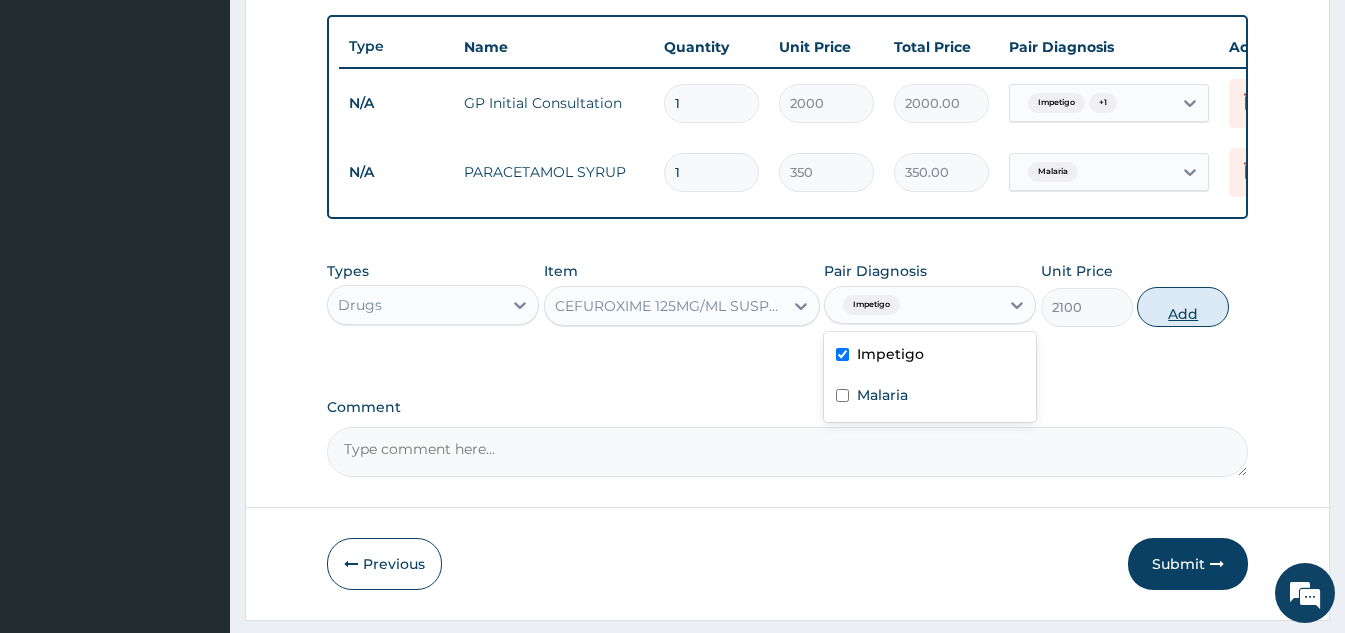 click on "Add" at bounding box center [1183, 307] 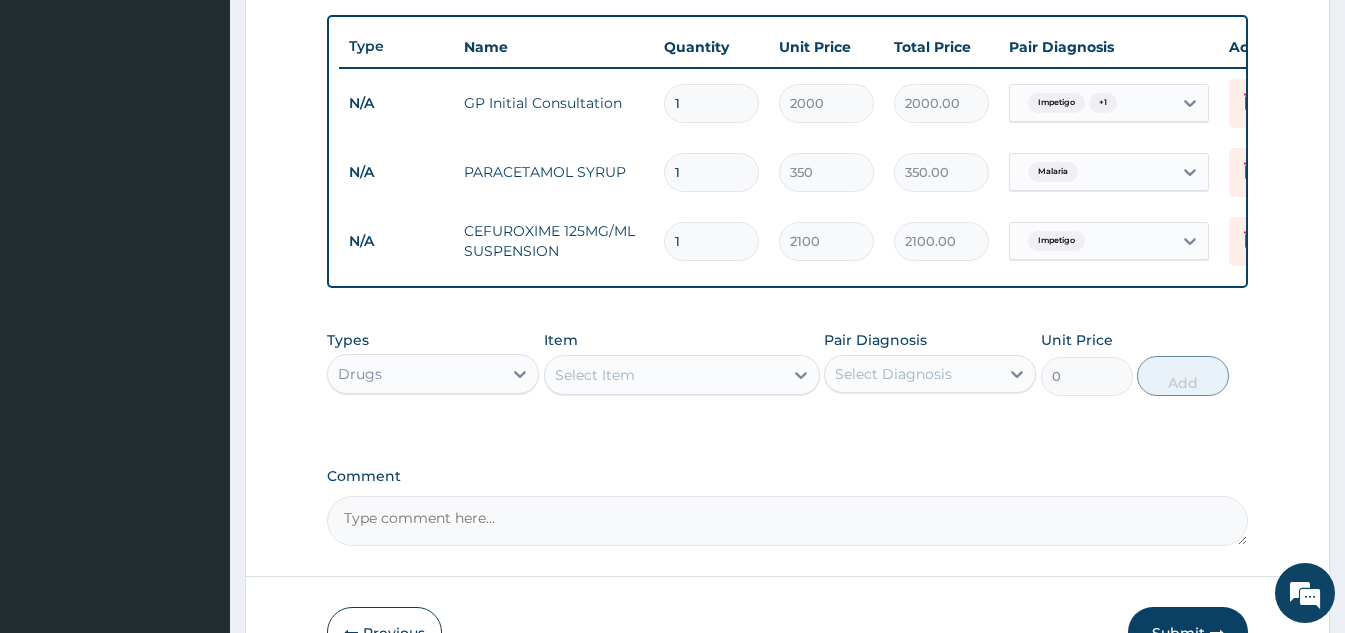drag, startPoint x: 620, startPoint y: 412, endPoint x: 616, endPoint y: 400, distance: 12.649111 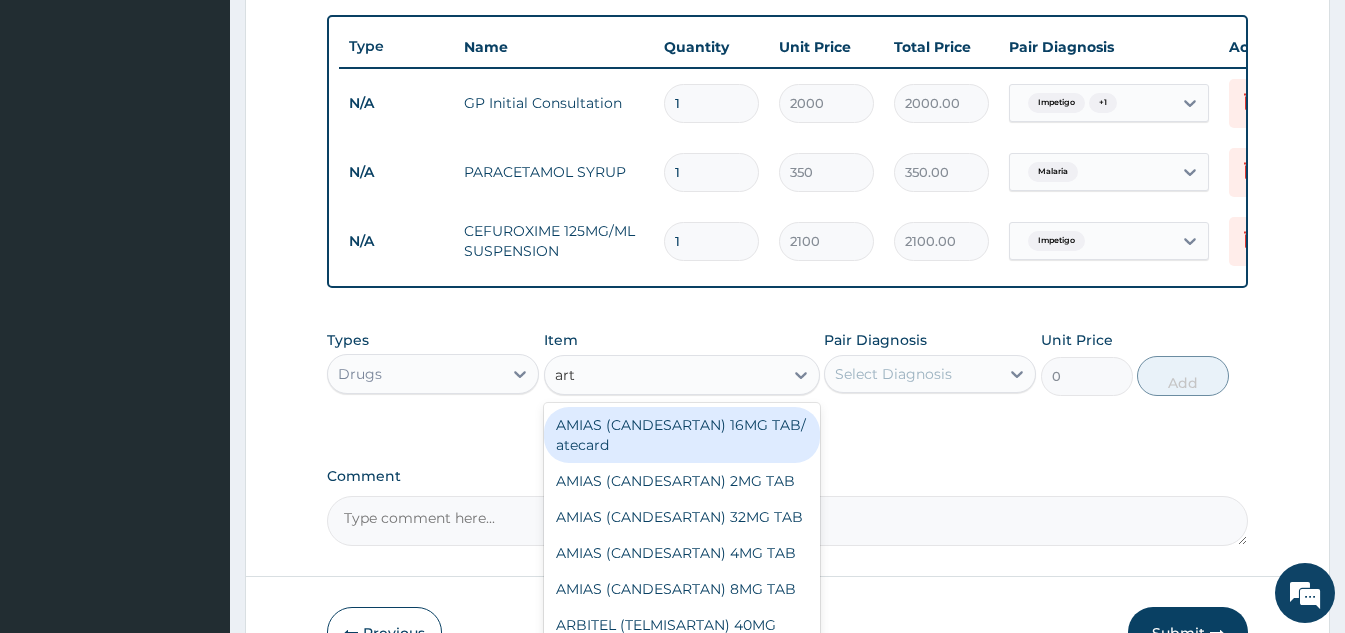type on "arte" 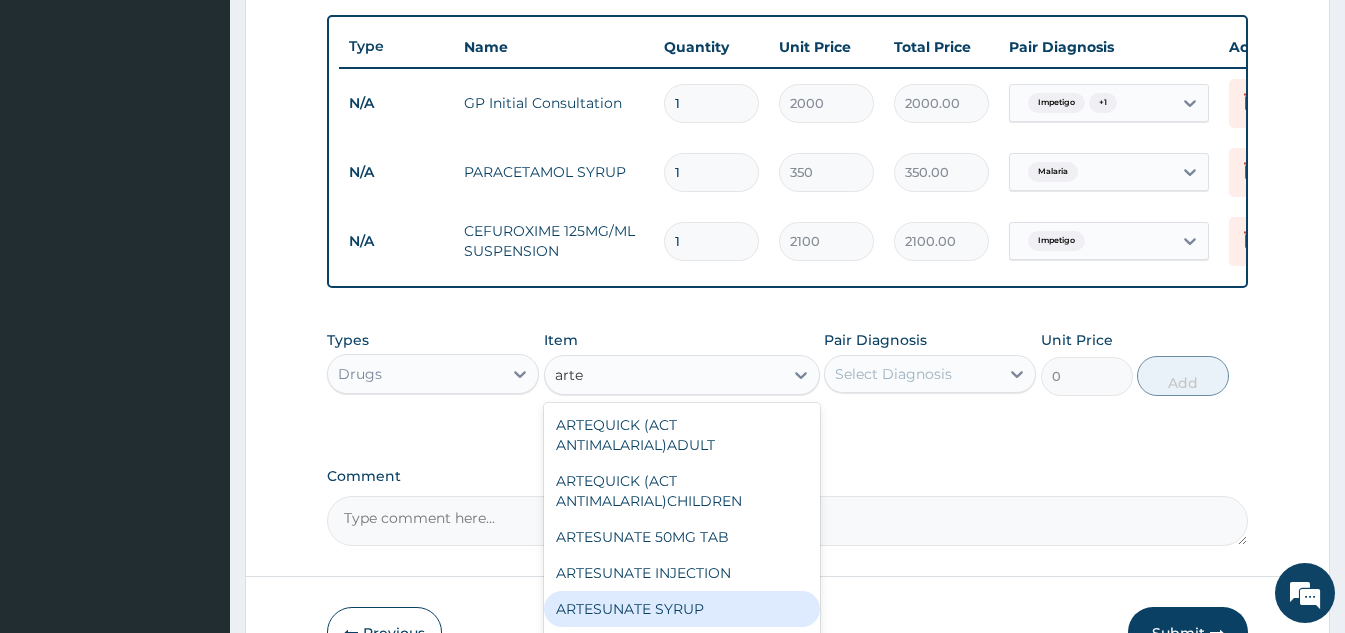 click on "ARTESUNATE SYRUP" at bounding box center (682, 609) 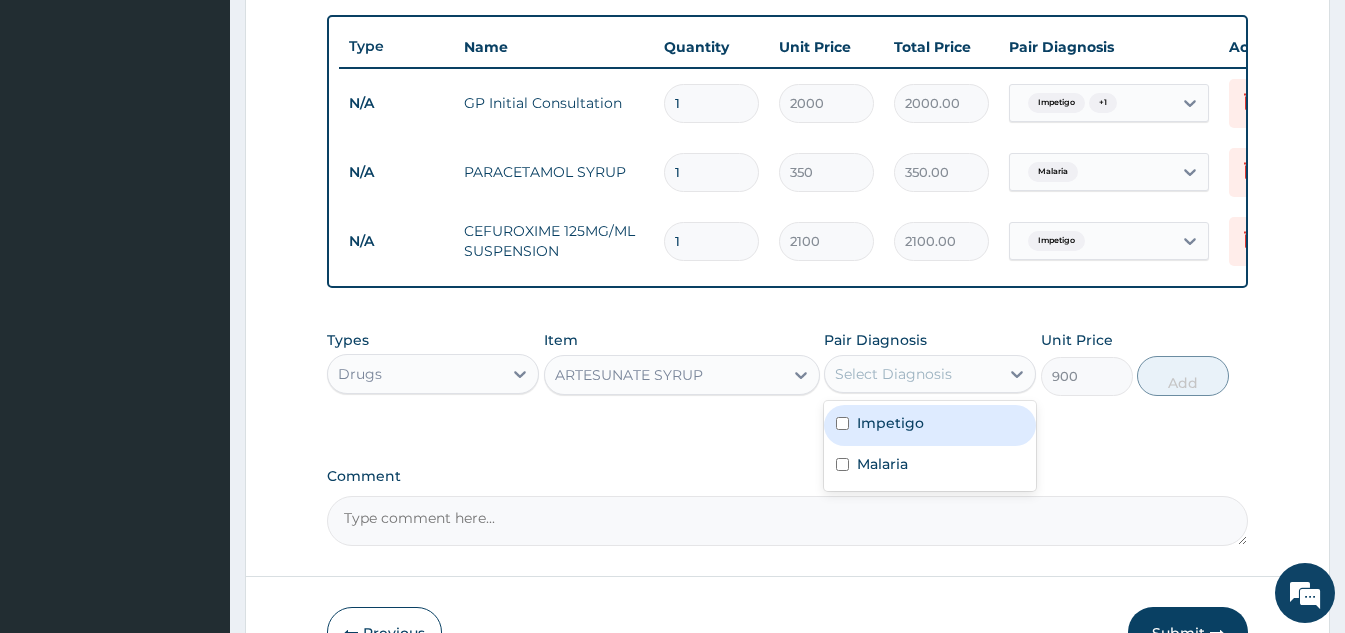 click on "Select Diagnosis" at bounding box center (893, 374) 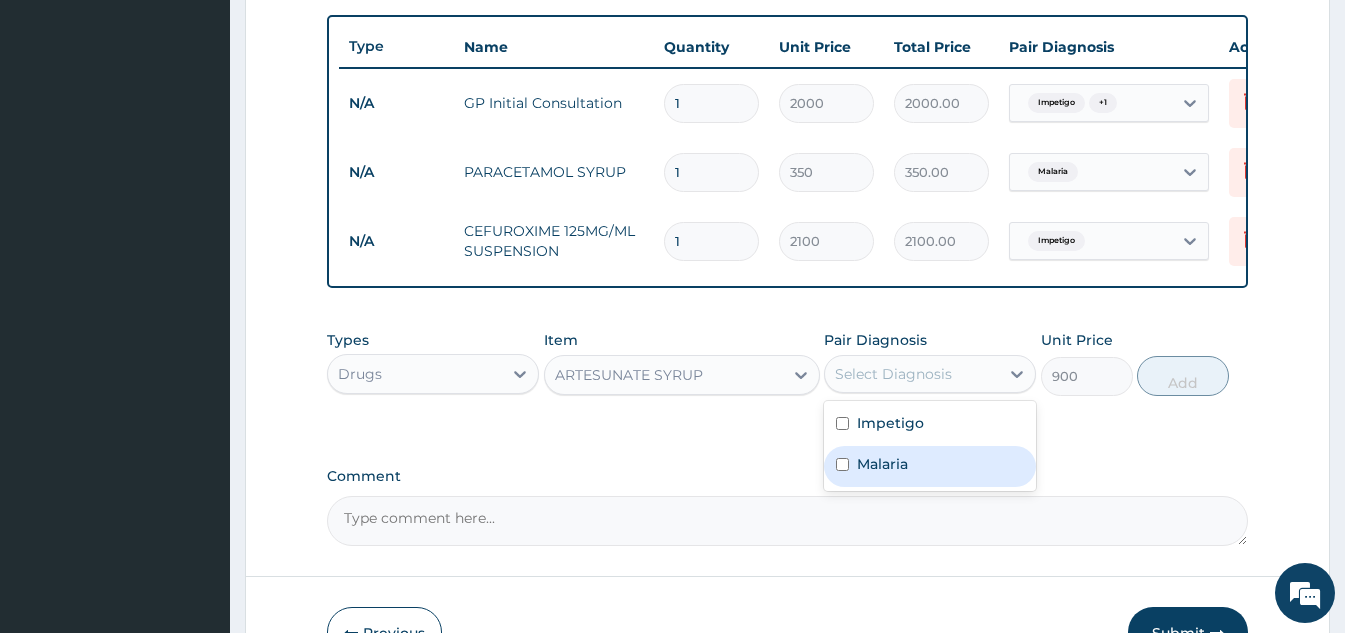 click on "Malaria" at bounding box center (882, 464) 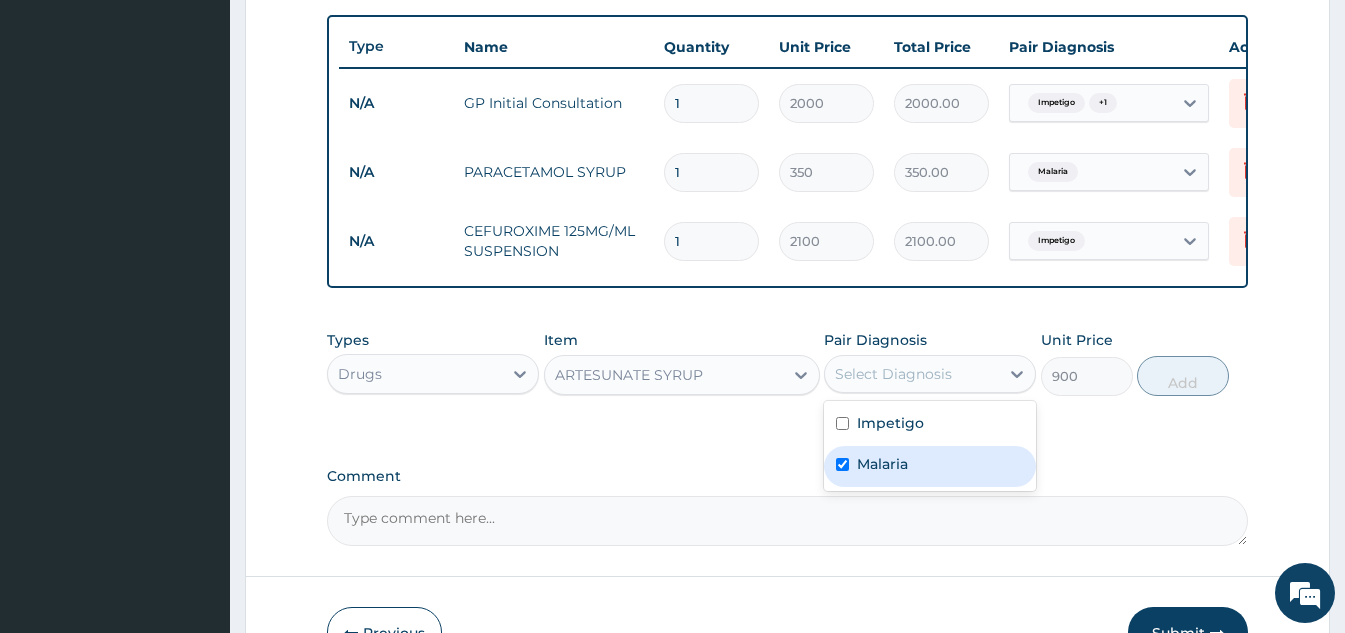checkbox on "true" 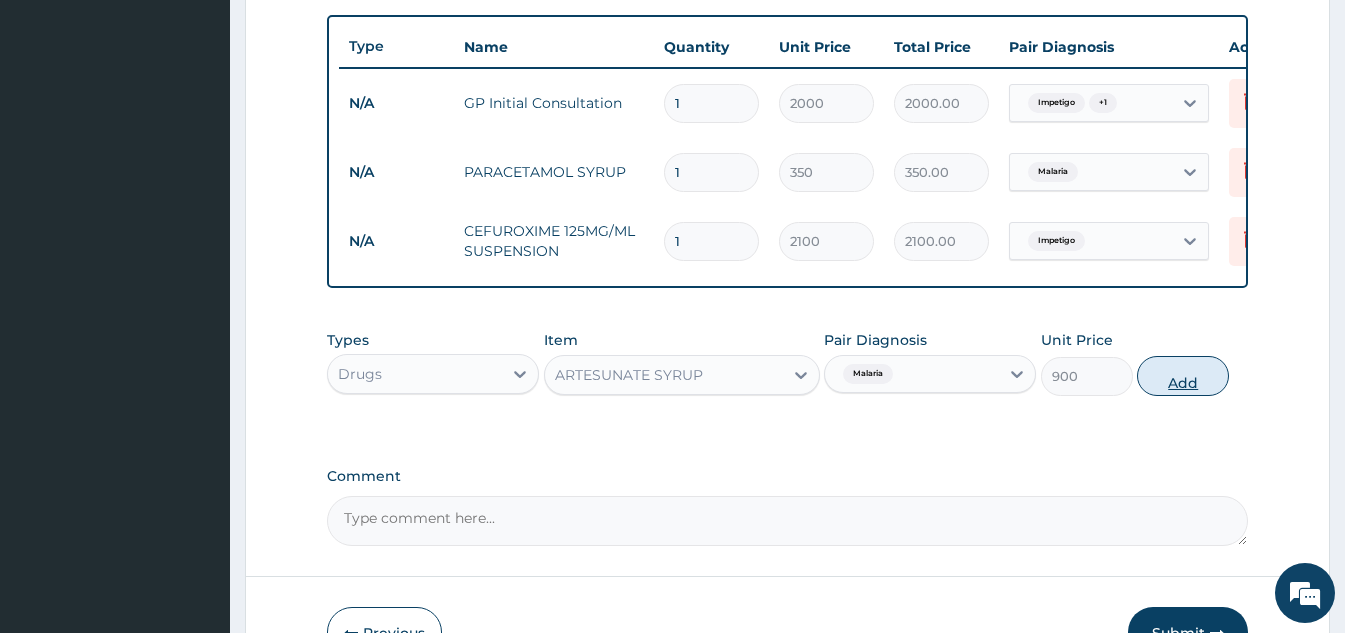 click on "Add" at bounding box center [1183, 376] 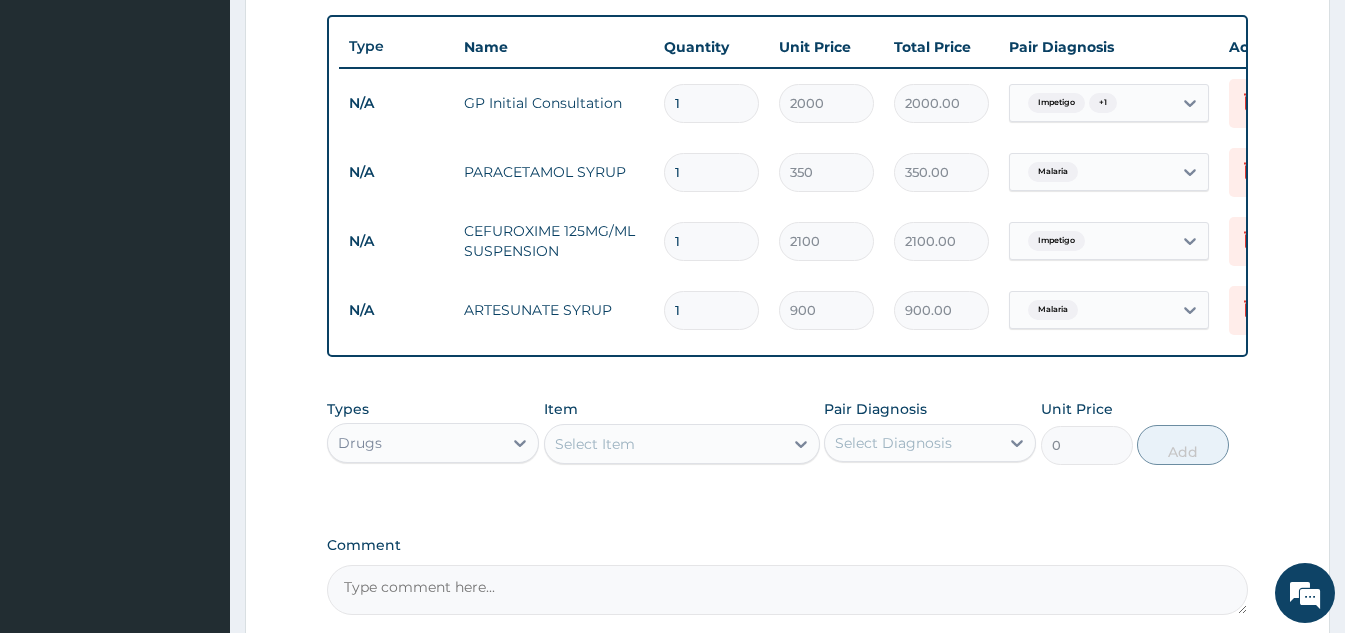 click on "Select Item" at bounding box center (664, 444) 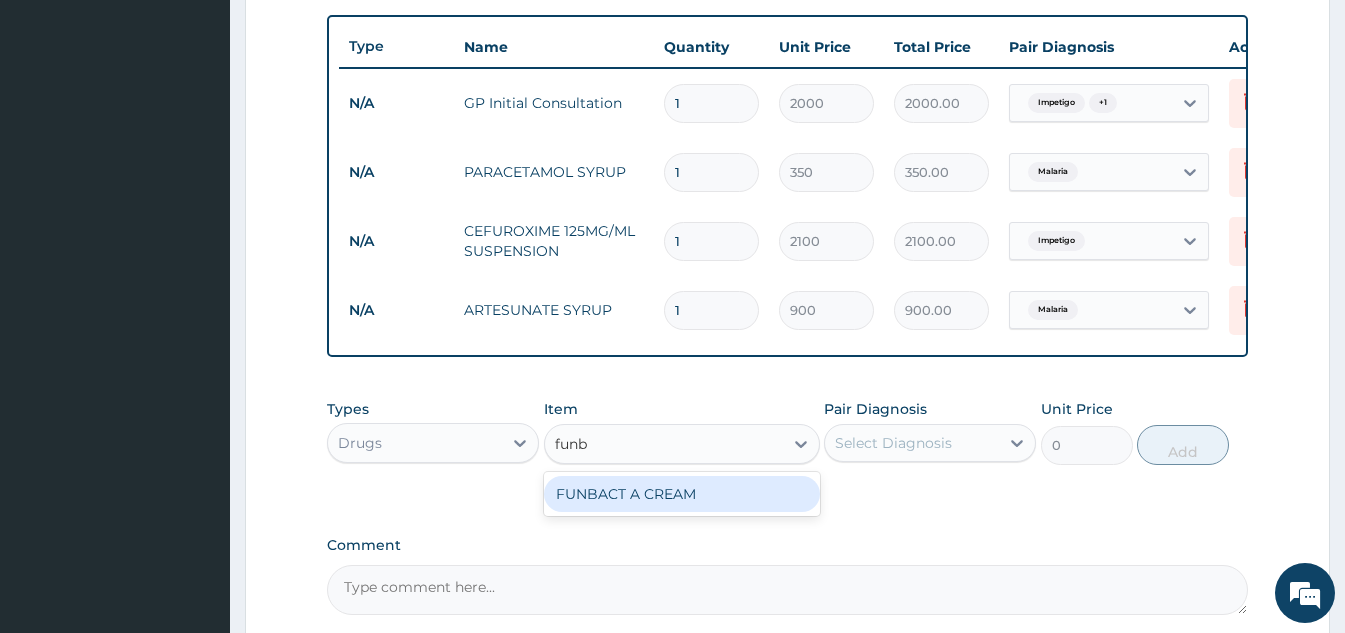 type on "funba" 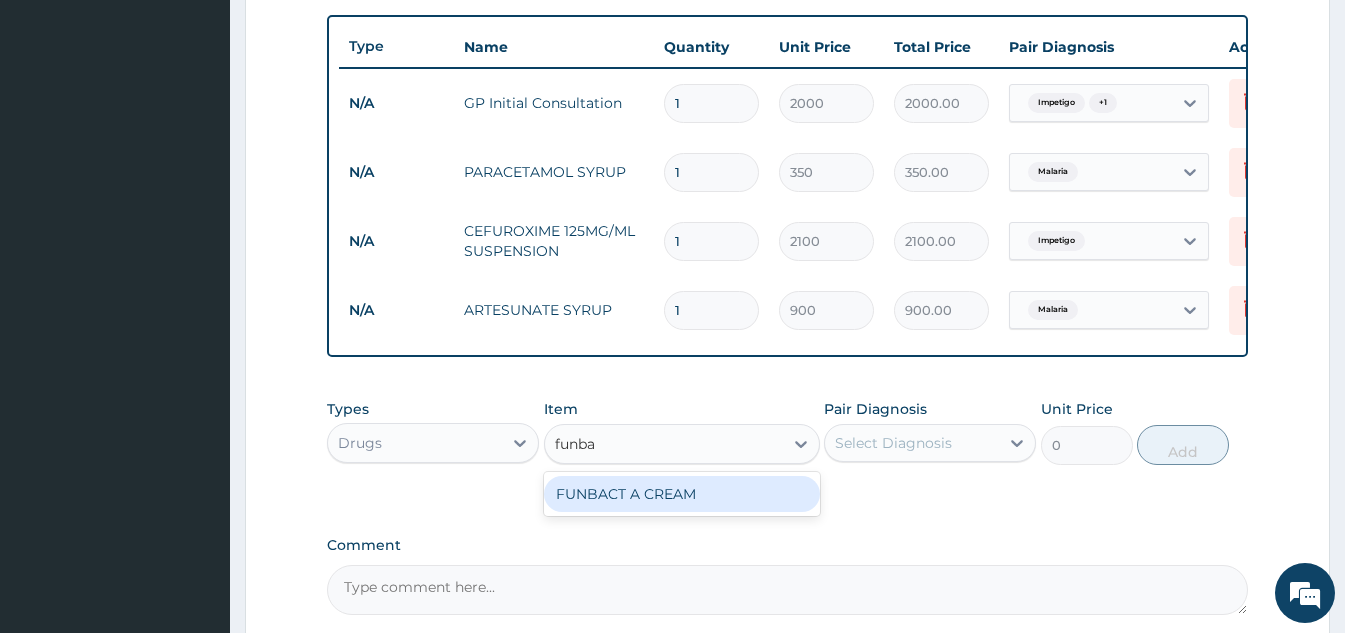 click on "FUNBACT A CREAM" at bounding box center [682, 494] 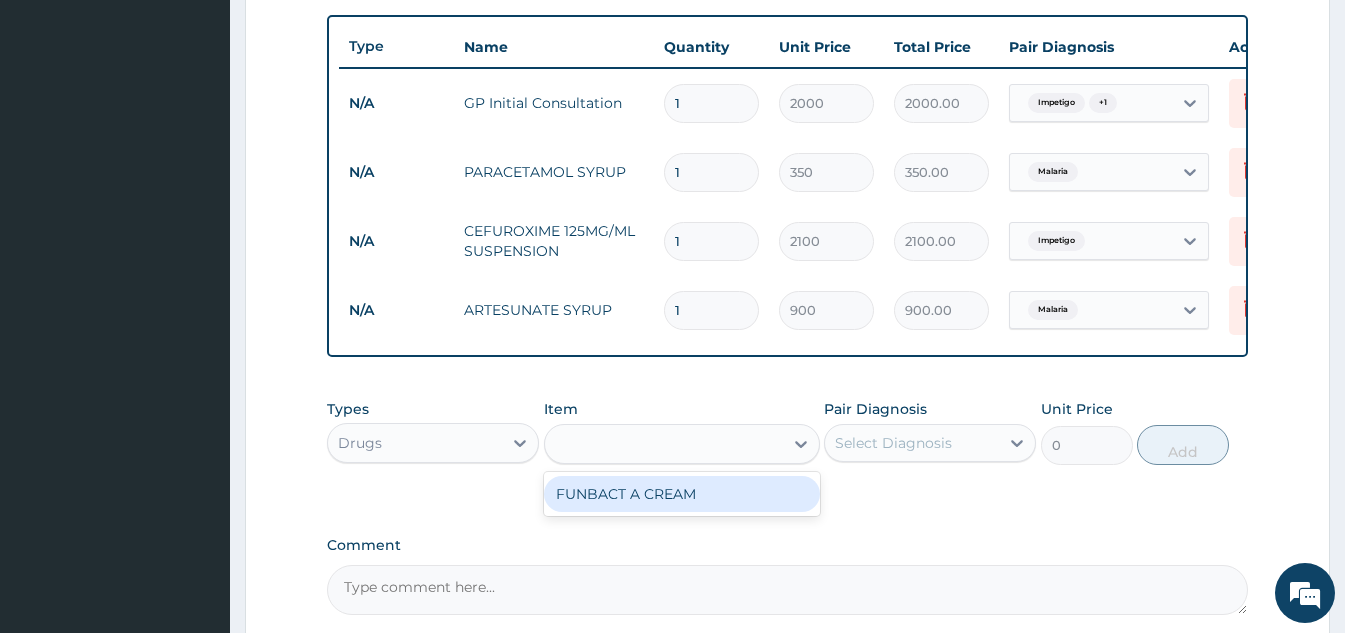 type on "850" 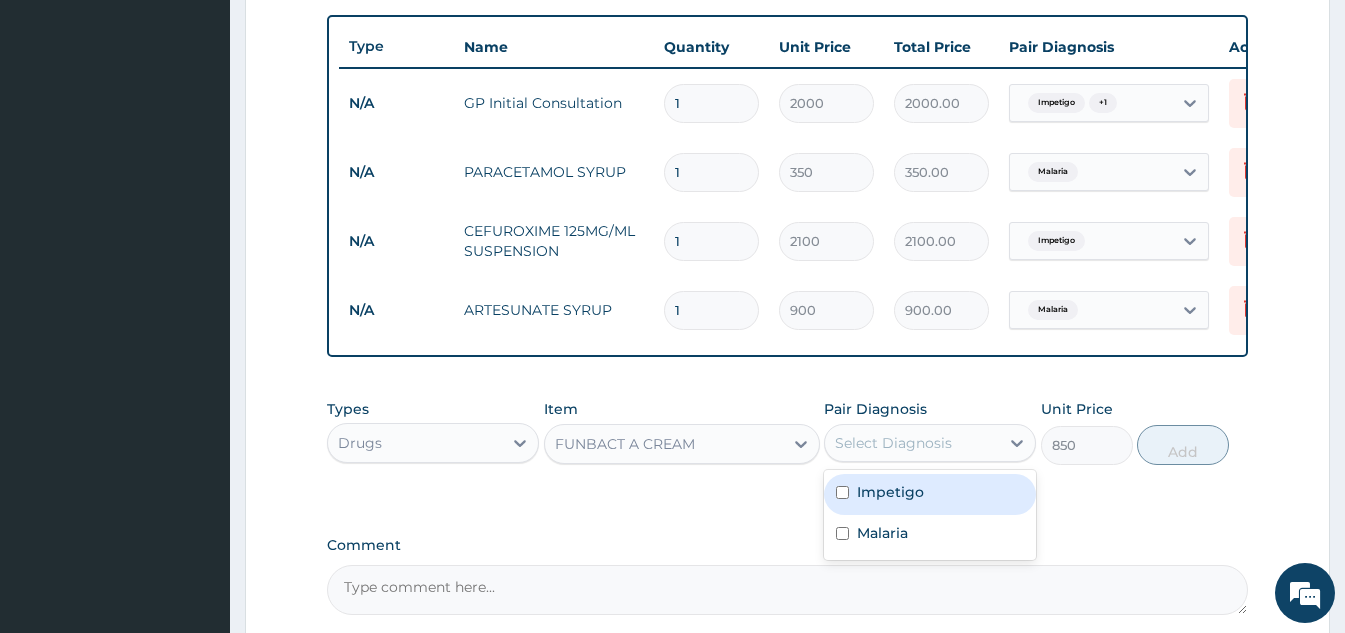 click on "Select Diagnosis" at bounding box center [893, 443] 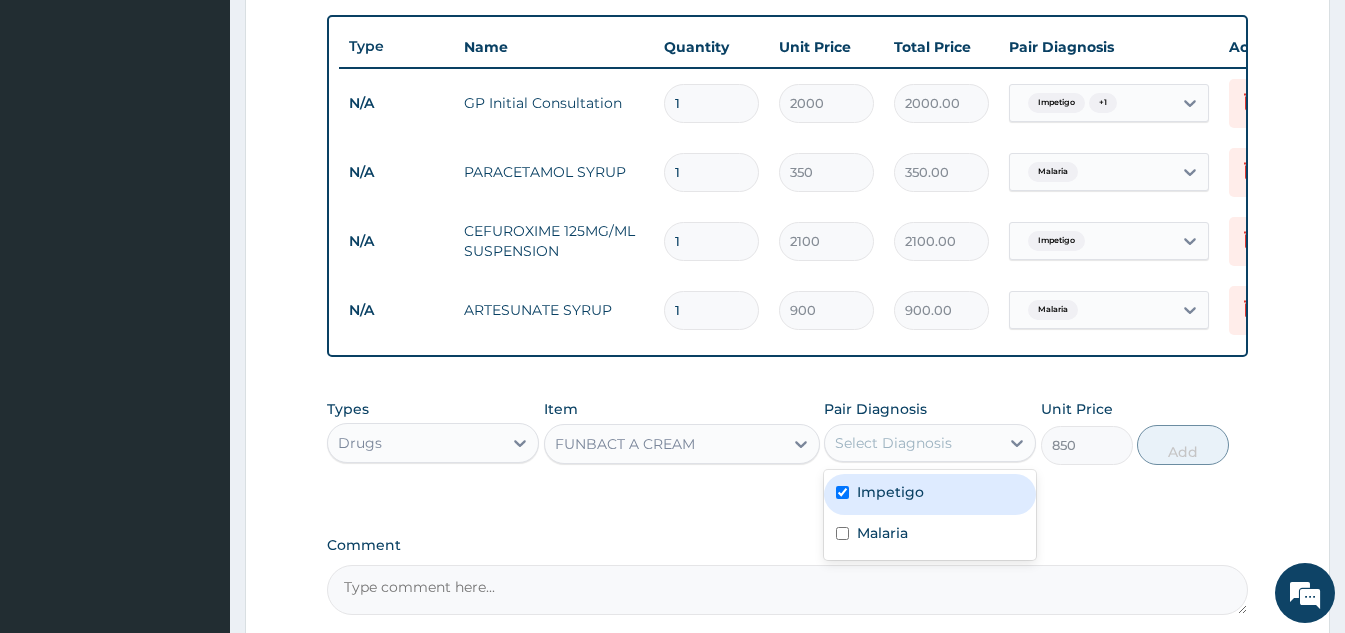 checkbox on "true" 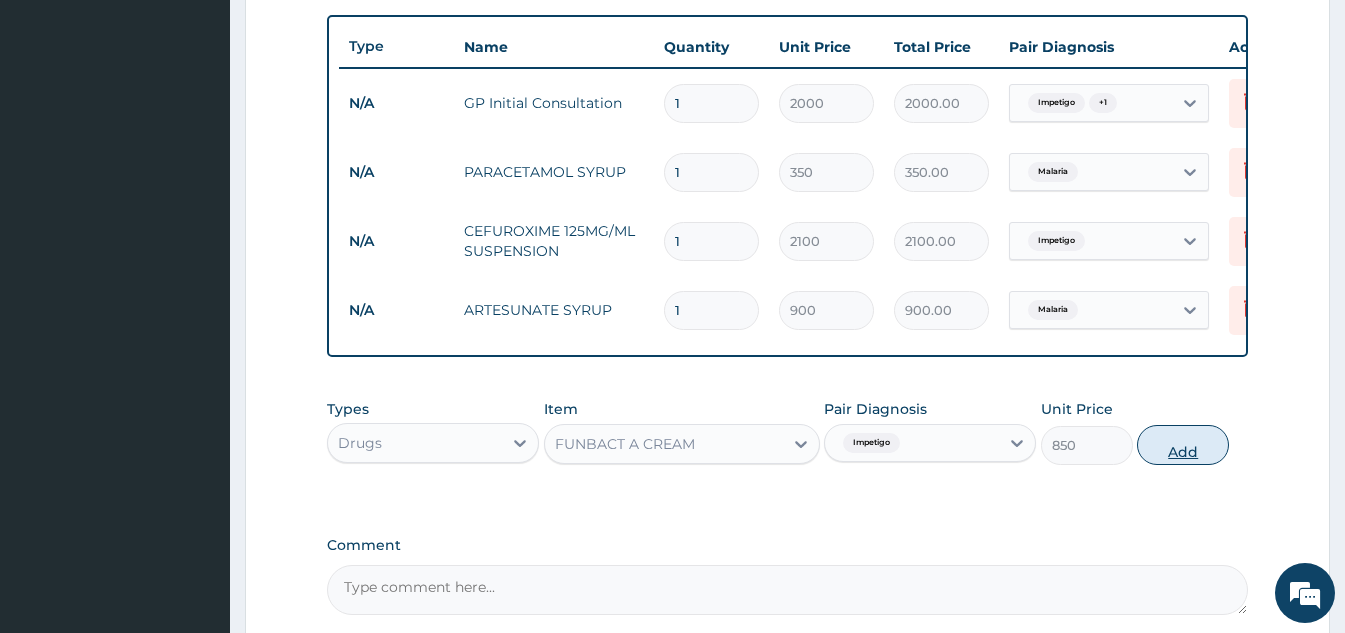 click on "Add" at bounding box center (1183, 445) 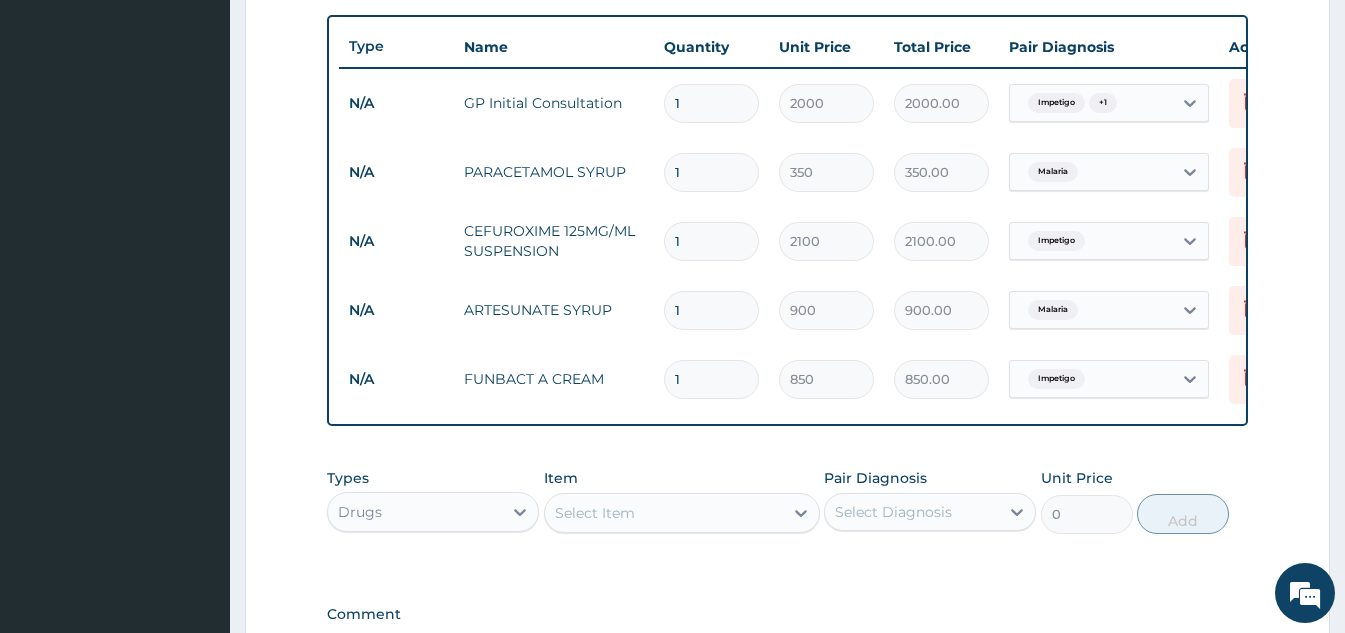 scroll, scrollTop: 1005, scrollLeft: 0, axis: vertical 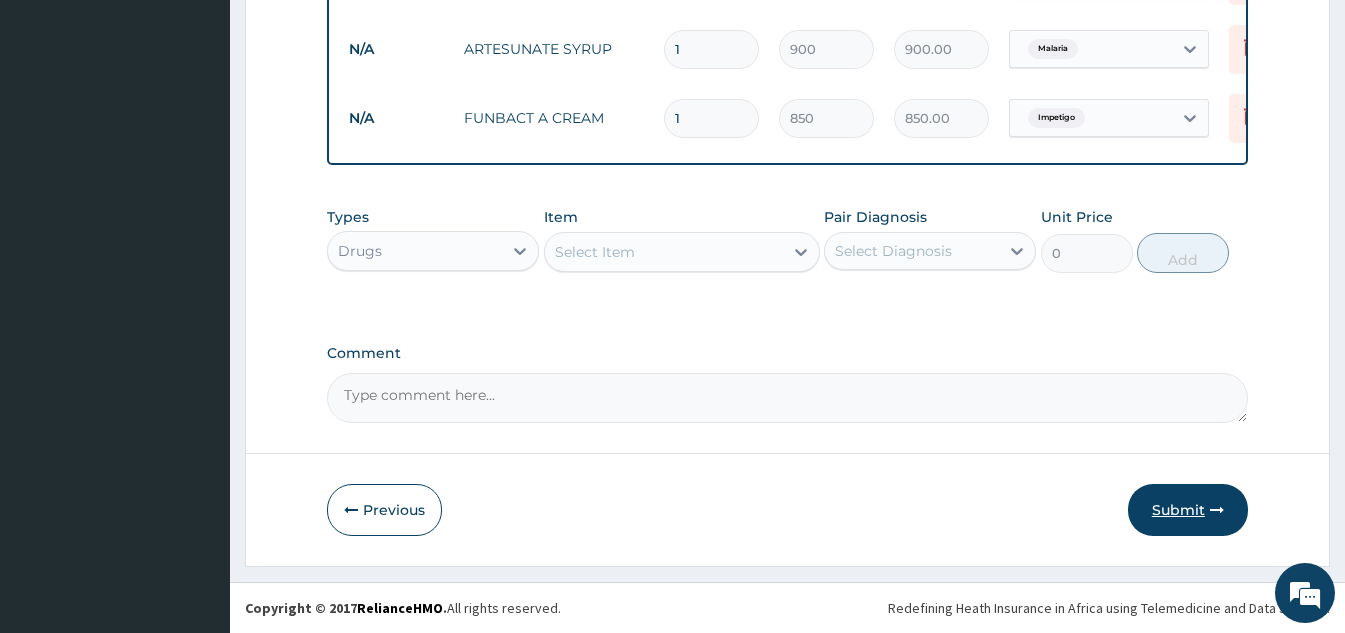 click on "Submit" at bounding box center [1188, 510] 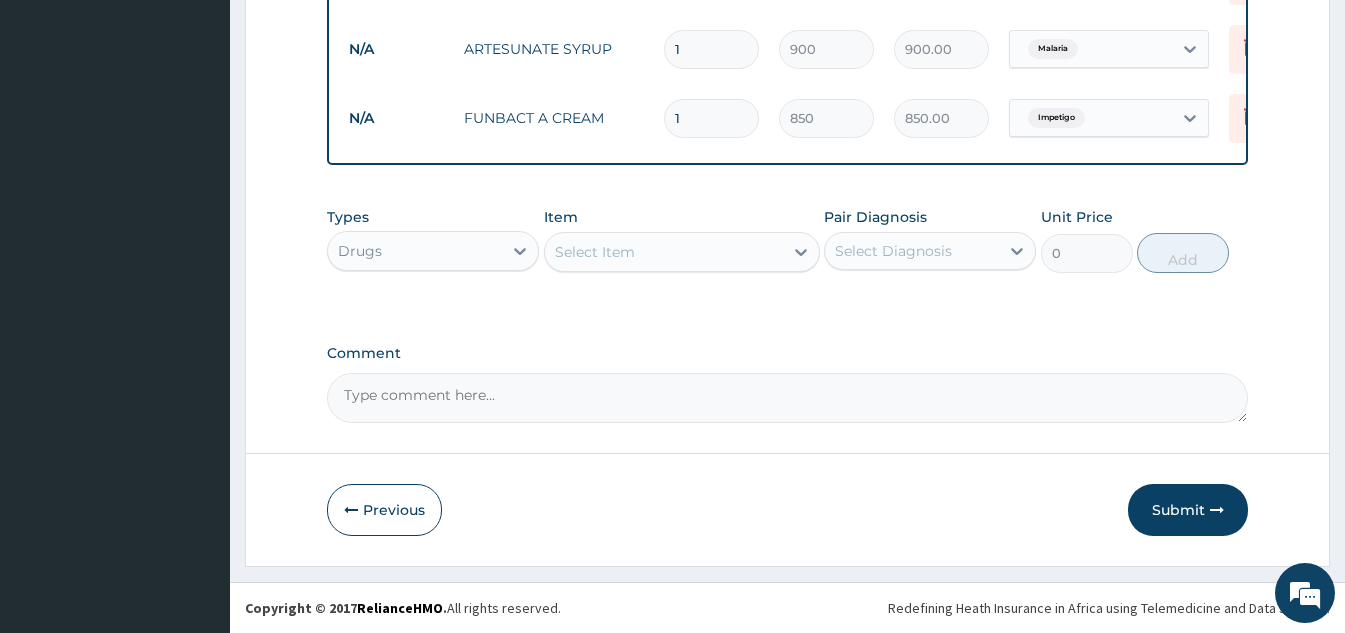drag, startPoint x: 1179, startPoint y: 502, endPoint x: 1345, endPoint y: 145, distance: 393.70676 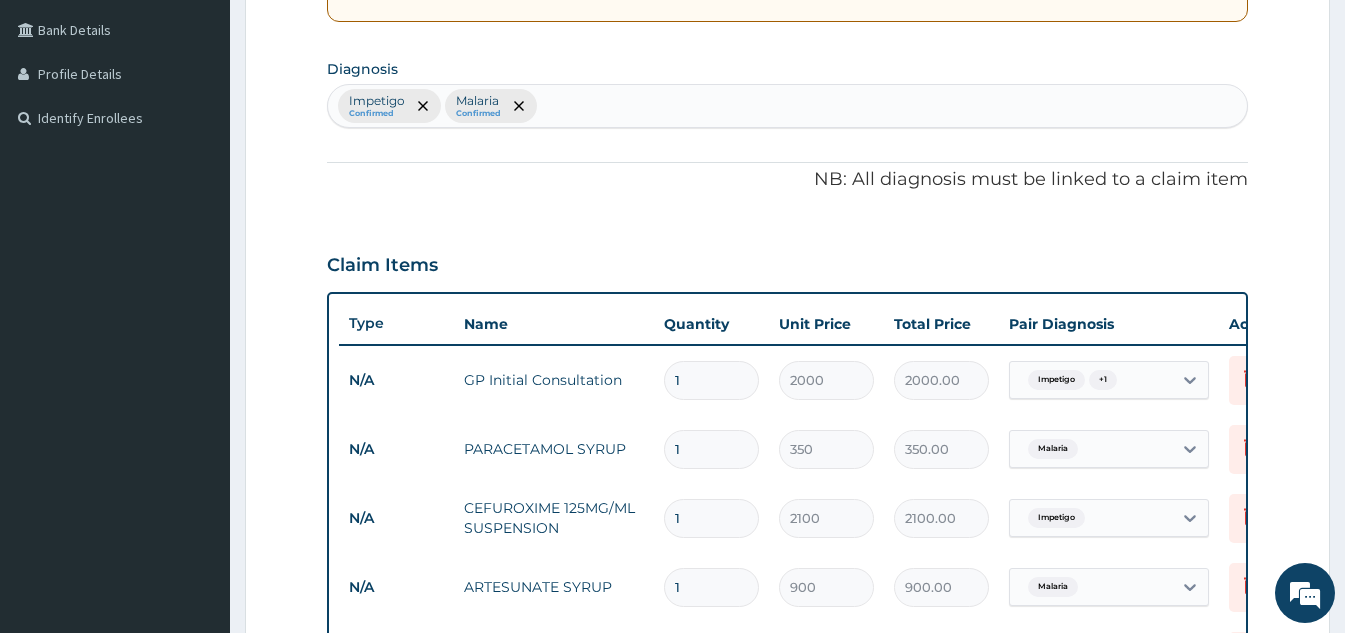 scroll, scrollTop: 0, scrollLeft: 0, axis: both 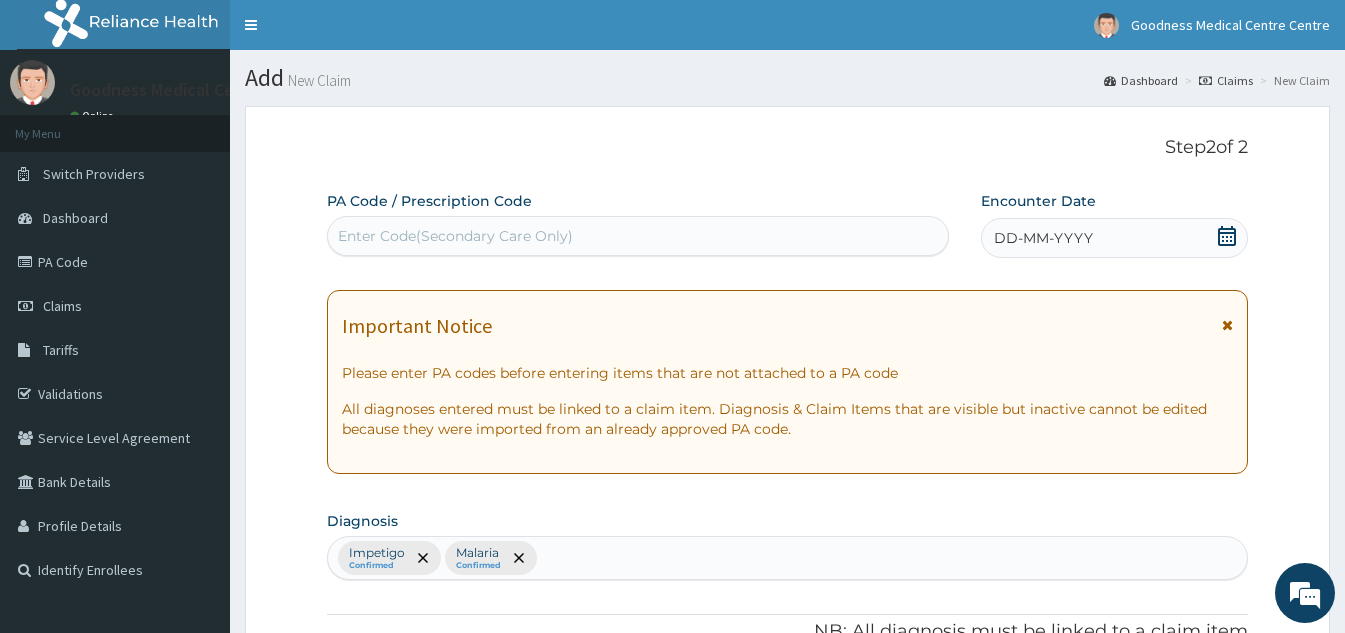 click on "DD-MM-YYYY" at bounding box center [1043, 238] 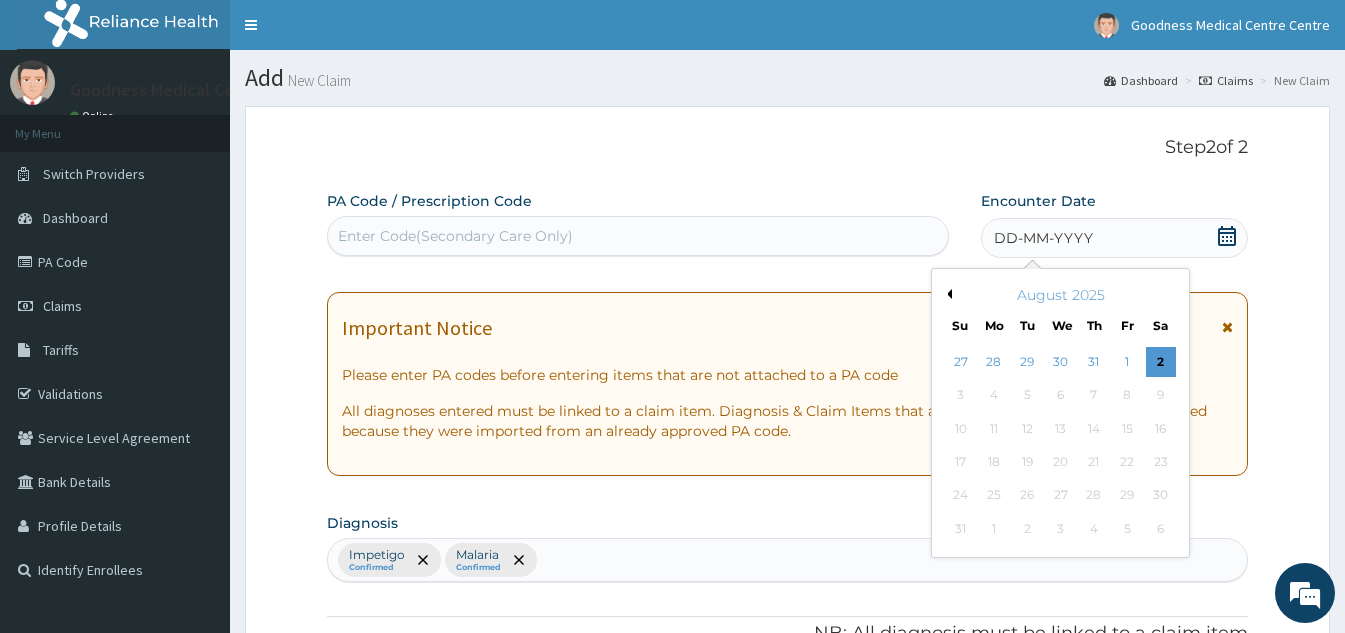 click on "Previous Month" at bounding box center [947, 294] 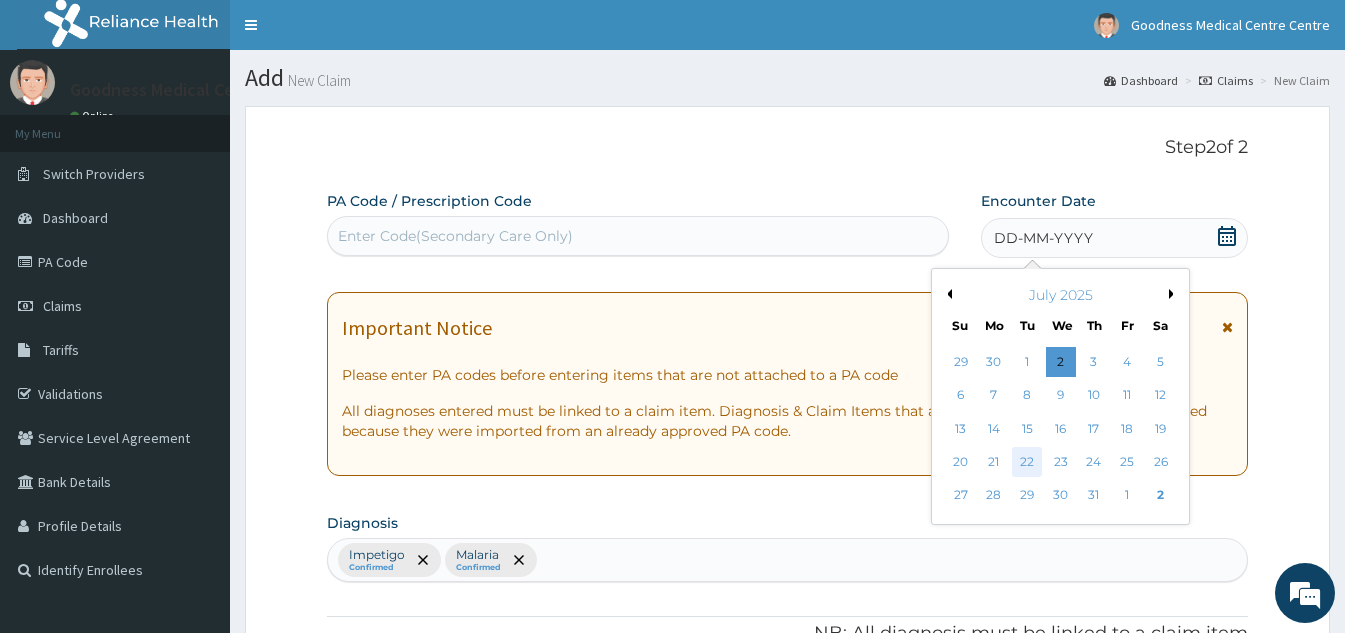 click on "22" at bounding box center (1027, 462) 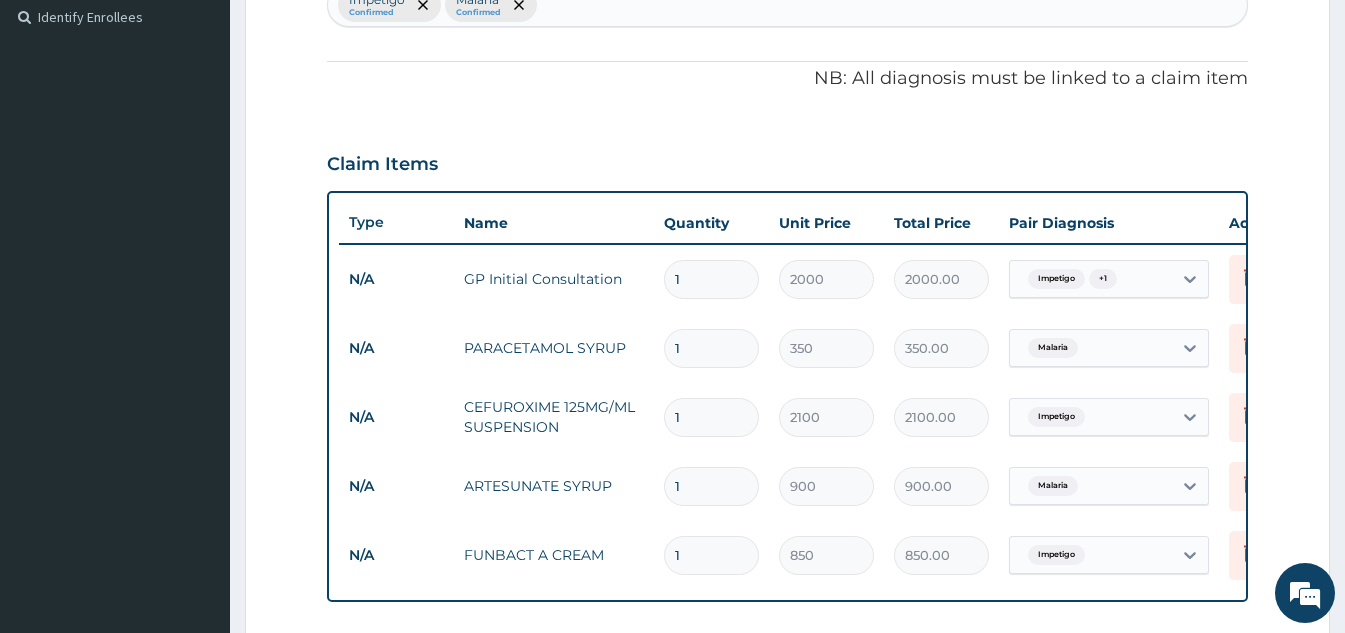 scroll, scrollTop: 1005, scrollLeft: 0, axis: vertical 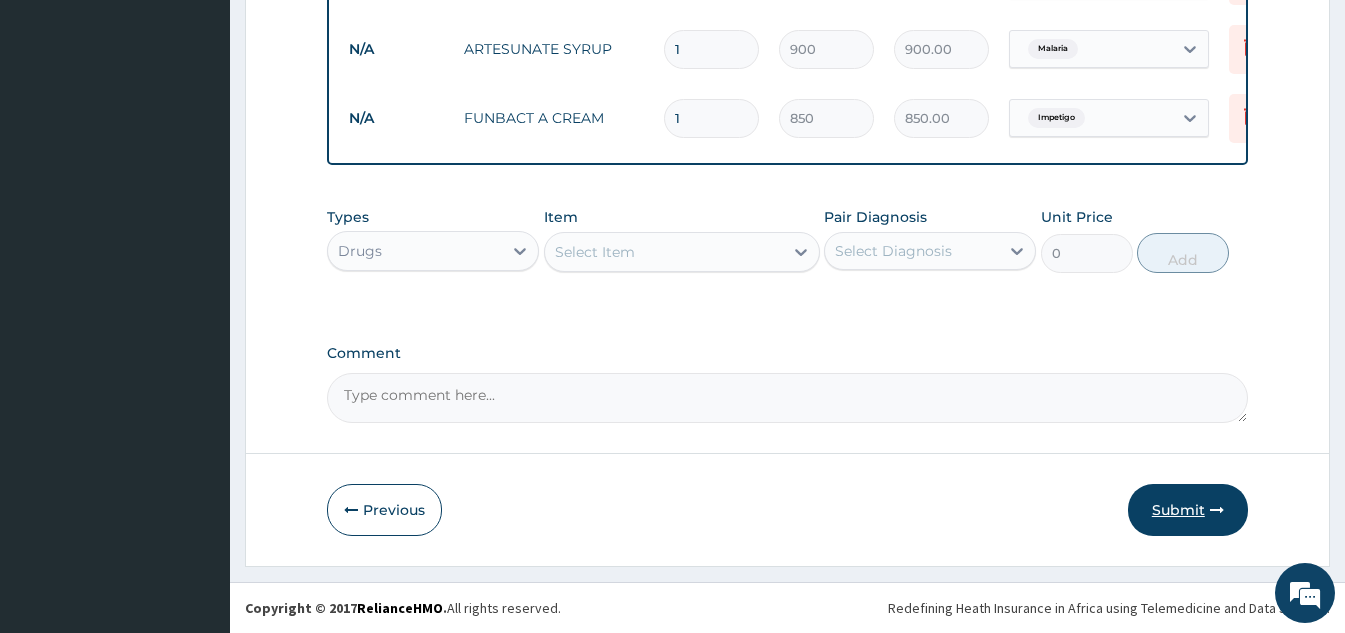 click on "Submit" at bounding box center (1188, 510) 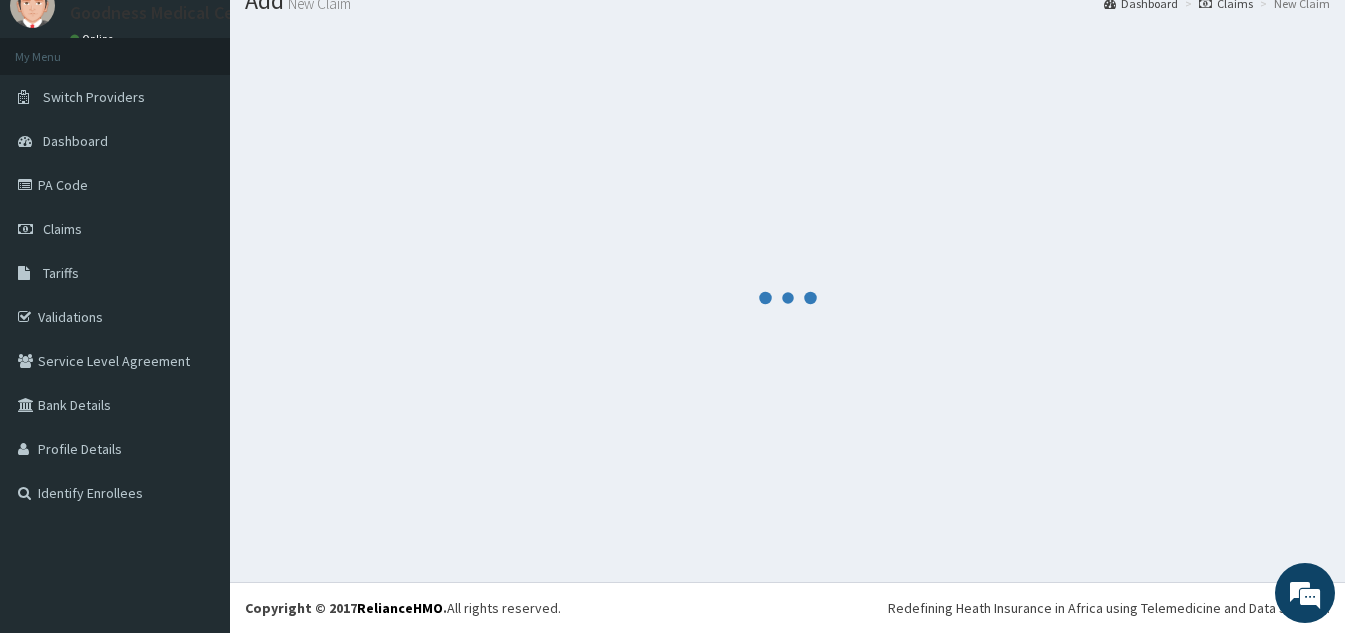 scroll, scrollTop: 1005, scrollLeft: 0, axis: vertical 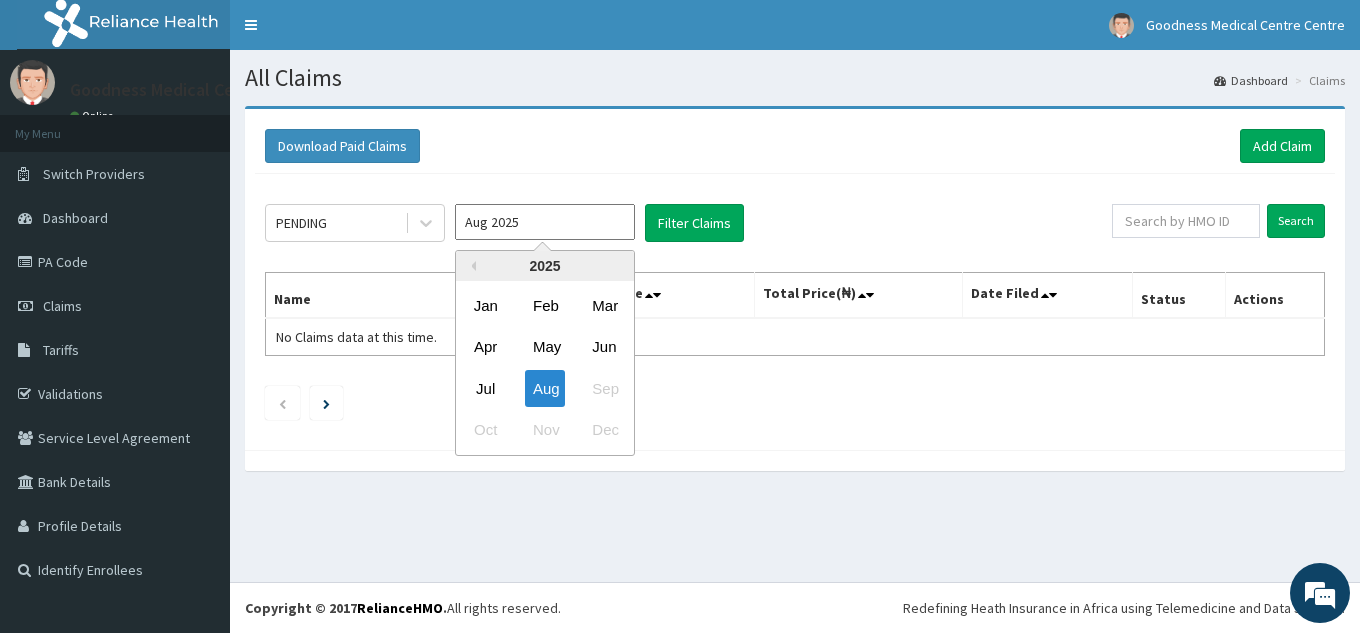 click on "Aug 2025" at bounding box center (545, 222) 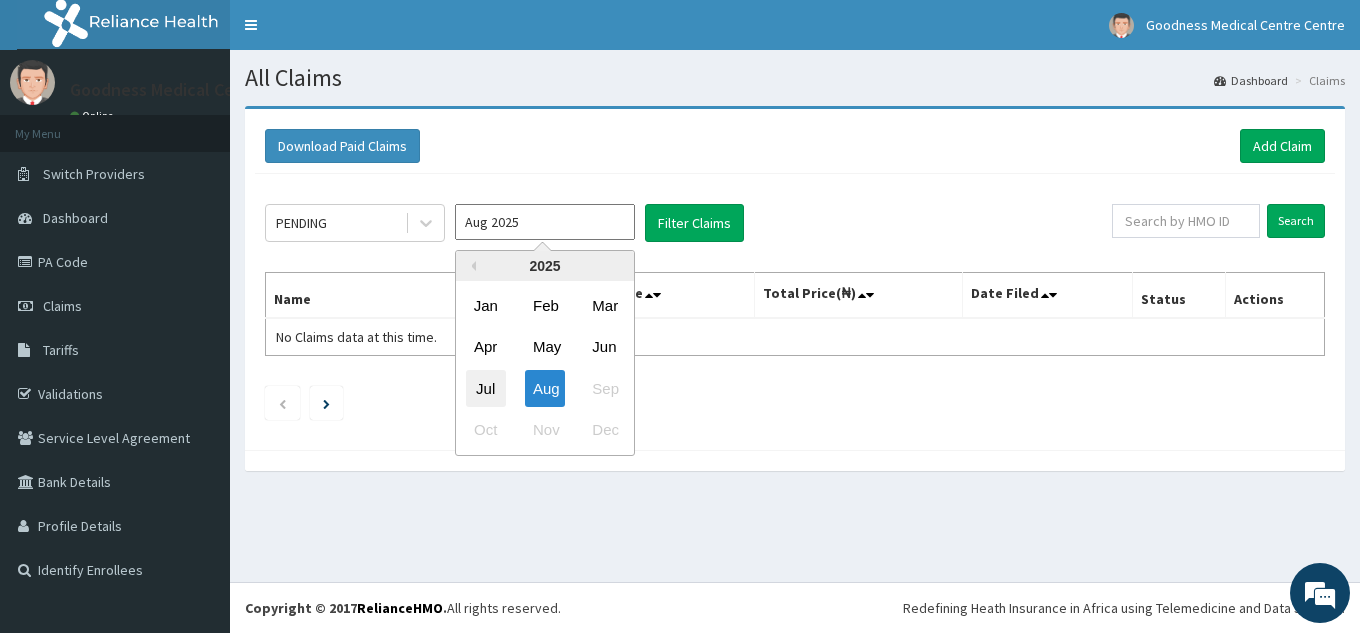 click on "Jul" at bounding box center (486, 388) 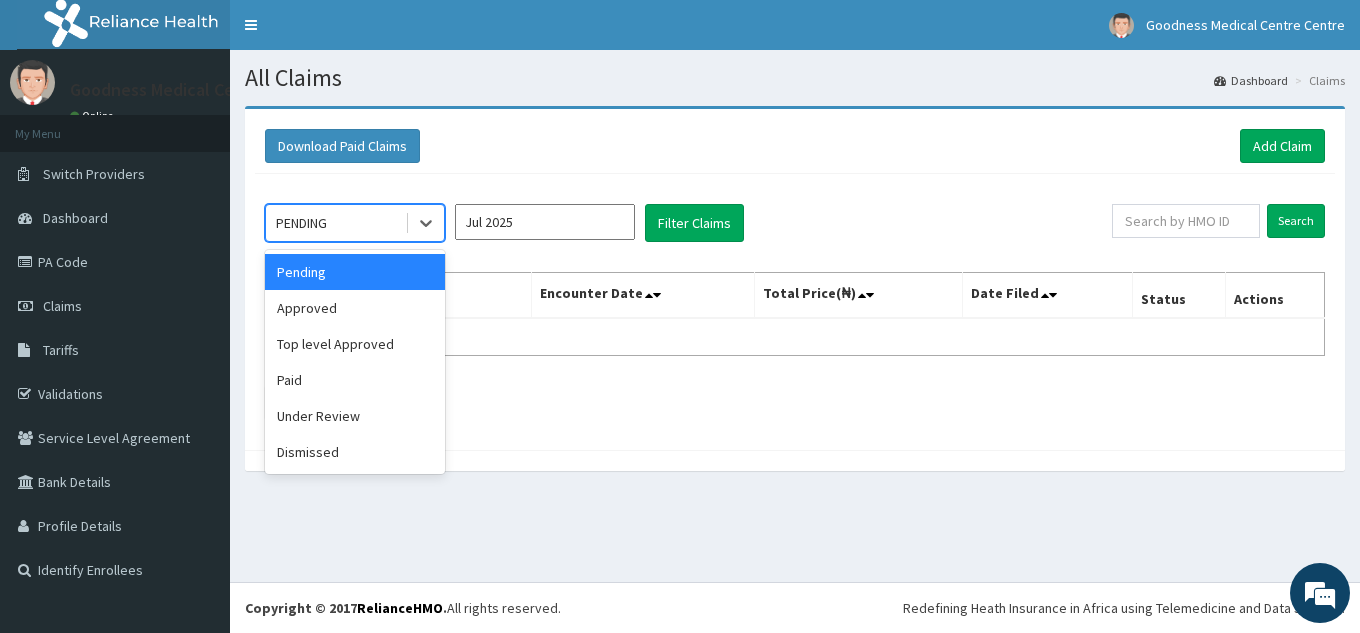 click on "PENDING" at bounding box center (335, 223) 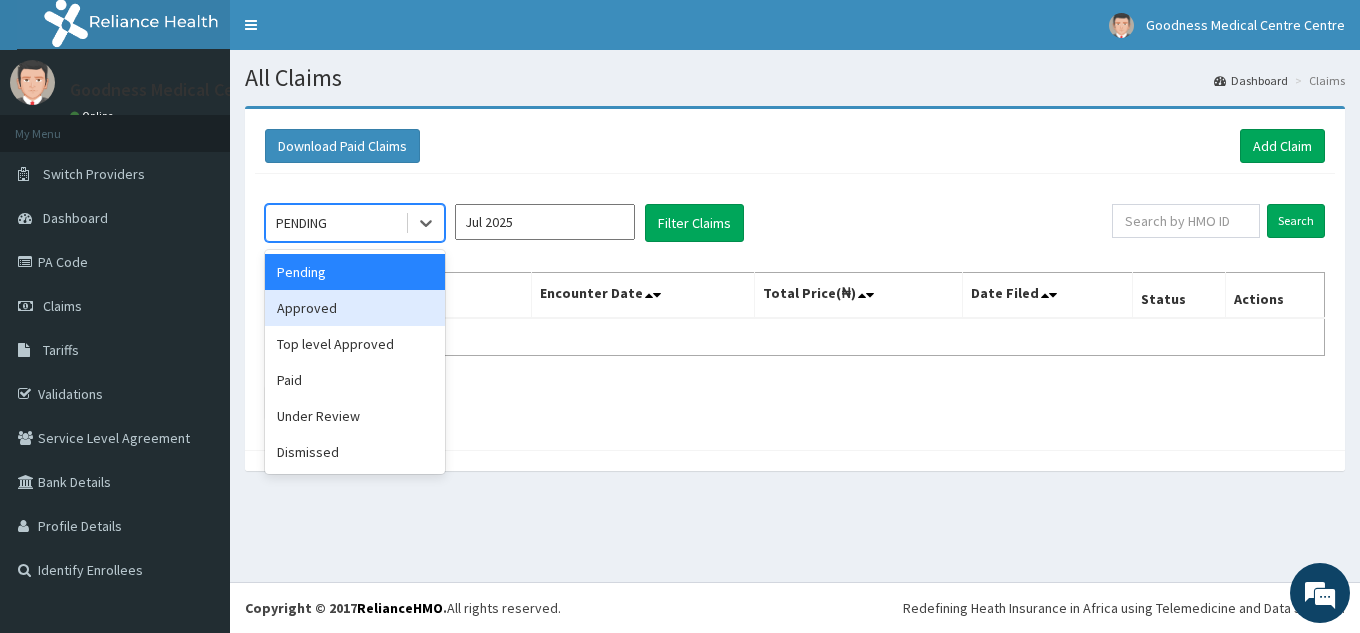 click on "Approved" at bounding box center [355, 308] 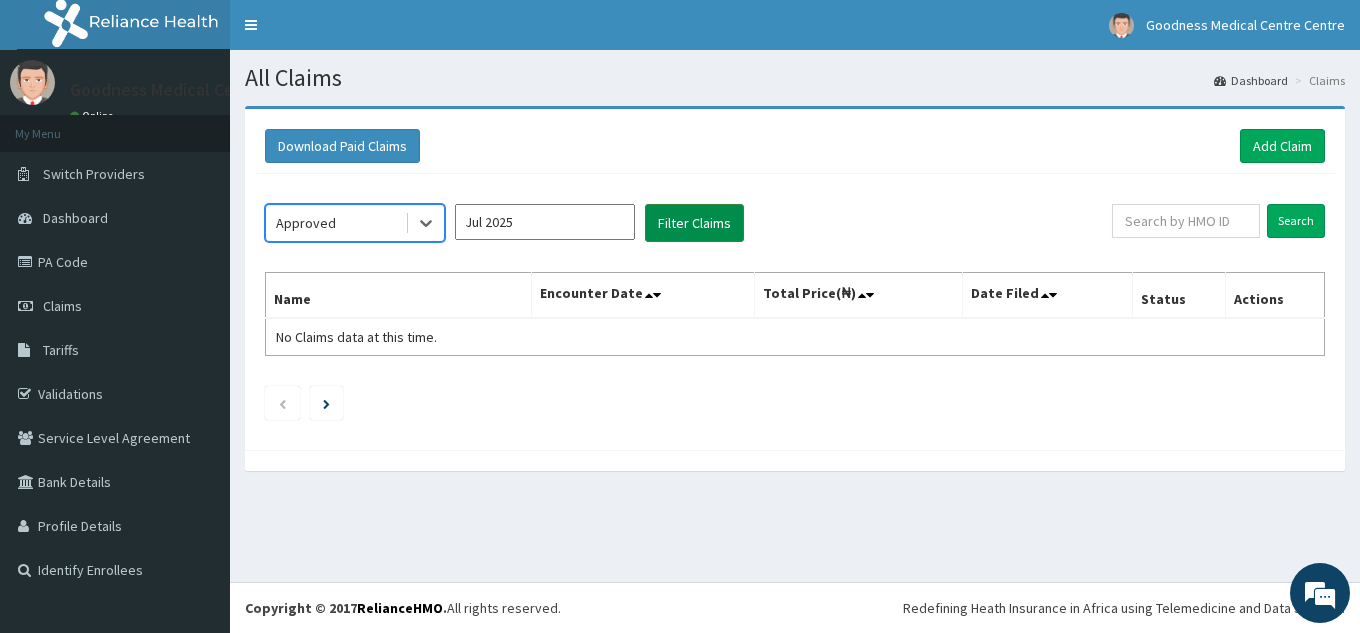 click on "Filter Claims" at bounding box center [694, 223] 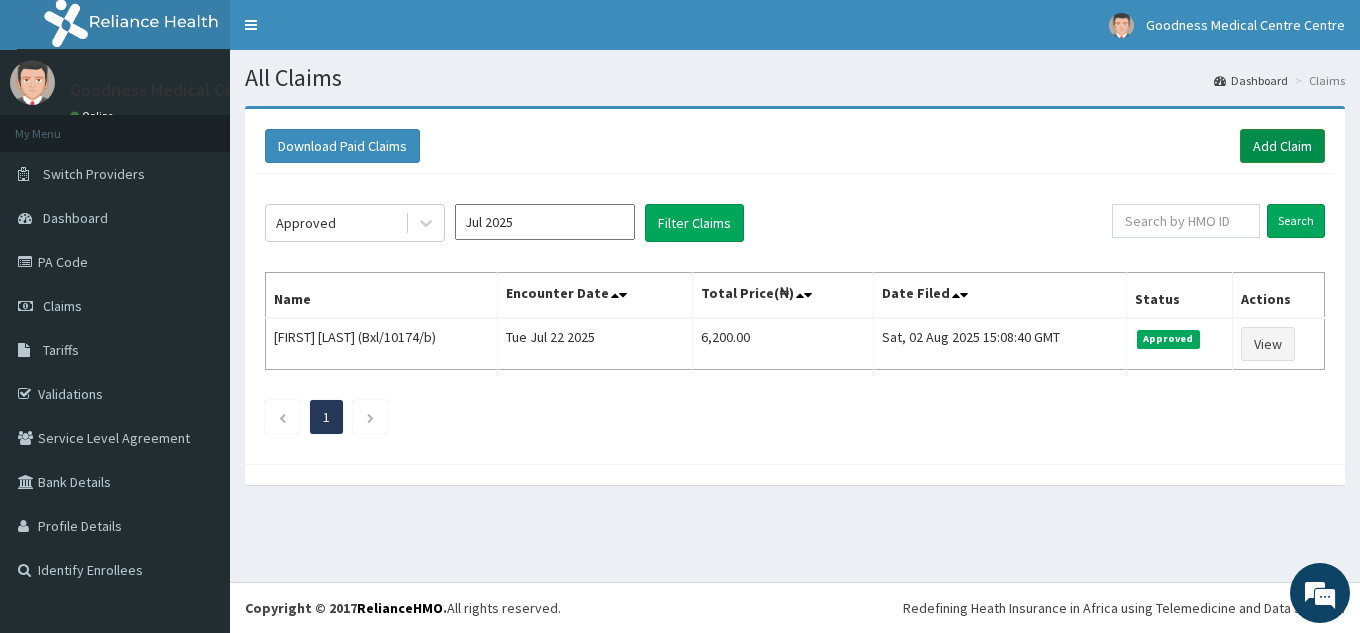 click on "Add Claim" at bounding box center (1282, 146) 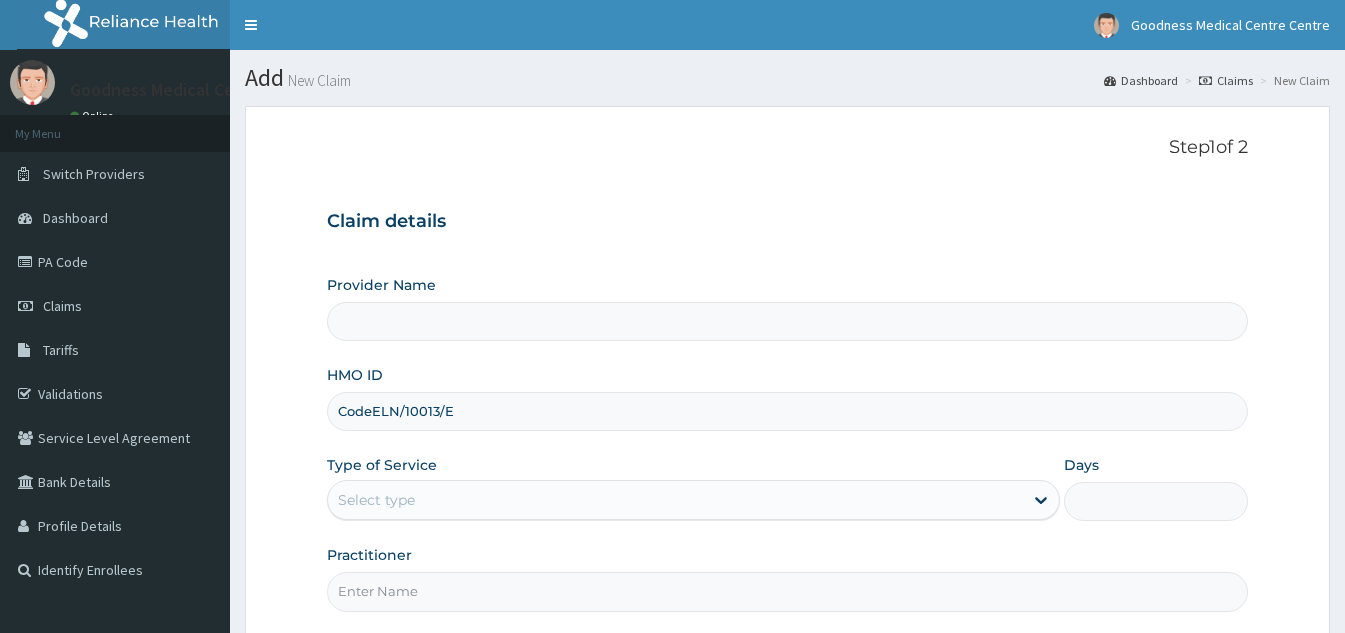 click on "CodeELN/10013/E" at bounding box center [787, 411] 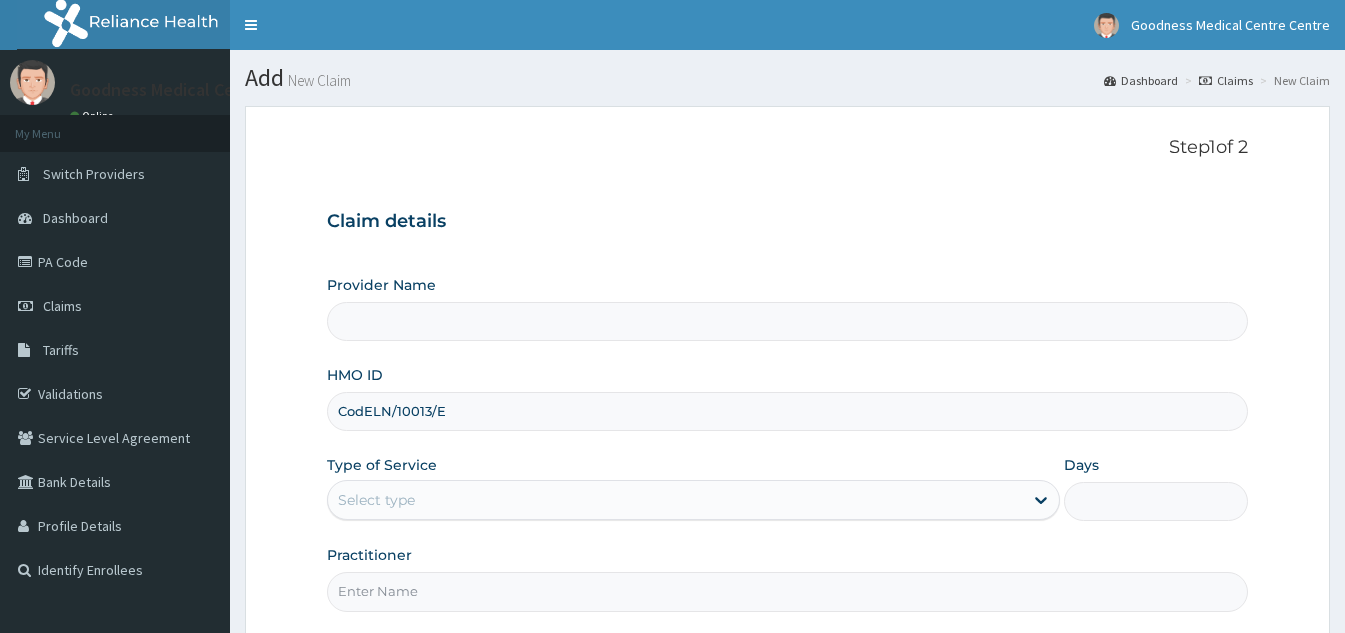 type on "Goodness Medical Centre" 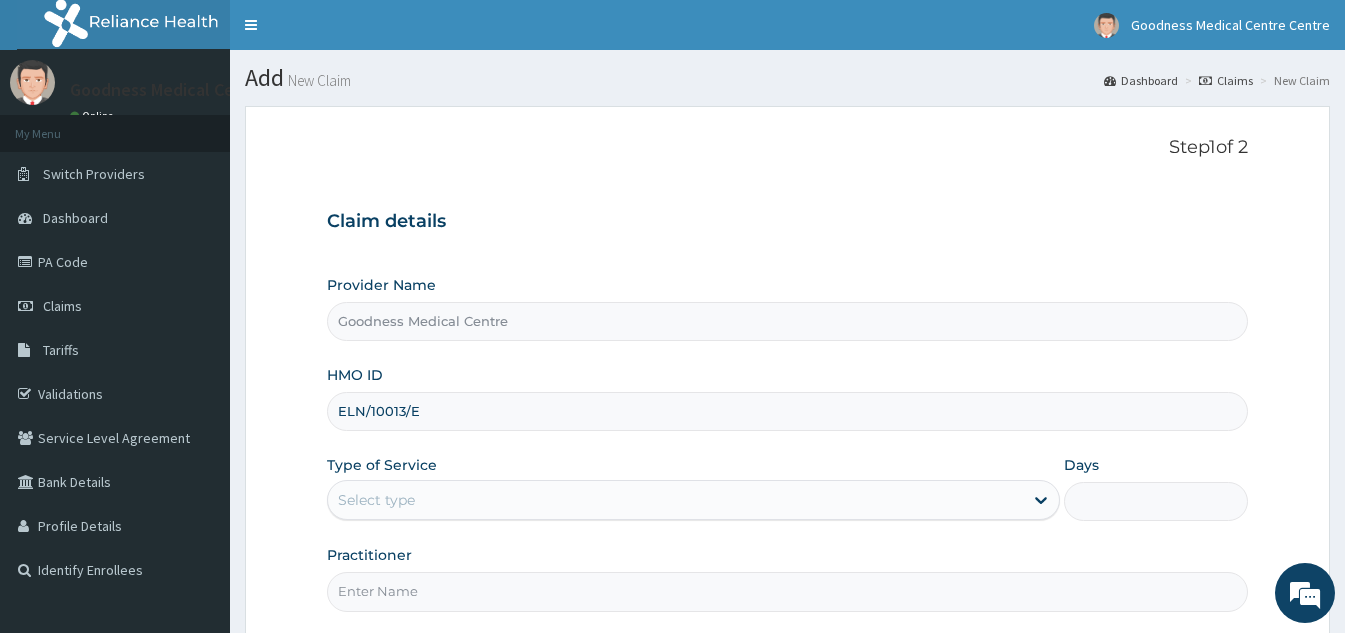 type on "ELN/10013/E" 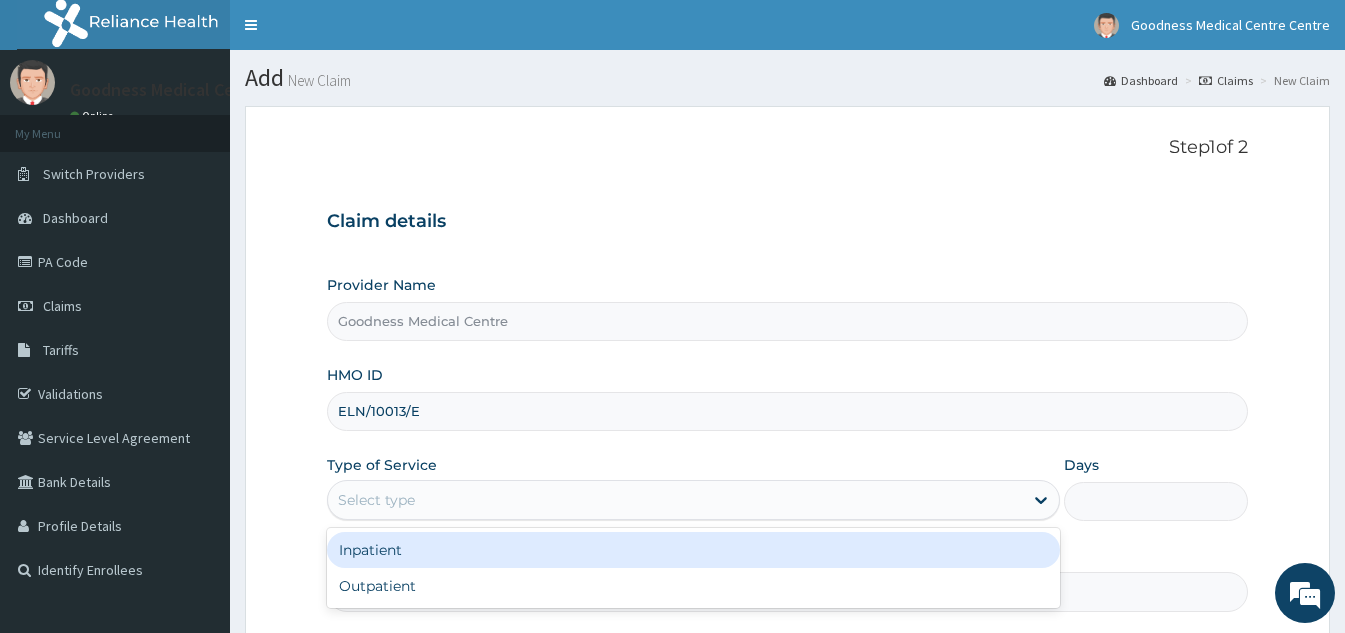 click on "Select type" at bounding box center [675, 500] 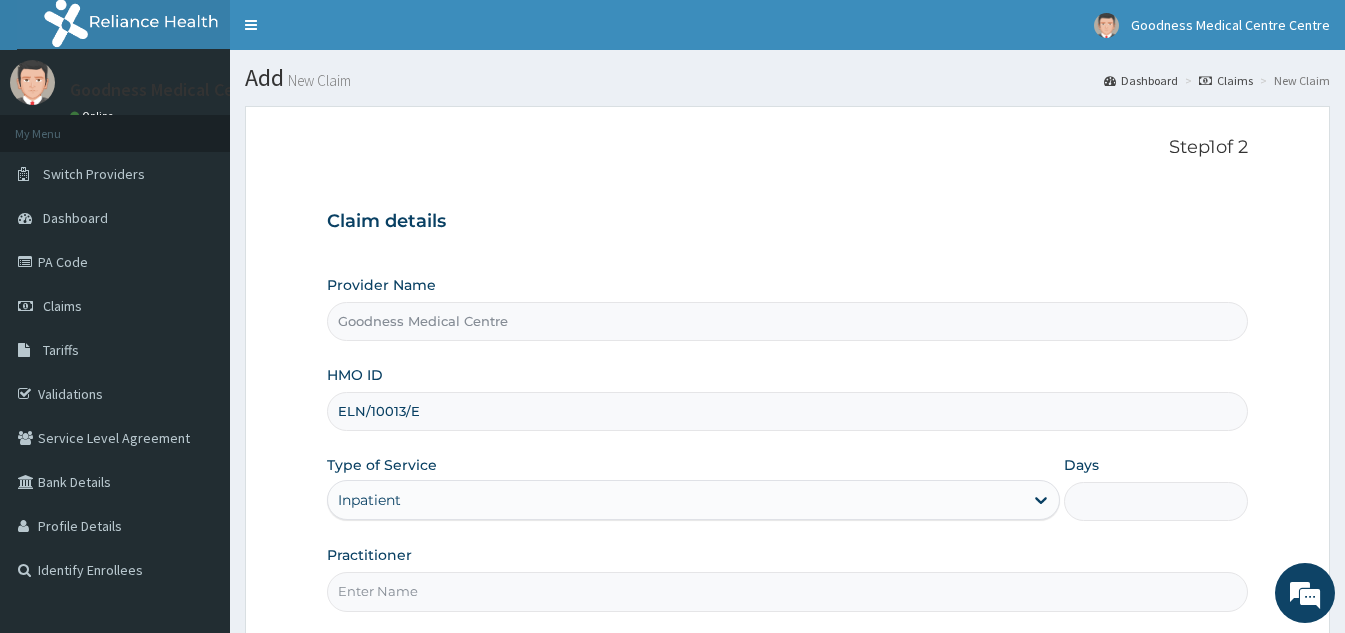 click on "Days" at bounding box center (1155, 501) 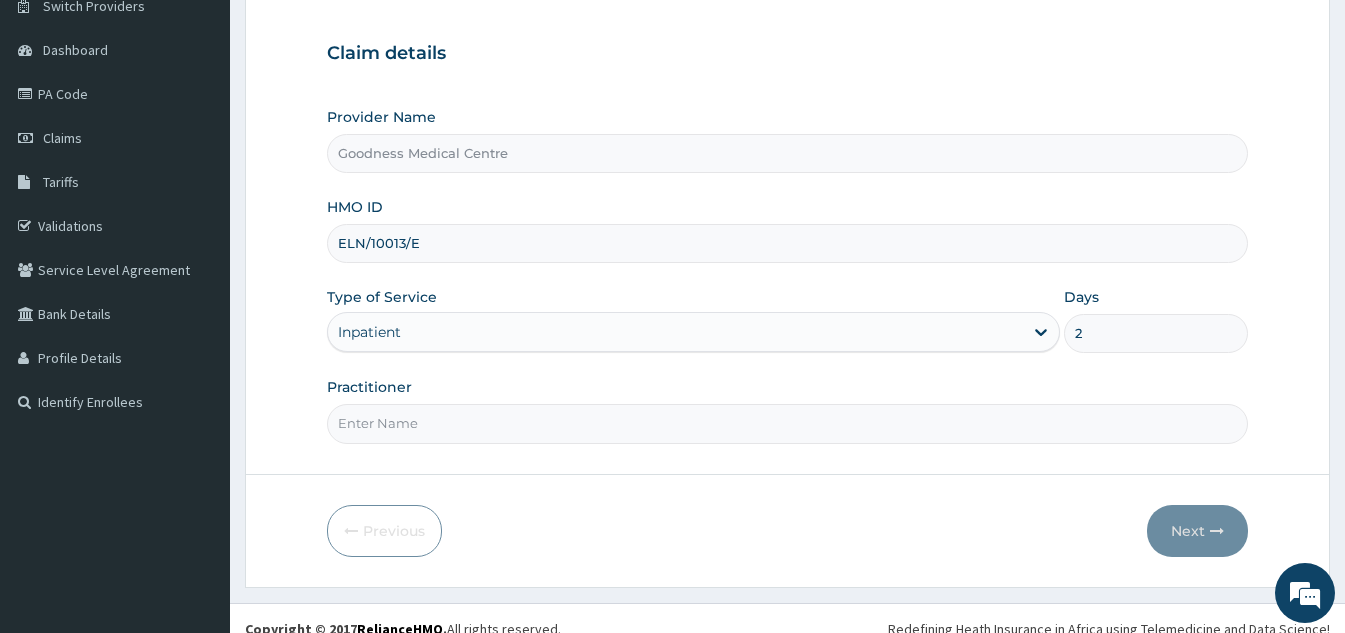 scroll, scrollTop: 189, scrollLeft: 0, axis: vertical 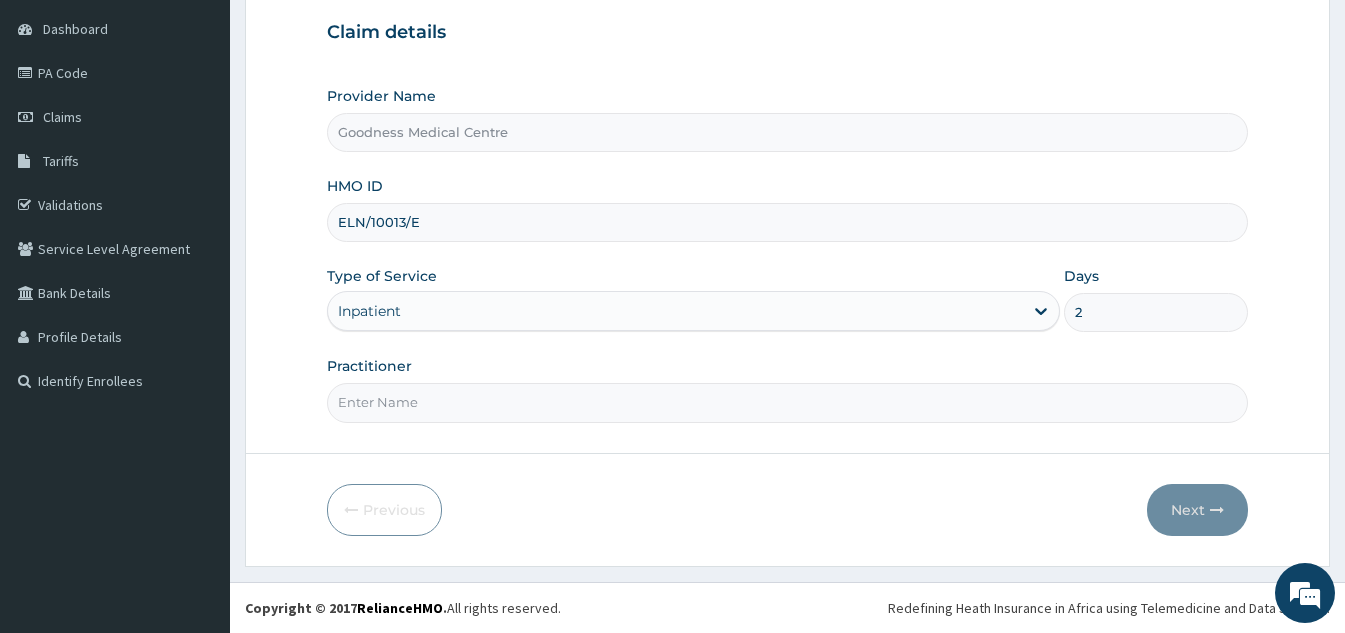 type on "2" 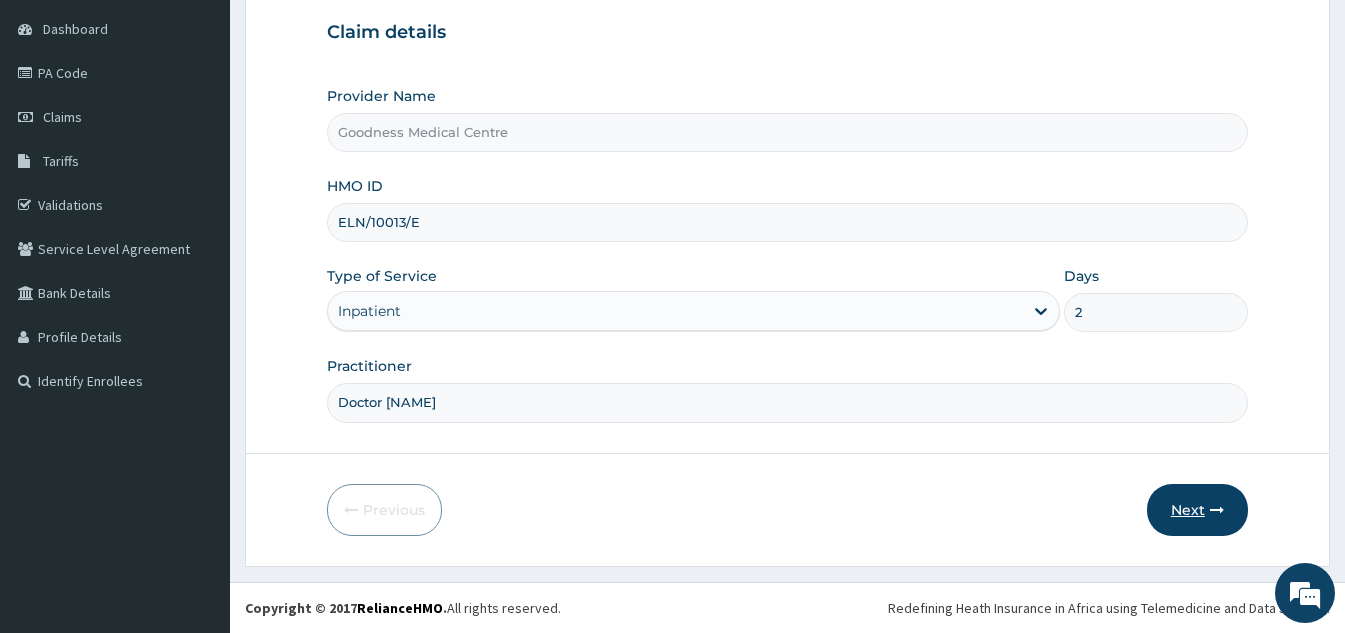 click on "Next" at bounding box center (1197, 510) 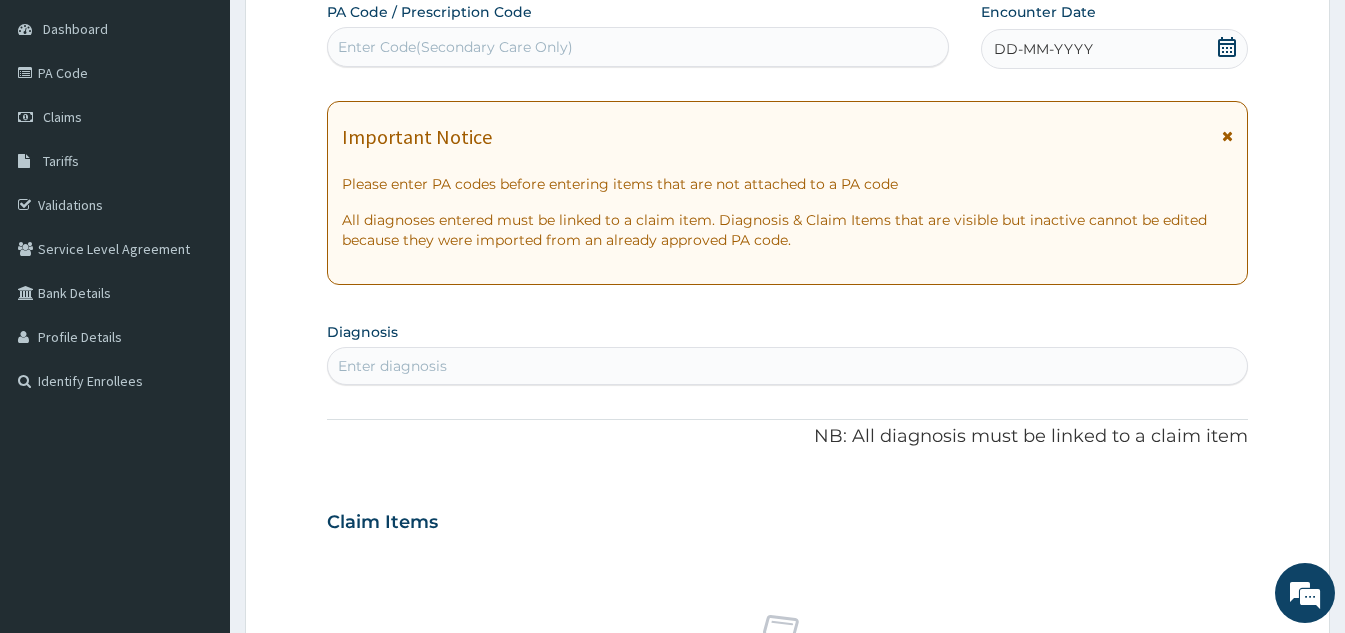 click on "Enter Code(Secondary Care Only)" at bounding box center (638, 47) 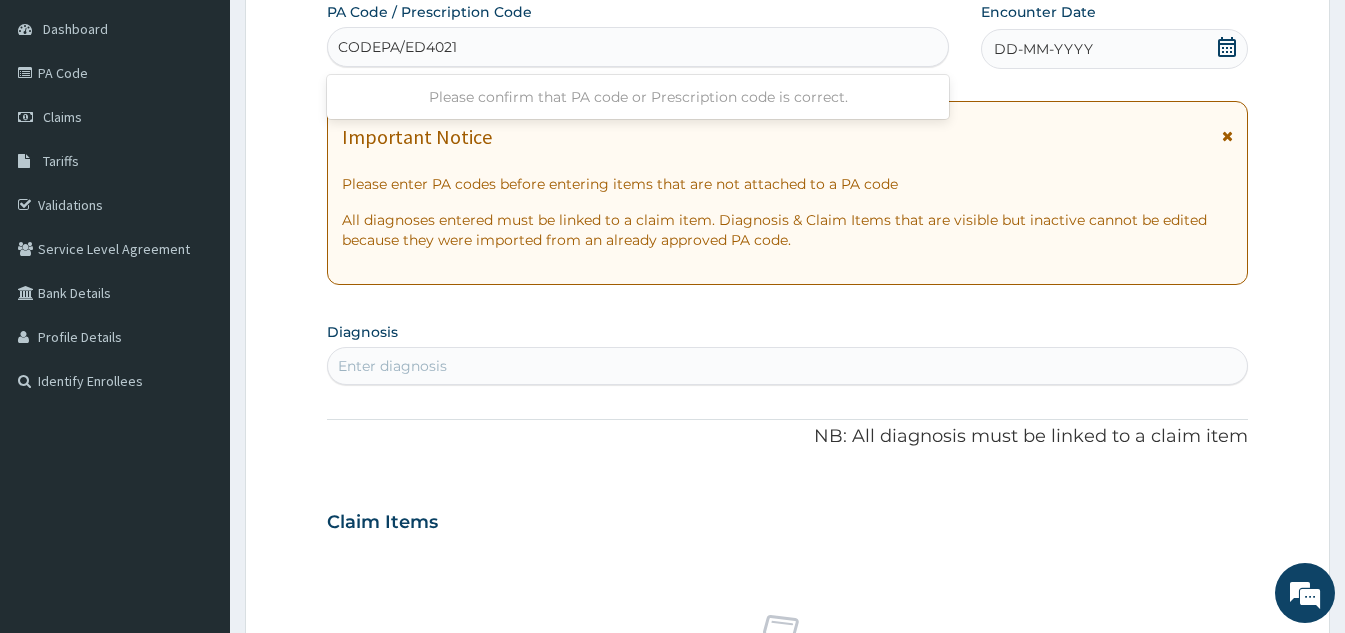 click on "CODEPA/ED4021" at bounding box center (398, 47) 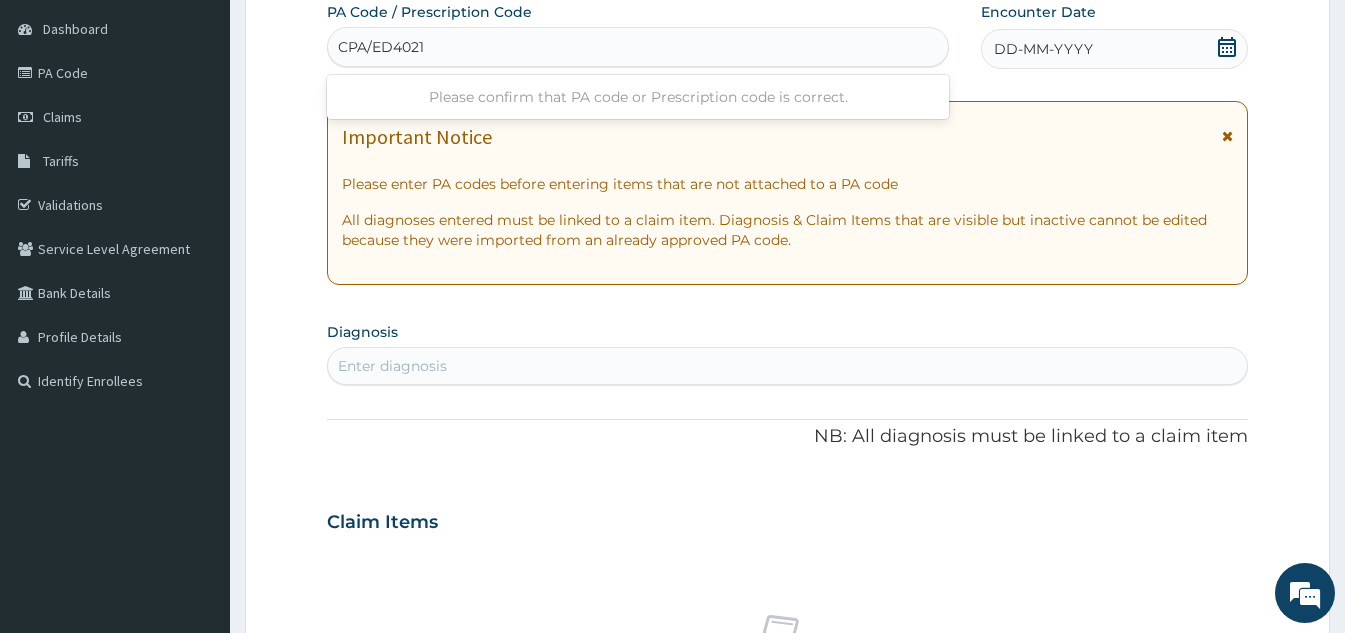 type on "PA/ED4021" 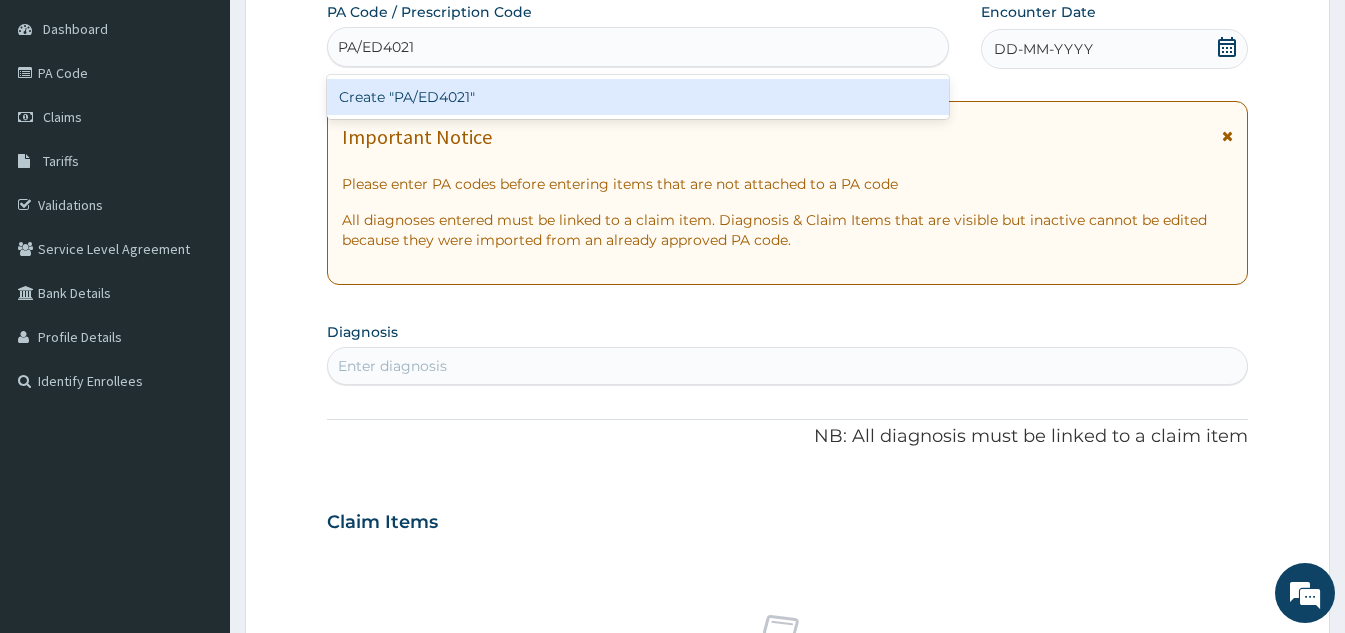 click on "Create "PA/ED4021"" at bounding box center [638, 97] 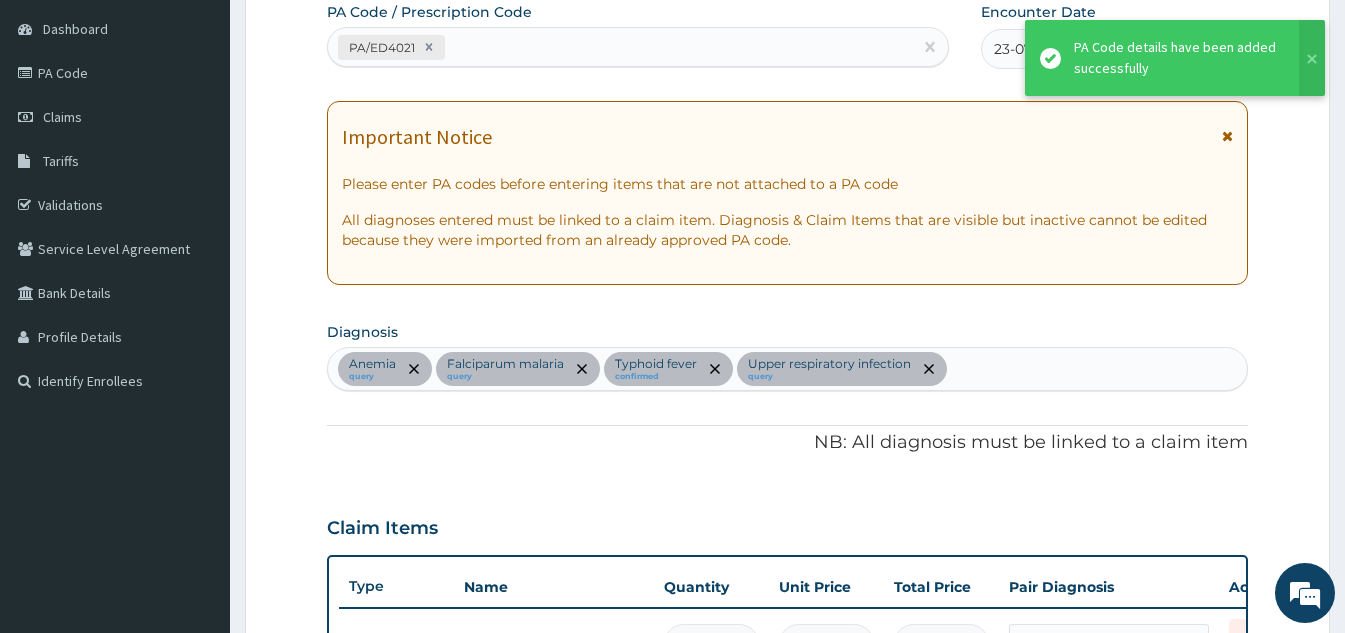 scroll, scrollTop: 731, scrollLeft: 0, axis: vertical 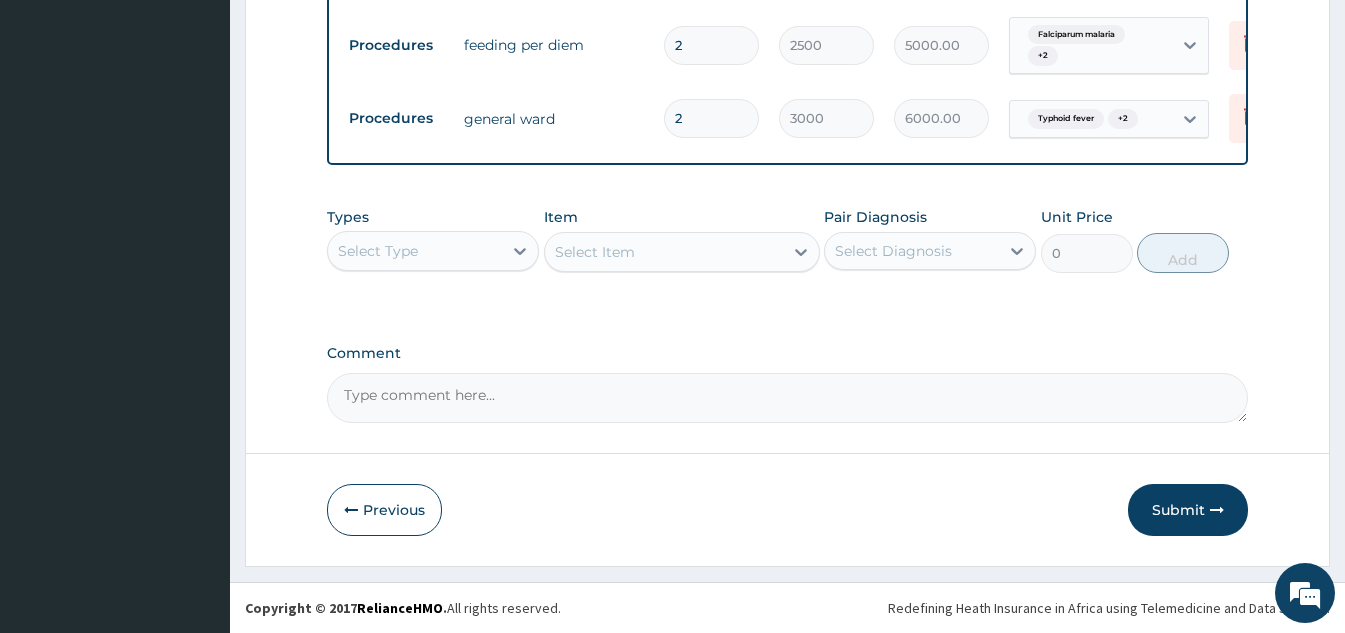 click on "Select Type" at bounding box center (415, 251) 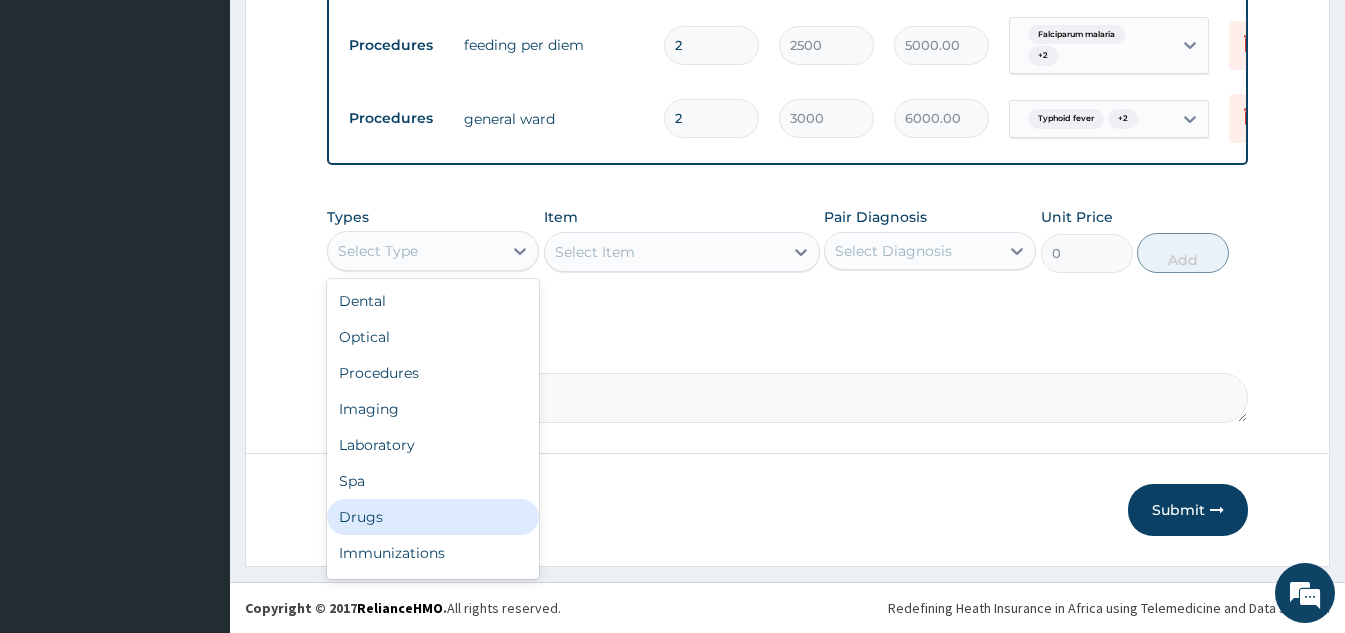 click on "Drugs" at bounding box center [433, 517] 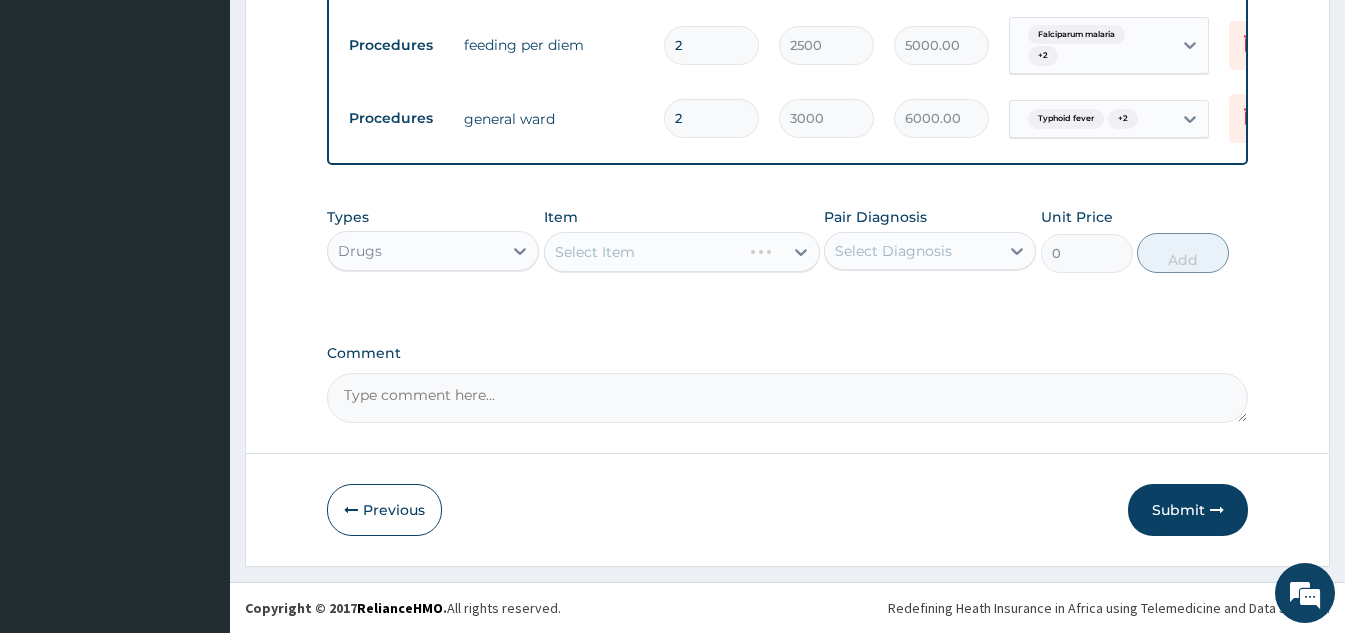 click on "Select Item" at bounding box center (682, 252) 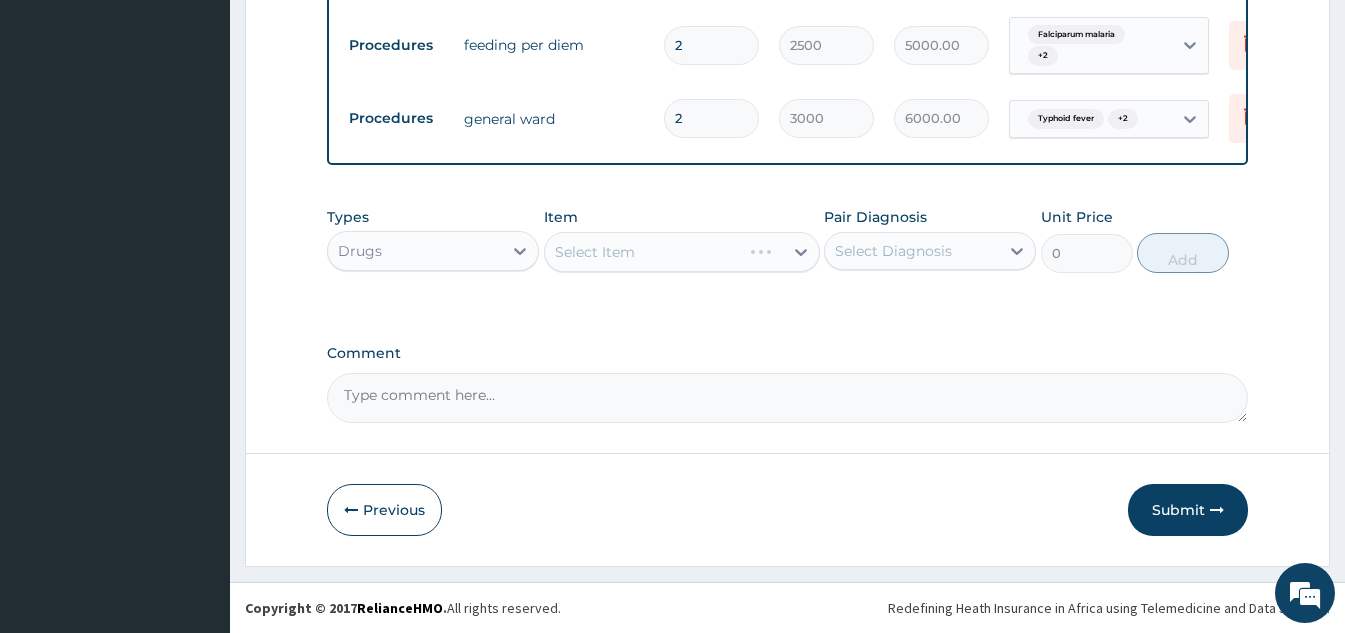 click on "Select Item" at bounding box center [682, 252] 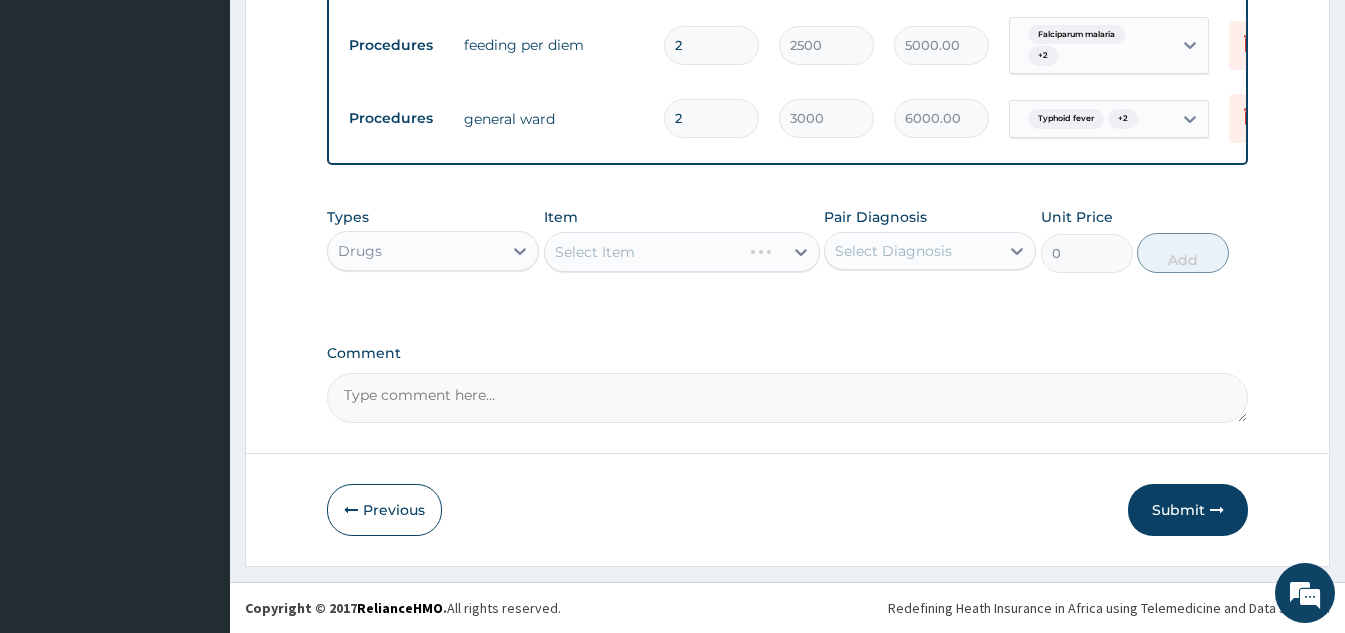 click on "Select Item" at bounding box center [682, 252] 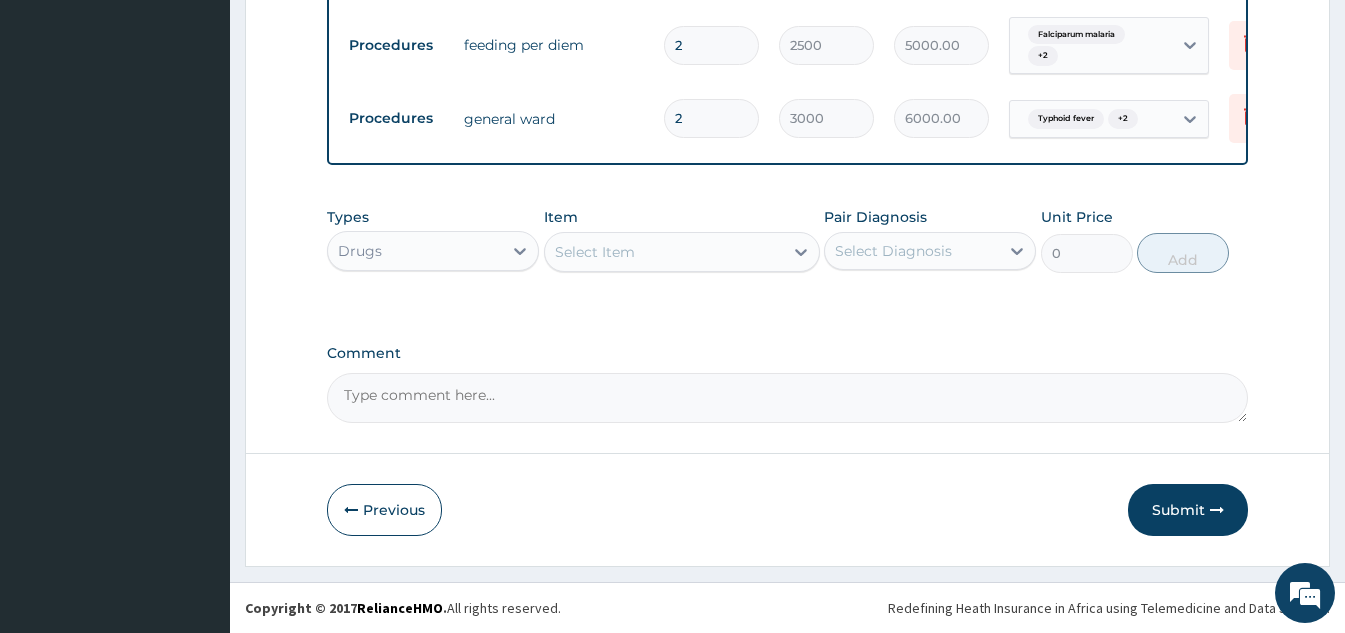click 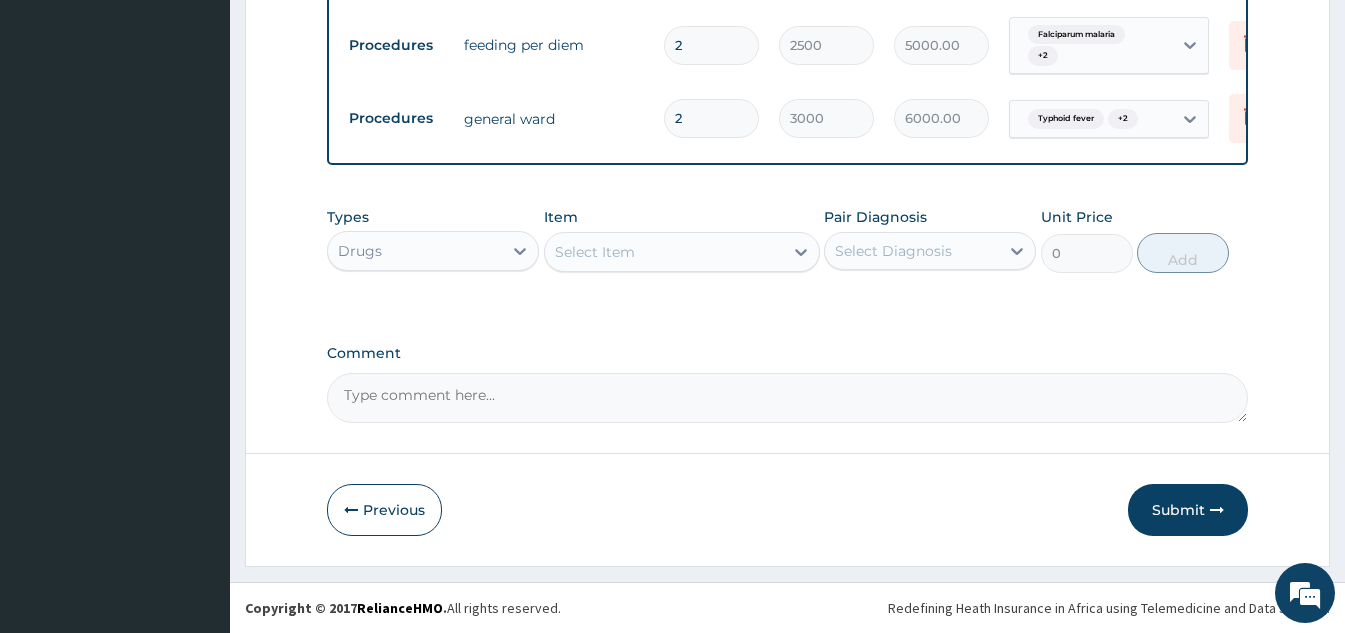 click 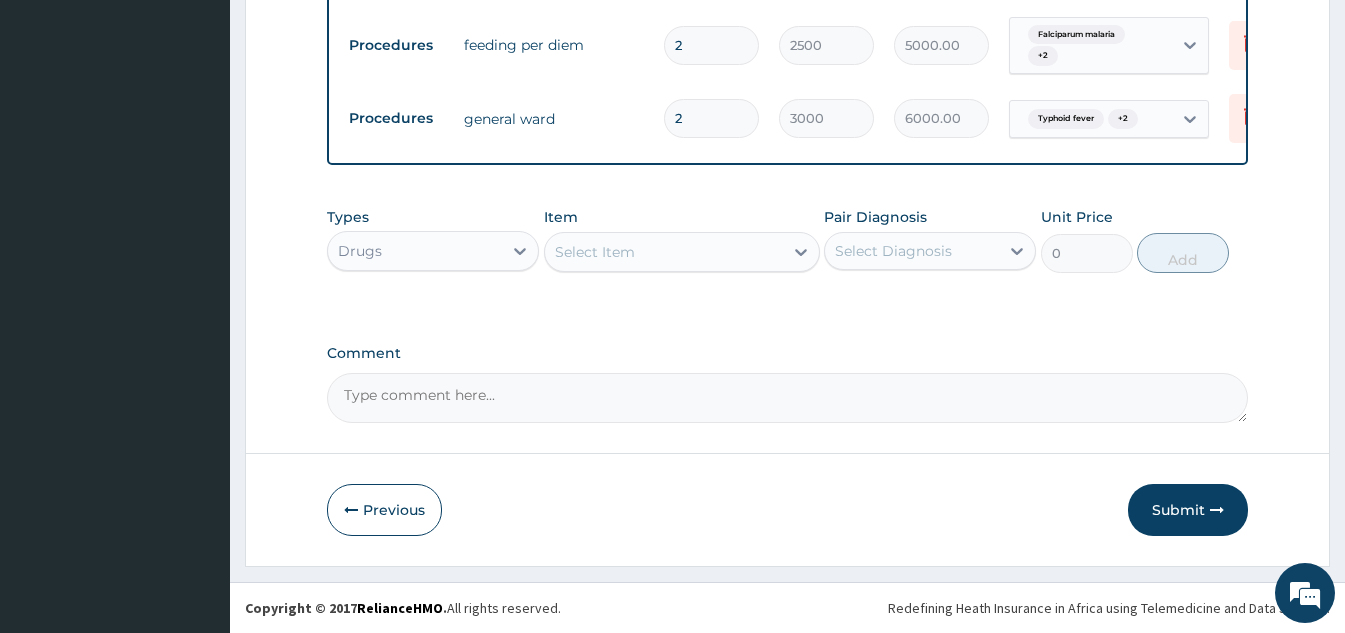 click 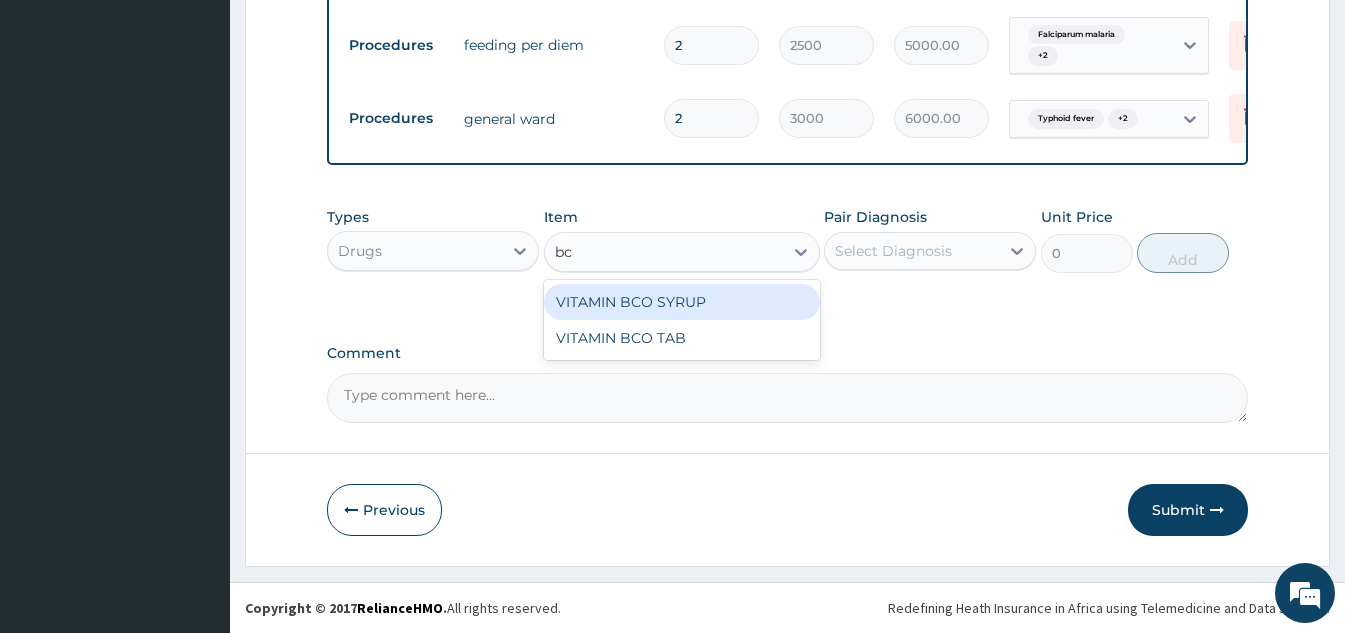 type on "b" 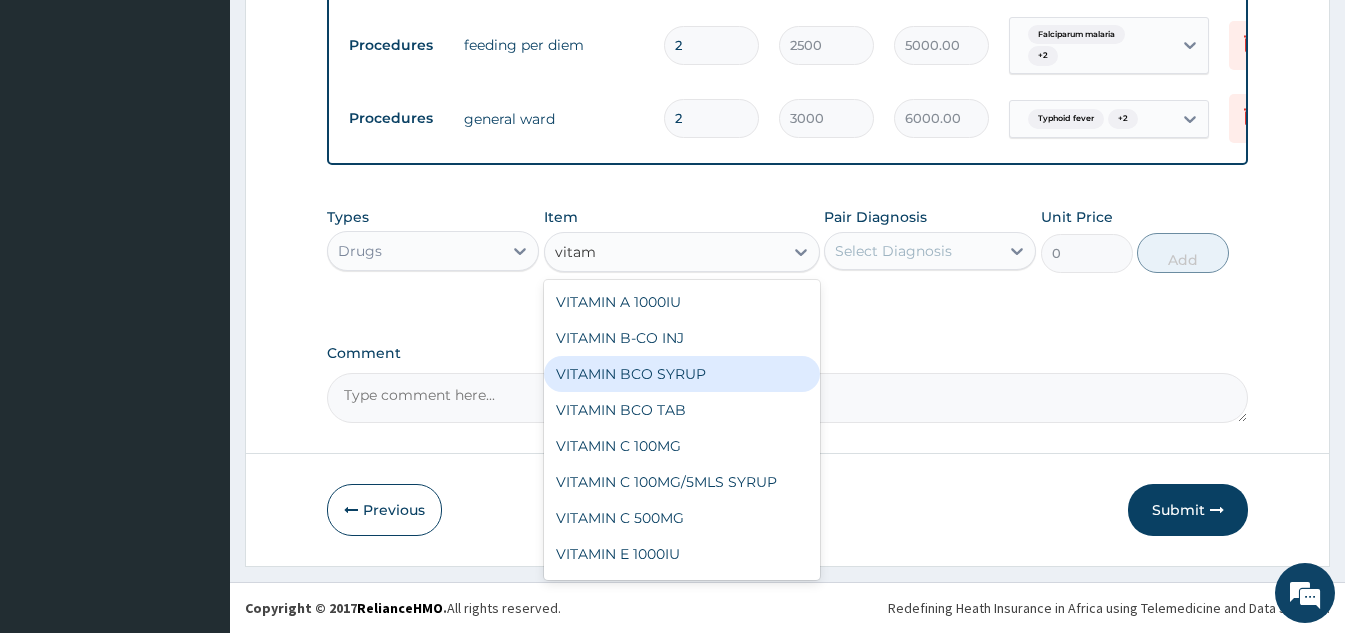type on "vitami" 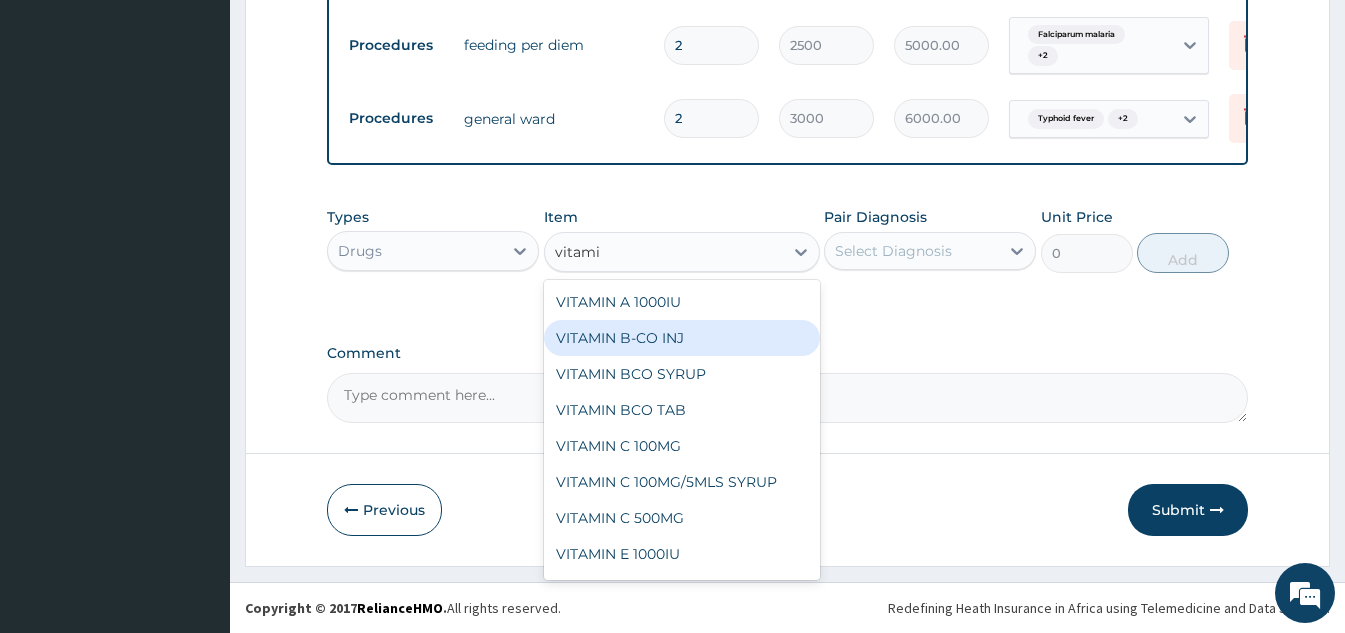 click on "VITAMIN B-CO INJ" at bounding box center (682, 338) 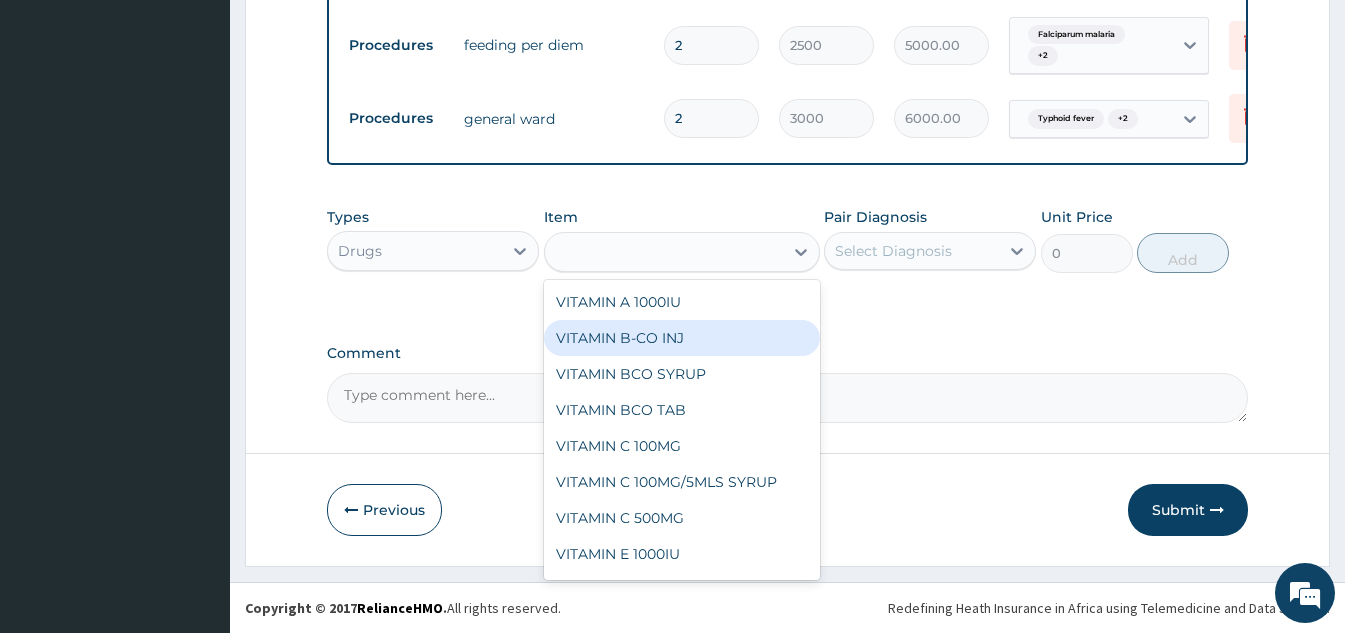 type on "120" 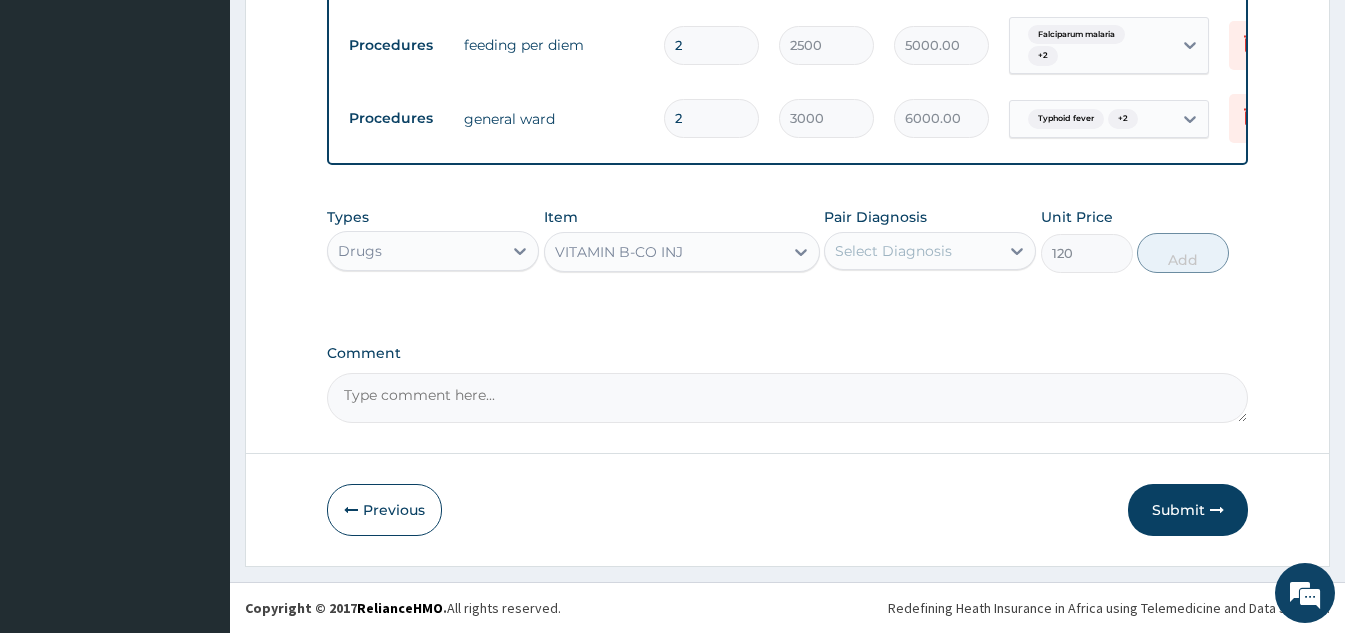 click on "Pair Diagnosis Select Diagnosis" at bounding box center [930, 240] 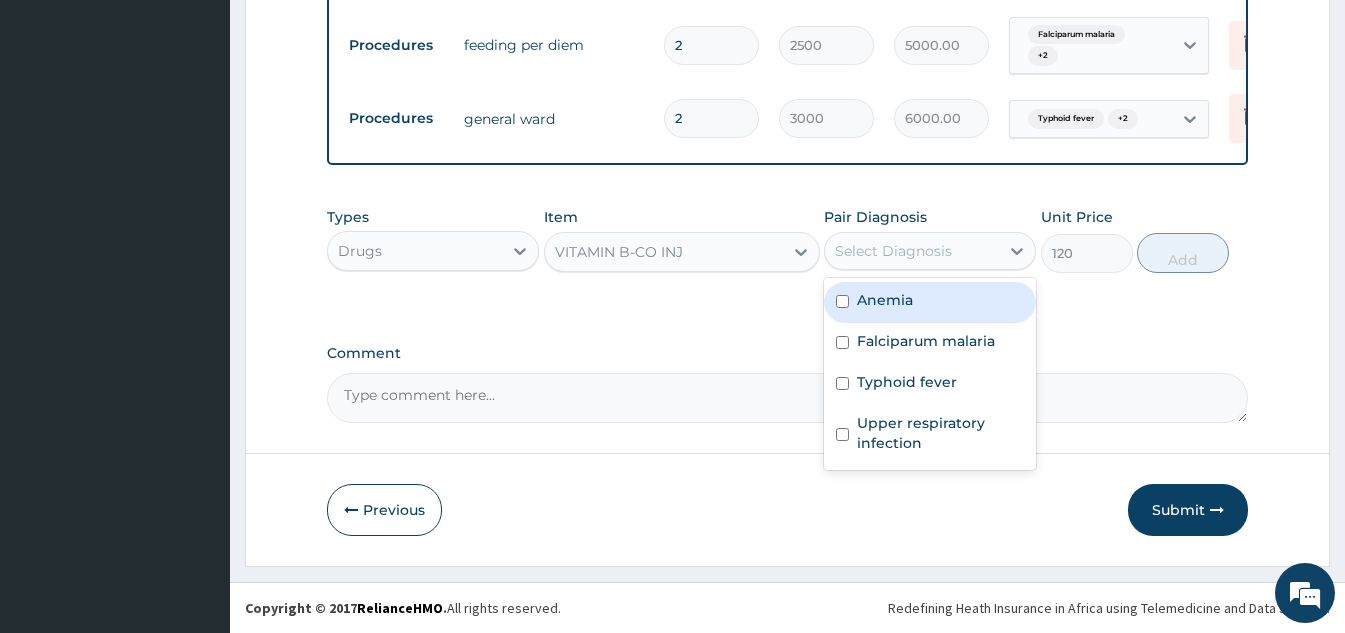 click on "Select Diagnosis" at bounding box center (912, 251) 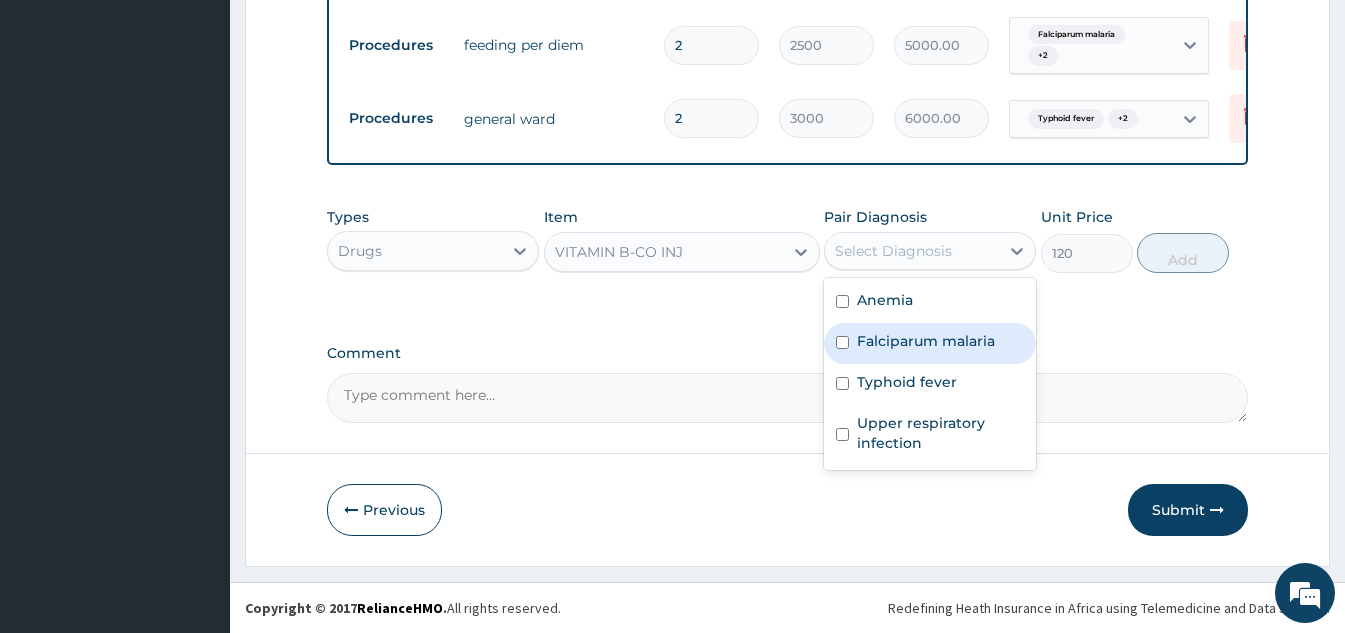 click on "Falciparum malaria" at bounding box center (926, 341) 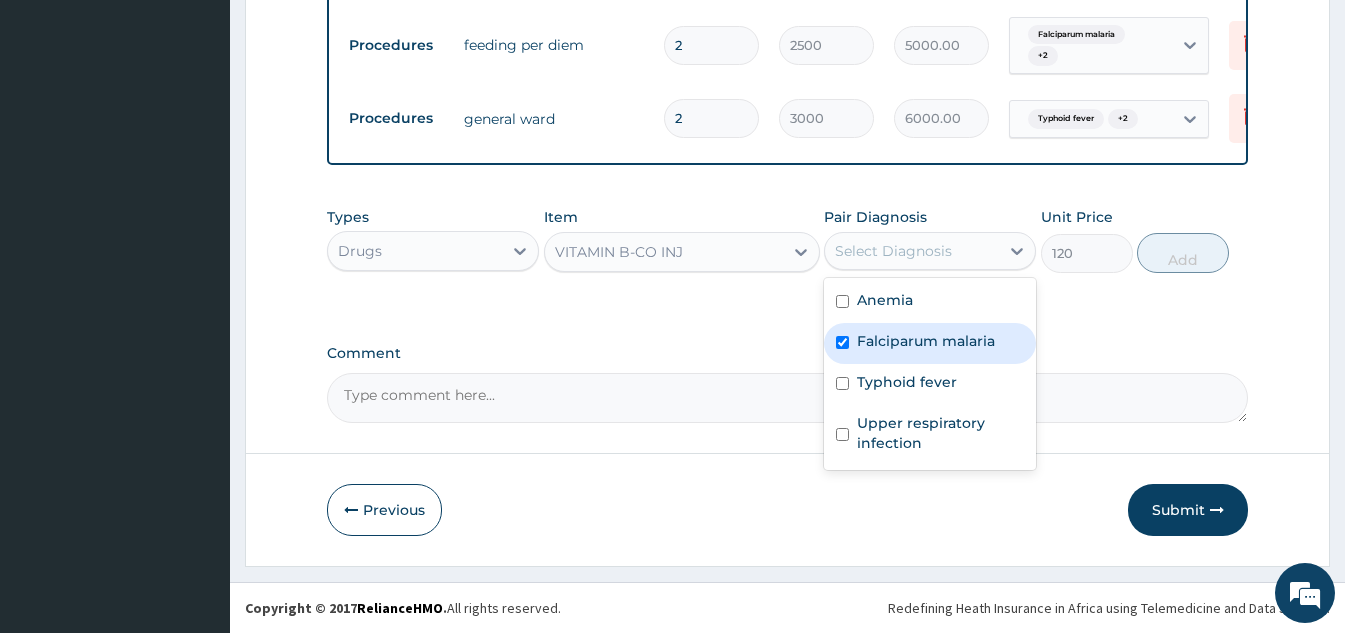 checkbox on "true" 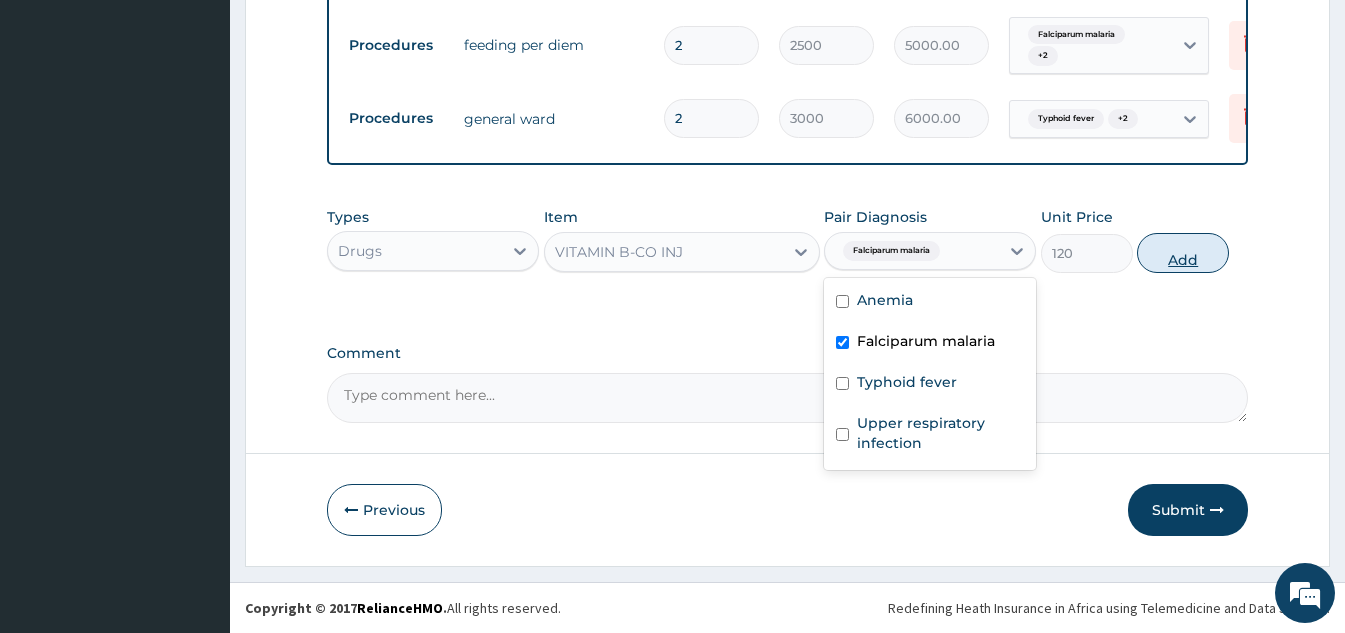 click on "Add" at bounding box center (1183, 253) 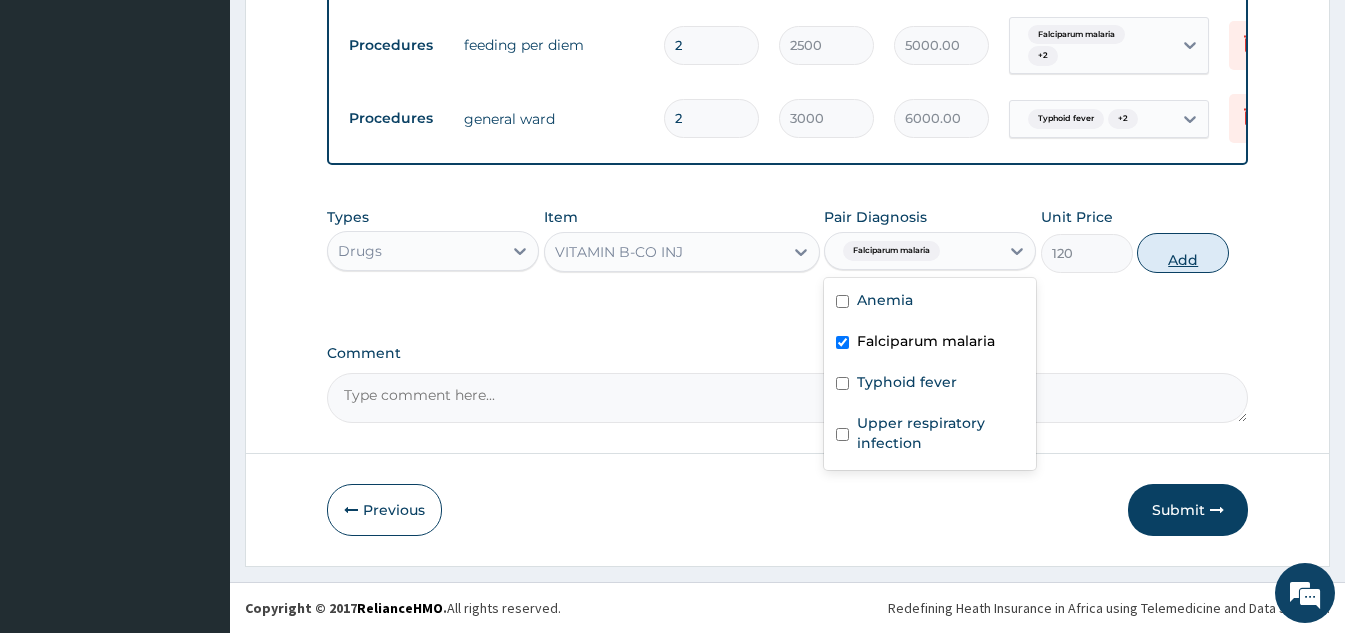 type on "0" 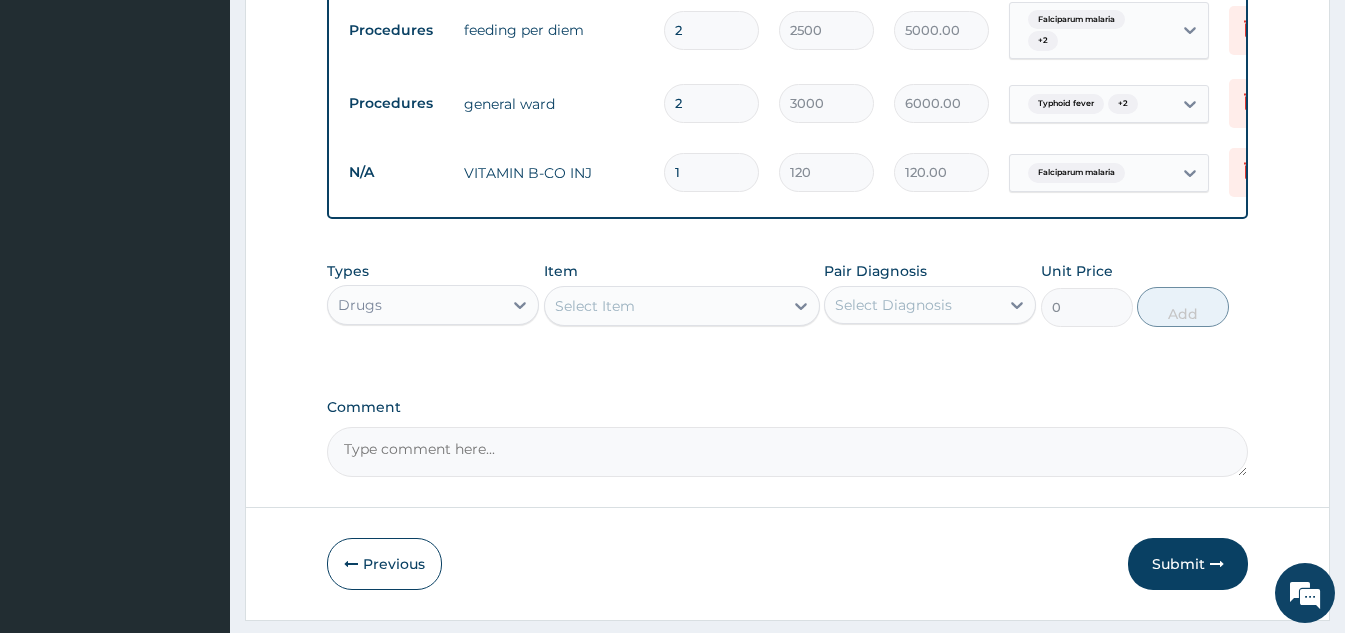 click on "Select Item" at bounding box center (595, 306) 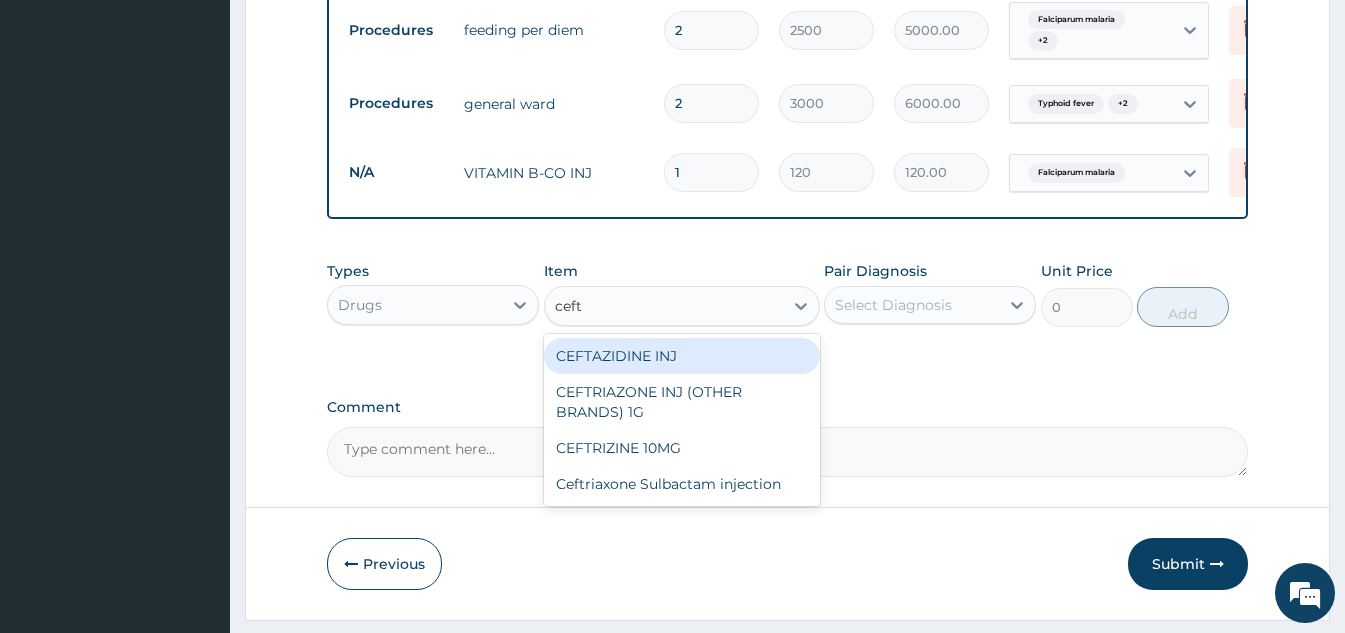 type on "ceftr" 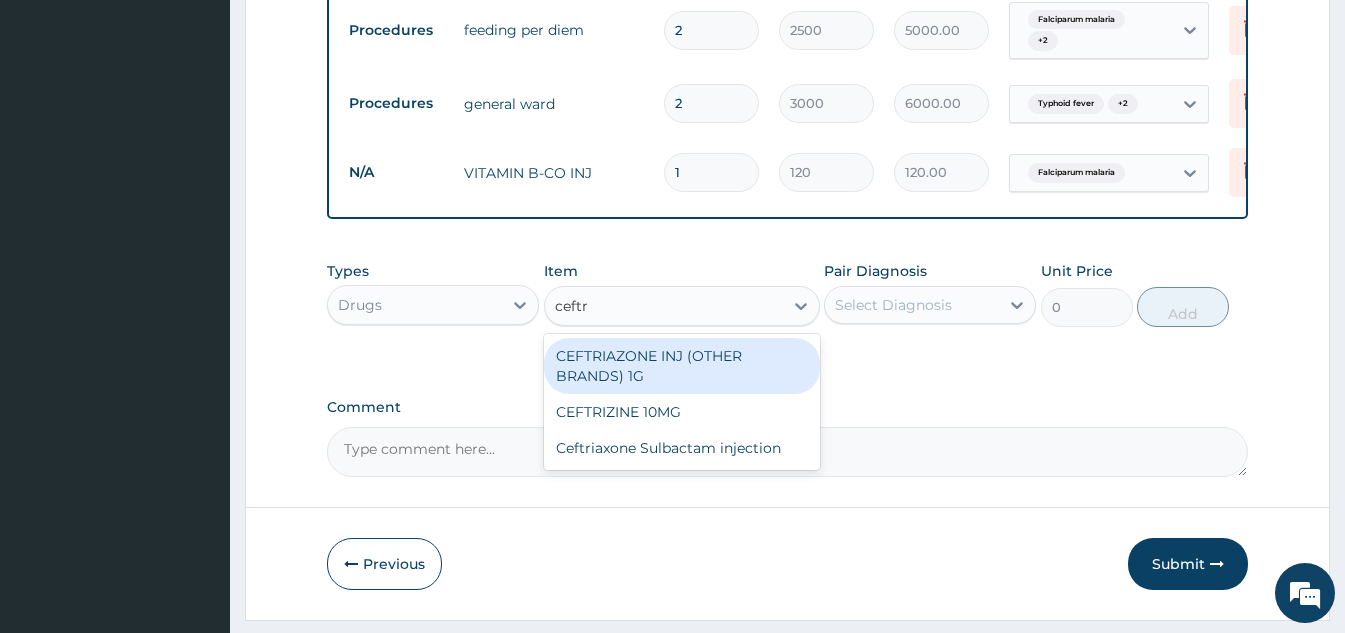 click on "CEFTRIAZONE INJ (OTHER BRANDS) 1G" at bounding box center (682, 366) 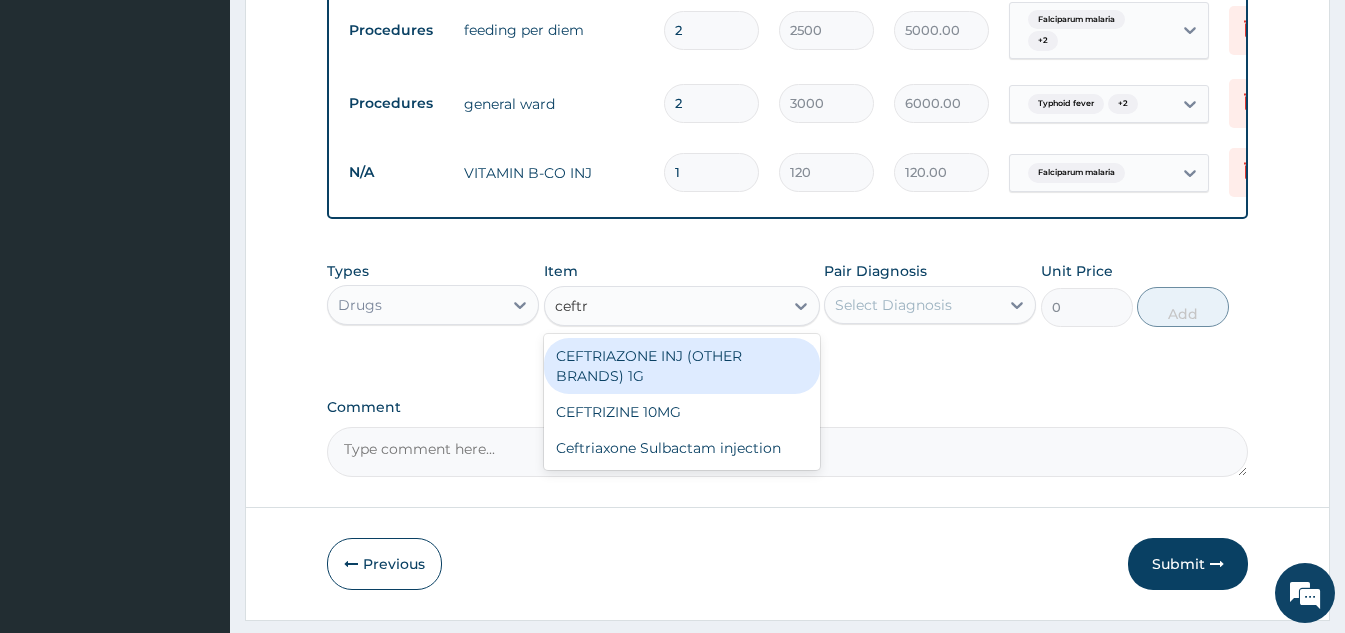 type 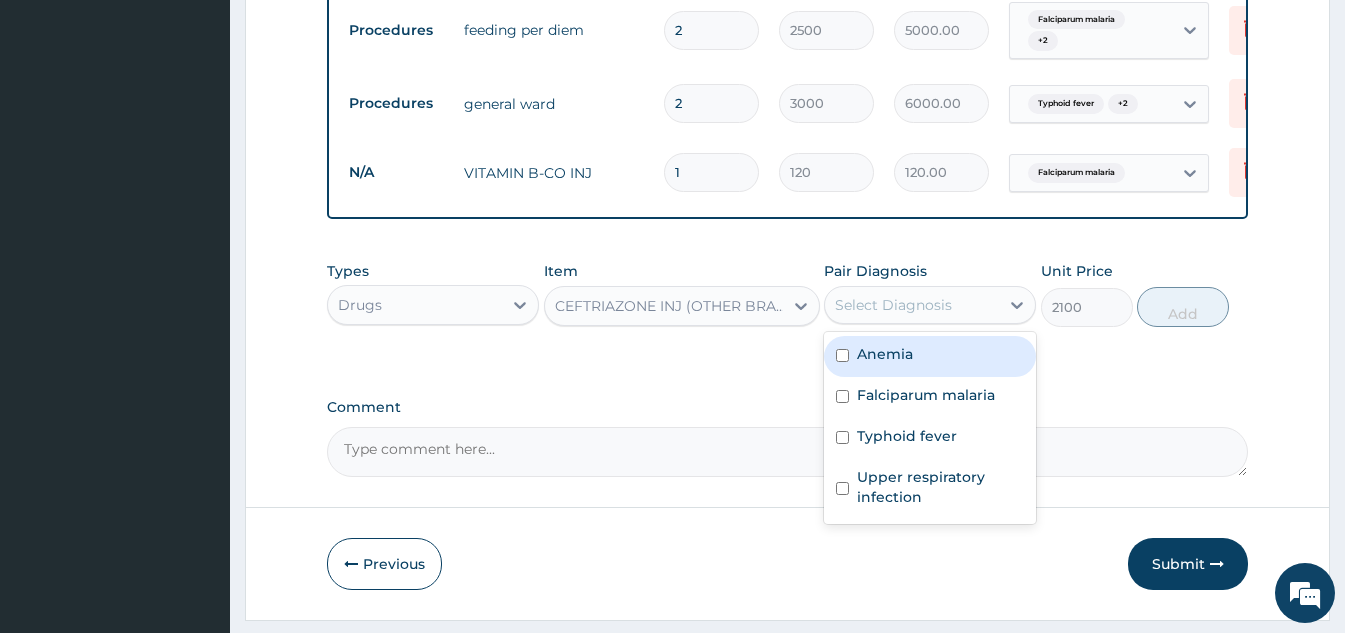 click on "Select Diagnosis" at bounding box center (893, 305) 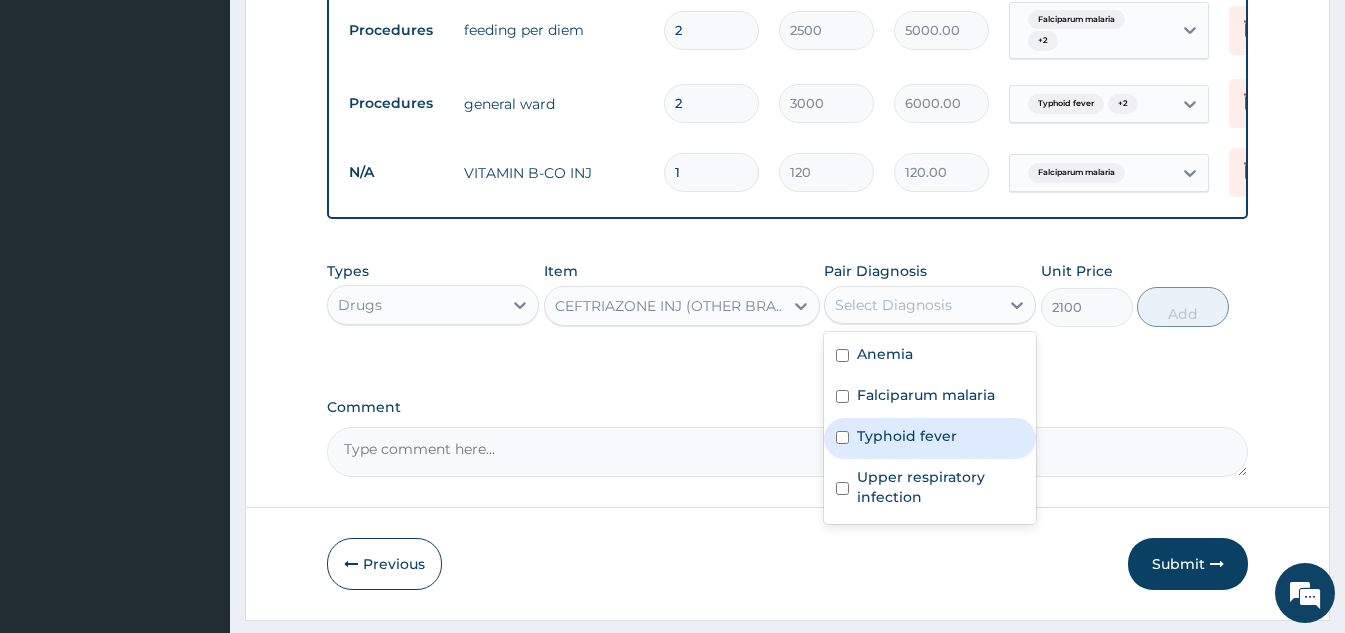 click on "Typhoid fever" at bounding box center [930, 438] 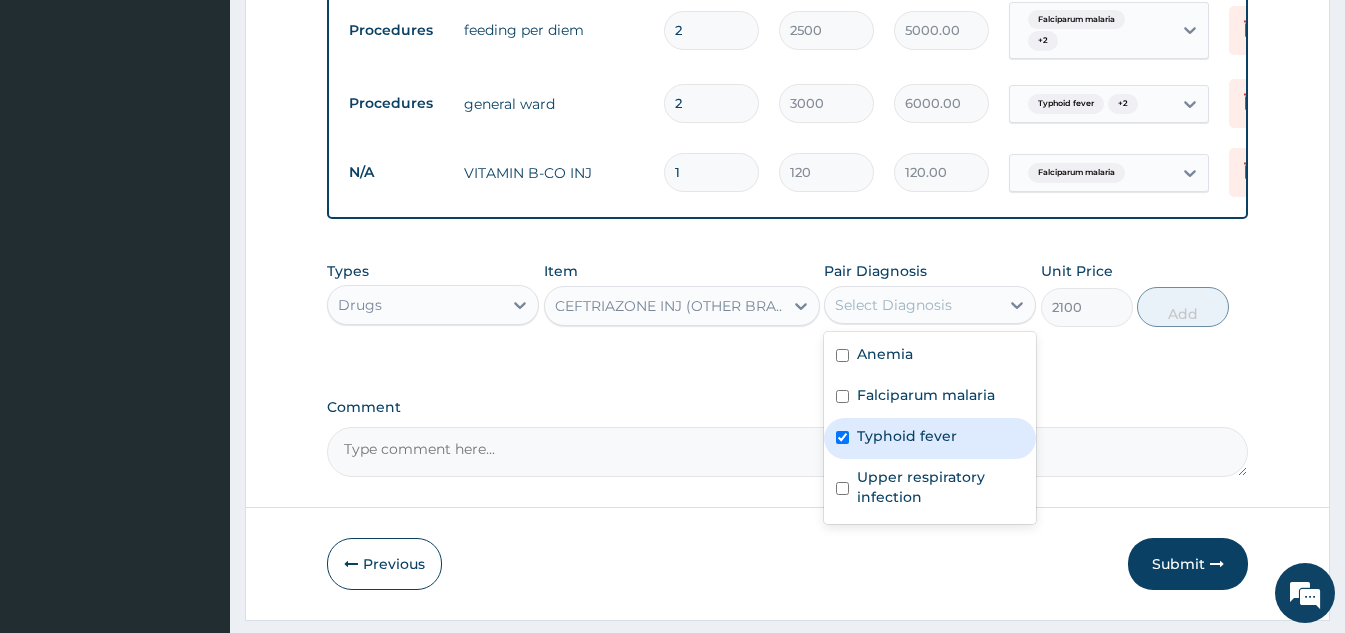 checkbox on "true" 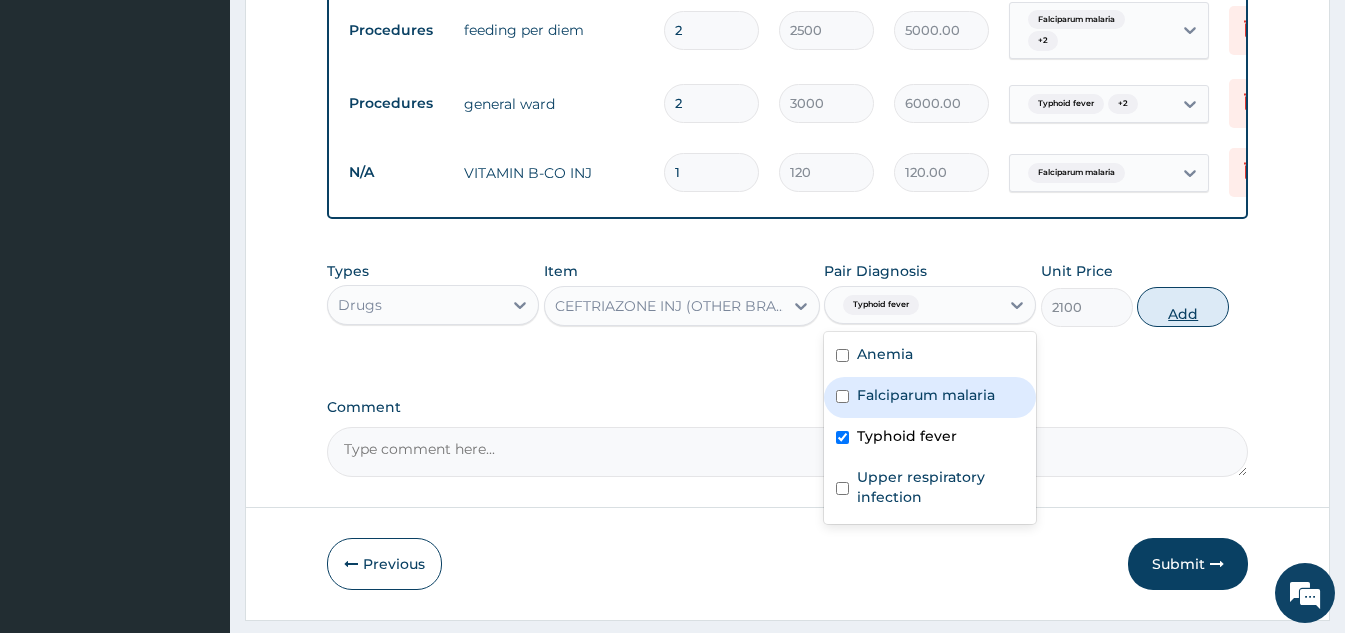 click on "Add" at bounding box center [1183, 307] 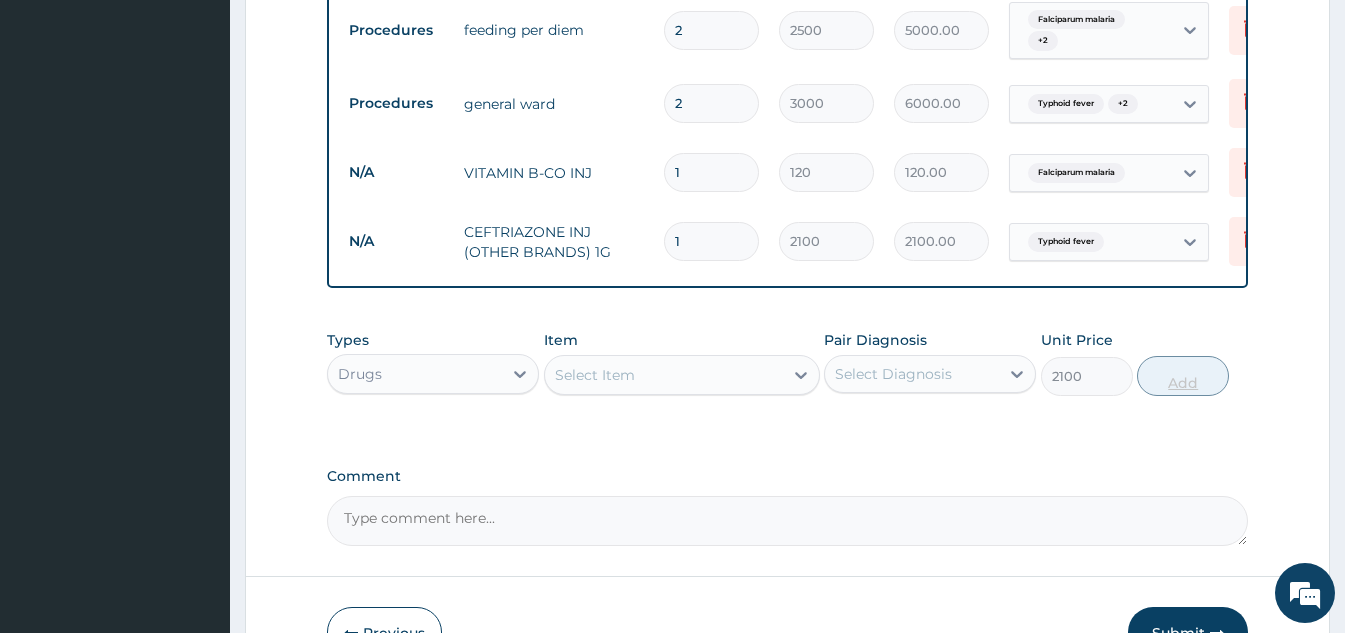 type on "0" 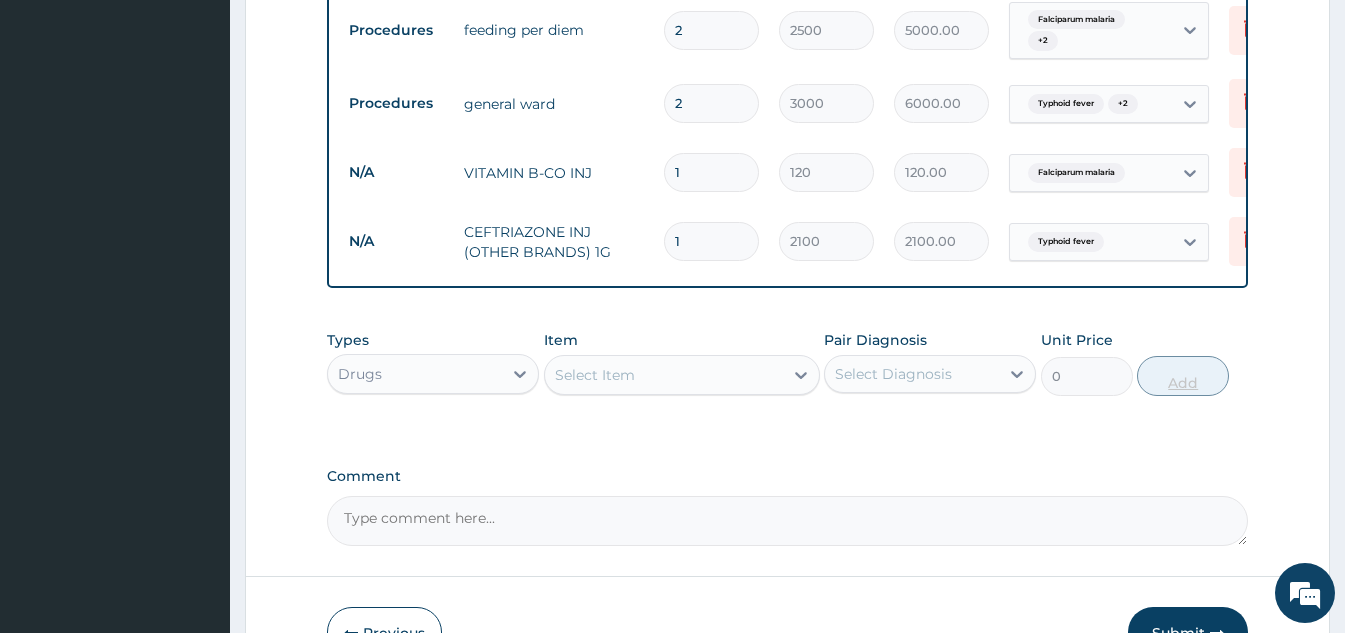type 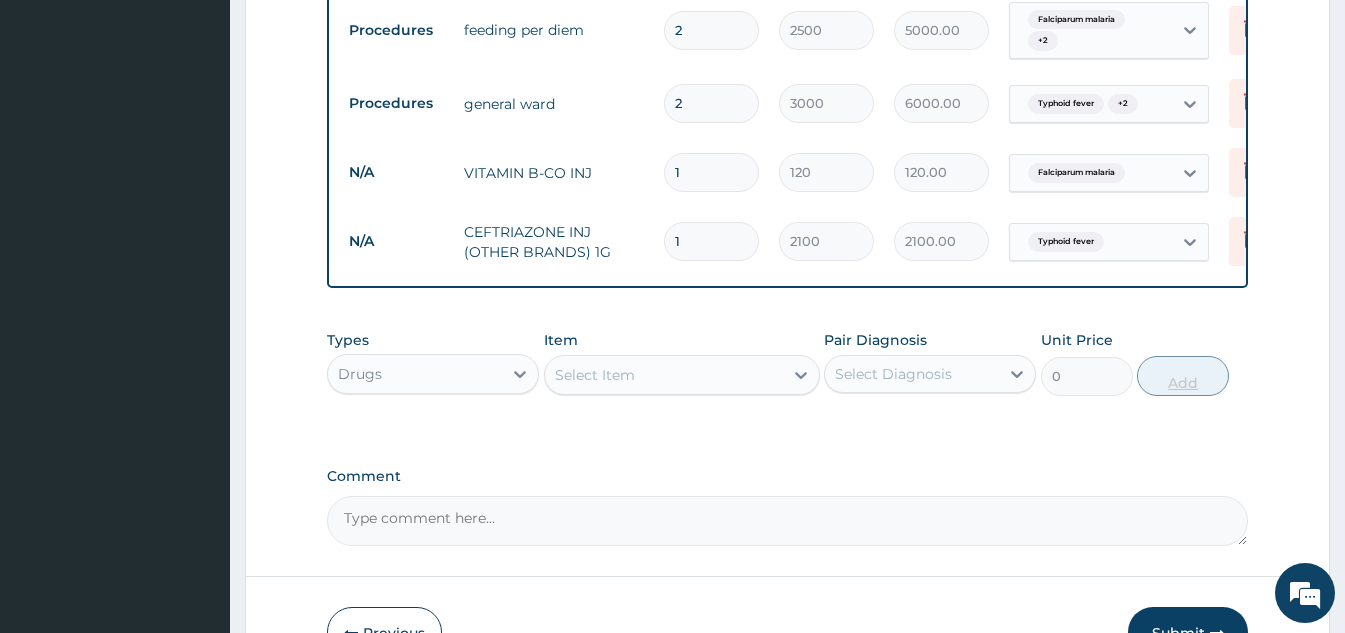 type on "0.00" 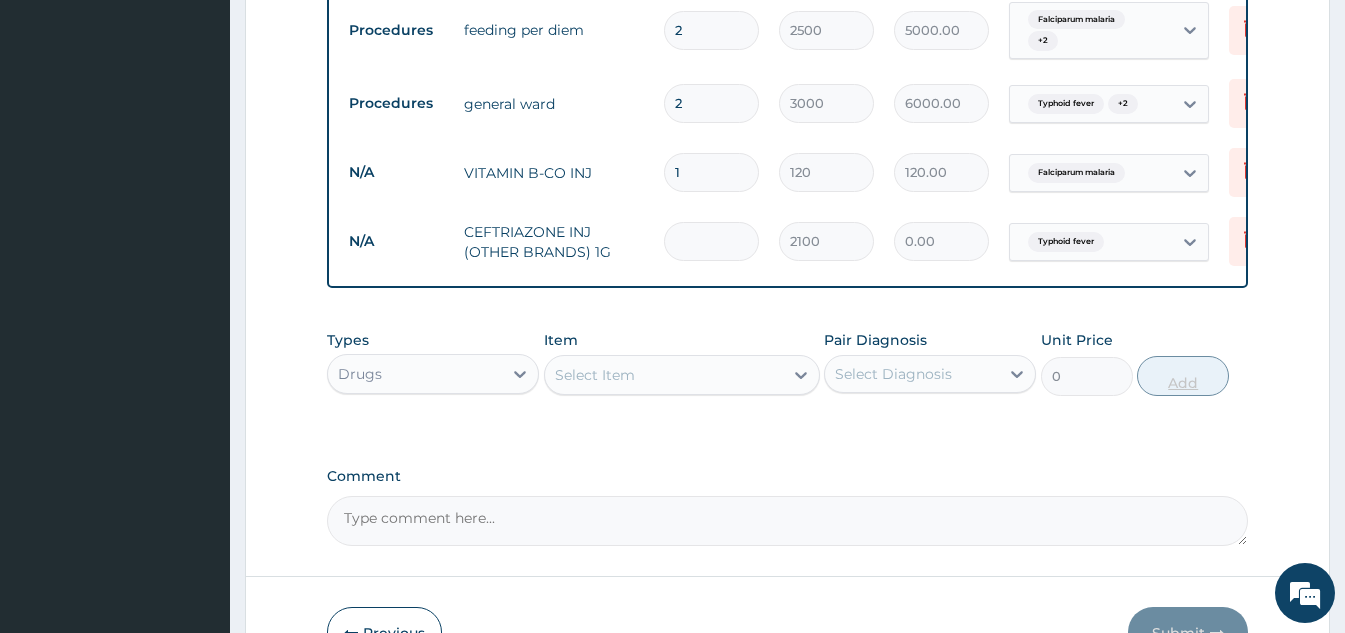 type on "2" 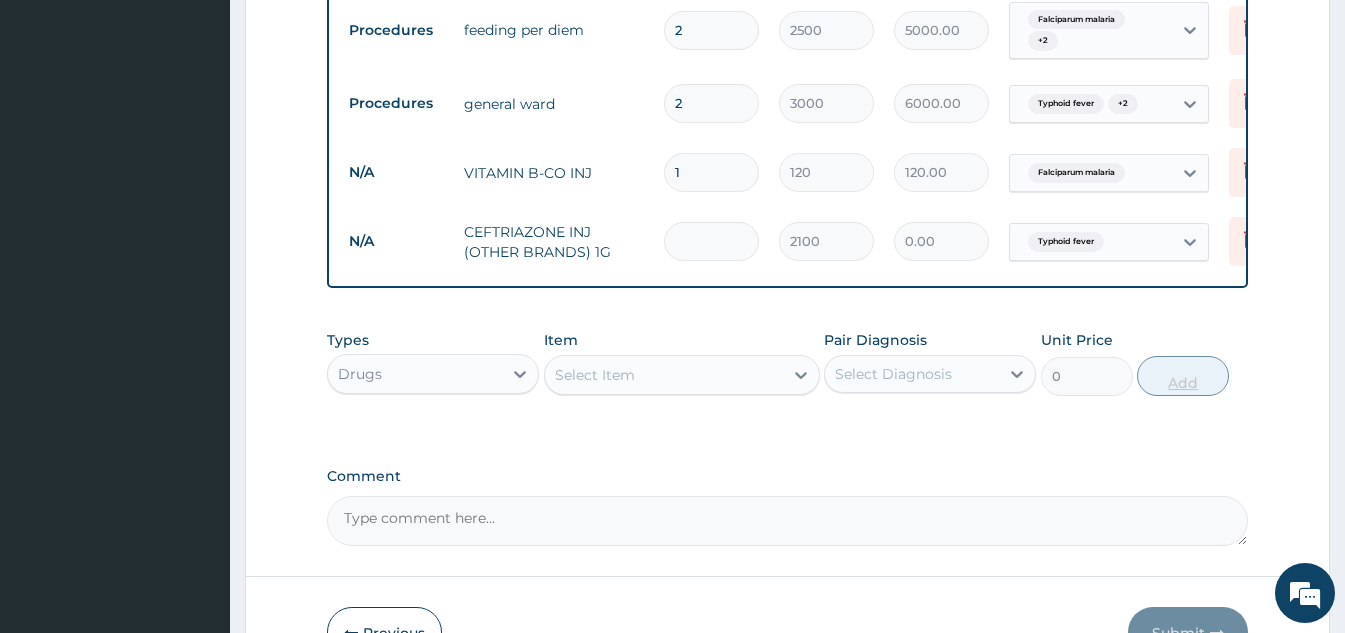 type on "4200.00" 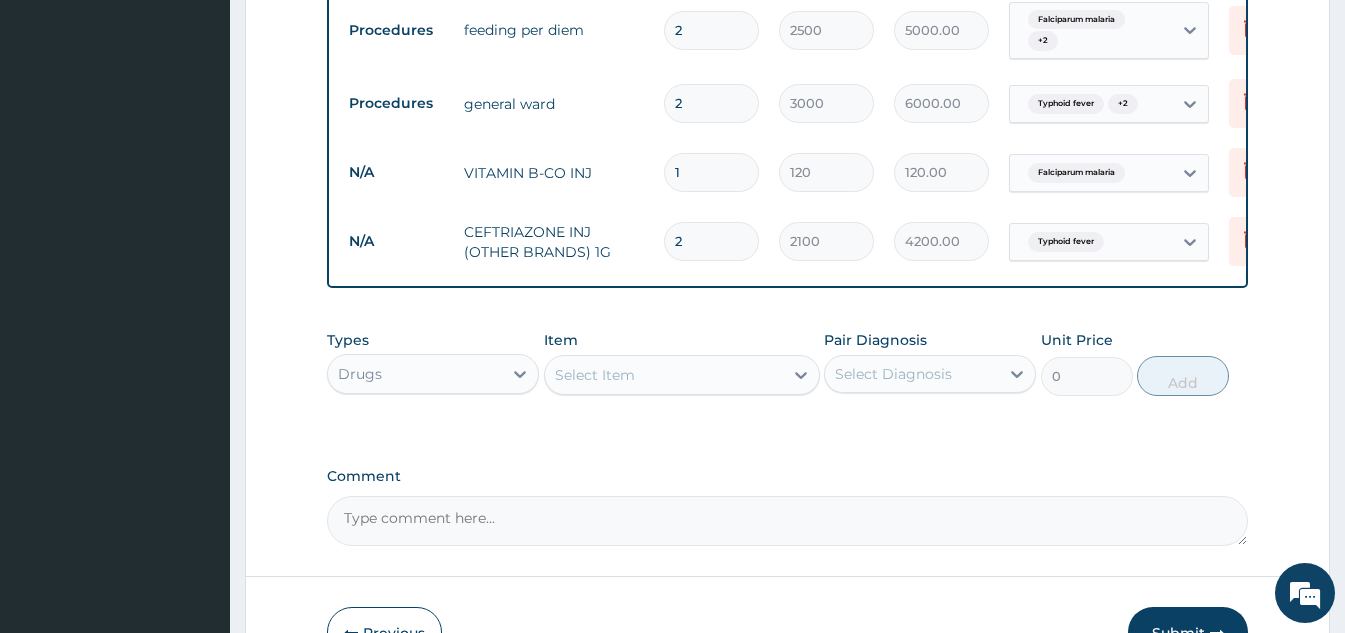type on "2" 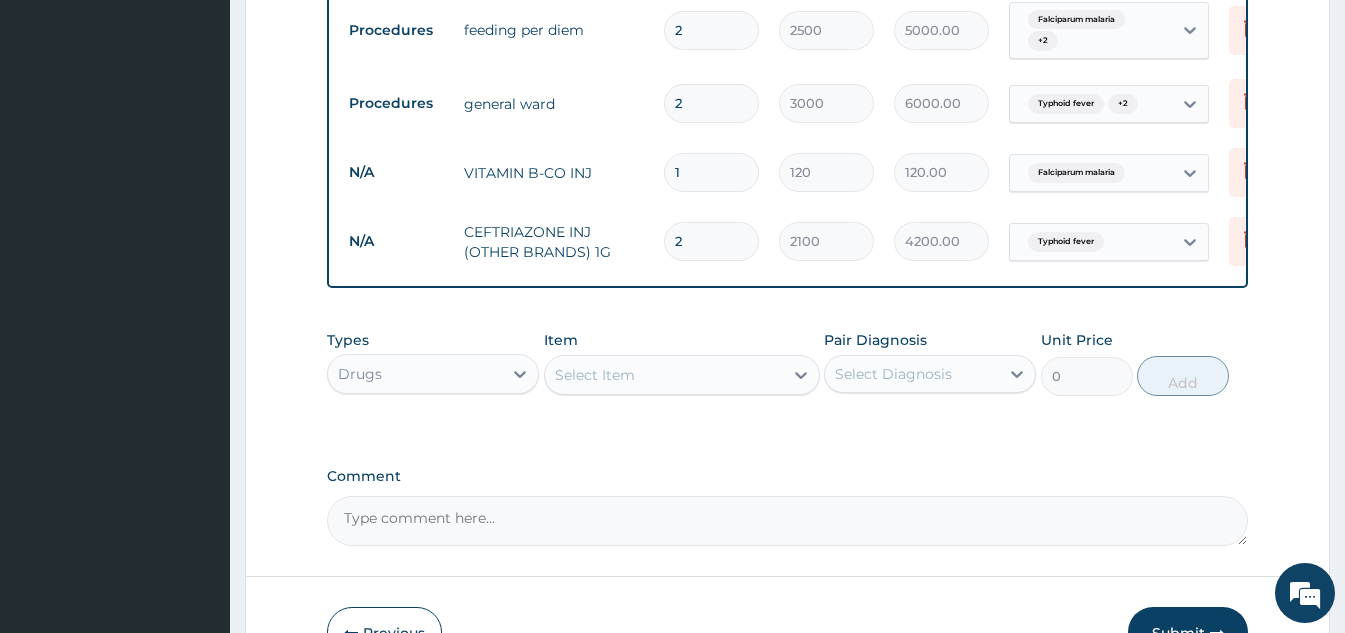 click on "Select Item" at bounding box center [595, 375] 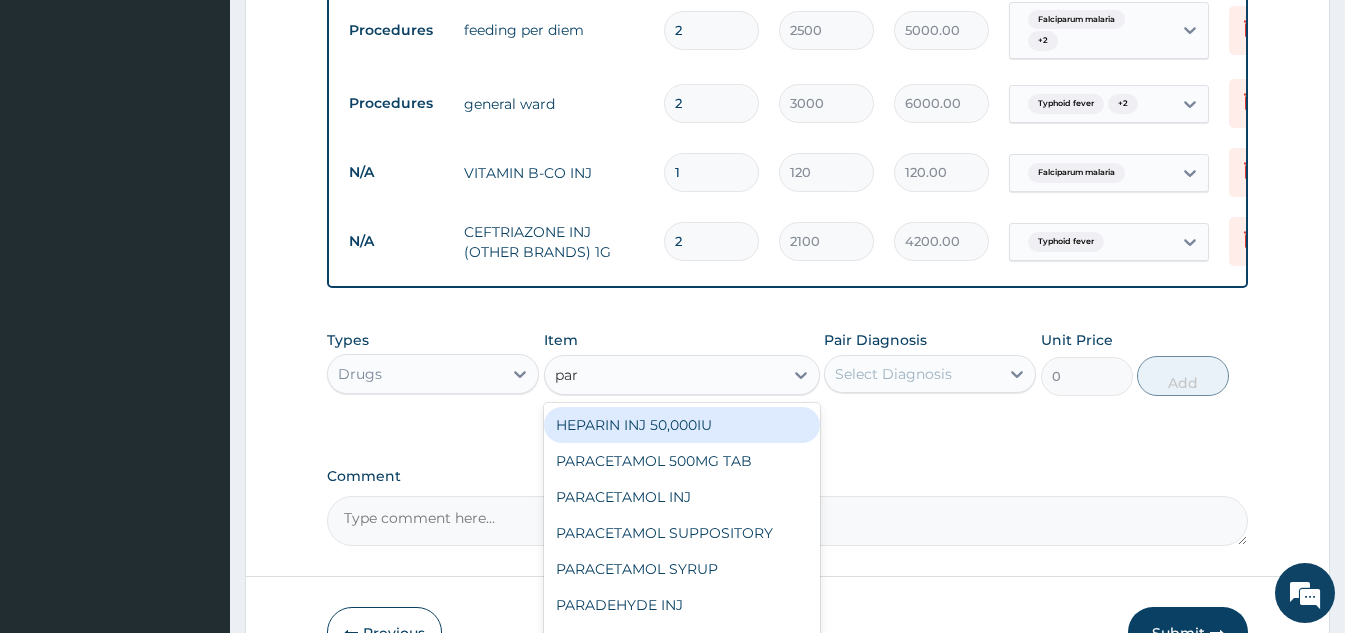 type on "para" 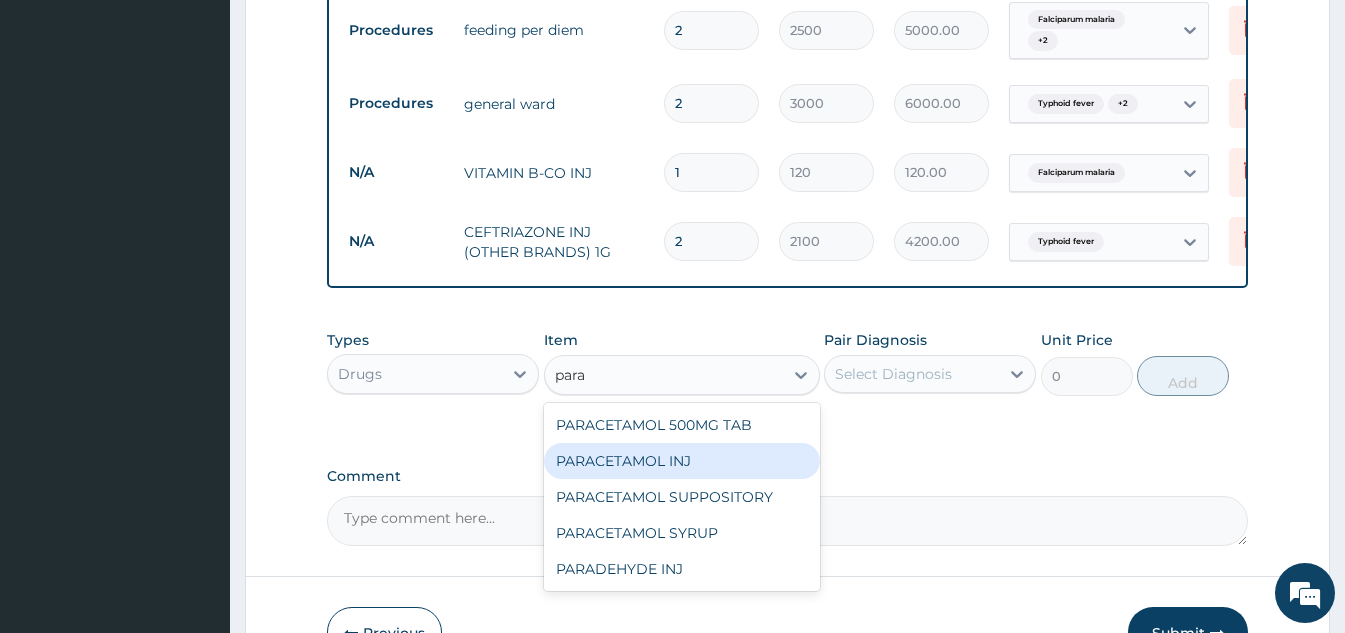 click on "PARACETAMOL INJ" at bounding box center [682, 461] 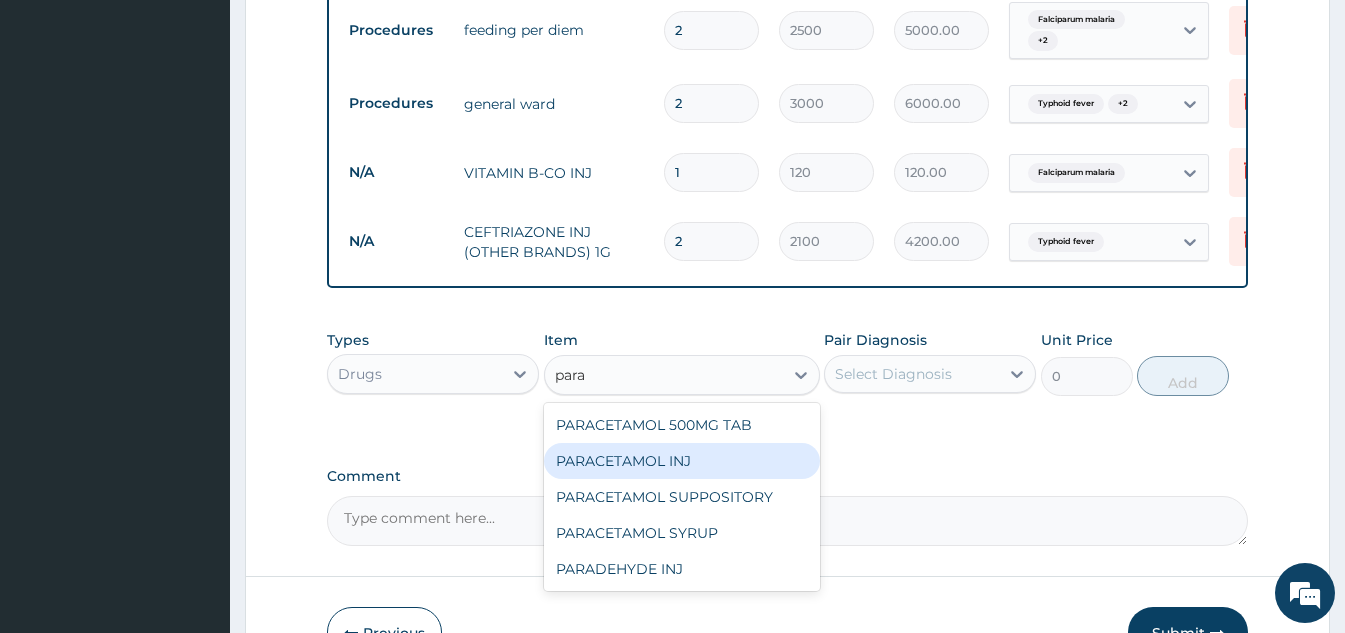 type 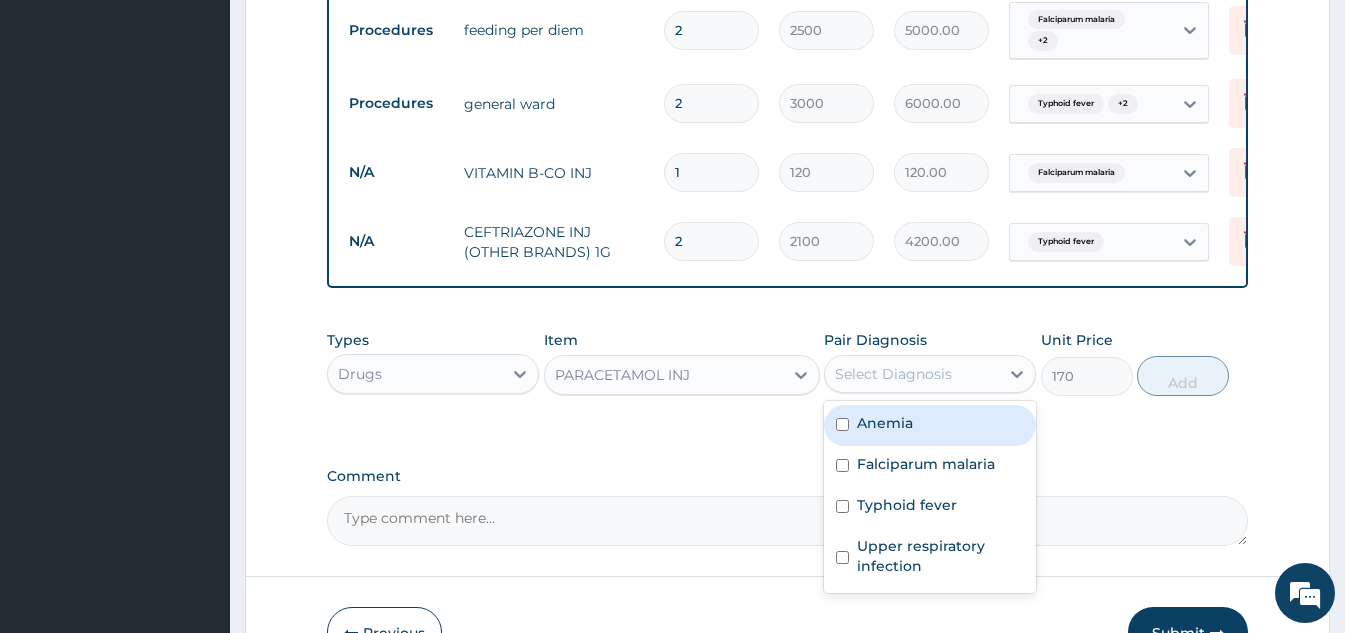 click on "Select Diagnosis" at bounding box center (893, 374) 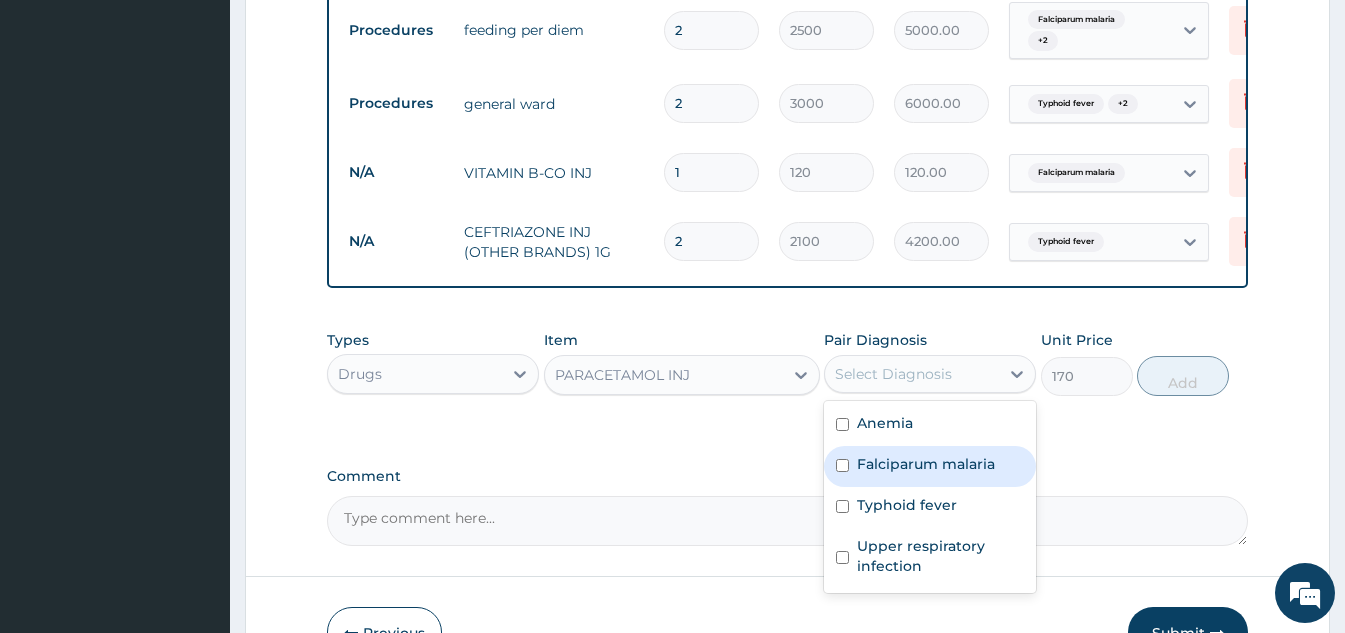 click on "Falciparum malaria" at bounding box center [926, 464] 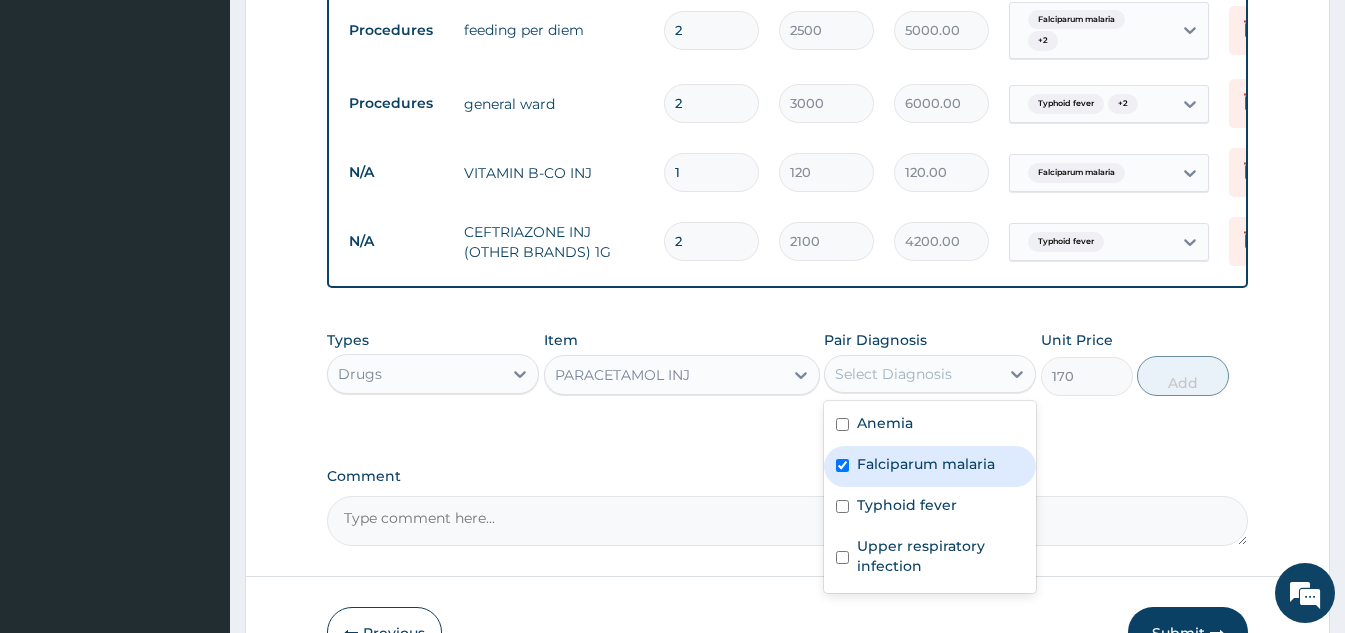 checkbox on "true" 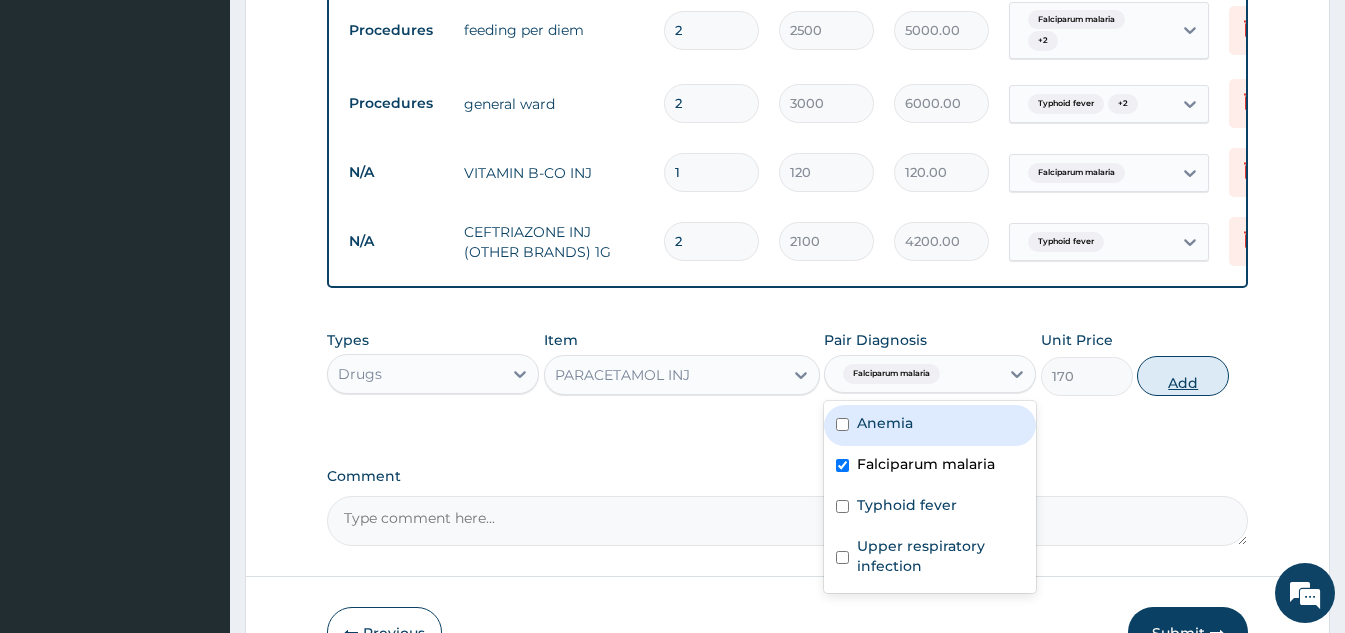 click on "Add" at bounding box center (1183, 376) 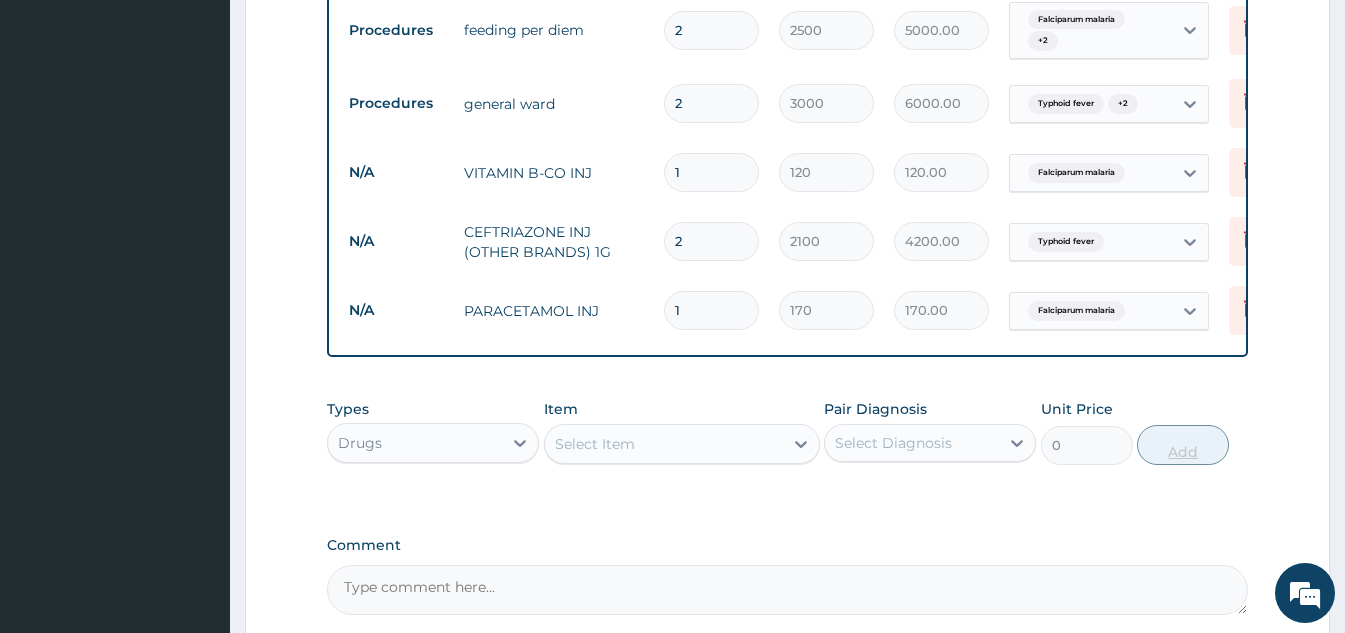 type 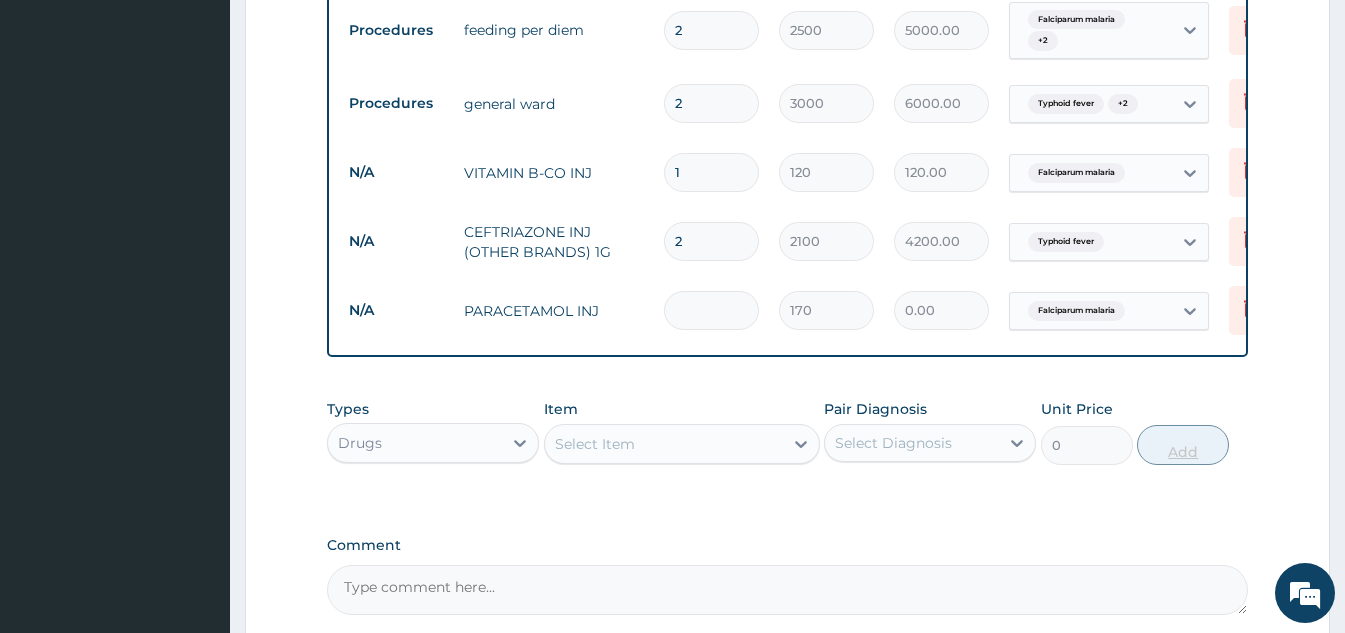 type on "0.00" 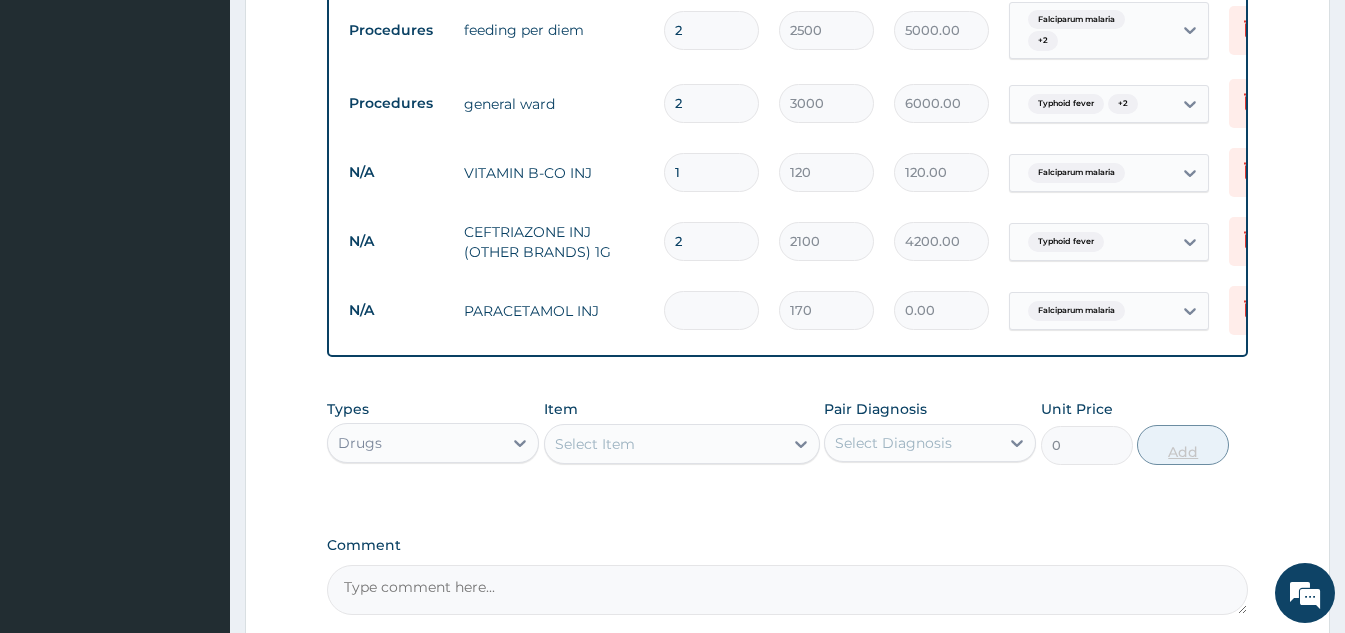 type on "8" 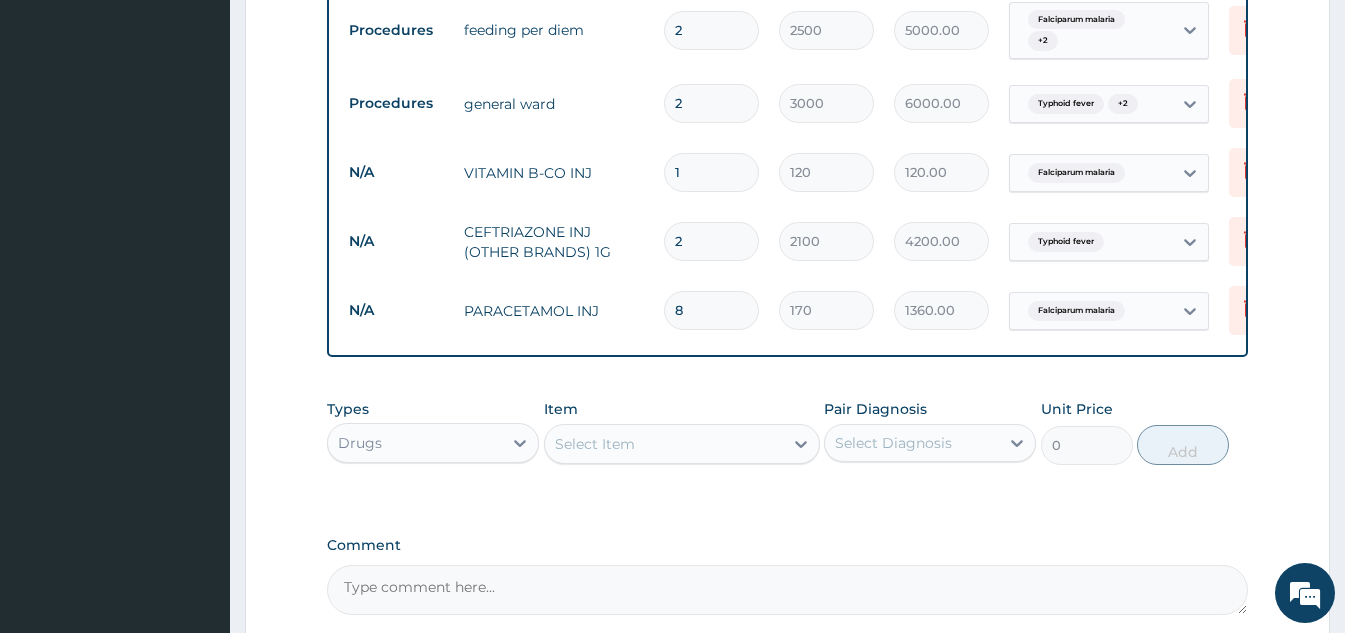 type on "8" 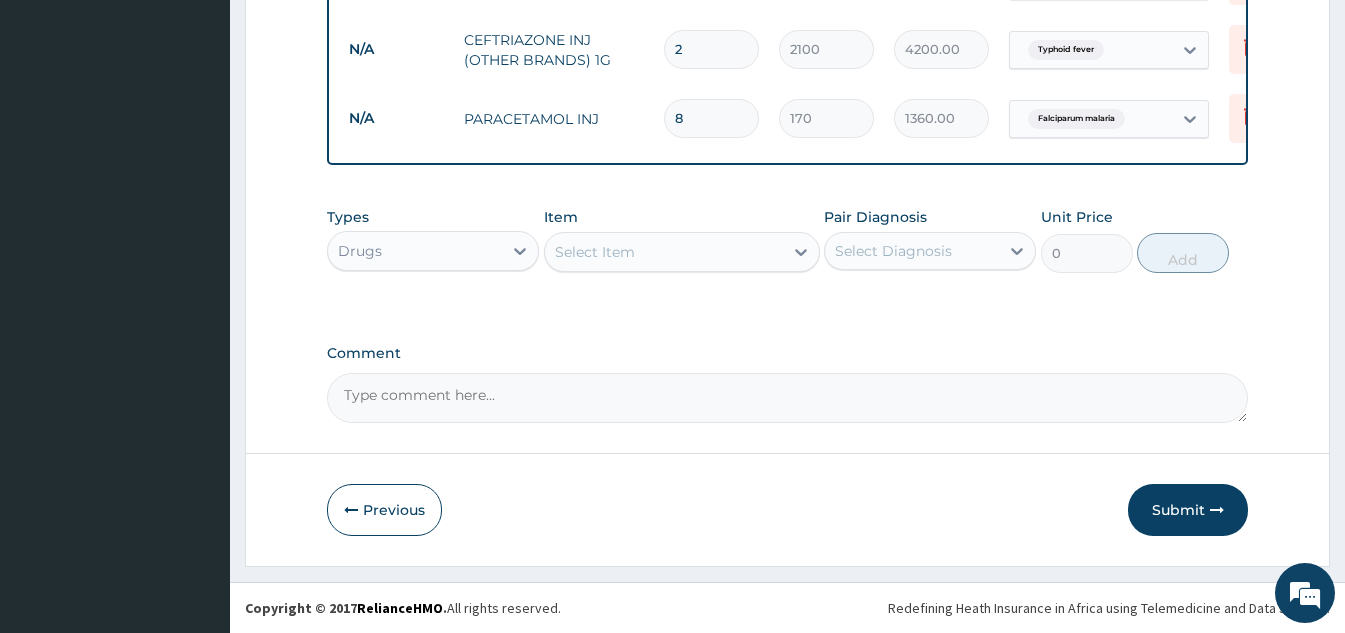click on "Select Item" at bounding box center [664, 252] 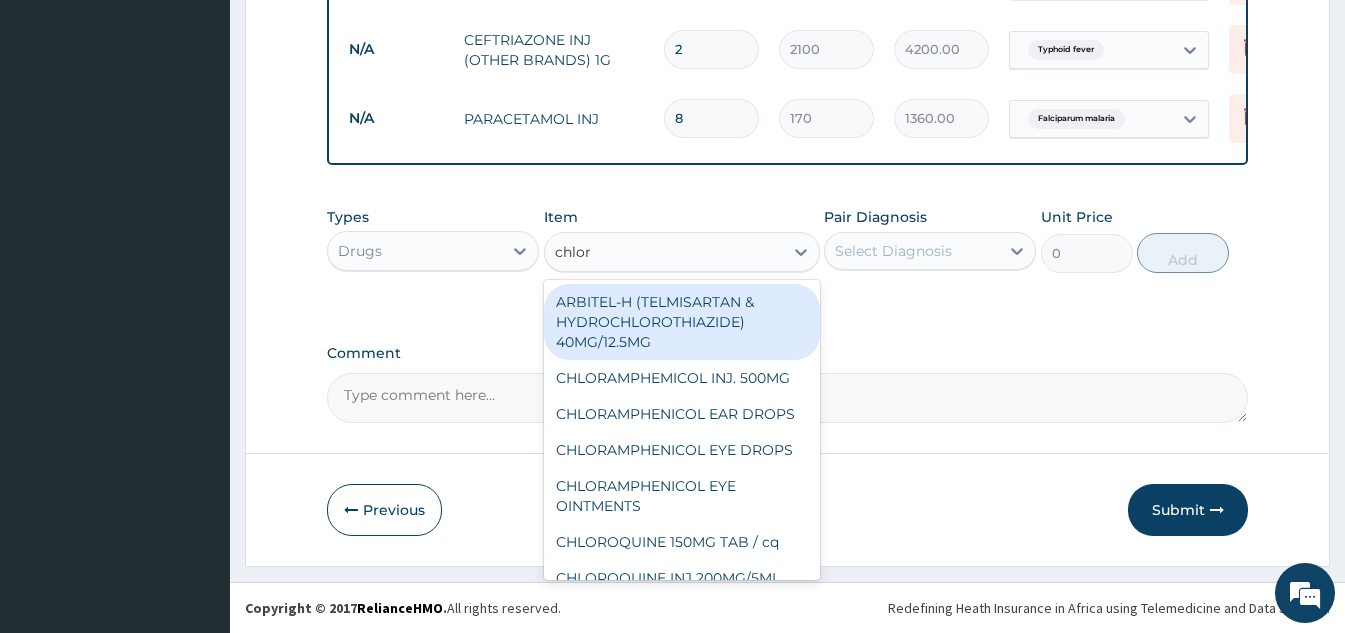 type on "chloro" 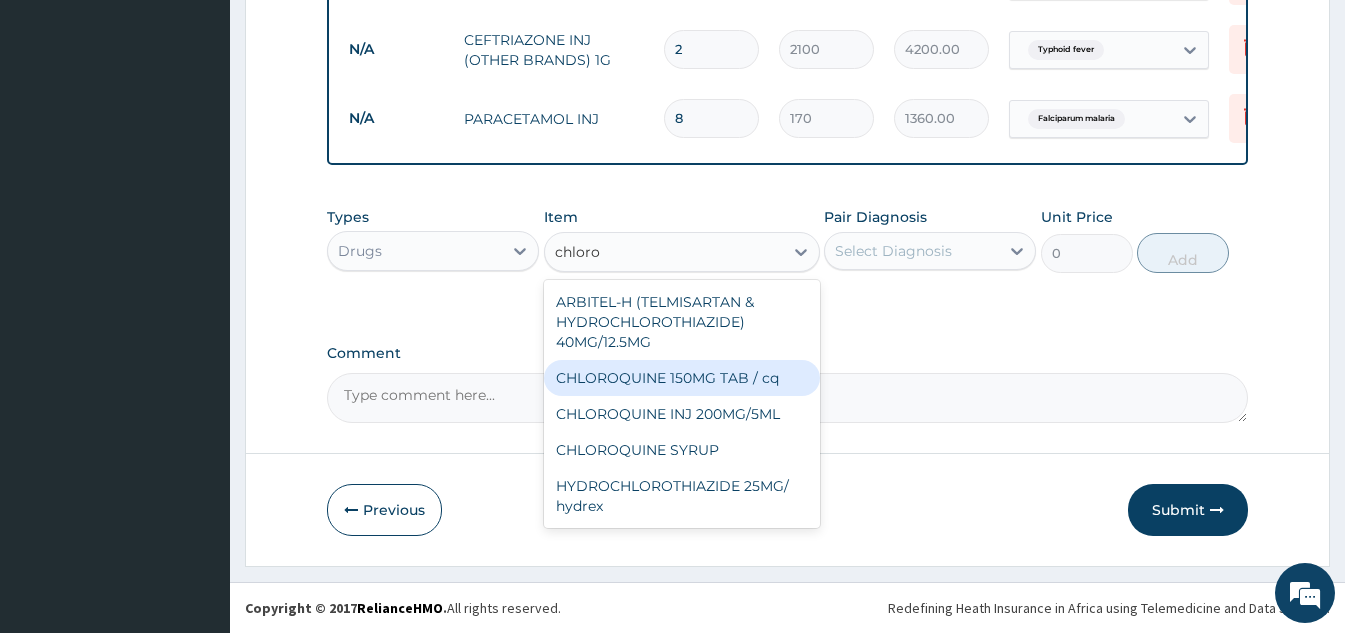 click on "CHLOROQUINE 150MG TAB / cq" at bounding box center [682, 378] 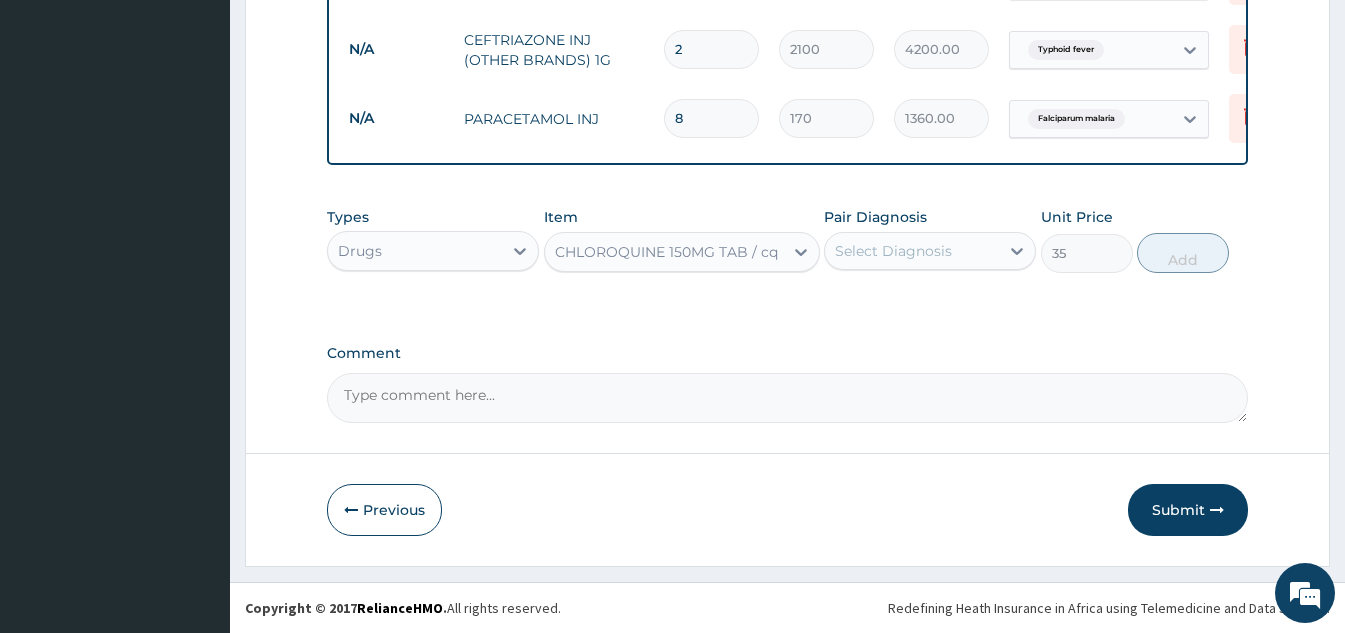 click on "Item CHLOROQUINE 150MG TAB / cq" at bounding box center [682, 240] 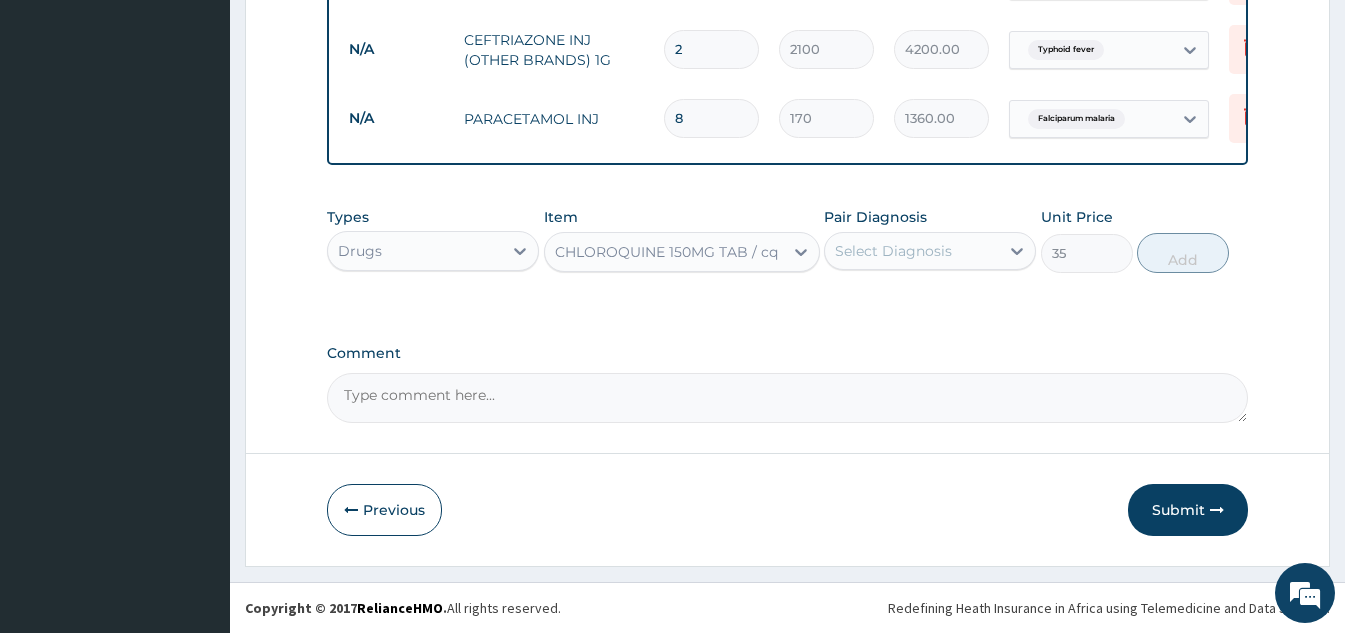 click on "CHLOROQUINE 150MG TAB / cq" at bounding box center (666, 252) 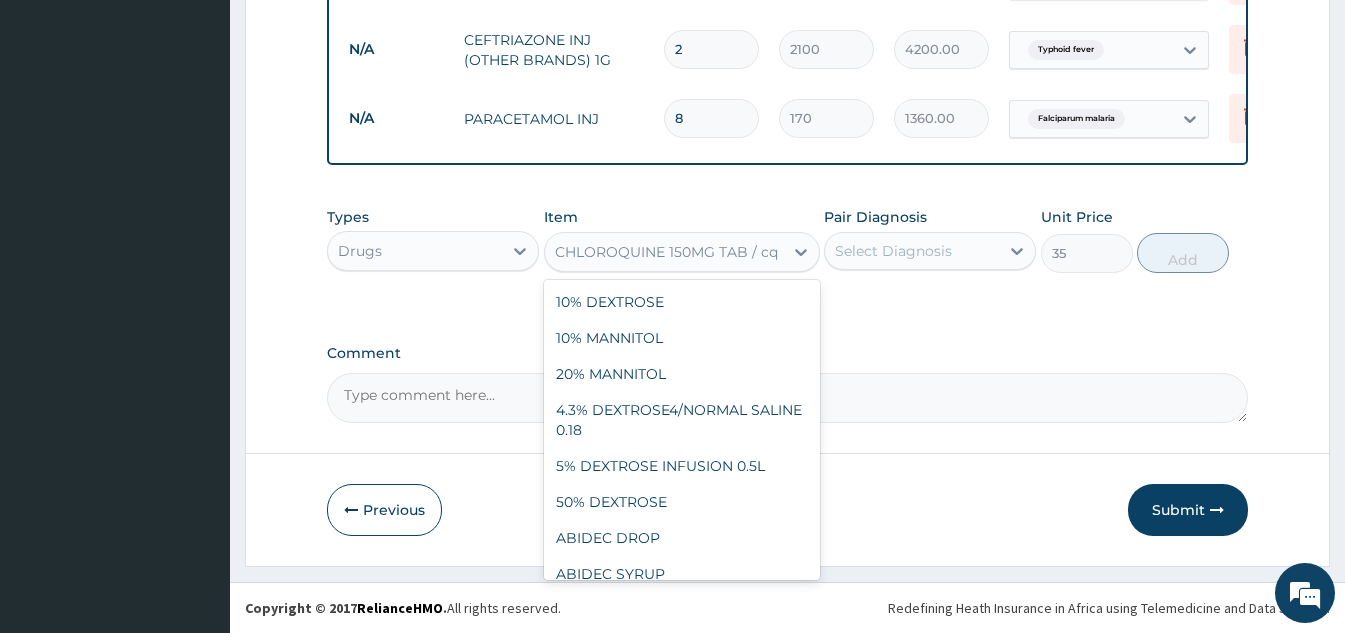 scroll, scrollTop: 10448, scrollLeft: 0, axis: vertical 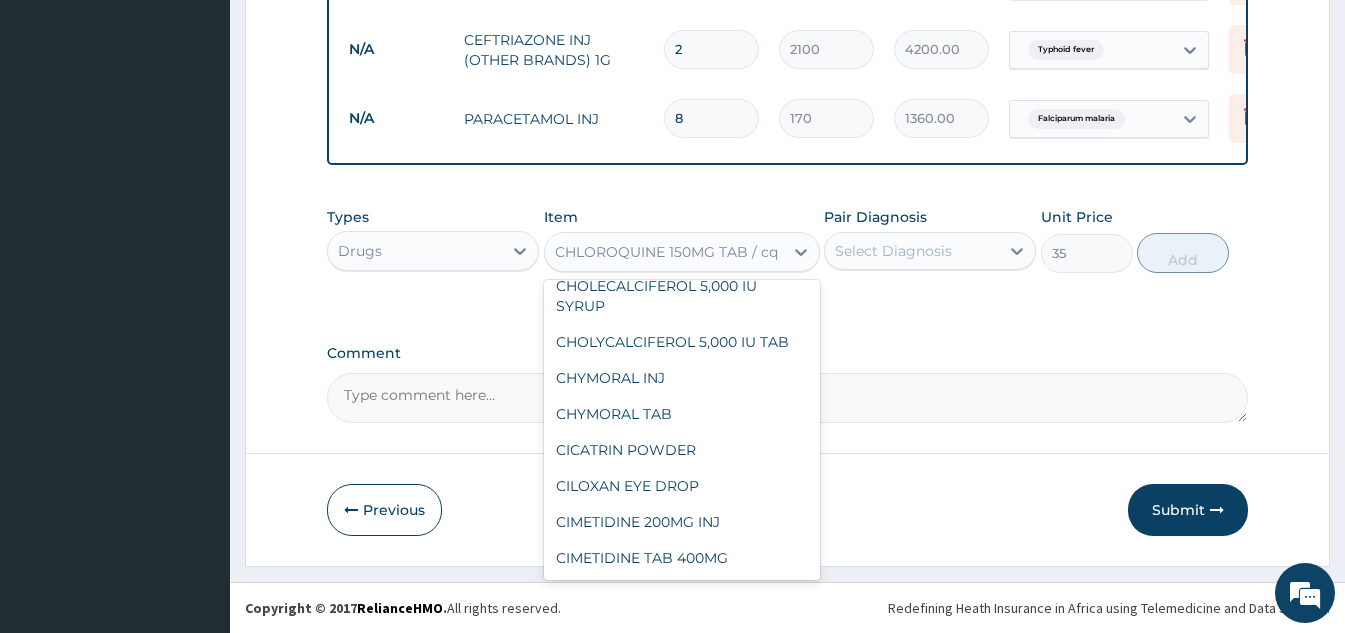 click on "CHLOROQUINE INJ 200MG/5ML" at bounding box center (682, 106) 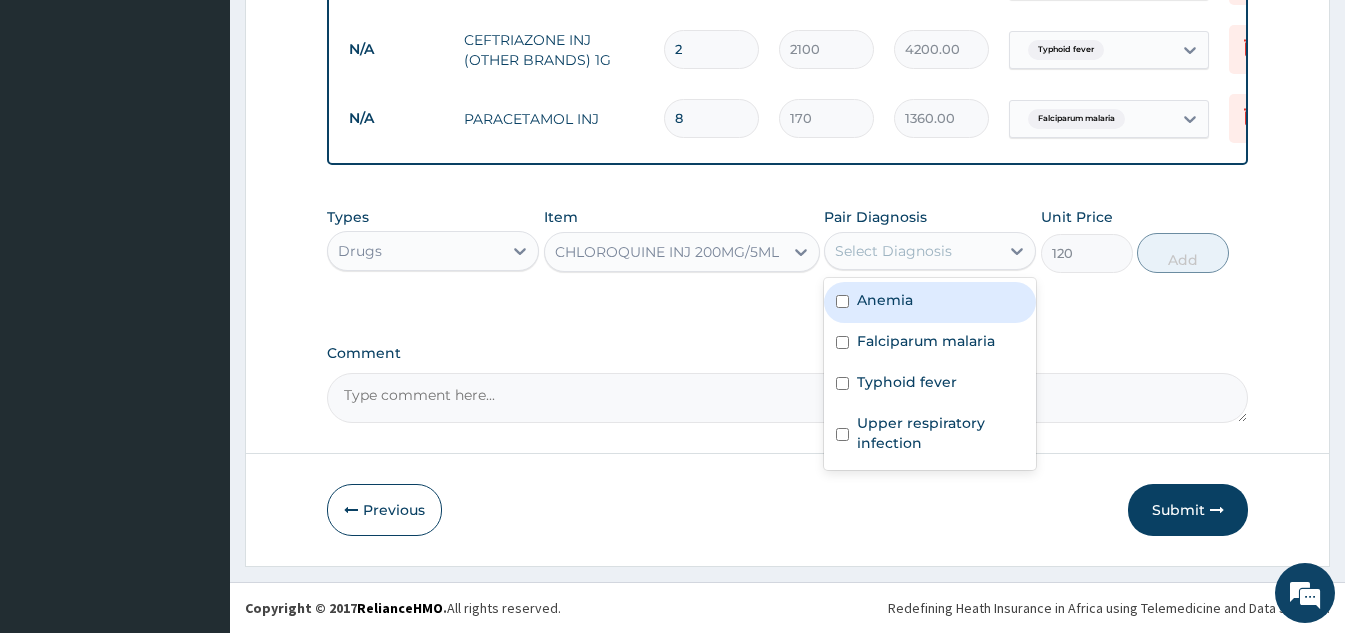 click on "Select Diagnosis" at bounding box center (912, 251) 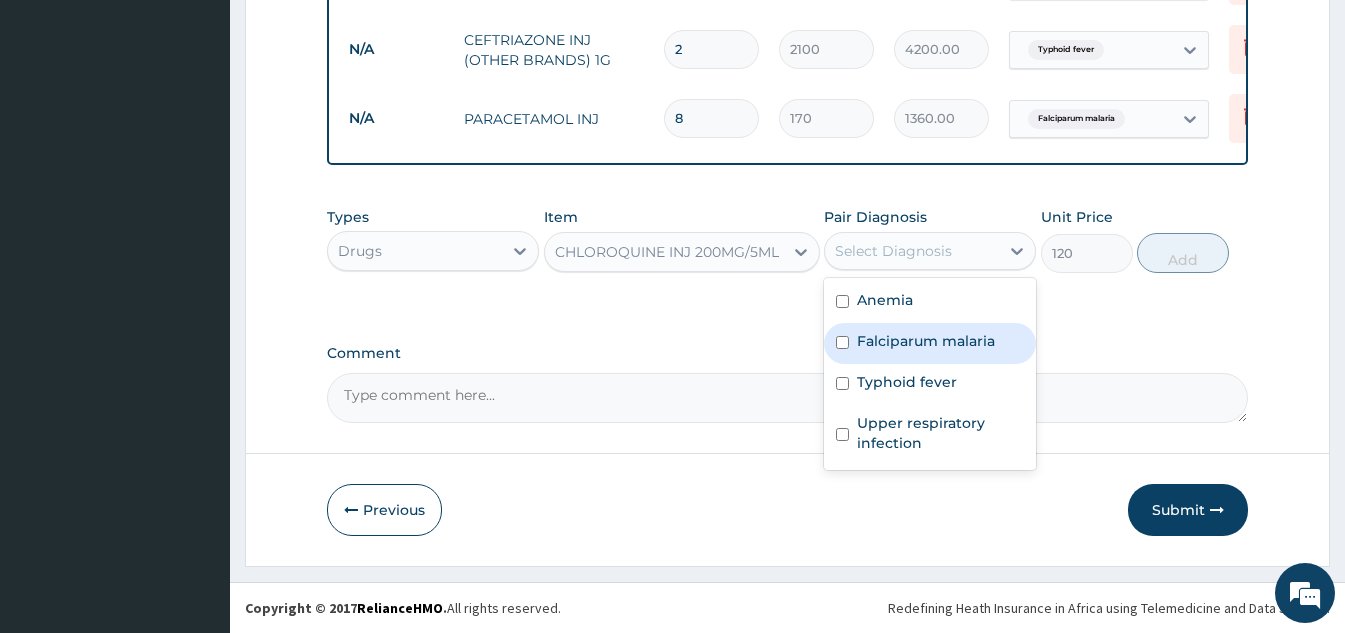 click on "Falciparum malaria" at bounding box center [926, 341] 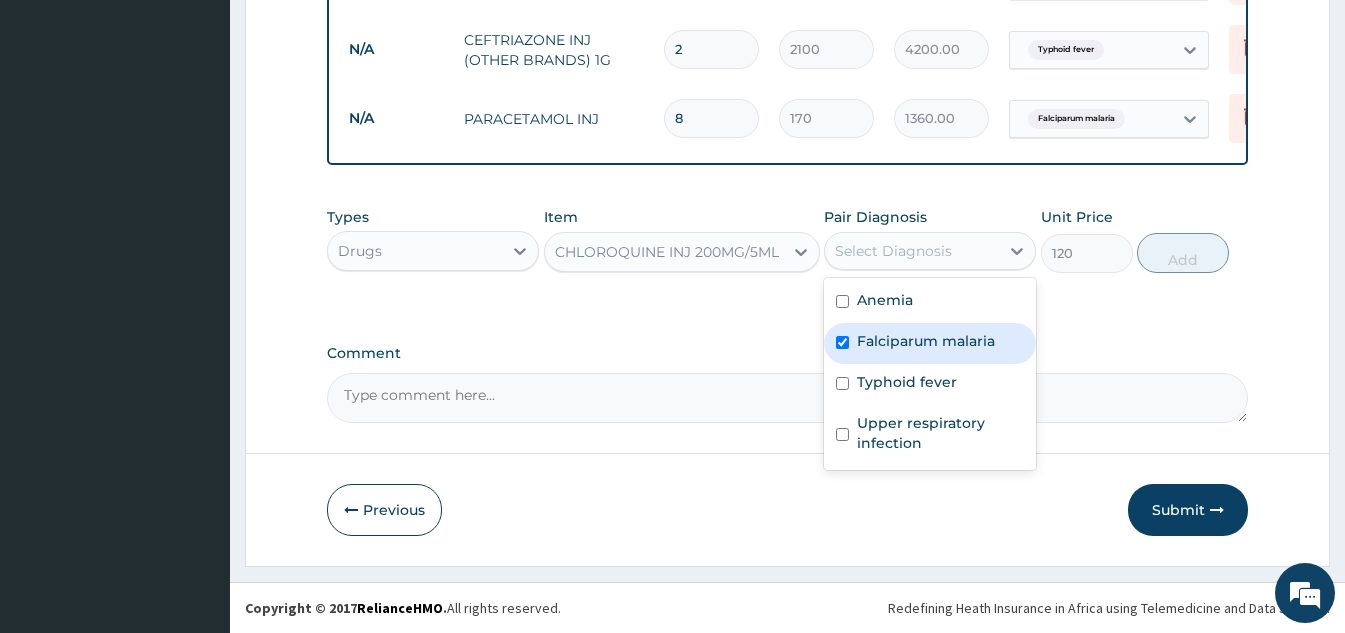 checkbox on "true" 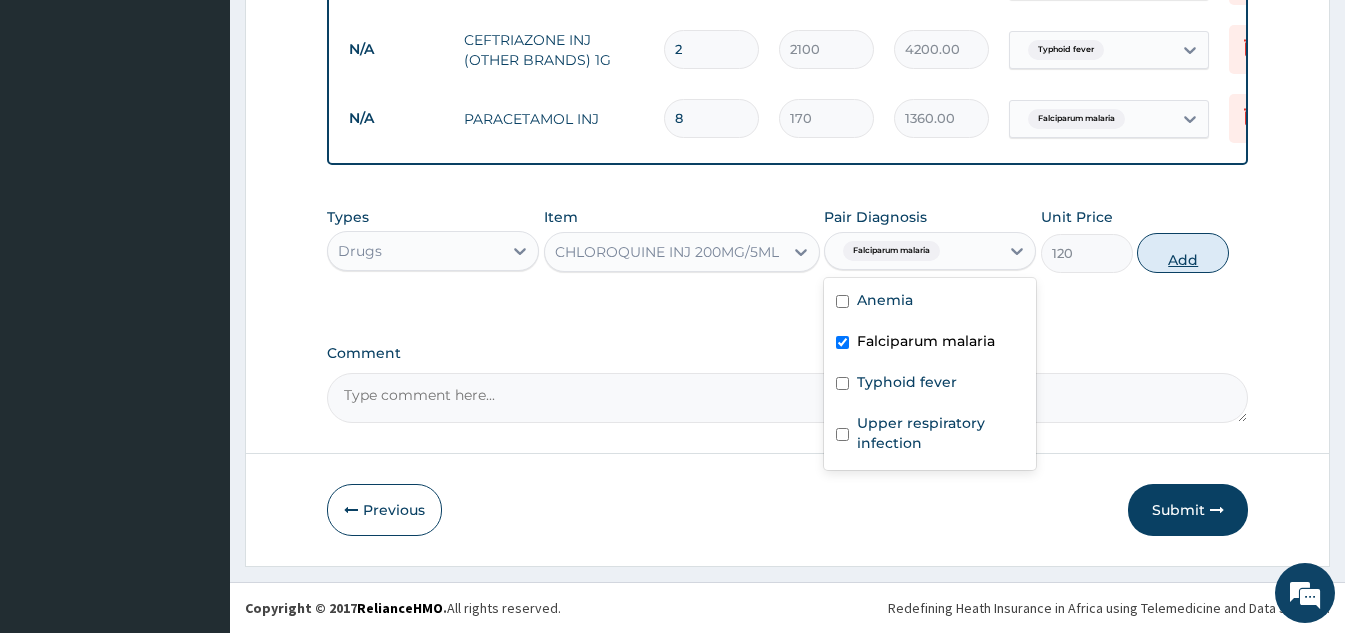 click on "Add" at bounding box center [1183, 253] 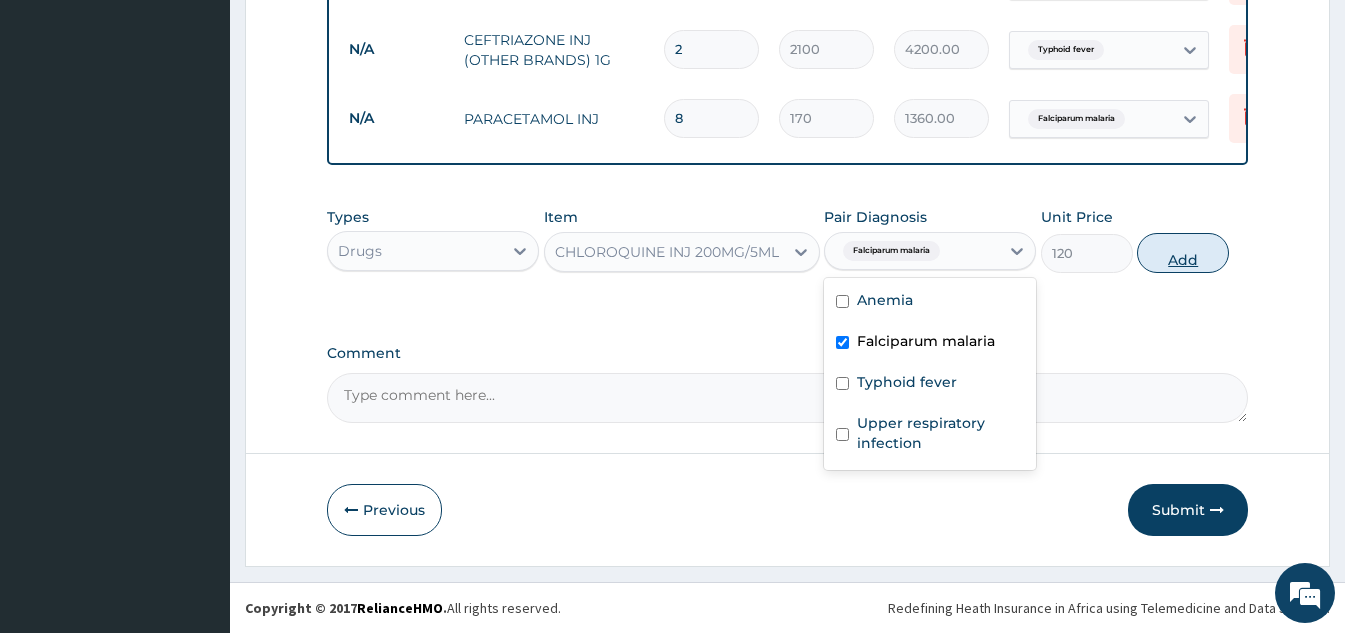 type on "0" 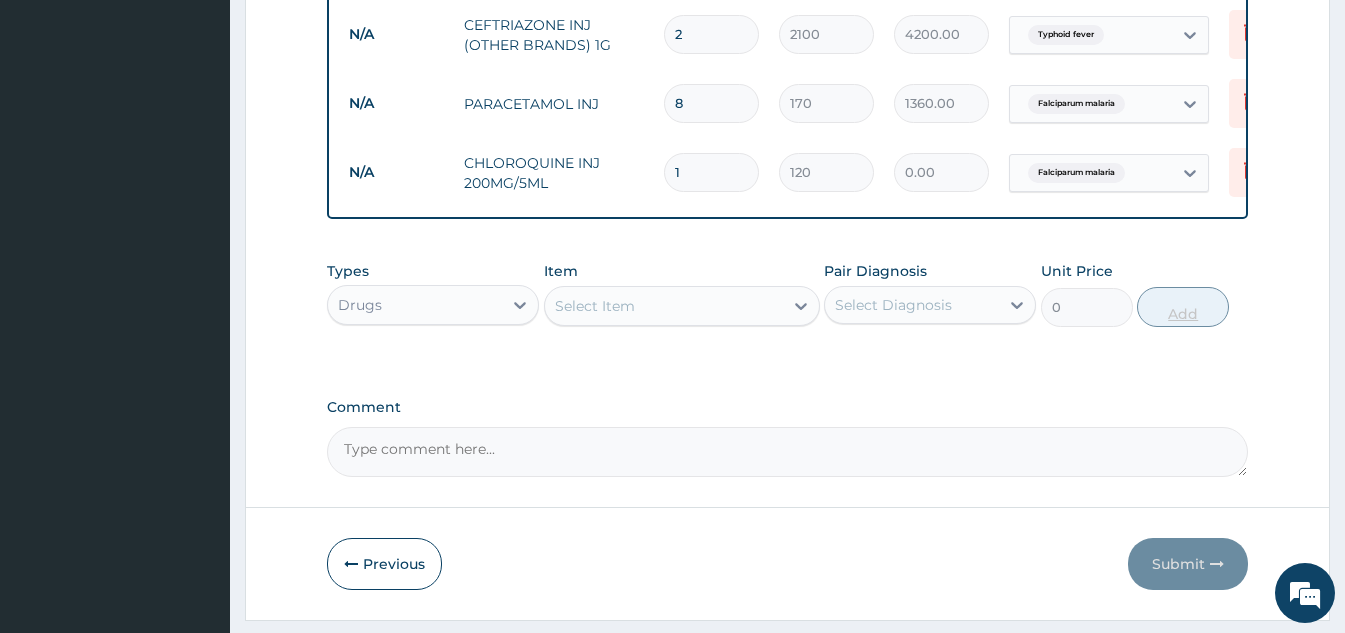 type 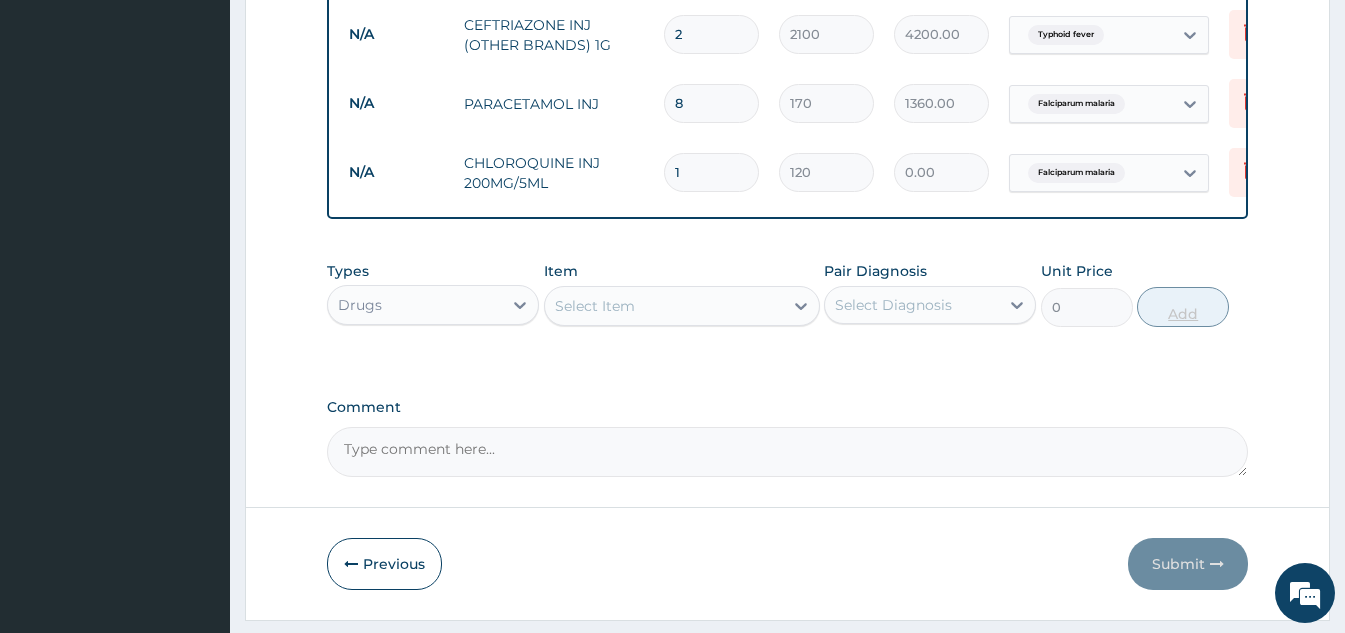 type on "0.00" 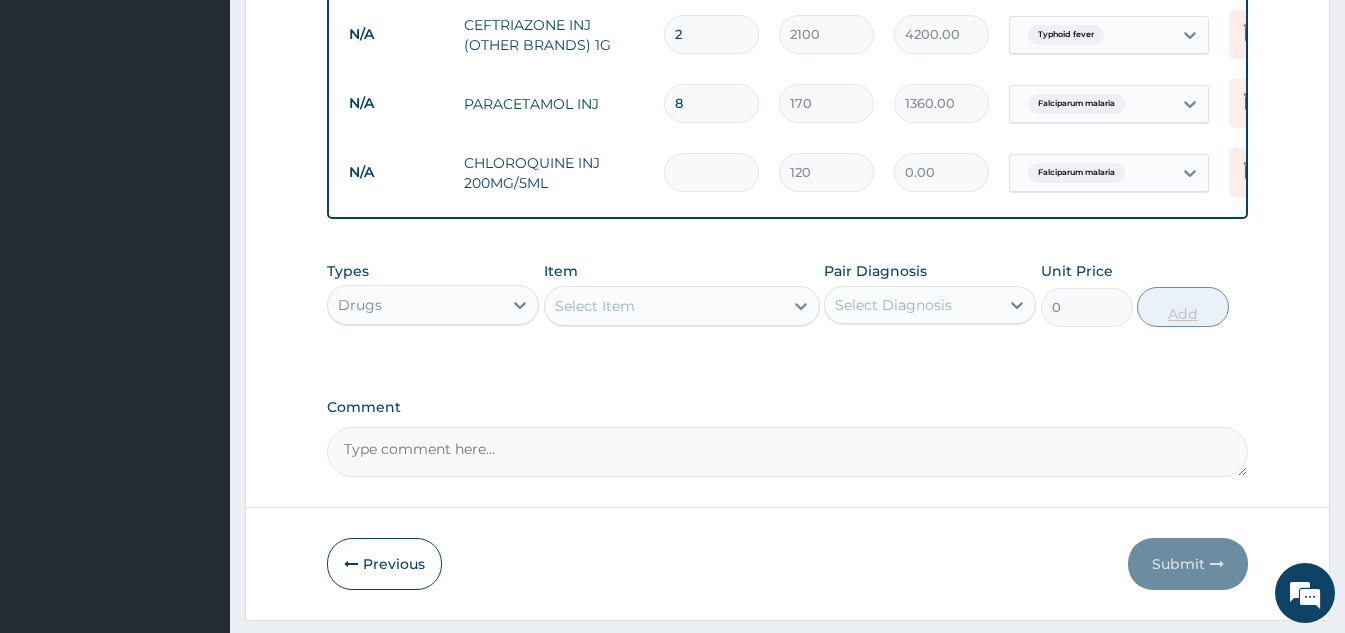 type on "3" 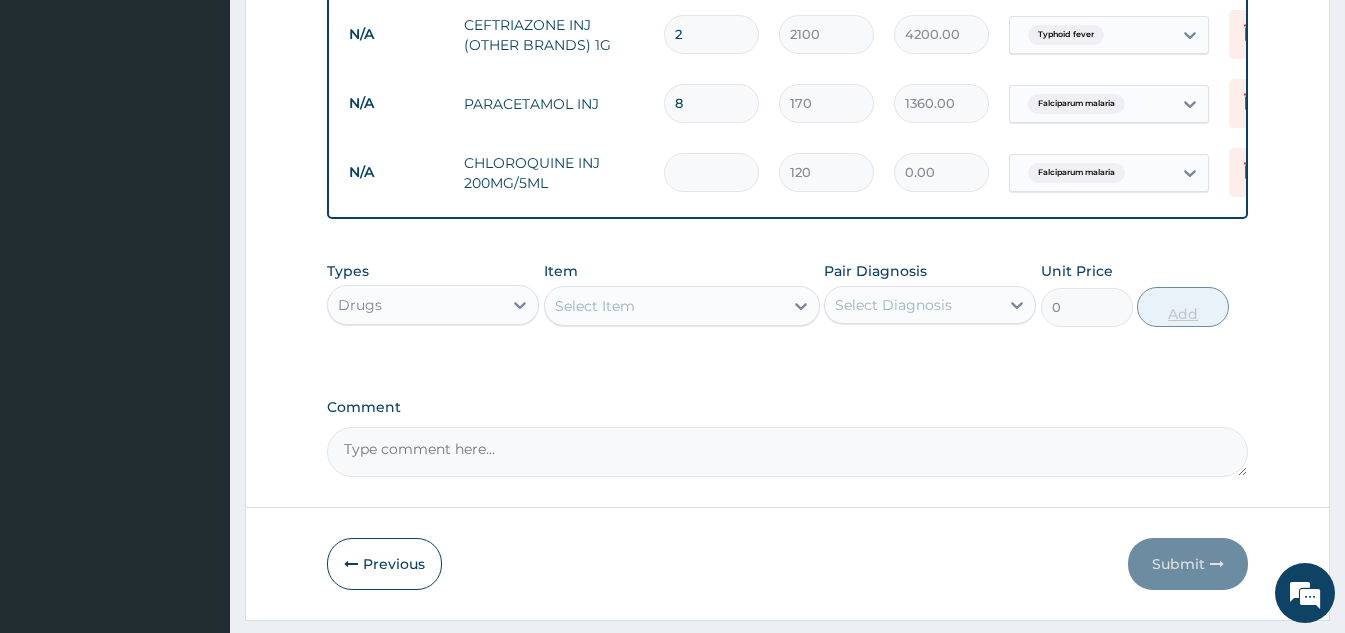 type on "360.00" 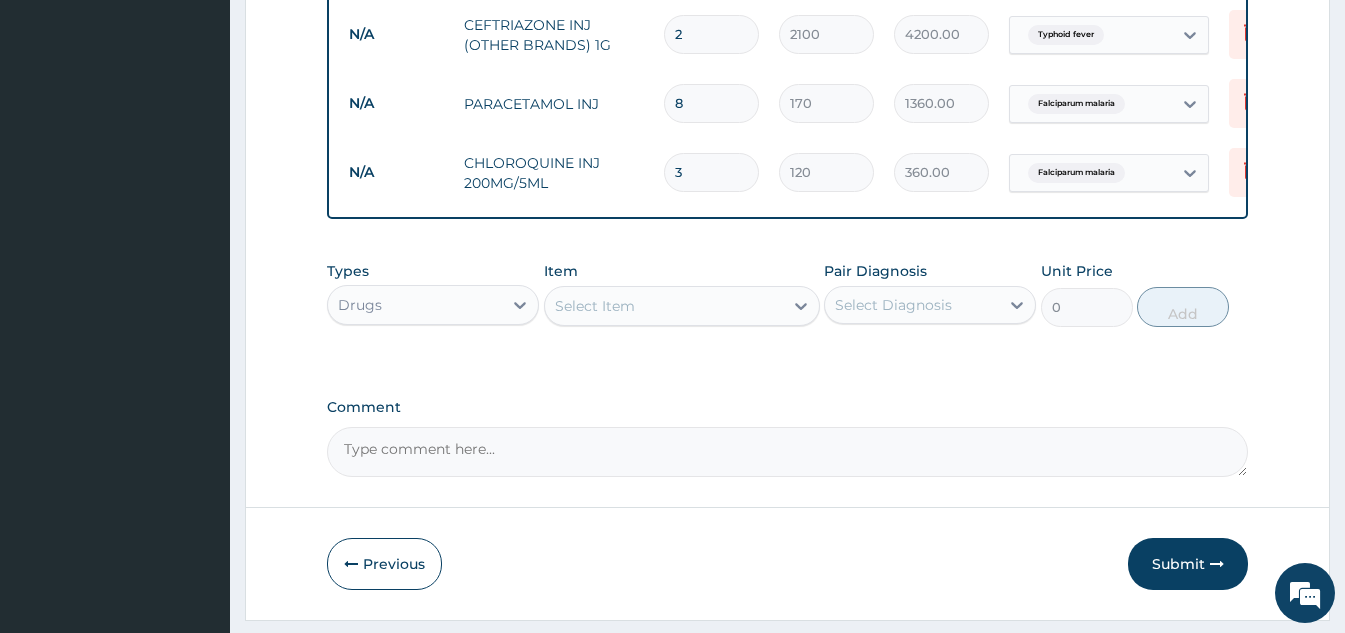 type on "3" 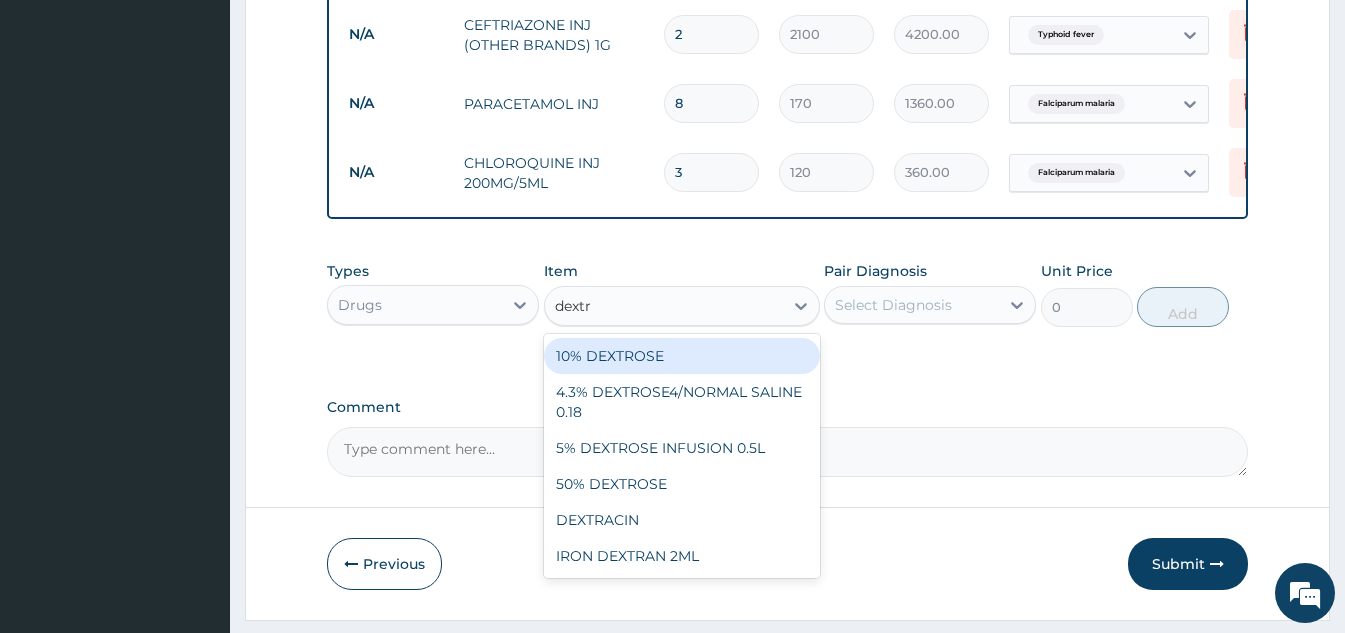 type on "dextro" 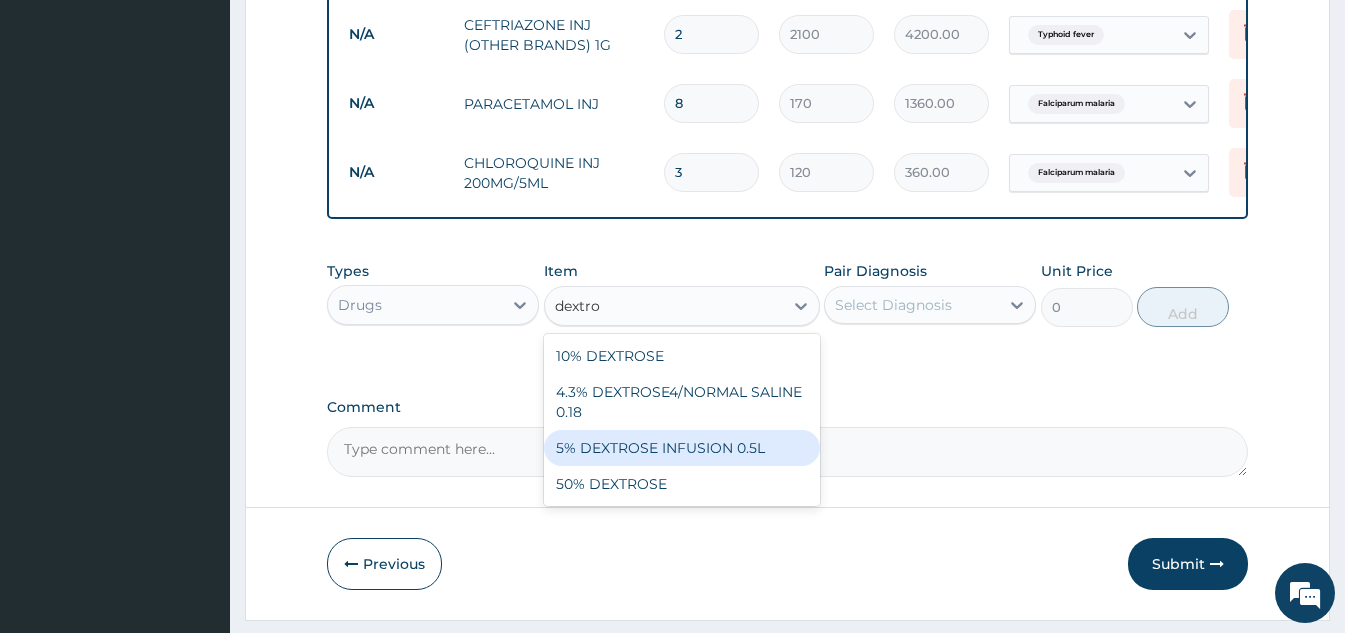 click on "5% DEXTROSE INFUSION 0.5L" at bounding box center [682, 448] 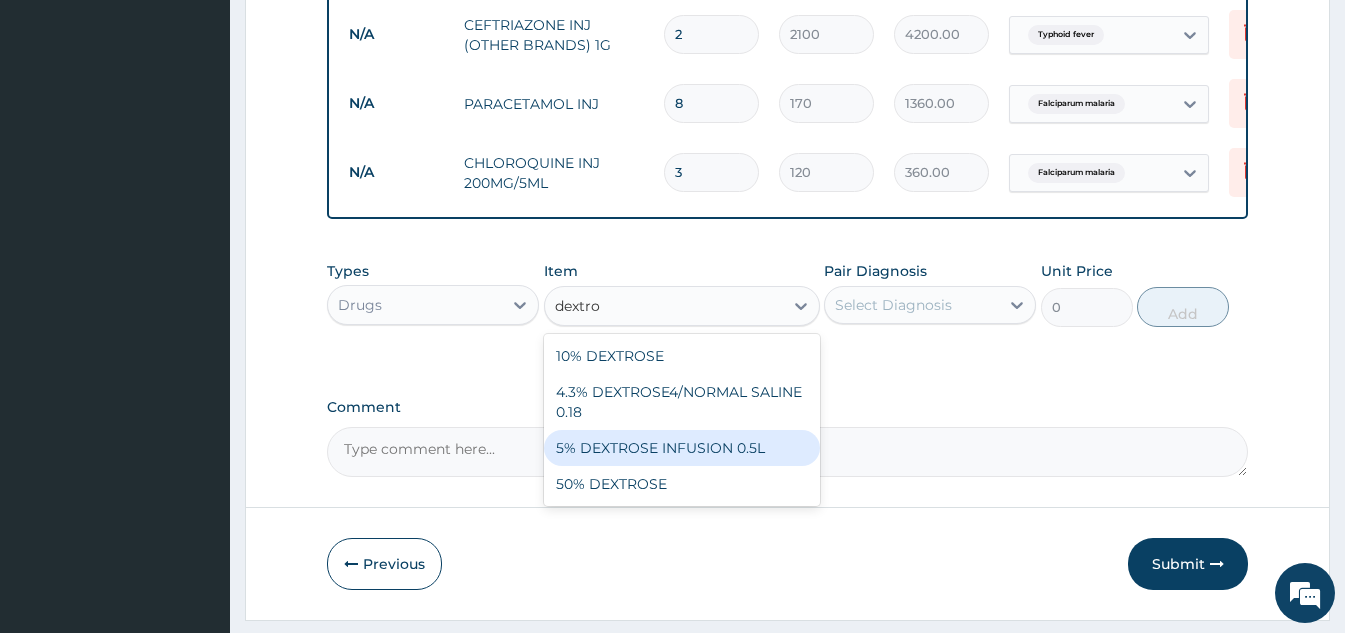 type on "1200" 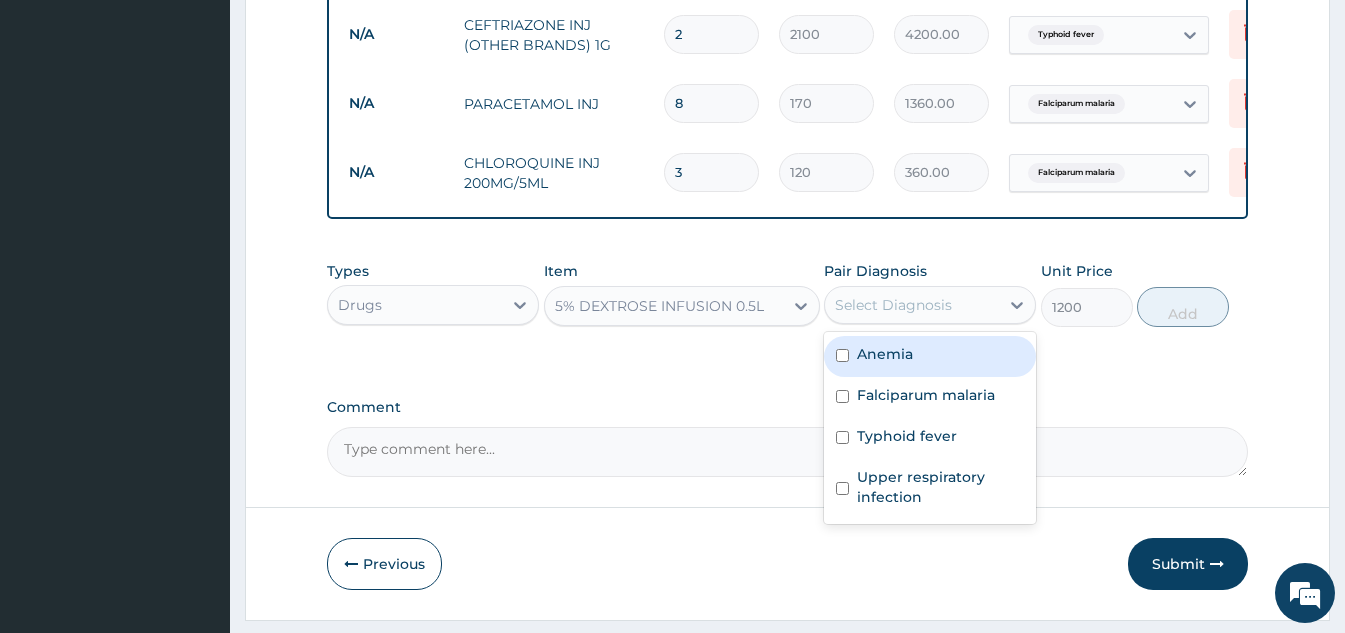 click on "Select Diagnosis" at bounding box center [912, 305] 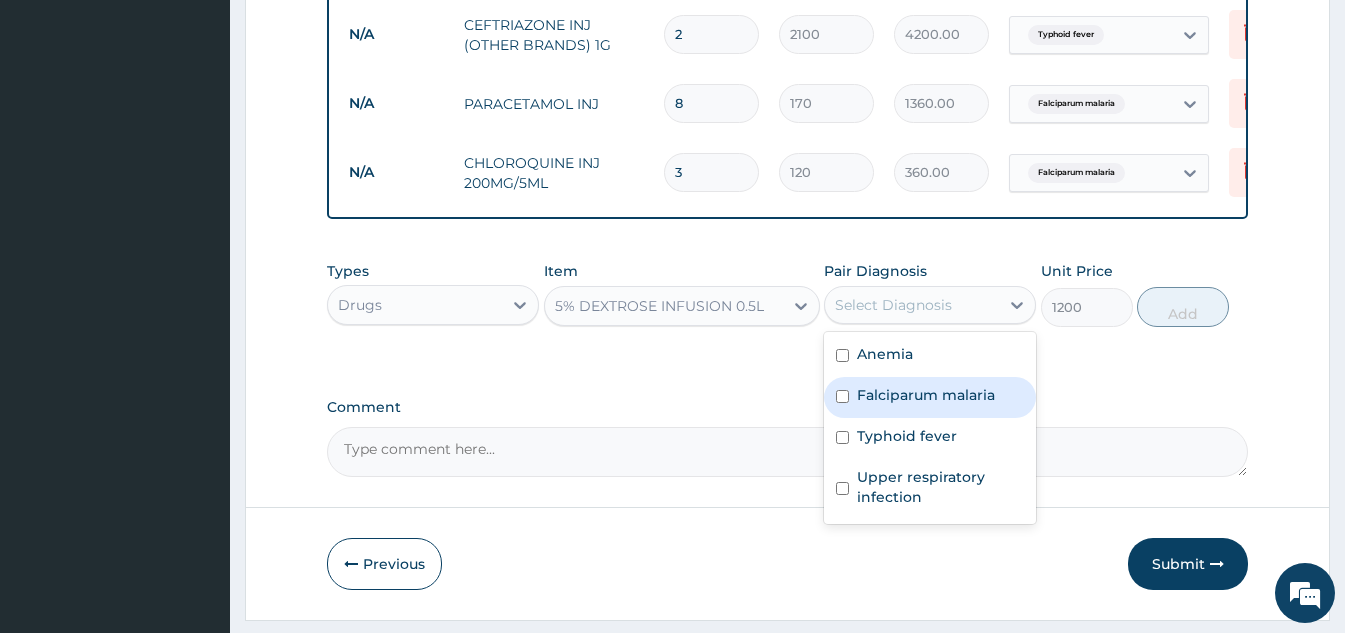 click on "Falciparum malaria" at bounding box center (926, 395) 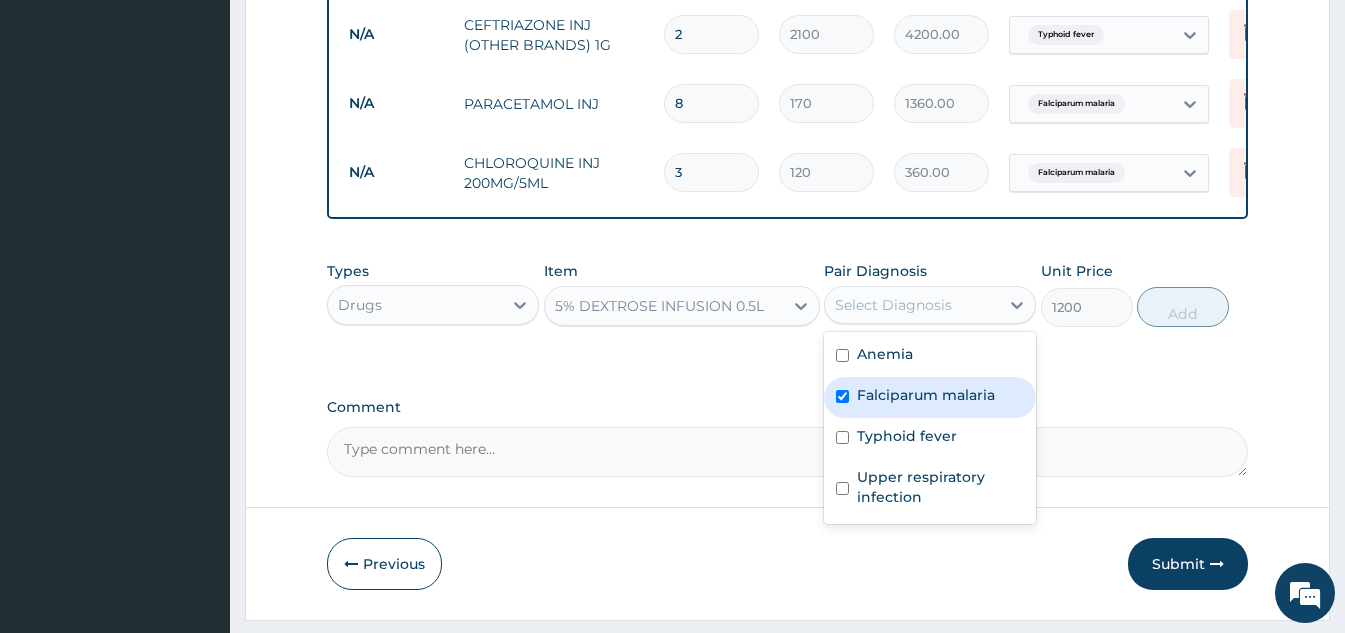checkbox on "true" 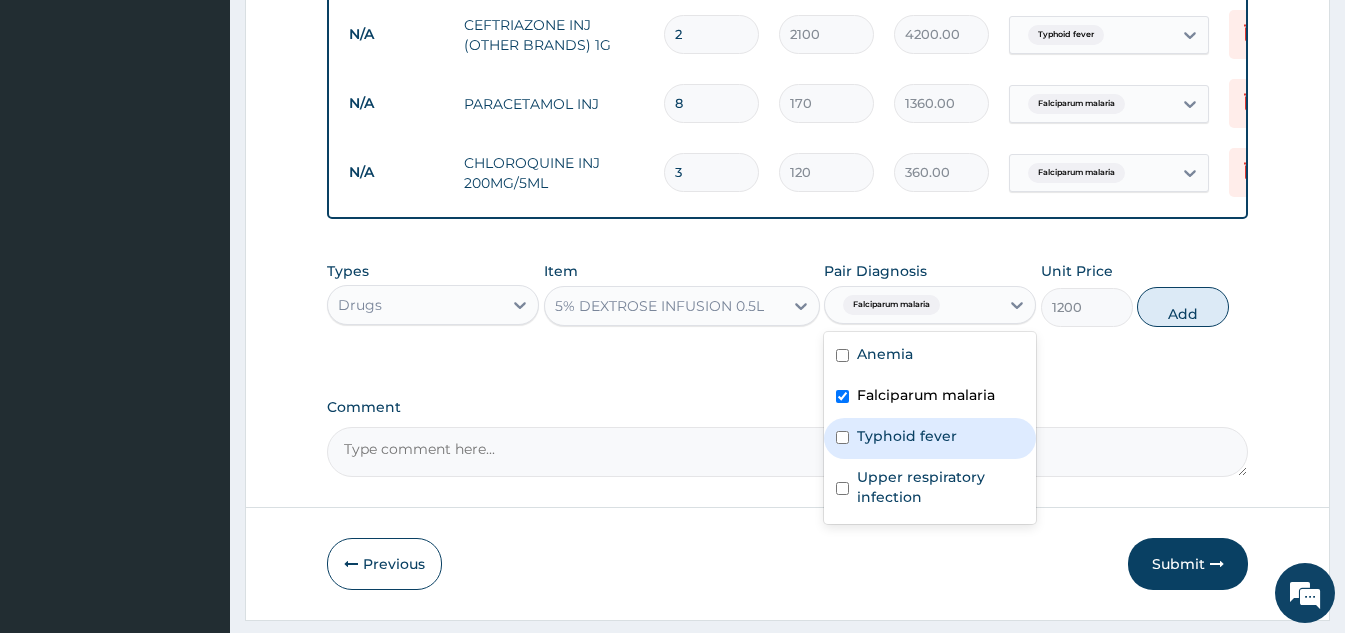 click on "Typhoid fever" at bounding box center (907, 436) 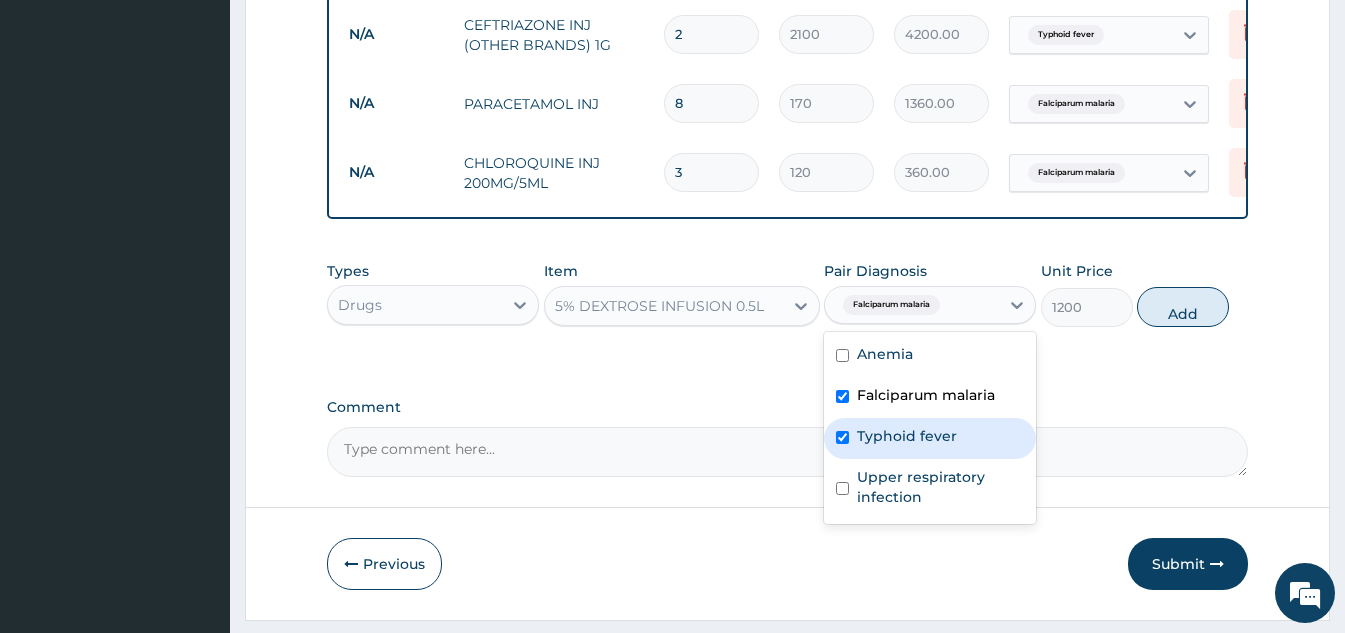 checkbox on "true" 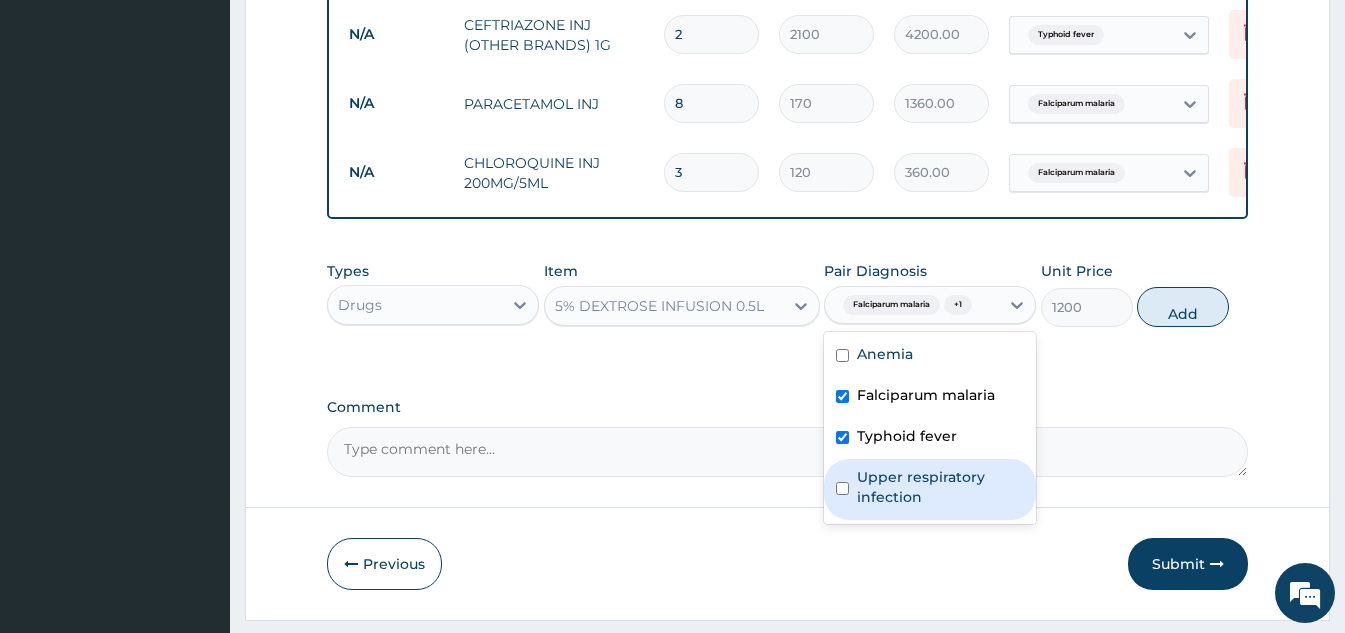 click on "Upper respiratory infection" at bounding box center (940, 487) 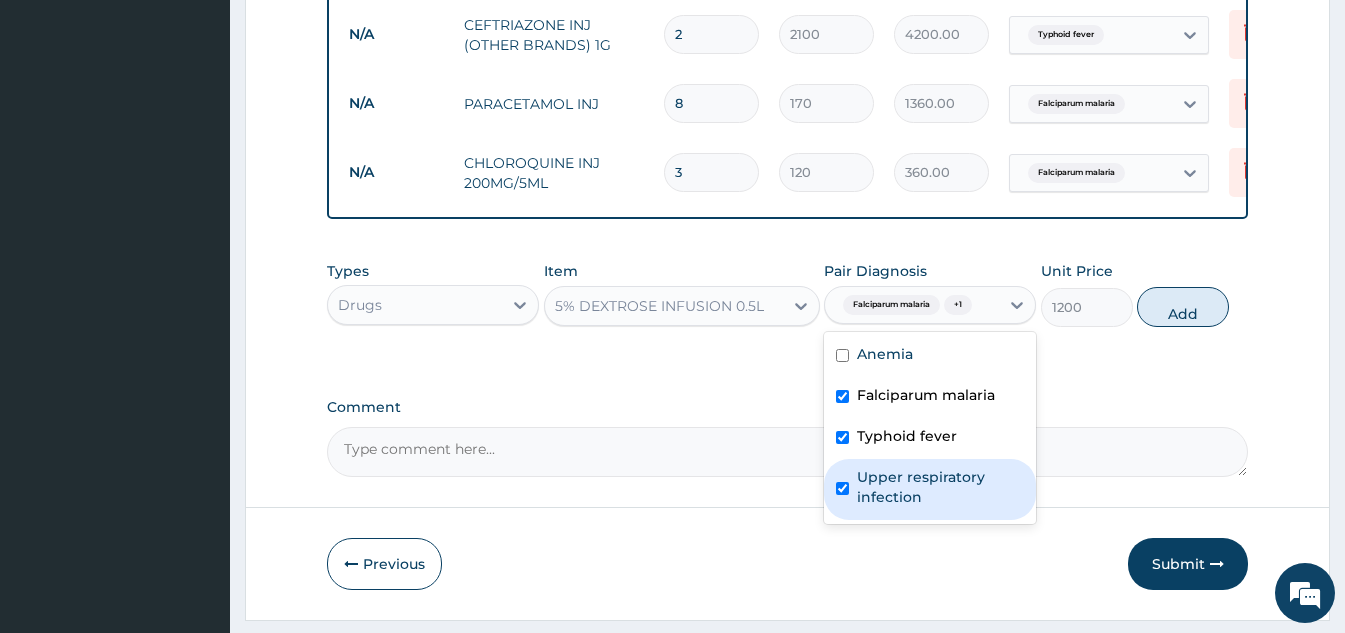 checkbox on "true" 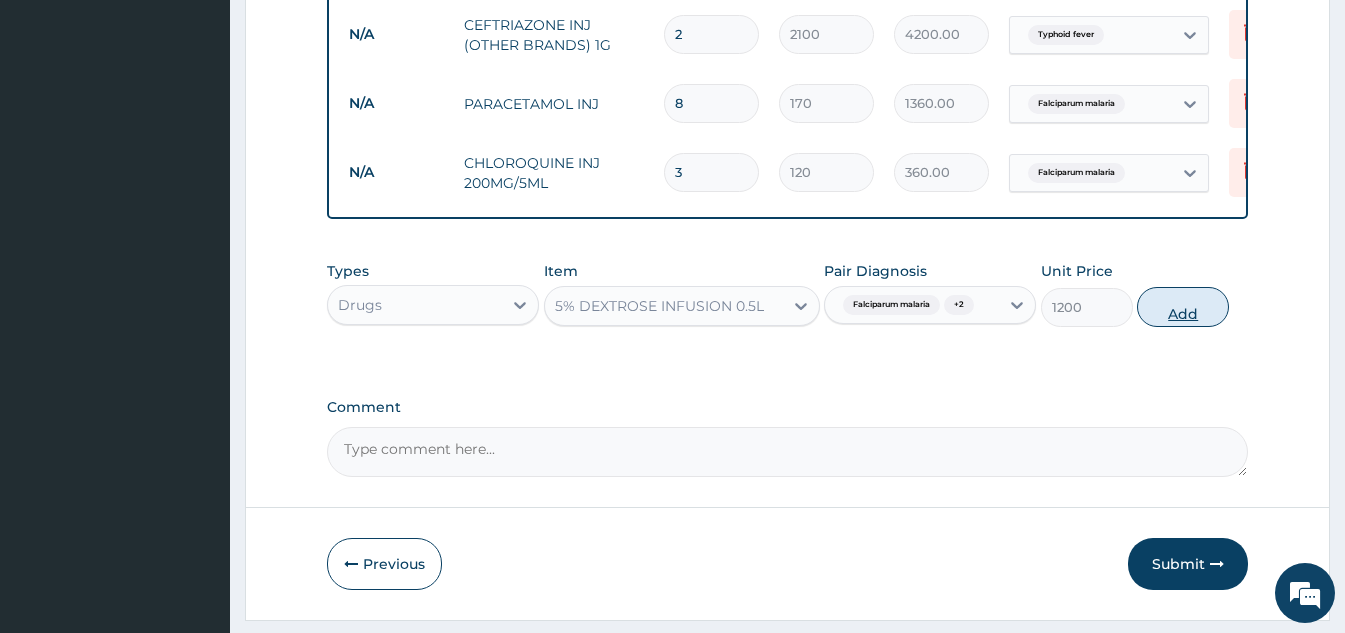 click on "Add" at bounding box center (1183, 307) 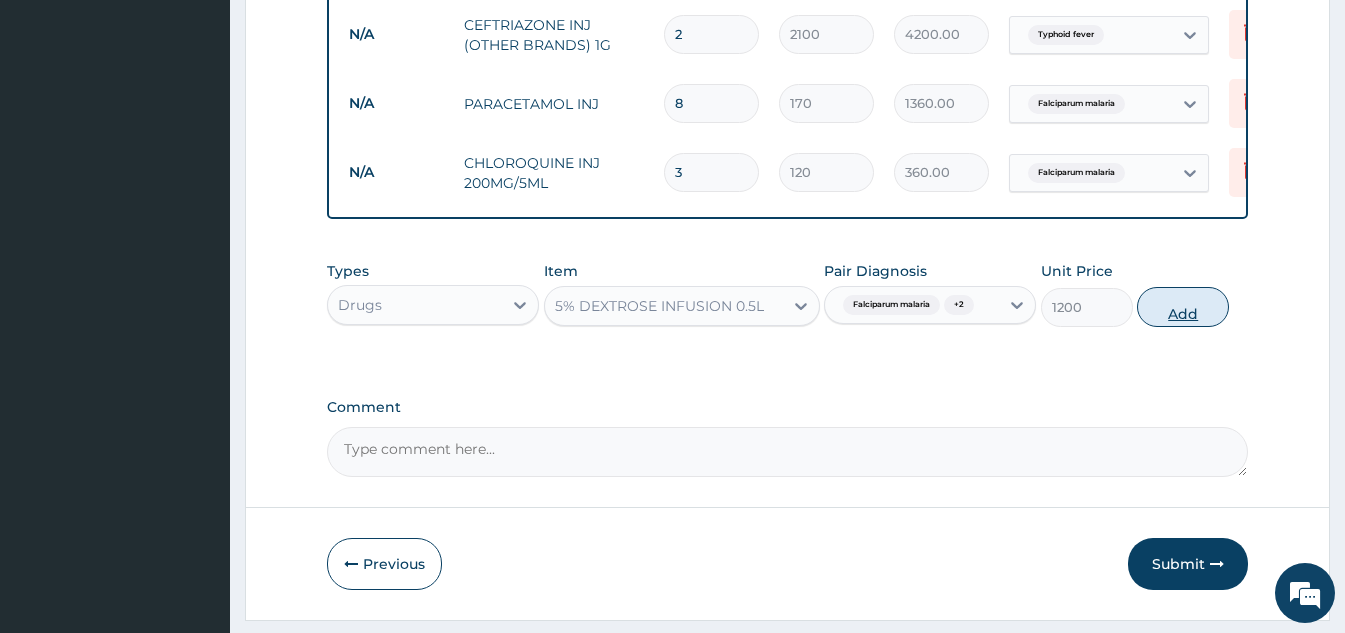 type on "0" 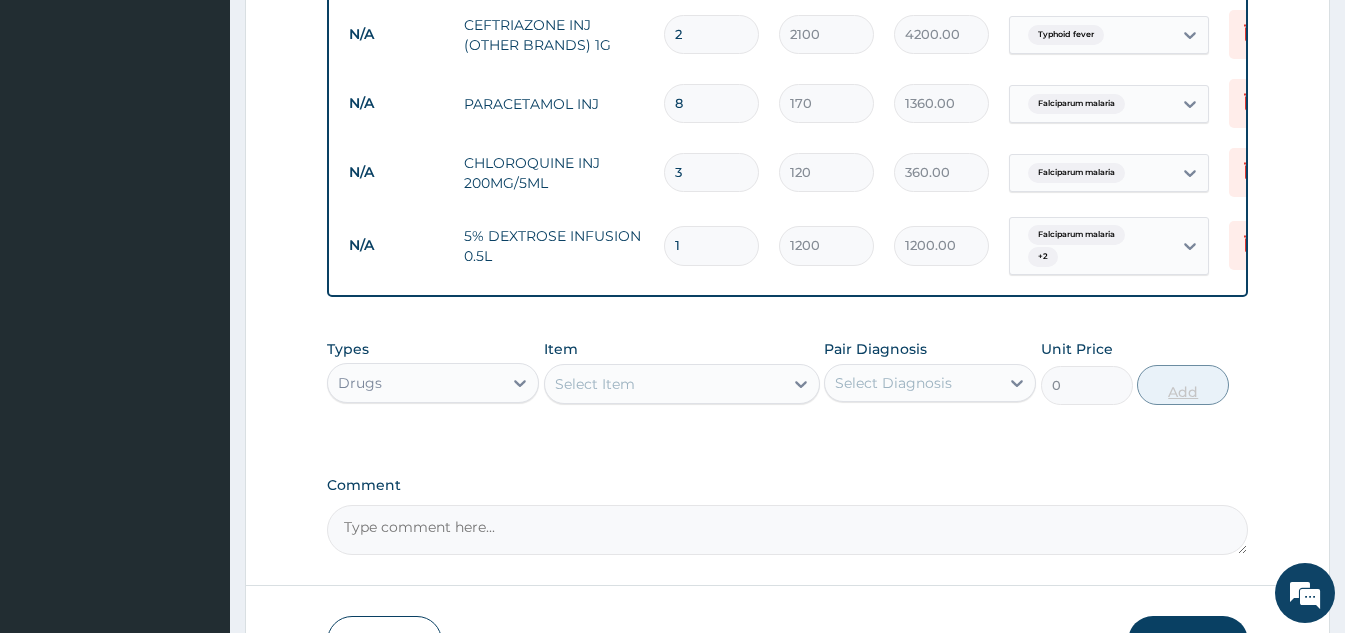 type 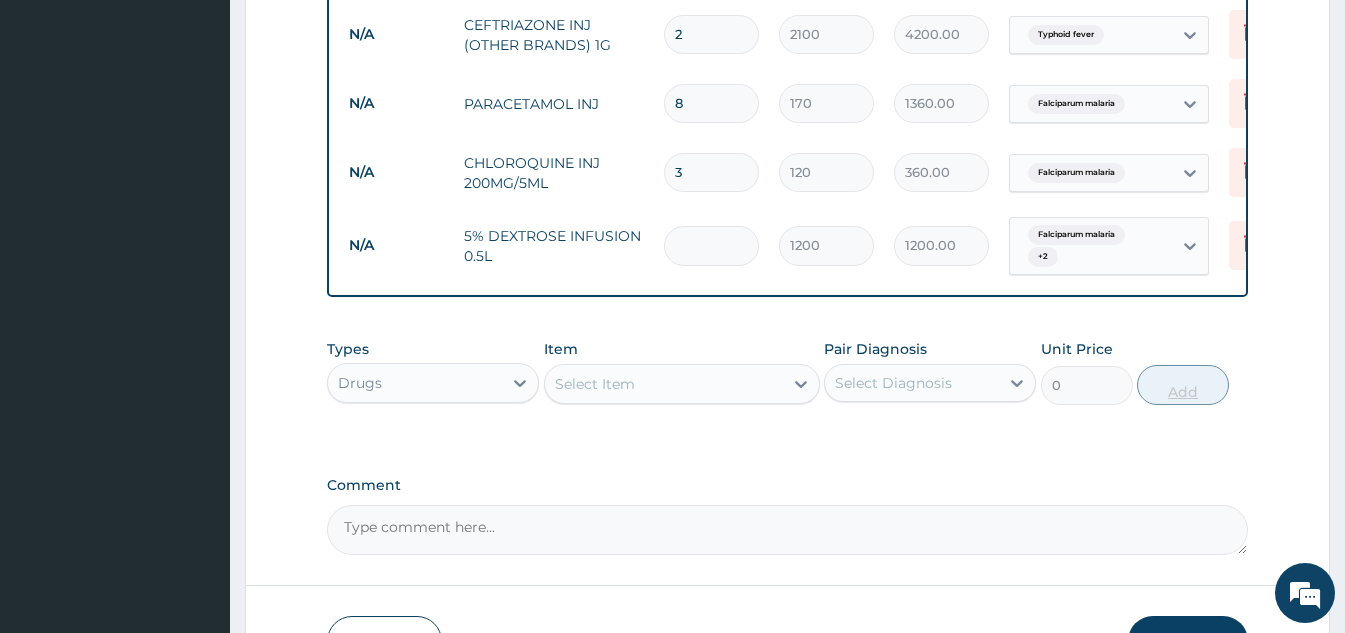 type on "0.00" 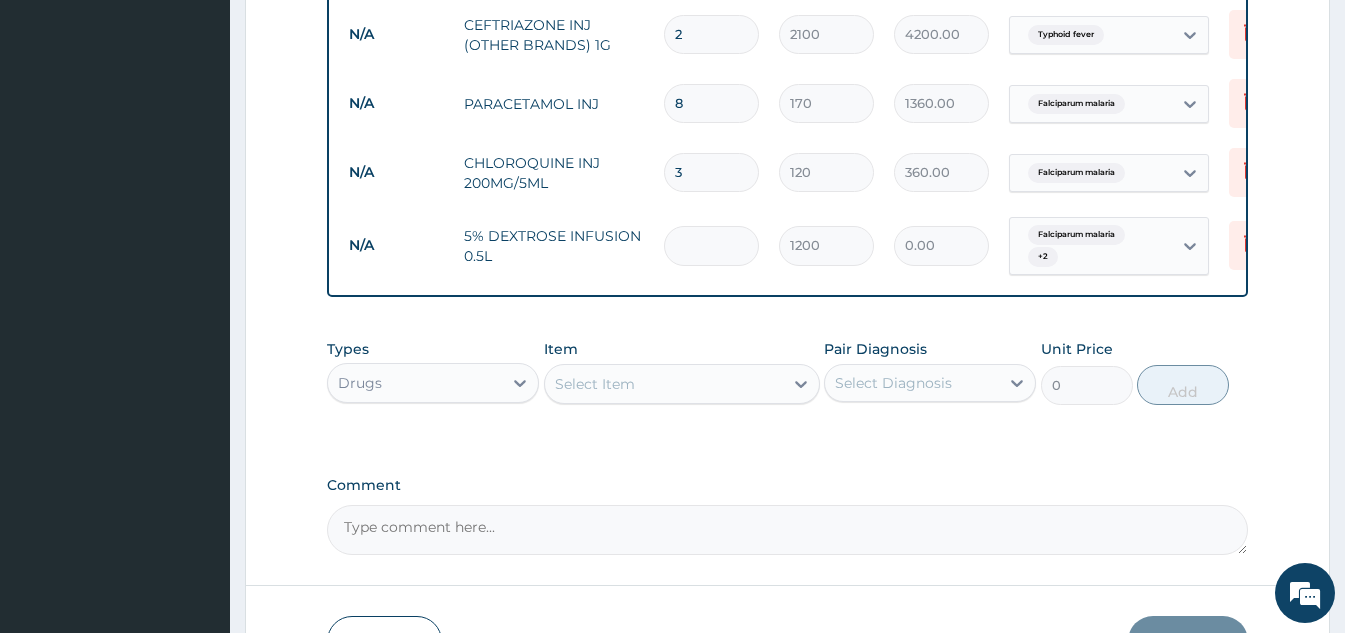 type on "3" 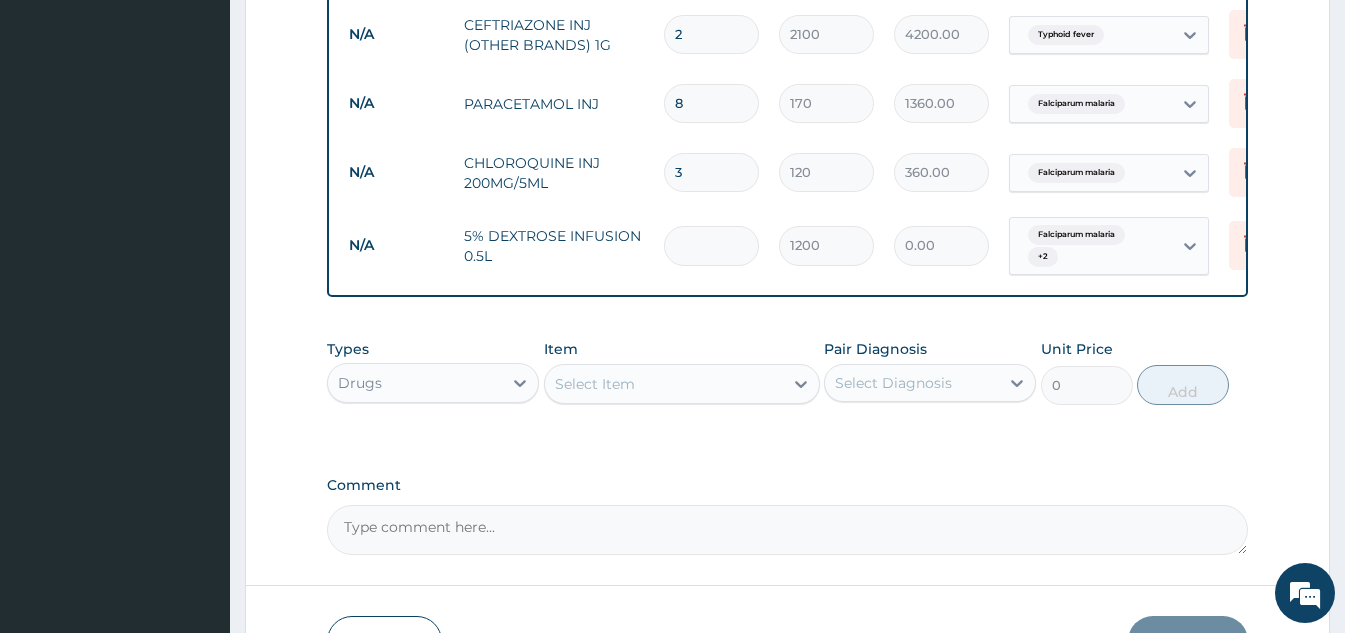type on "3600.00" 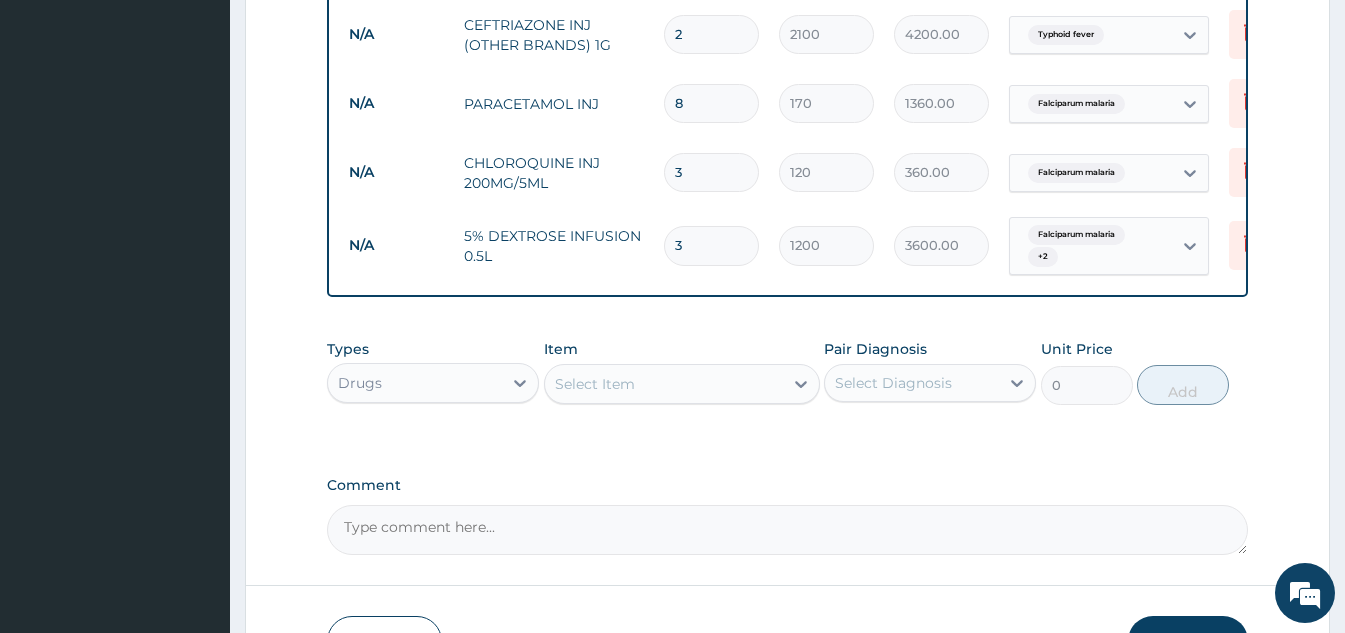 type on "3" 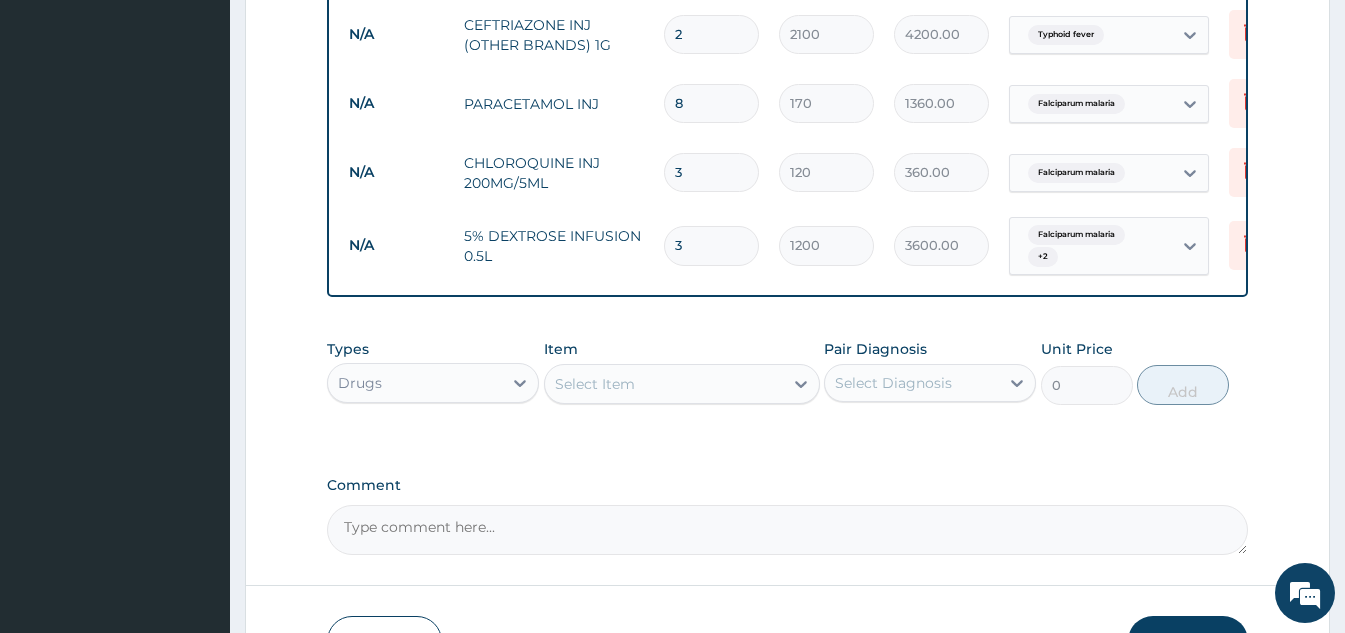 click on "Select Item" at bounding box center (595, 384) 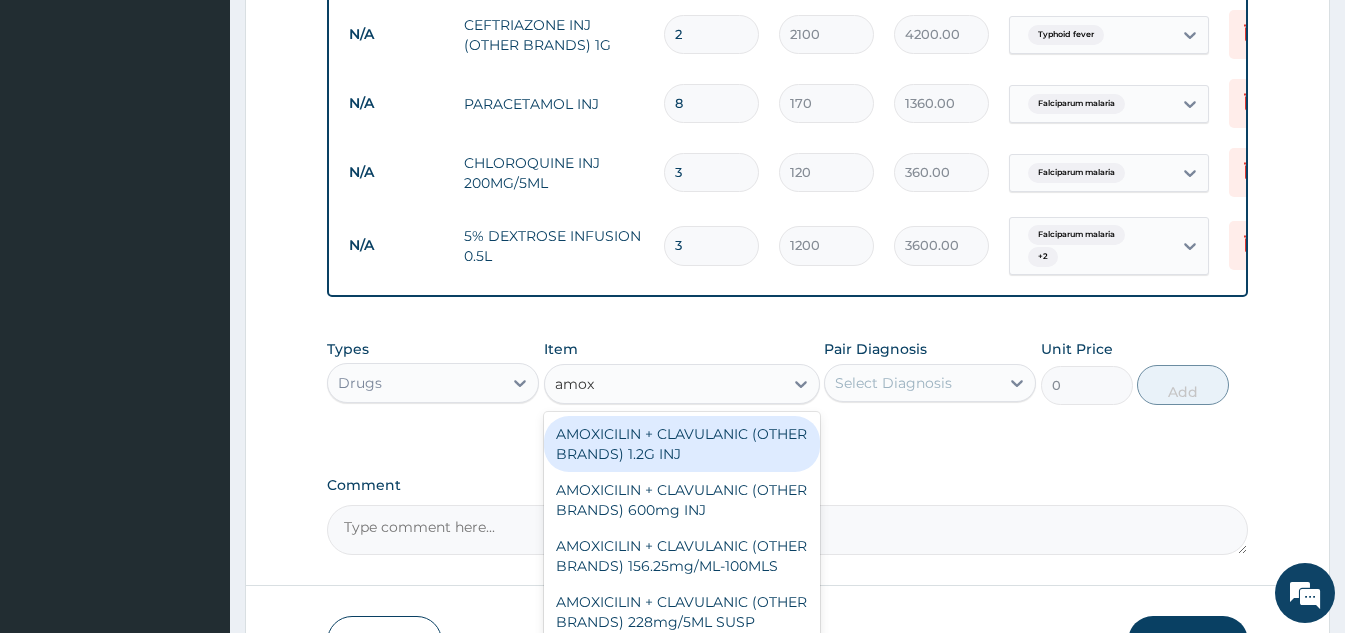 type on "amoxy" 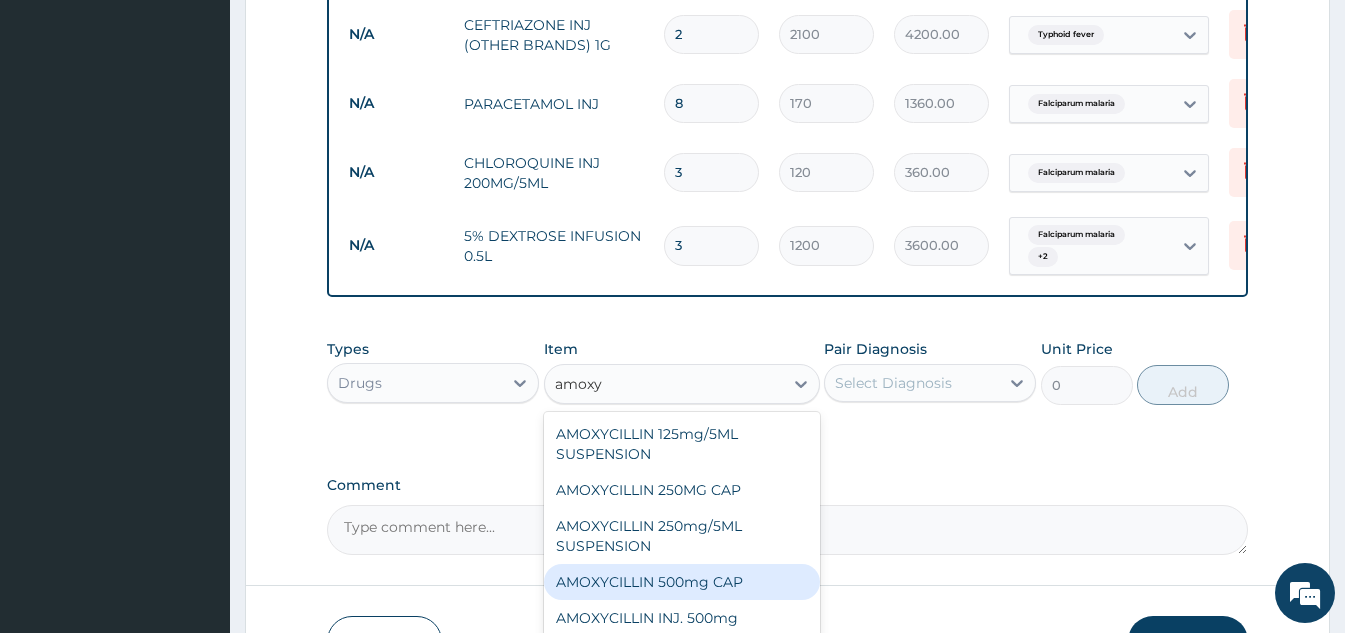click on "AMOXYCILLIN 500mg CAP" at bounding box center [682, 582] 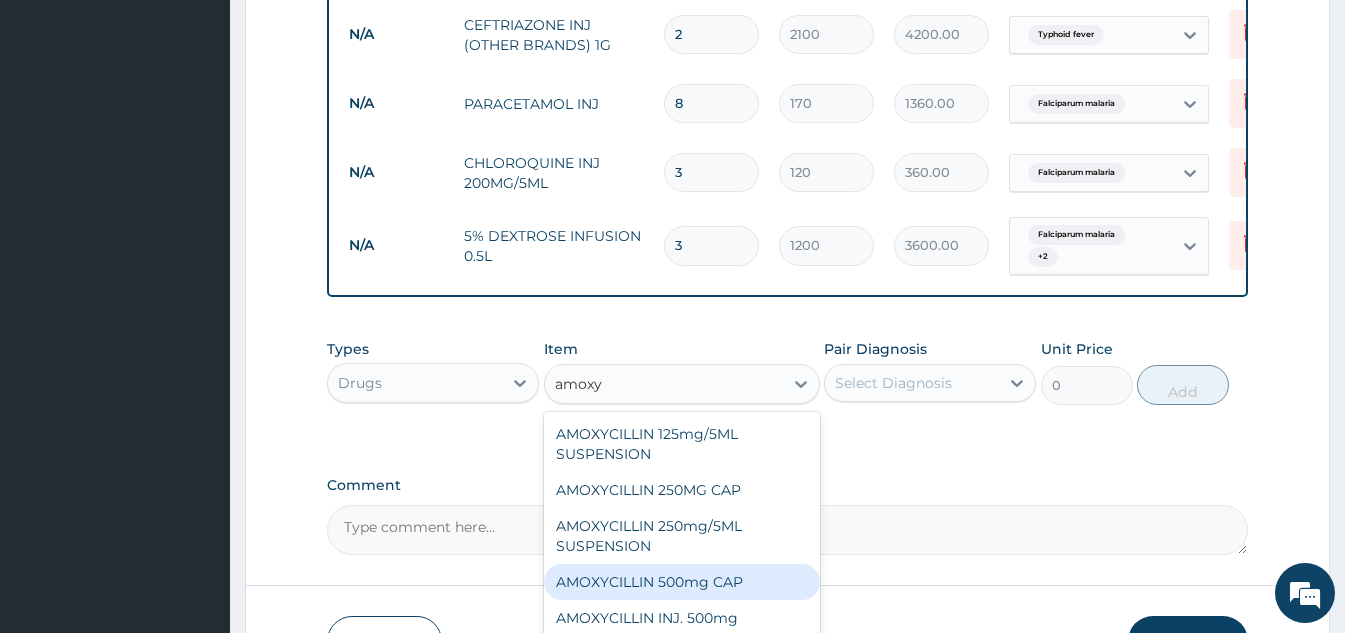 type 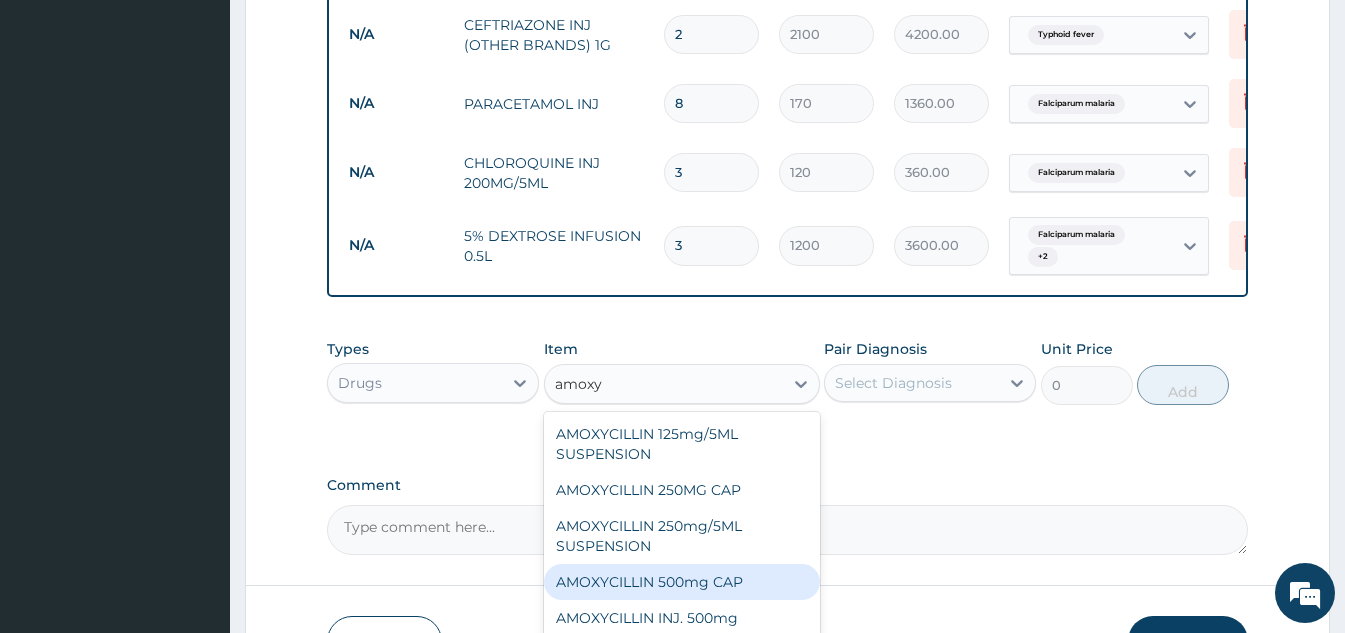 type on "30" 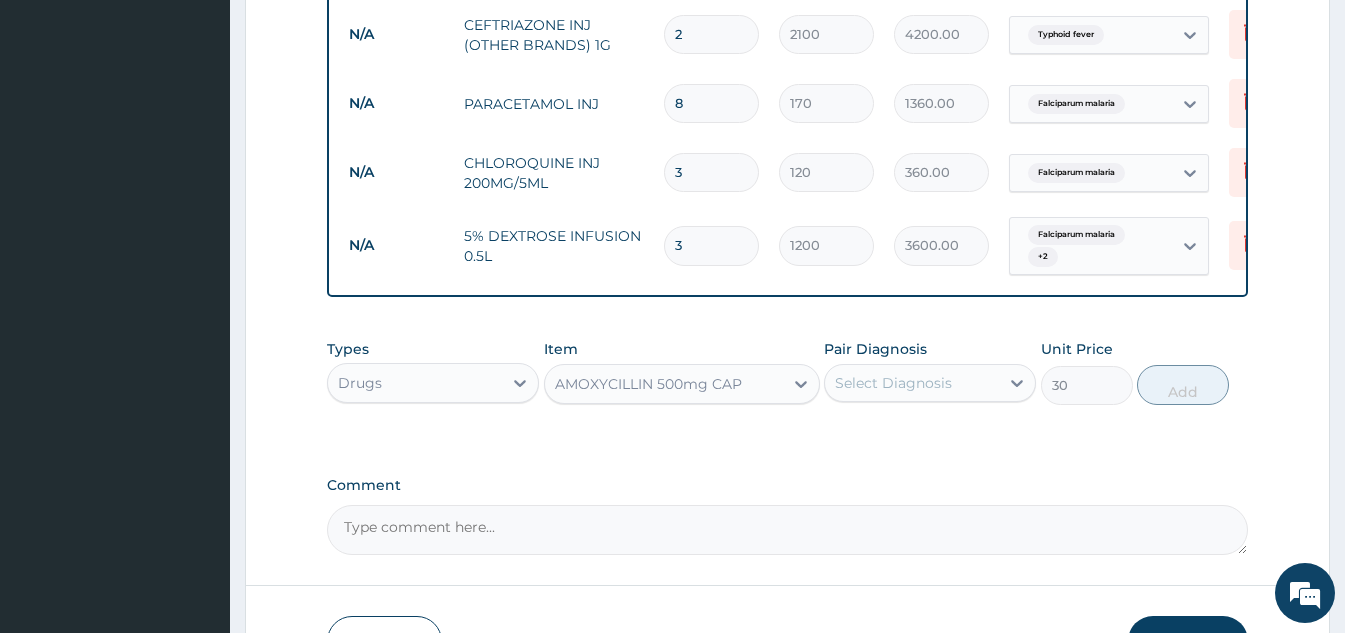 click on "Select Diagnosis" at bounding box center [893, 383] 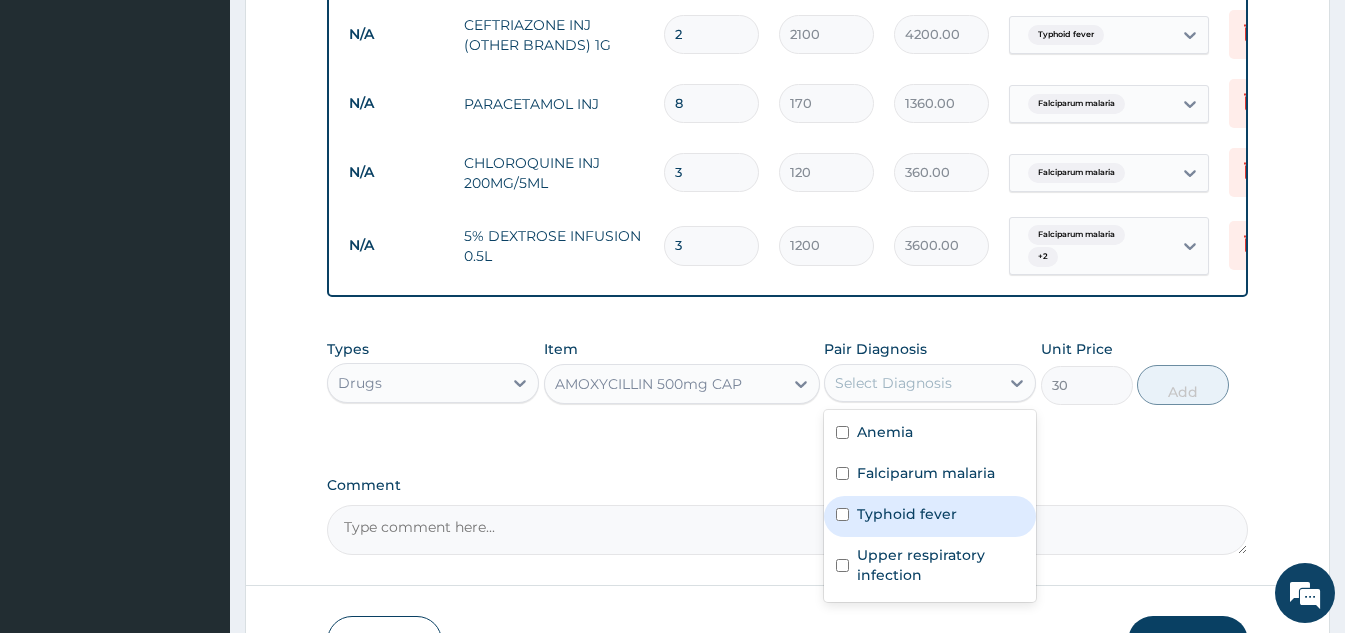 click on "Typhoid fever" at bounding box center [907, 514] 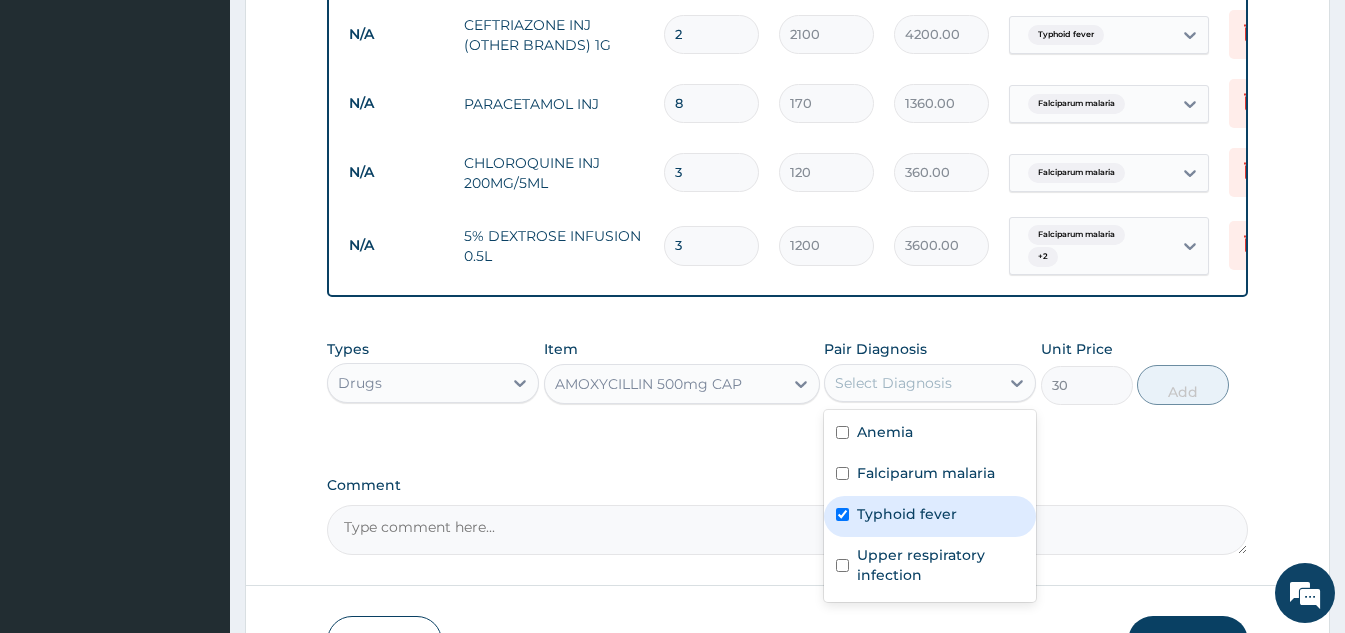 checkbox on "true" 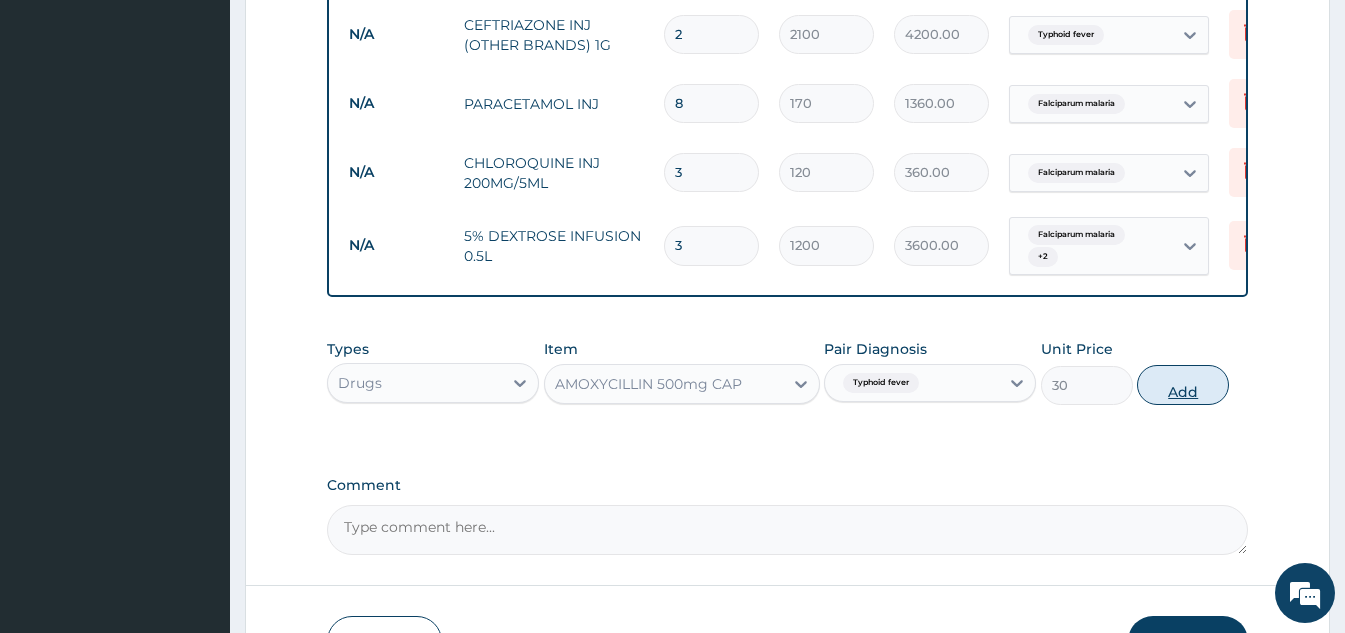 click on "Add" at bounding box center (1183, 385) 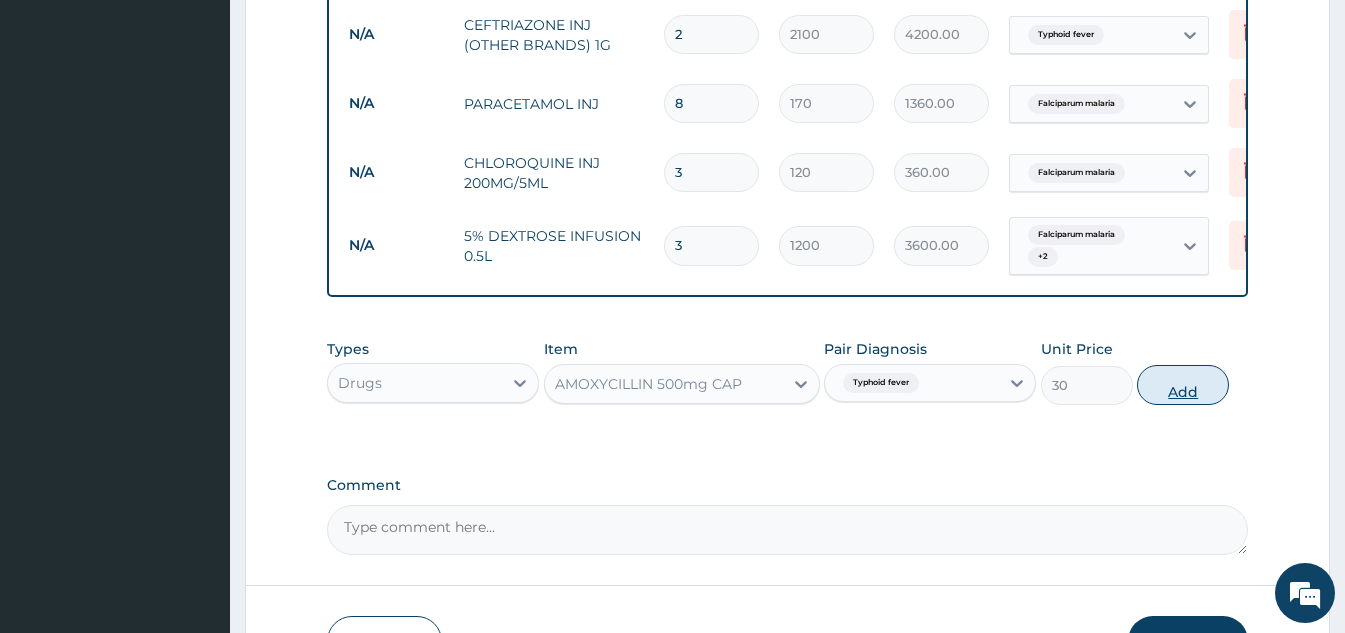 type on "0" 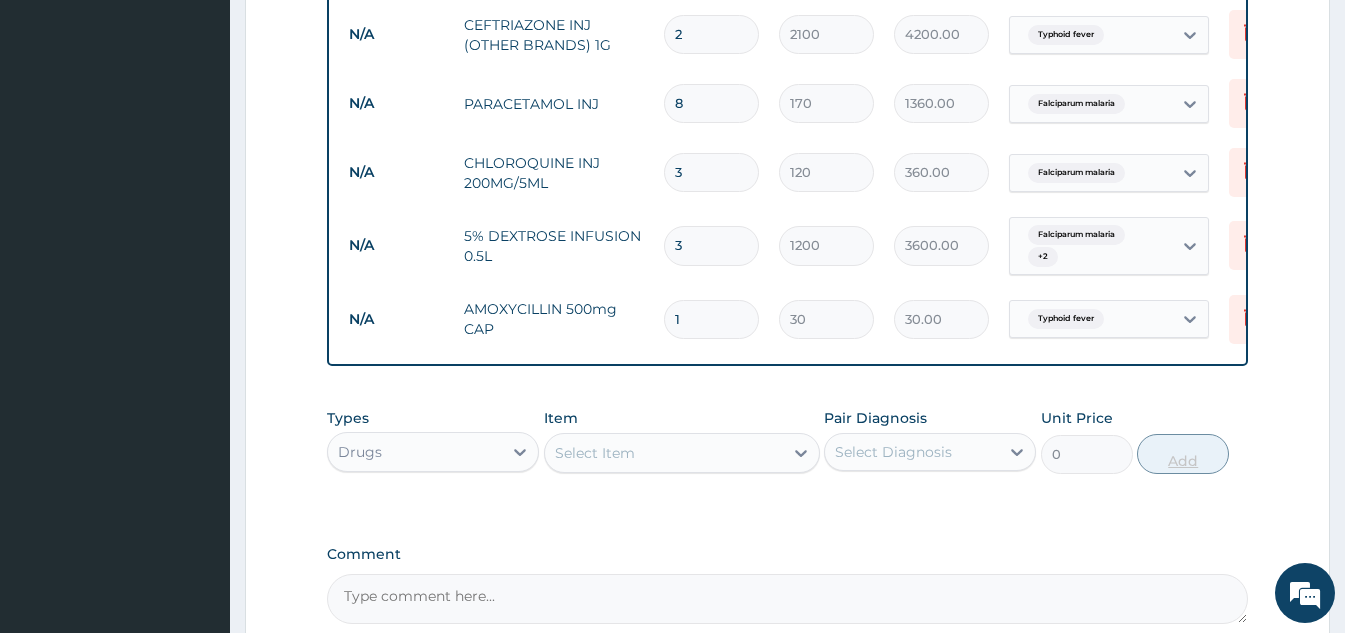 type 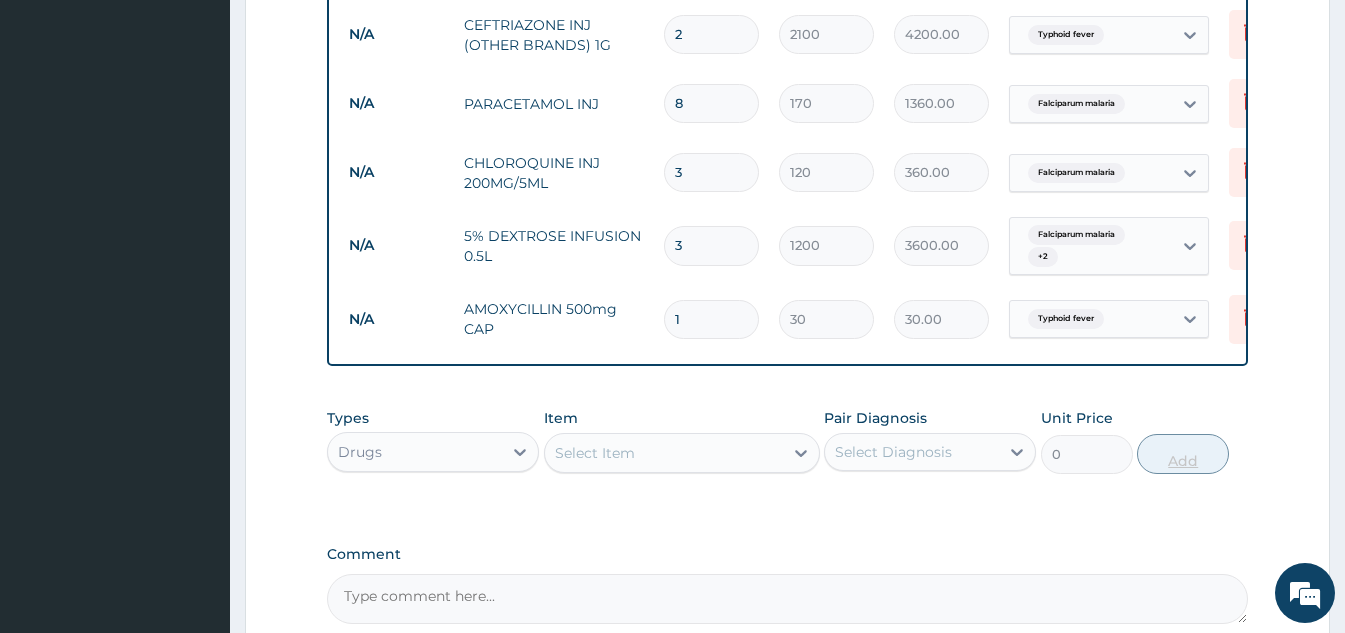 type on "0.00" 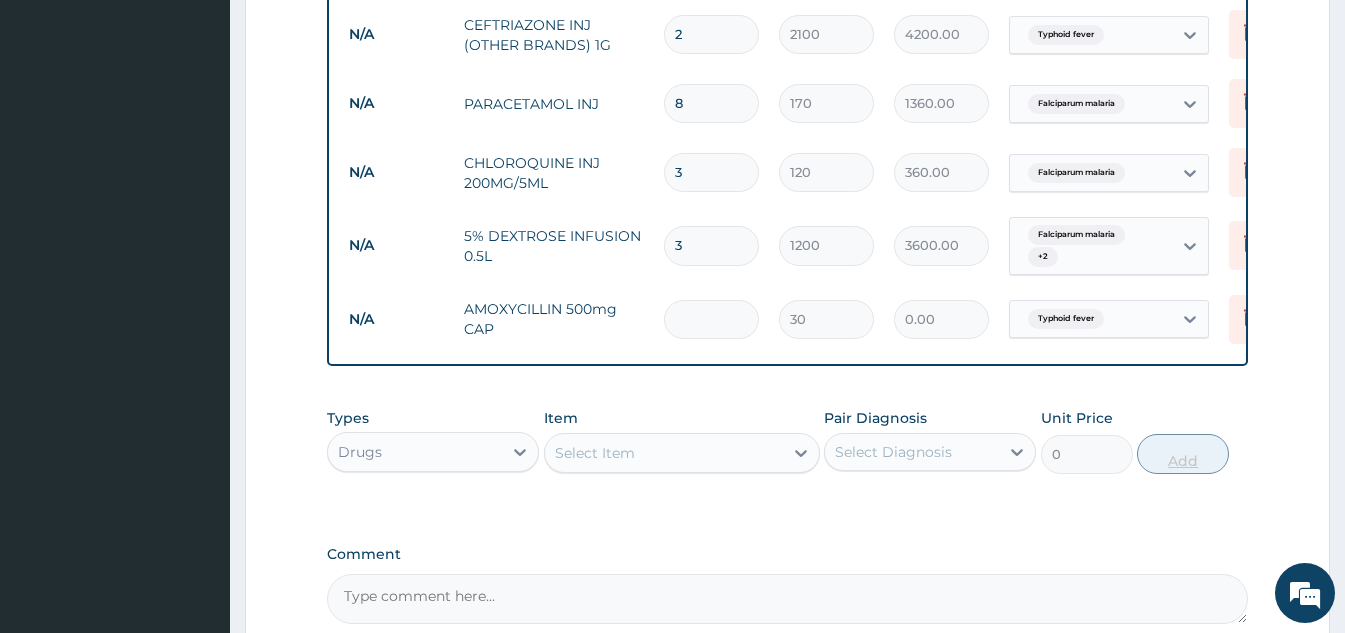 type on "8" 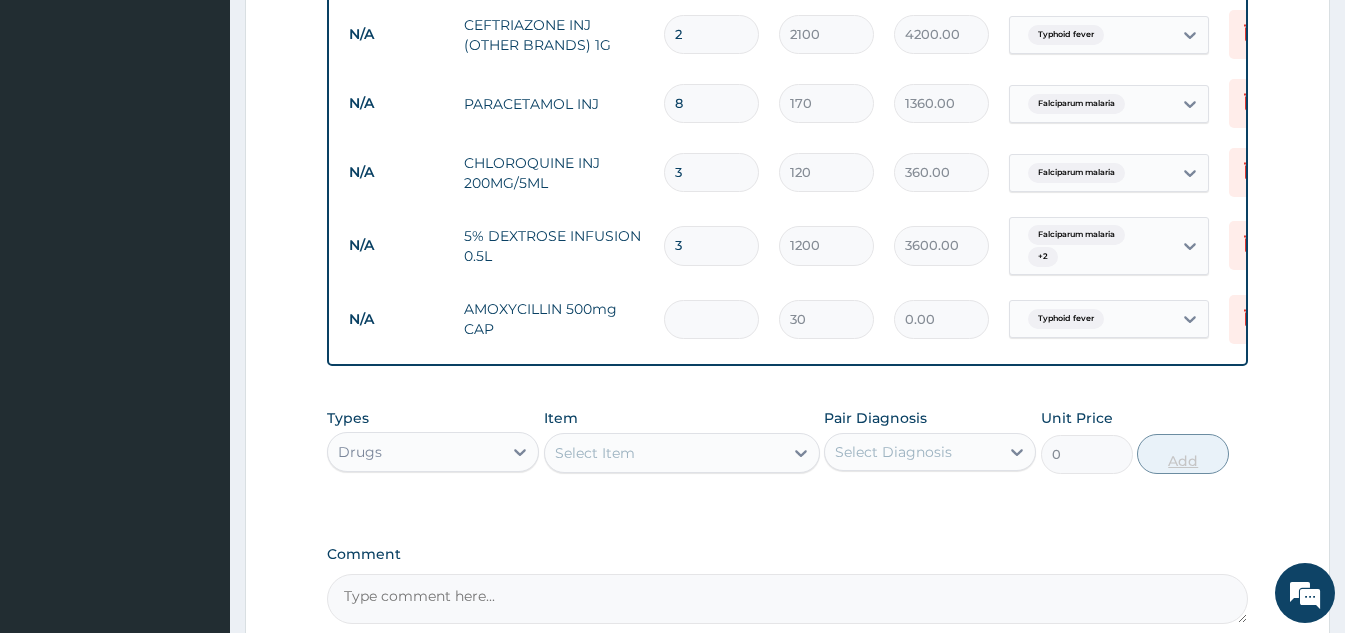 type on "240.00" 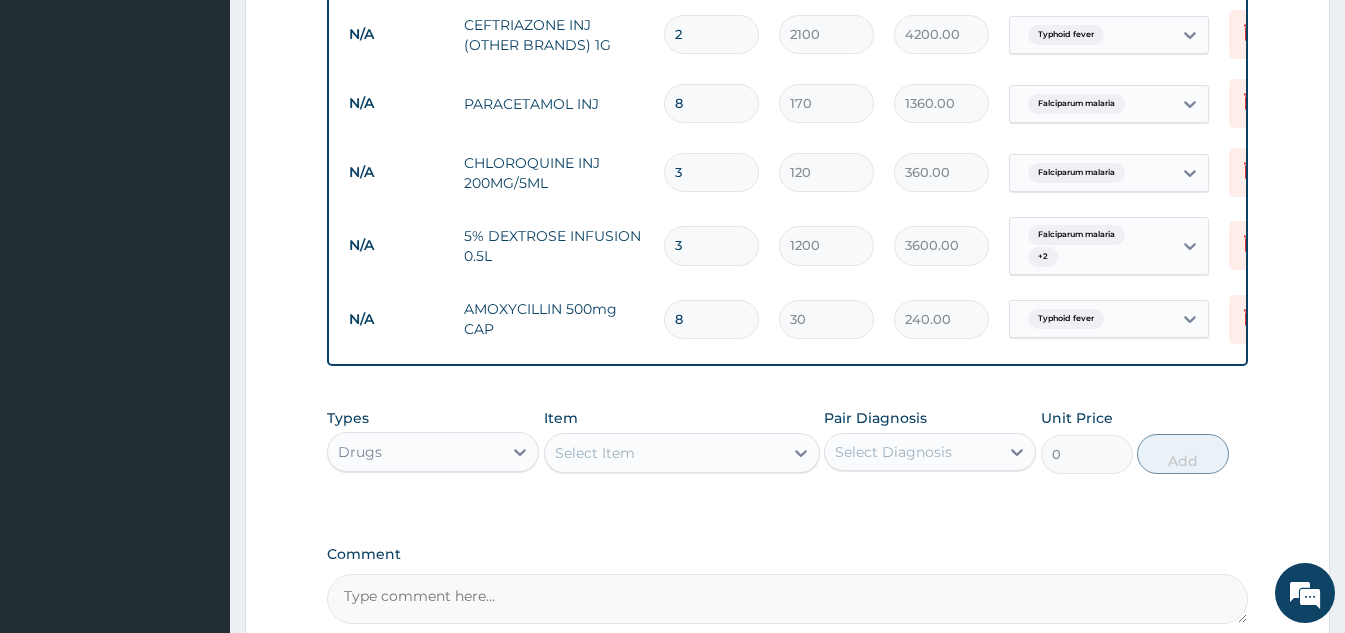 type on "8" 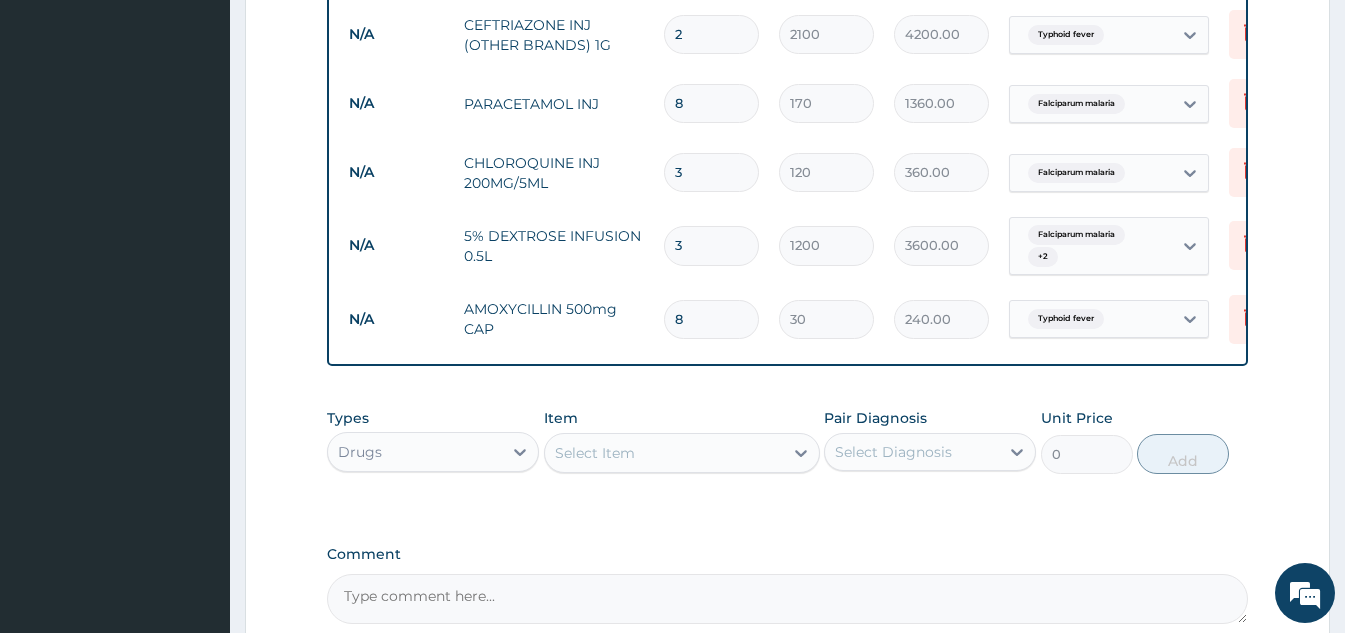 click on "Select Item" at bounding box center (664, 453) 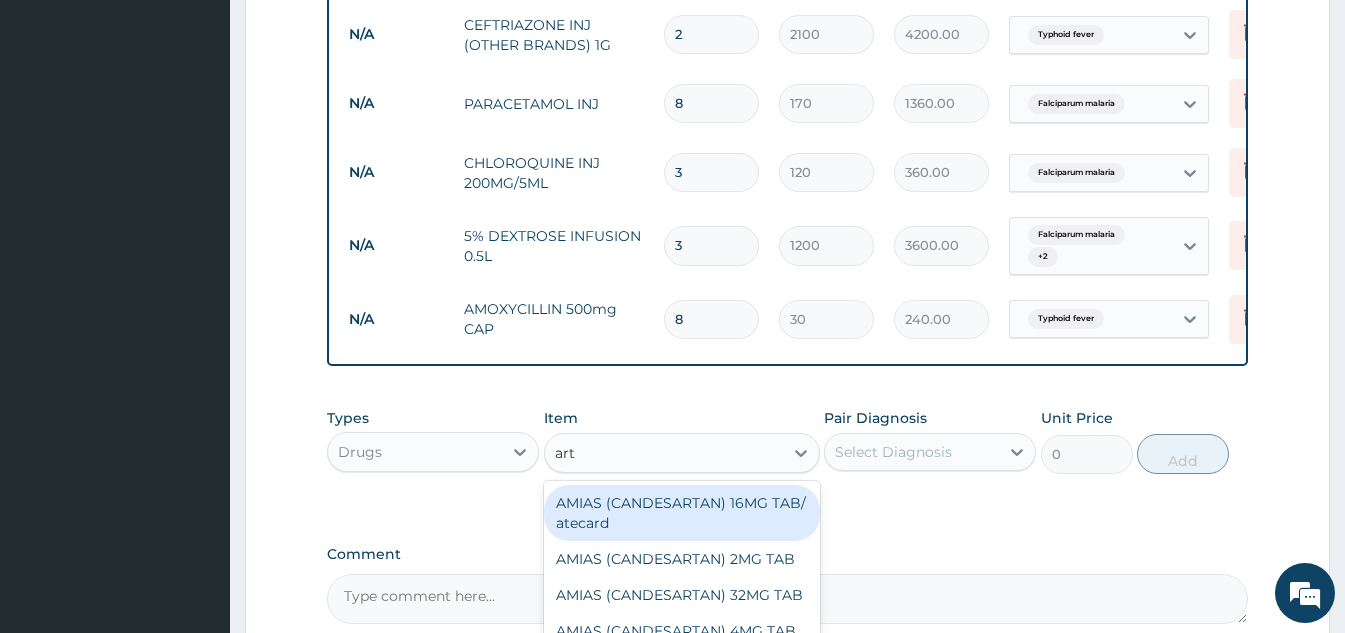type on "arte" 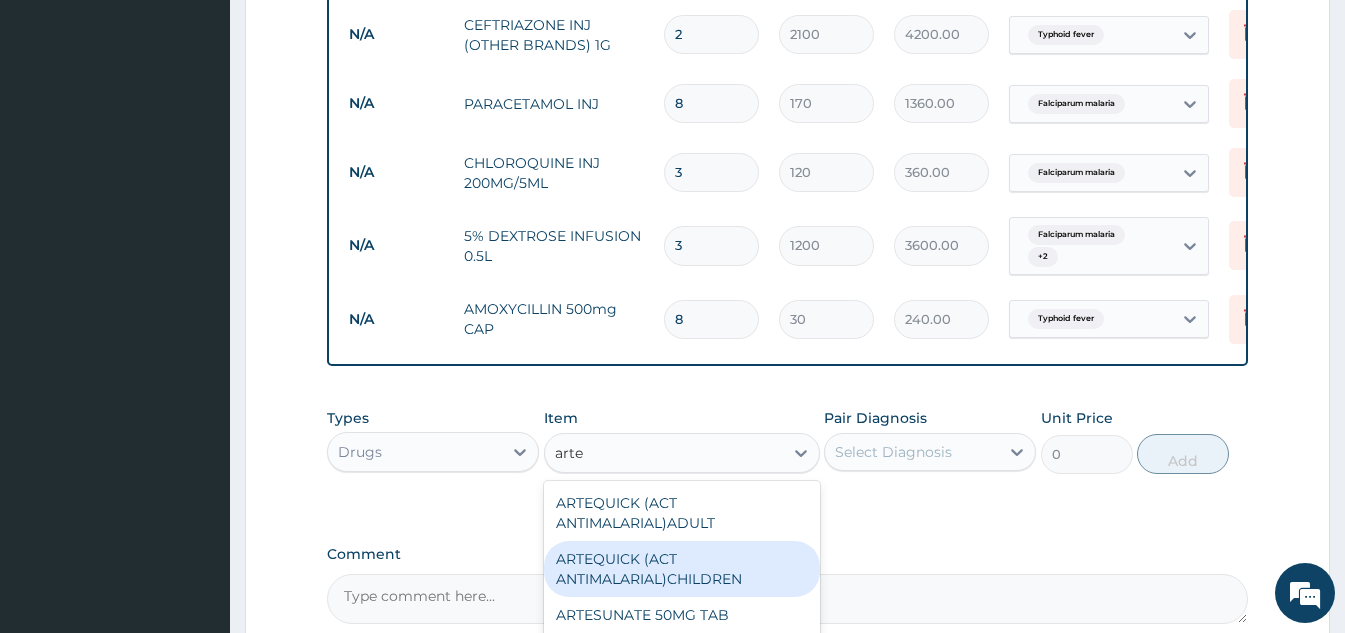 click on "ARTEQUICK (ACT ANTIMALARIAL)CHILDREN" at bounding box center (682, 569) 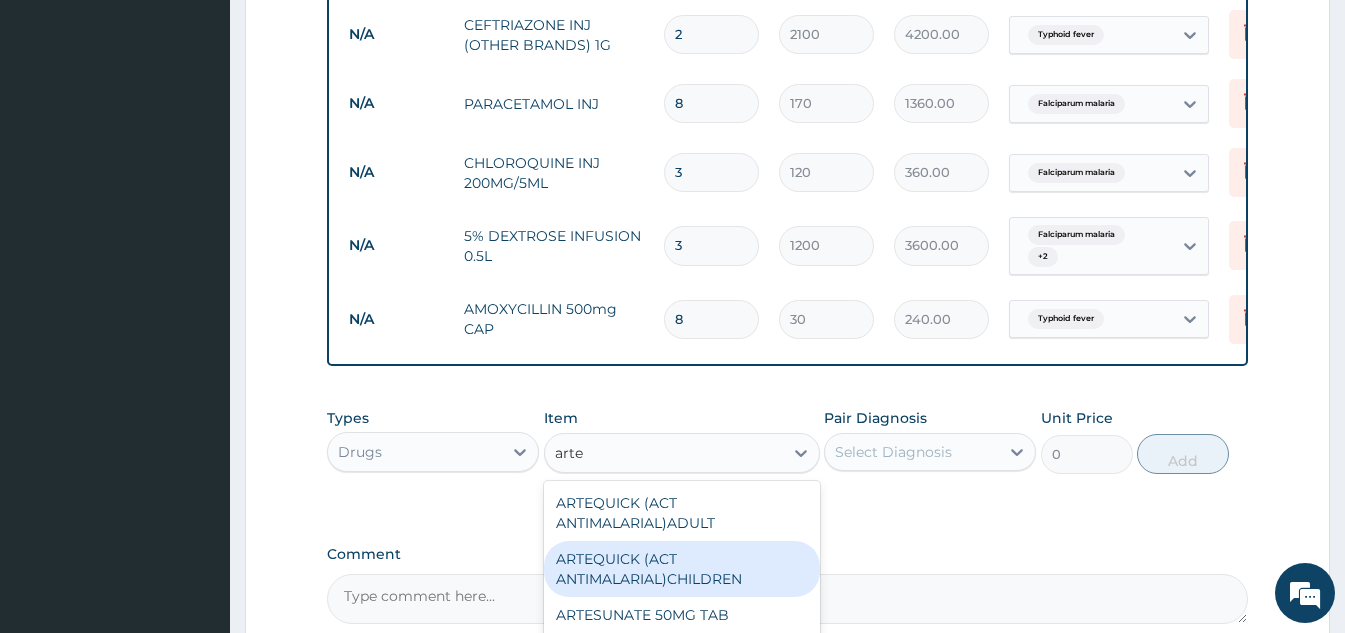 type 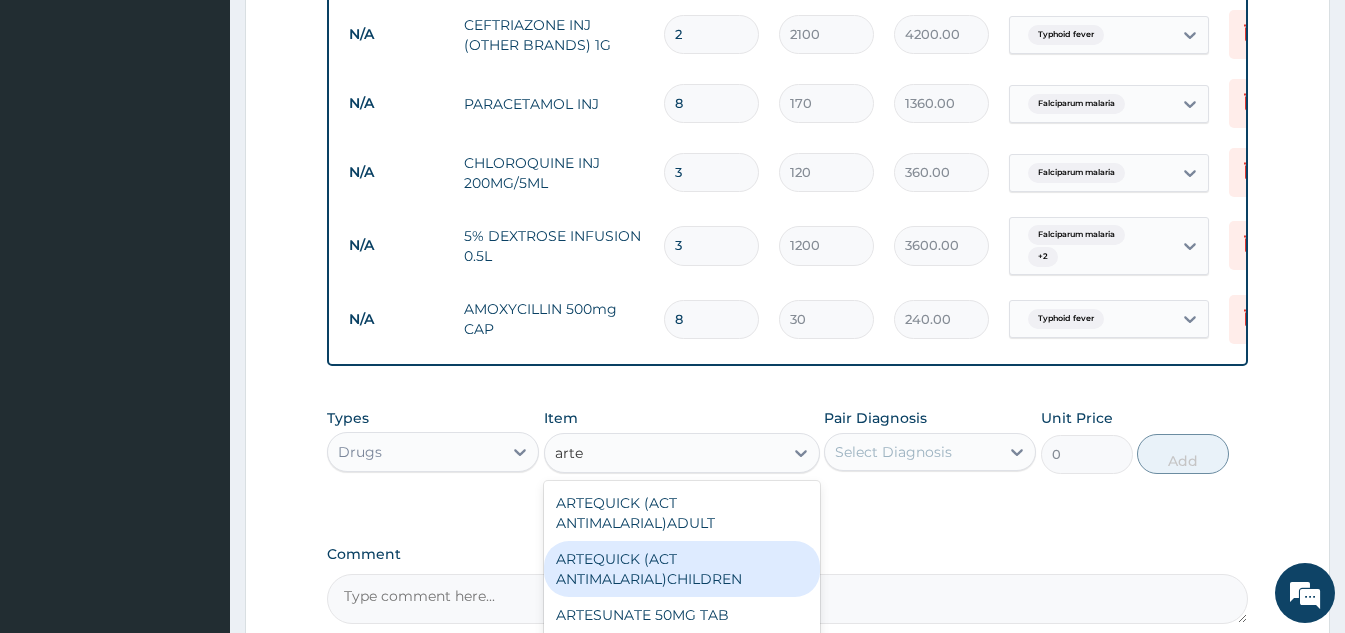 type on "1750" 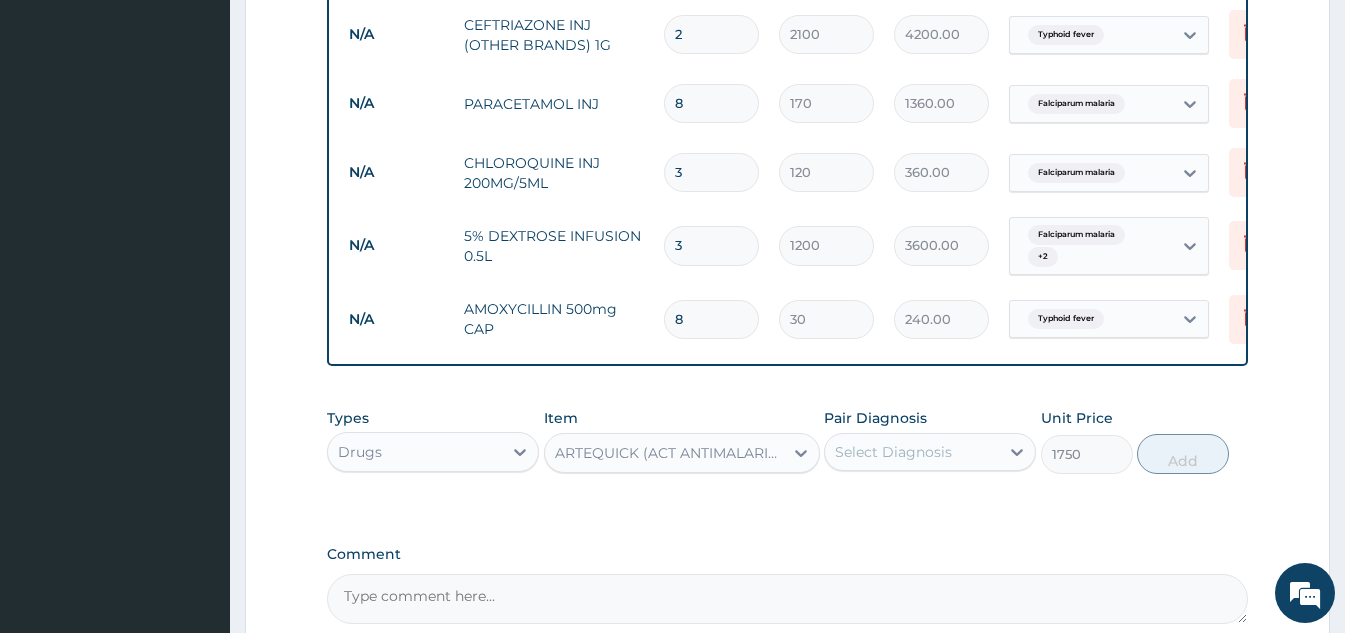 click on "Select Diagnosis" at bounding box center [893, 452] 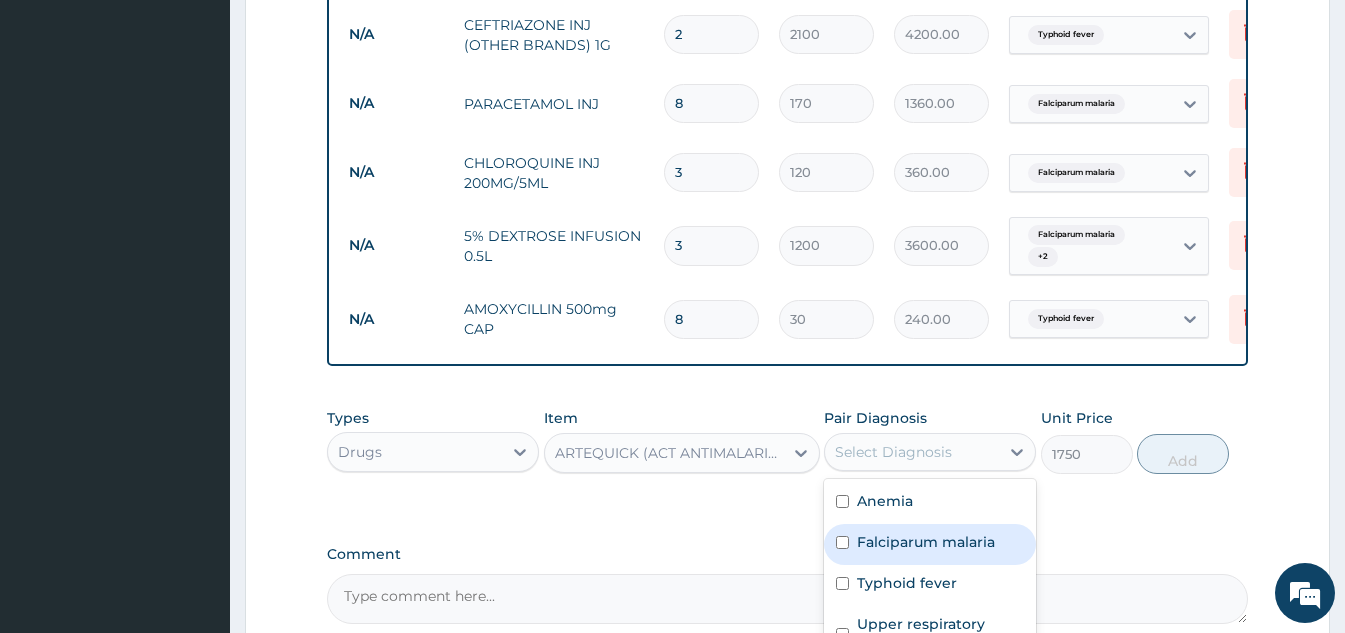 click on "Falciparum malaria" at bounding box center (930, 544) 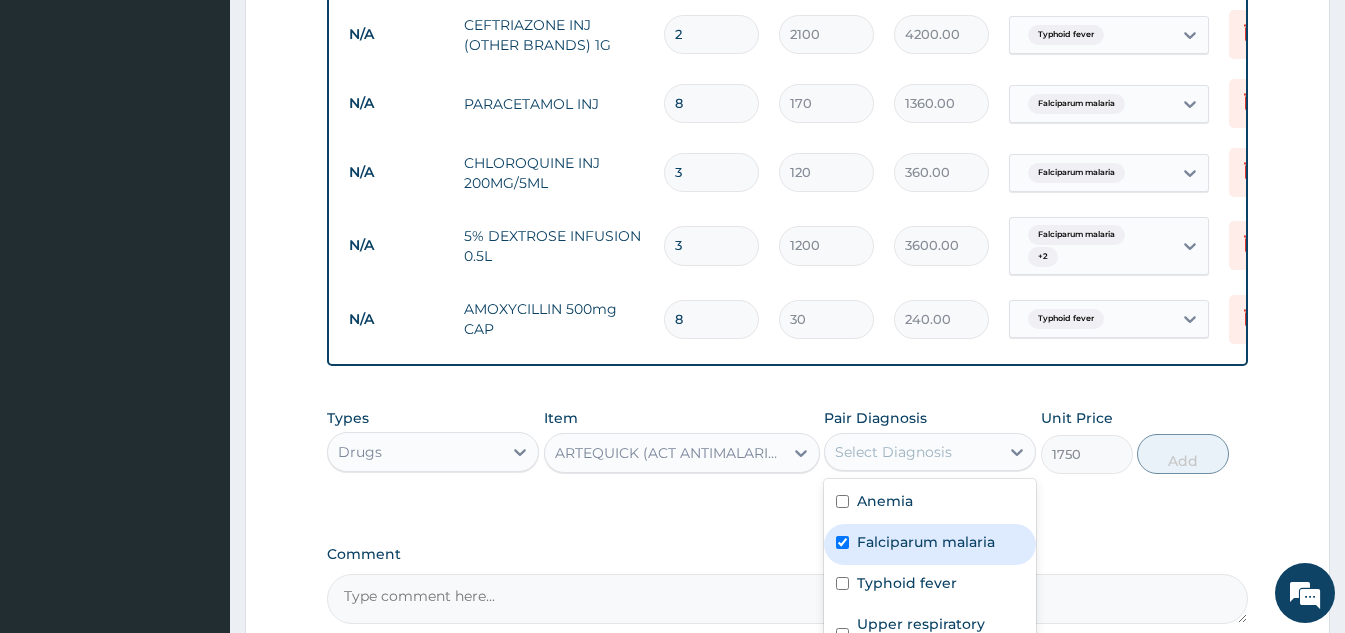 checkbox on "true" 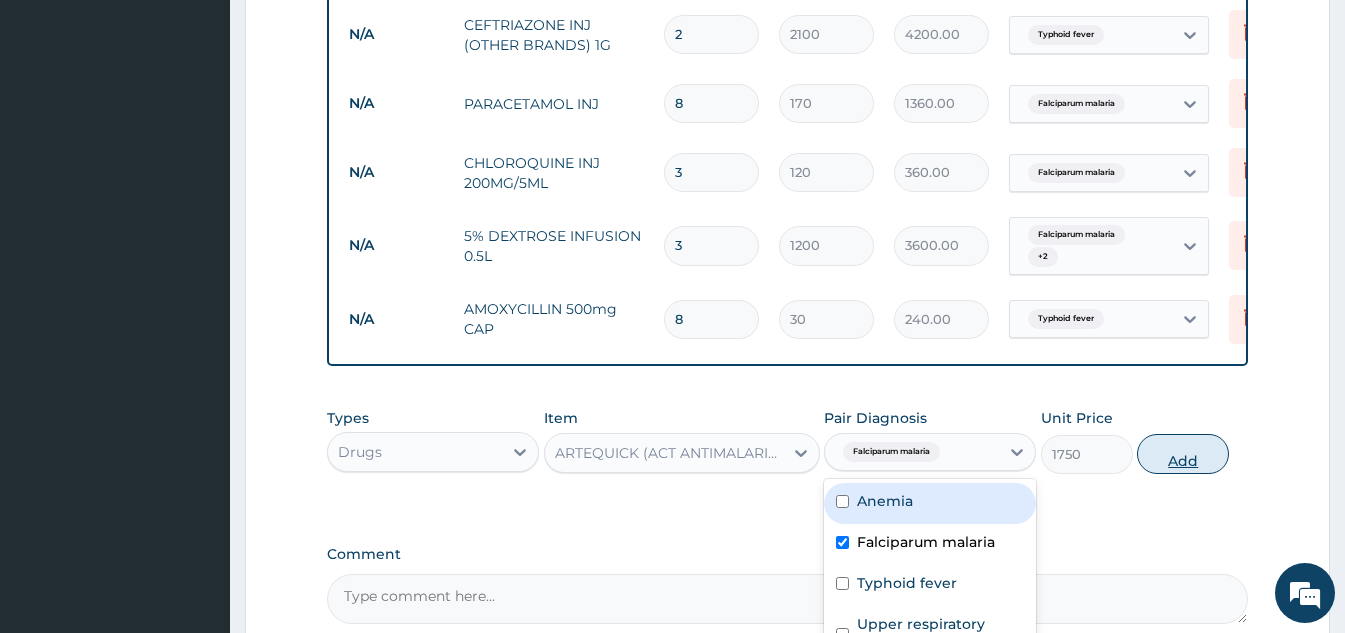 click on "Add" at bounding box center (1183, 454) 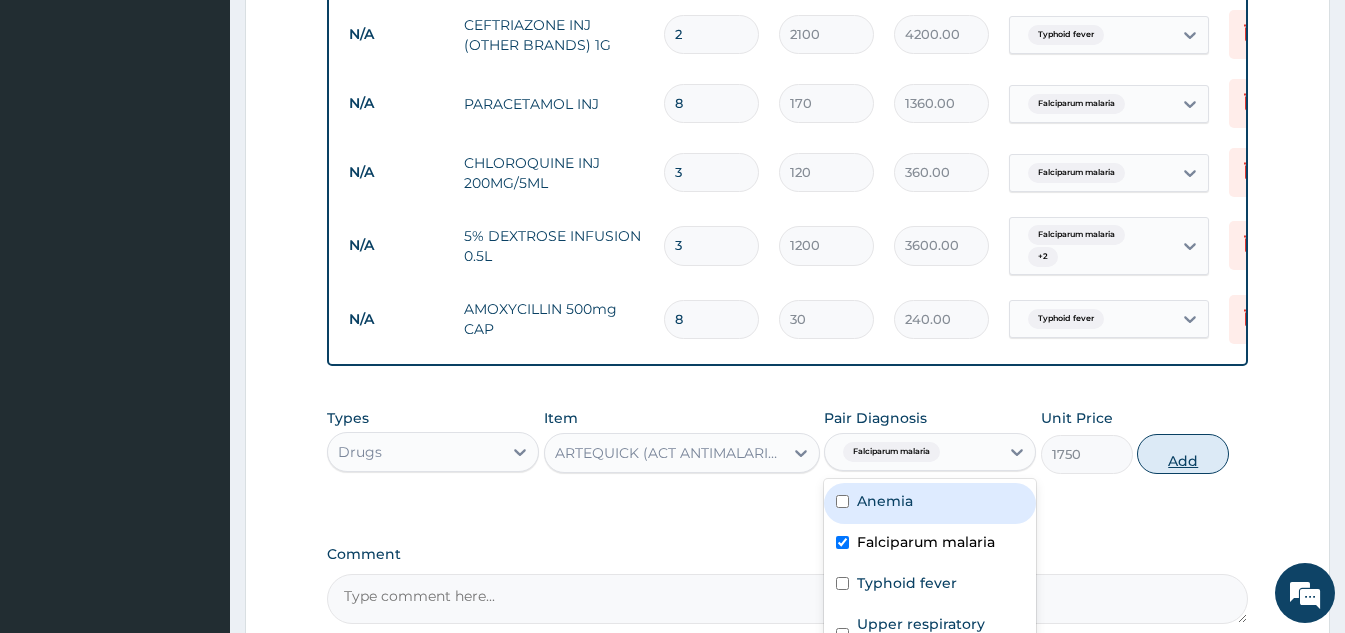 type on "0" 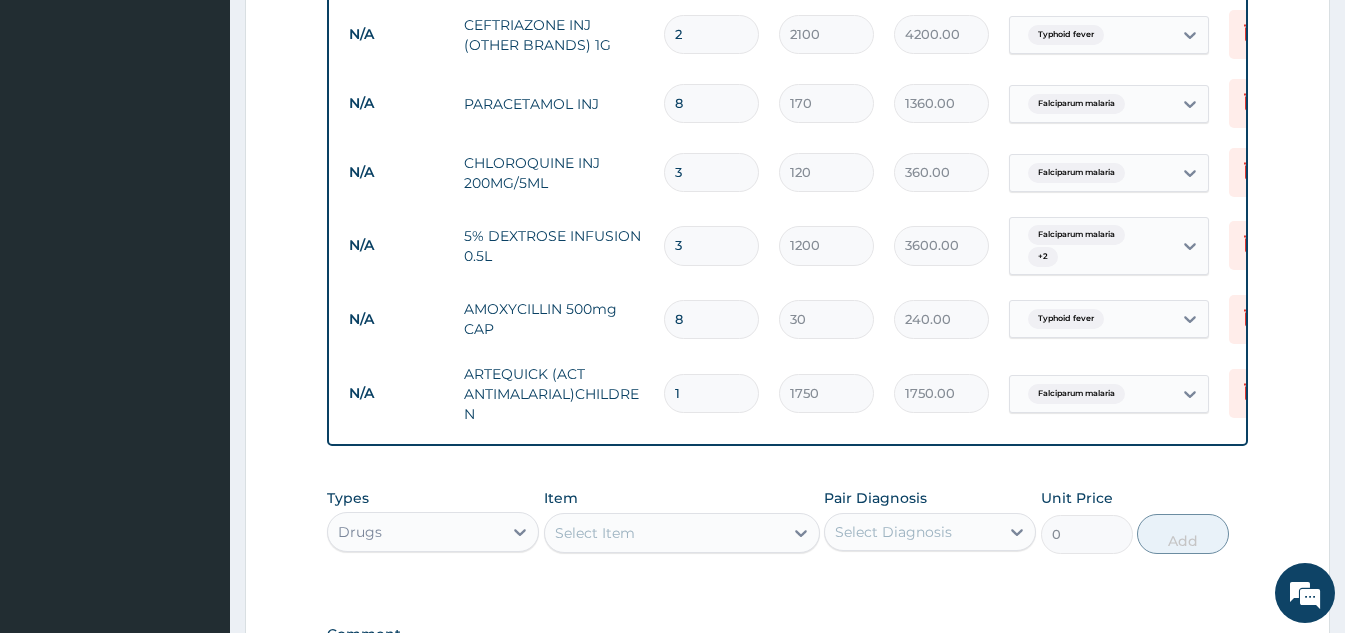 scroll, scrollTop: 1447, scrollLeft: 0, axis: vertical 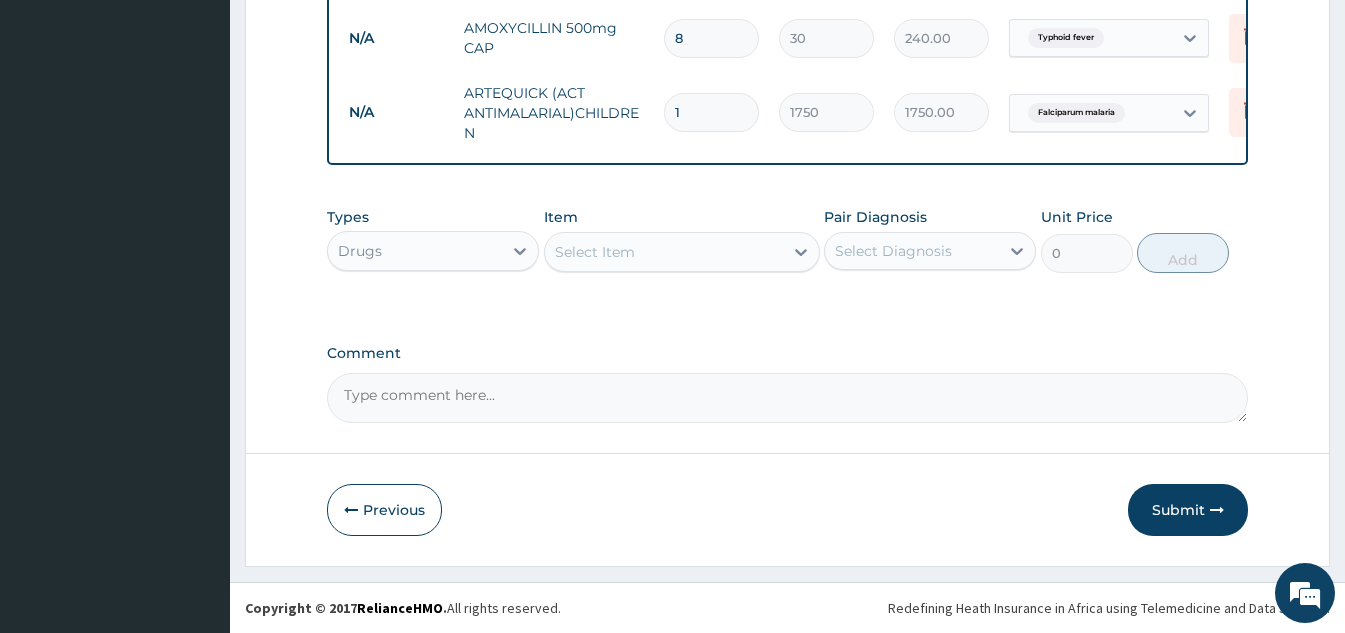 click on "Select Item" at bounding box center (664, 252) 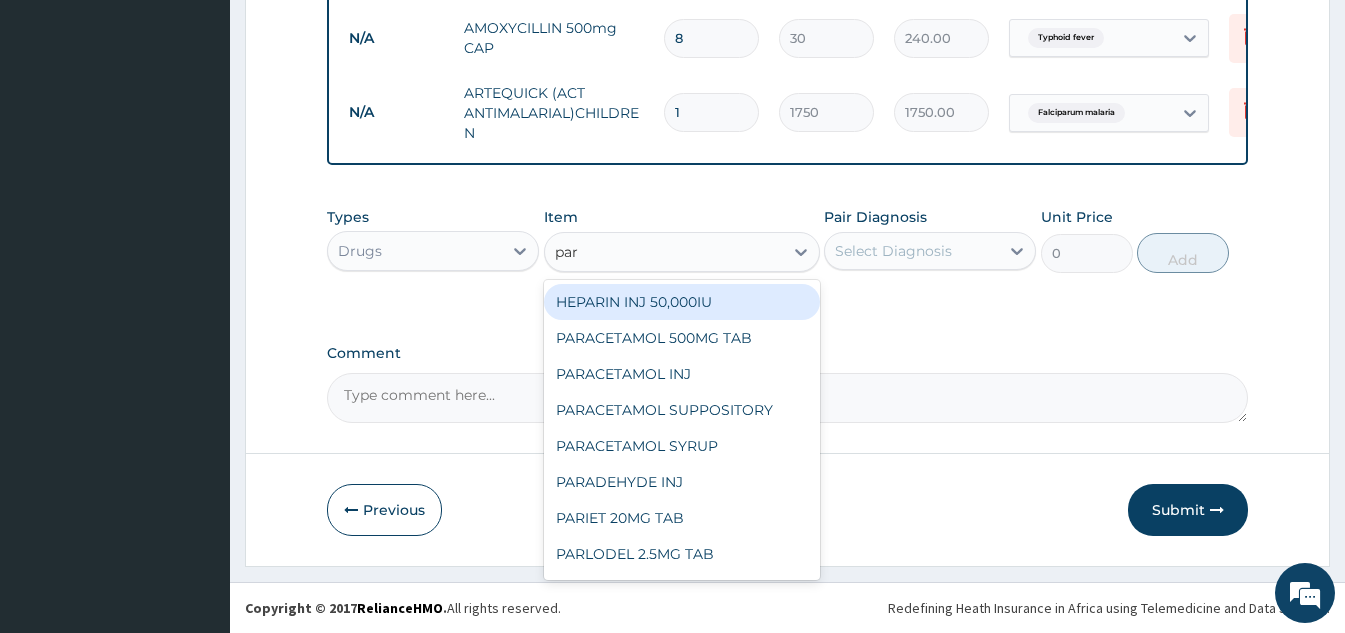 type on "para" 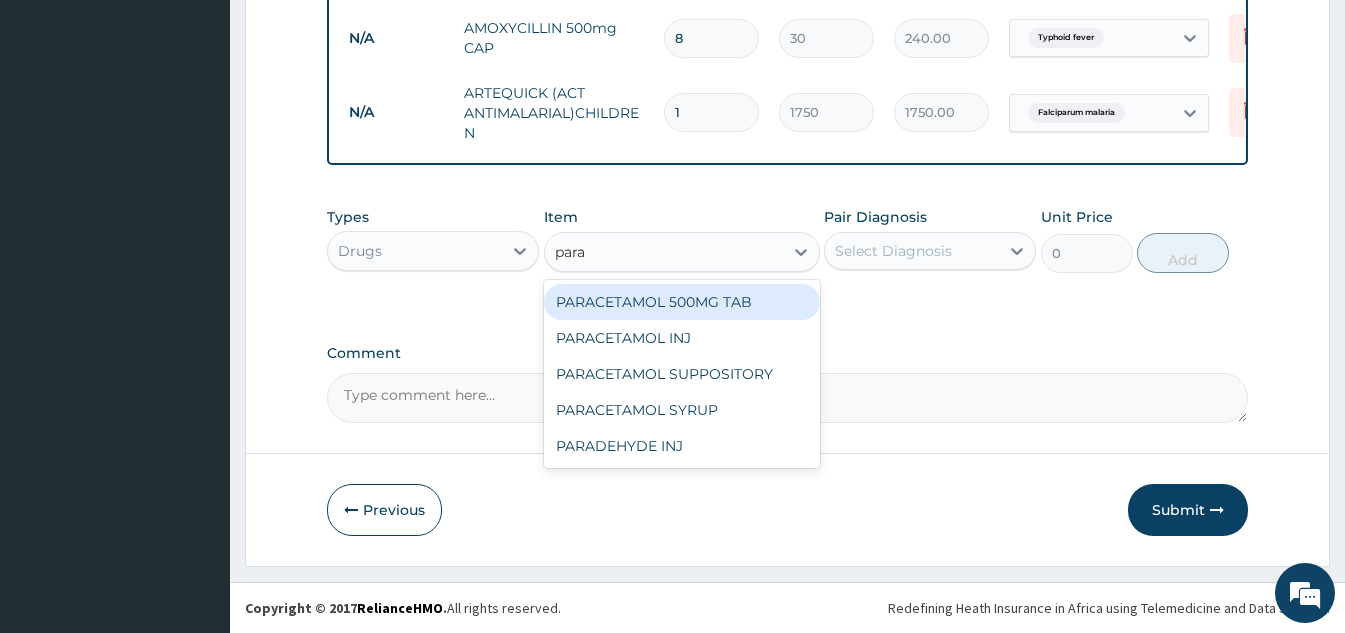 click on "PARACETAMOL 500MG TAB" at bounding box center [682, 302] 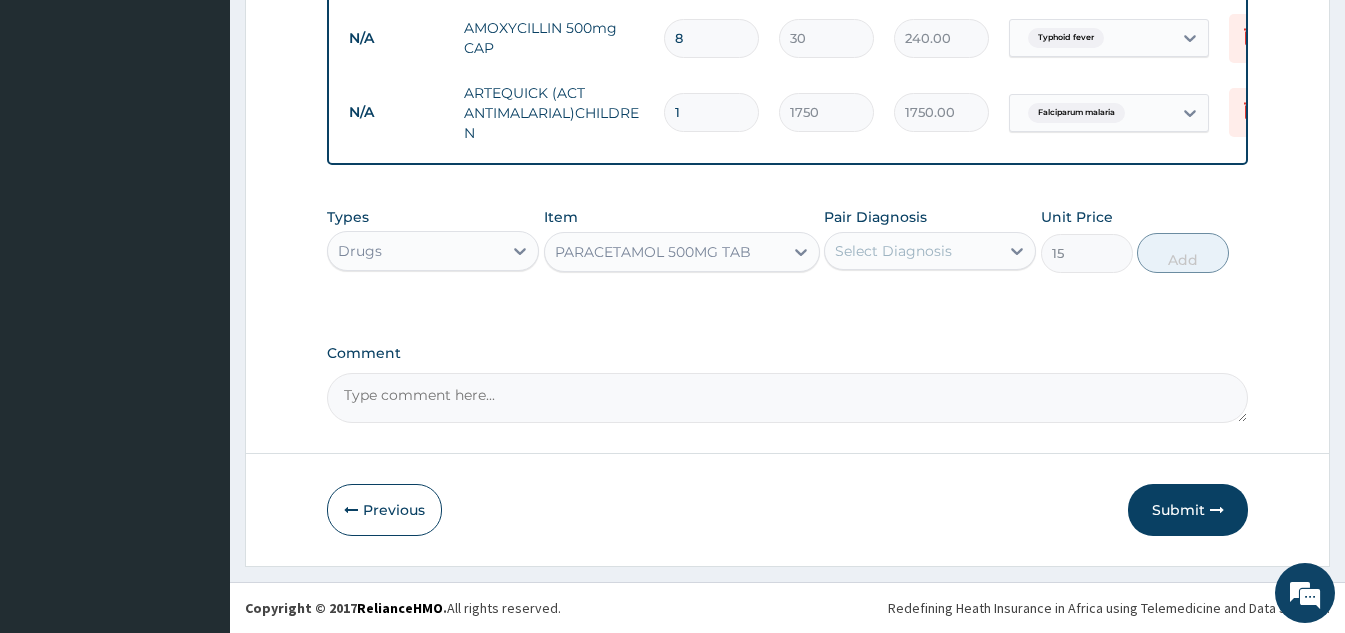 click on "Select Diagnosis" at bounding box center (893, 251) 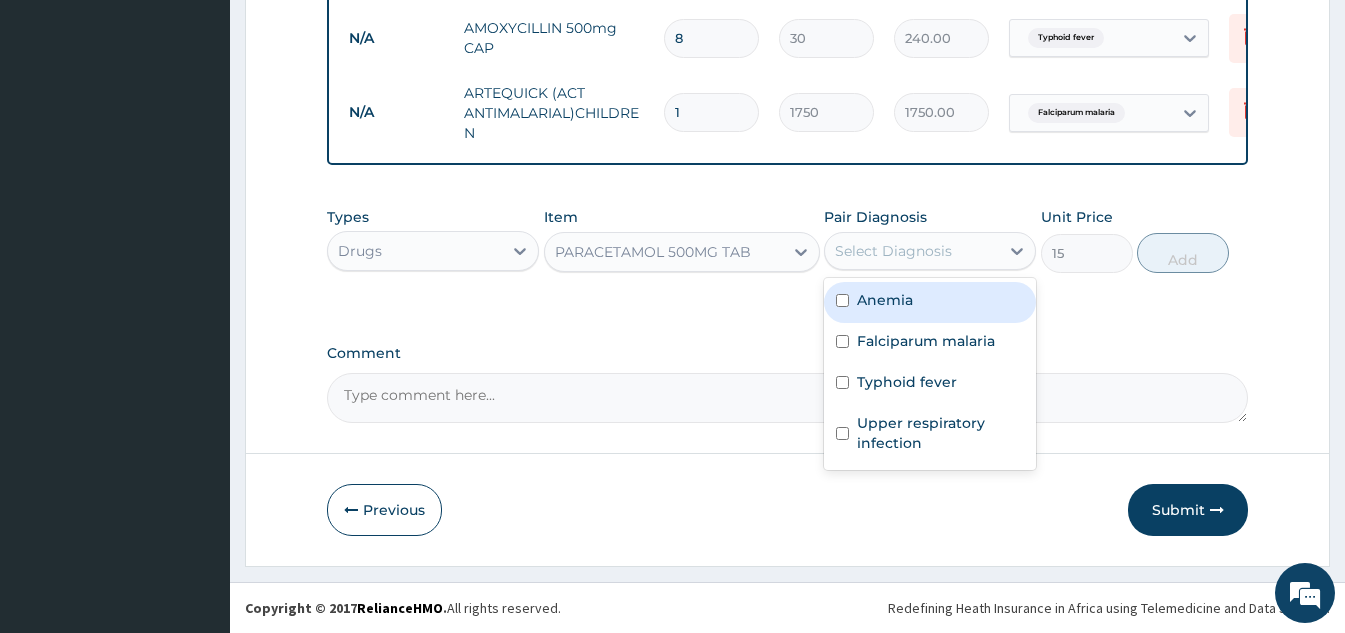 click on "Anemia" at bounding box center (930, 302) 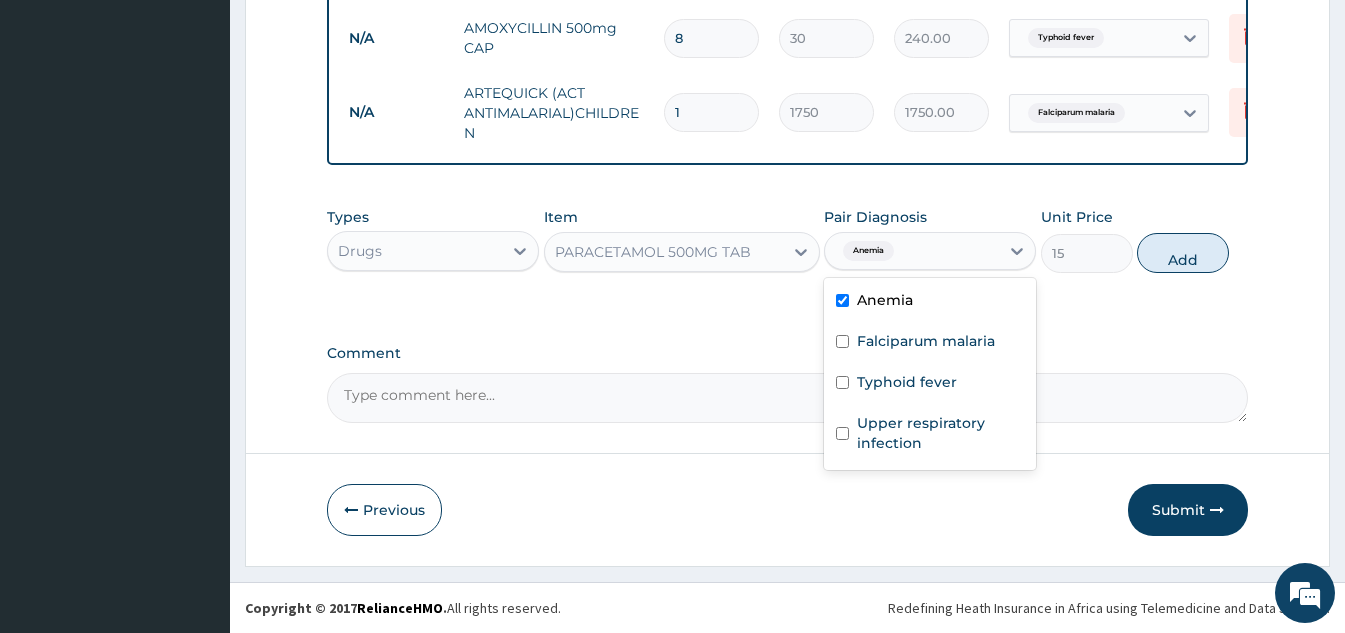 click on "Anemia" at bounding box center (885, 300) 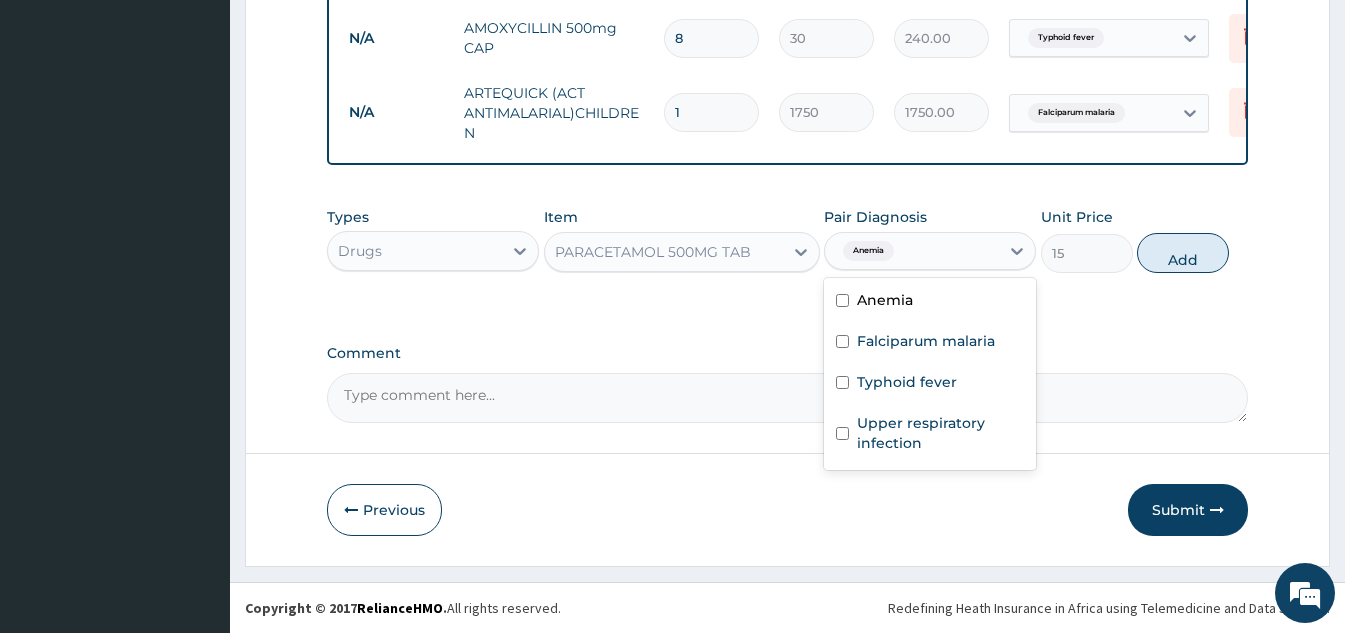 checkbox on "false" 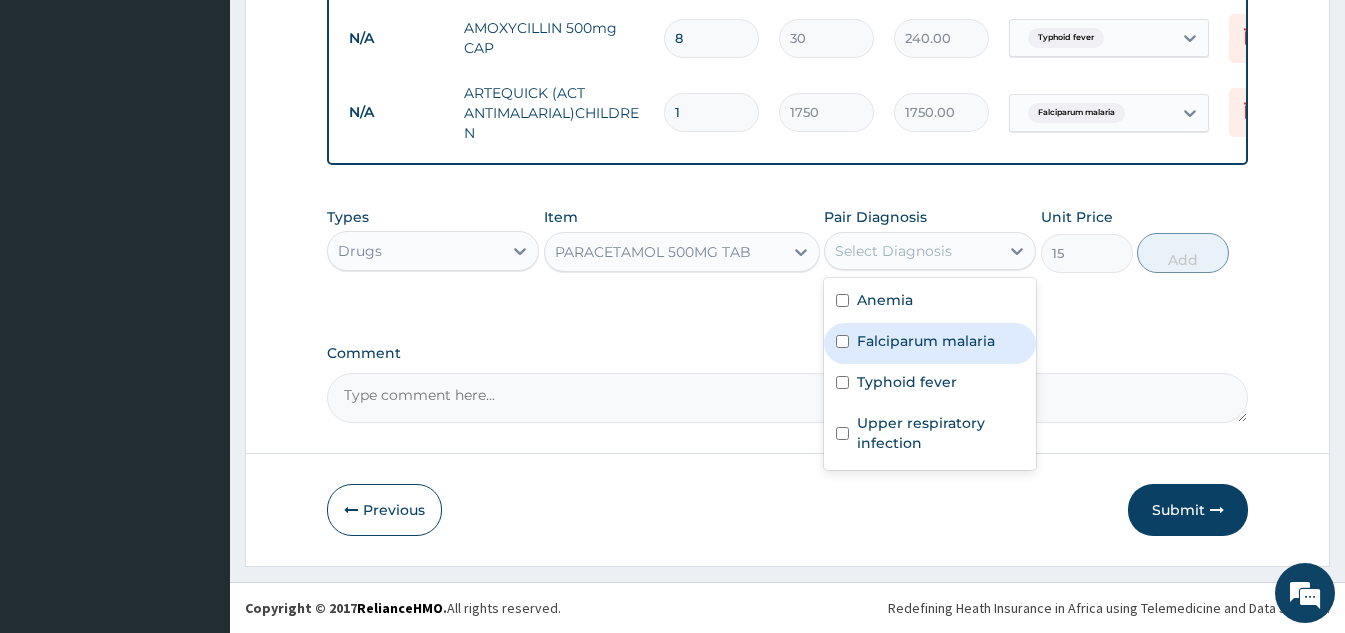 click on "Falciparum malaria" at bounding box center (926, 341) 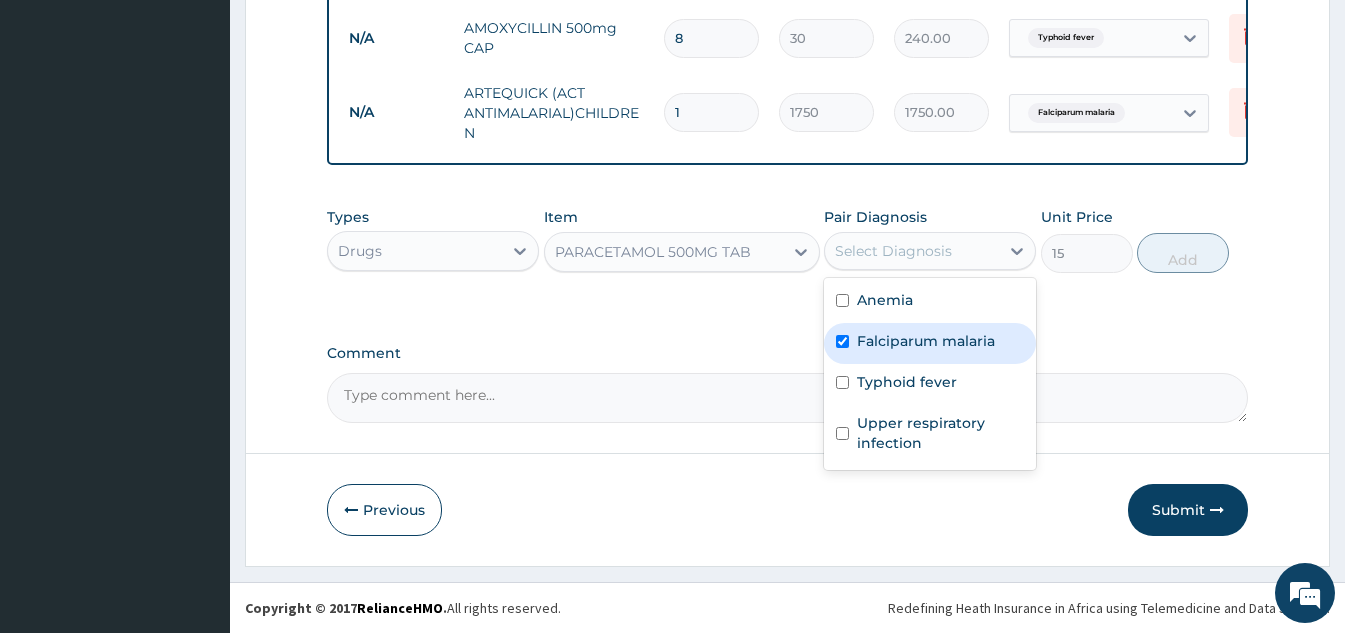 checkbox on "true" 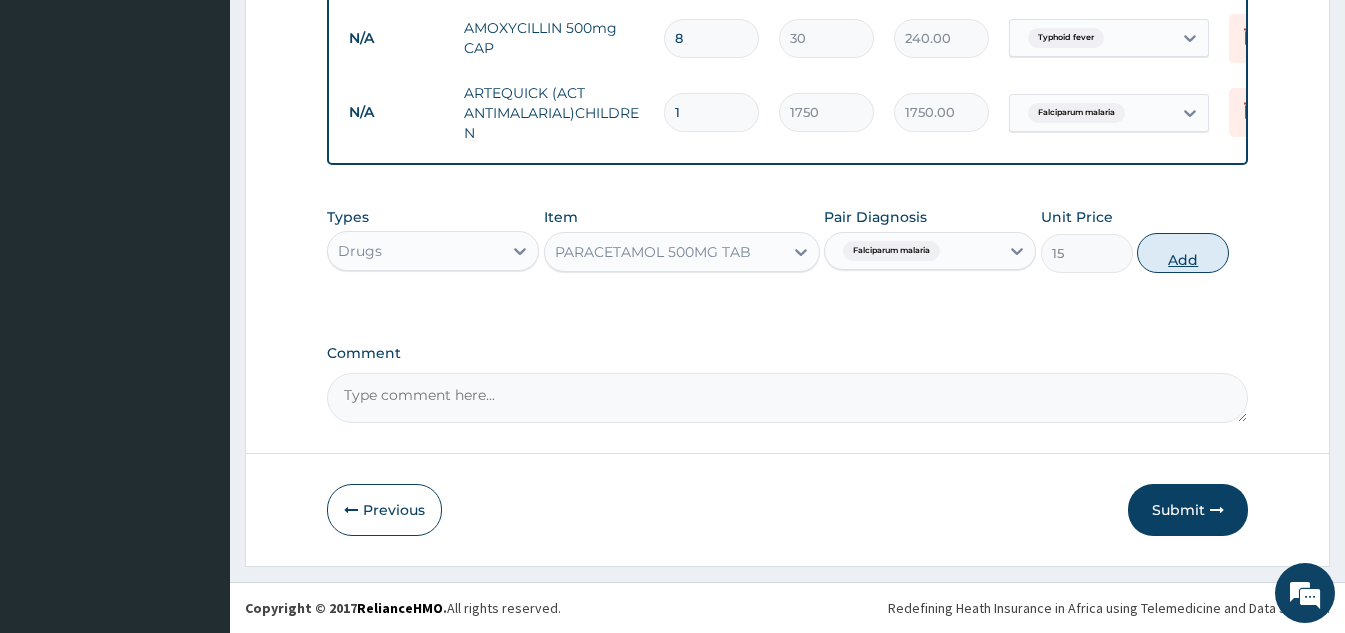 click on "Add" at bounding box center [1183, 253] 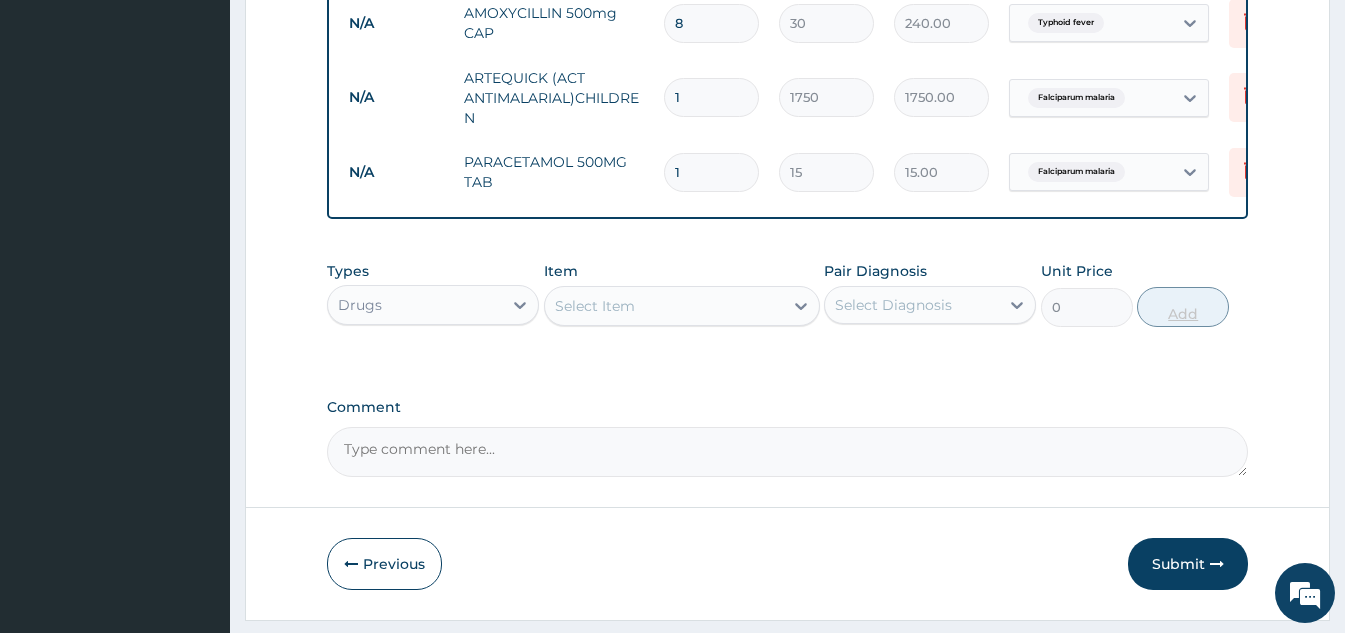 type on "15" 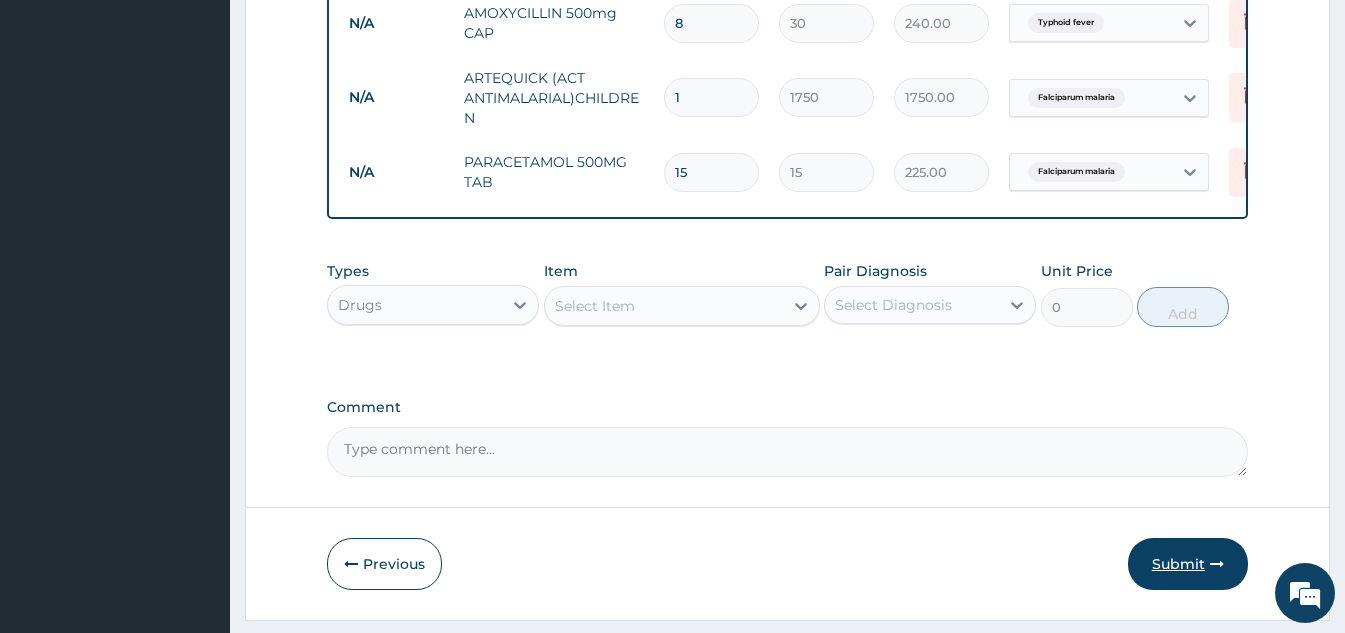 type on "15" 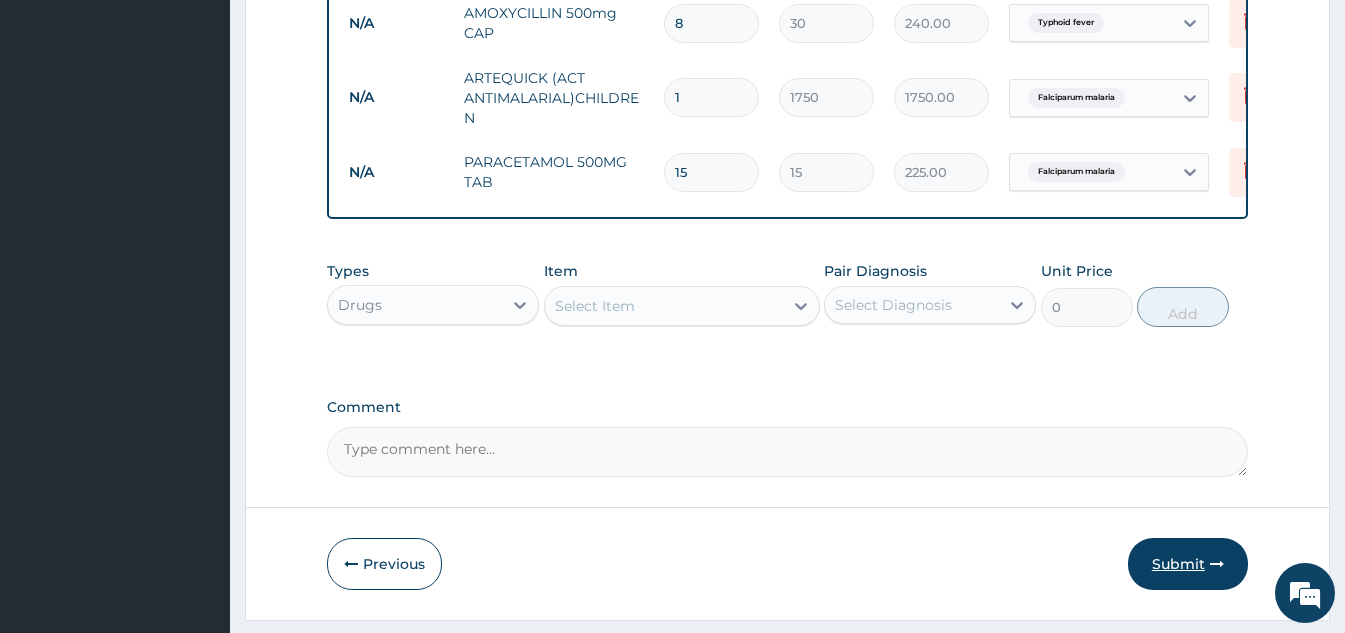 click on "Submit" at bounding box center [1188, 564] 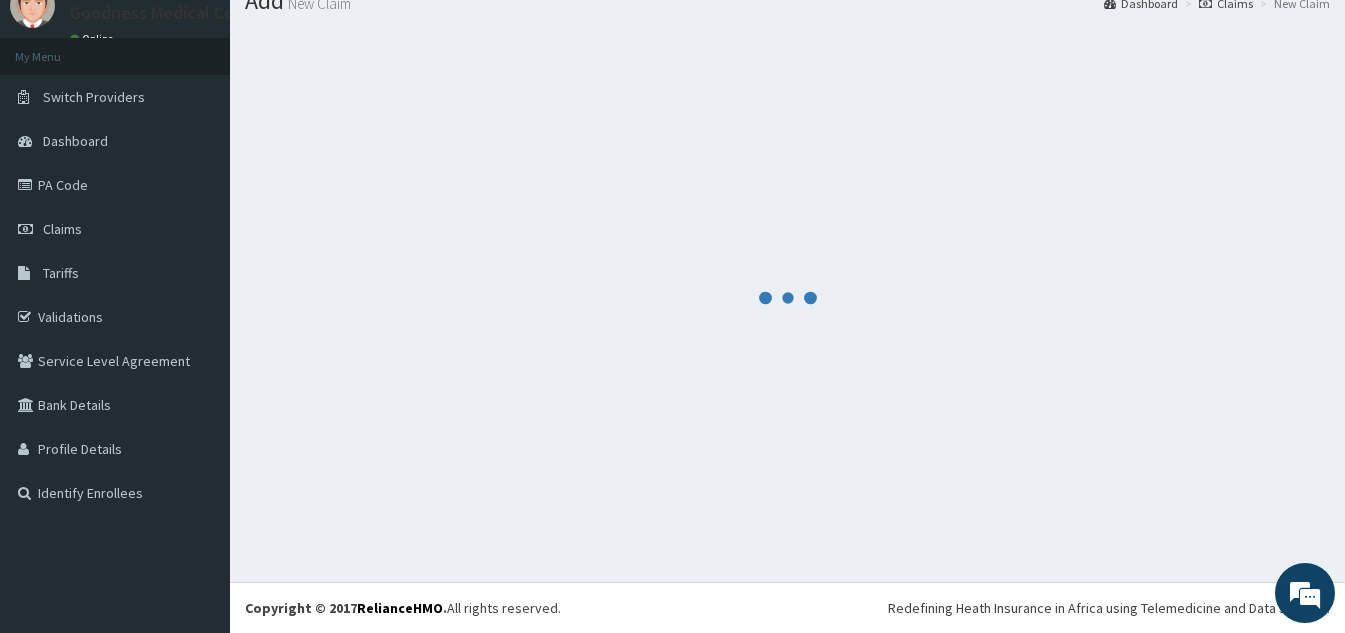 scroll, scrollTop: 1447, scrollLeft: 0, axis: vertical 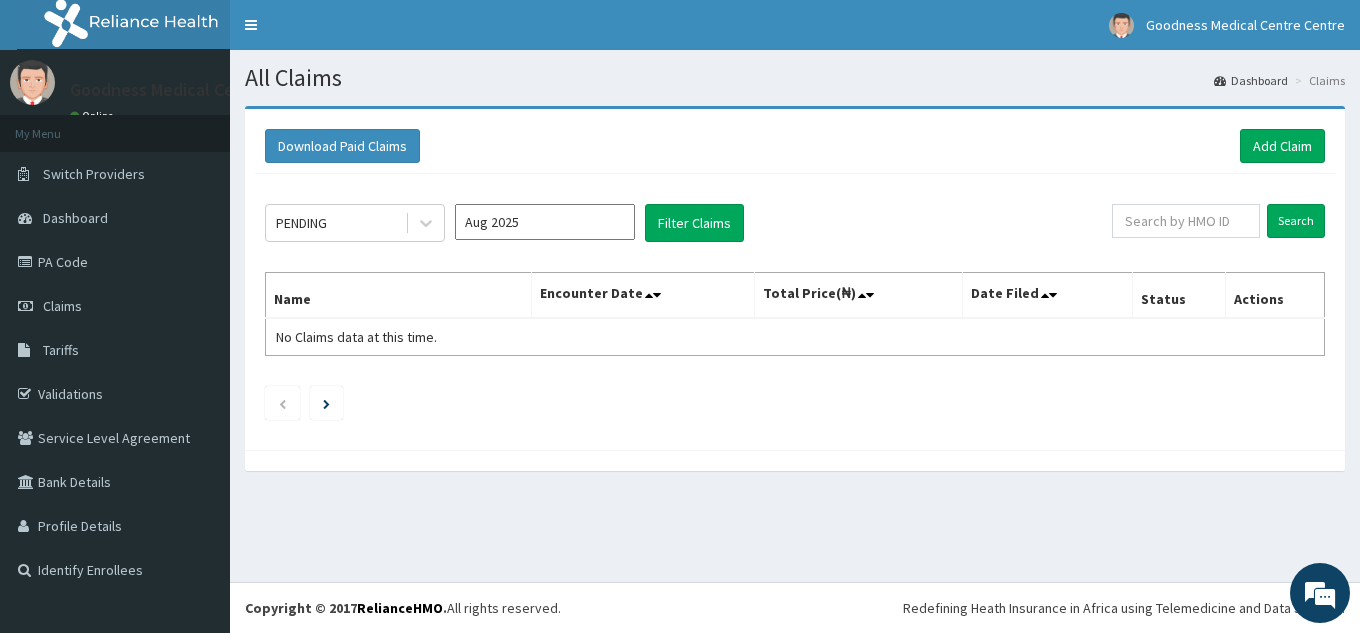 click on "Aug 2025" at bounding box center [545, 222] 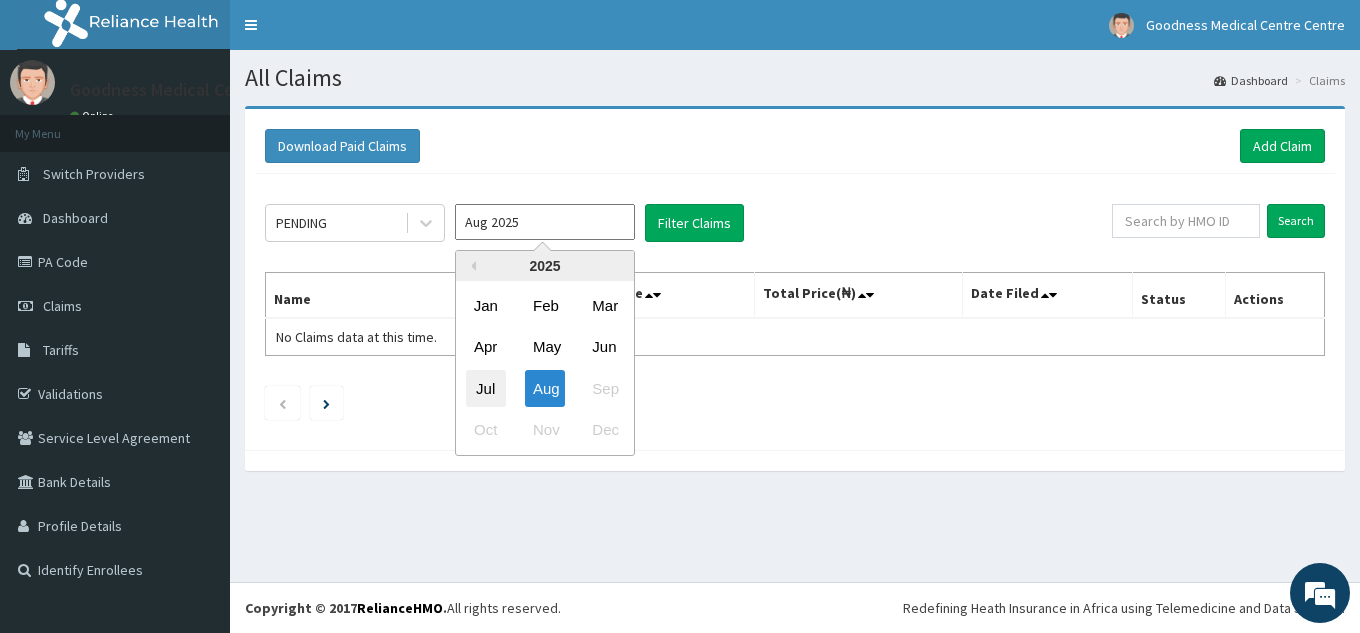 click on "Jul" at bounding box center (486, 388) 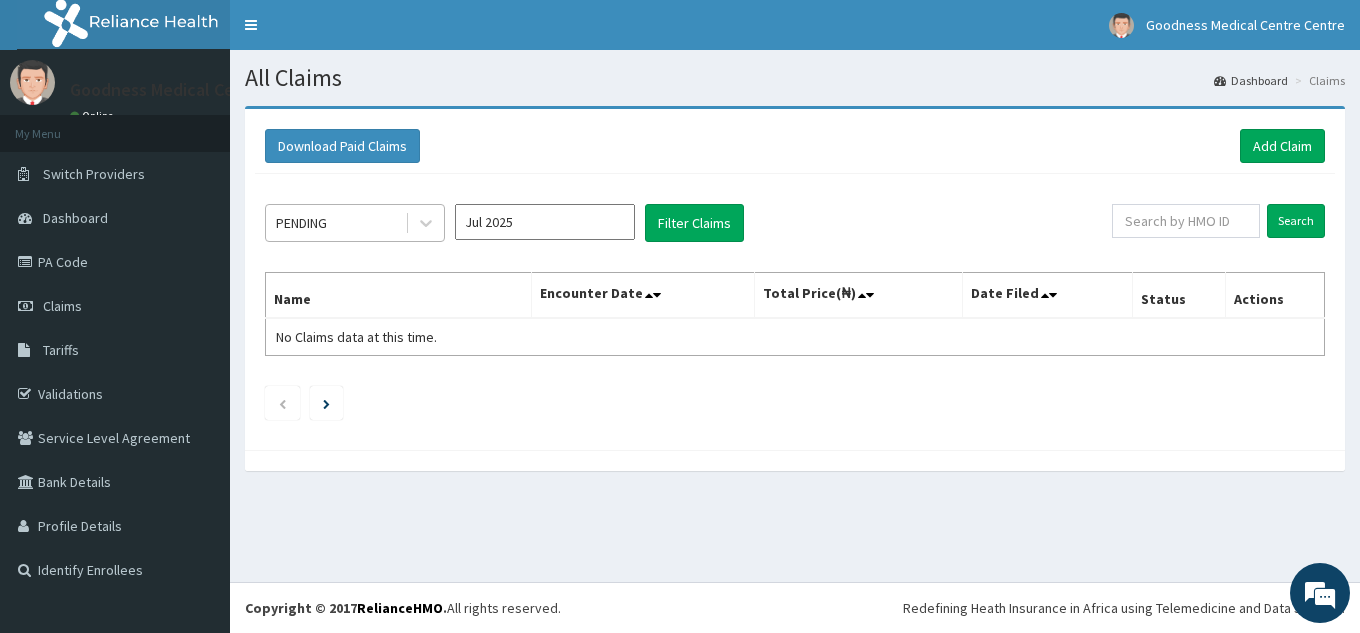 click on "PENDING" at bounding box center [335, 223] 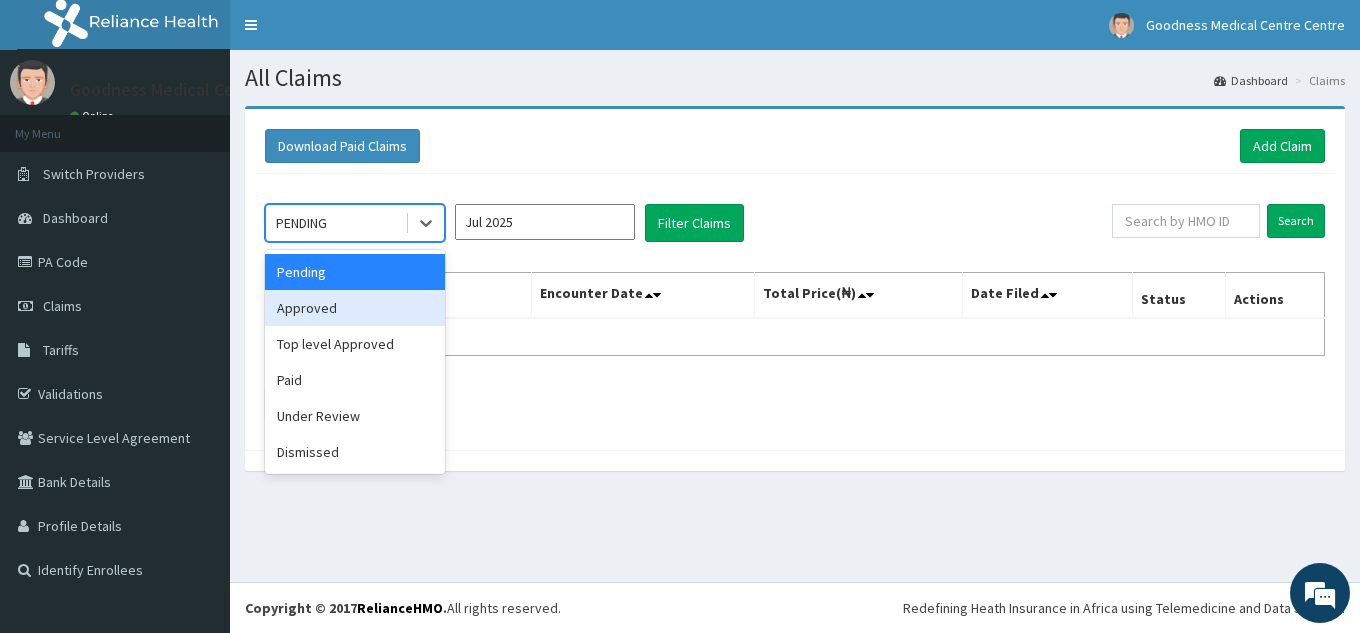 click on "Approved" at bounding box center [355, 308] 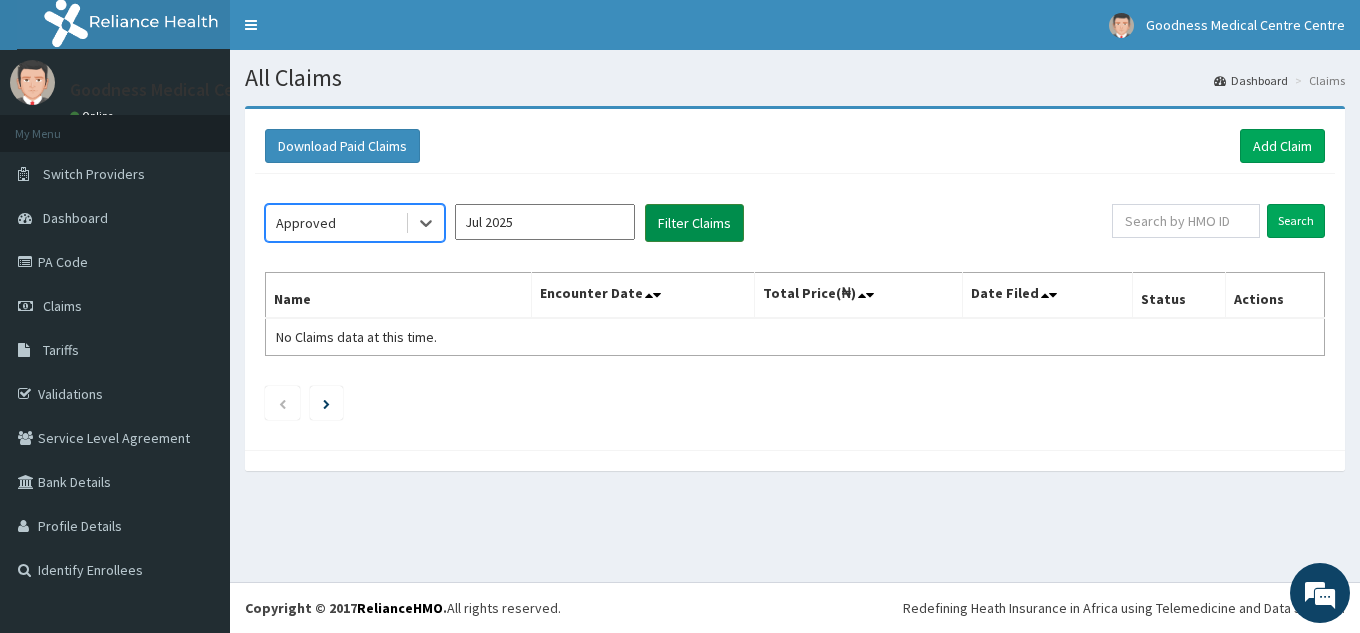 click on "Filter Claims" at bounding box center (694, 223) 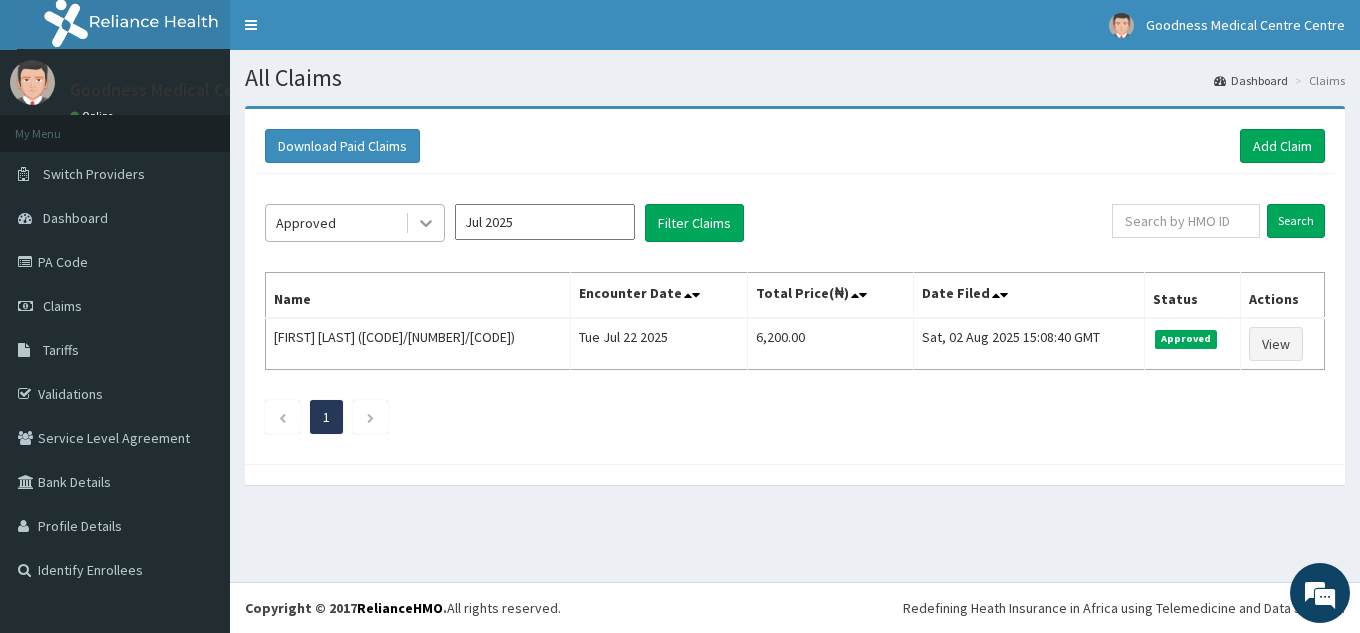 click 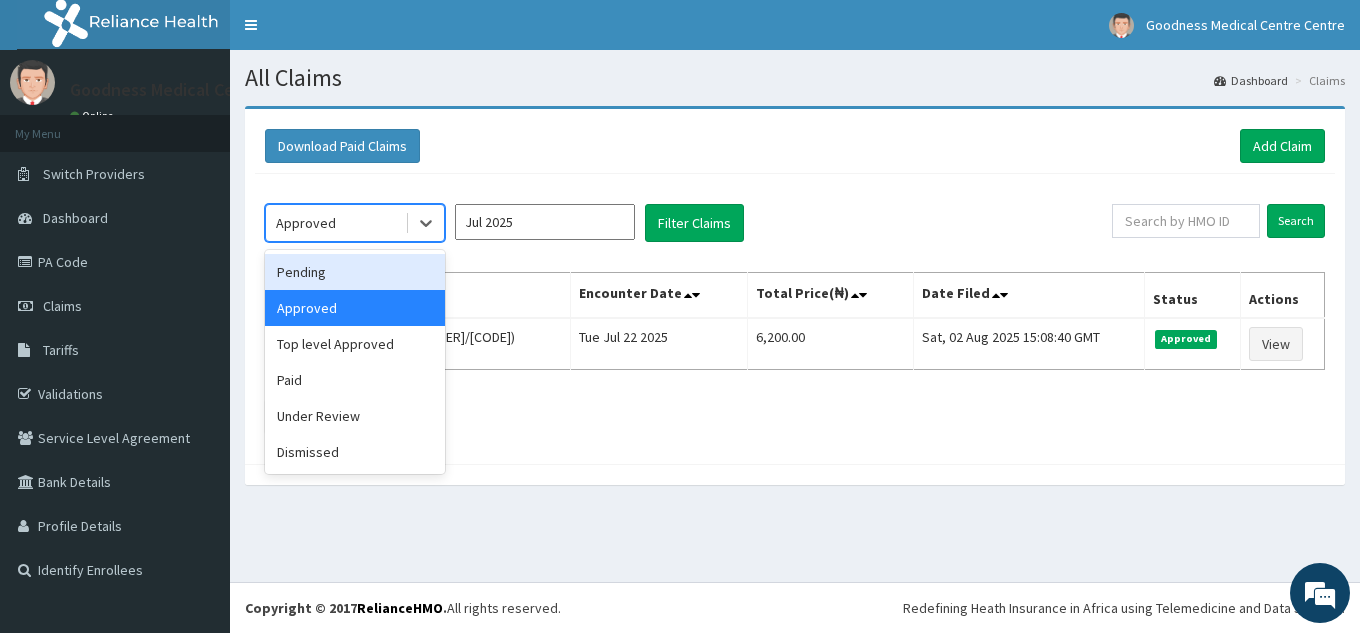 click on "Pending" at bounding box center [355, 272] 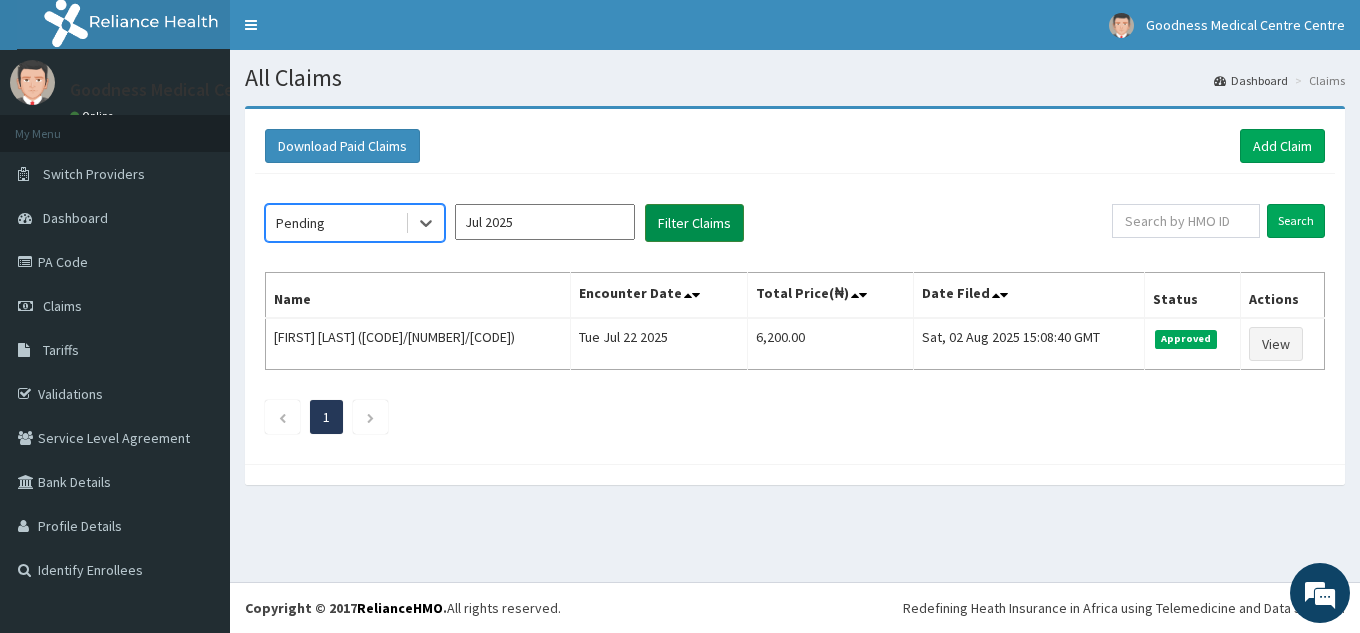 click on "Filter Claims" at bounding box center (694, 223) 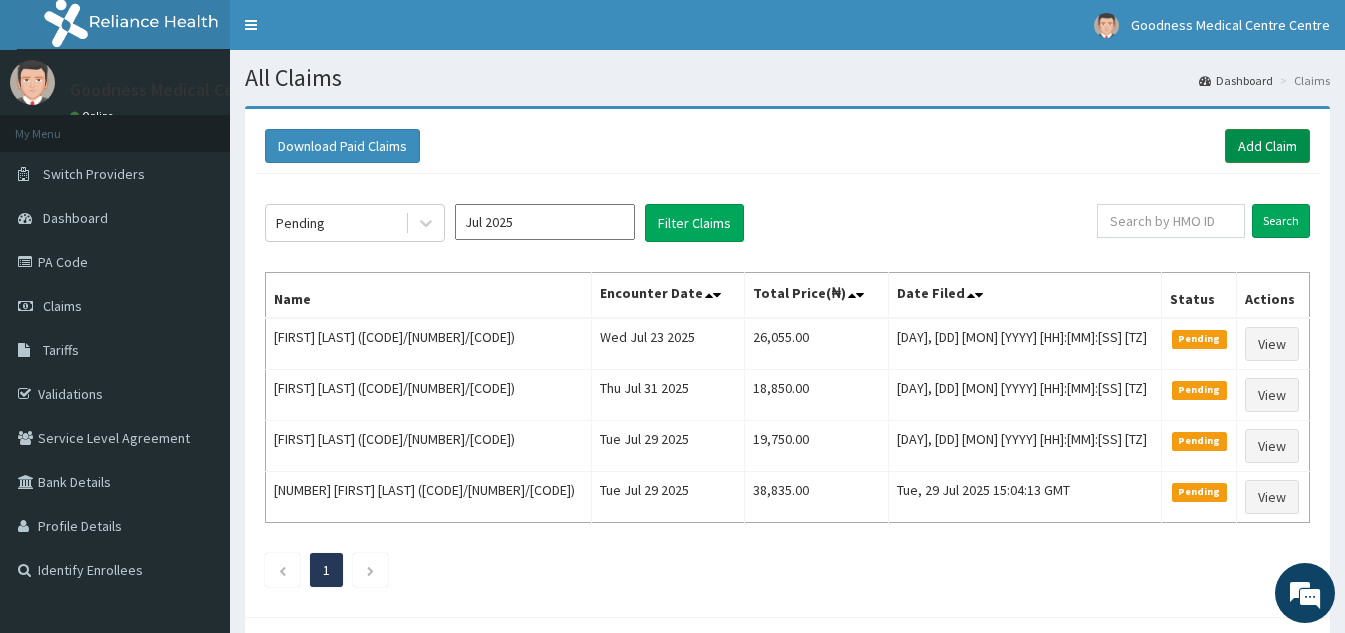 click on "Add Claim" at bounding box center (1267, 146) 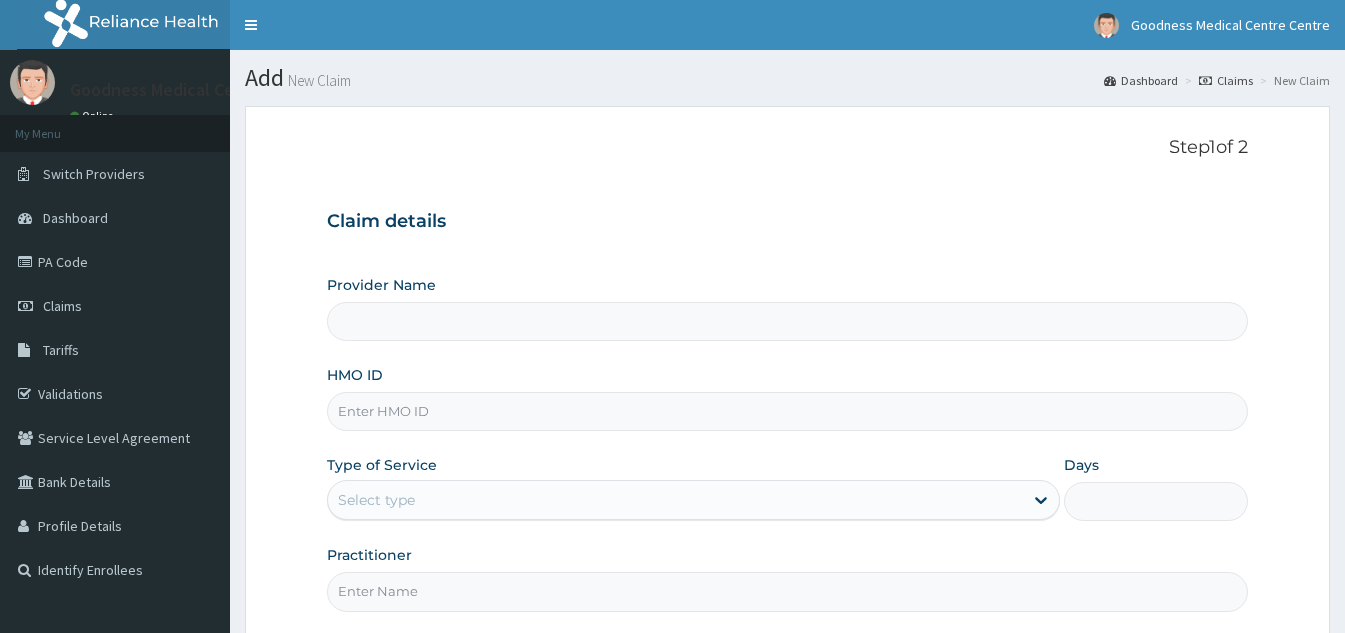 scroll, scrollTop: 0, scrollLeft: 0, axis: both 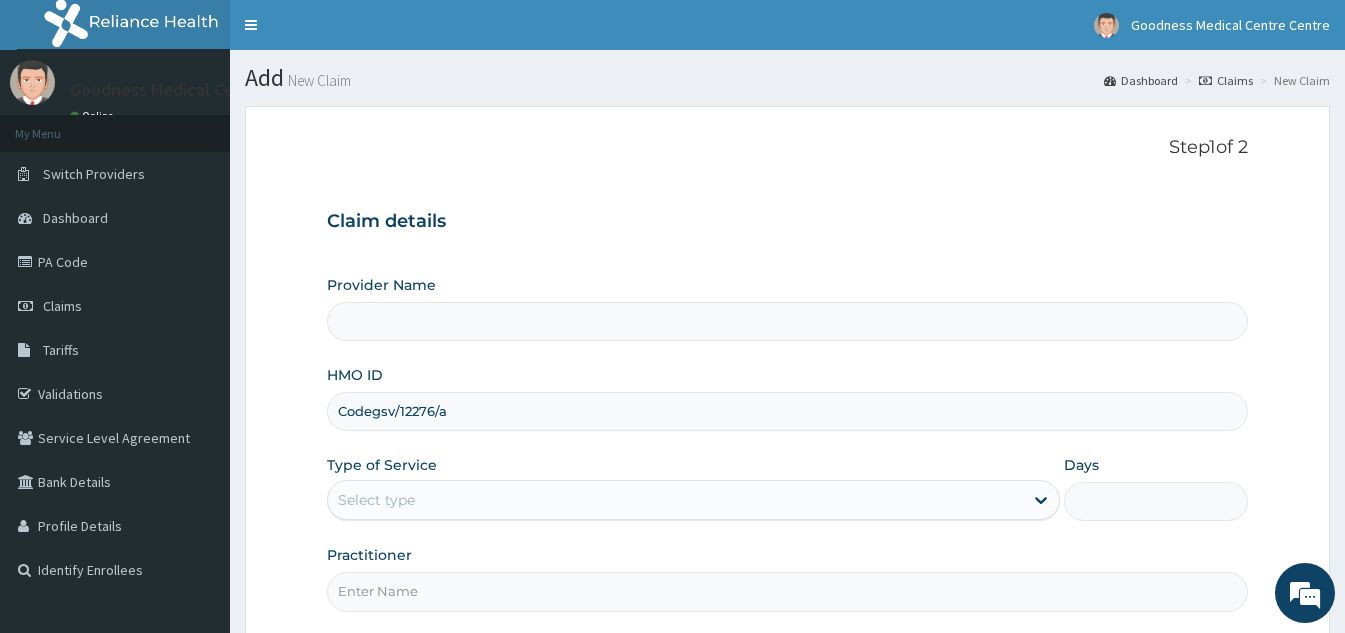 type on "Goodness Medical Centre" 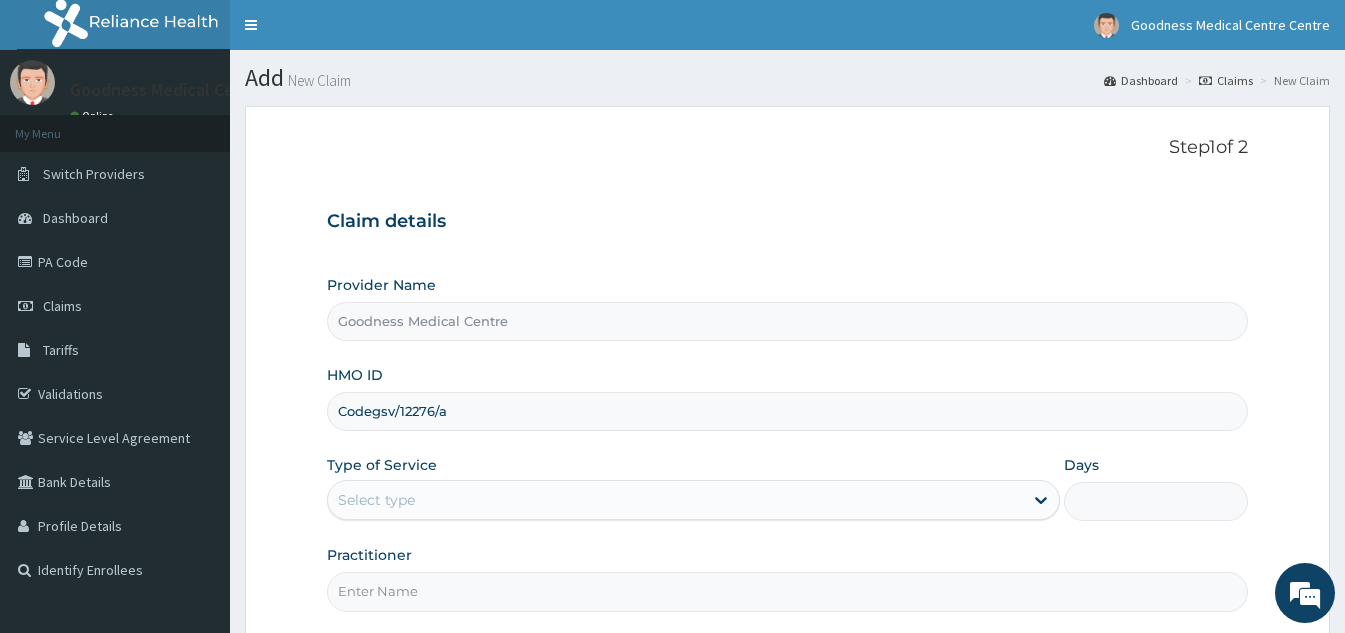 click on "Codegsv/12276/a" at bounding box center (787, 411) 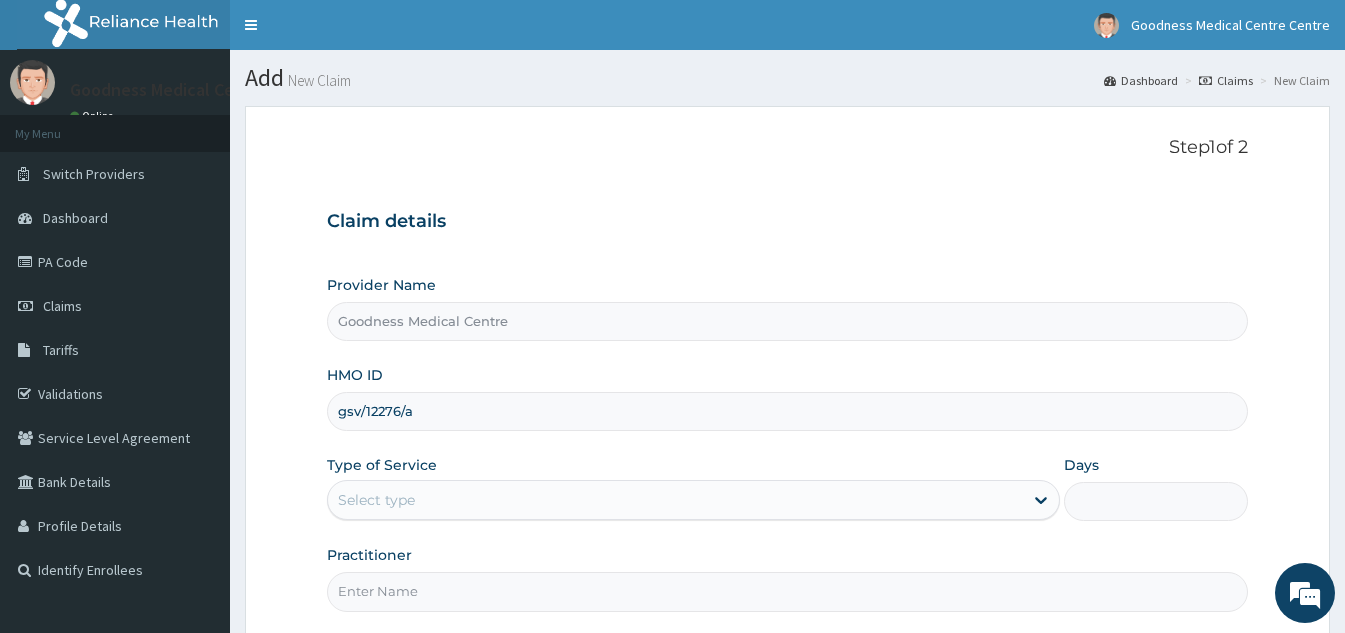 scroll, scrollTop: 0, scrollLeft: 0, axis: both 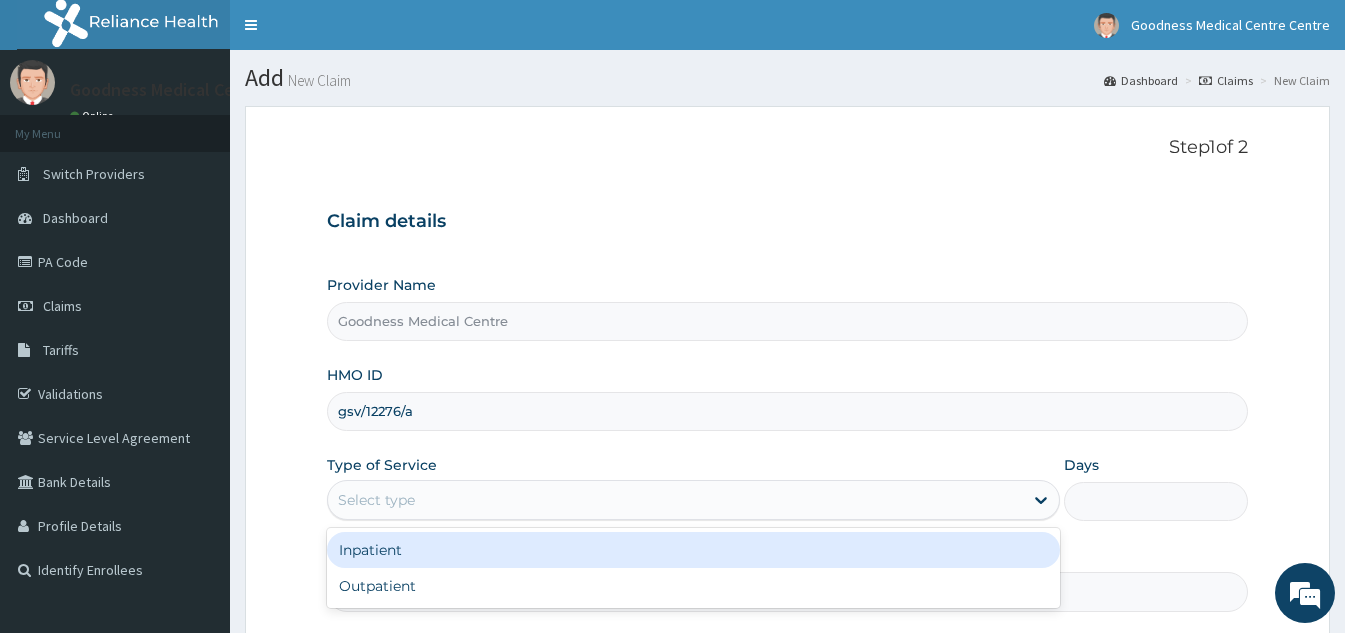 click on "Select type" at bounding box center (675, 500) 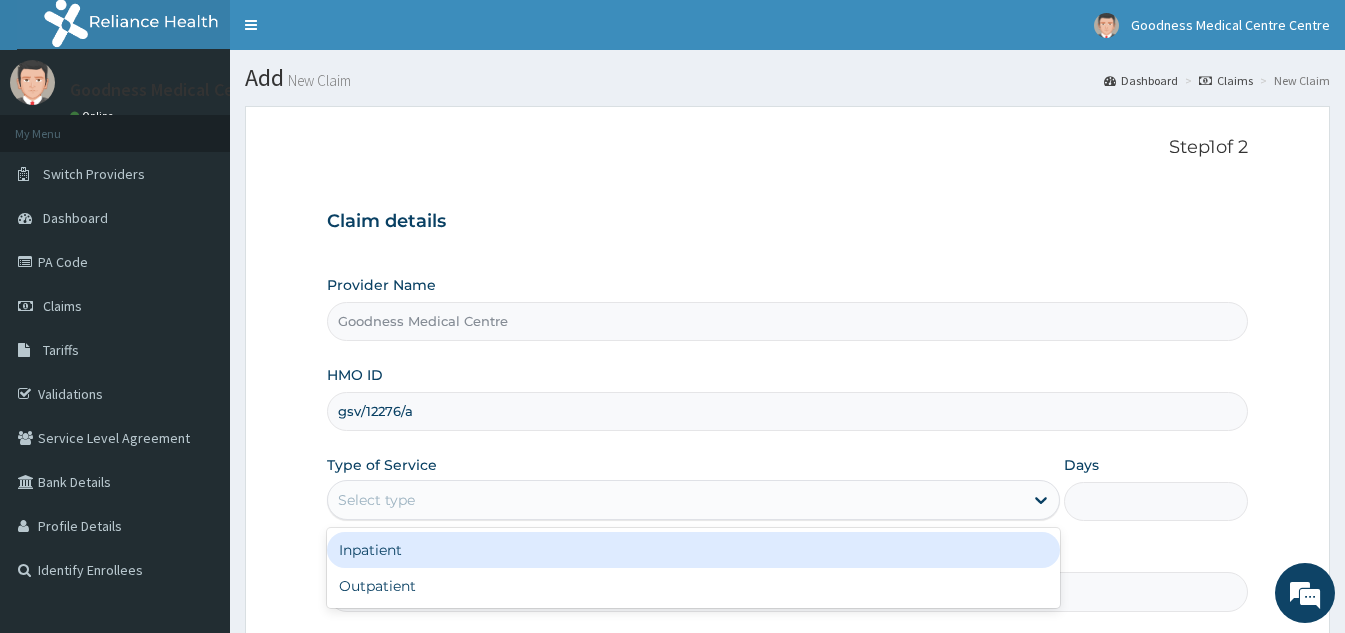 click on "Inpatient" at bounding box center (693, 550) 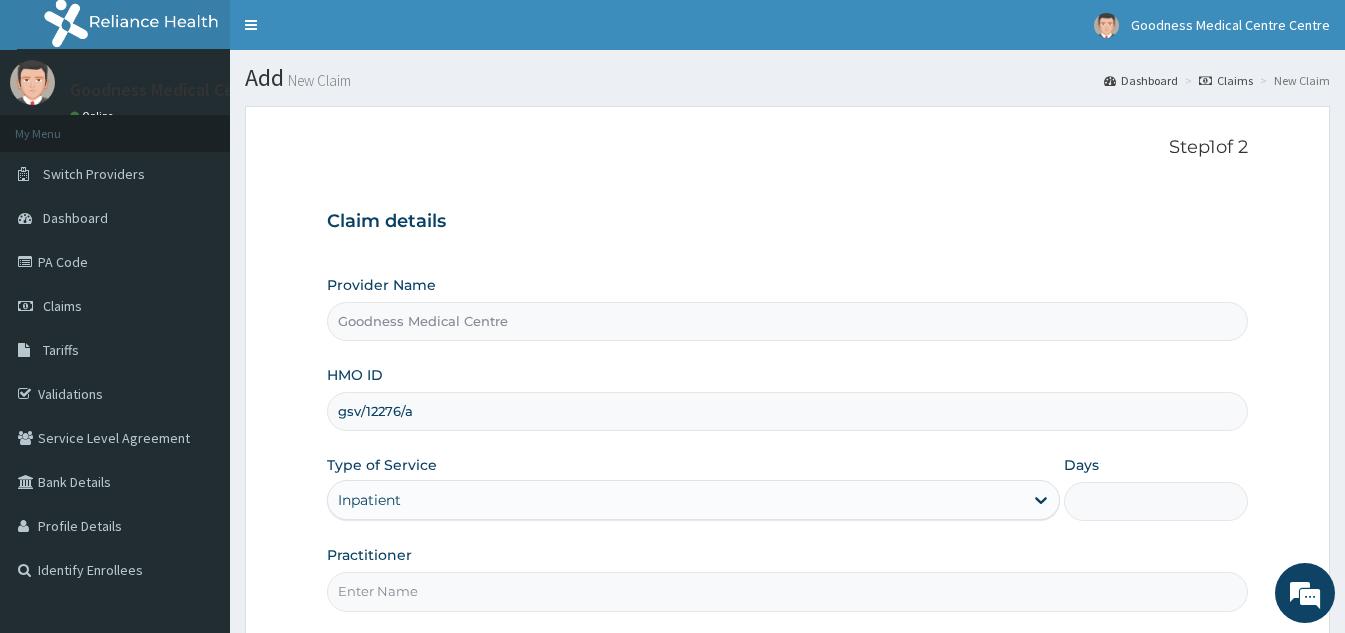 click on "Days" at bounding box center (1155, 501) 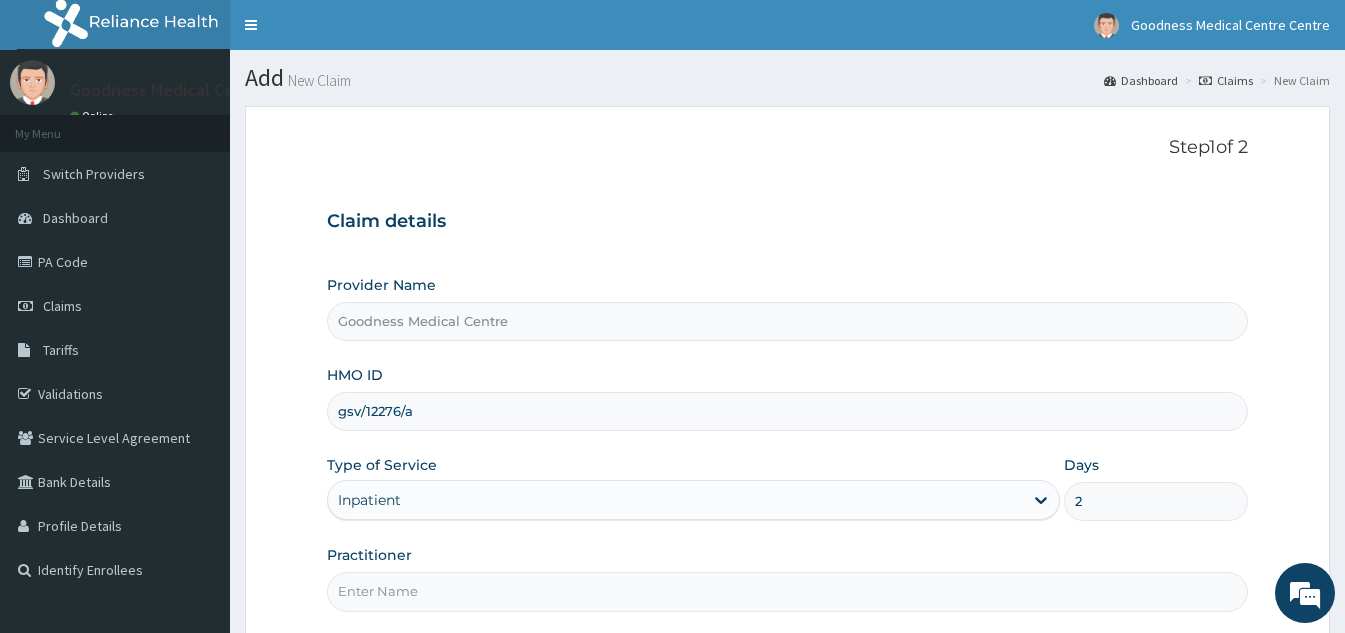scroll, scrollTop: 189, scrollLeft: 0, axis: vertical 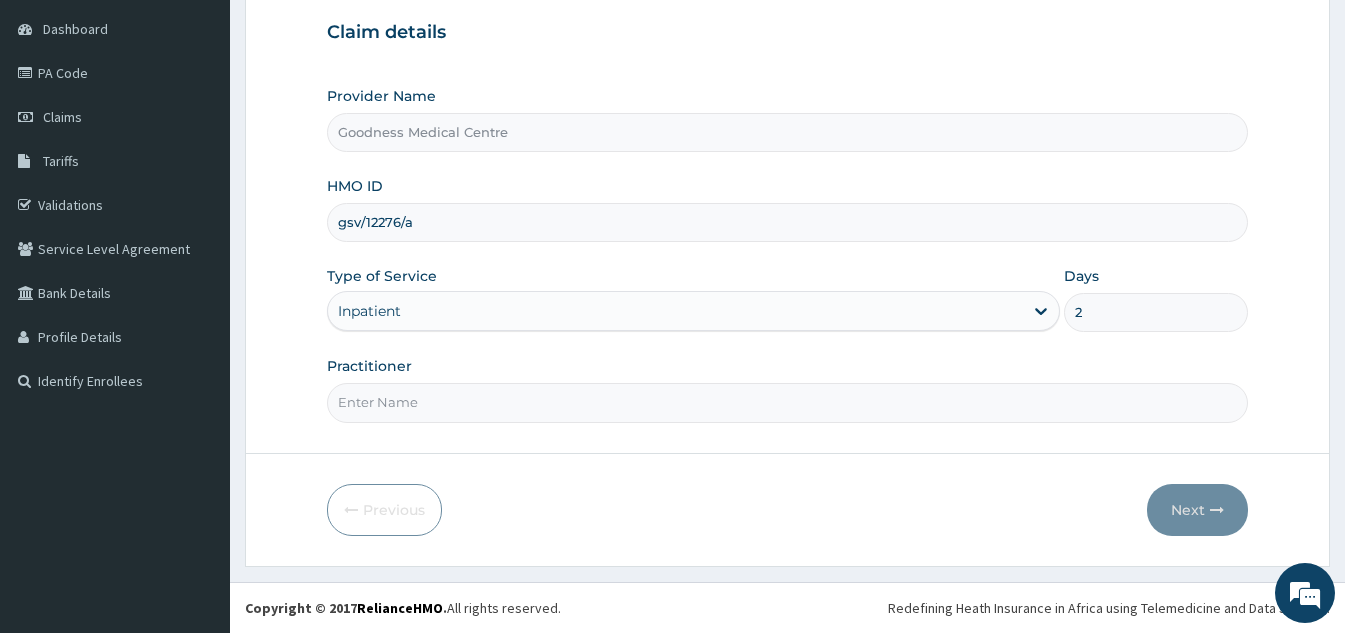 type on "2" 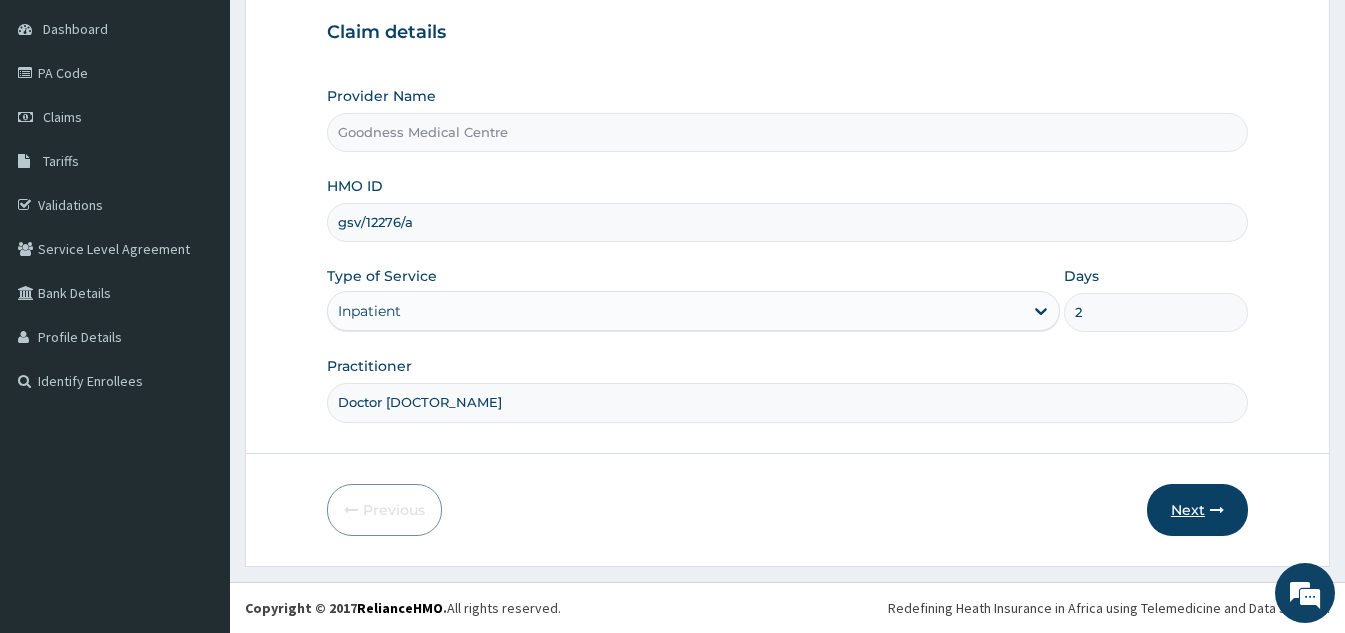 click on "Next" at bounding box center [1197, 510] 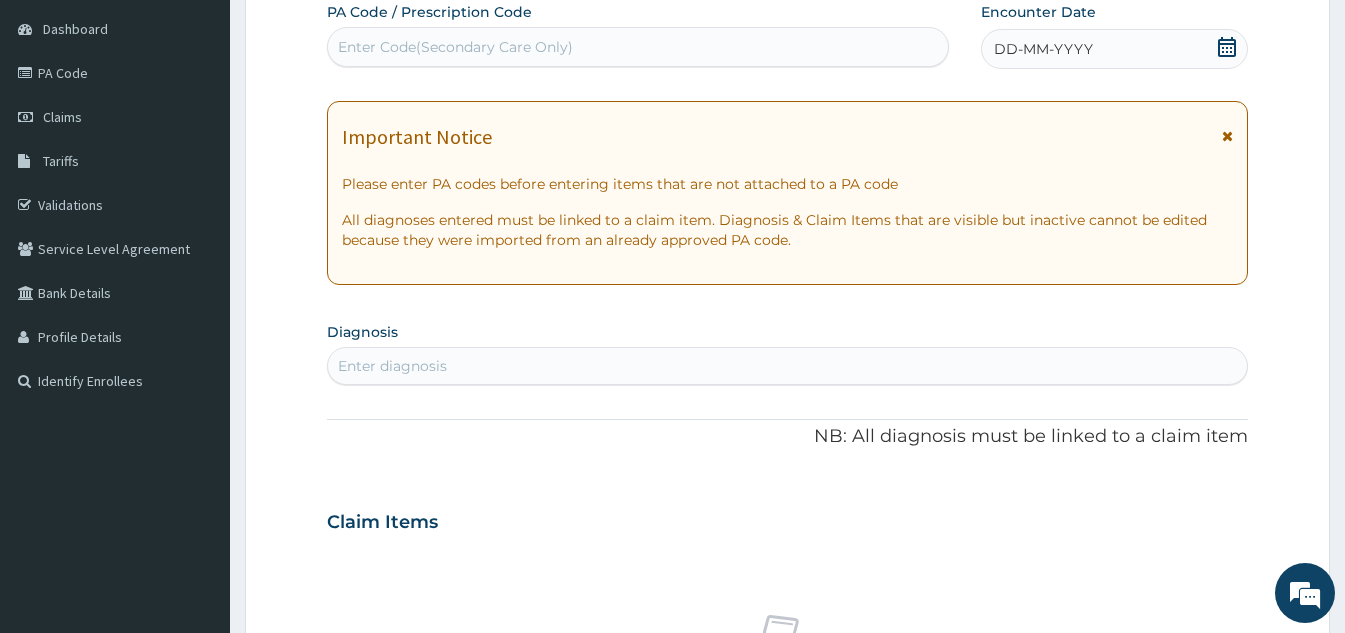 click on "Enter Code(Secondary Care Only)" at bounding box center [638, 47] 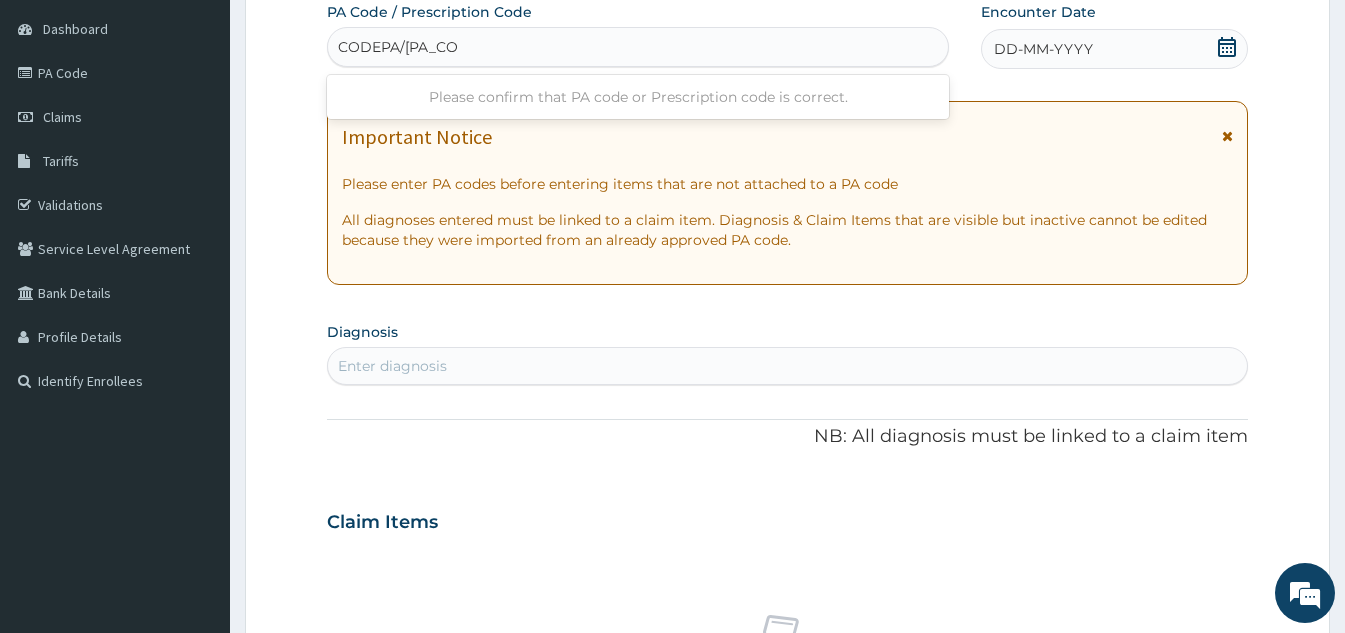 click on "CODEPA/[PA_CODE]" at bounding box center [398, 47] 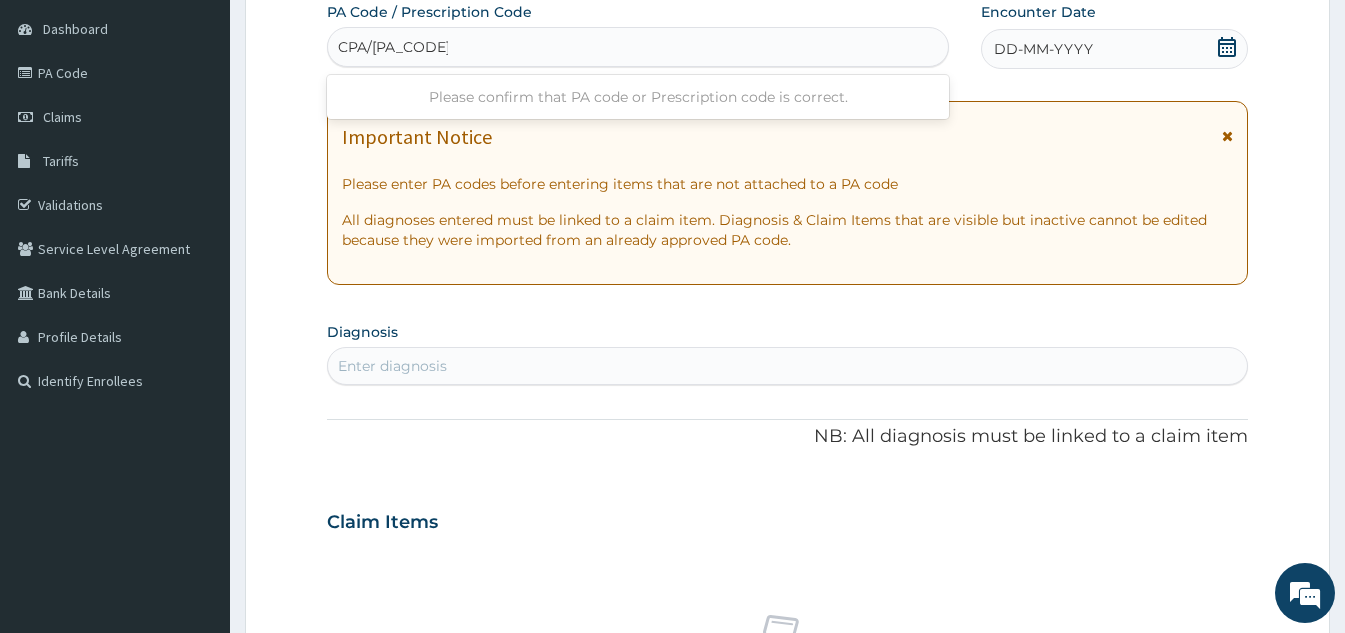 type on "PA/[PA_CODE]" 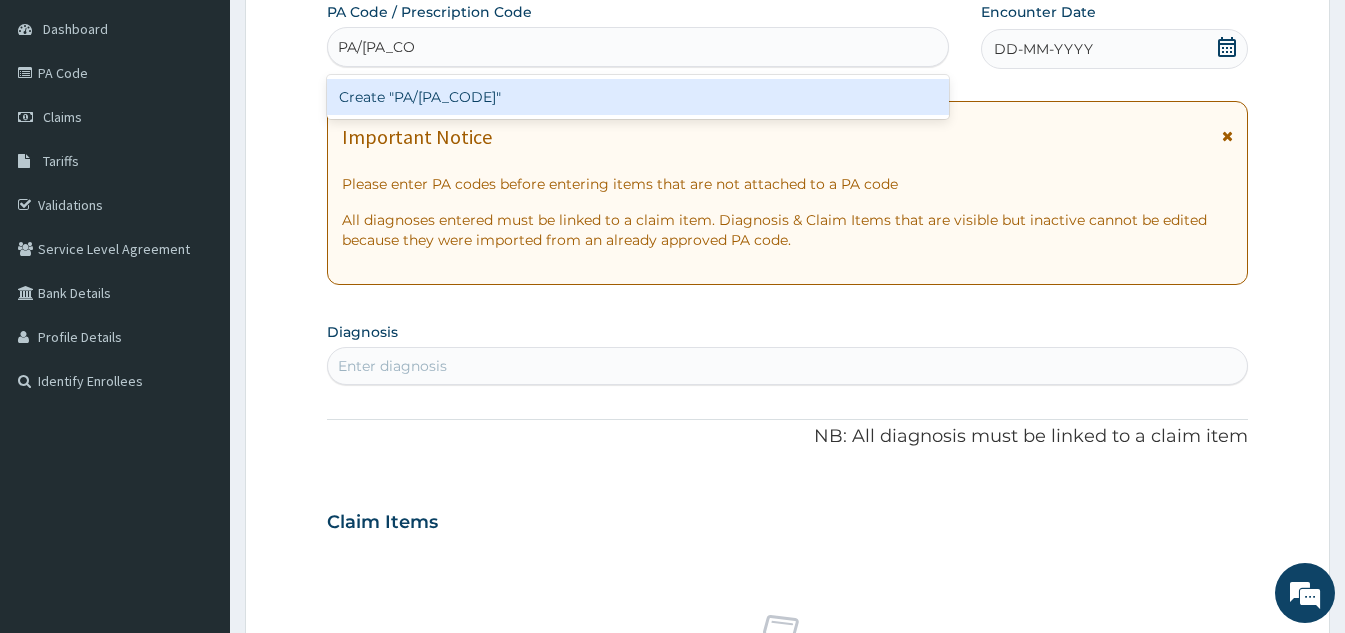 drag, startPoint x: 385, startPoint y: 42, endPoint x: 426, endPoint y: 107, distance: 76.8505 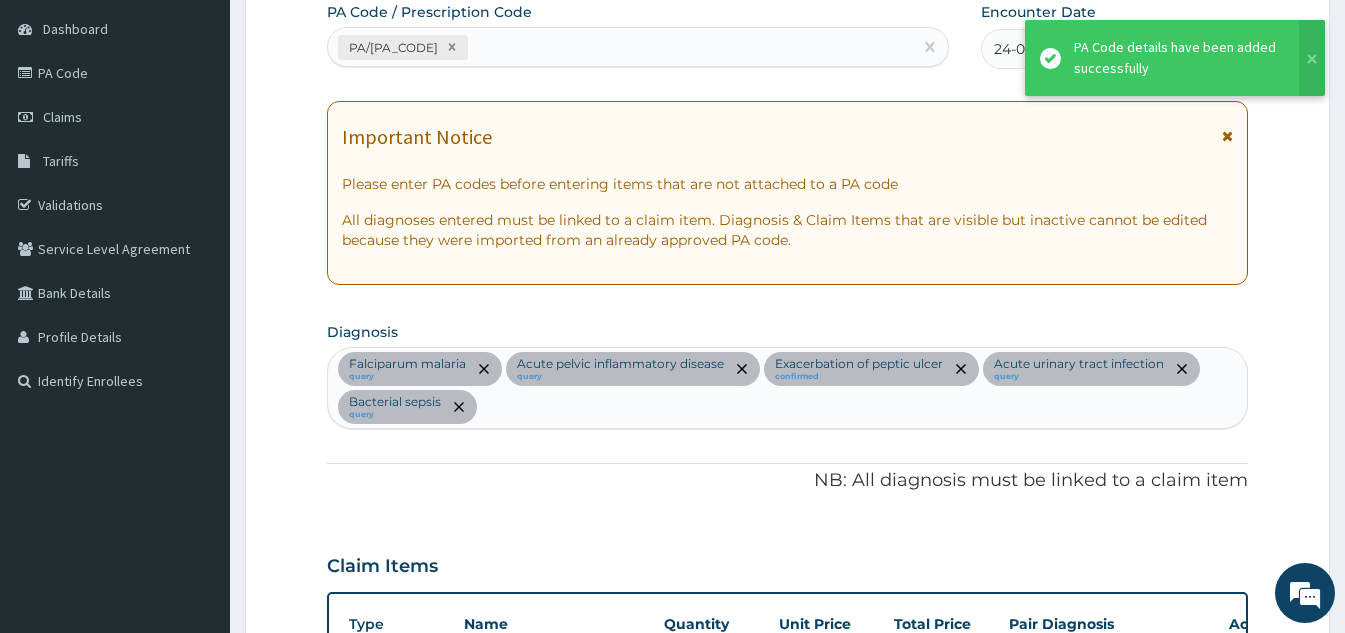 scroll, scrollTop: 911, scrollLeft: 0, axis: vertical 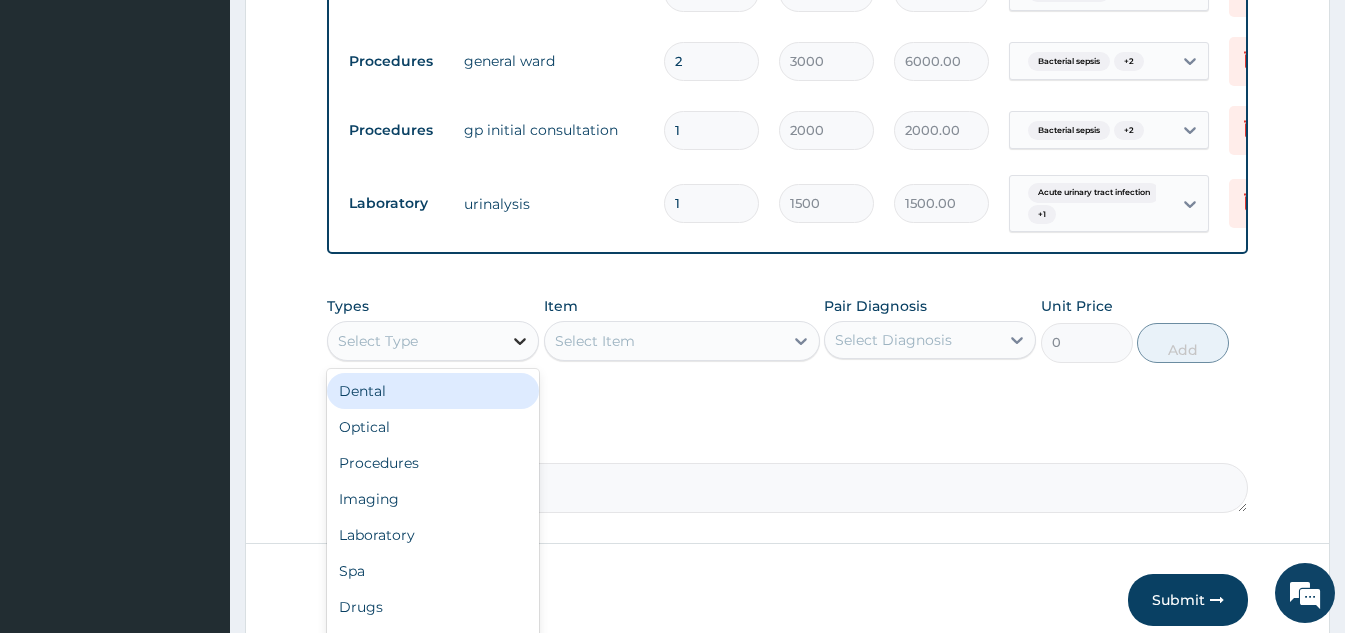 click 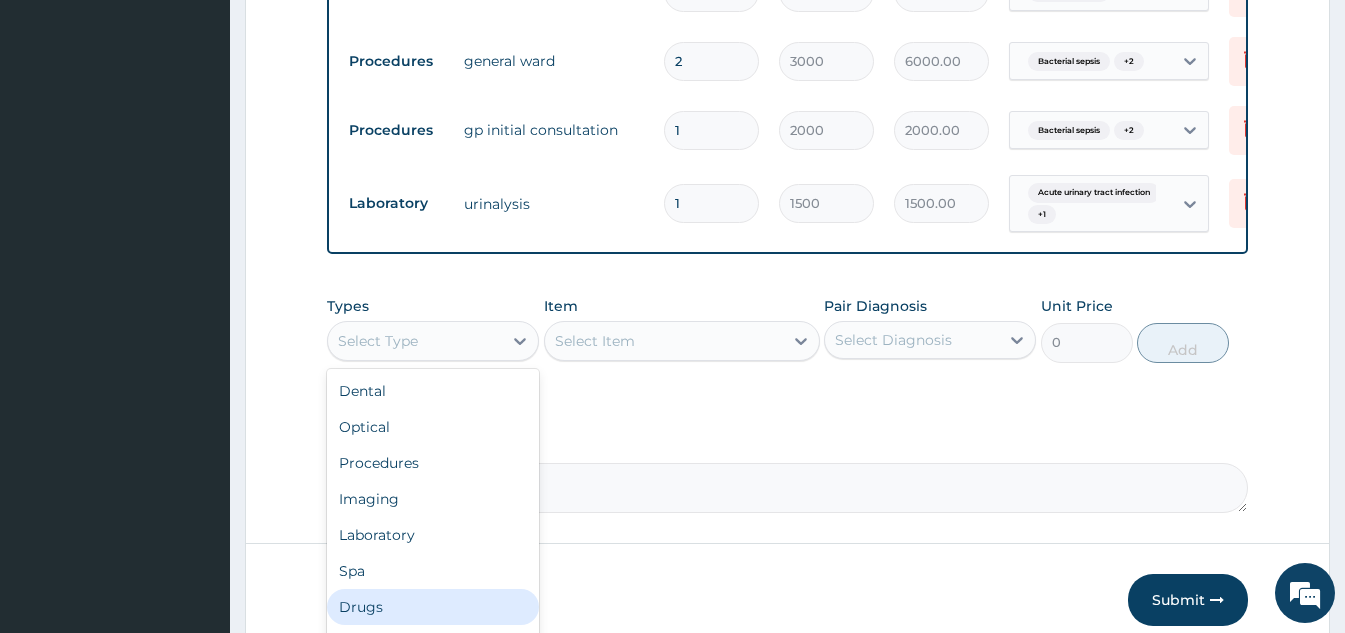 click on "Drugs" at bounding box center [433, 607] 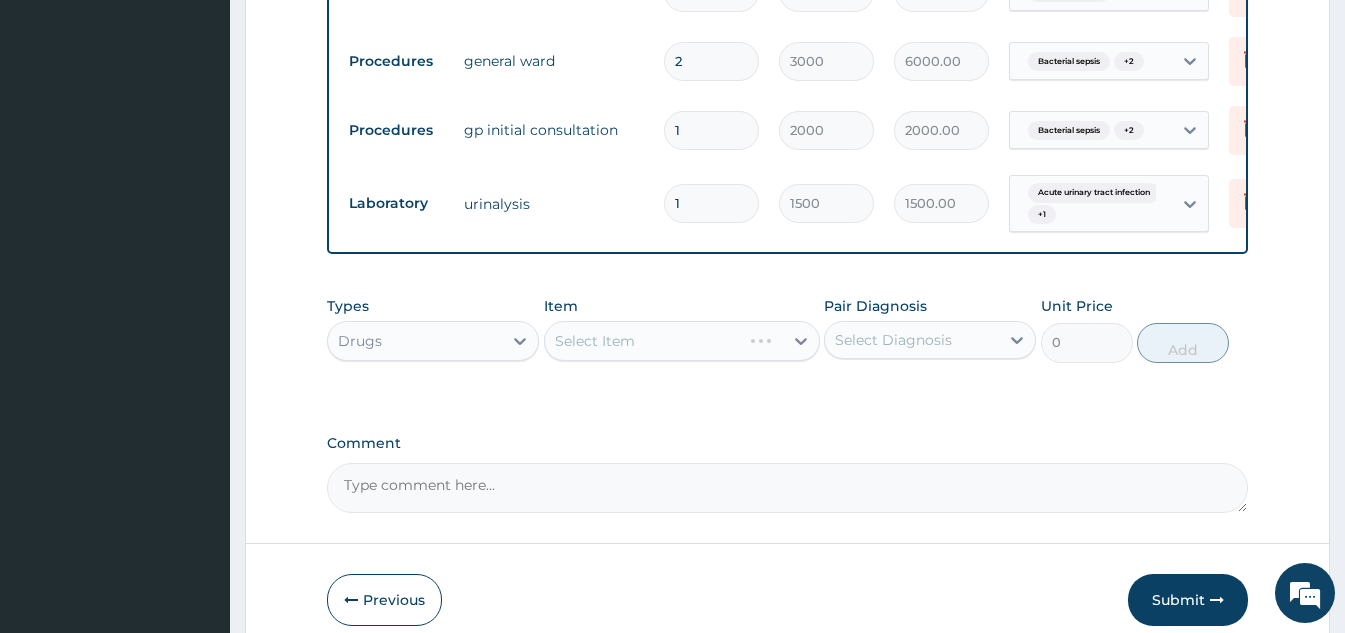 click on "Select Item" at bounding box center [682, 341] 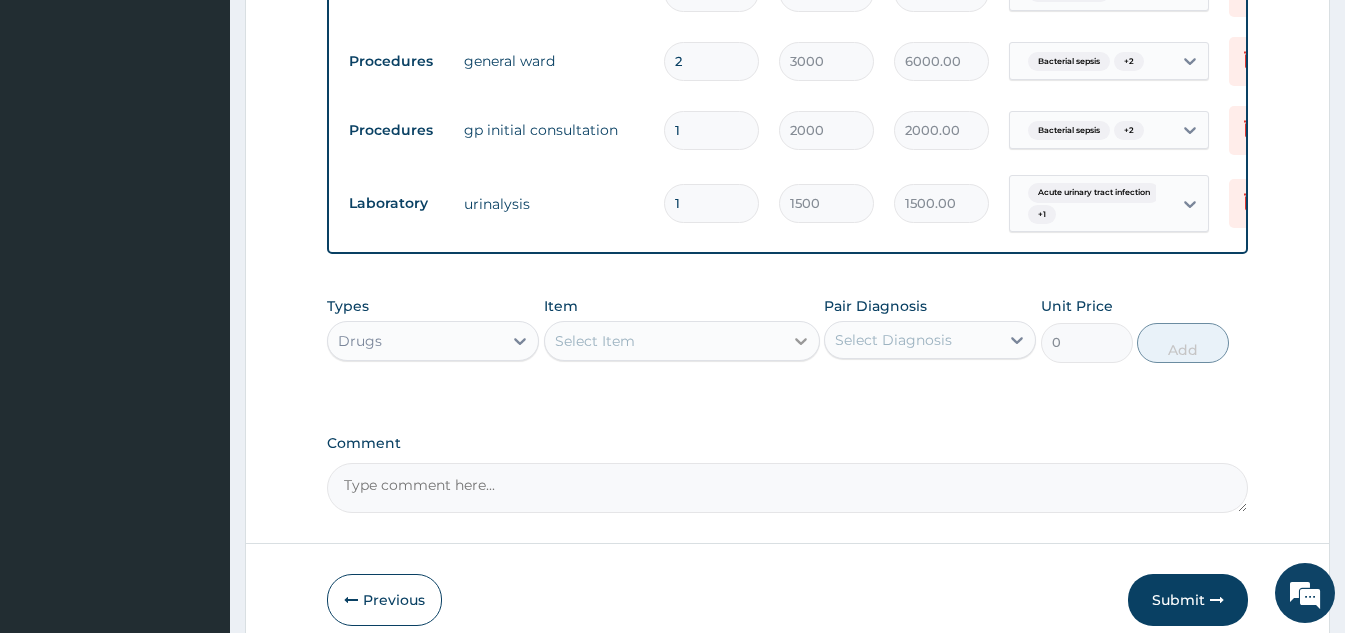 click 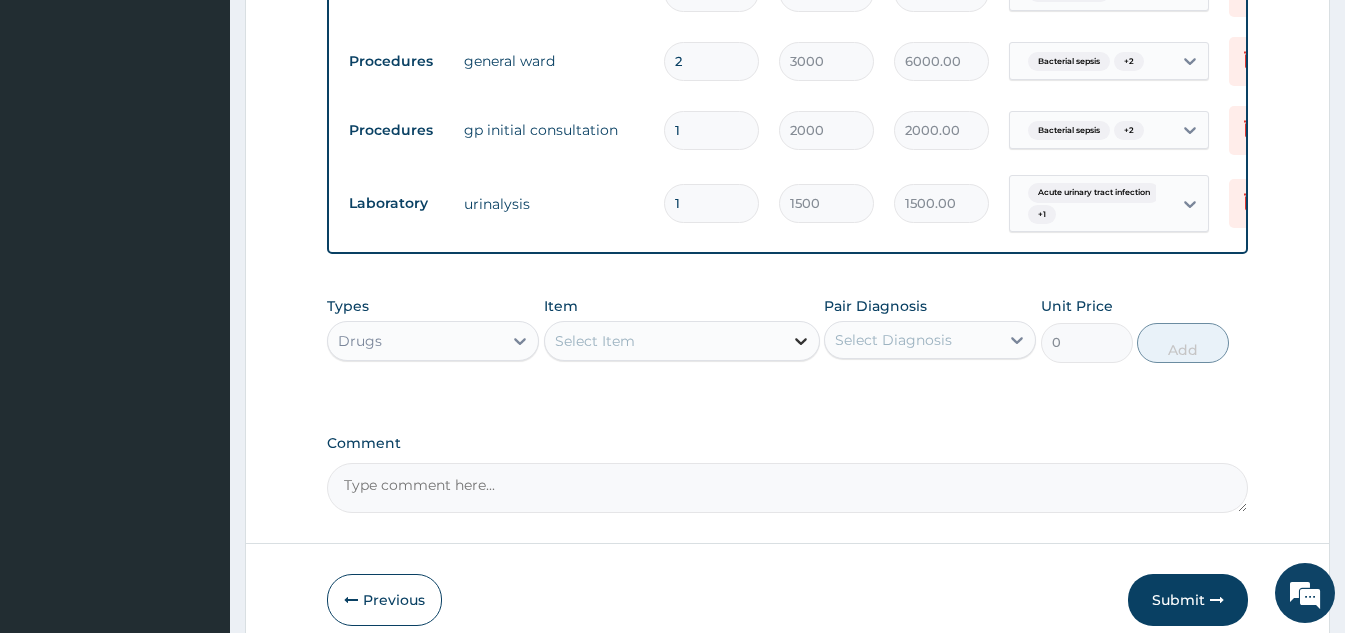 click 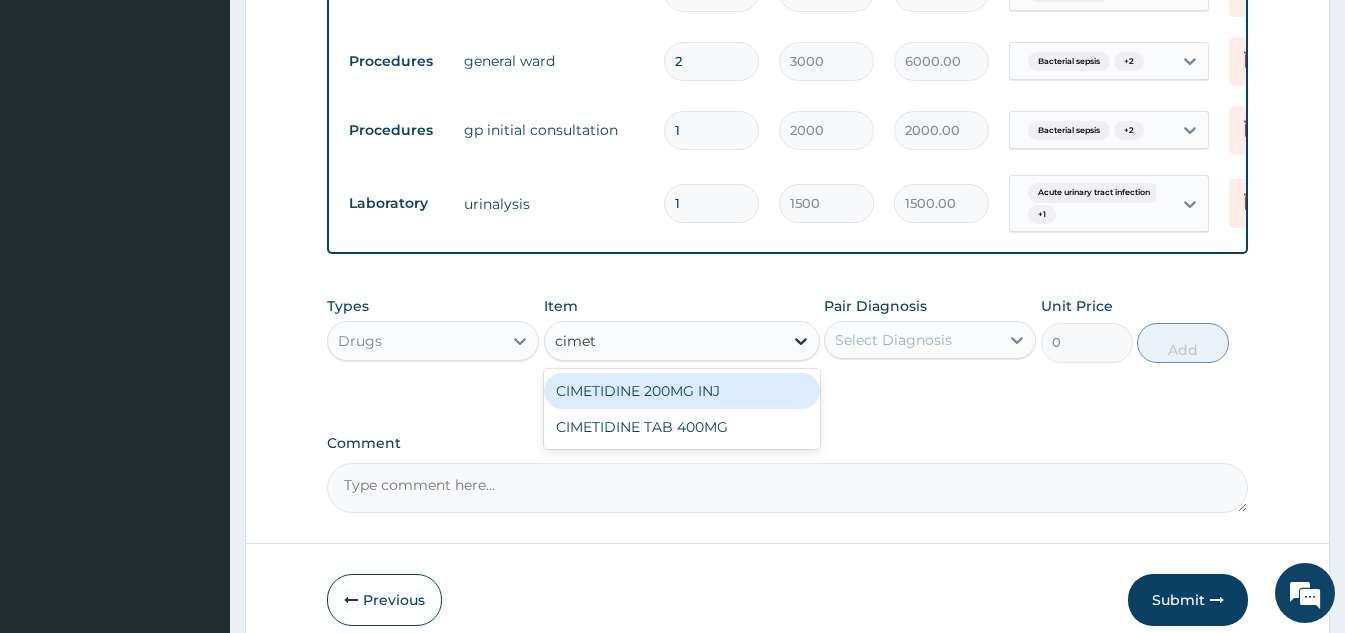 type on "cimeti" 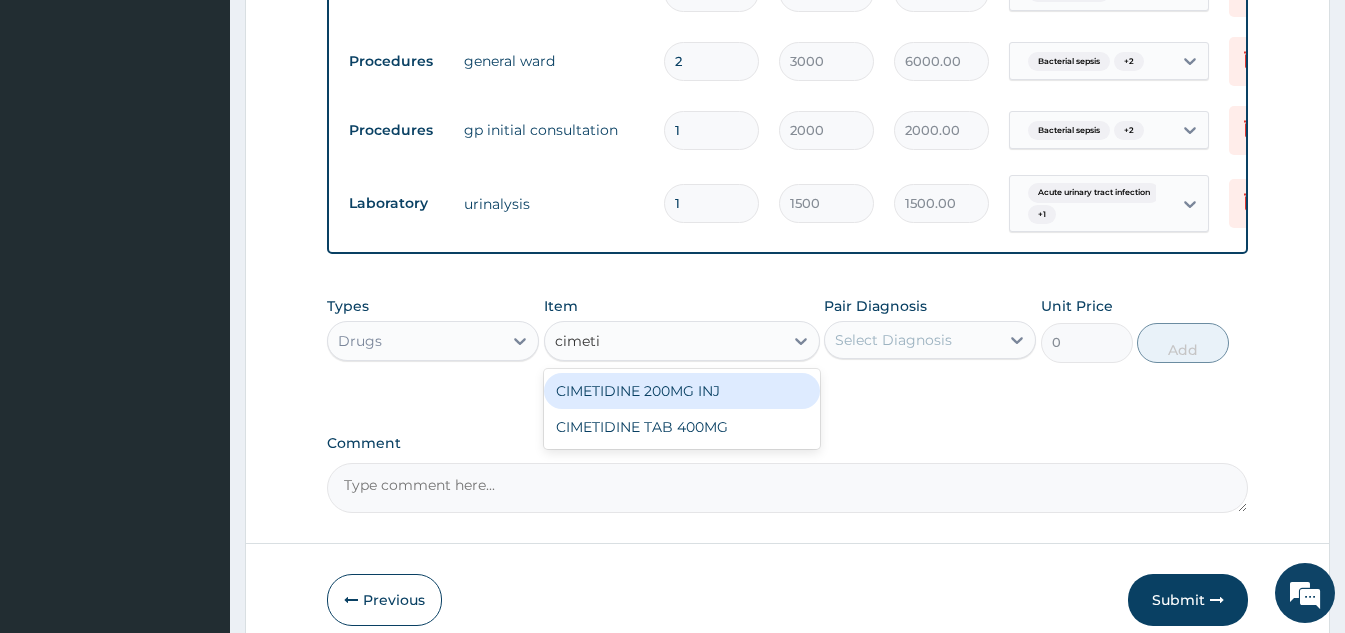 click on "CIMETIDINE 200MG INJ" at bounding box center (682, 391) 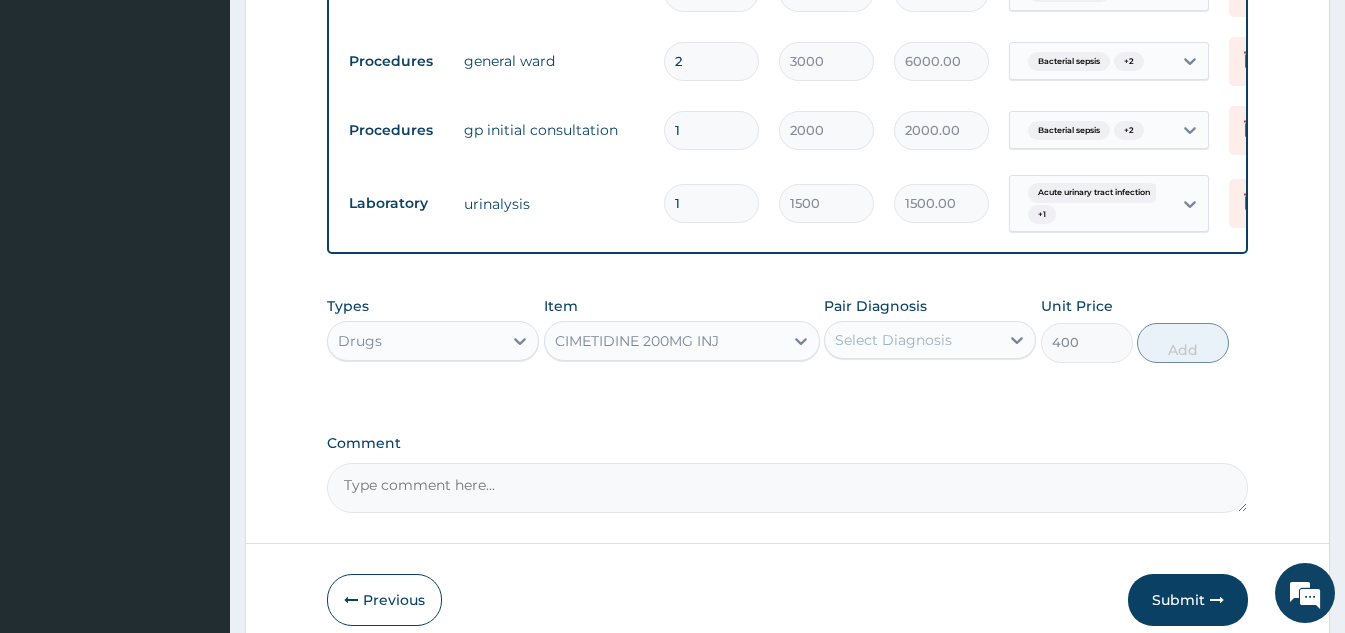 click on "Select Diagnosis" at bounding box center [912, 340] 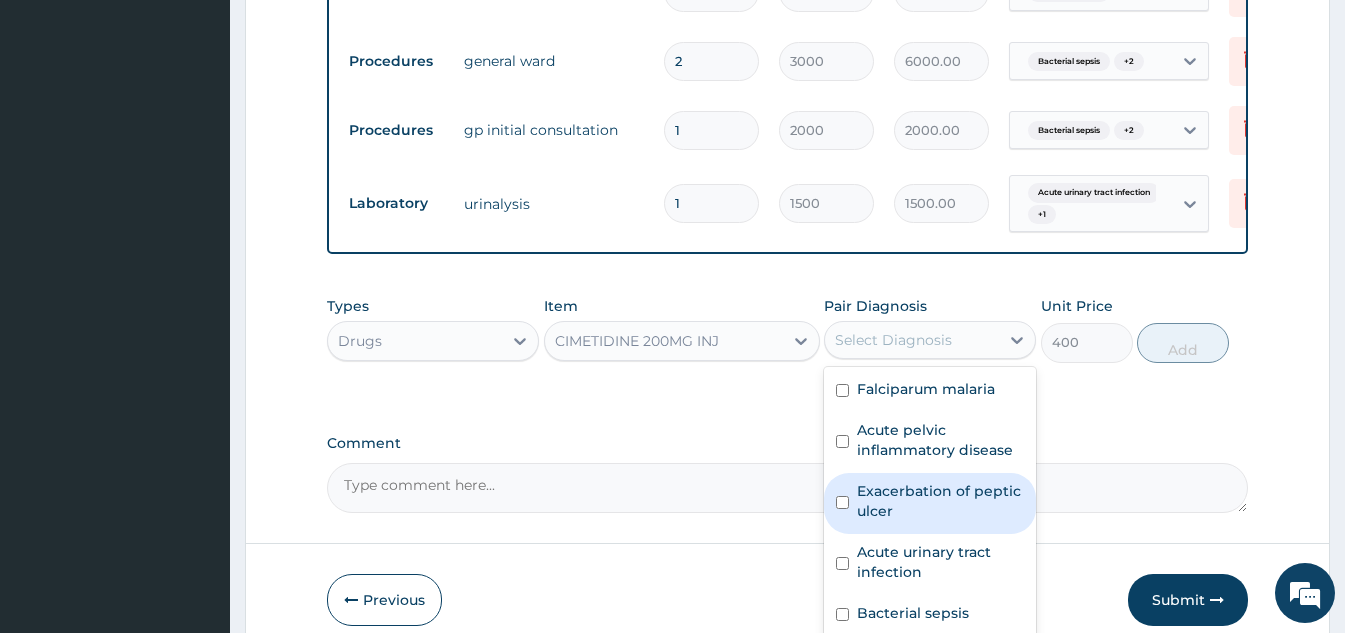 click on "Exacerbation of peptic ulcer" at bounding box center (930, 503) 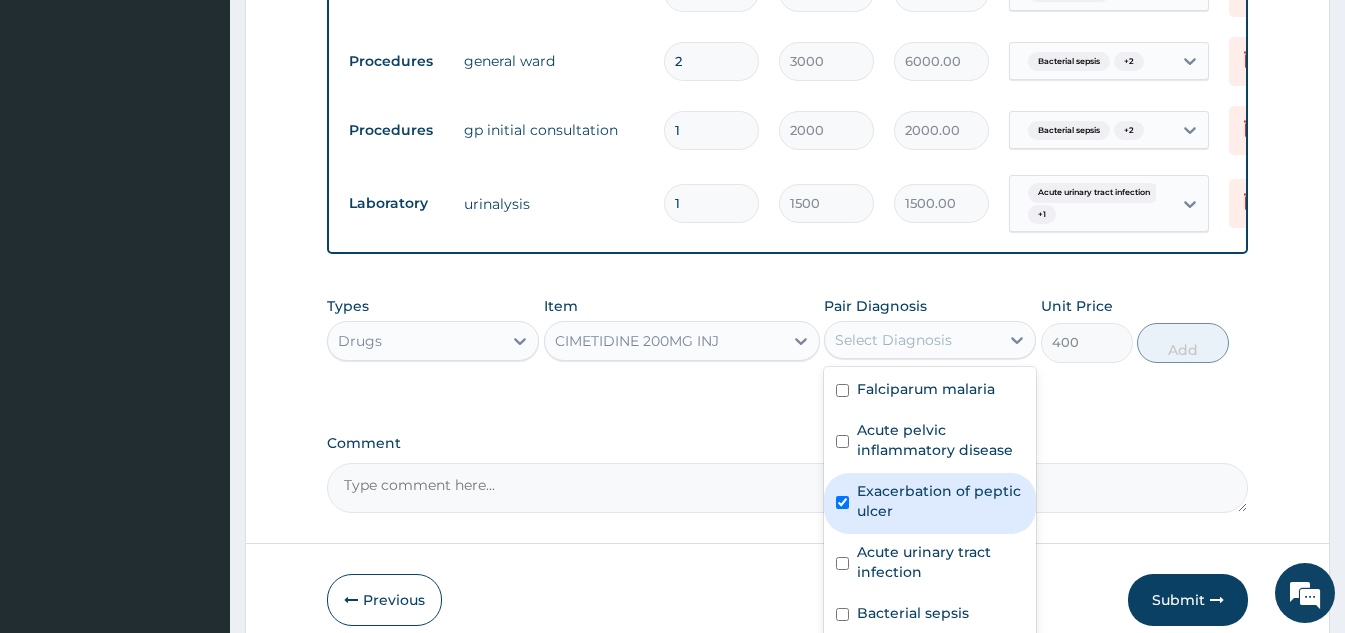 checkbox on "true" 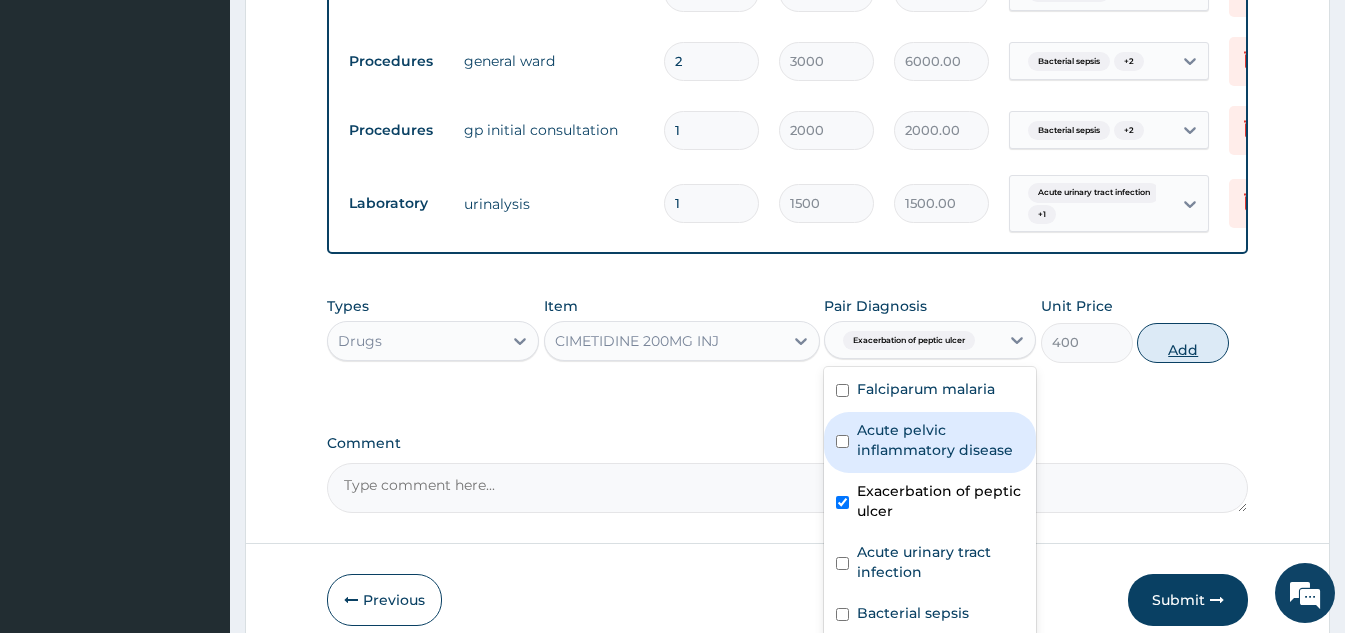 click on "Add" at bounding box center [1183, 343] 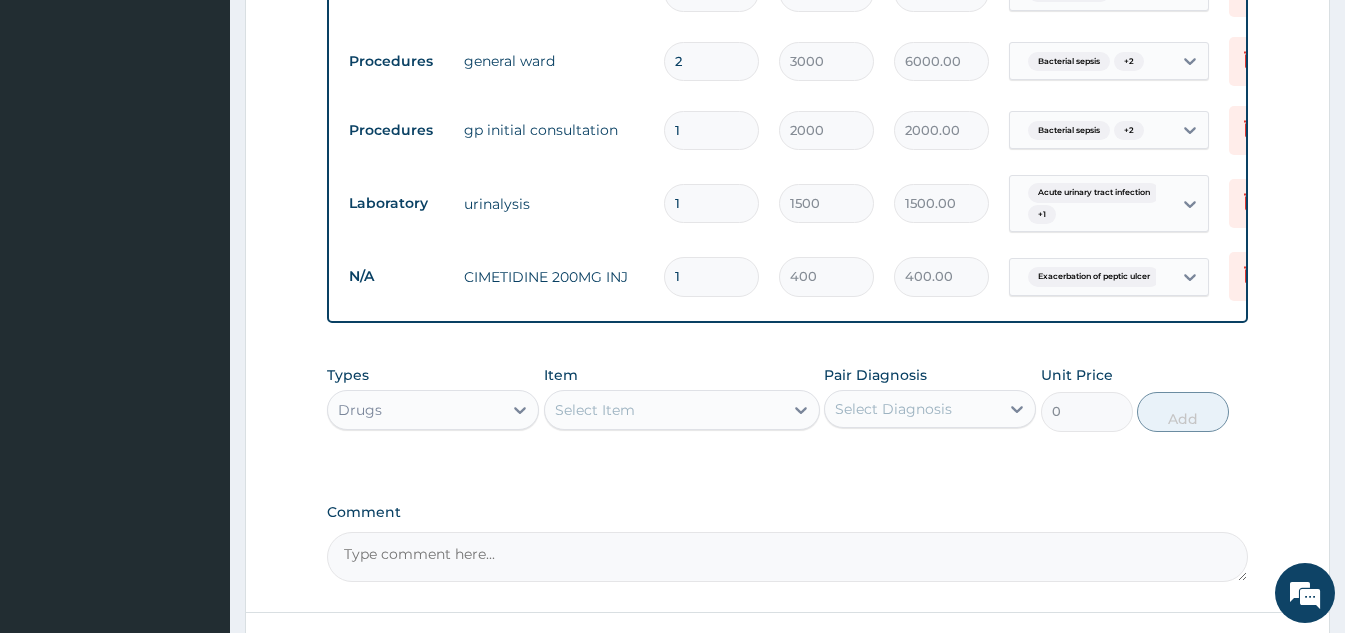 type 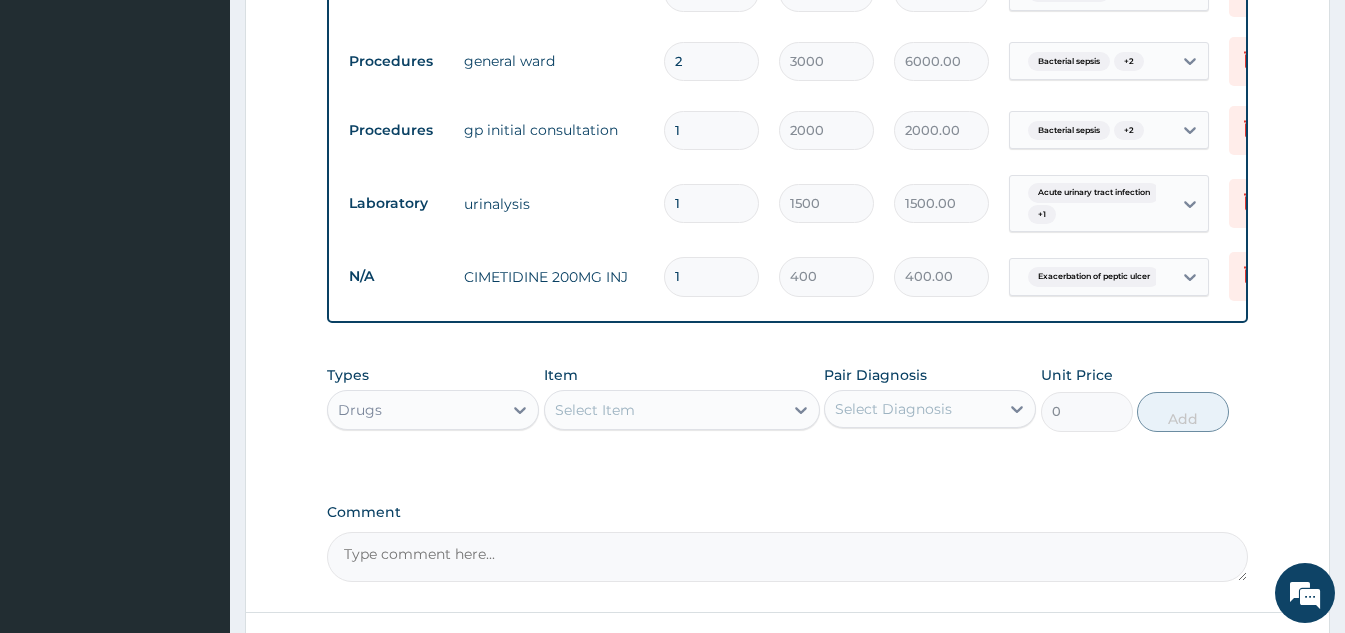 type on "0.00" 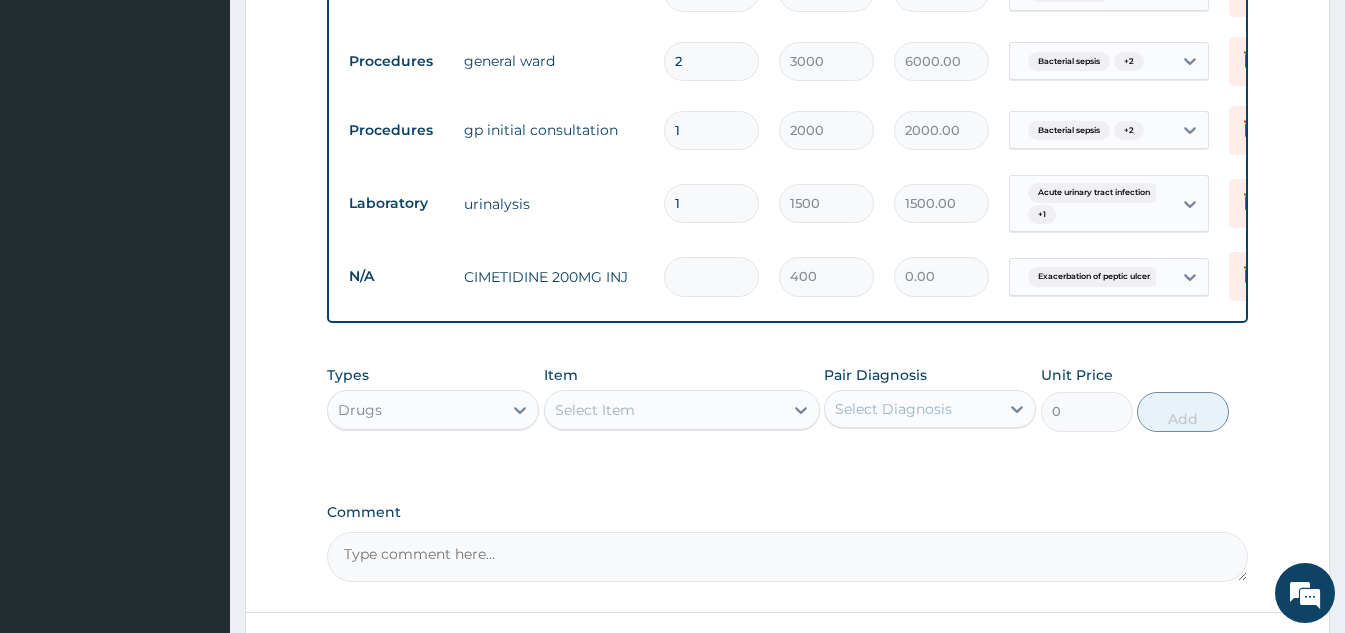 type on "2" 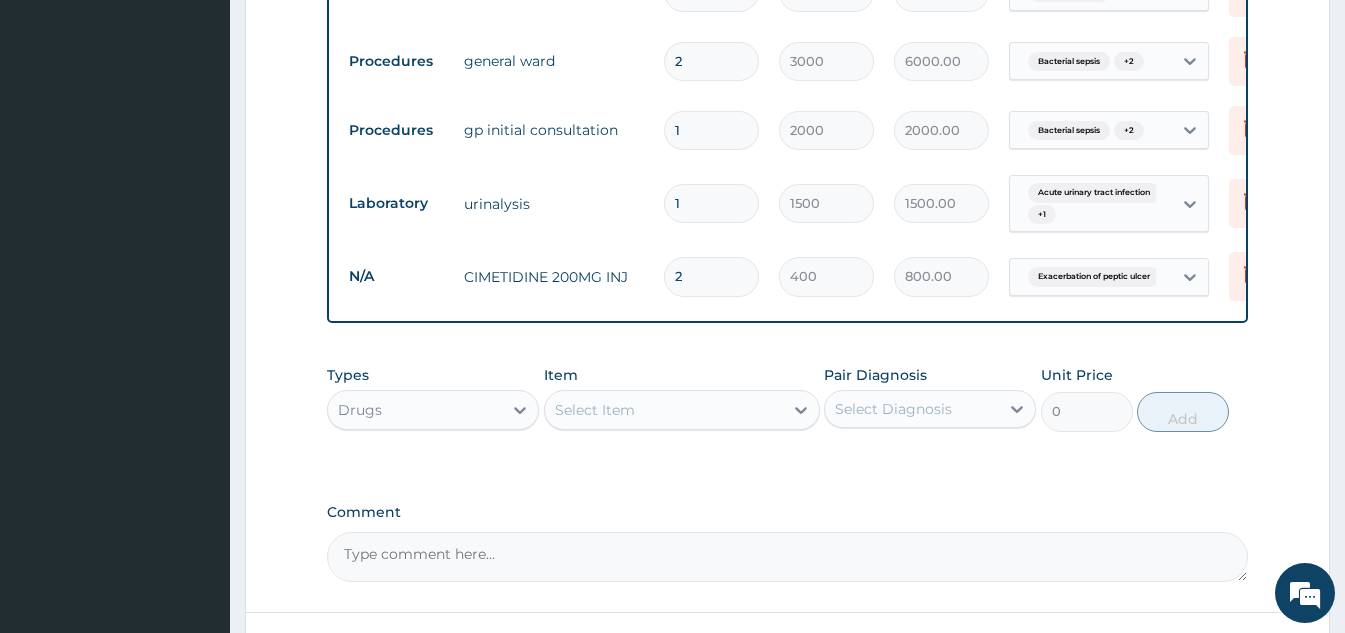 type on "2" 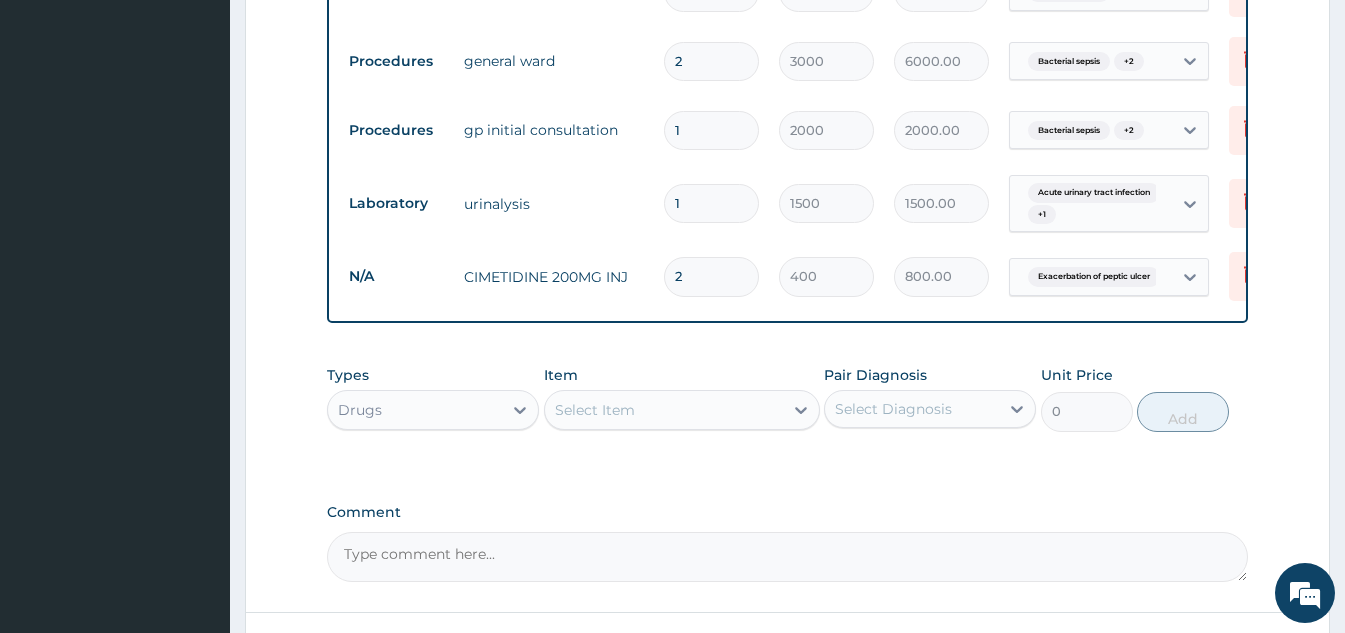 click on "Select Item" at bounding box center (664, 410) 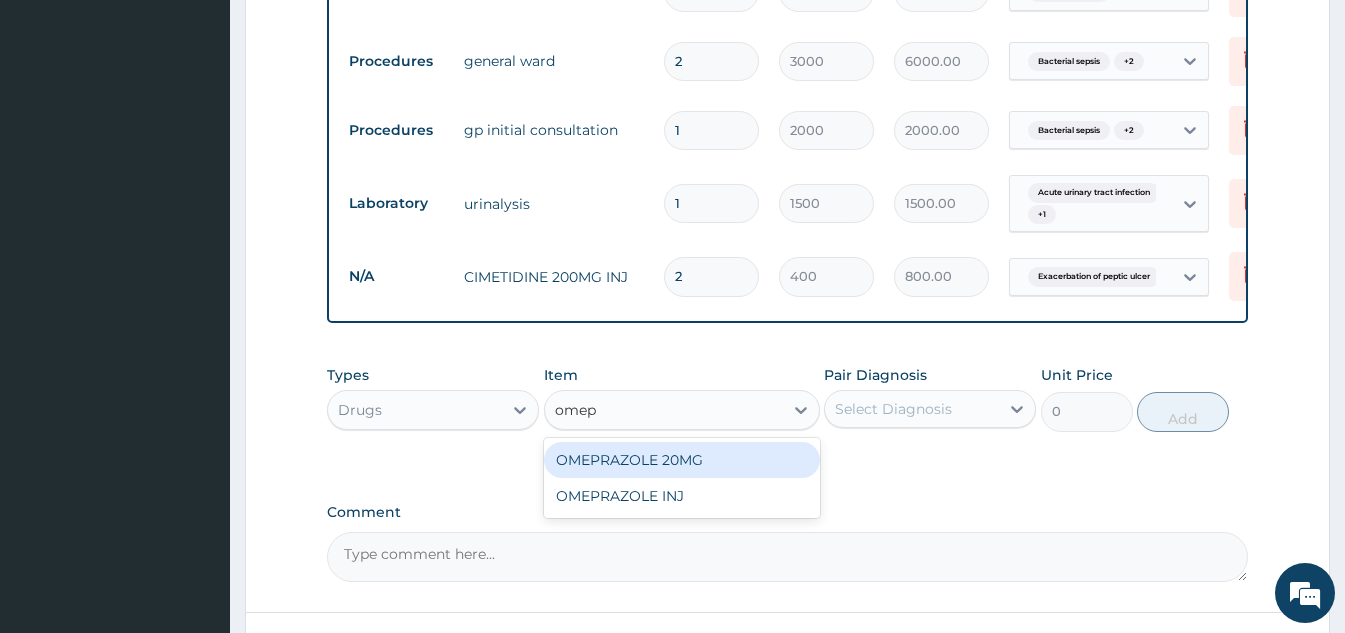 type on "omepr" 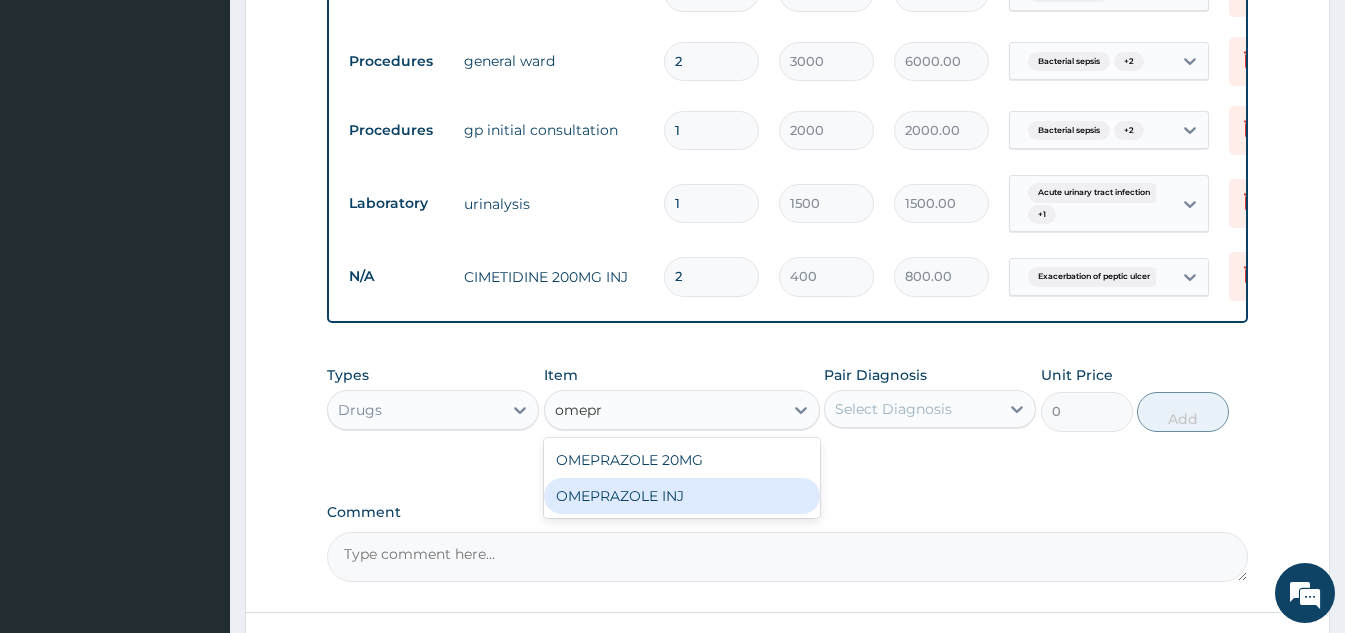click on "OMEPRAZOLE INJ" at bounding box center [682, 496] 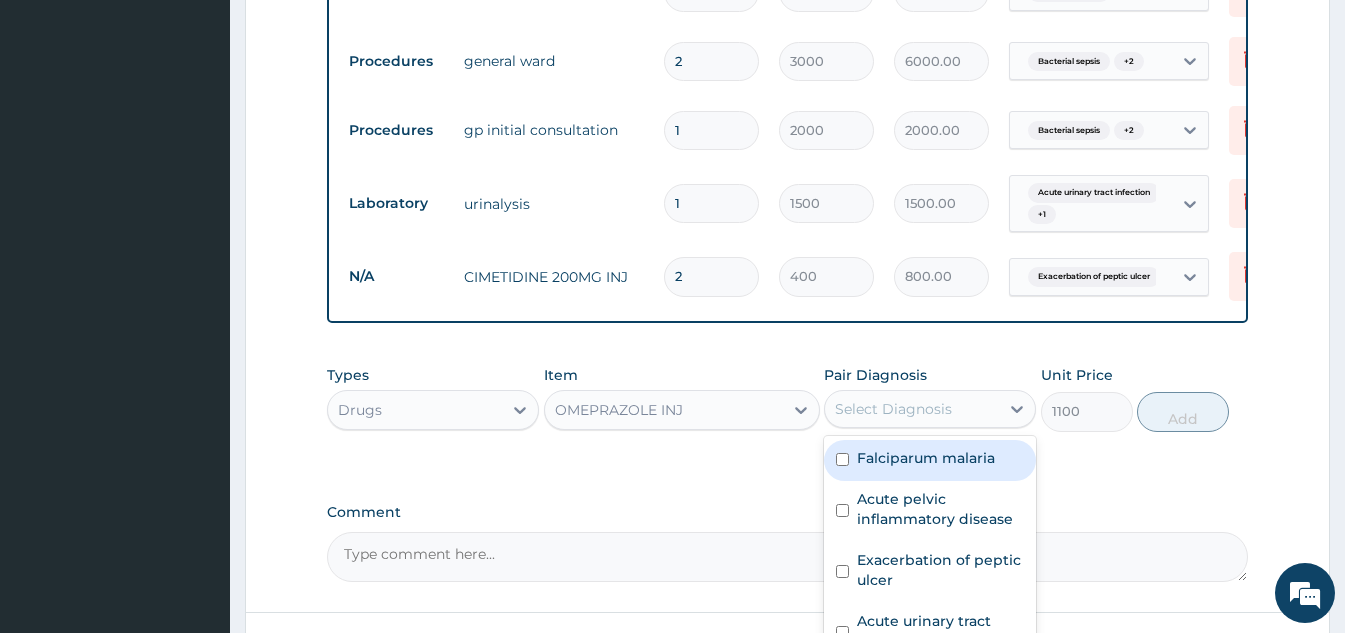 click on "Select Diagnosis" at bounding box center [893, 409] 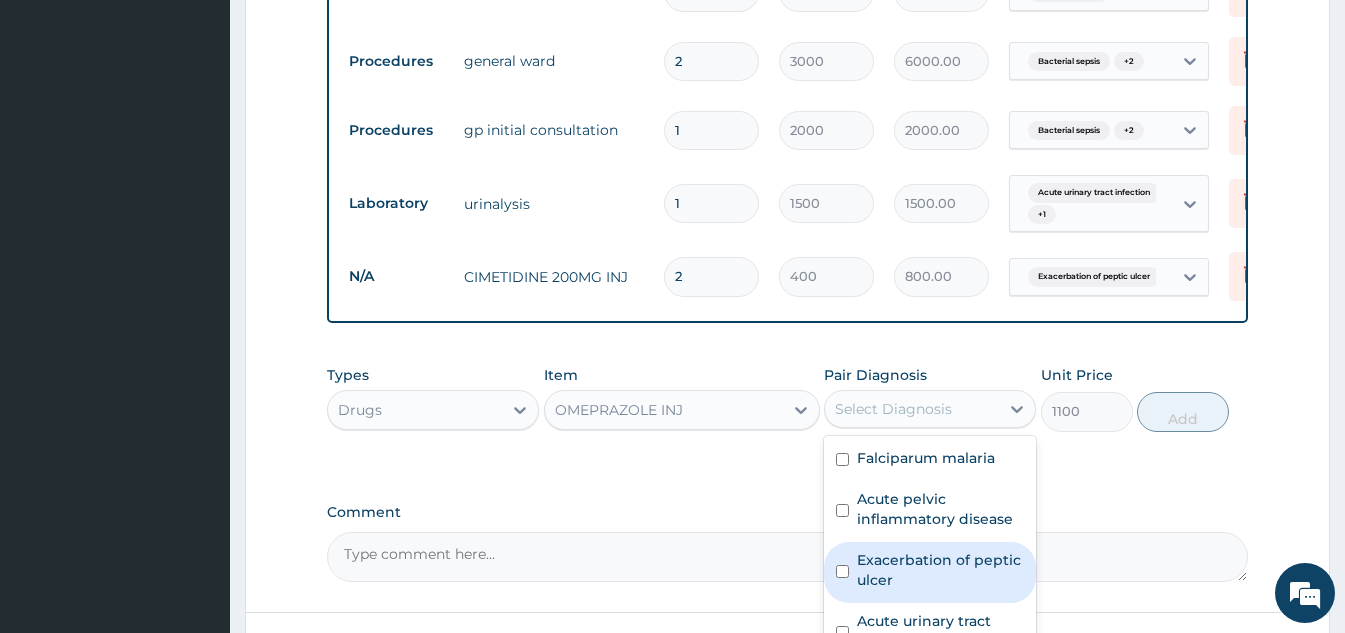 click on "Exacerbation of peptic ulcer" at bounding box center (940, 570) 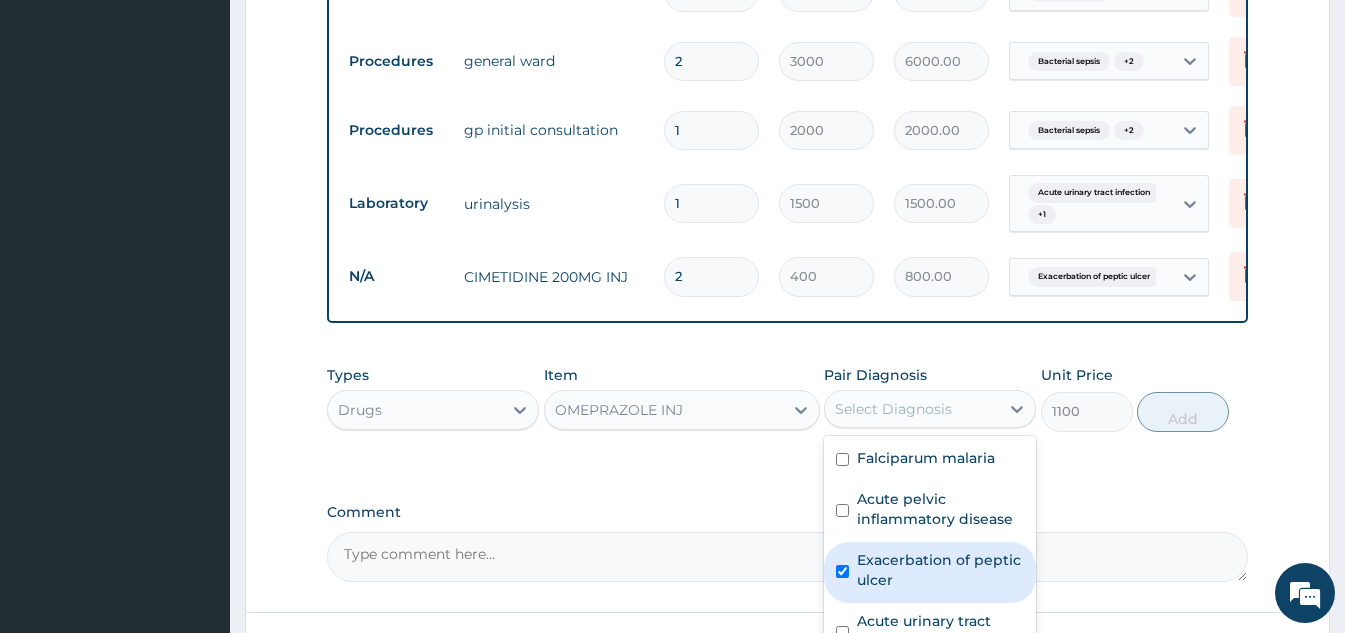 checkbox on "true" 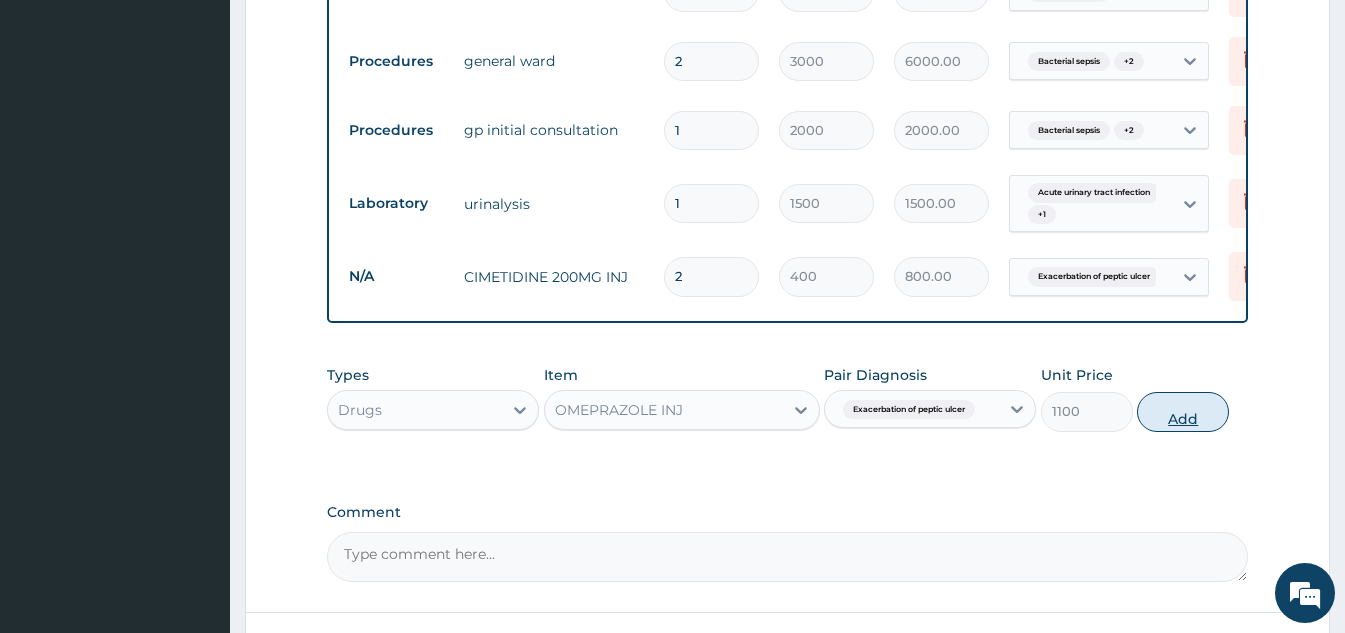 click on "Add" at bounding box center (1183, 412) 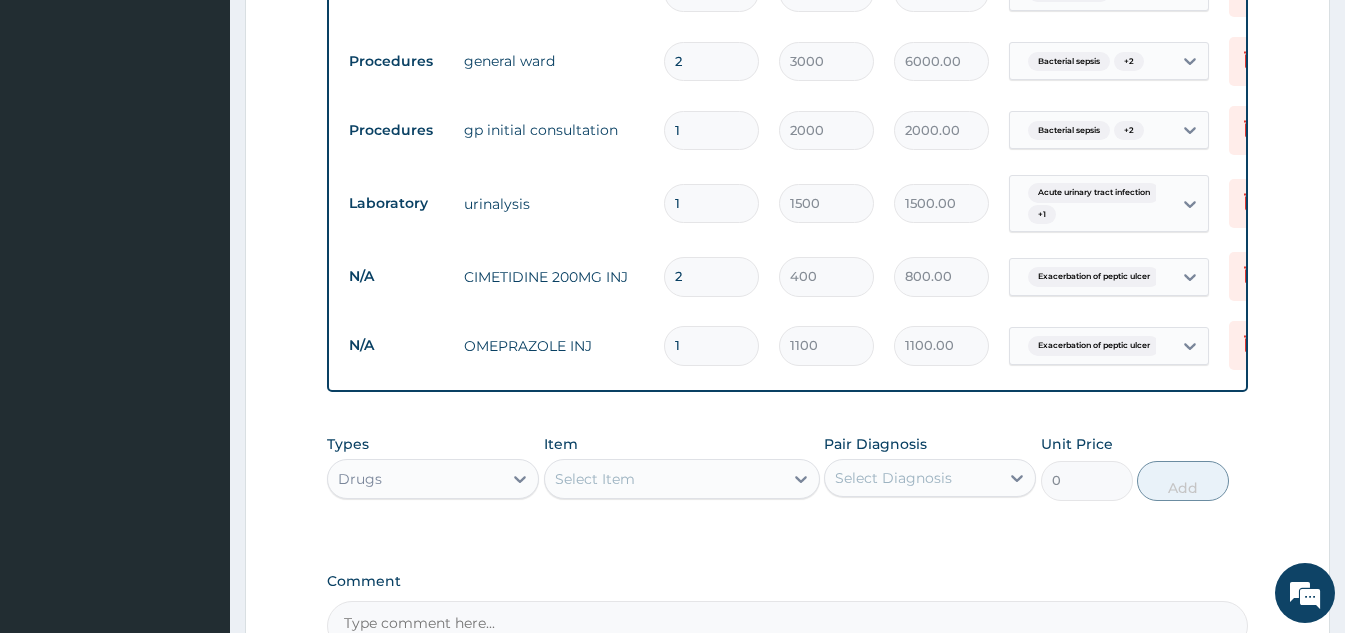 click on "Select Item" at bounding box center [595, 479] 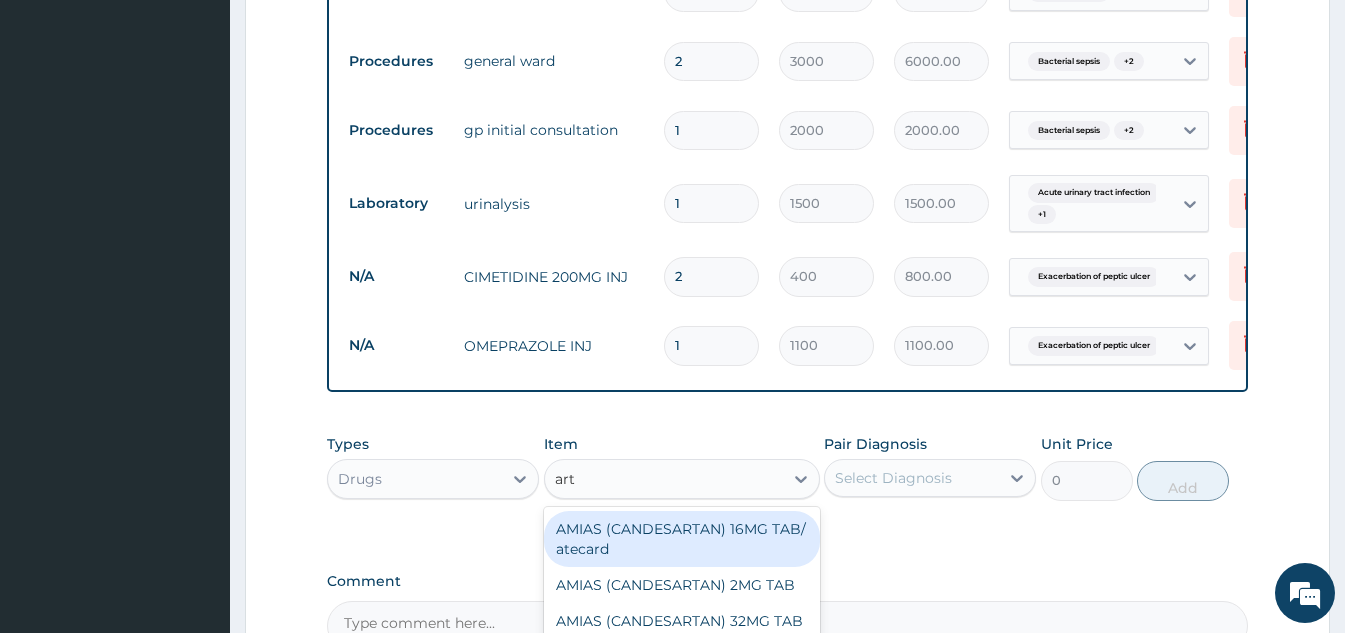 type on "arth" 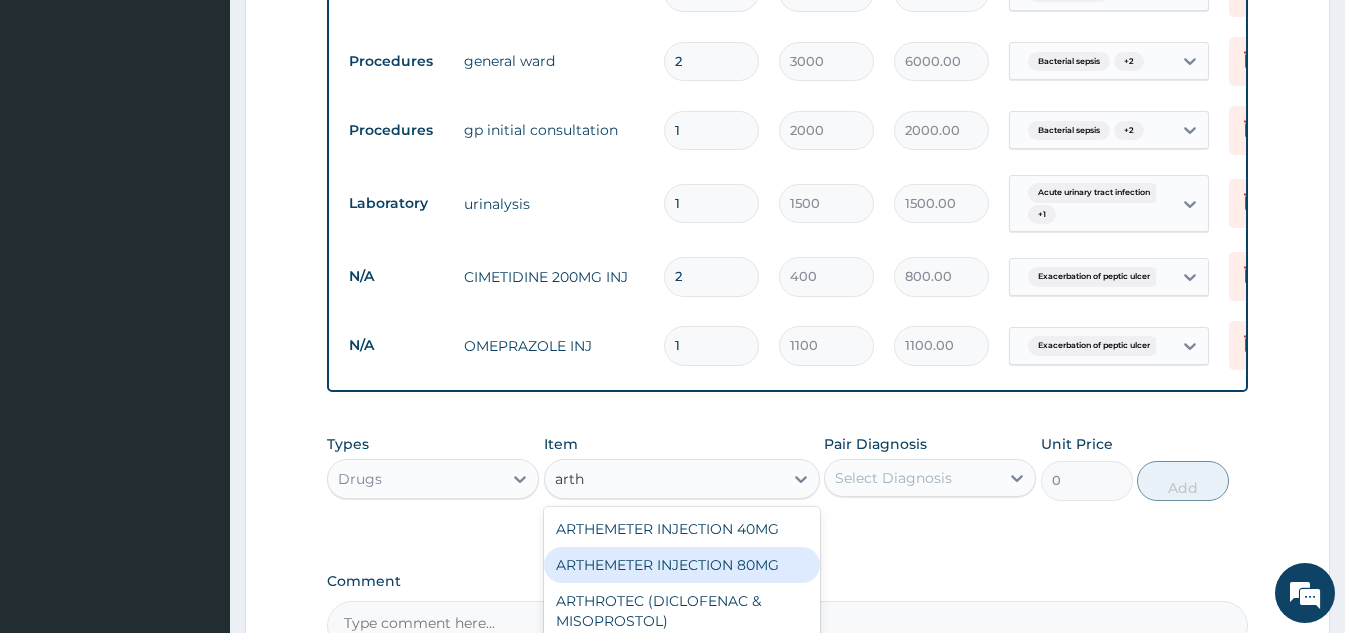 click on "ARTHEMETER INJECTION 80MG" at bounding box center [682, 565] 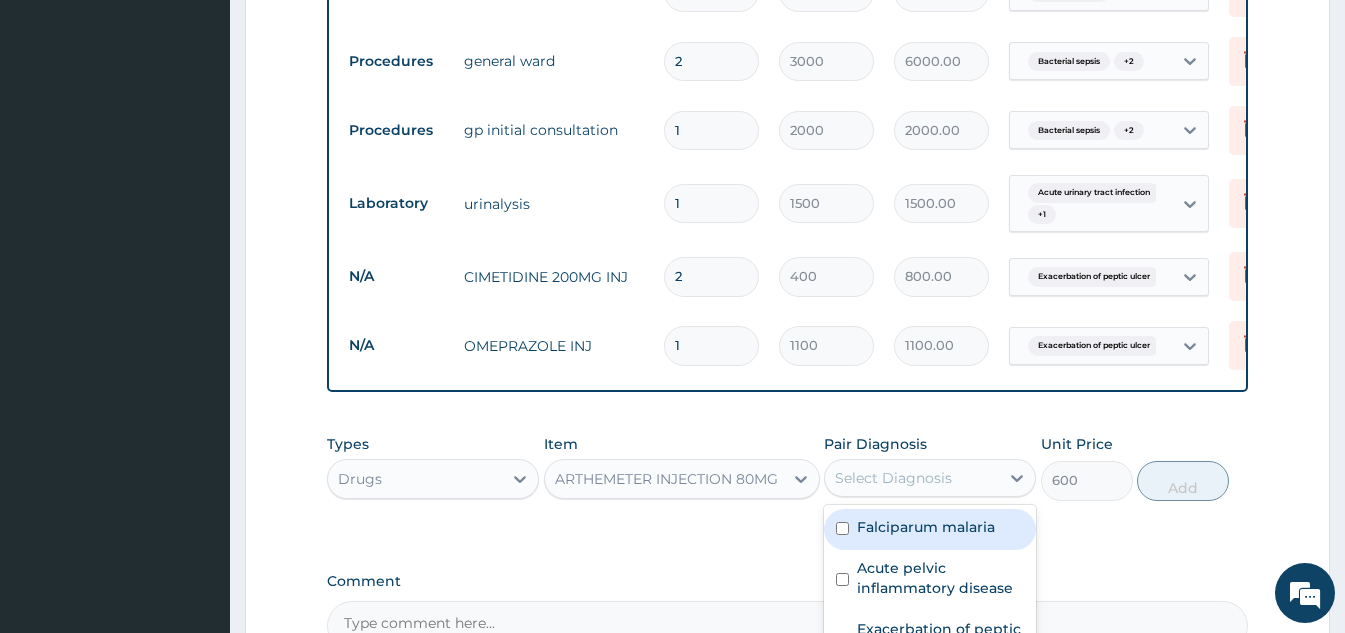 click on "Select Diagnosis" at bounding box center (912, 478) 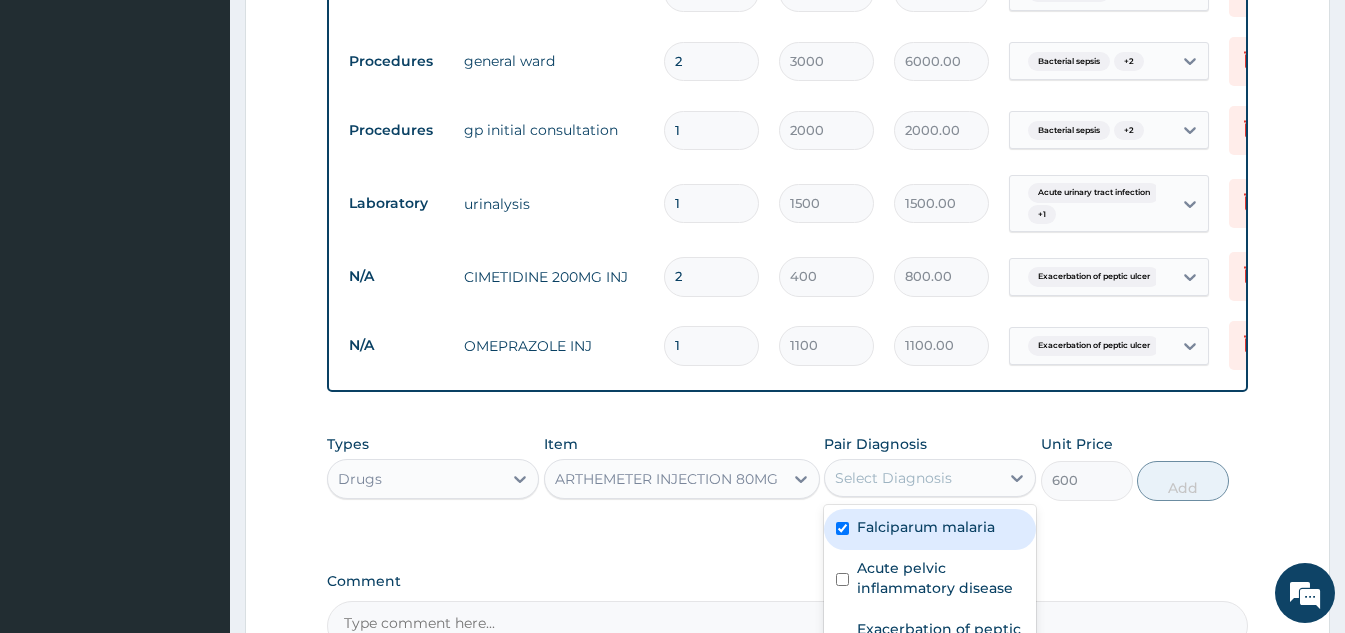 checkbox on "true" 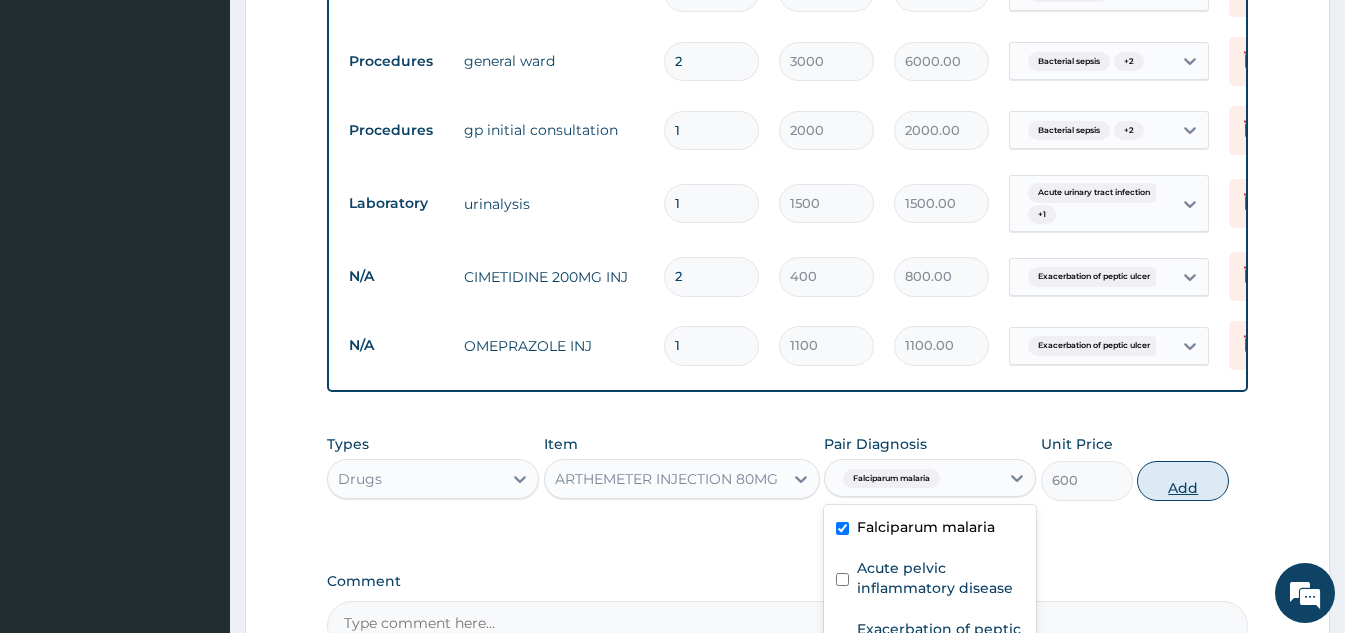 click on "Add" at bounding box center (1183, 481) 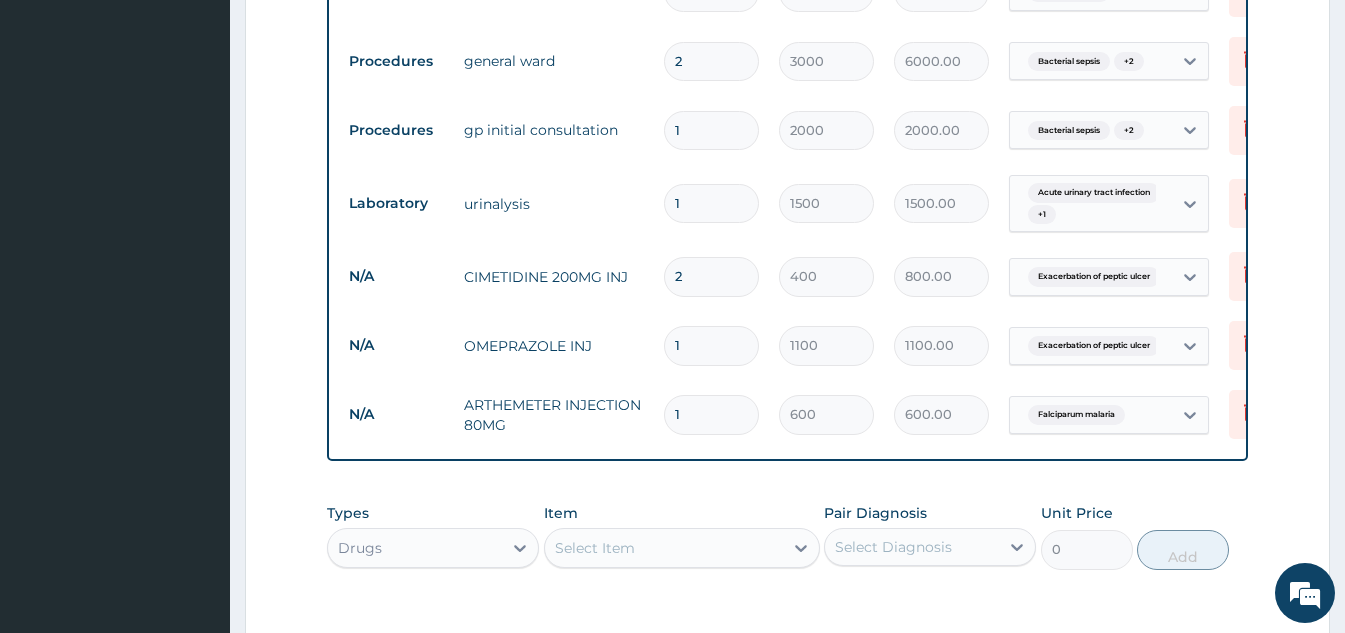 type 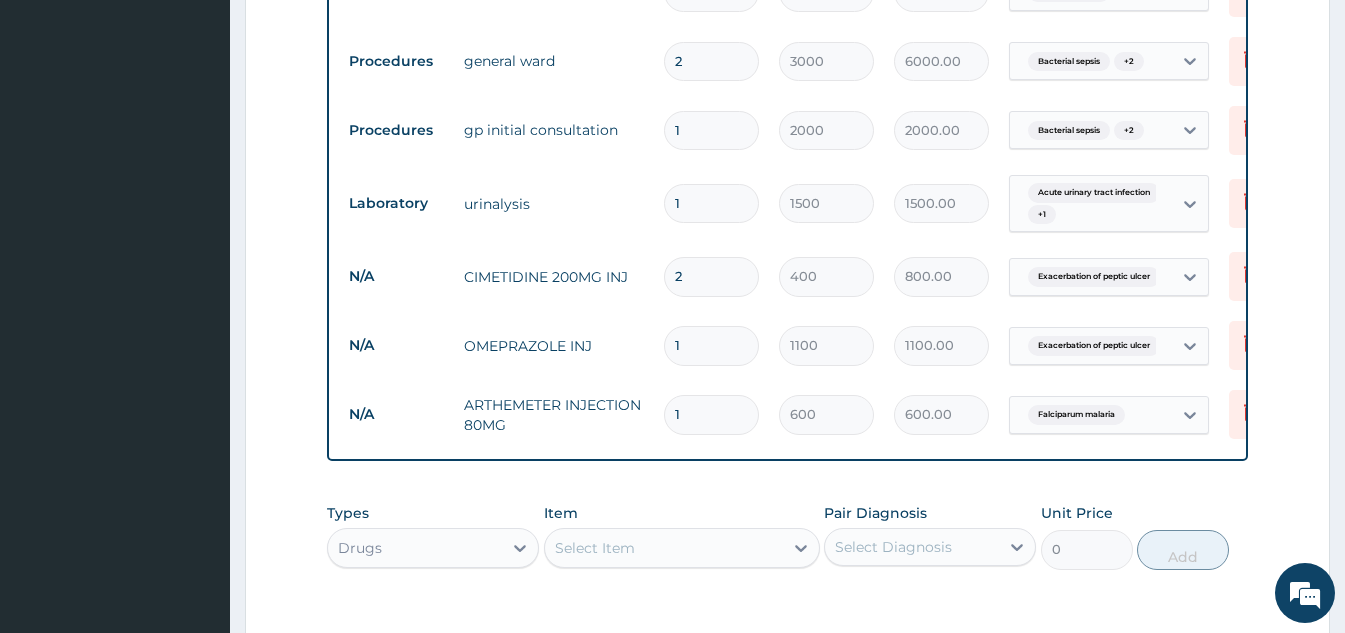 type on "0.00" 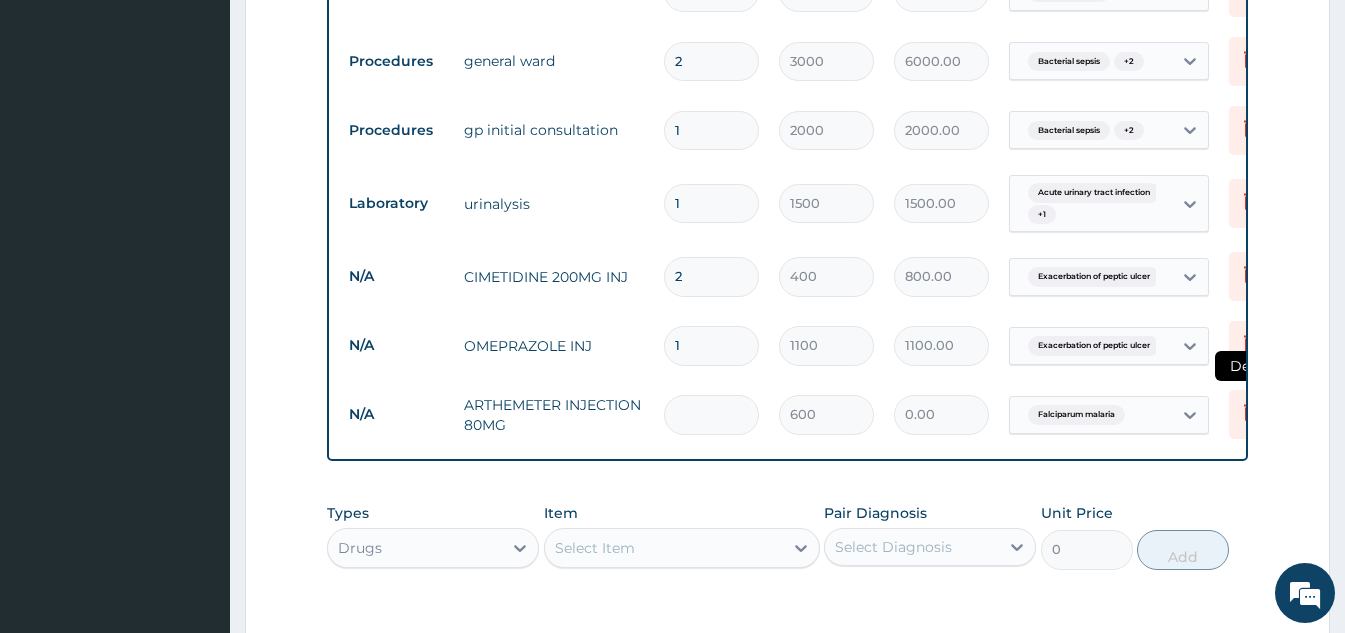 type 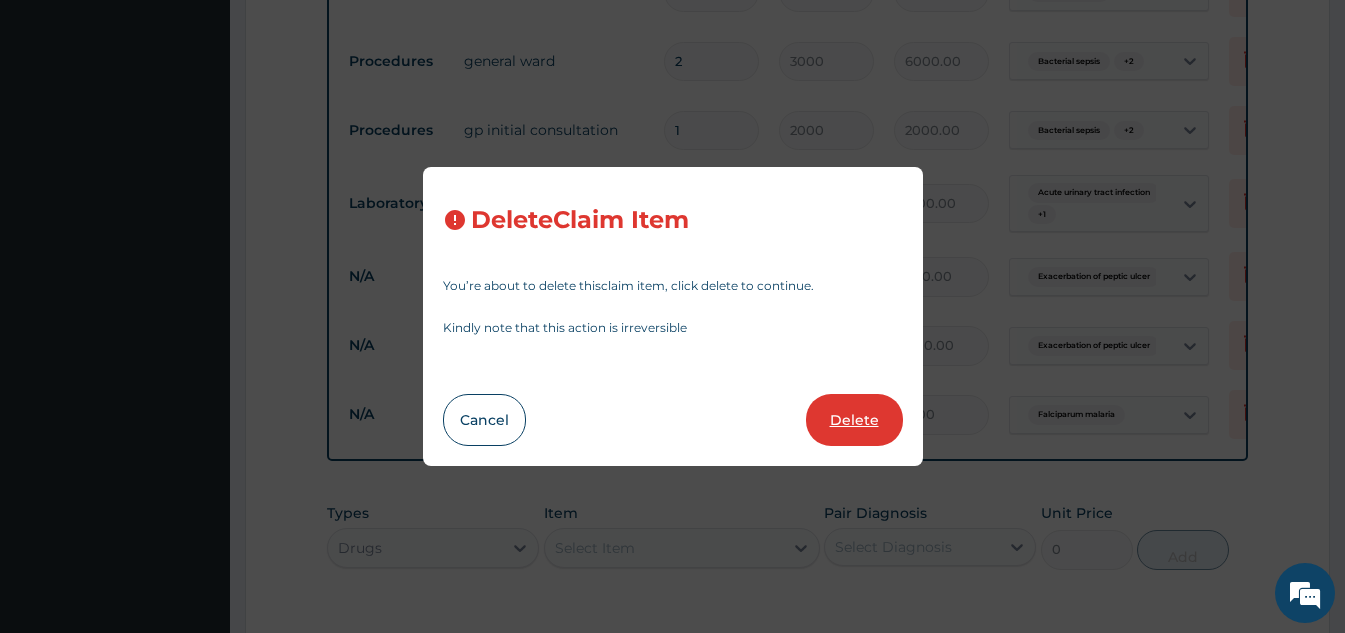 click on "Delete" at bounding box center (854, 420) 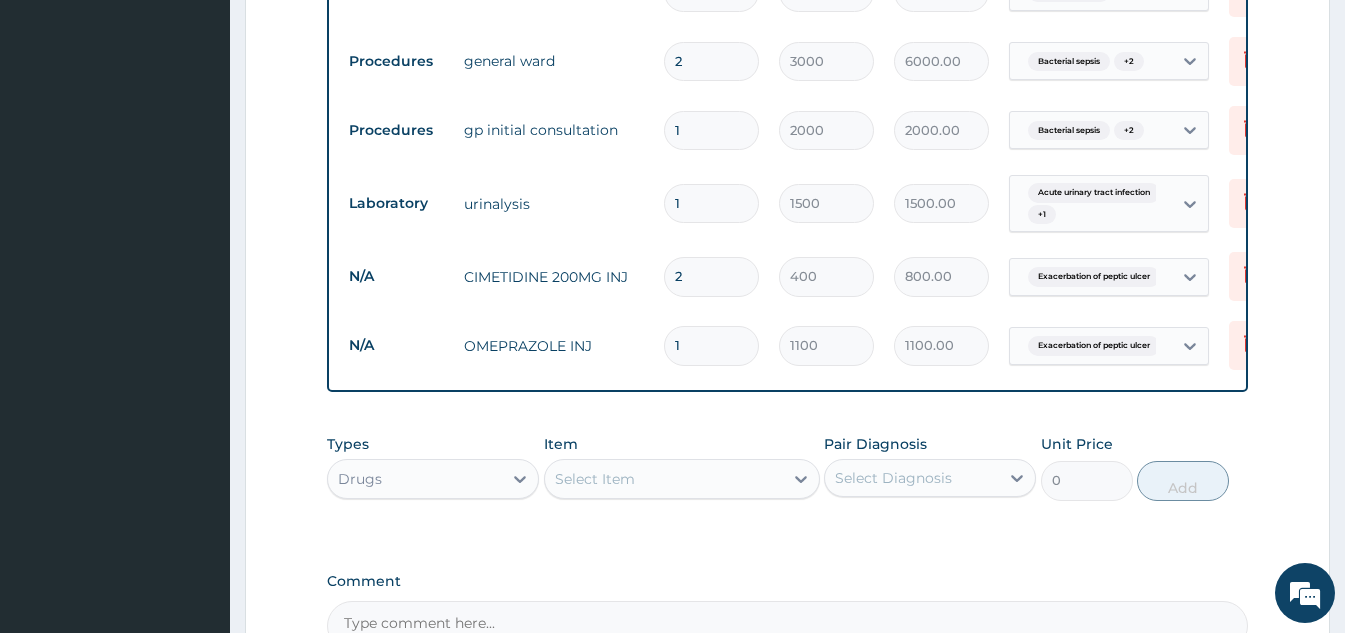 click on "Select Item" at bounding box center [664, 479] 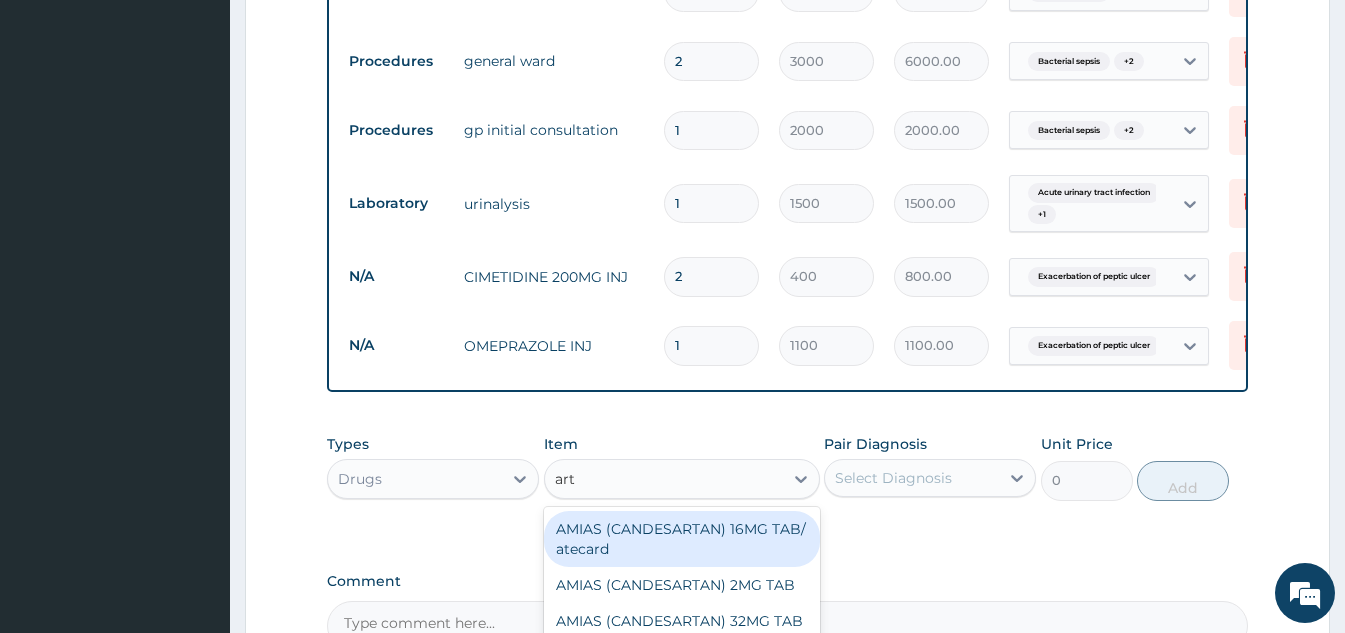 type on "arth" 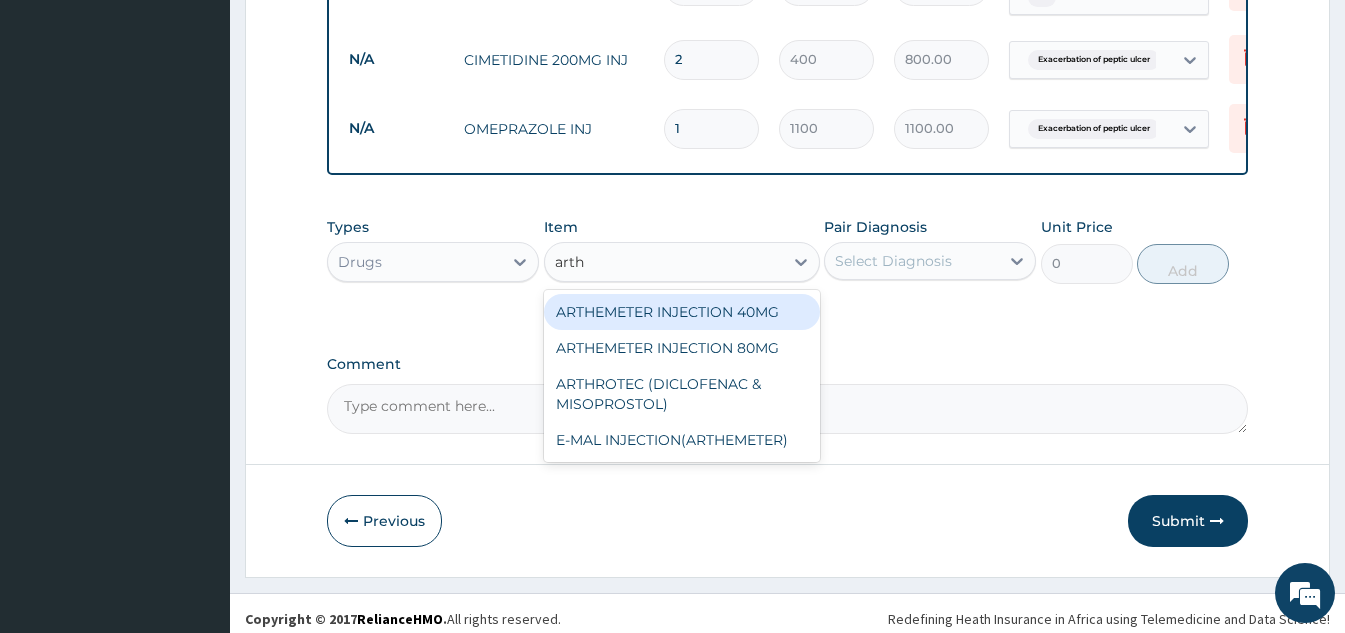 scroll, scrollTop: 1267, scrollLeft: 0, axis: vertical 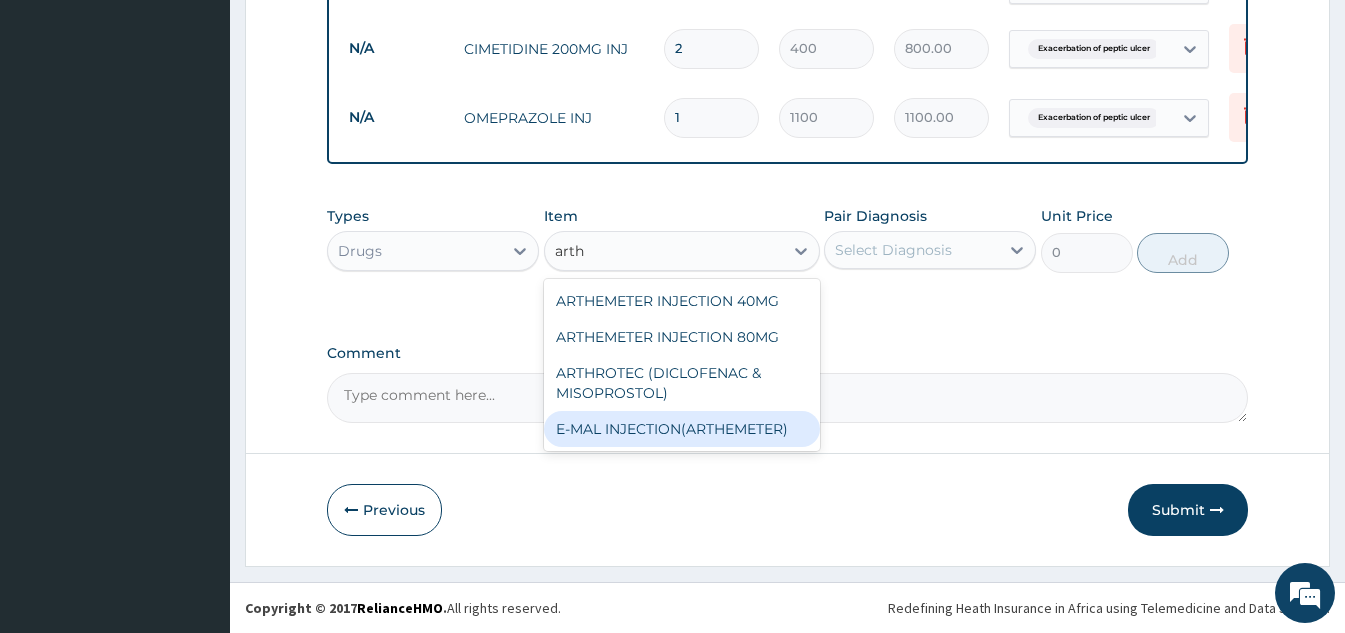 click on "E-MAL INJECTION(ARTHEMETER)" at bounding box center [682, 429] 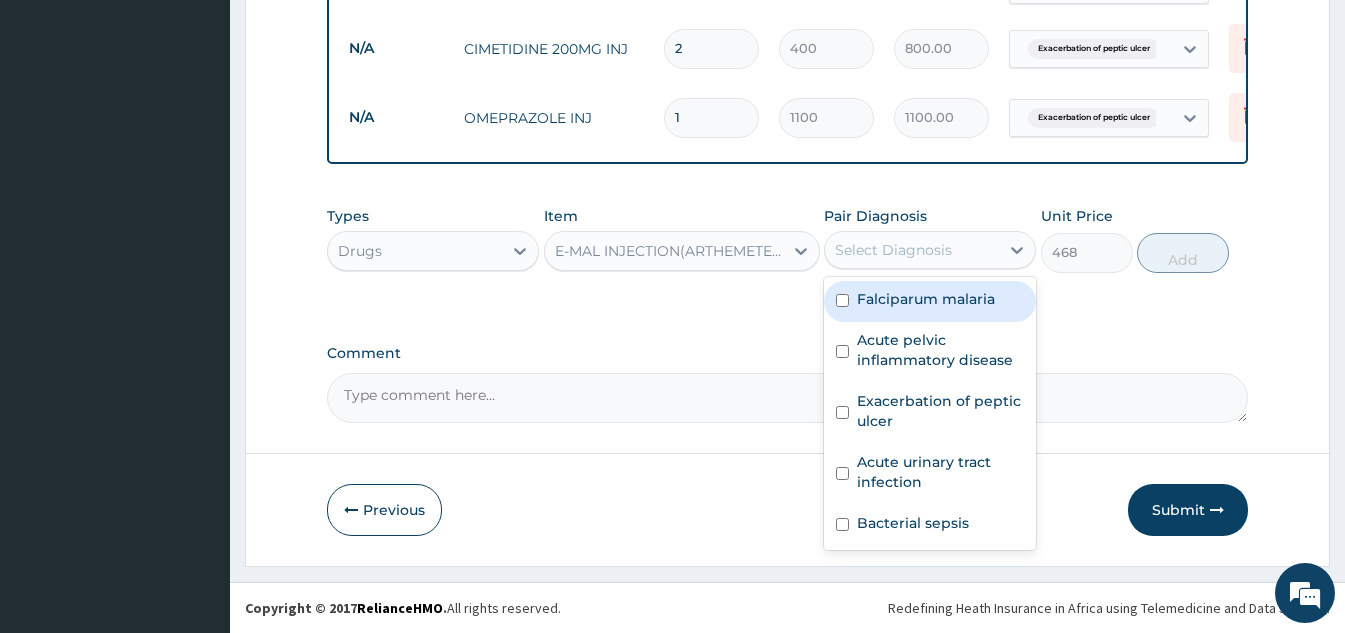 click on "Select Diagnosis" at bounding box center (930, 250) 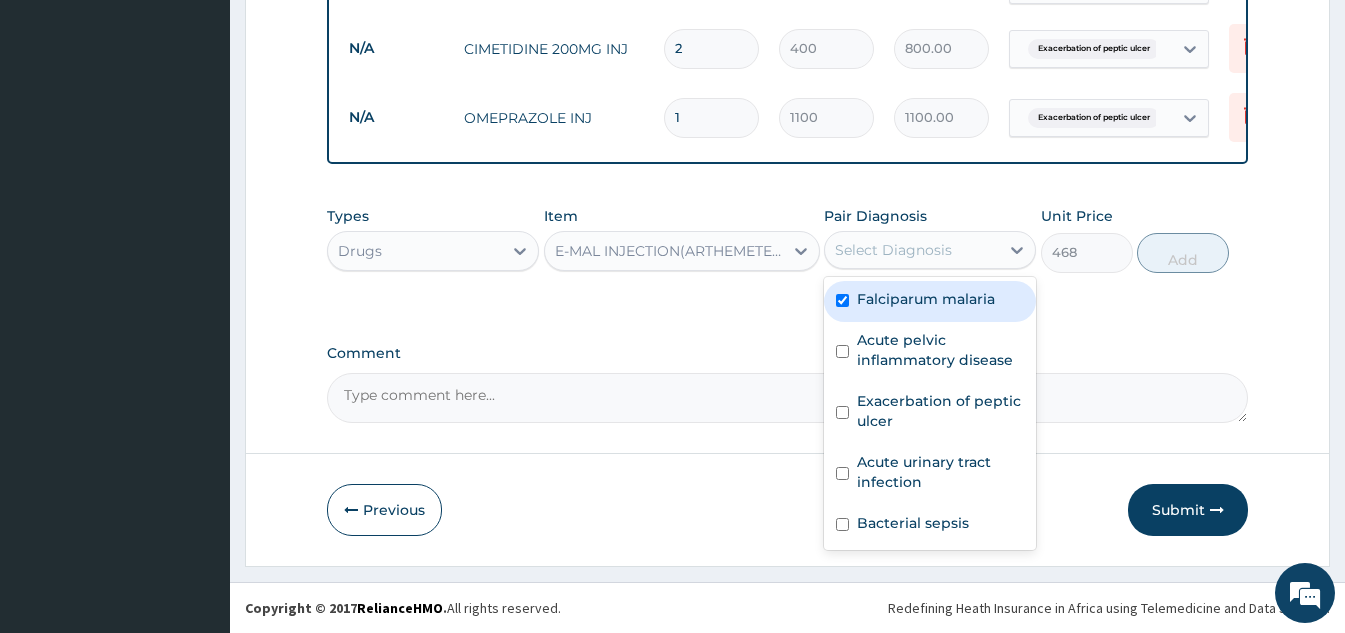 checkbox on "true" 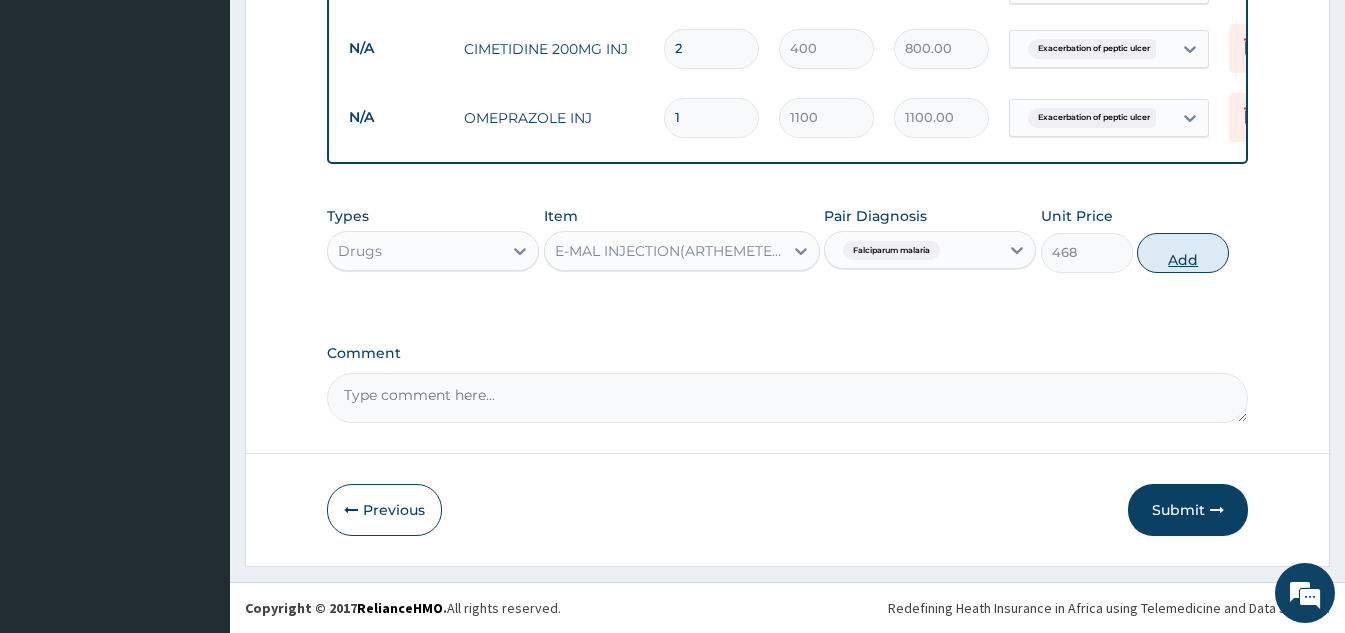 click on "Add" at bounding box center [1183, 253] 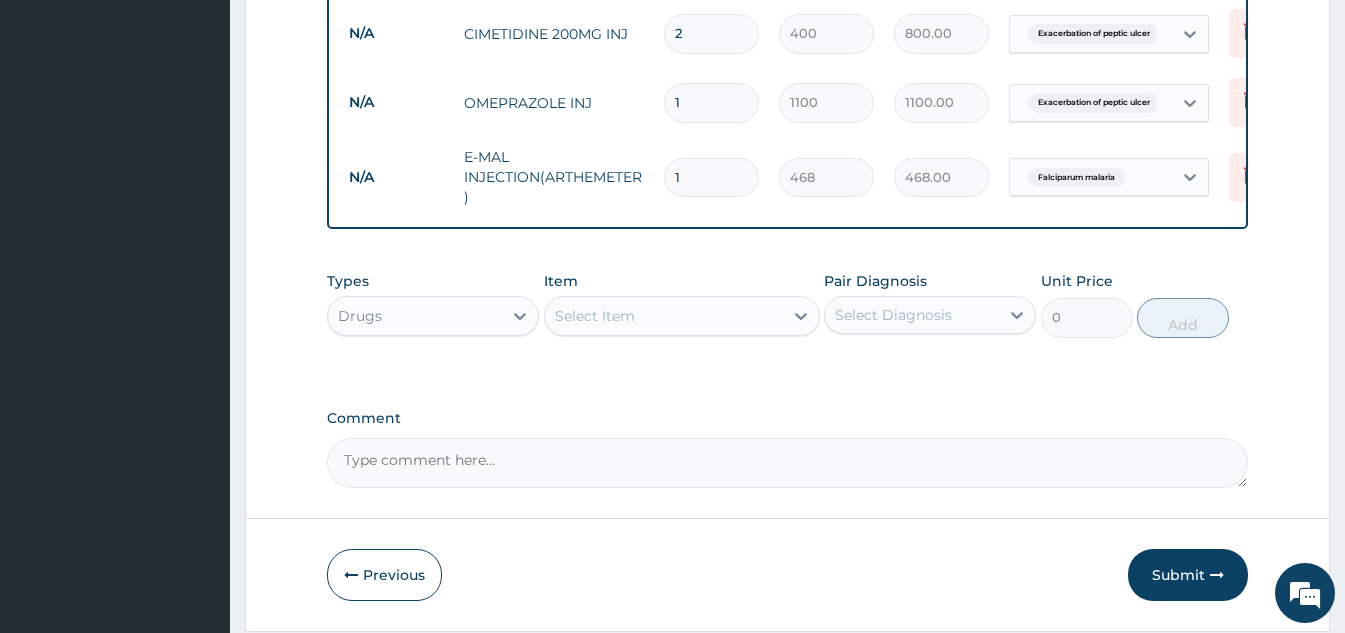 click on "Select Item" at bounding box center (682, 316) 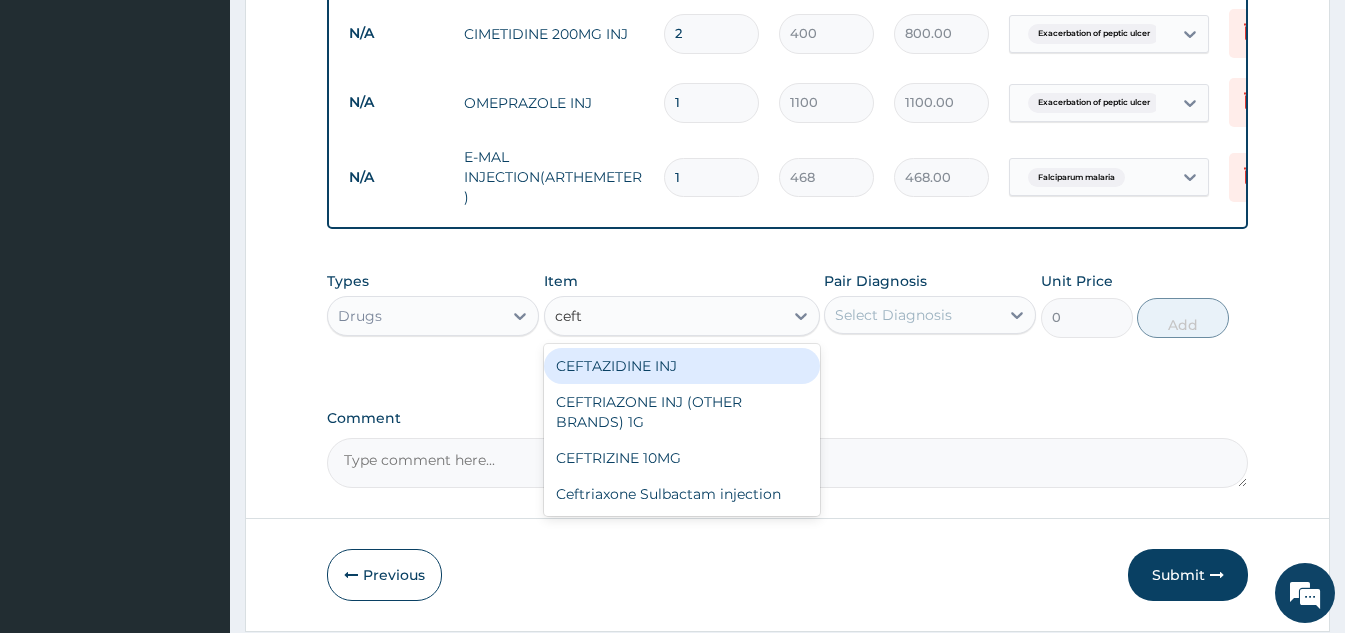 type on "ceftr" 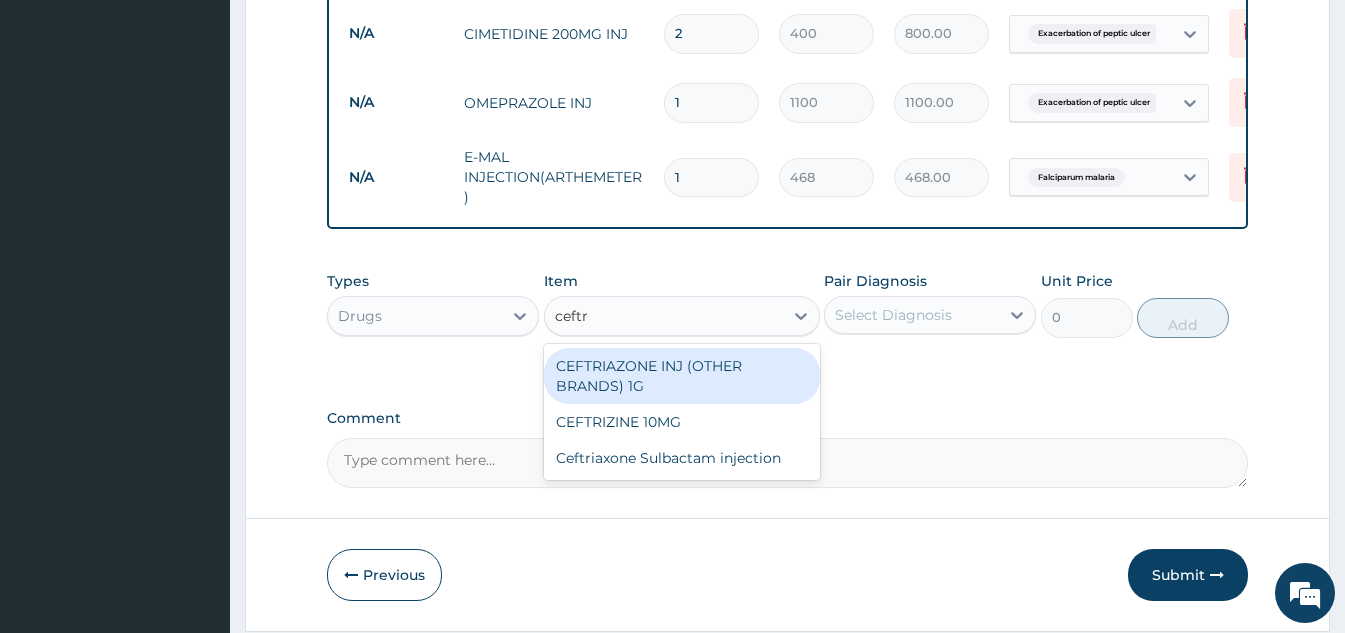 click on "CEFTRIAZONE INJ (OTHER BRANDS) 1G" at bounding box center [682, 376] 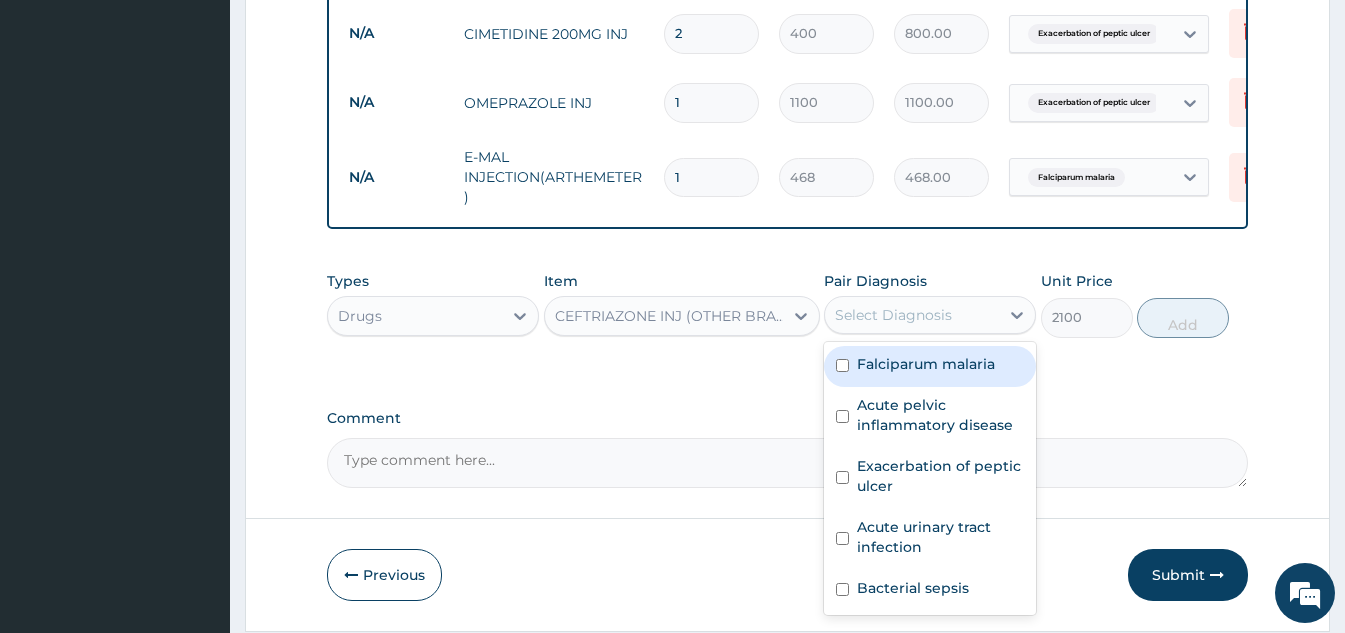 click on "Select Diagnosis" at bounding box center (893, 315) 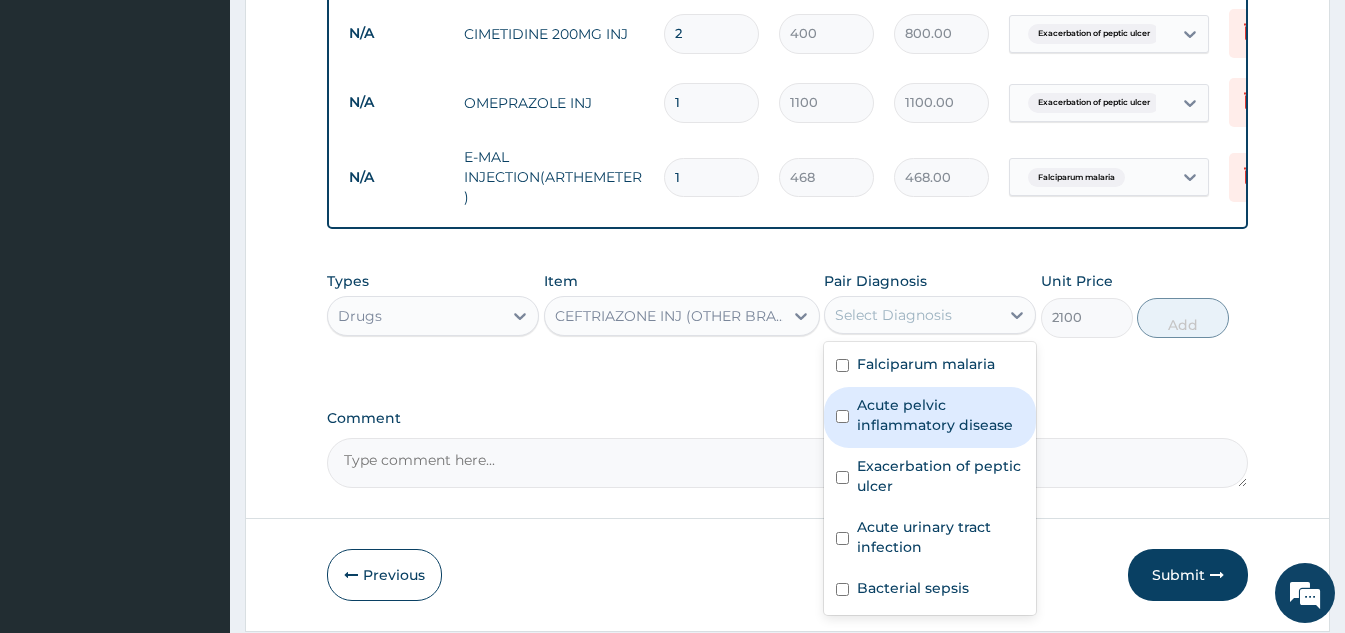 click on "Acute pelvic inflammatory disease" at bounding box center [940, 415] 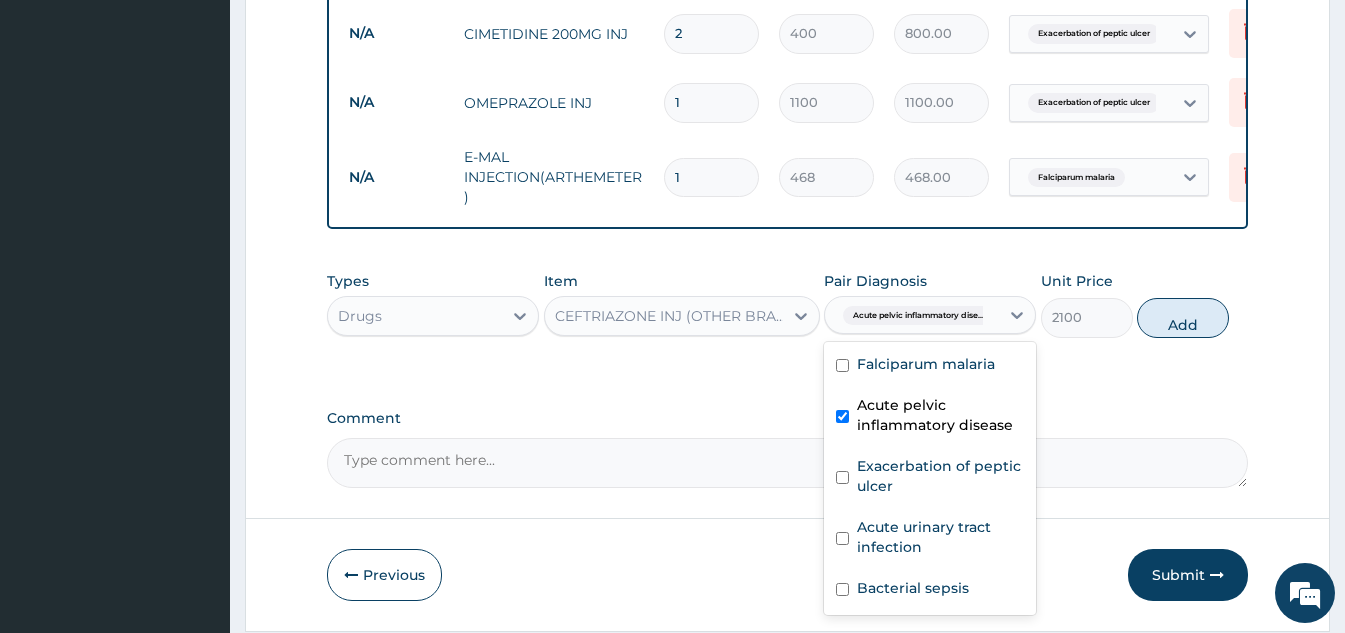 checkbox on "true" 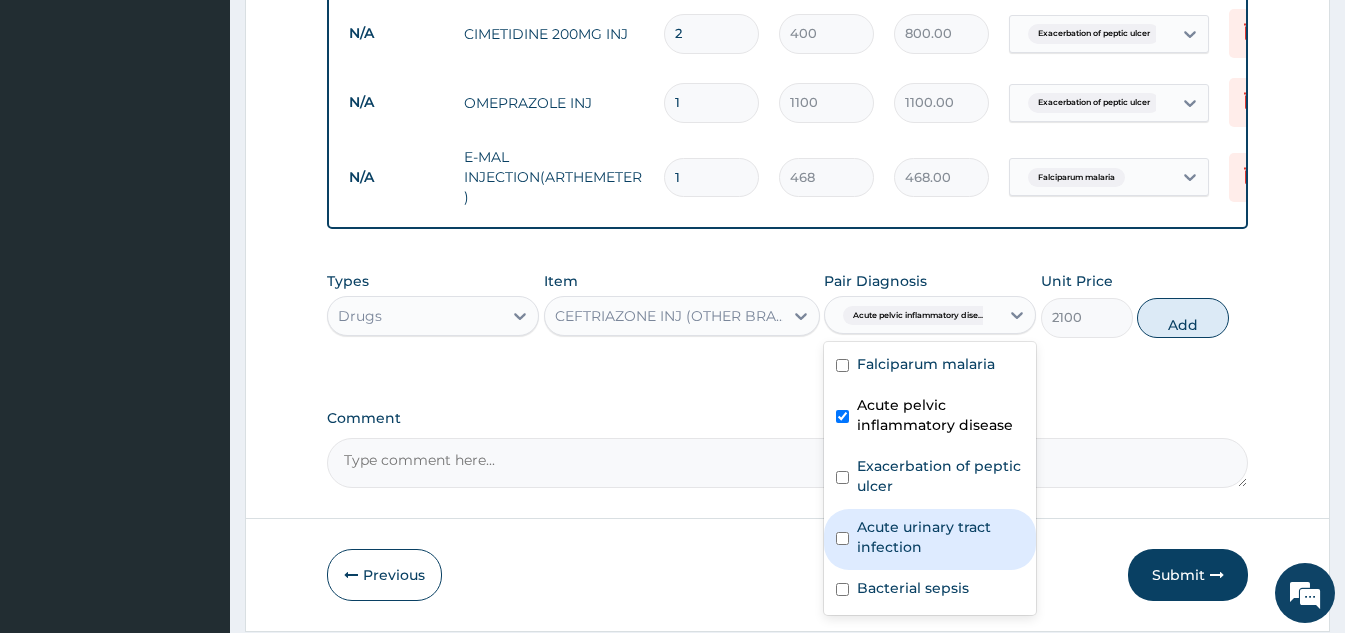 click on "Acute urinary tract infection" at bounding box center (930, 539) 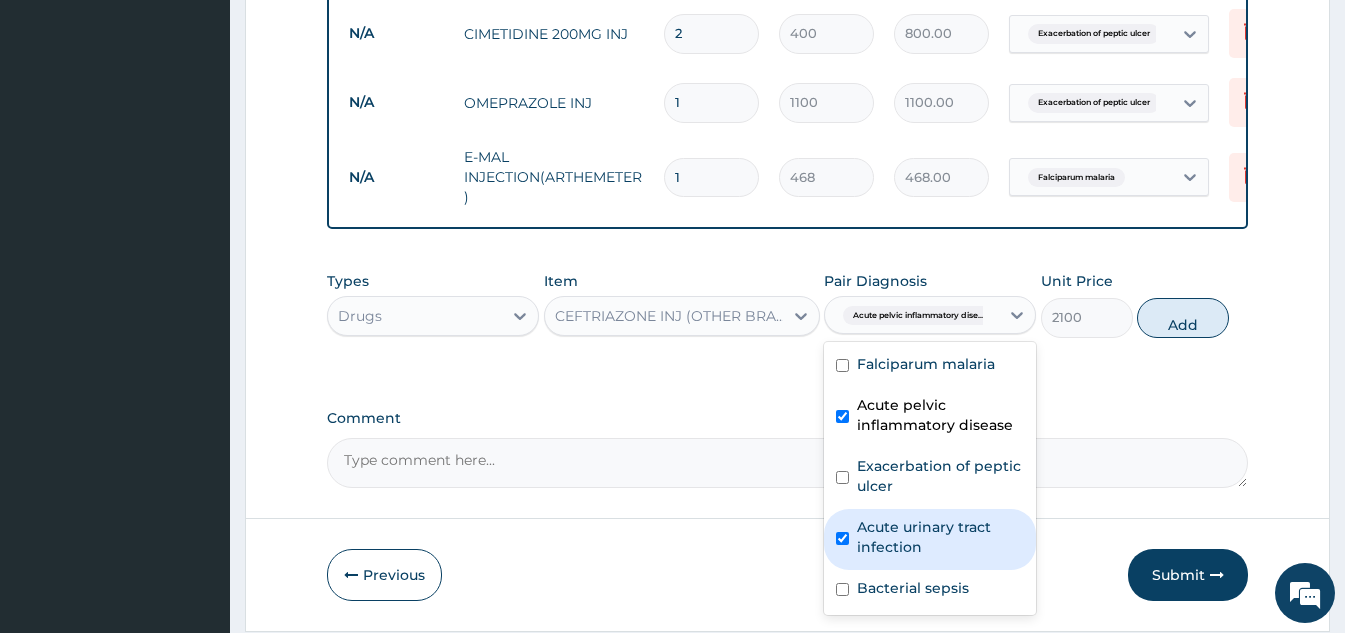 checkbox on "true" 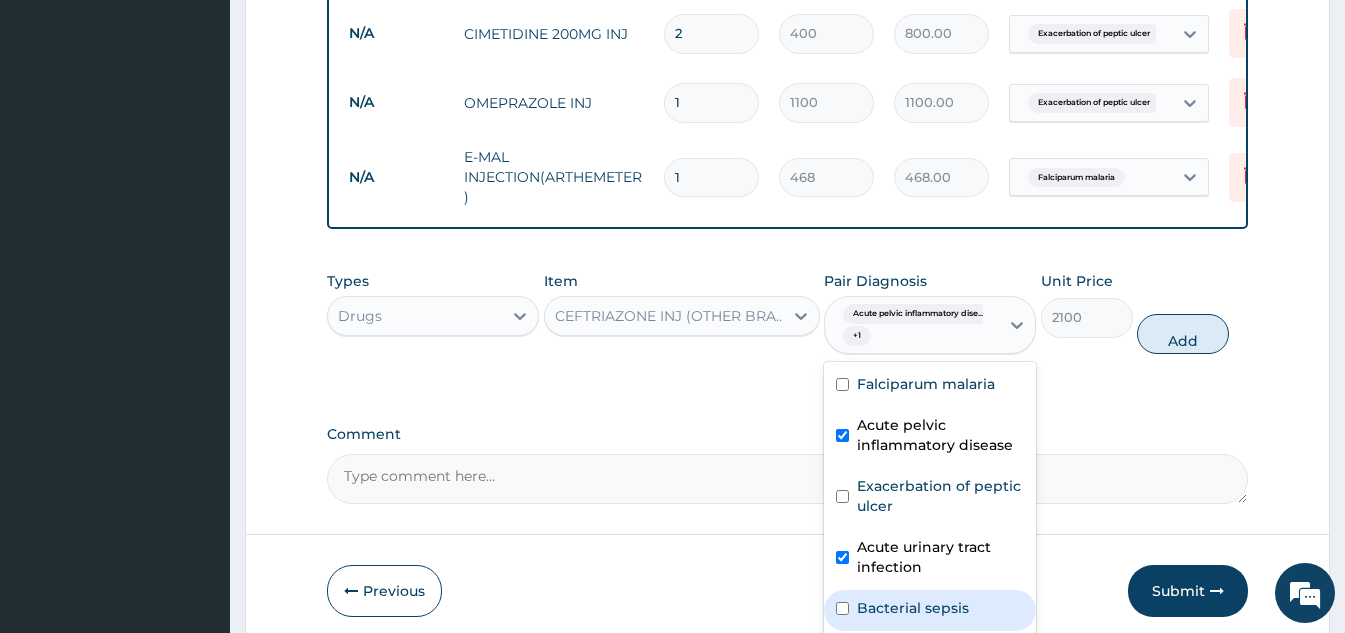 click on "Bacterial sepsis" at bounding box center [913, 608] 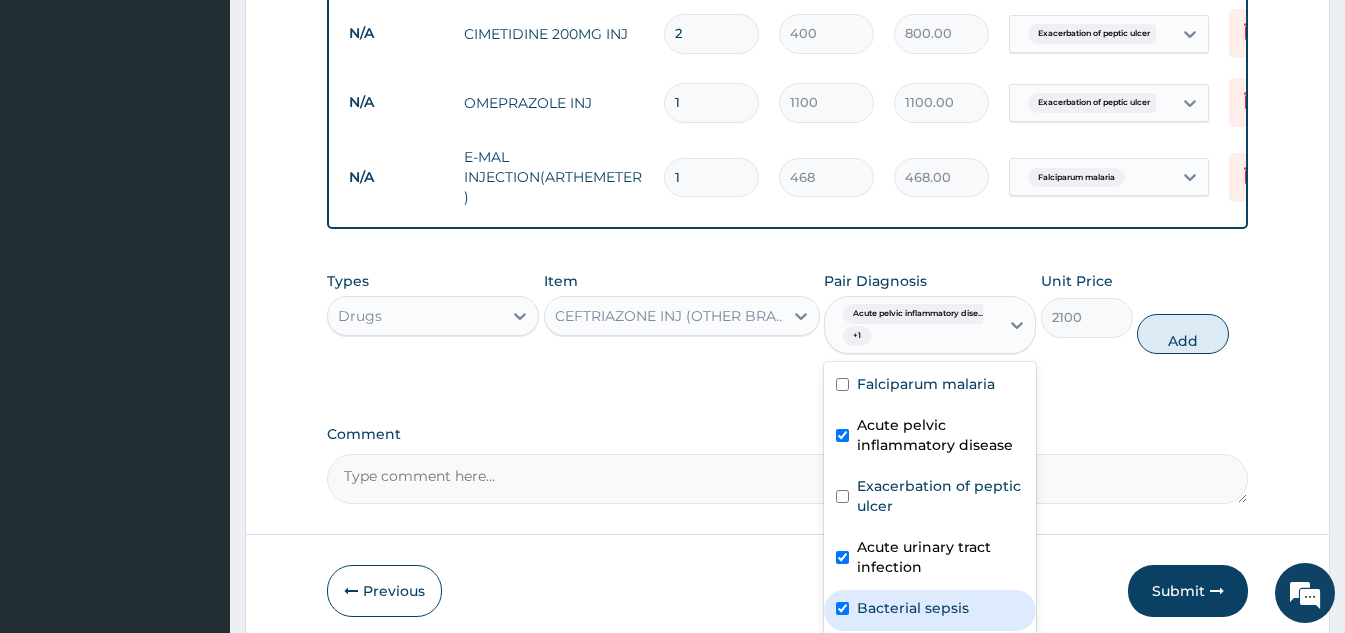 checkbox on "true" 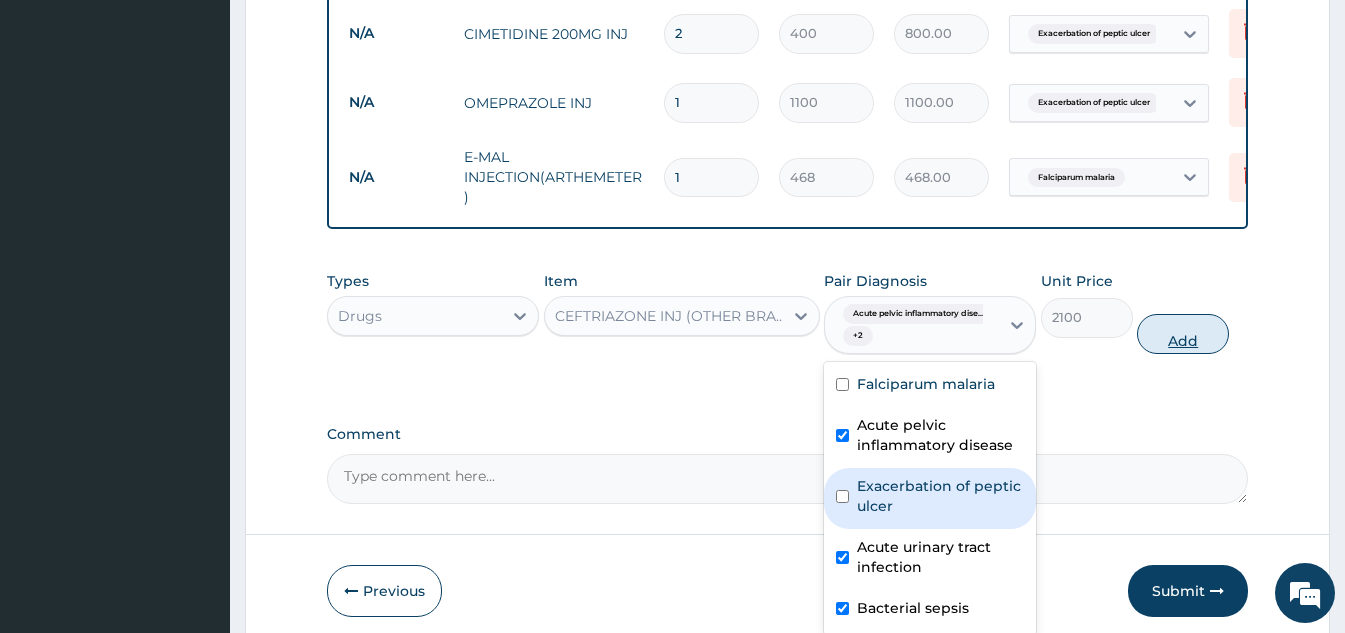 click on "Add" at bounding box center [1183, 334] 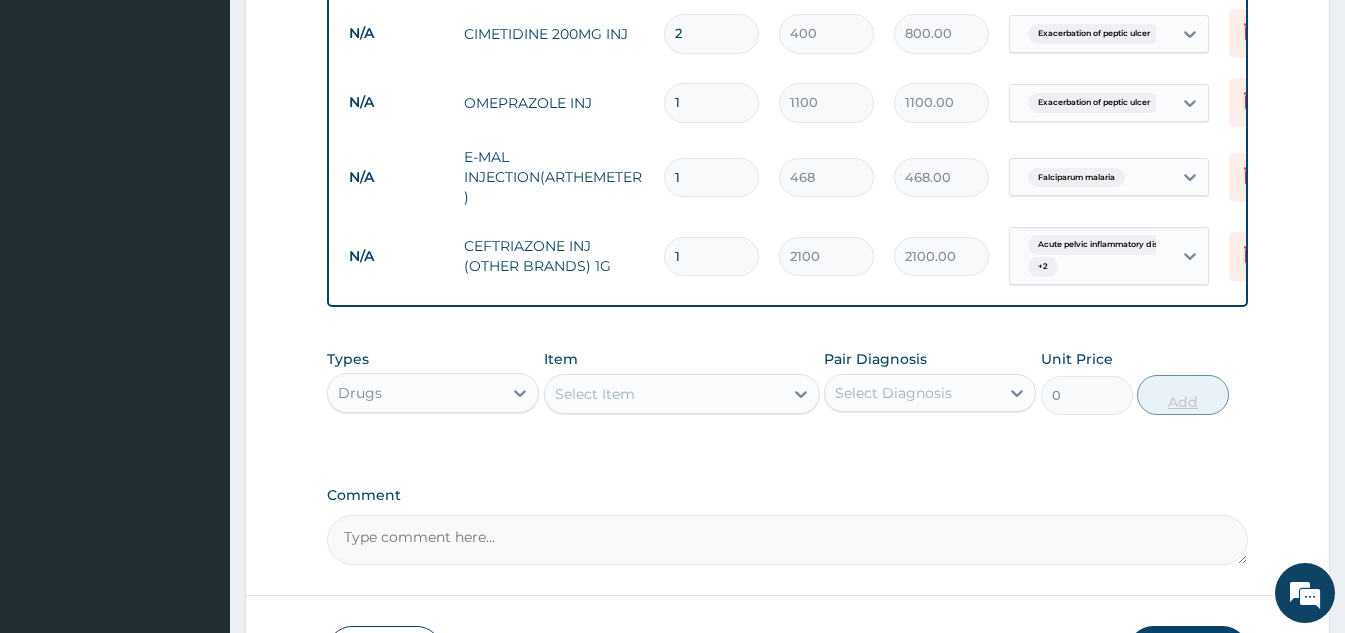 type 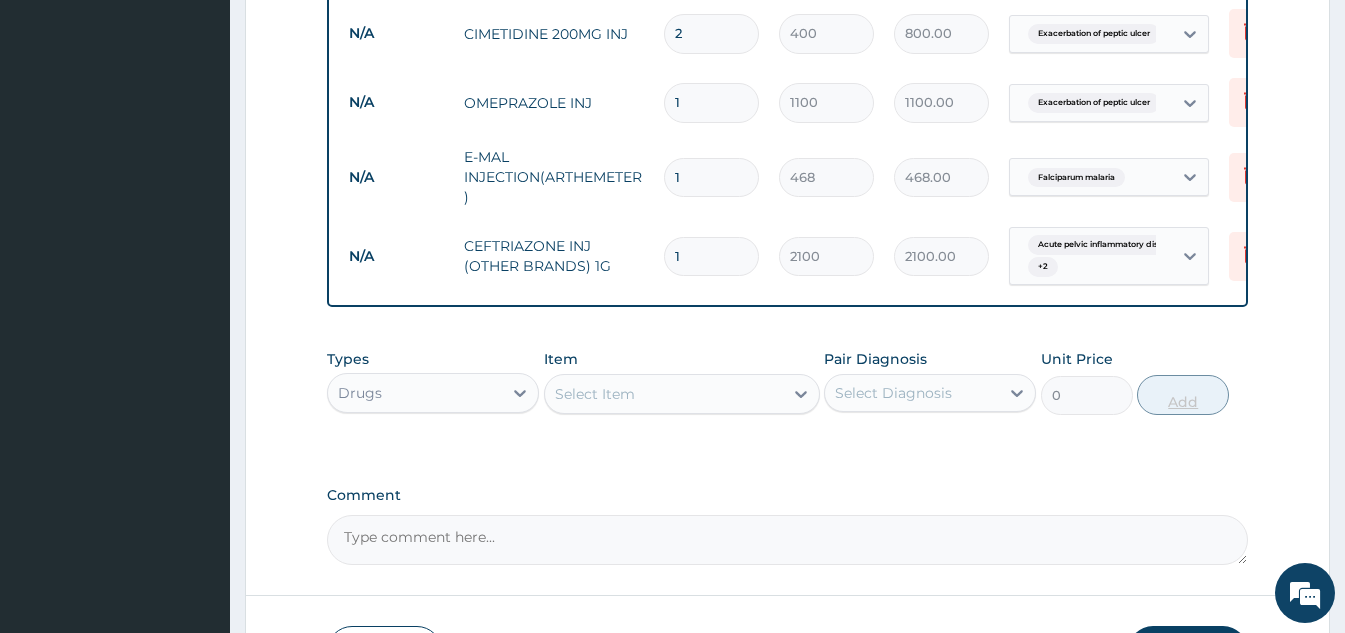 type on "0.00" 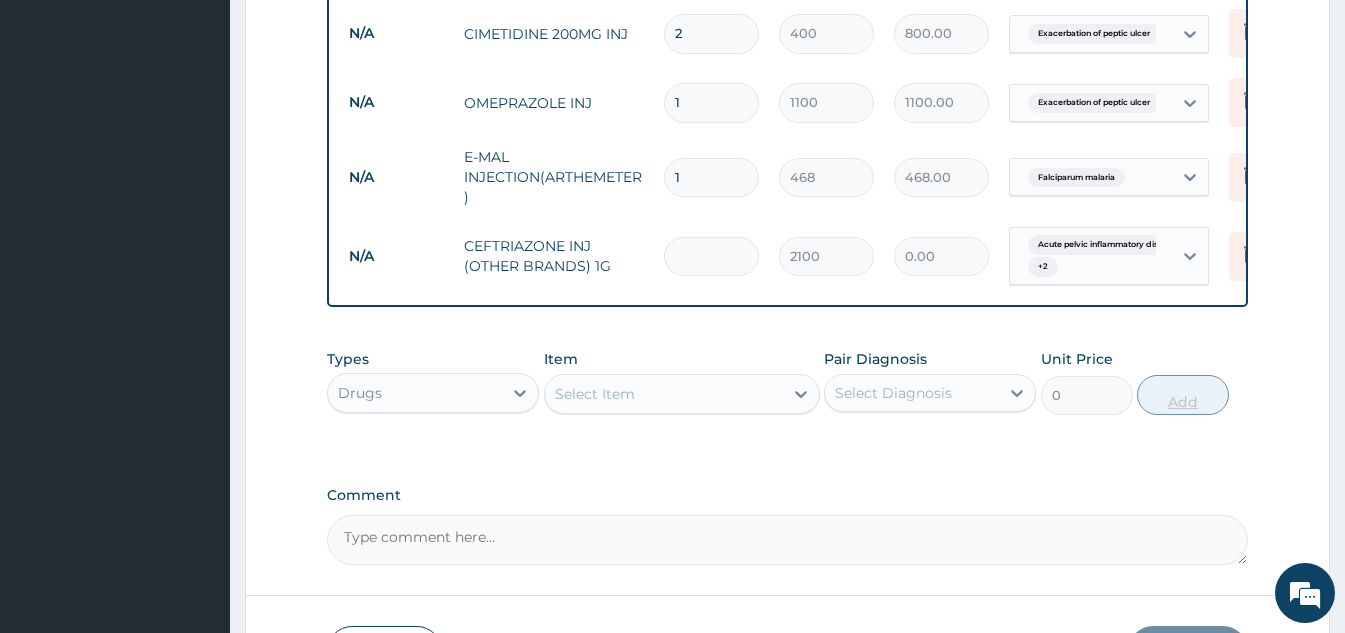 type on "2" 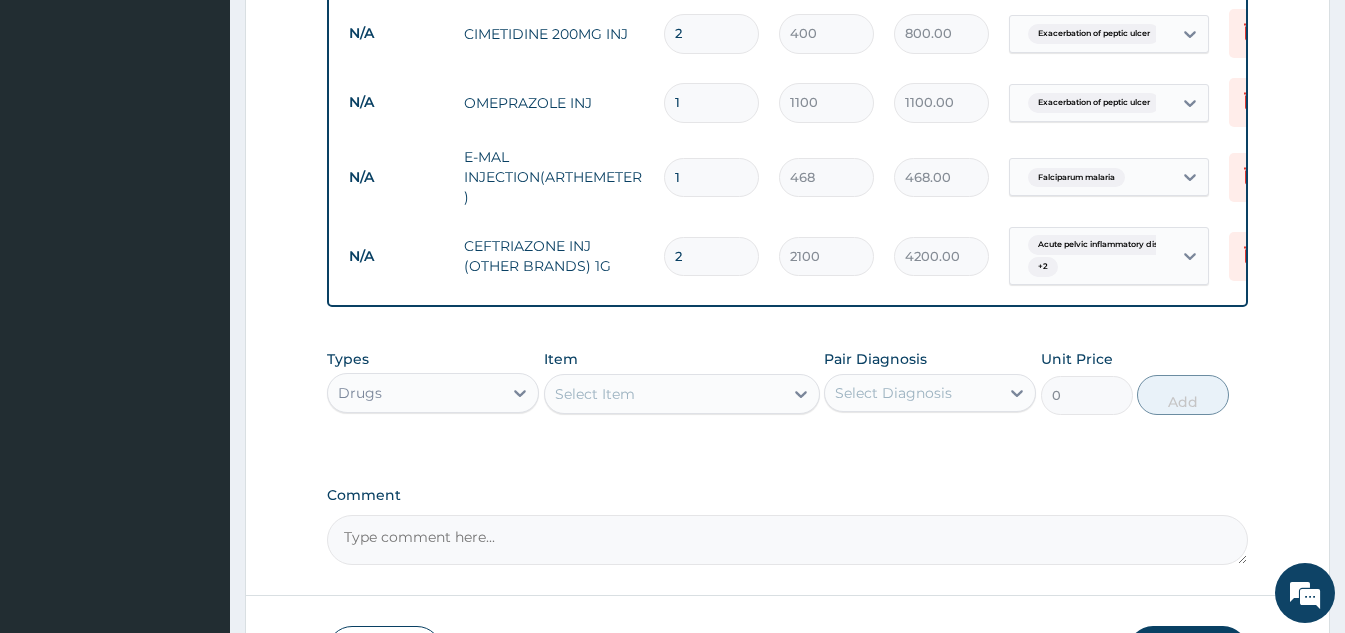 type on "2" 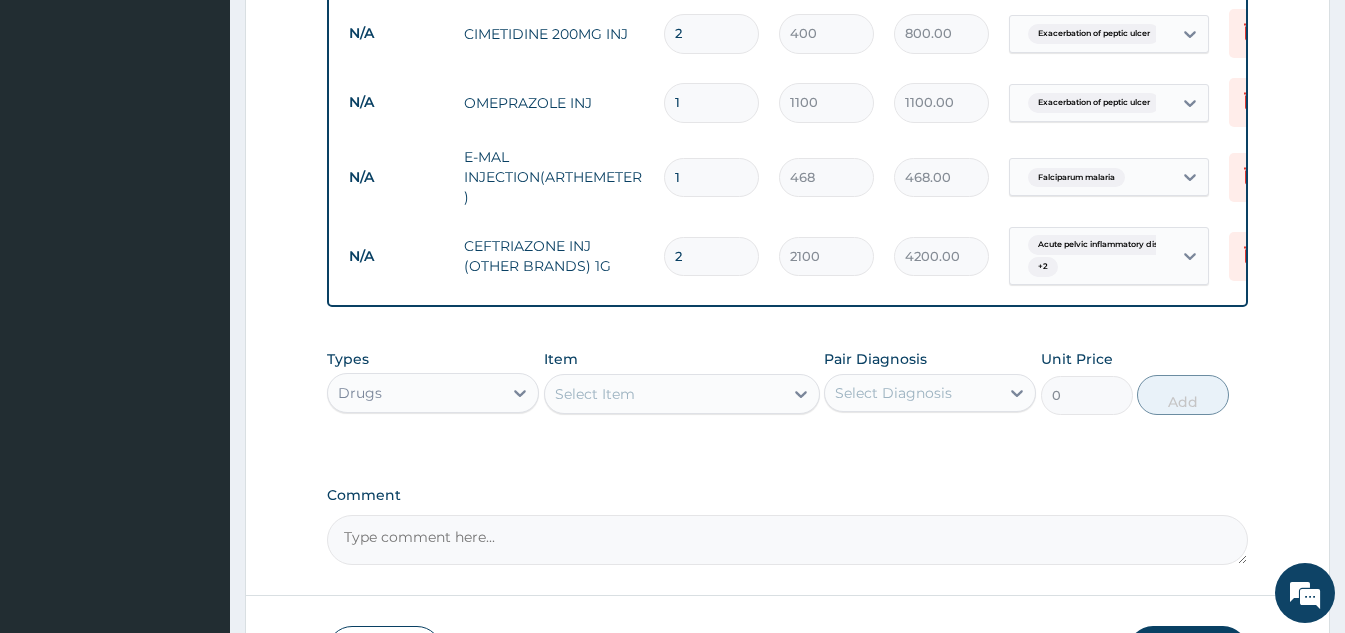 click on "1" at bounding box center (711, 177) 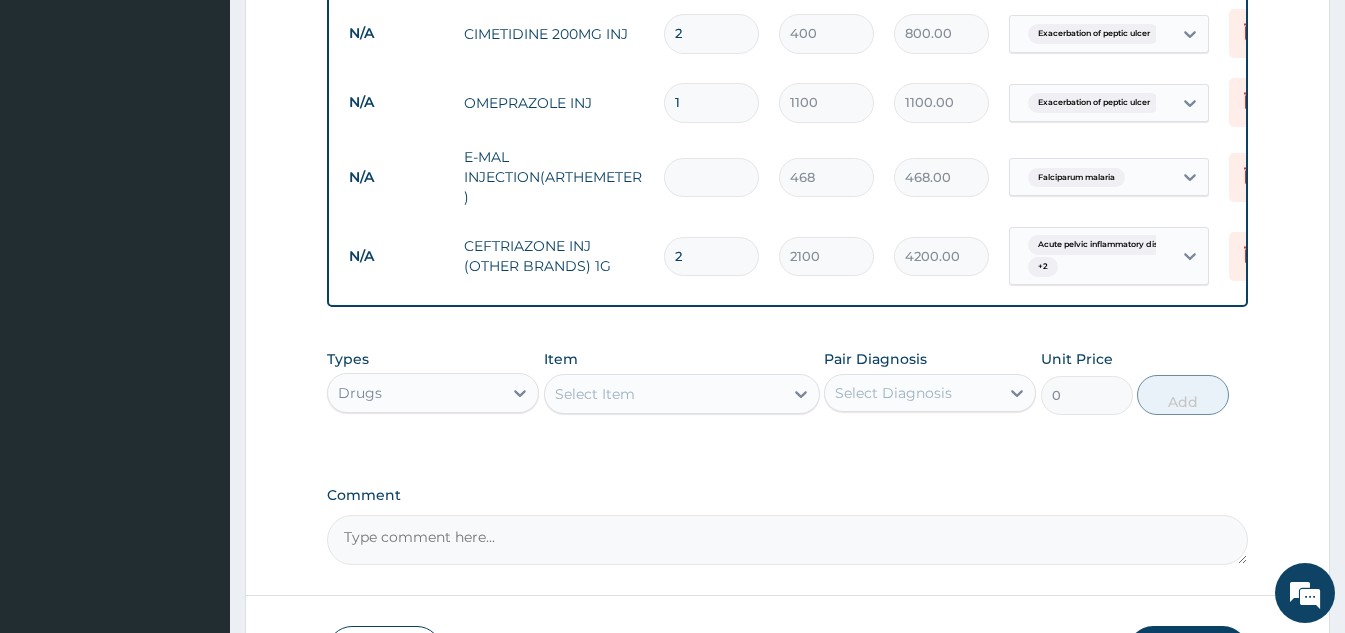 type on "0.00" 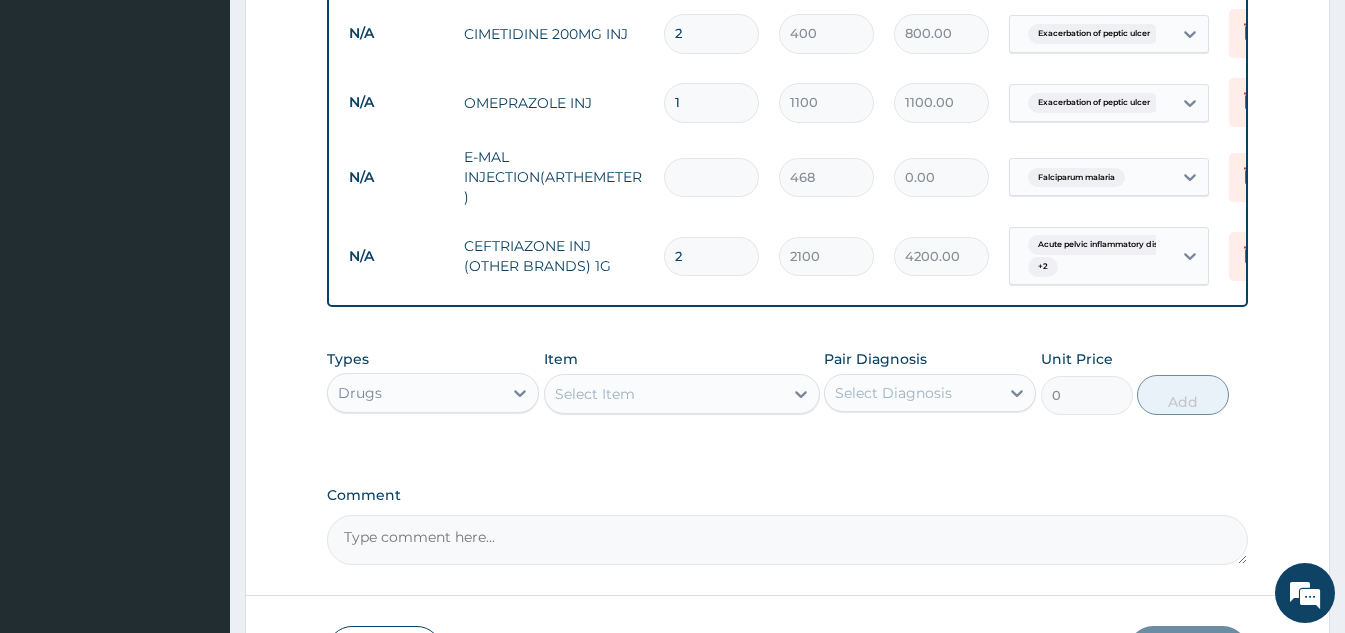 type on "3" 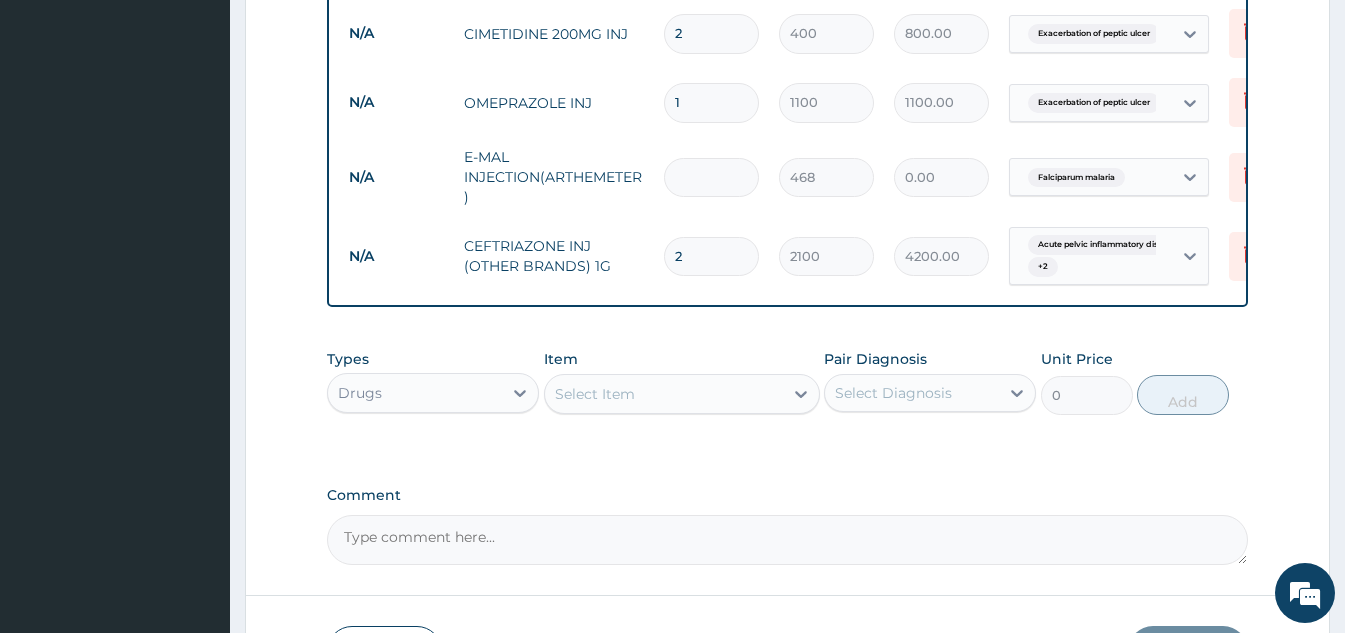 type on "1404.00" 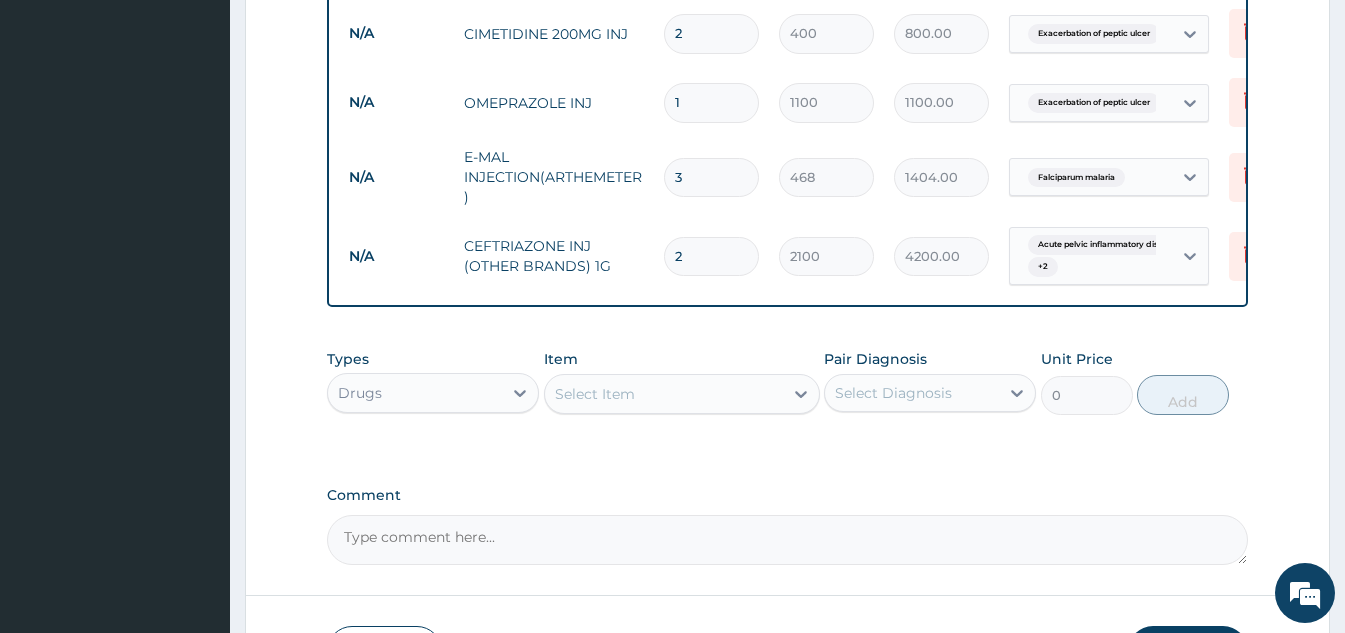 type on "3" 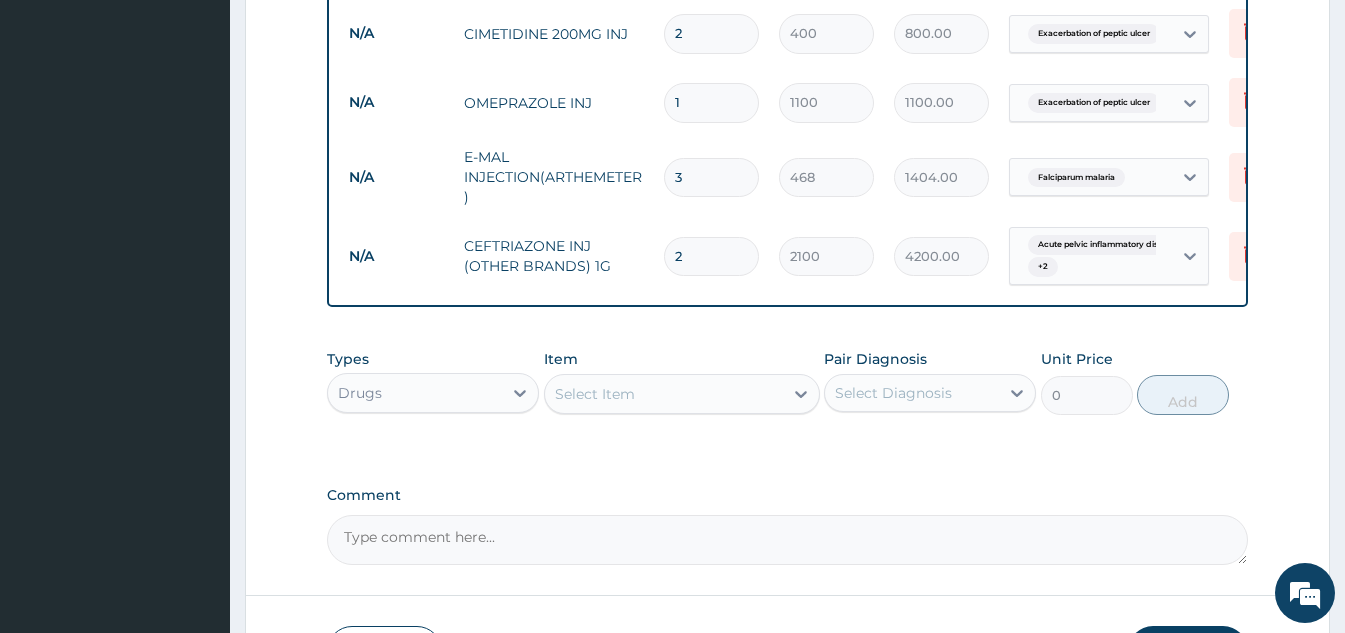 click on "Select Item" at bounding box center (664, 394) 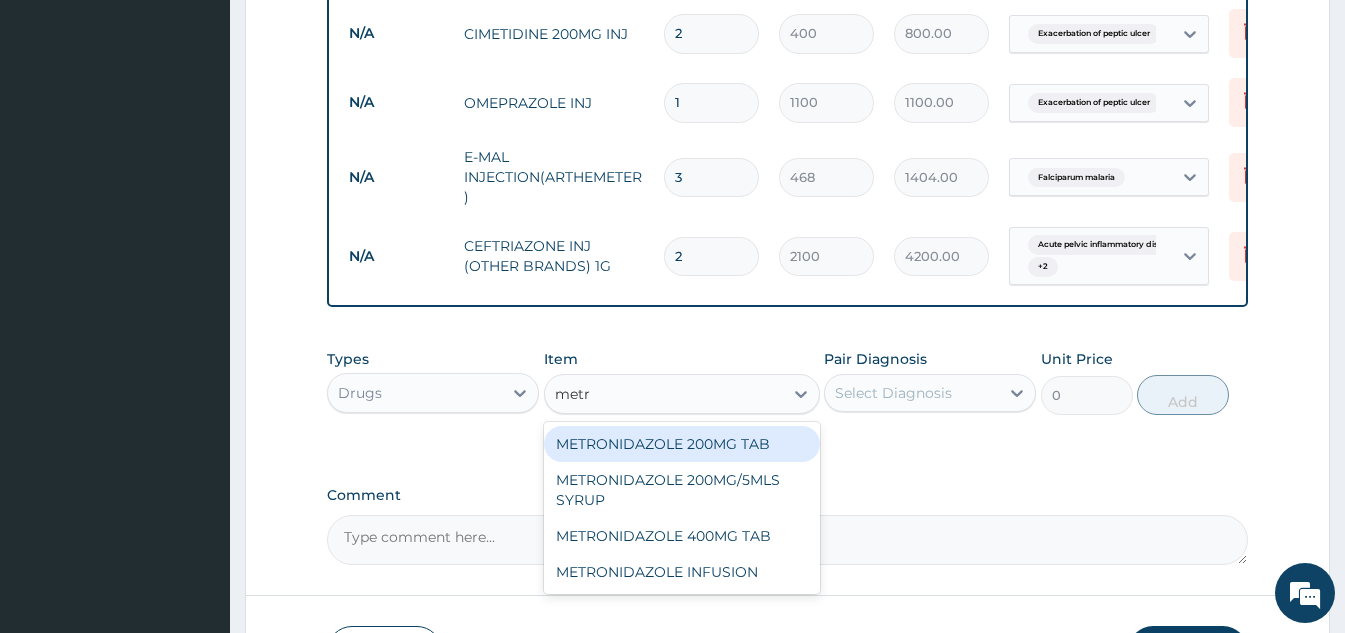 type on "metro" 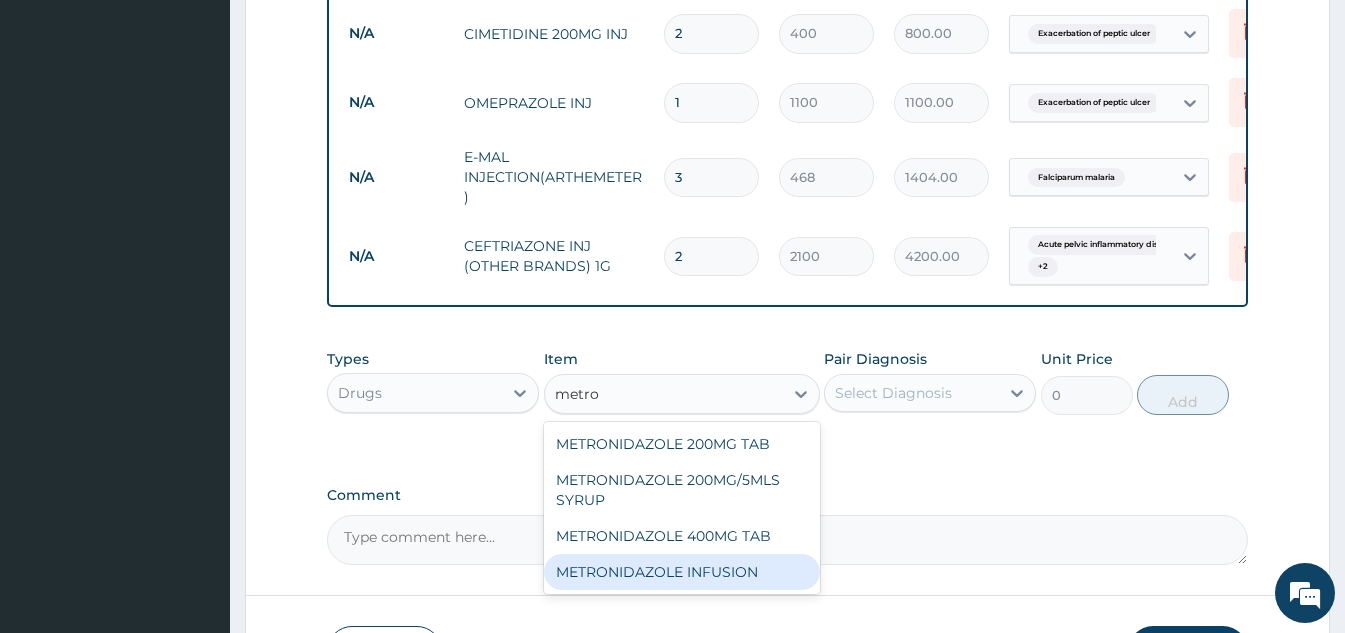 click on "METRONIDAZOLE INFUSION" at bounding box center [682, 572] 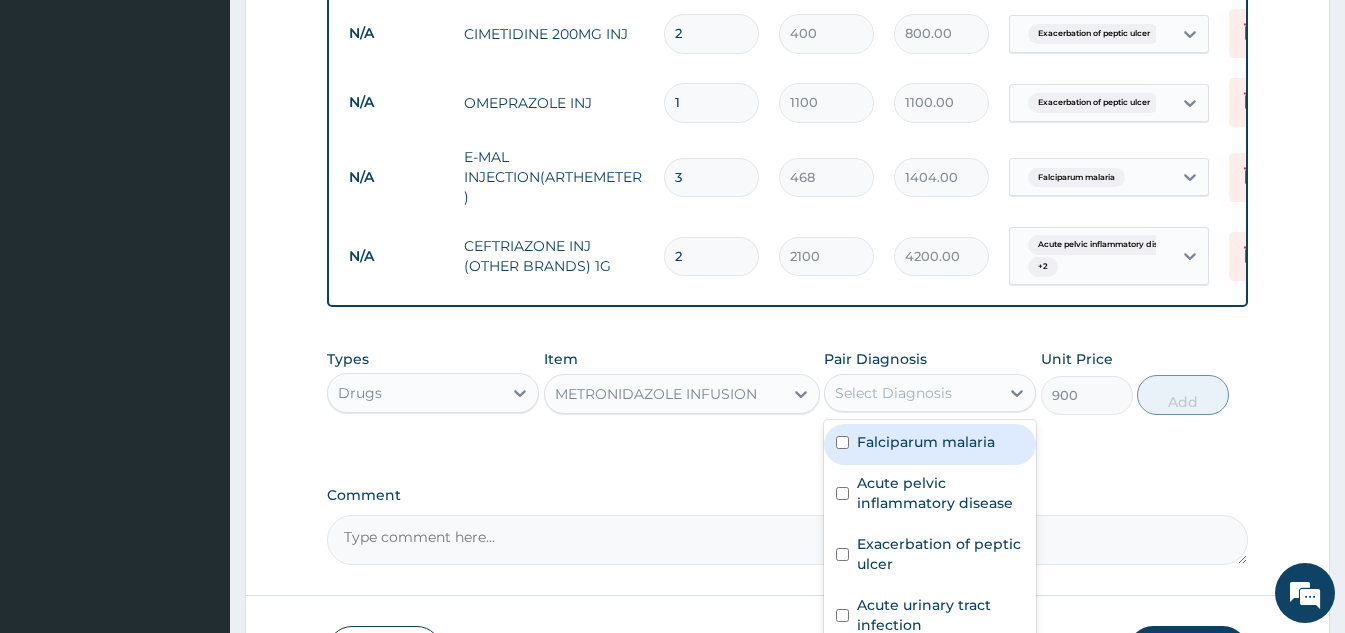 click on "Select Diagnosis" at bounding box center (912, 393) 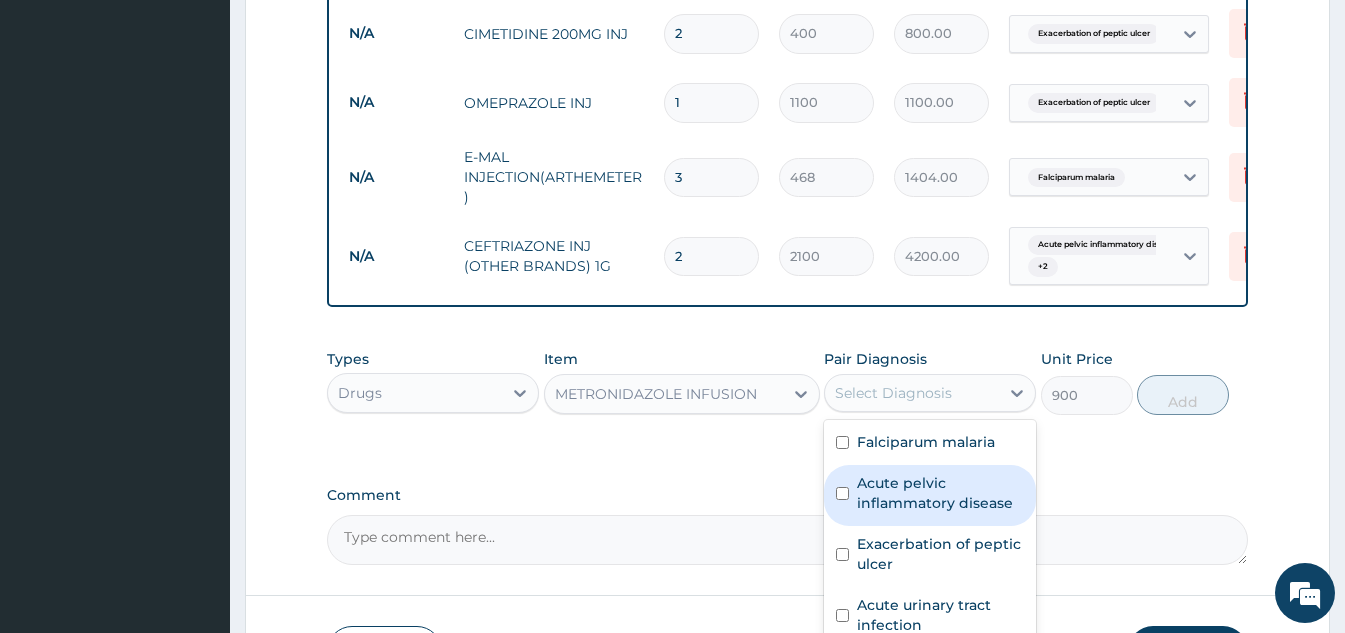 click on "Acute pelvic inflammatory disease" at bounding box center (940, 493) 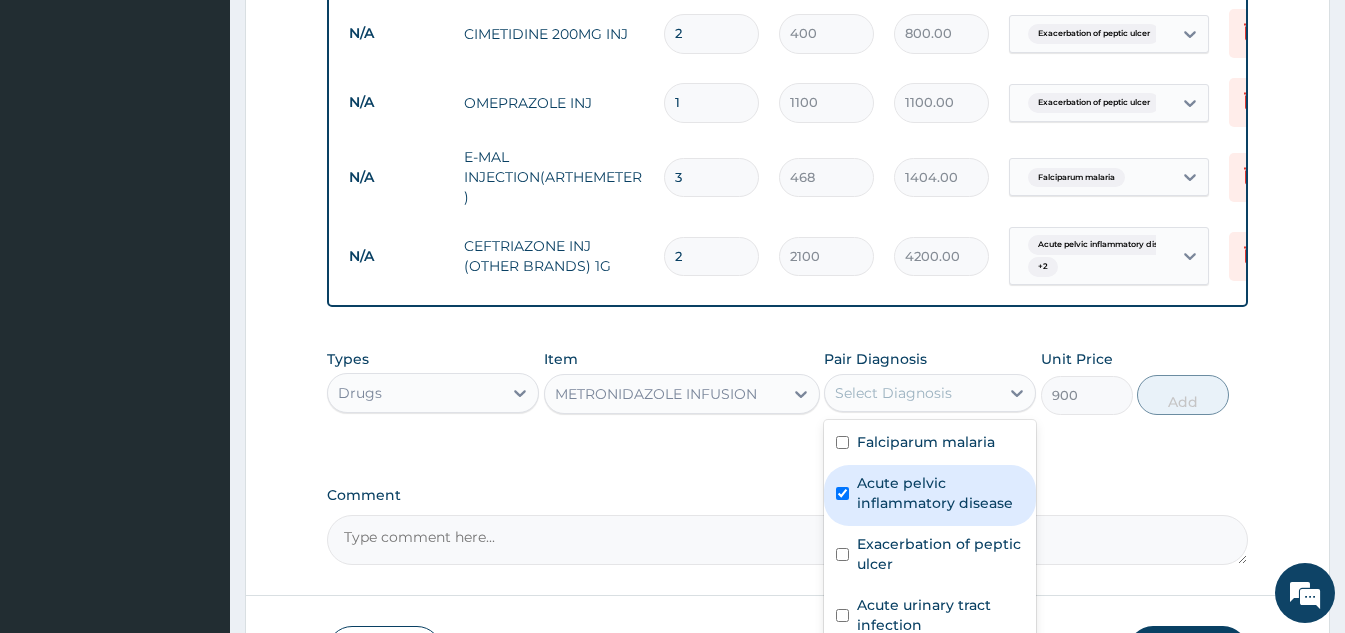 checkbox on "true" 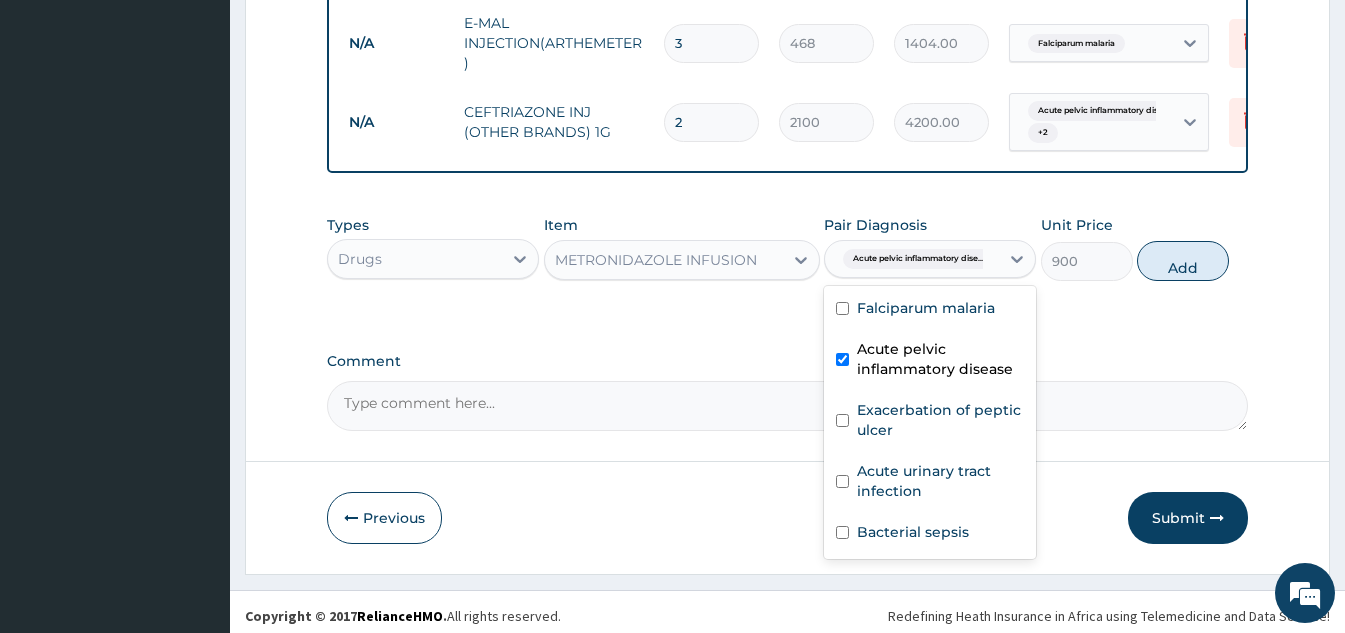 scroll, scrollTop: 1424, scrollLeft: 0, axis: vertical 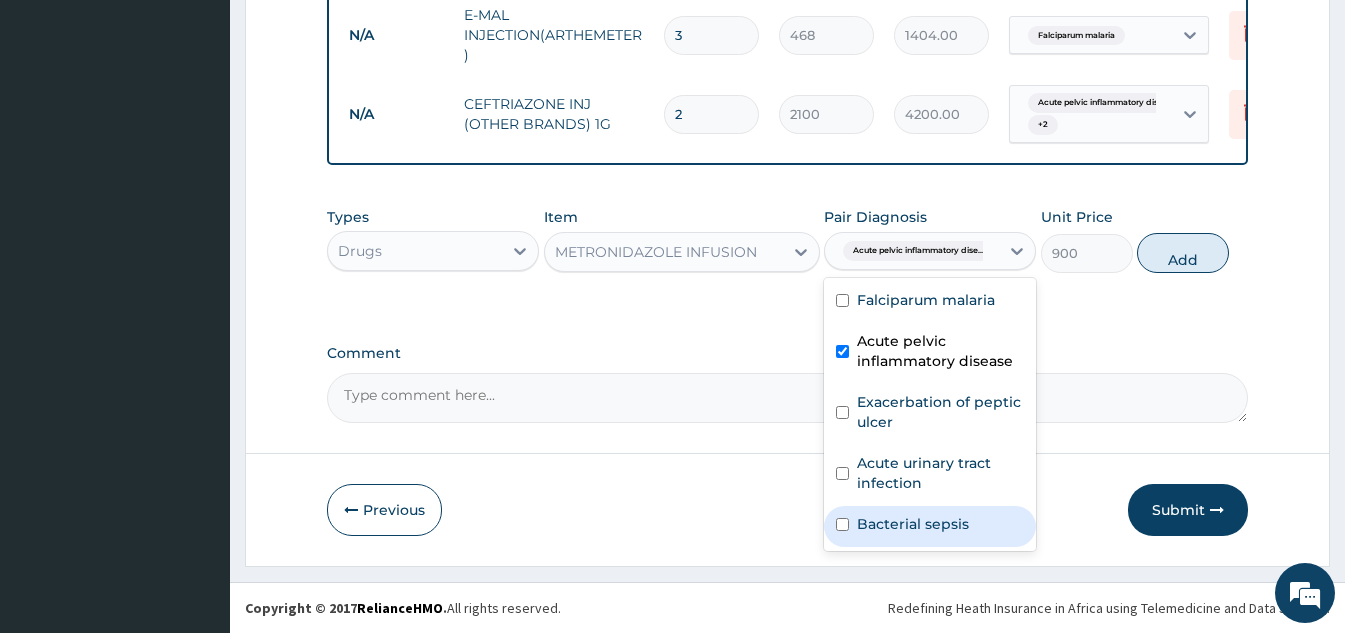 click on "Bacterial sepsis" at bounding box center (913, 524) 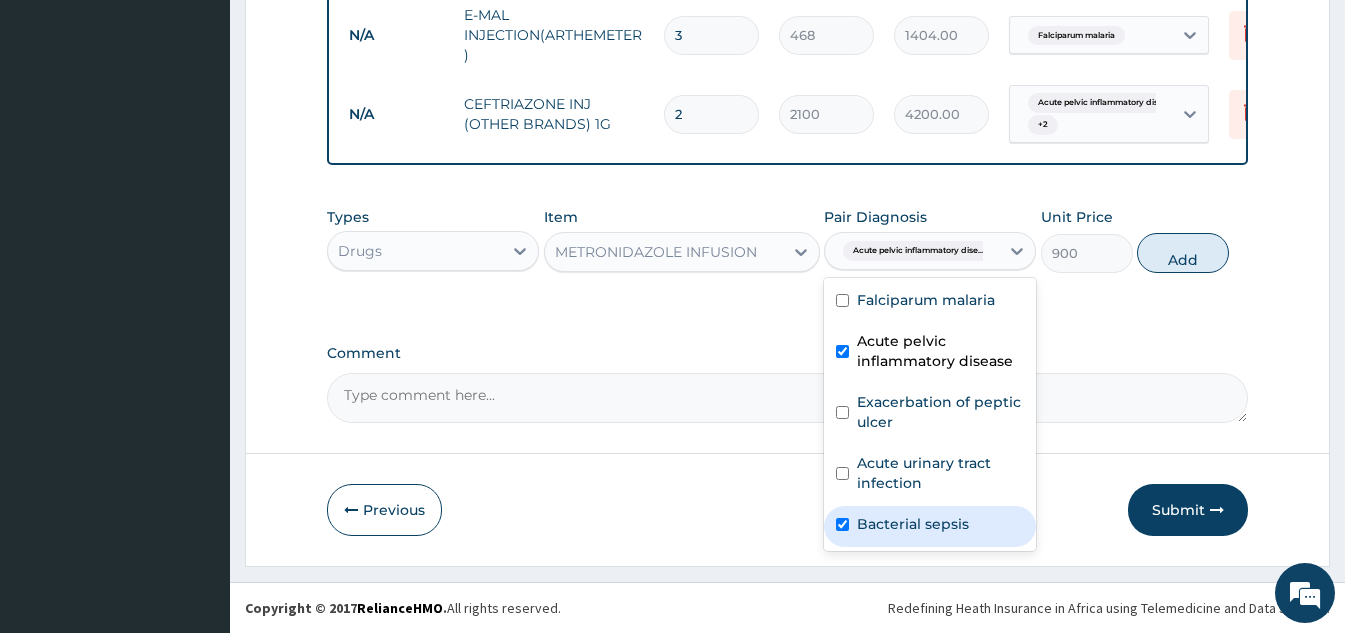 checkbox on "true" 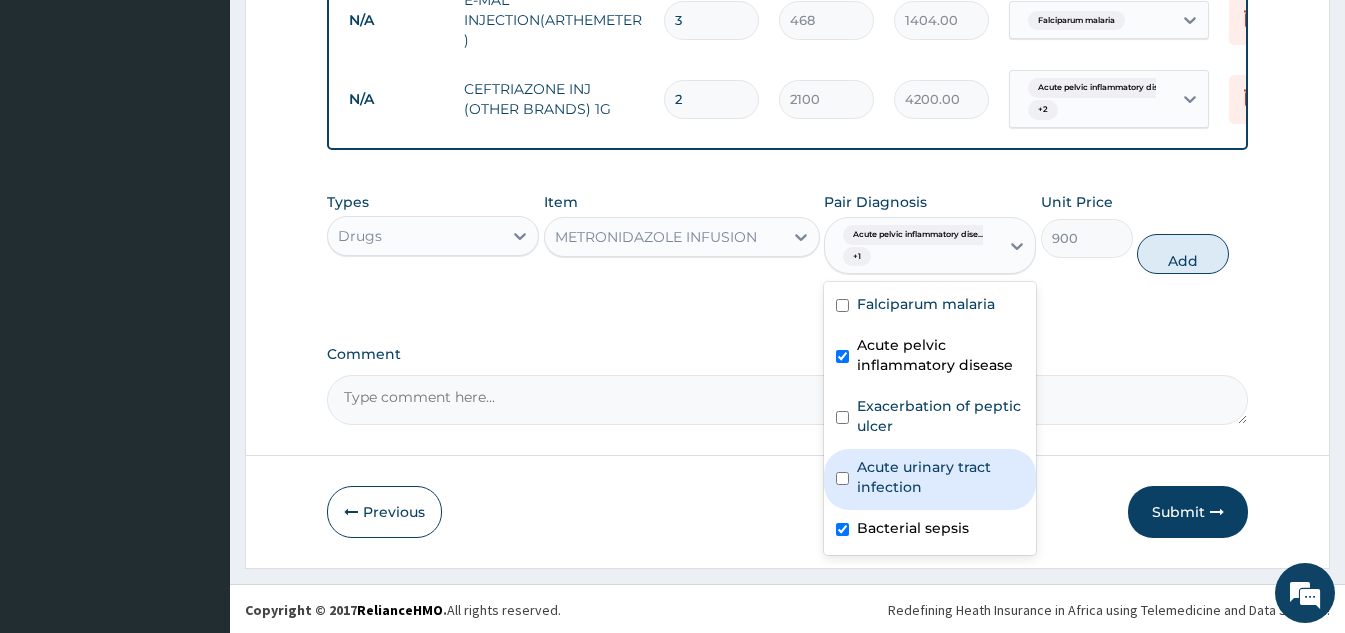 click on "Acute urinary tract infection" at bounding box center [940, 477] 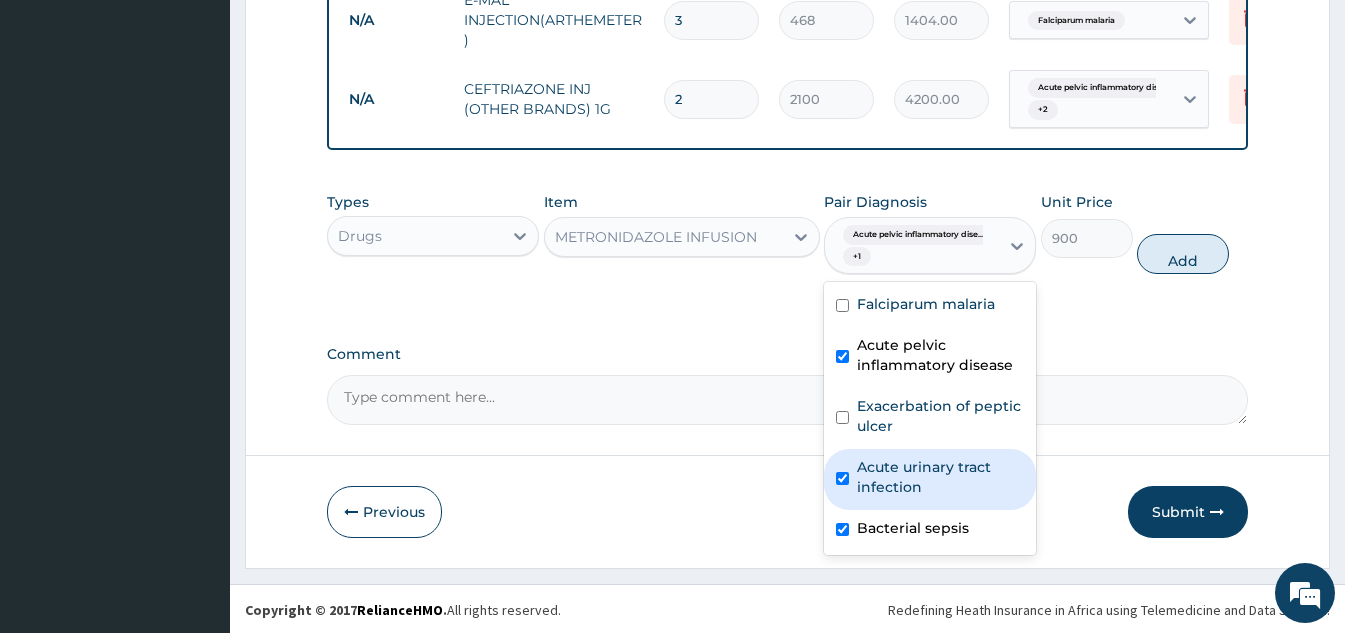 checkbox on "true" 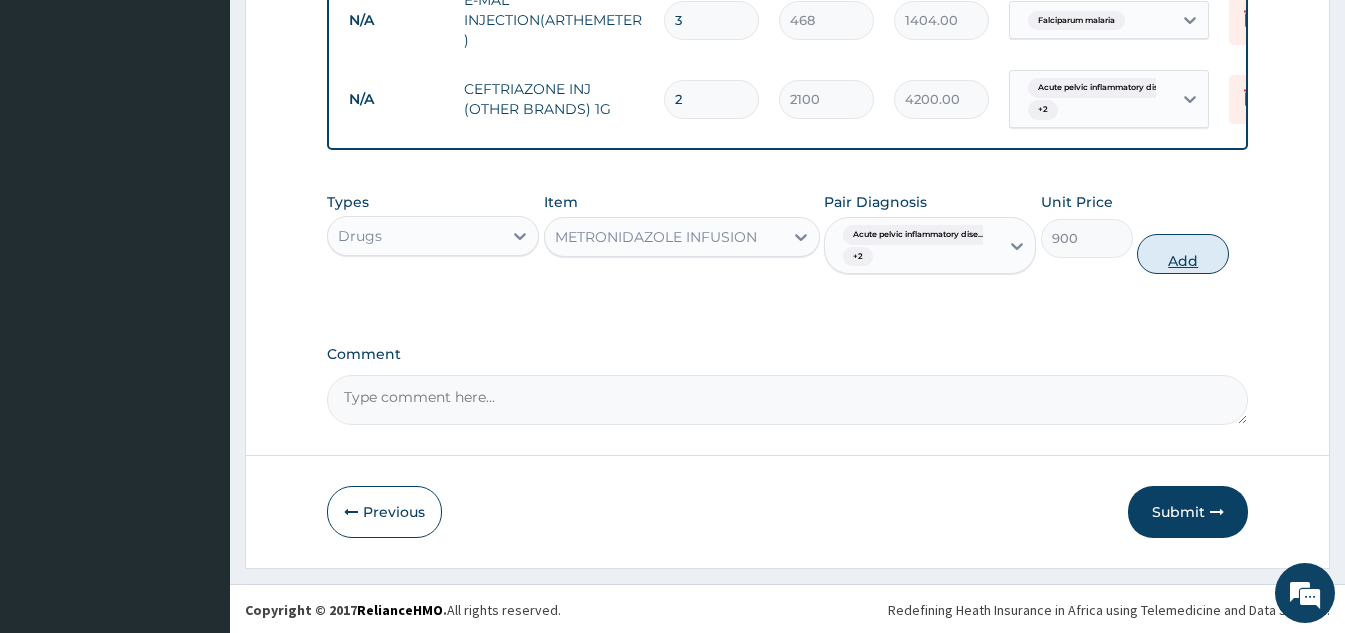 click on "Add" at bounding box center (1183, 254) 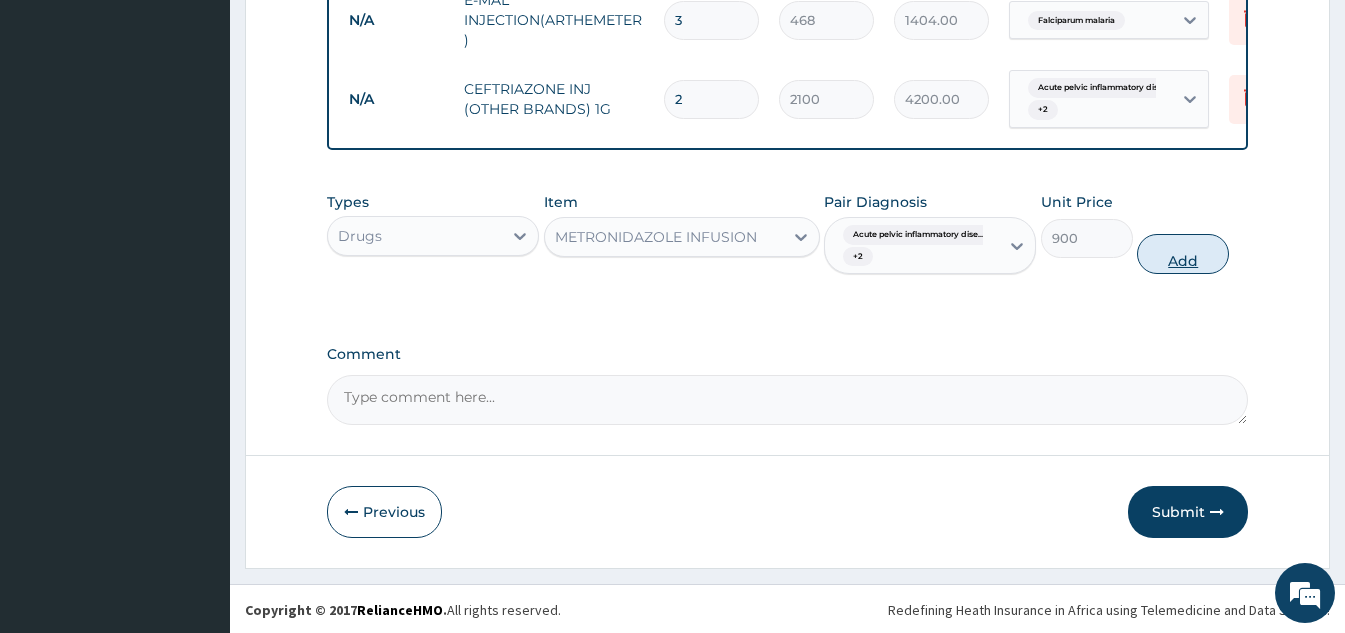 type on "0" 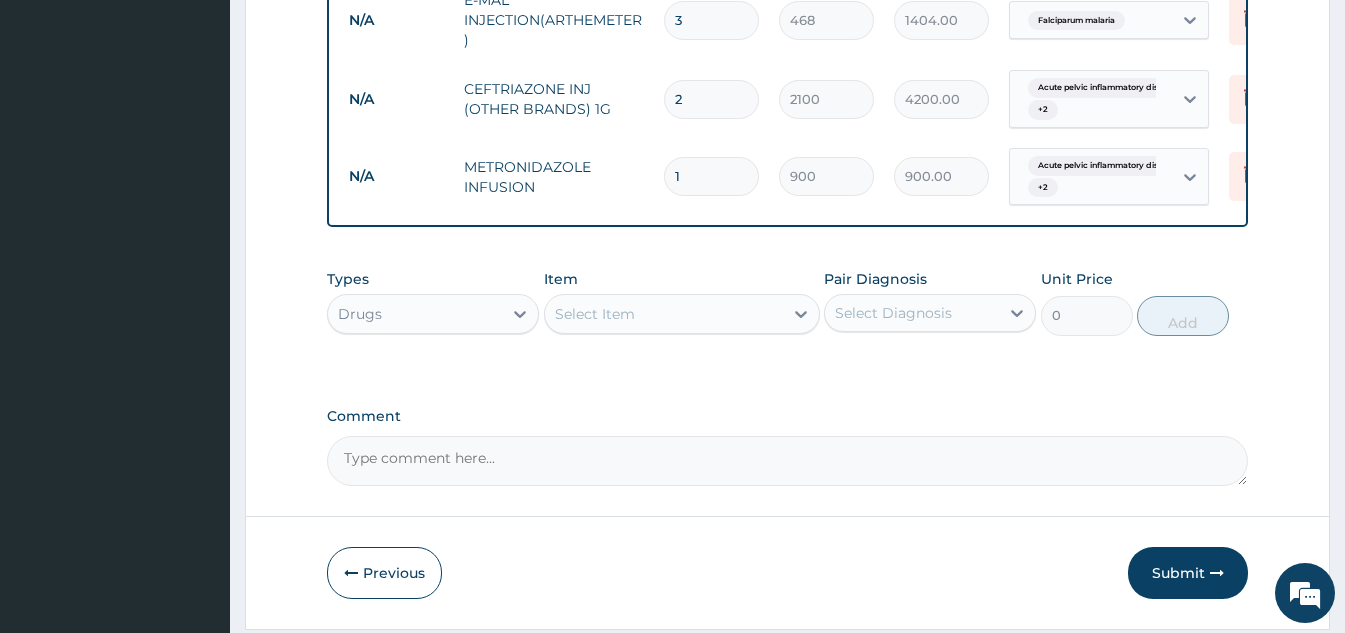 type 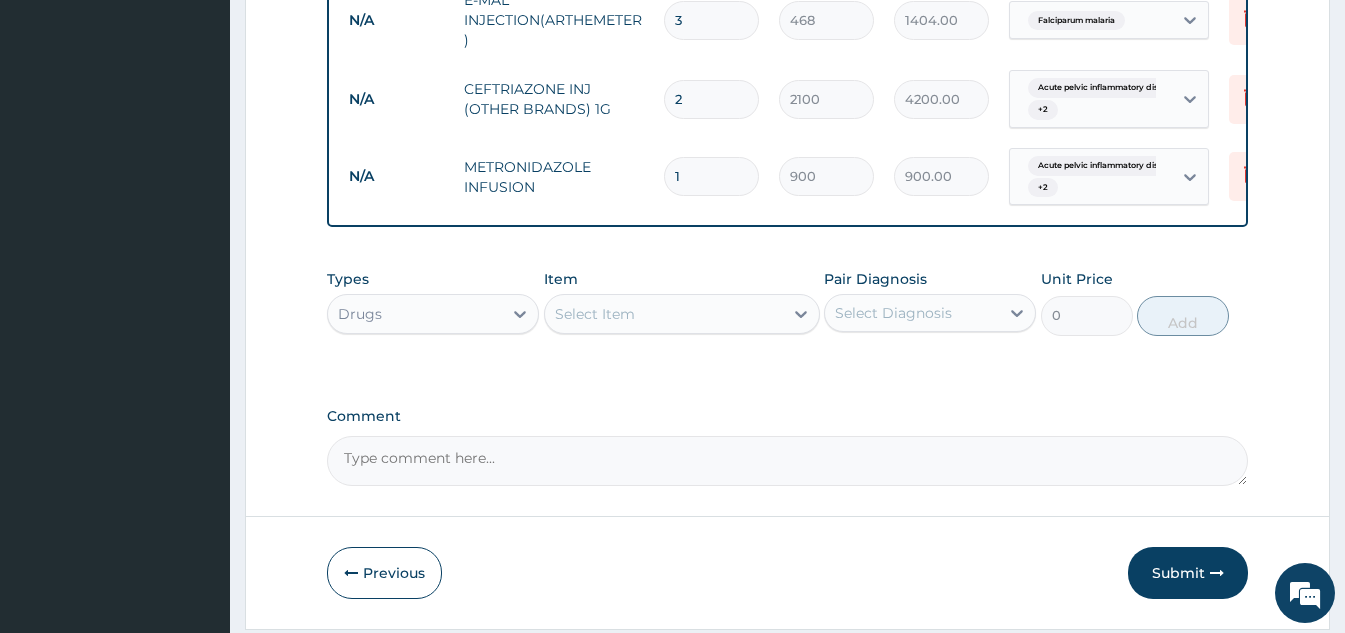 type on "0.00" 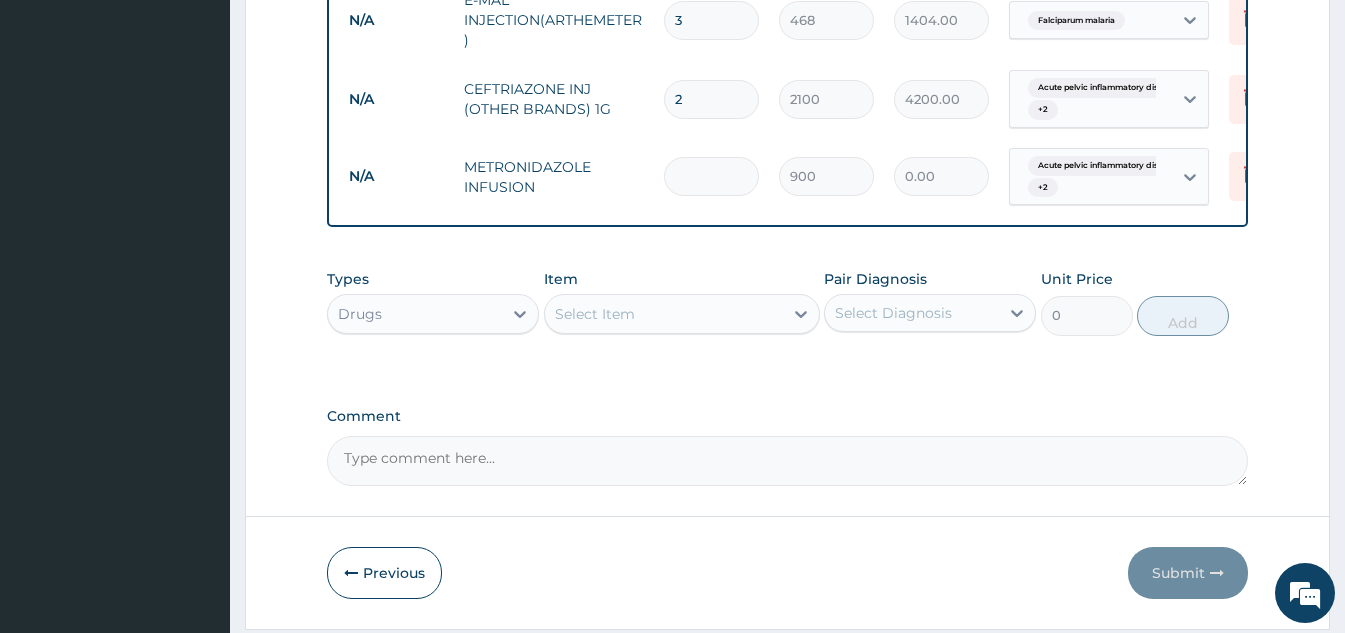 type on "3" 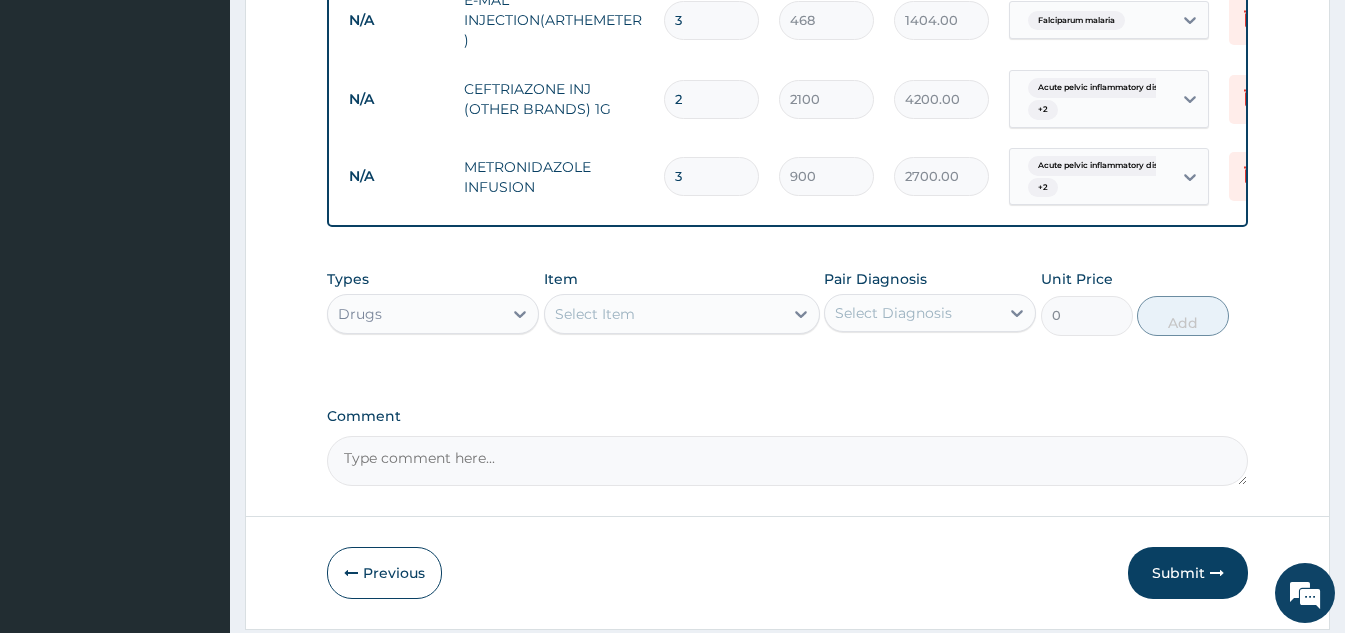 type on "3" 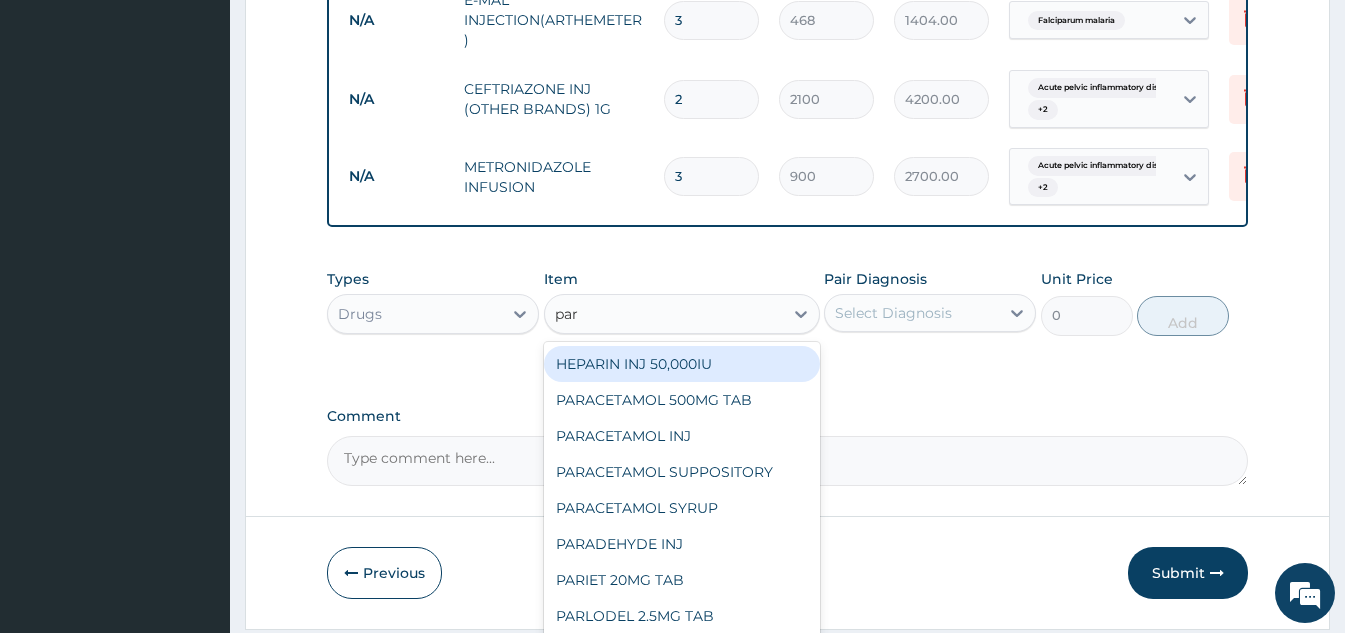 type on "para" 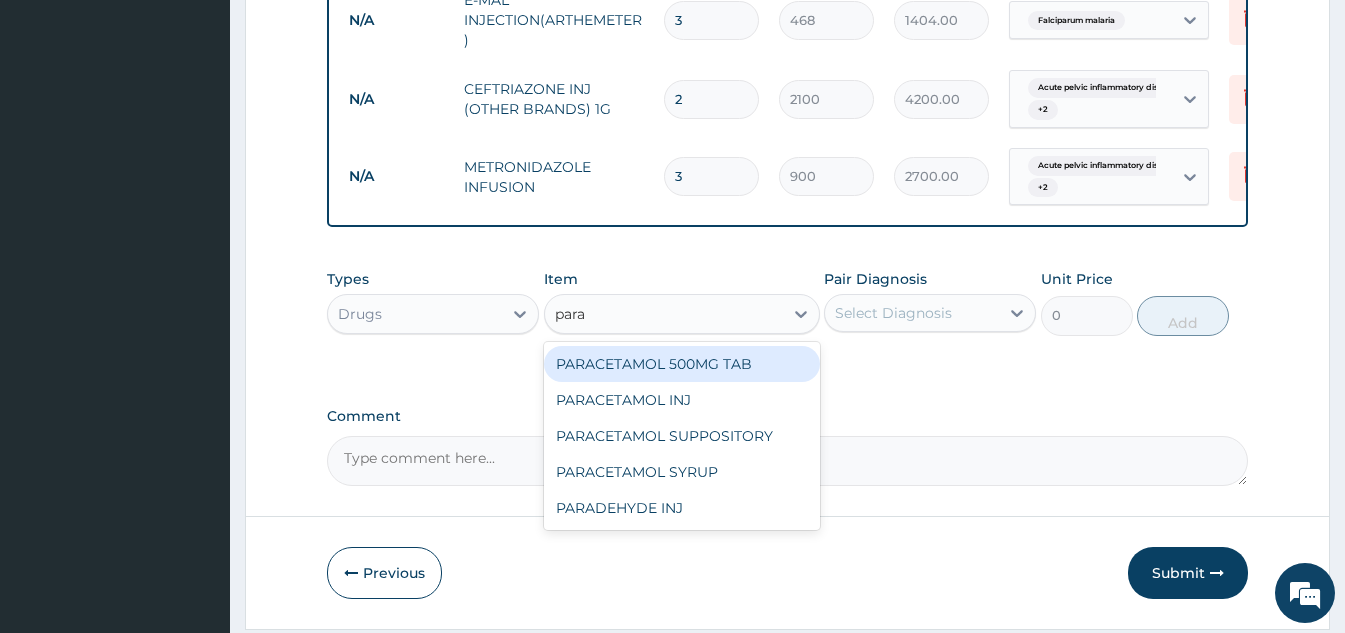 click on "PARACETAMOL 500MG TAB" at bounding box center [682, 364] 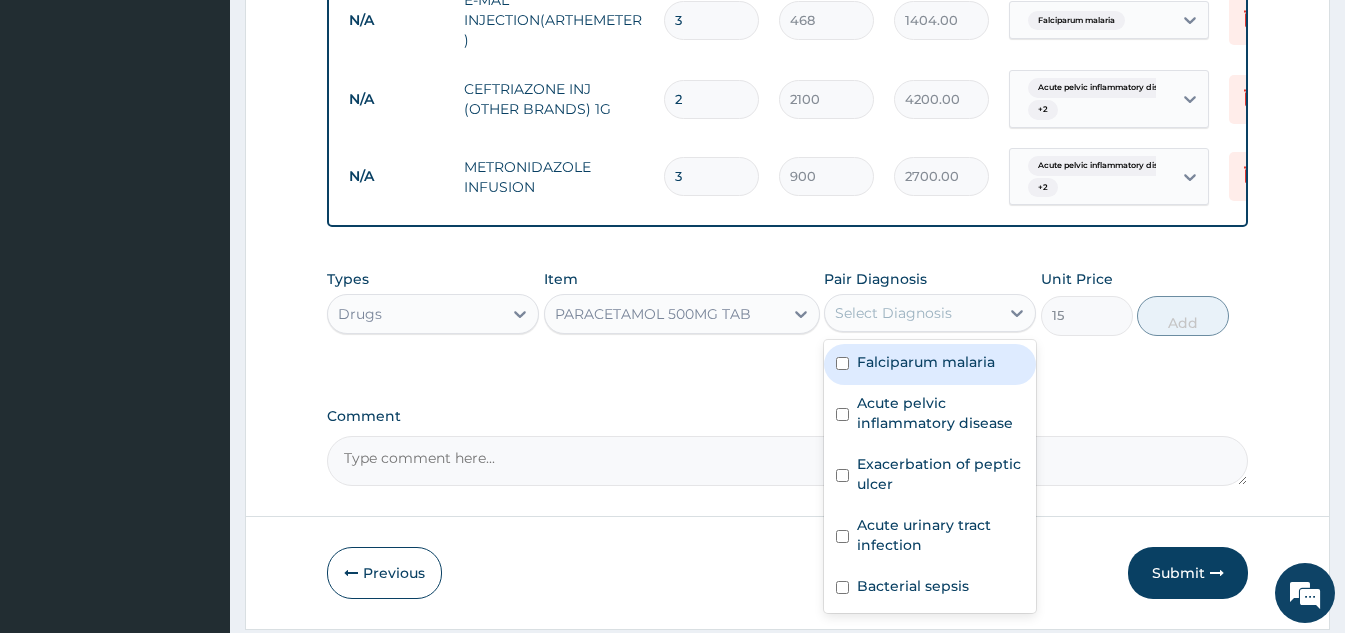 click on "Select Diagnosis" at bounding box center [912, 313] 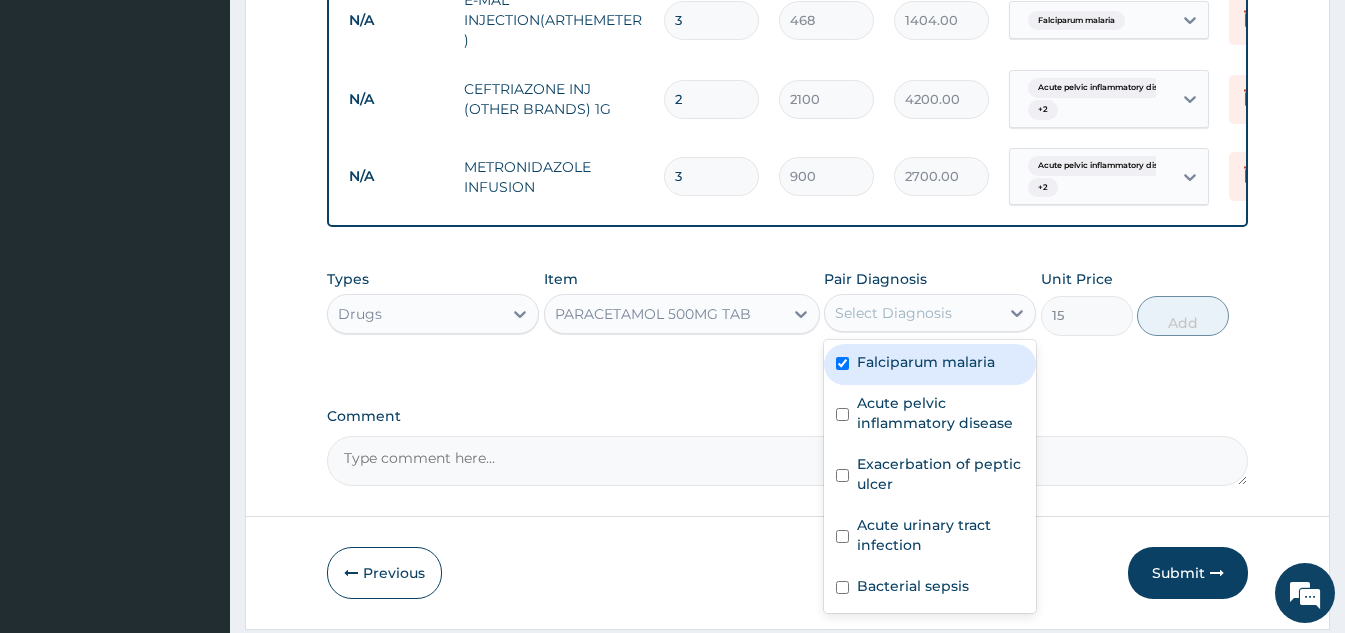 checkbox on "true" 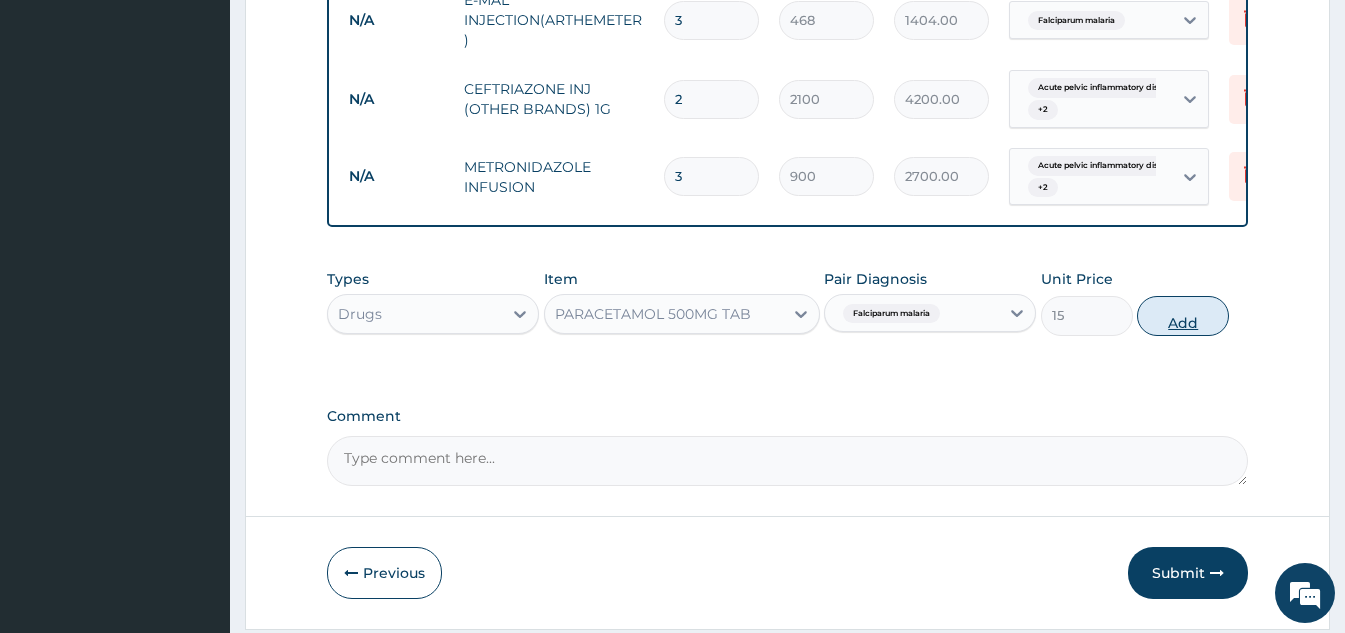 click on "Add" at bounding box center (1183, 316) 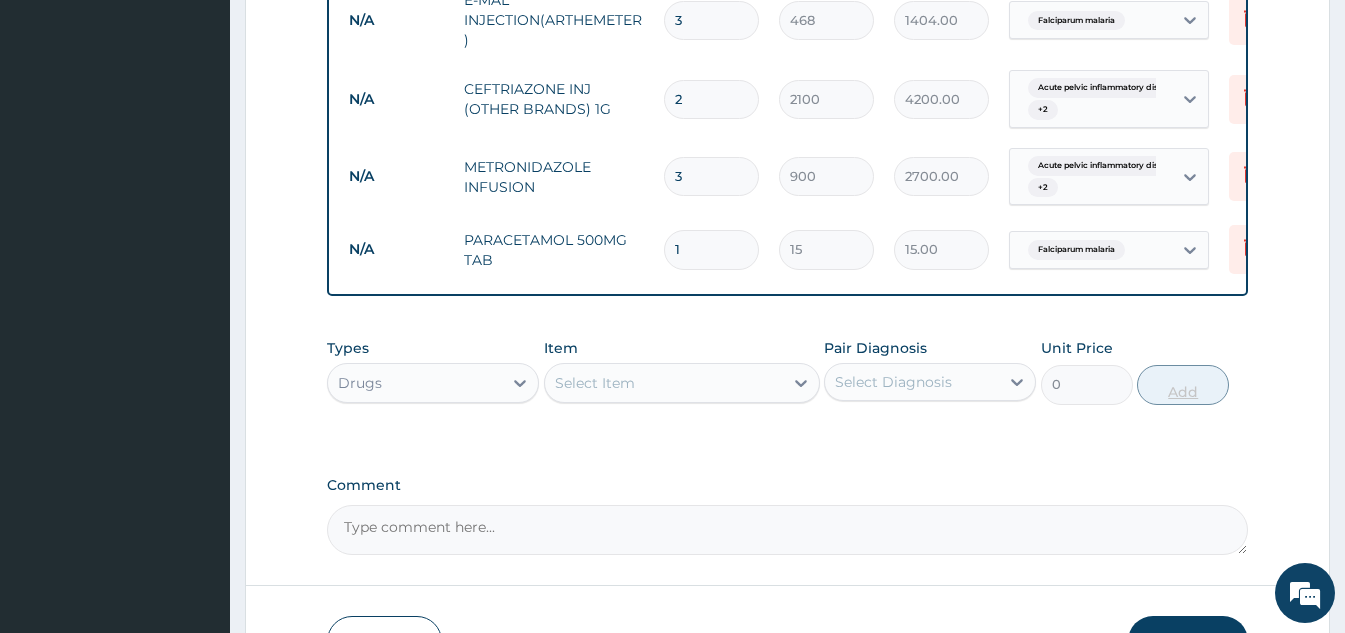 type 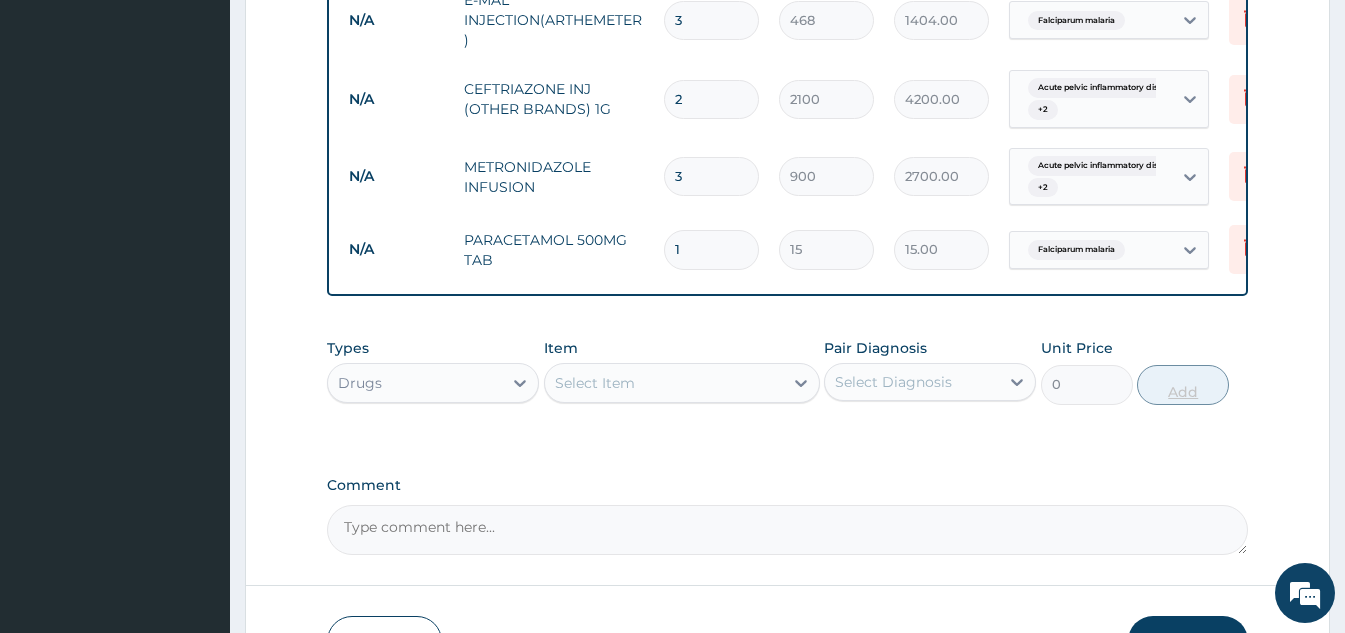 type on "0.00" 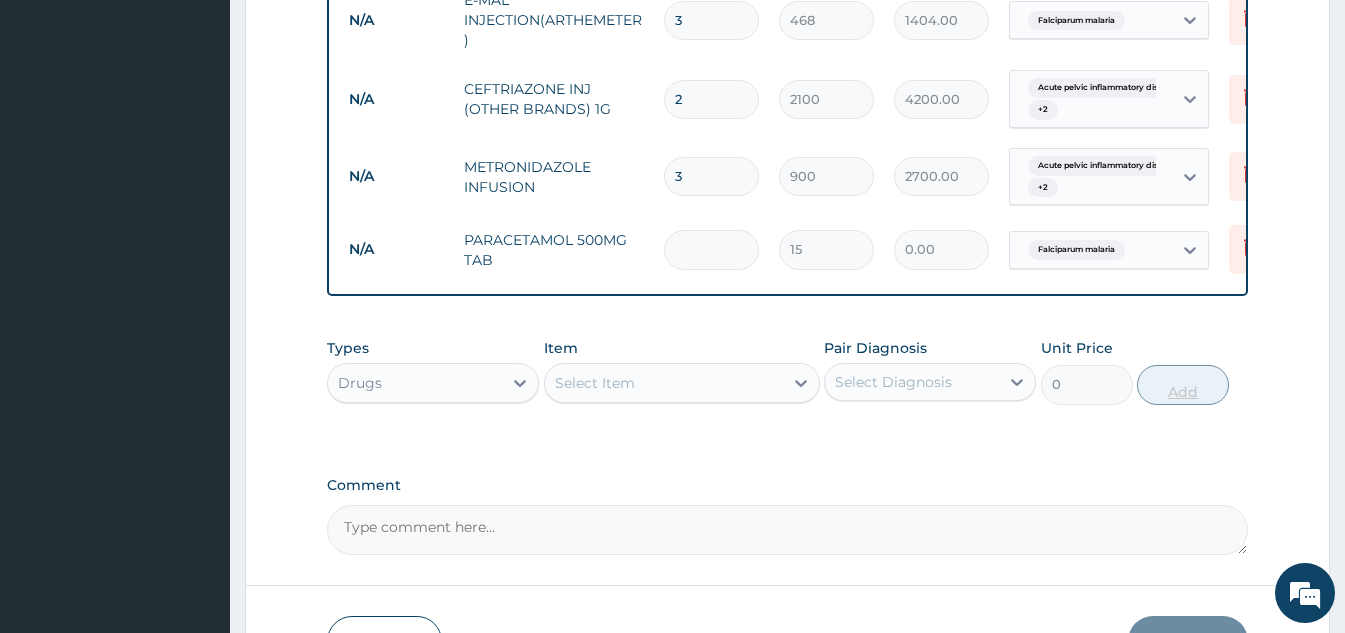 type on "6" 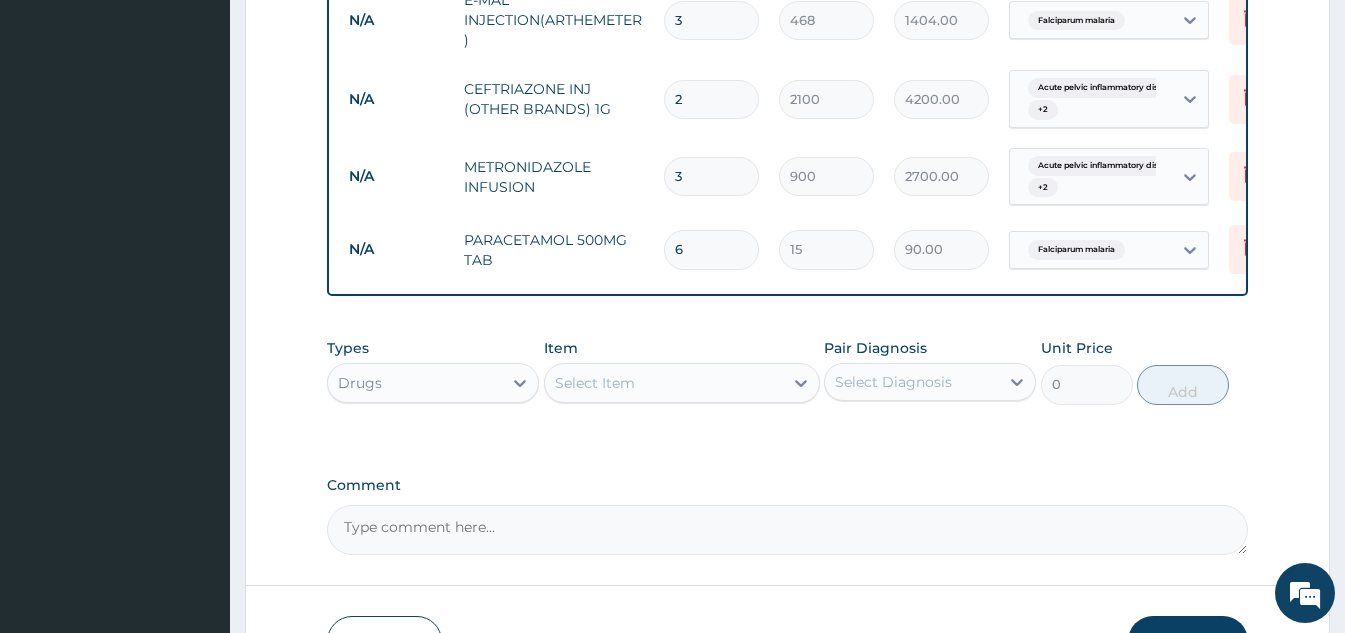 type on "6" 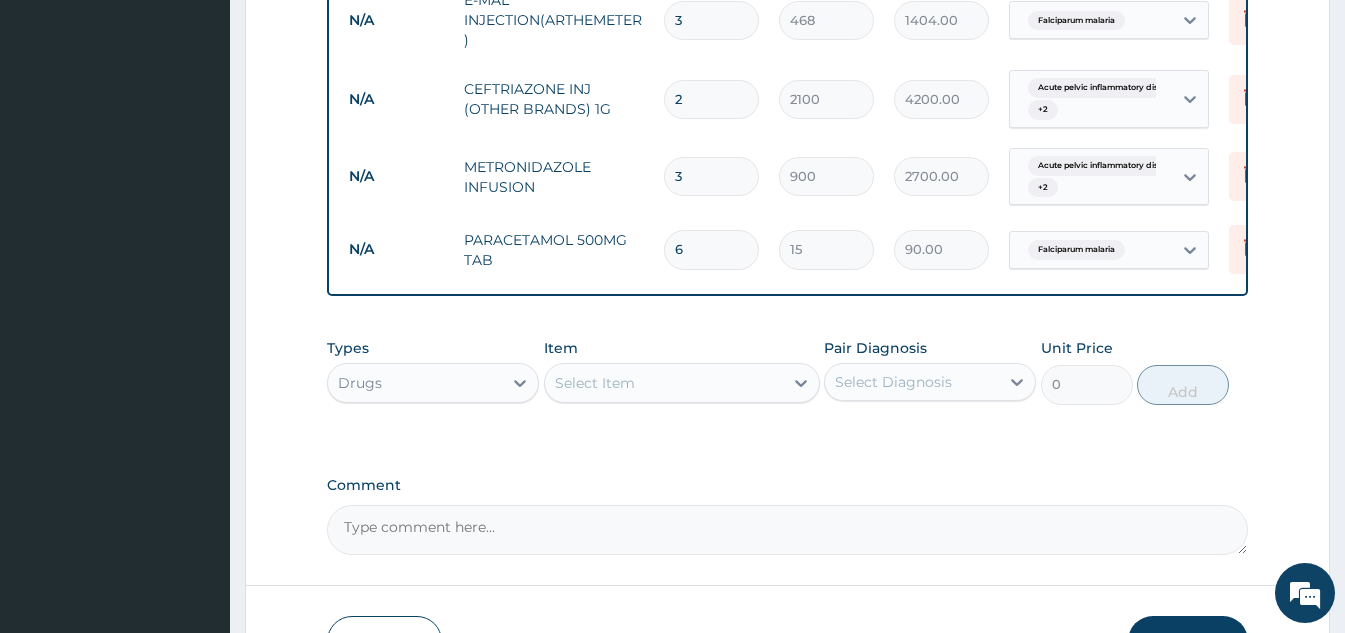 click on "Select Item" at bounding box center [595, 383] 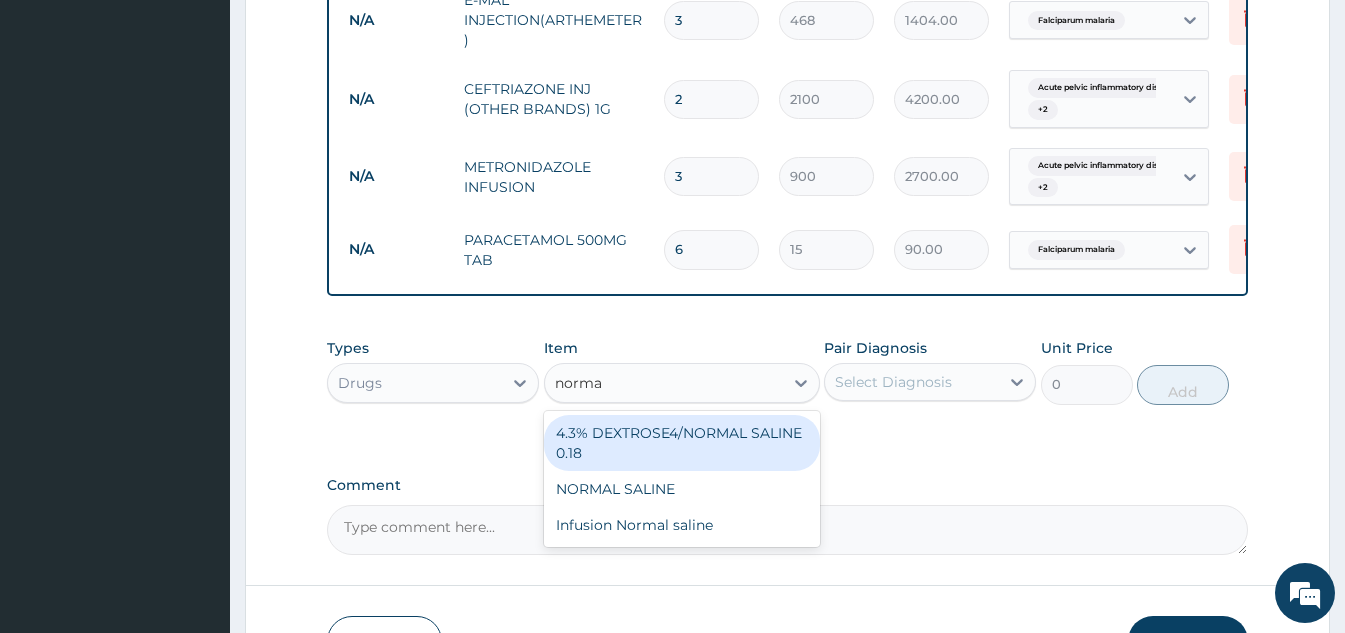 type on "normal" 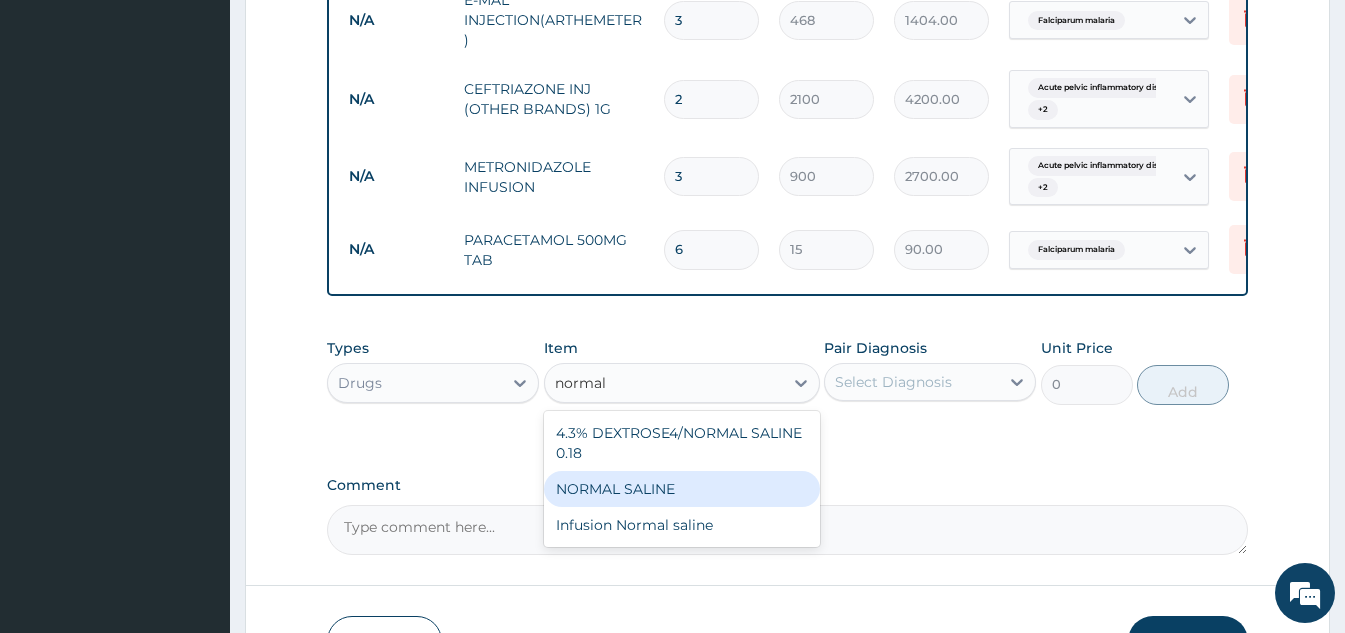 click on "NORMAL SALINE" at bounding box center (682, 489) 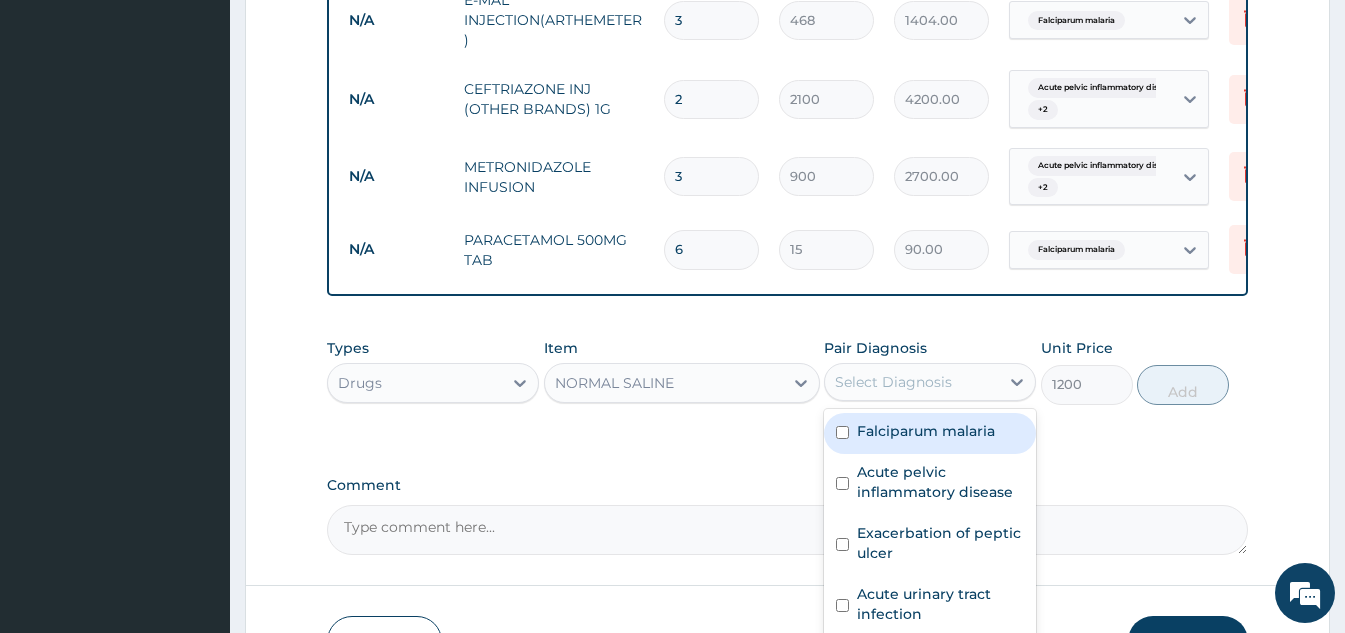 click on "Select Diagnosis" at bounding box center (912, 382) 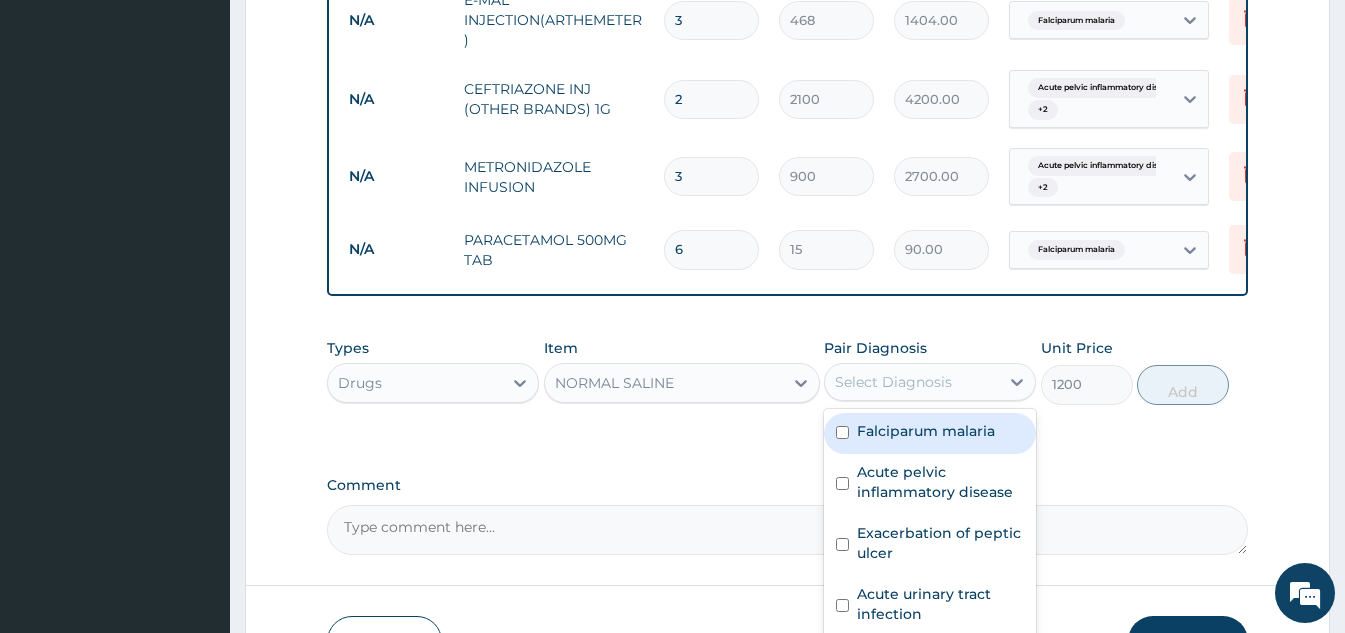 click on "Falciparum malaria" at bounding box center [930, 433] 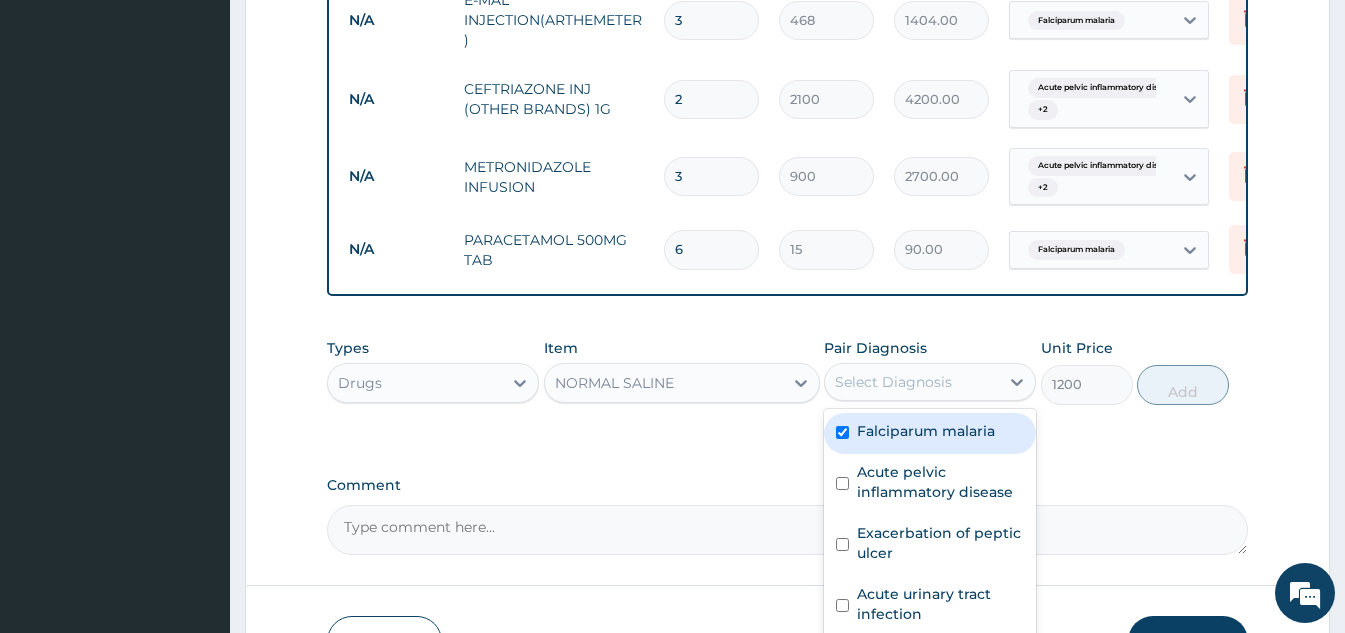 checkbox on "true" 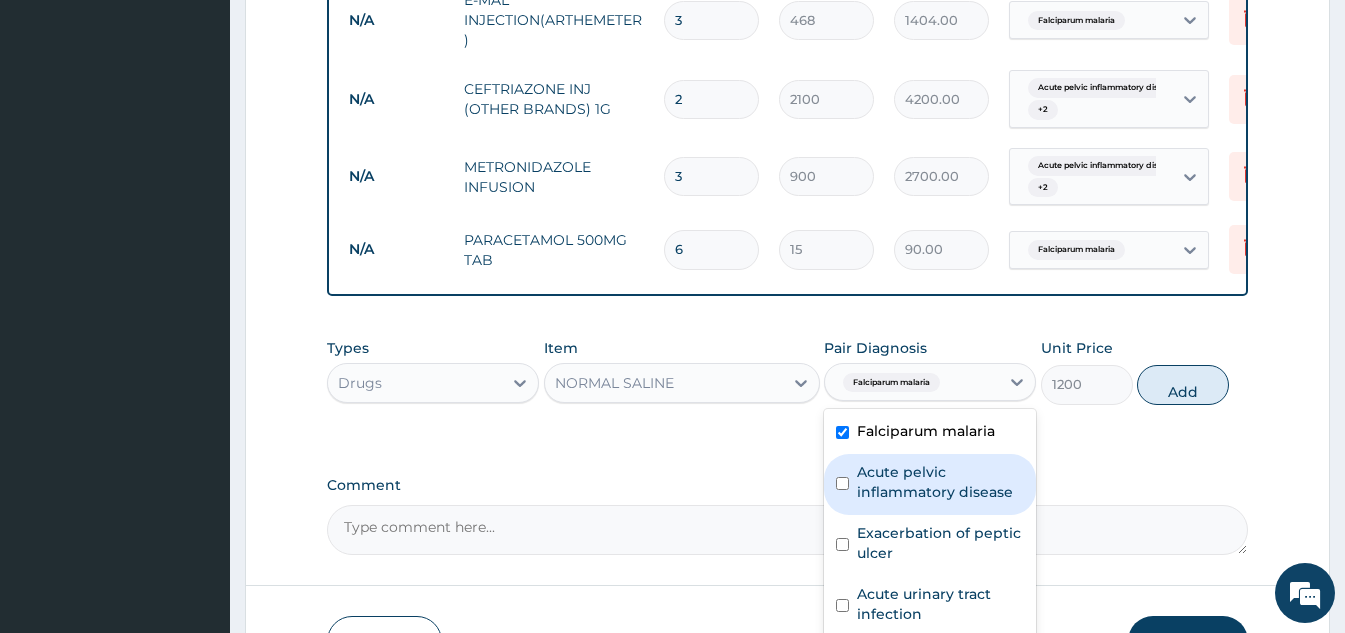 click on "Acute pelvic inflammatory disease" at bounding box center [940, 482] 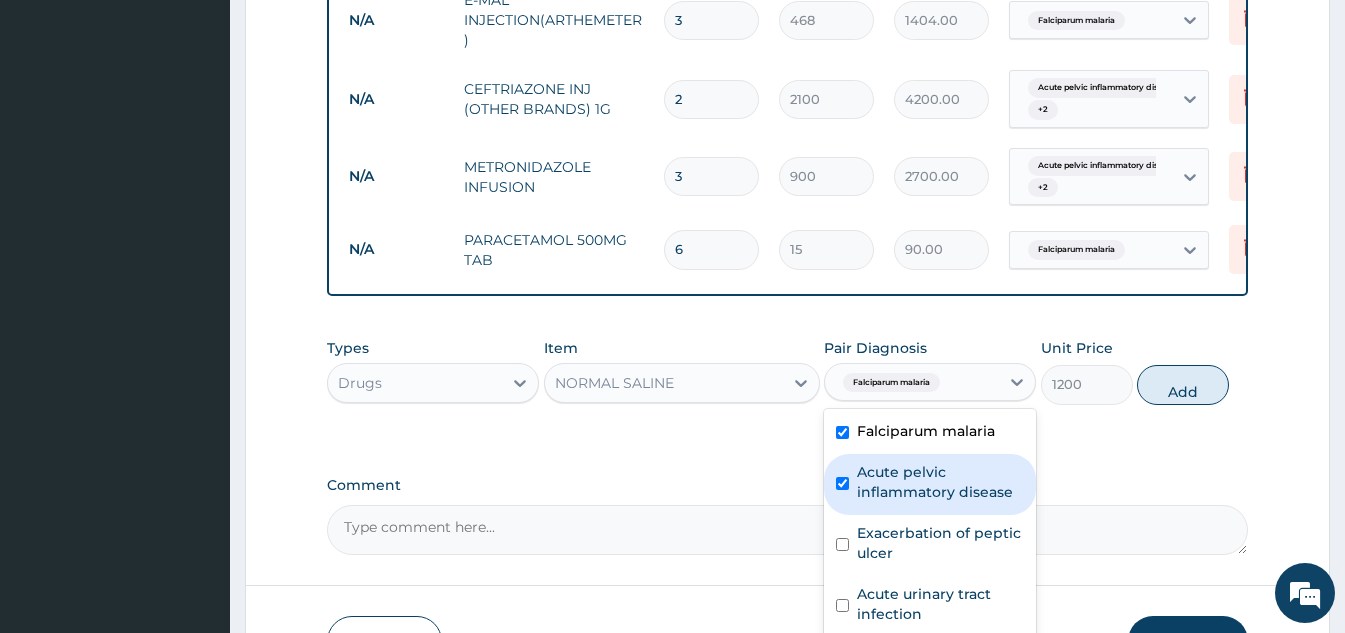 checkbox on "true" 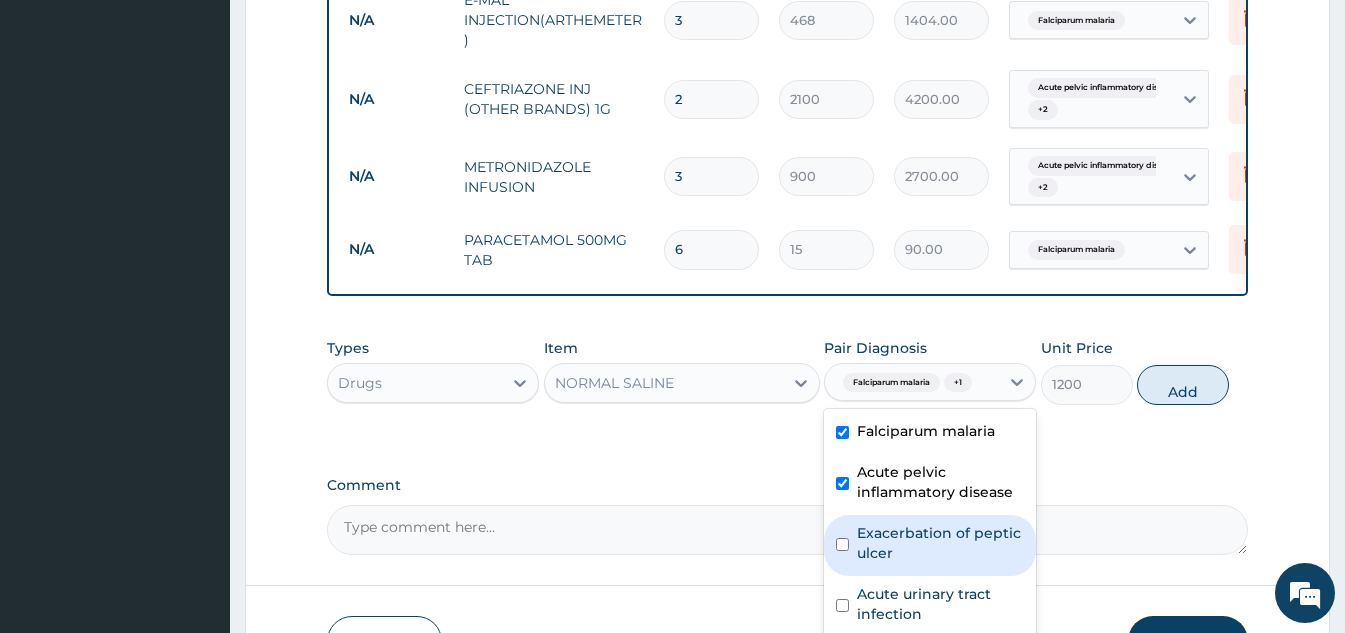 click on "Exacerbation of peptic ulcer" at bounding box center [940, 543] 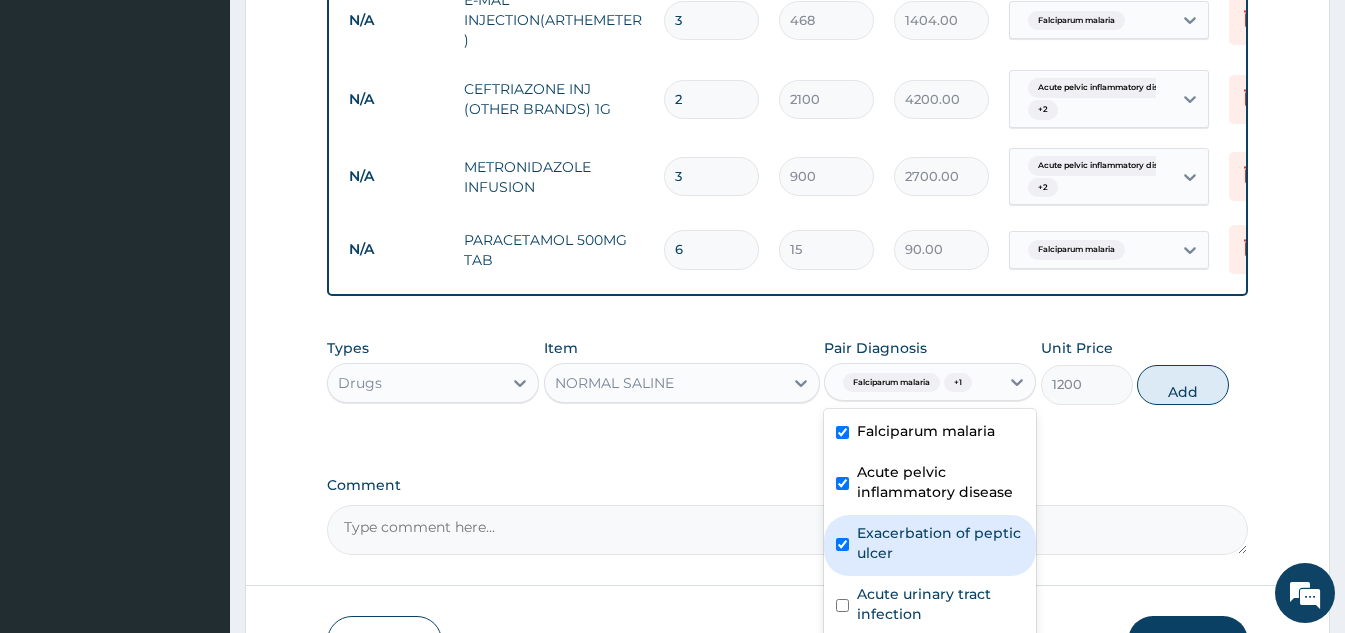 checkbox on "true" 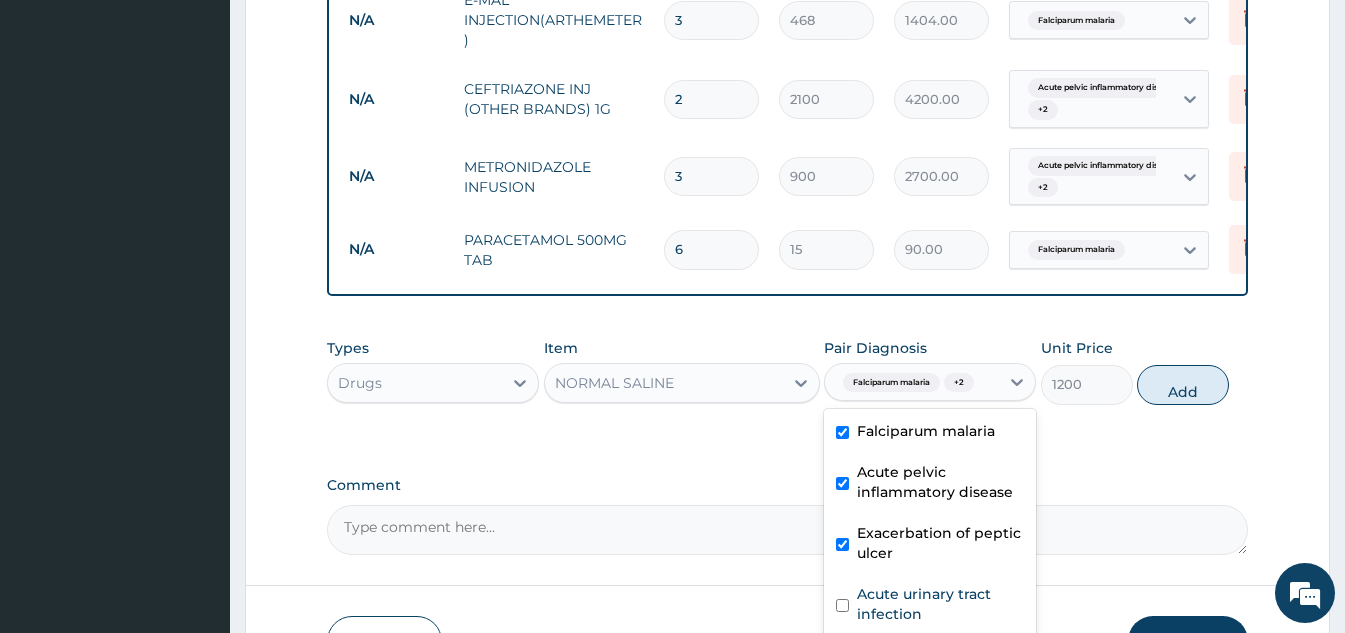 scroll, scrollTop: 1571, scrollLeft: 0, axis: vertical 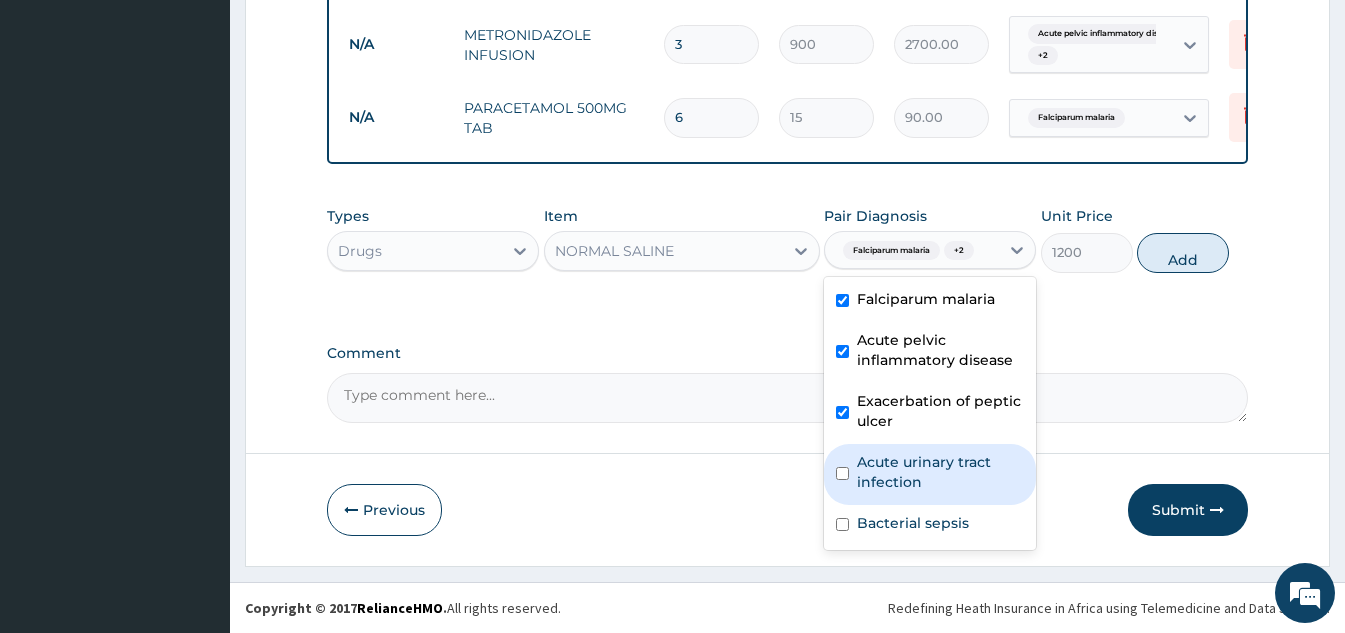 click on "Acute urinary tract infection" at bounding box center (940, 472) 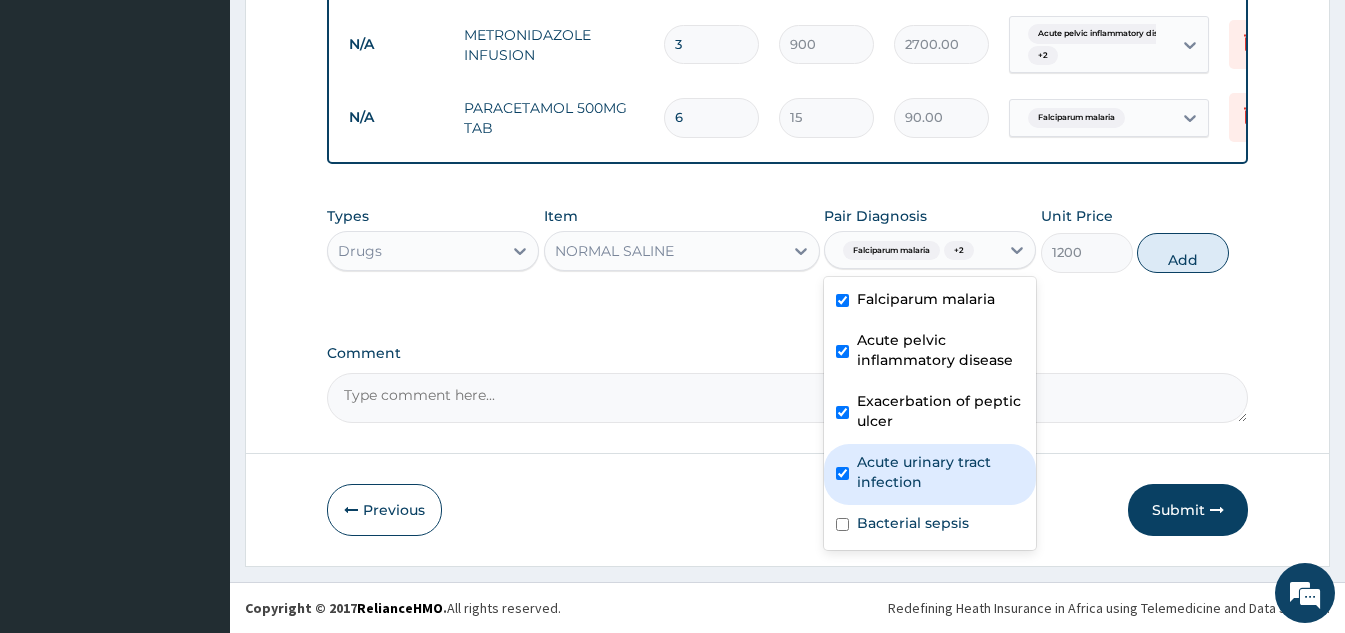 checkbox on "true" 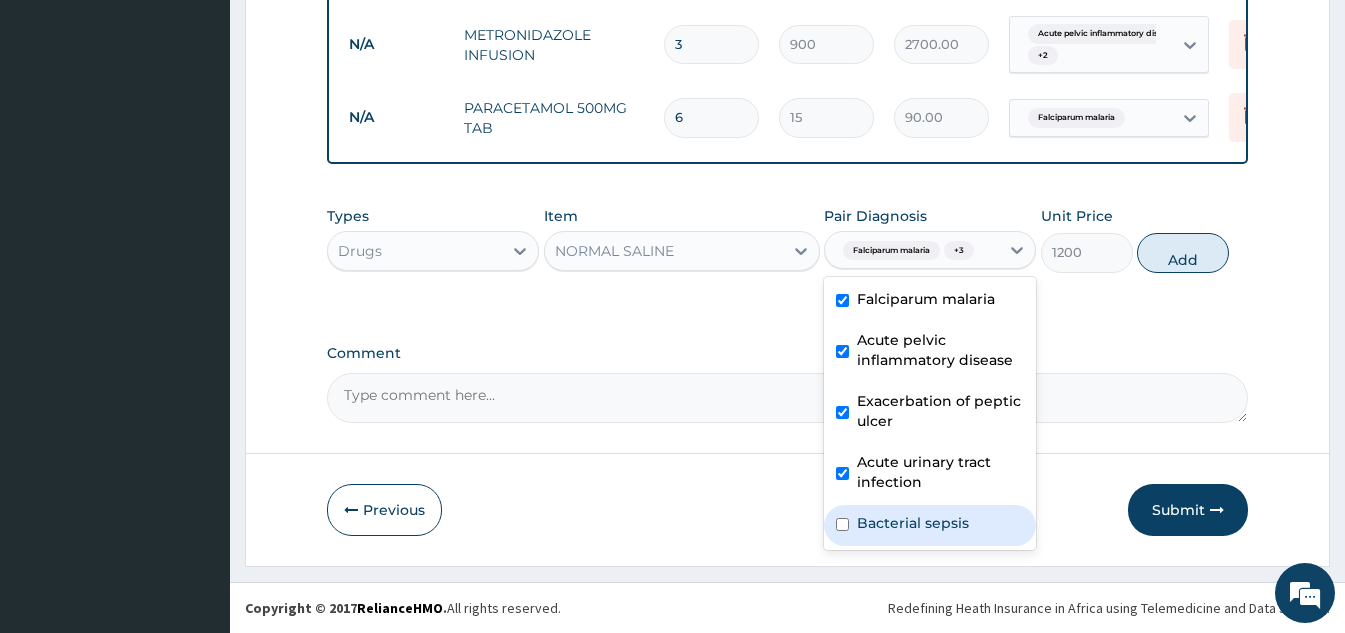 click on "Step  2  of 2 PA Code / Prescription Code PA/0F821D Encounter Date 24-07-2025 Important Notice Please enter PA codes before entering items that are not attached to a PA code   All diagnoses entered must be linked to a claim item. Diagnosis & Claim Items that are visible but inactive cannot be edited because they were imported from an already approved PA code. Diagnosis Falciparum malaria query Acute pelvic inflammatory disease query Exacerbation of peptic ulcer confirmed Acute urinary tract infection query Bacterial sepsis query NB: All diagnosis must be linked to a claim item Claim Items Type Name Quantity Unit Price Total Price Pair Diagnosis Actions Laboratory malaria parasites in blood smear 1 1700 1700.00 Falciparum malaria Delete Procedures feeding per diem 2 2500 5000.00 Acute pelvic inflammatory dise...  + 2 Delete Laboratory fbc 1 3000 3000.00 Bacterial sepsis Delete Procedures general ward 2 3000 6000.00 Bacterial sepsis  + 2 Delete Procedures gp initial consultation 1 2000 2000.00 Bacterial sepsis" at bounding box center (787, -442) 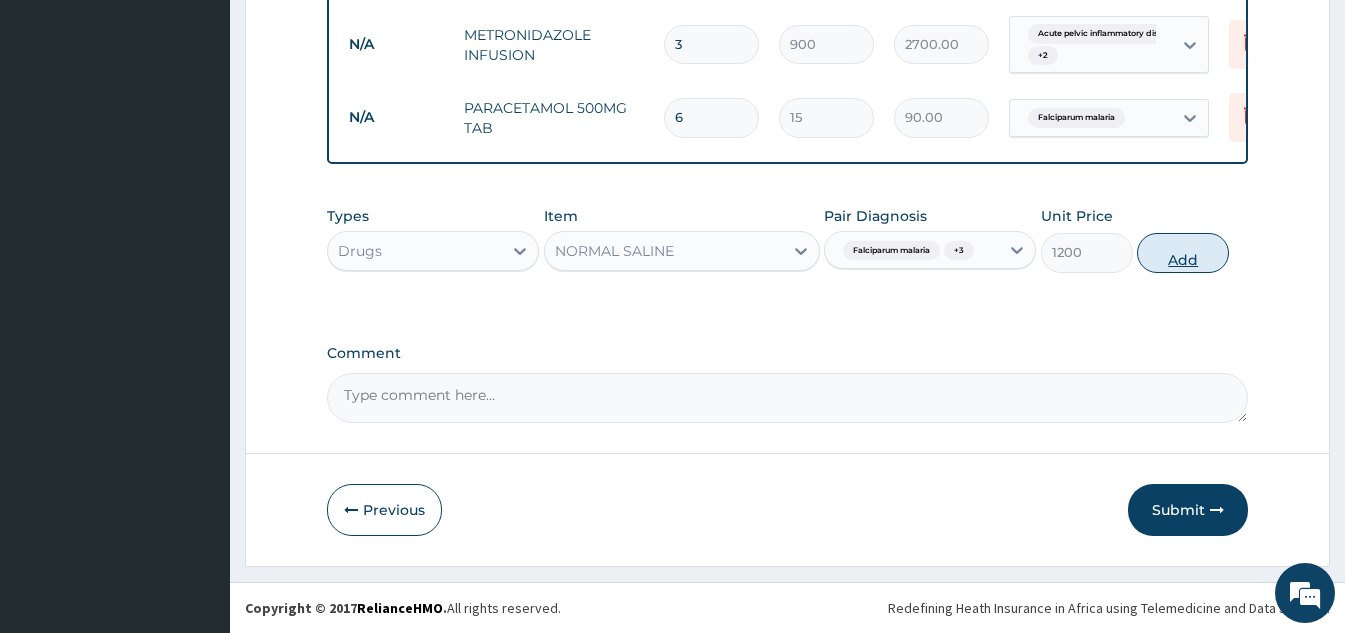 click on "Add" at bounding box center (1183, 253) 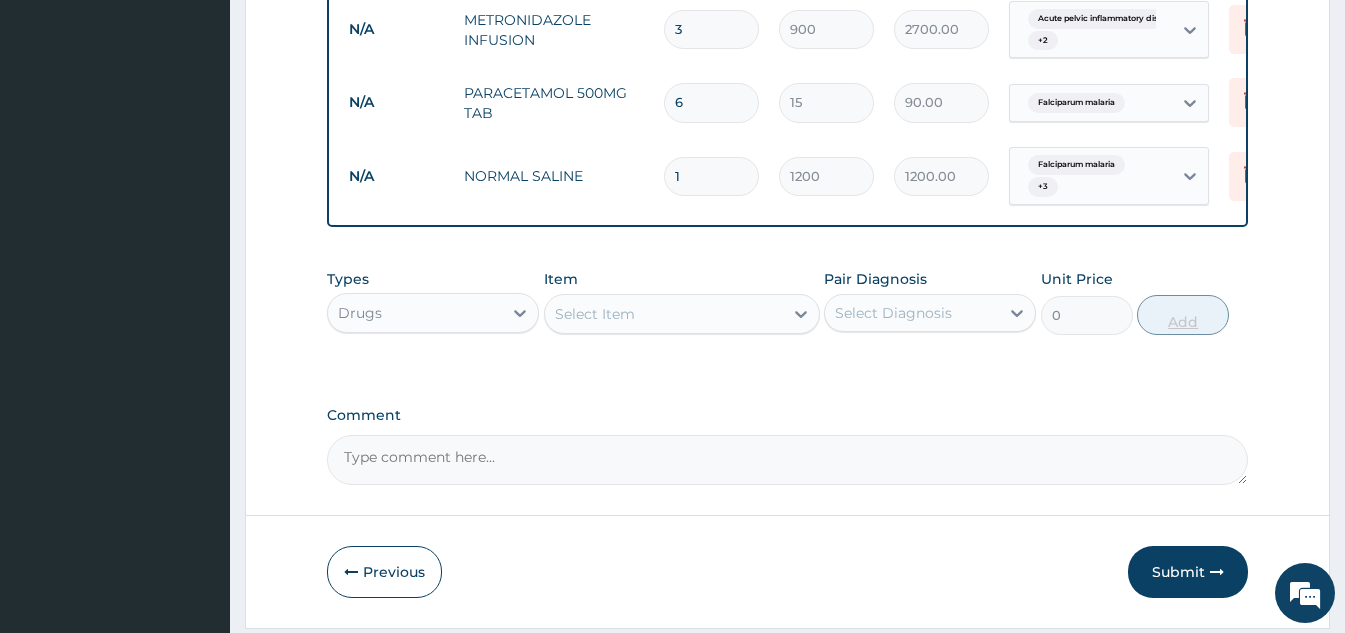 type 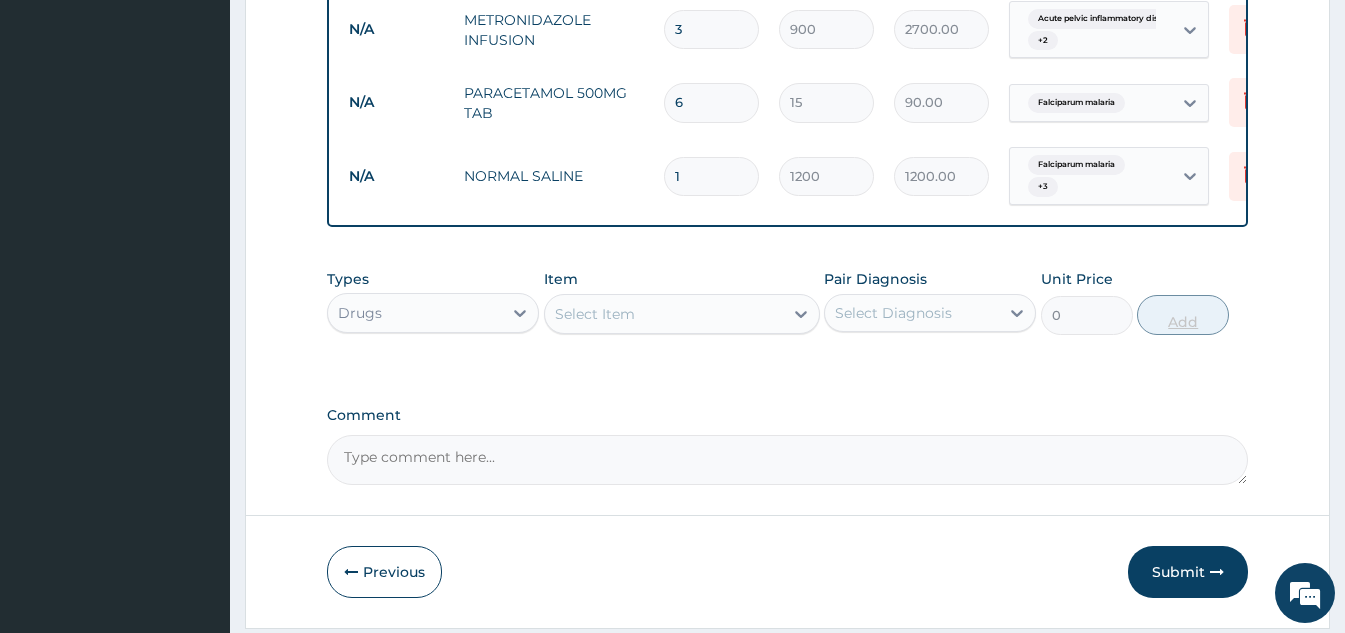 type on "0.00" 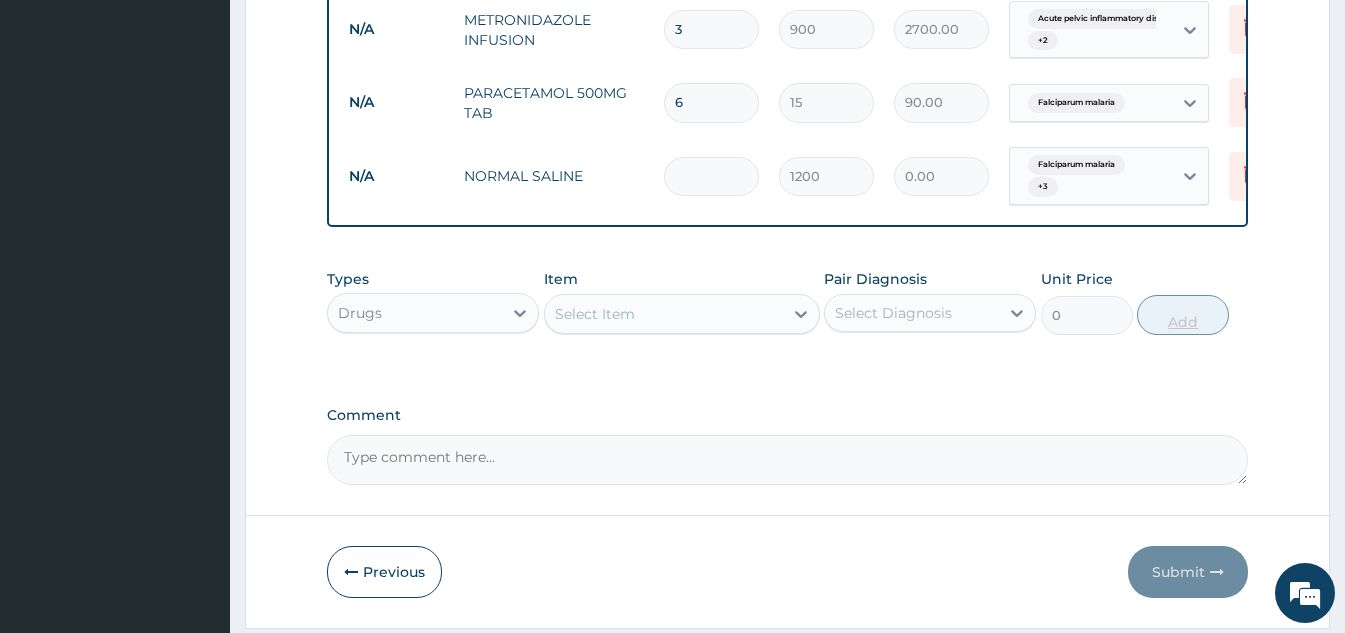 type on "2" 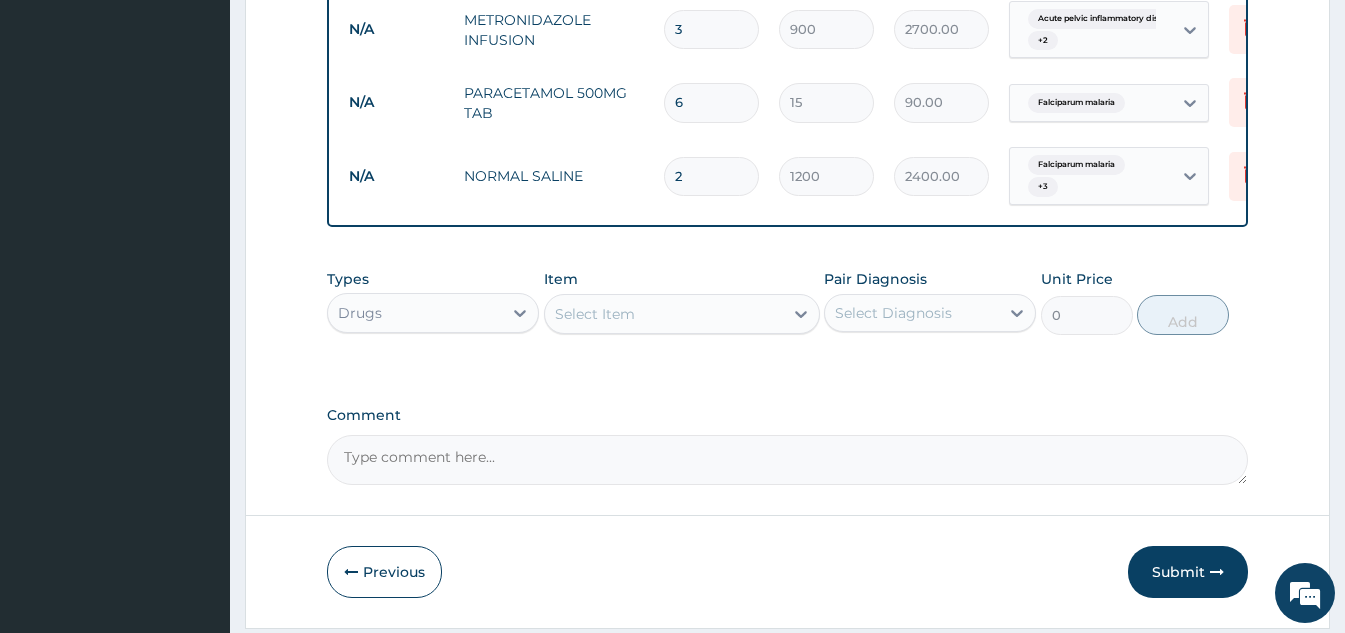 type on "2" 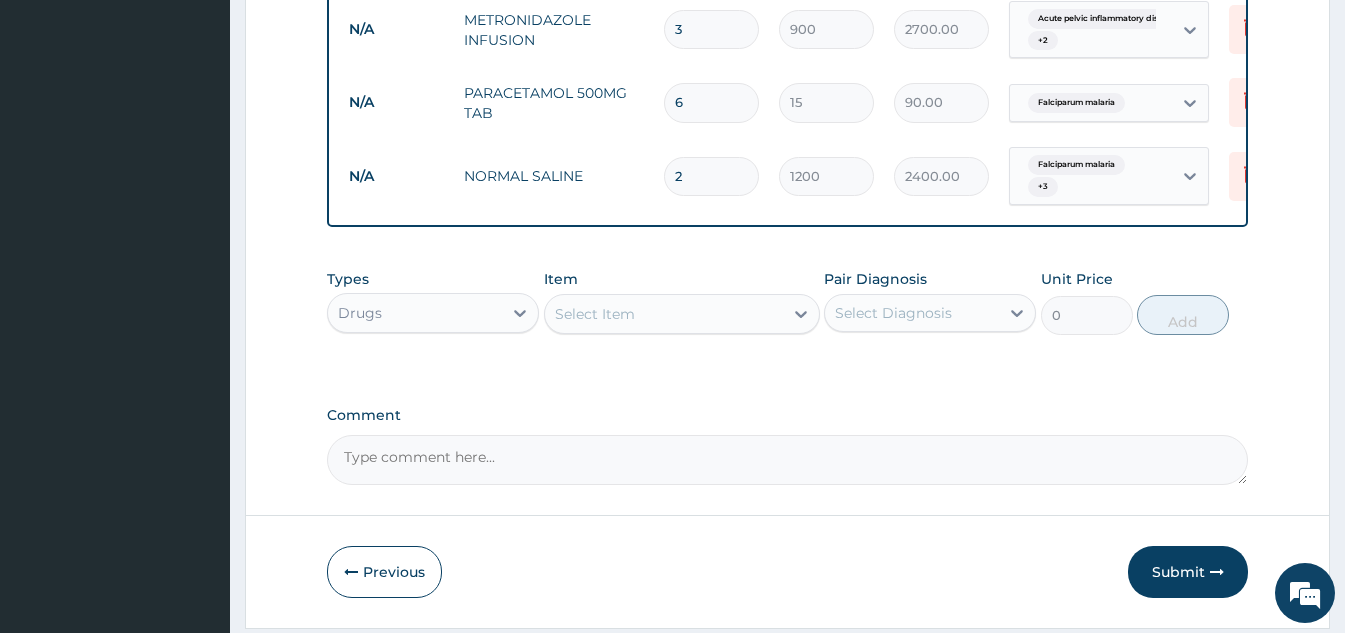 click on "Select Item" at bounding box center [664, 314] 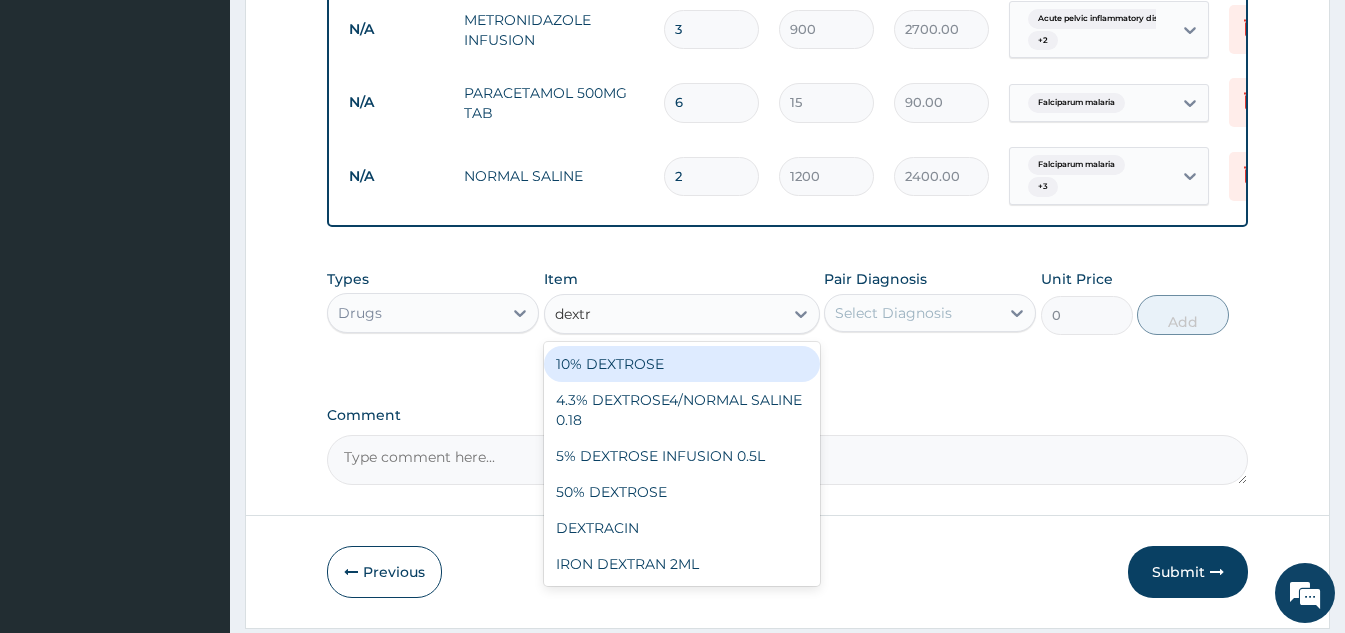 type on "dextro" 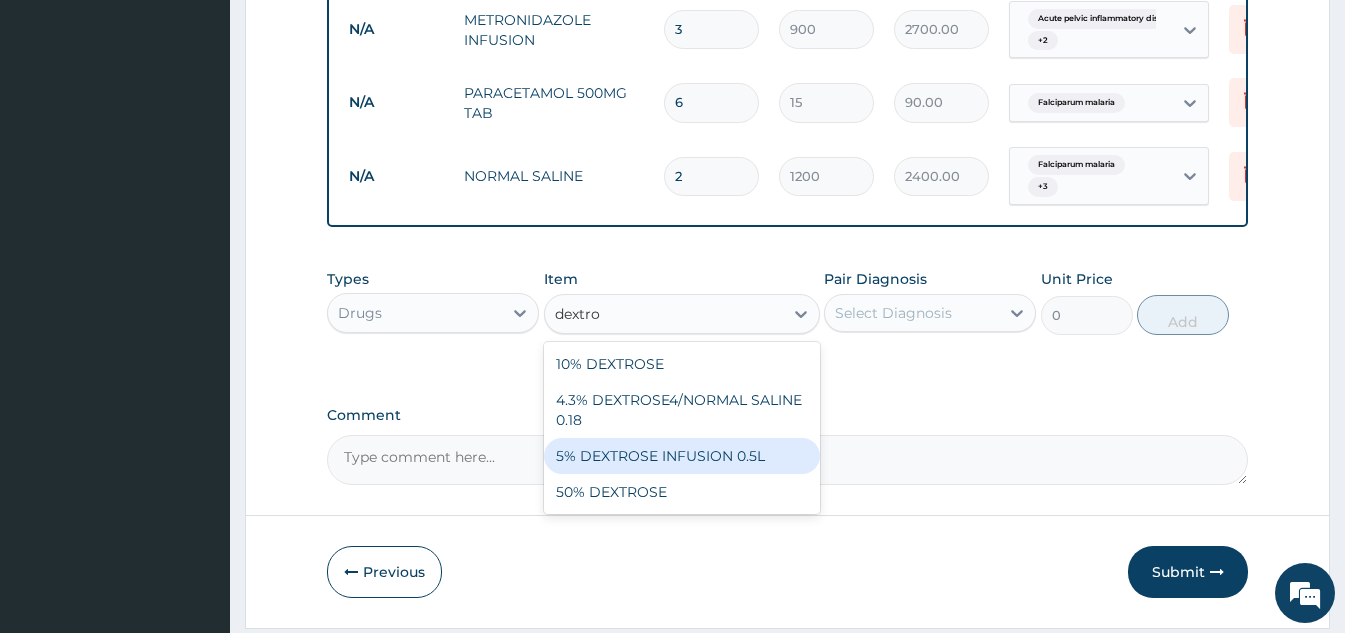 click on "5% DEXTROSE INFUSION 0.5L" at bounding box center (682, 456) 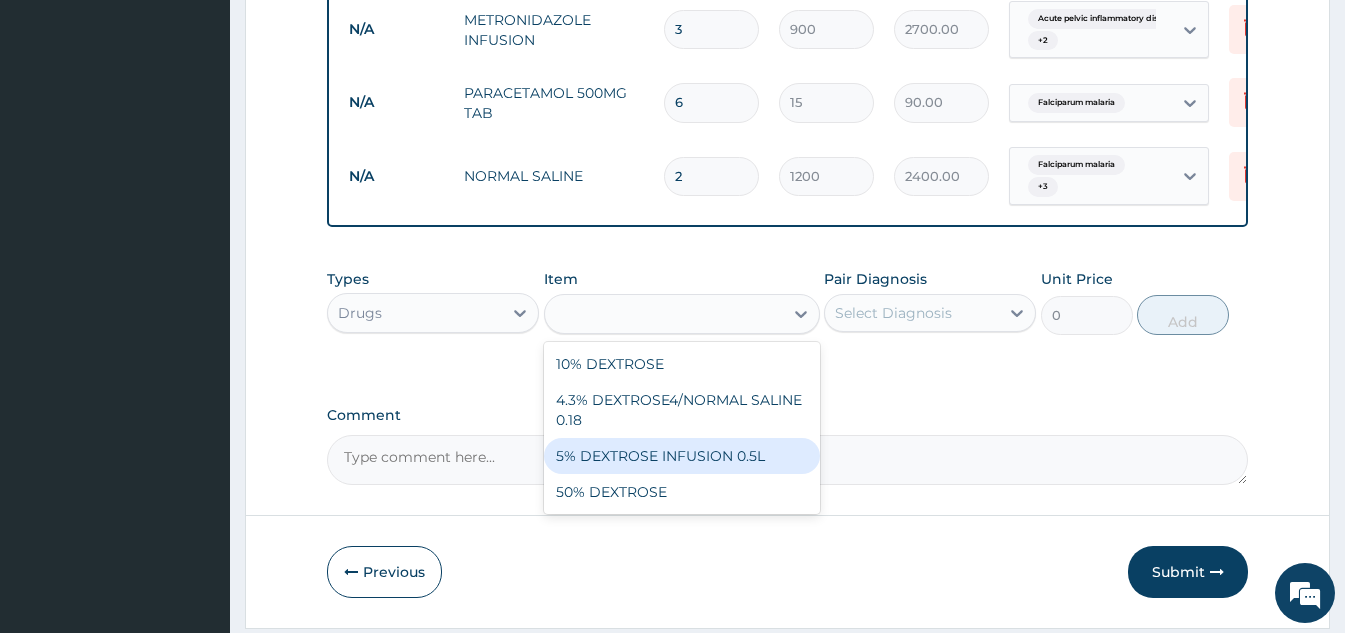 type on "1200" 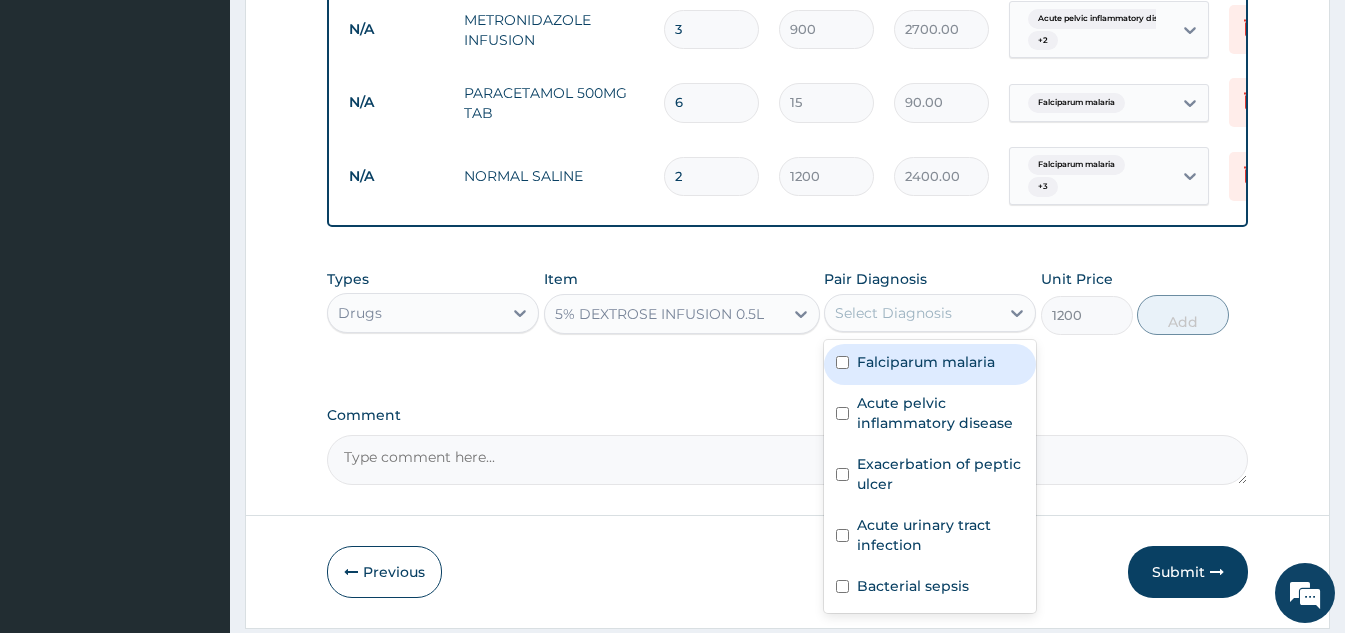 click on "Select Diagnosis" at bounding box center (893, 313) 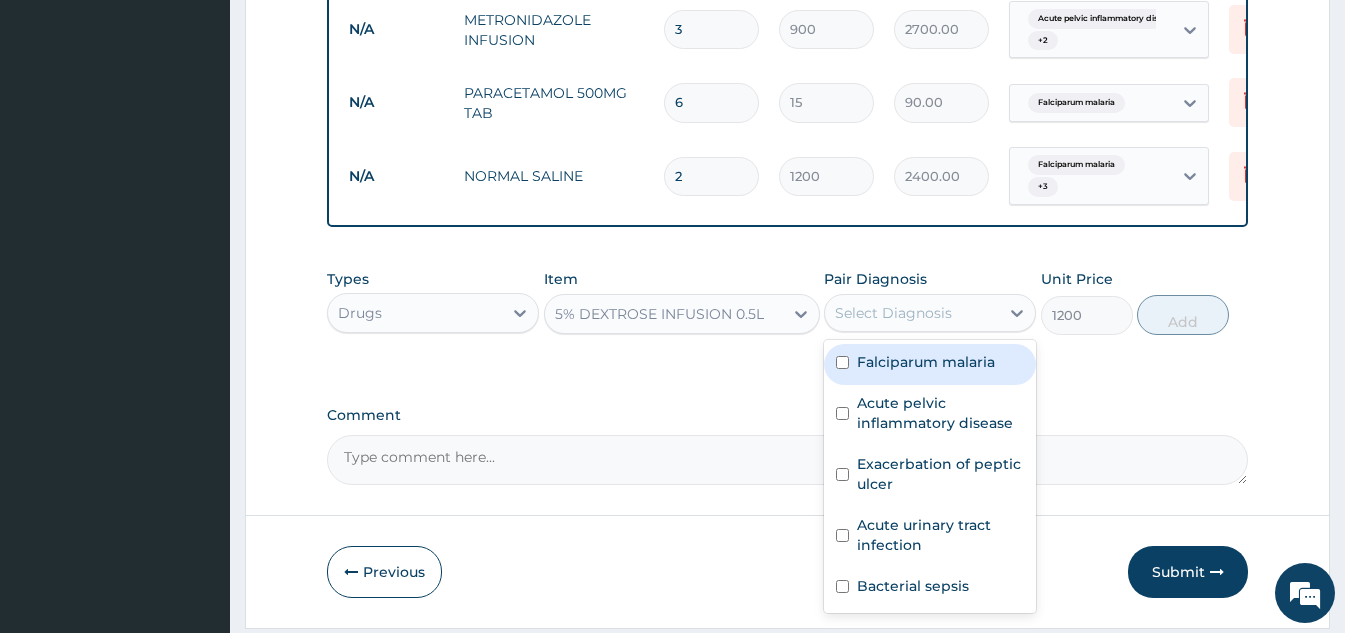 click on "Falciparum malaria" at bounding box center [926, 362] 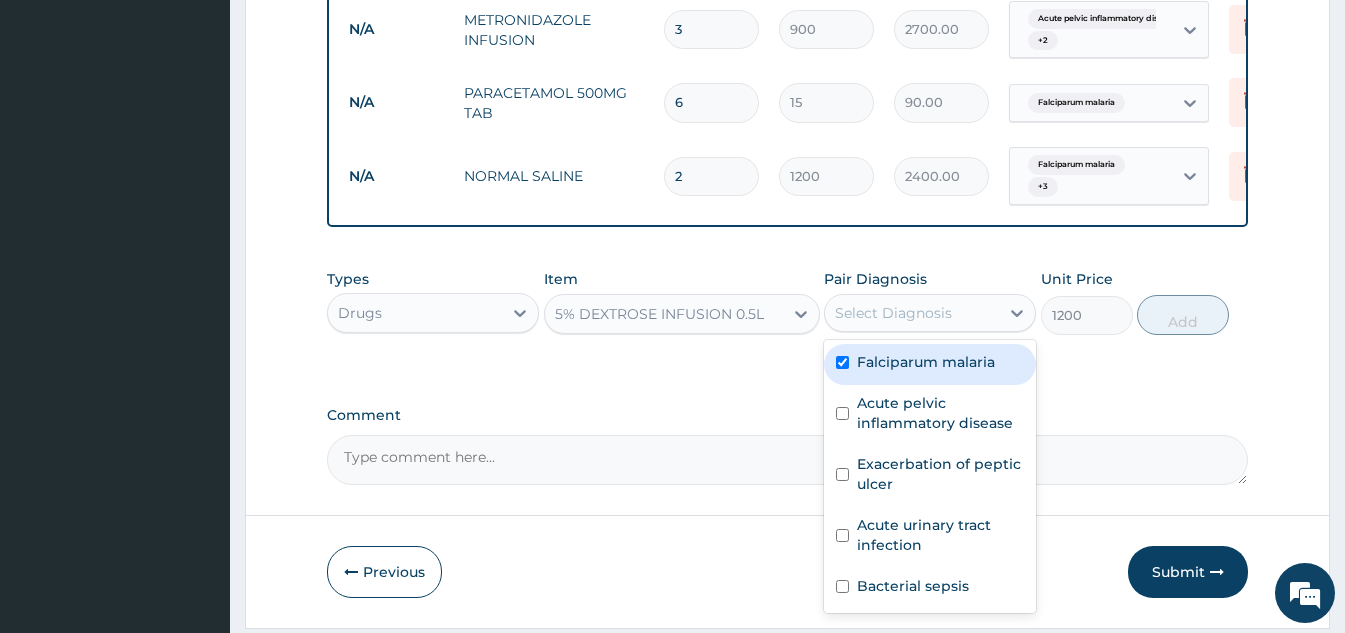checkbox on "true" 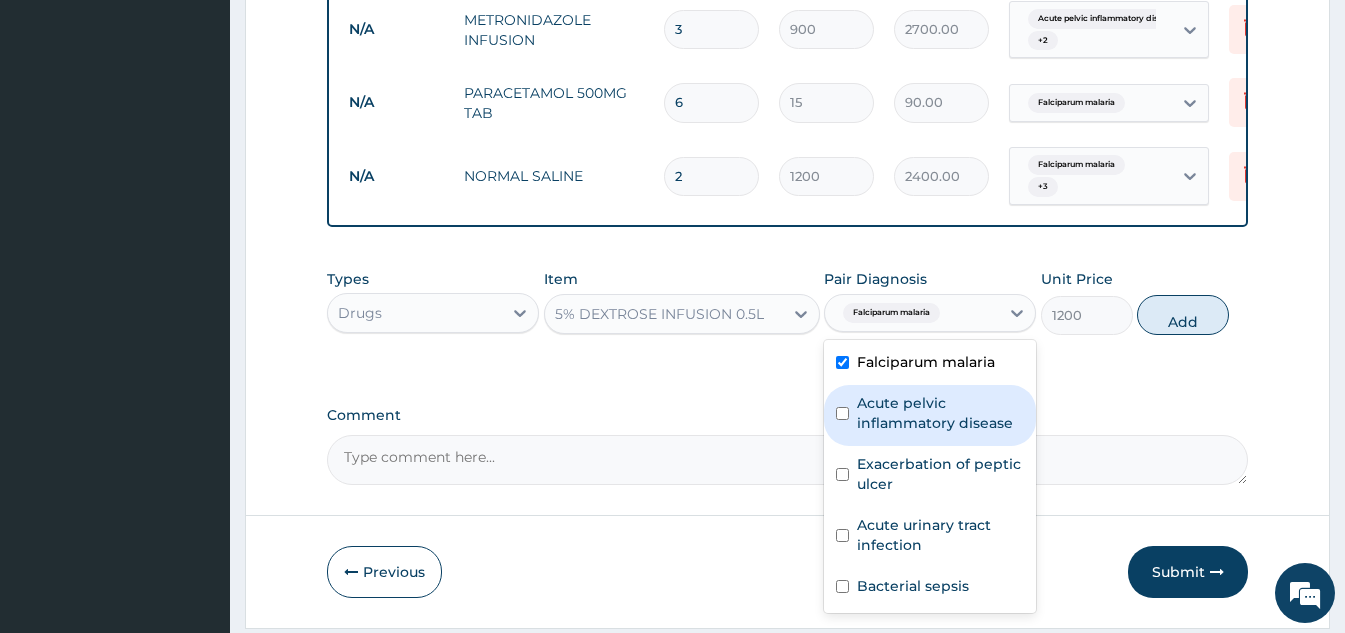 click on "Acute pelvic inflammatory disease" at bounding box center (940, 413) 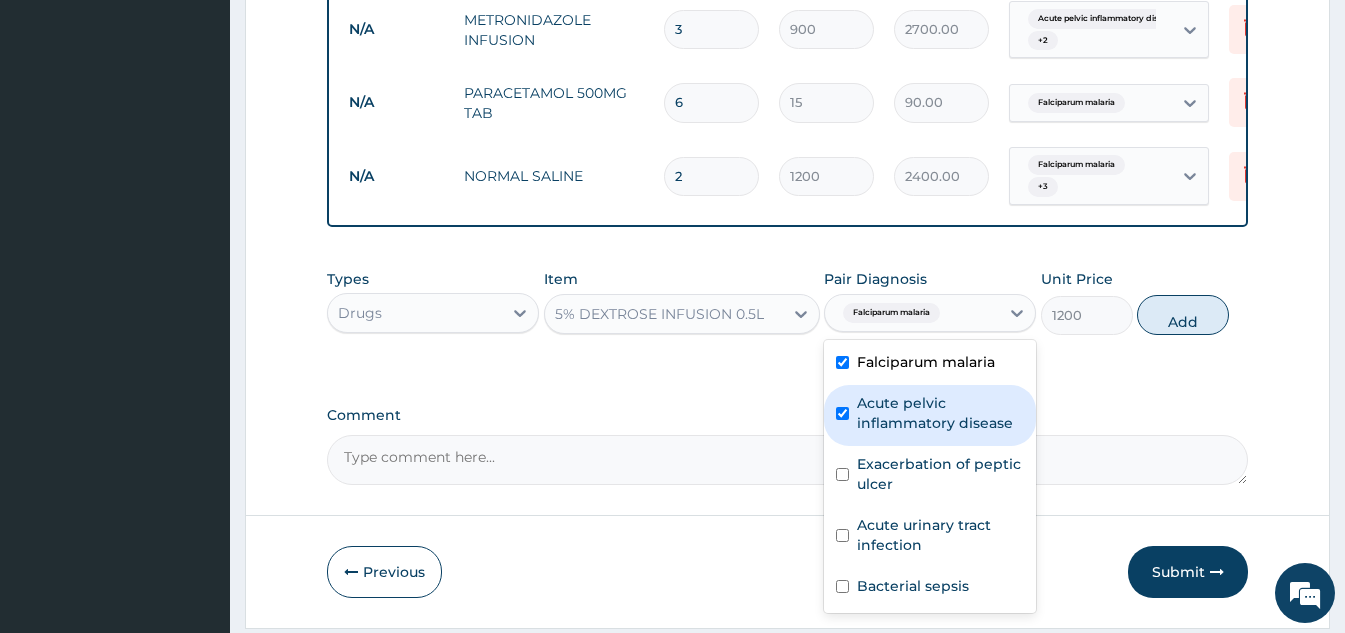 checkbox on "true" 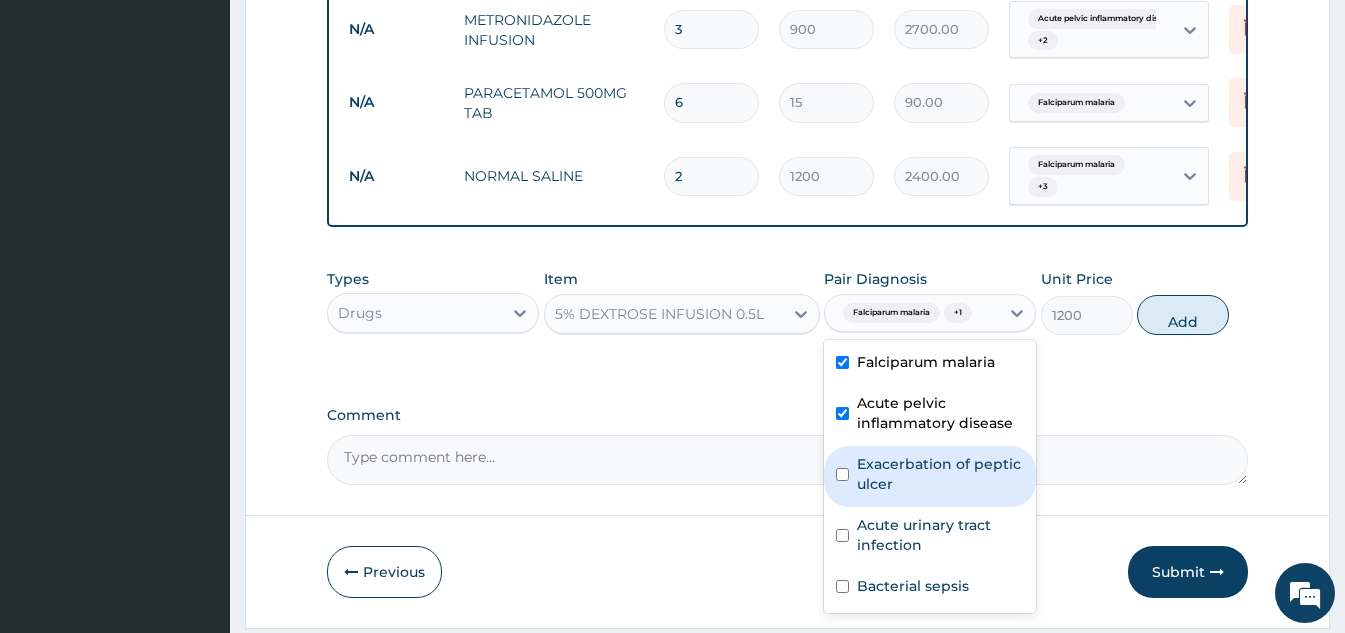 click on "Exacerbation of peptic ulcer" at bounding box center [940, 474] 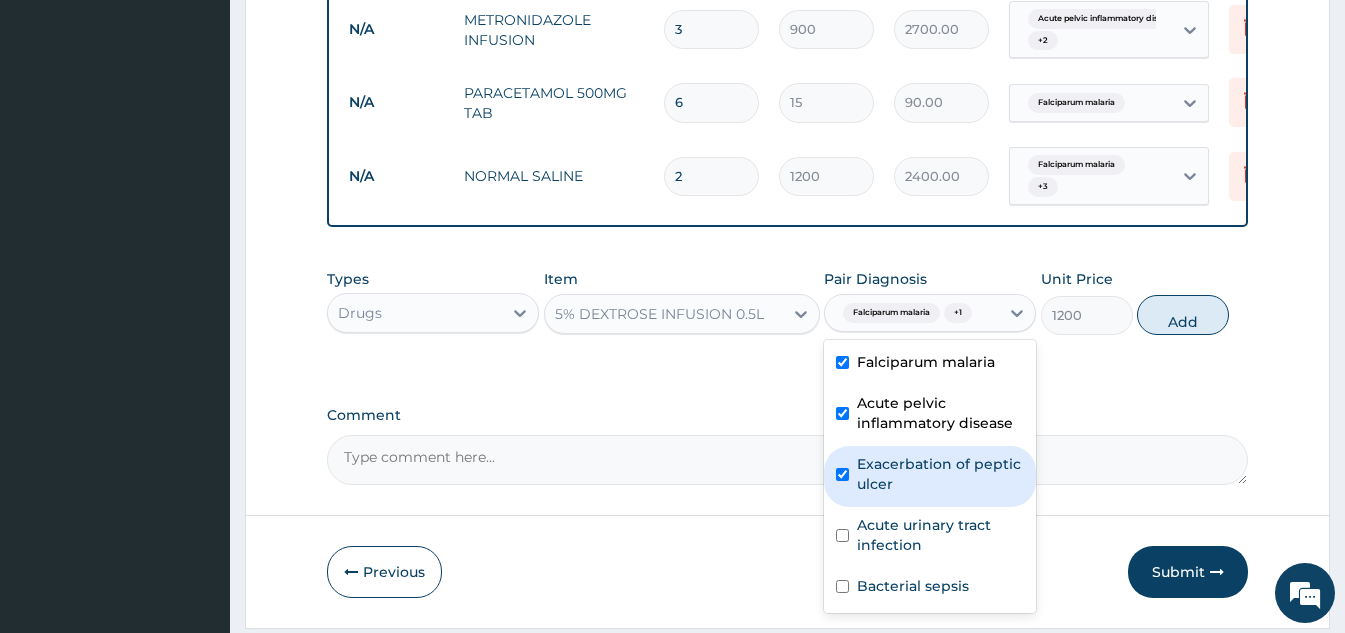 checkbox on "true" 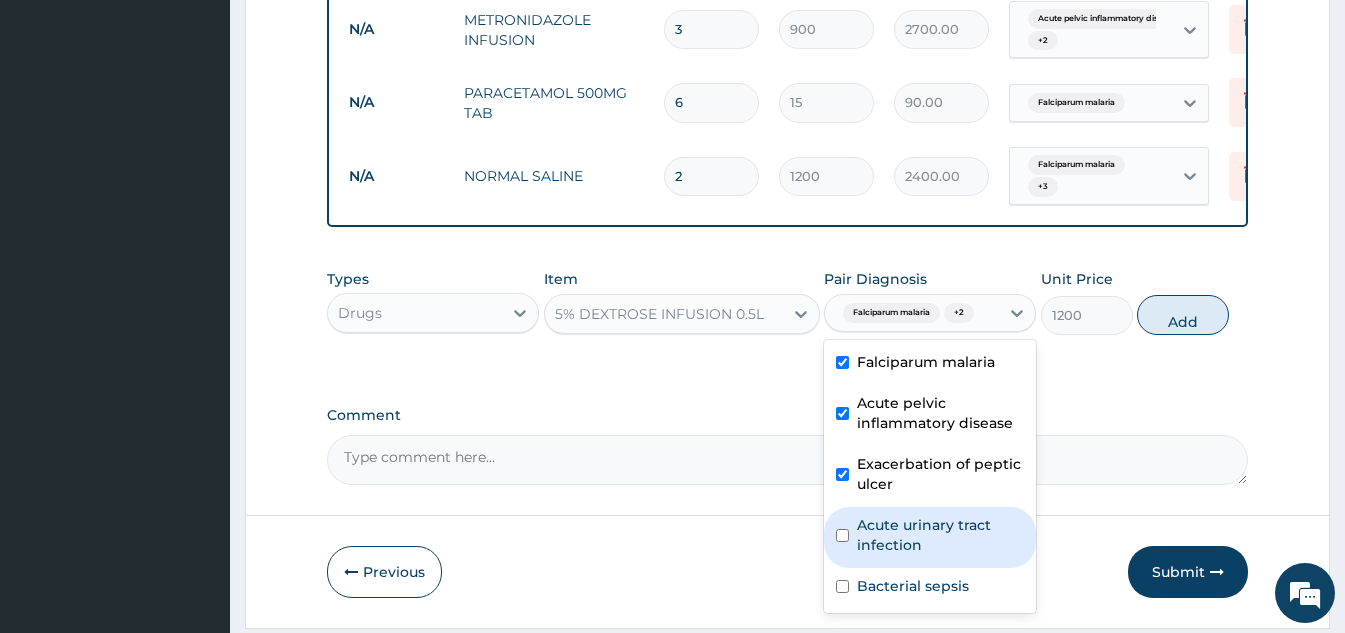 click on "Acute urinary tract infection" at bounding box center [940, 535] 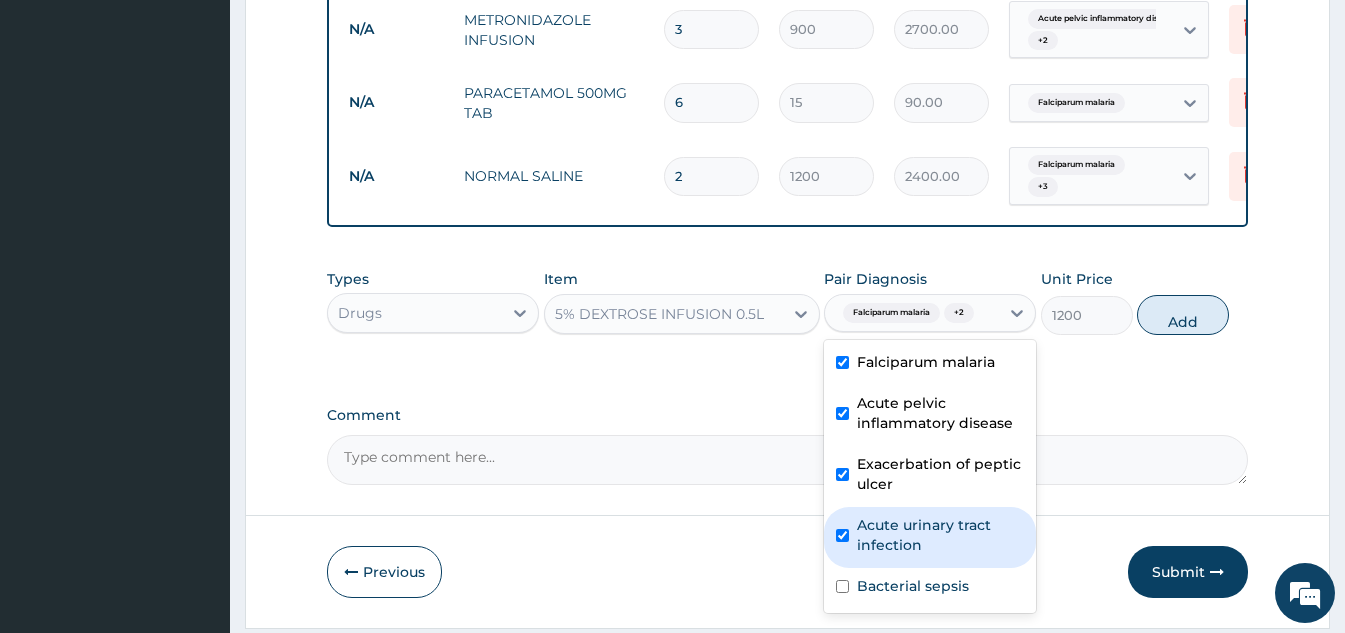 checkbox on "true" 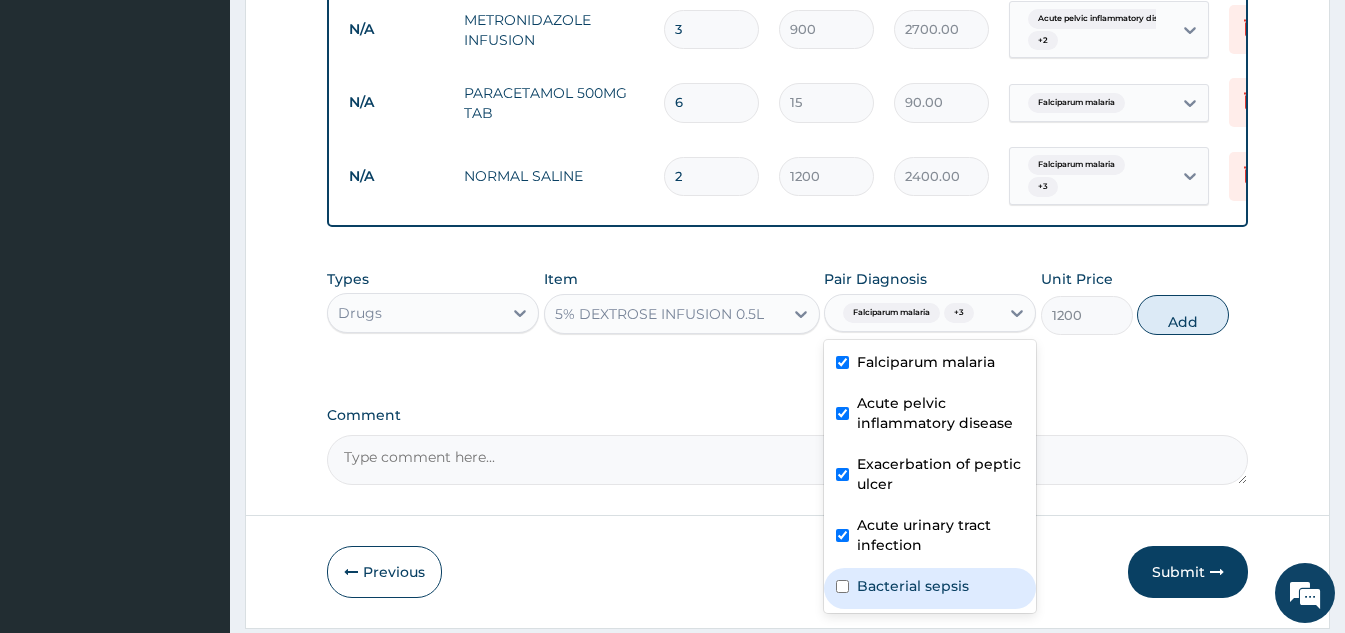 click on "Bacterial sepsis" at bounding box center (930, 588) 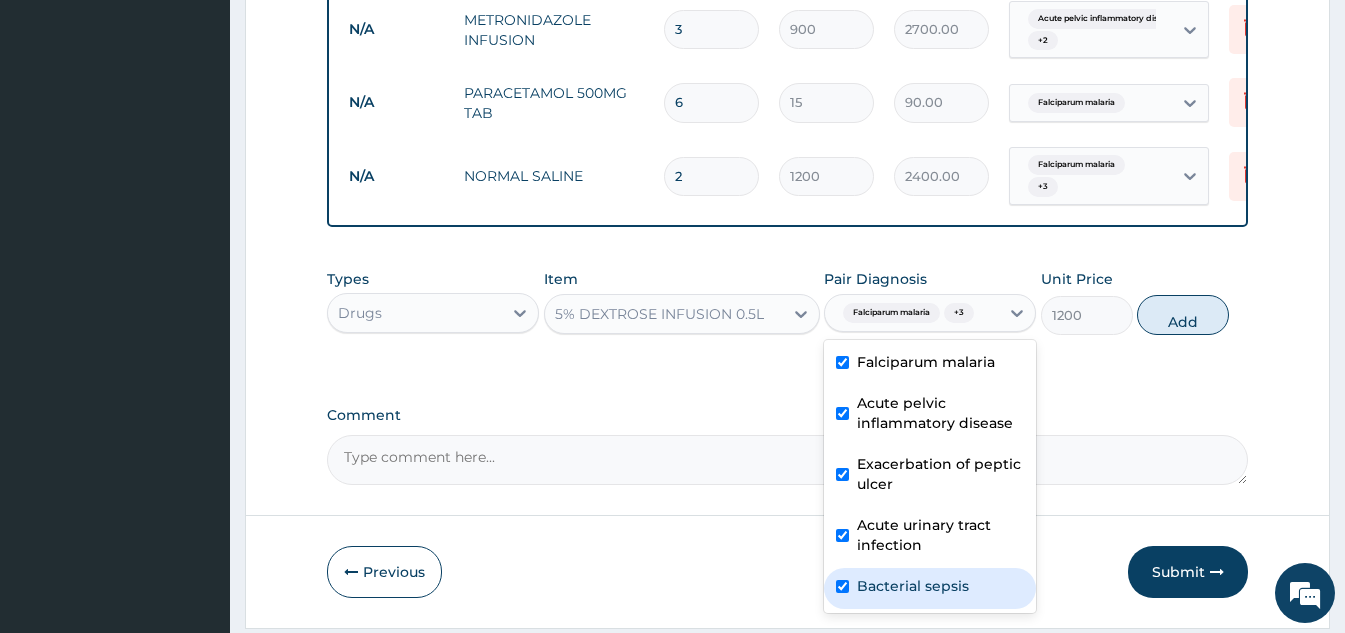 checkbox on "true" 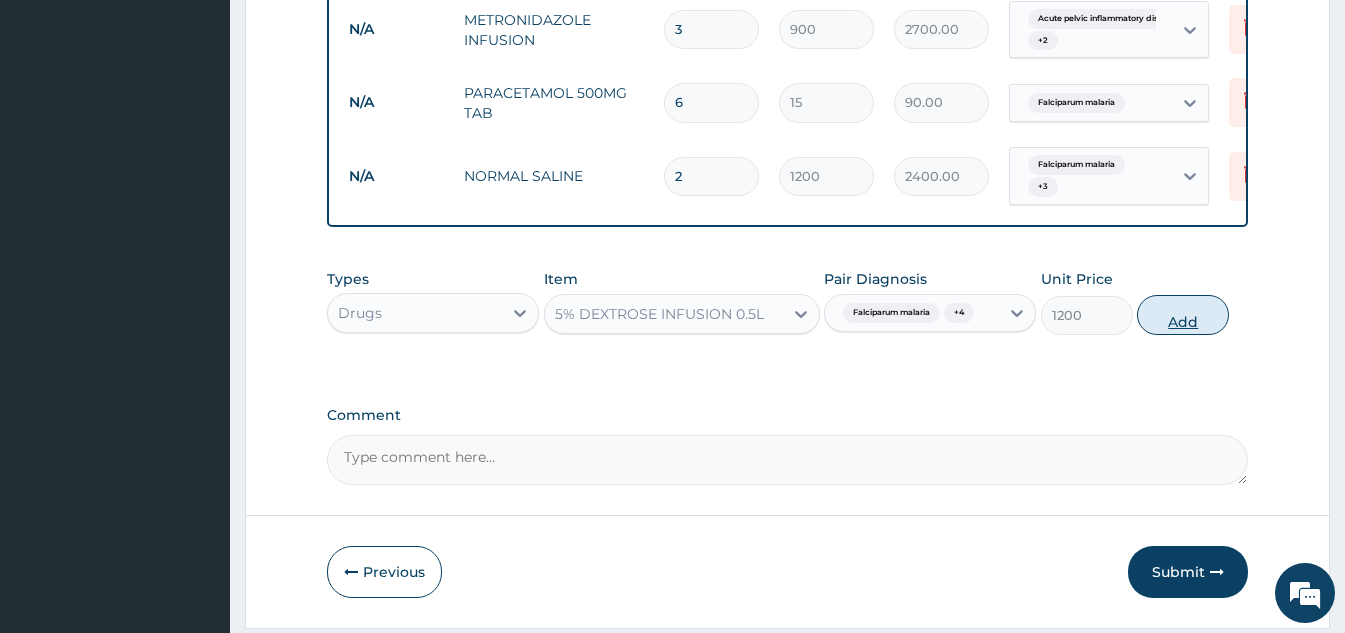 click on "Add" at bounding box center [1183, 315] 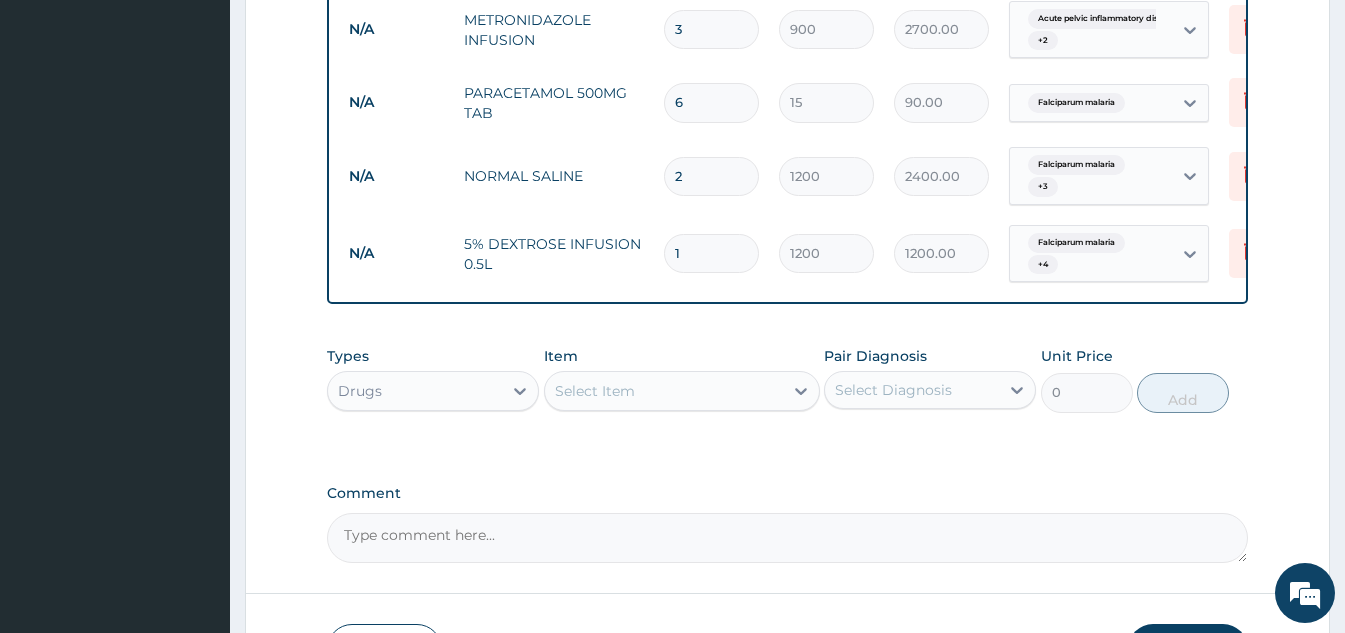 scroll, scrollTop: 1726, scrollLeft: 0, axis: vertical 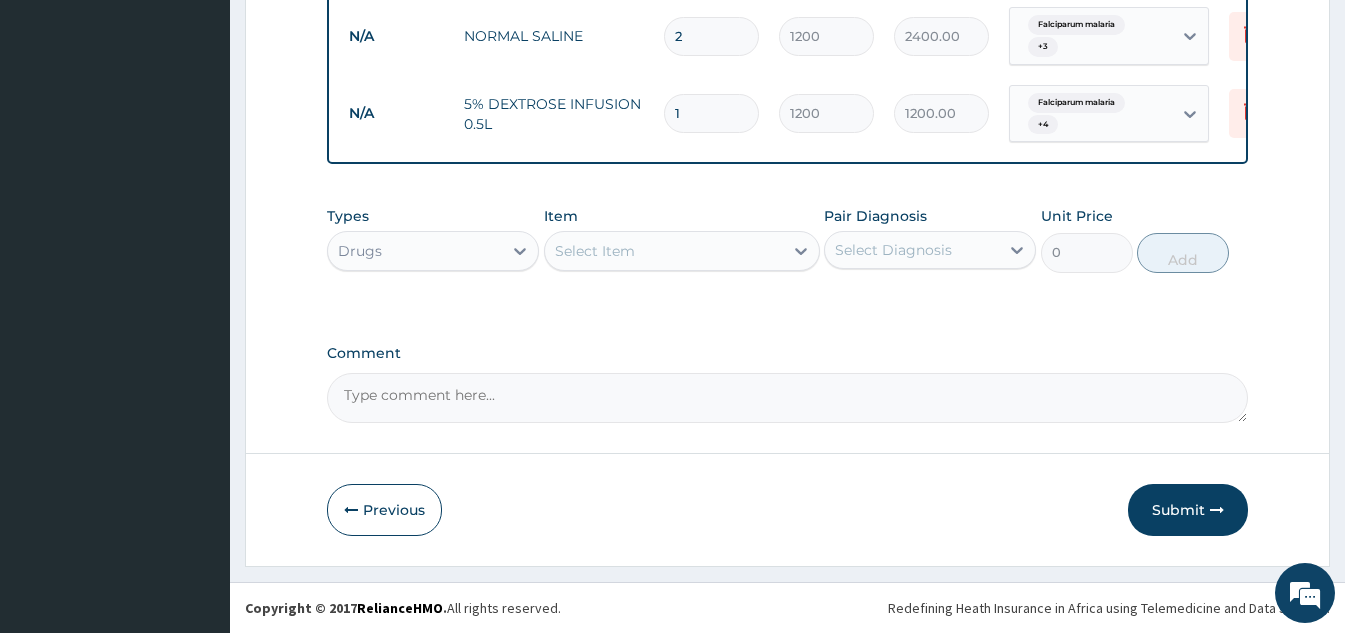 click on "Select Item" at bounding box center [595, 251] 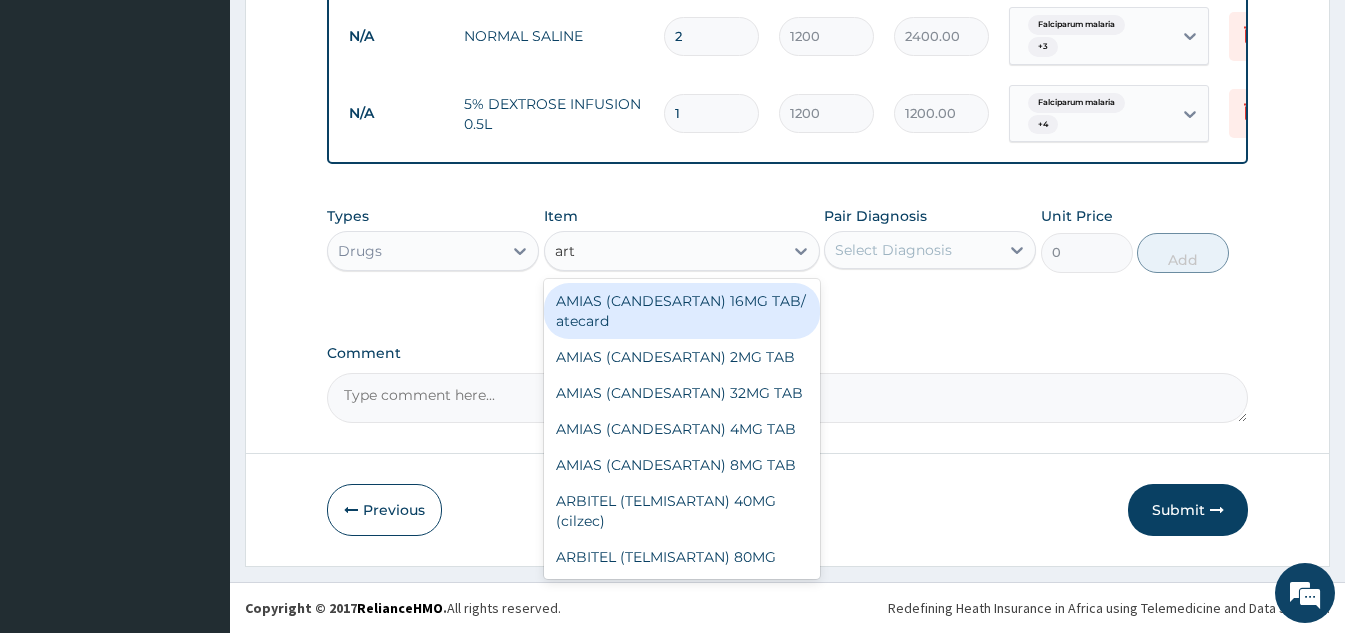 type on "arte" 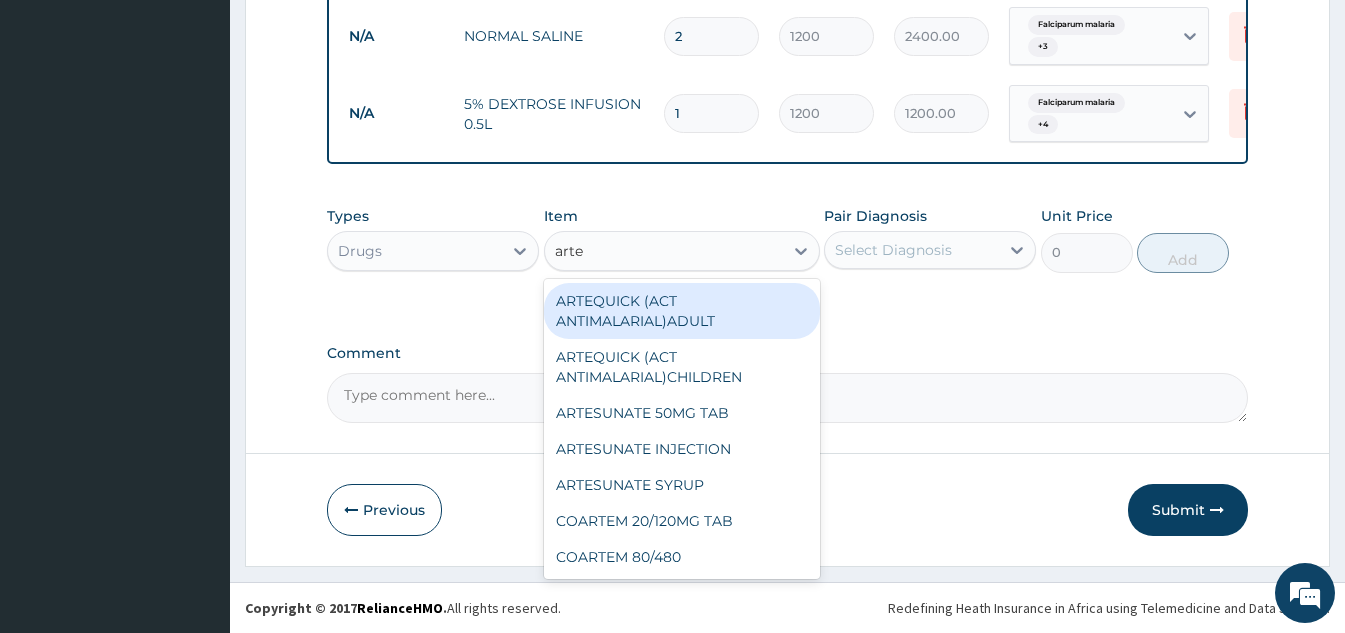 click on "ARTEQUICK (ACT ANTIMALARIAL)ADULT" at bounding box center (682, 311) 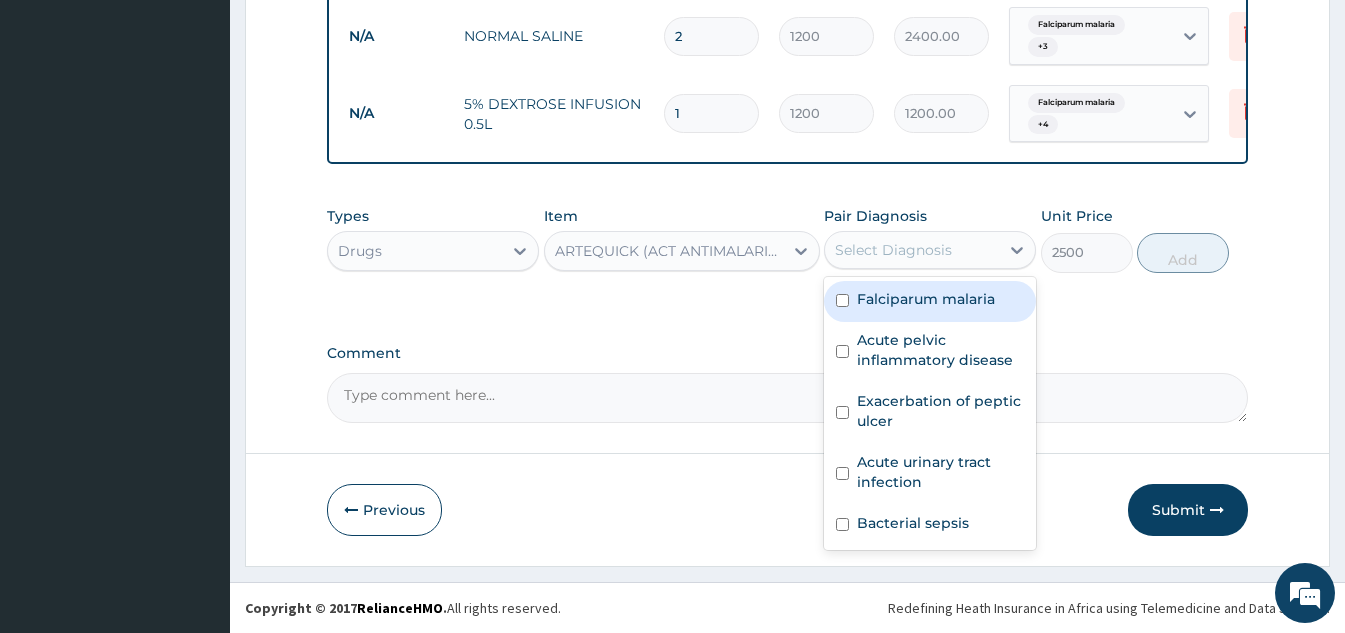click on "Select Diagnosis" at bounding box center (893, 250) 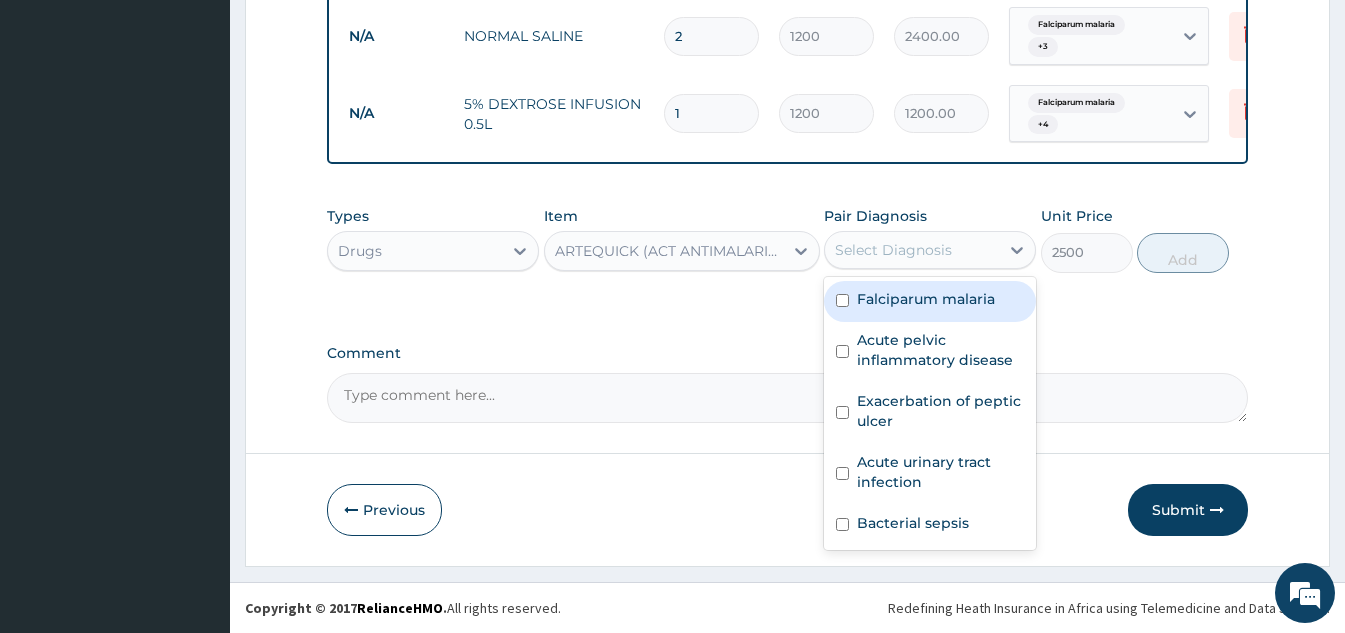 click on "Falciparum malaria" at bounding box center [926, 299] 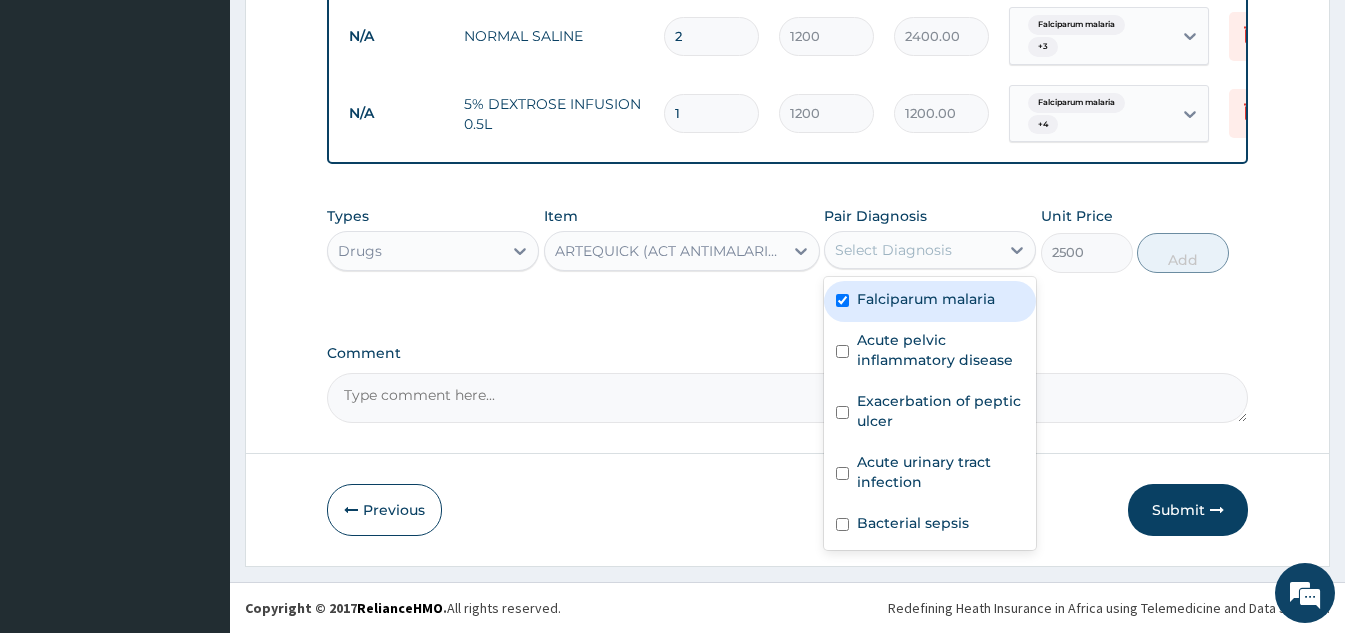 checkbox on "true" 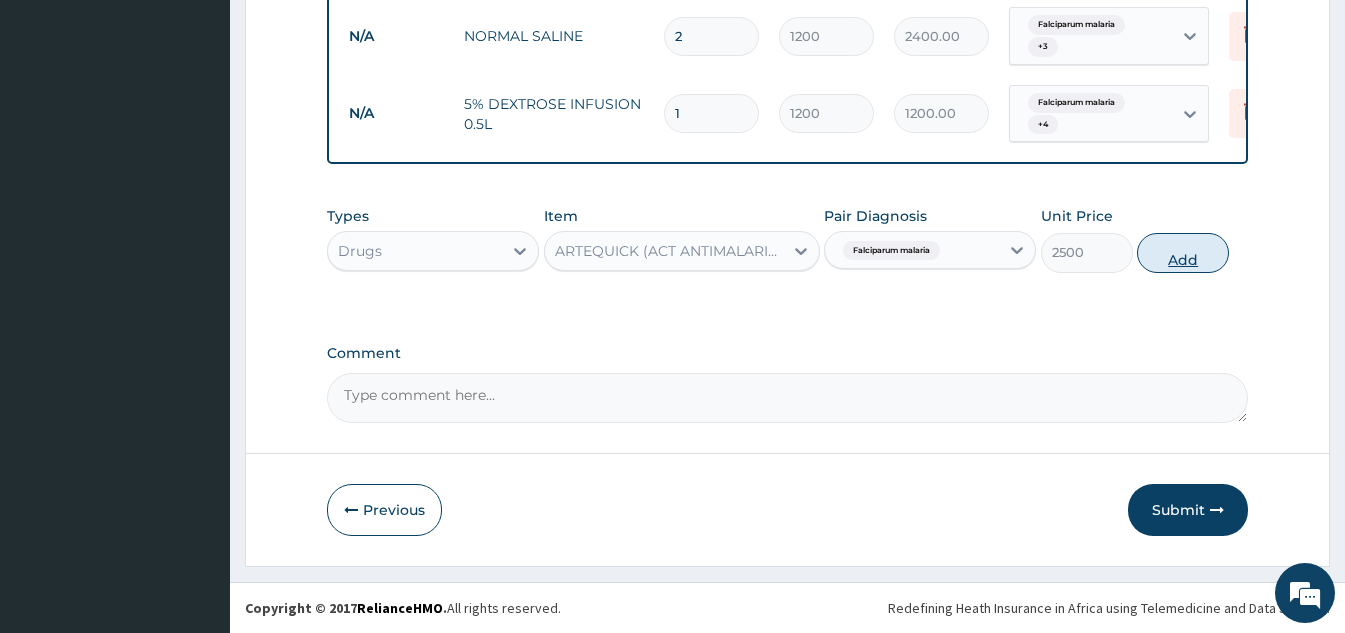 click on "Add" at bounding box center [1183, 253] 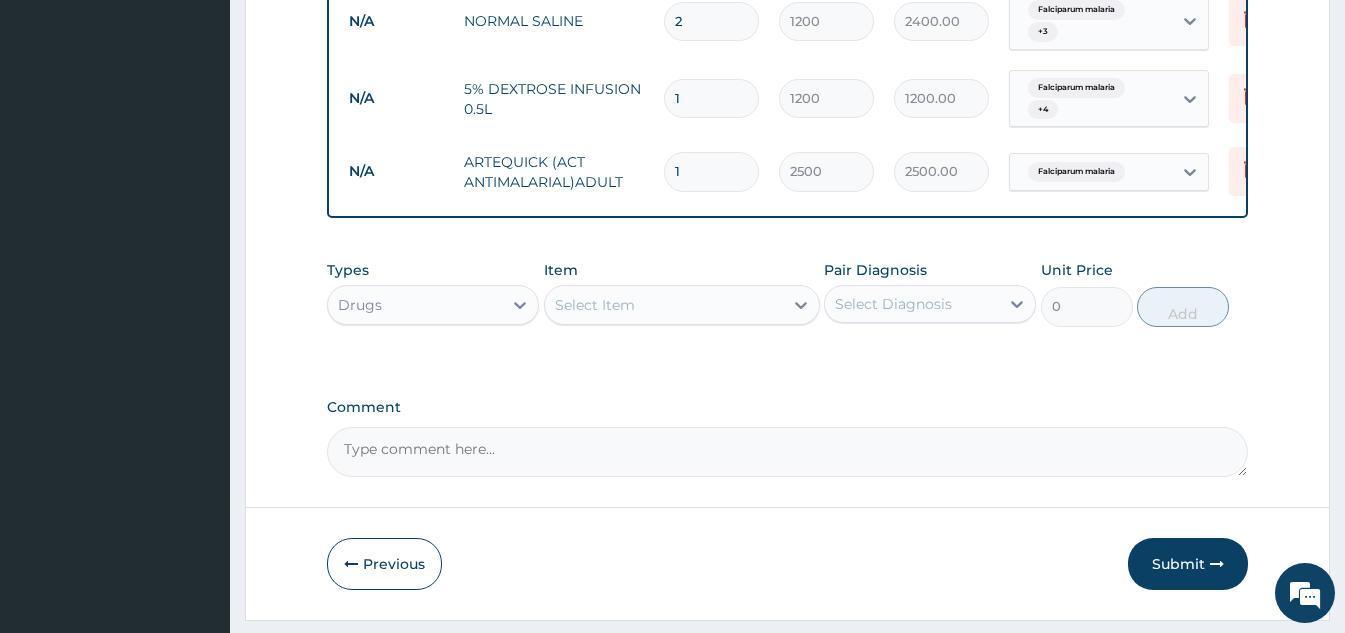 click on "Select Item" at bounding box center [595, 305] 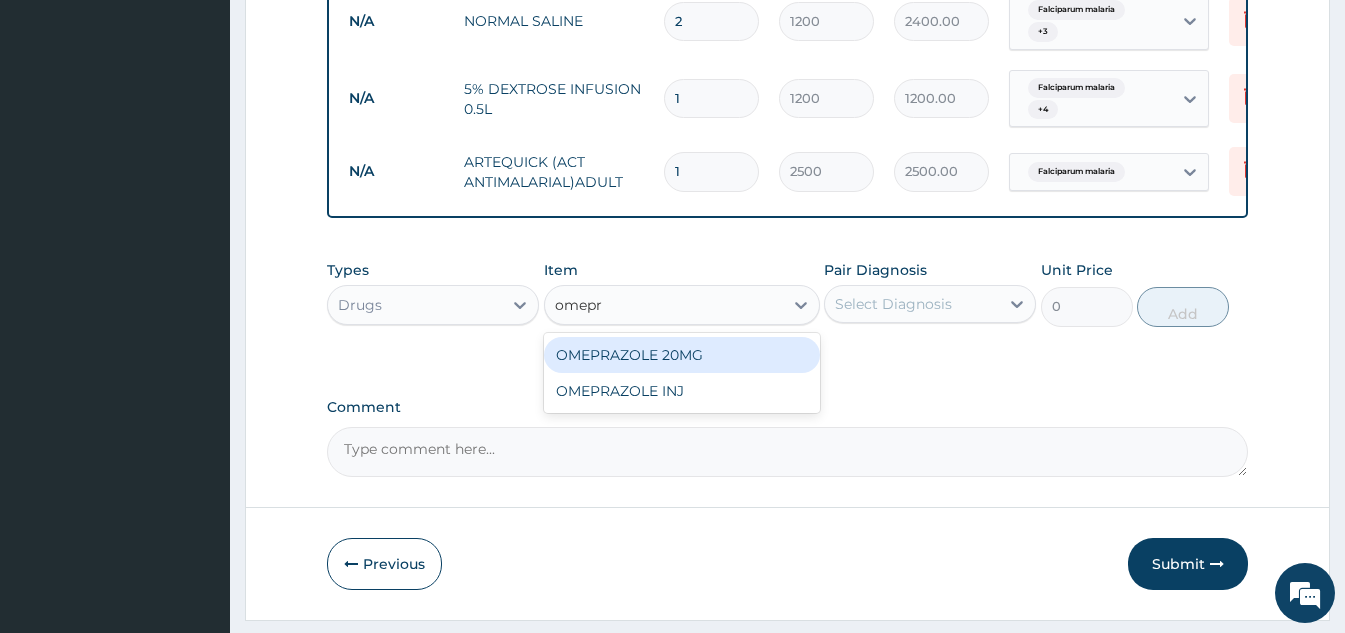 type on "omepra" 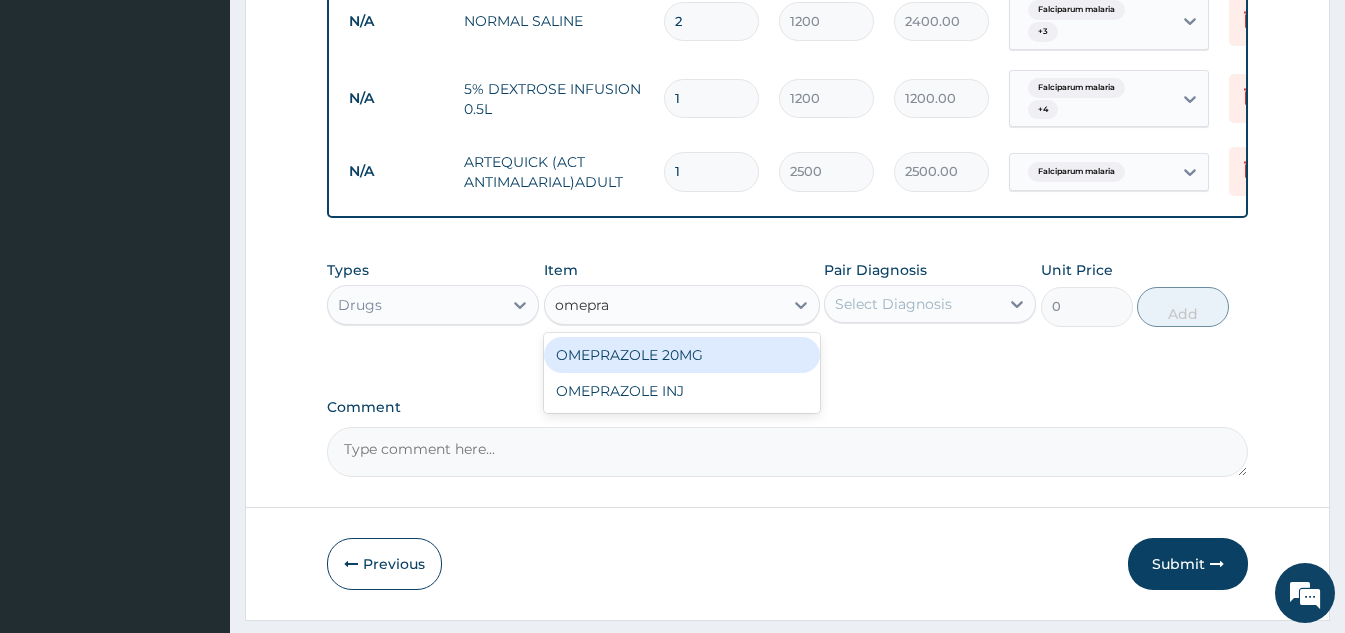 click on "OMEPRAZOLE 20MG" at bounding box center (682, 355) 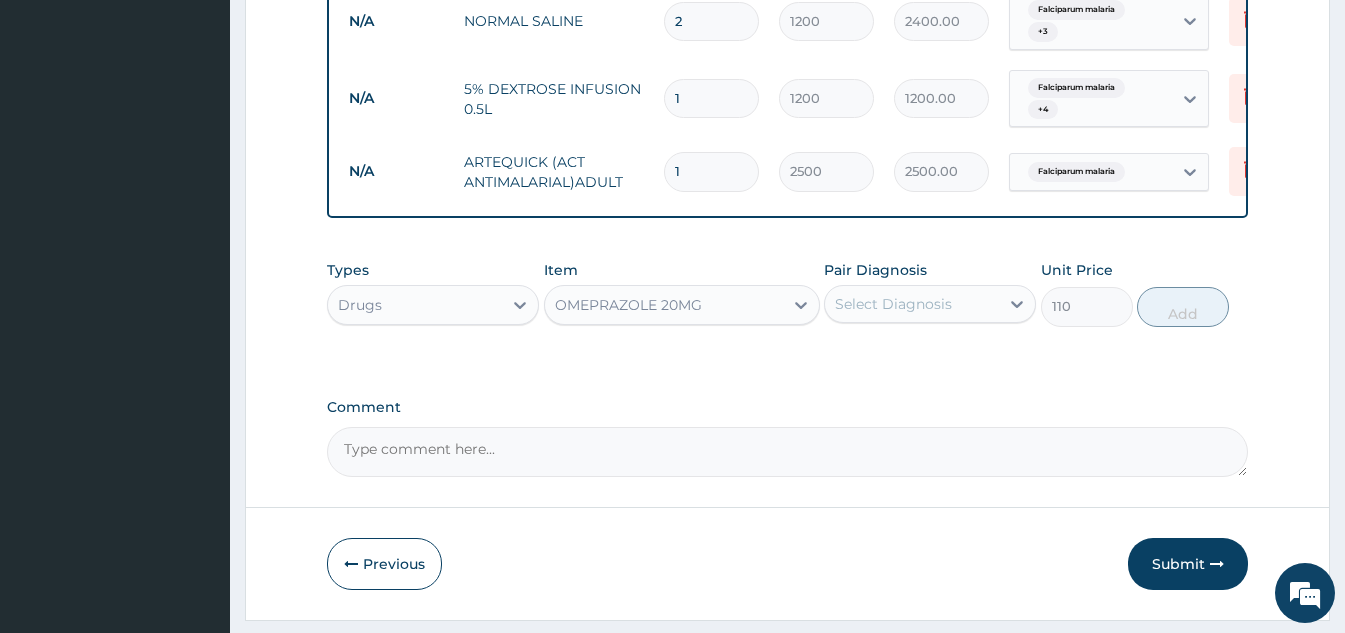 click on "Select Diagnosis" at bounding box center (912, 304) 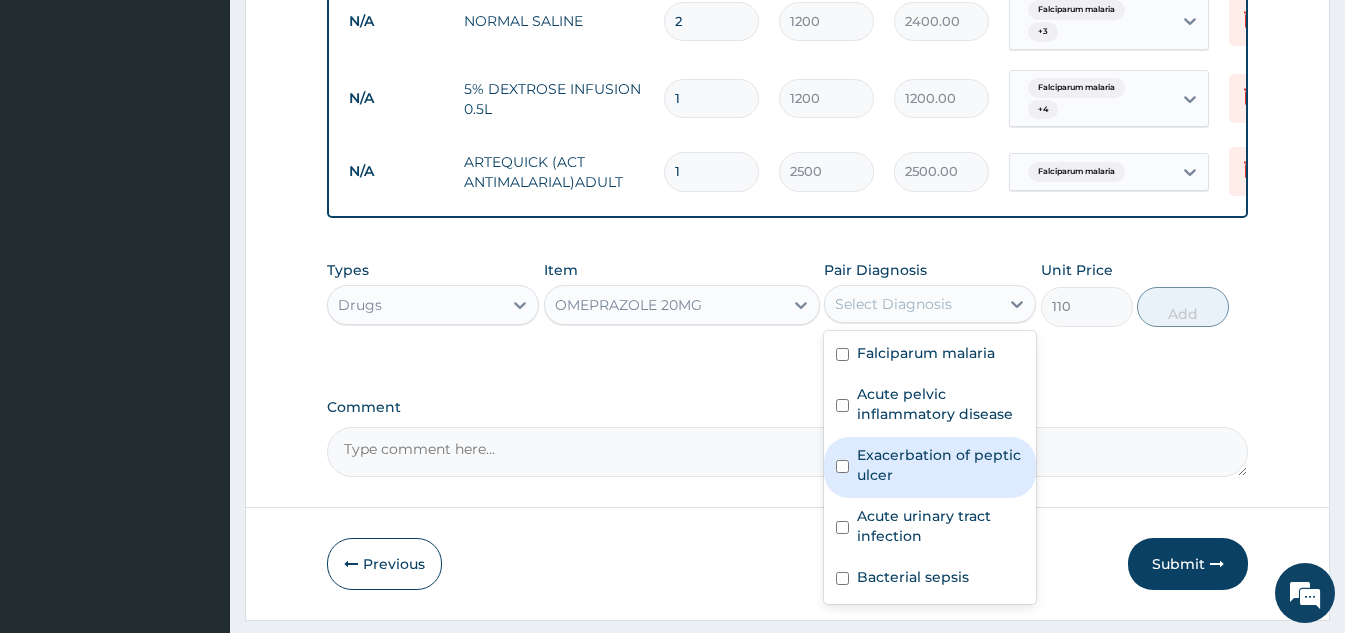 drag, startPoint x: 912, startPoint y: 443, endPoint x: 907, endPoint y: 469, distance: 26.476404 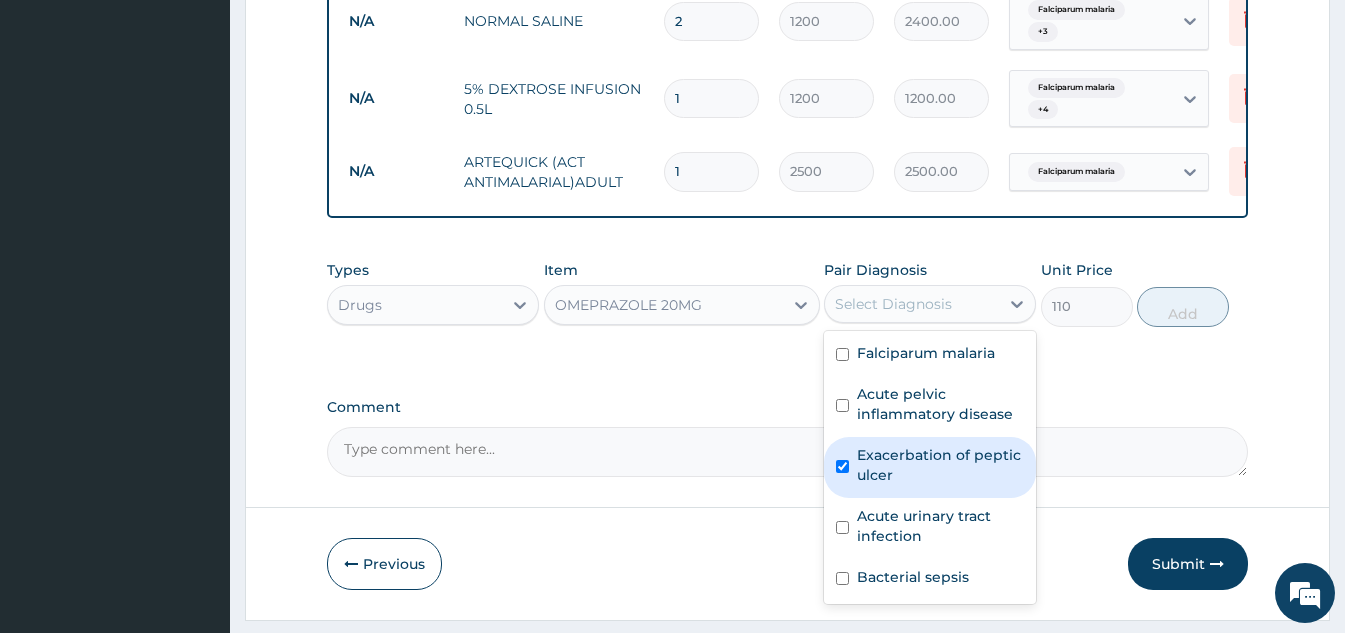 checkbox on "true" 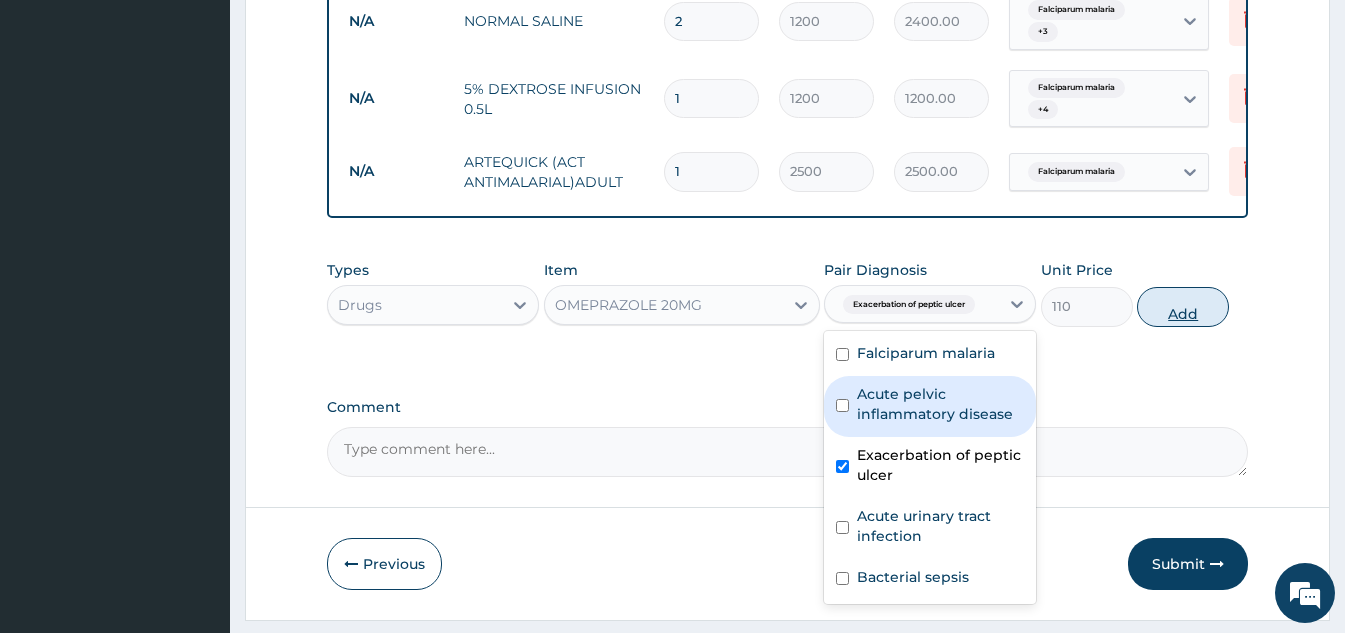 click on "Add" at bounding box center (1183, 307) 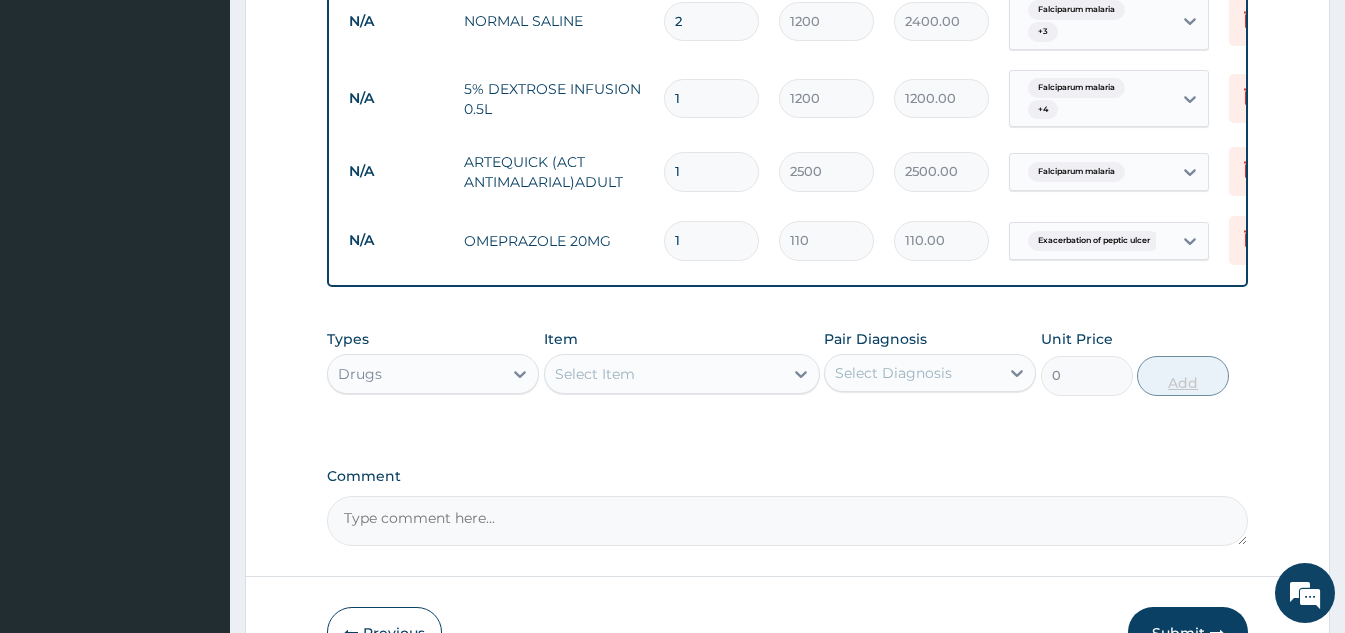 type 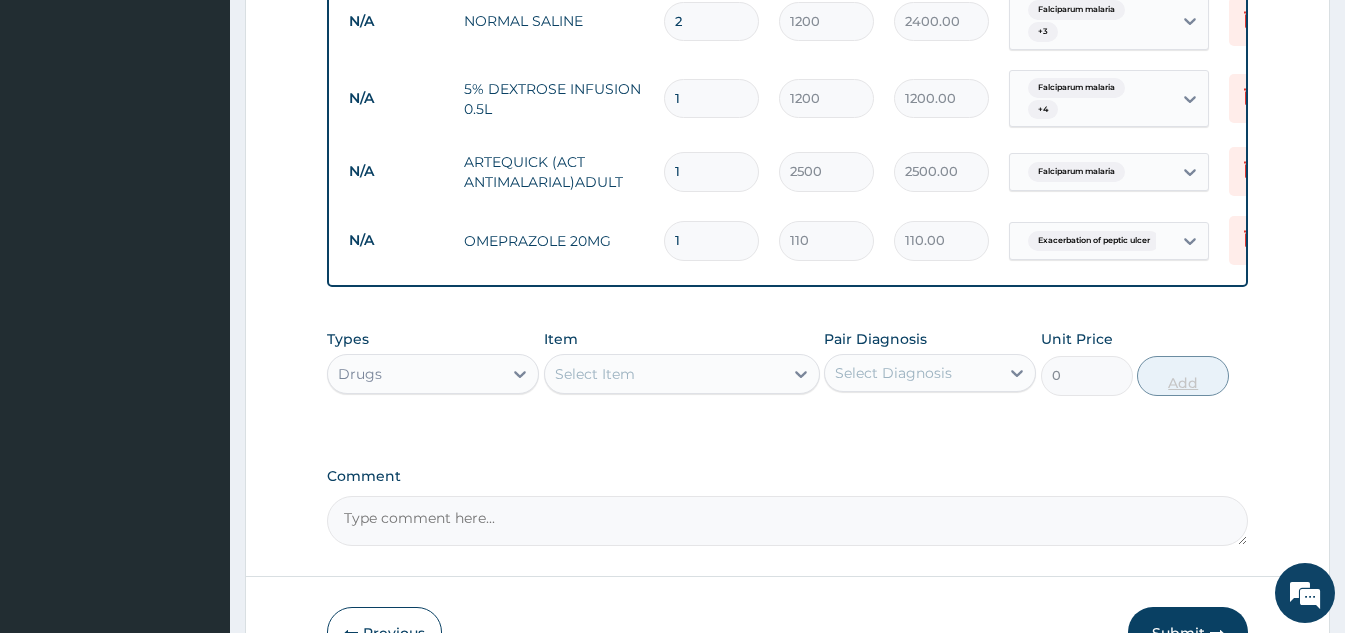 type on "0.00" 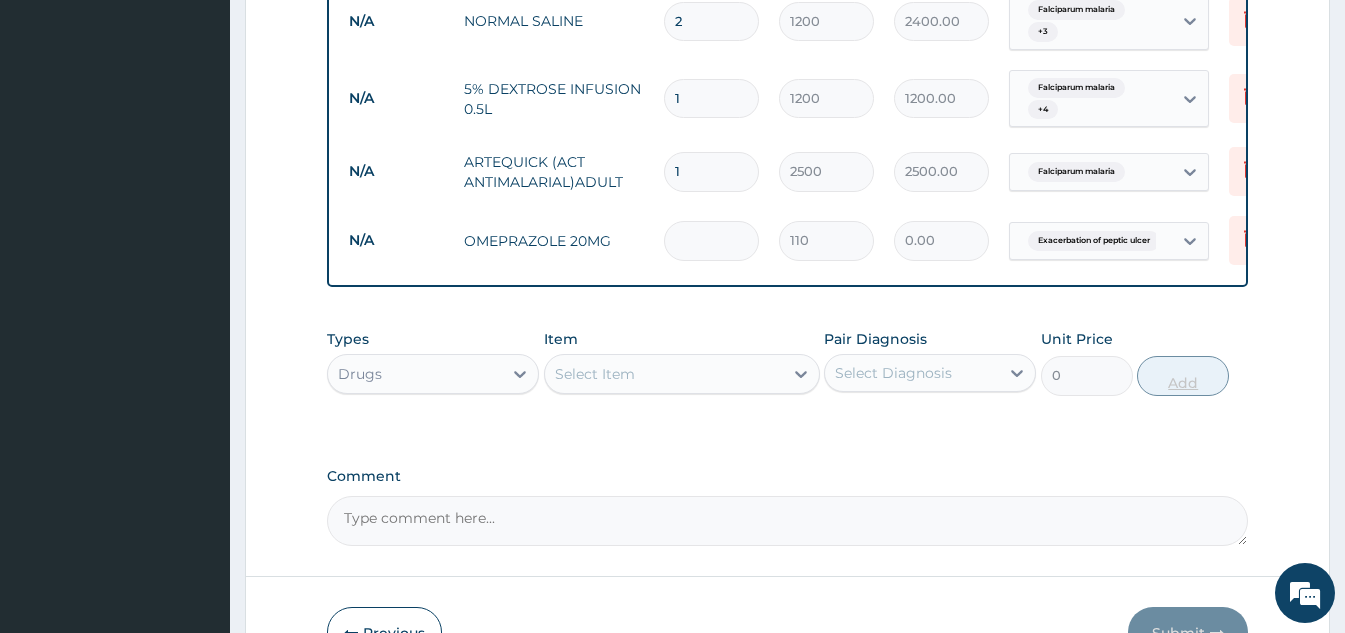 type on "1" 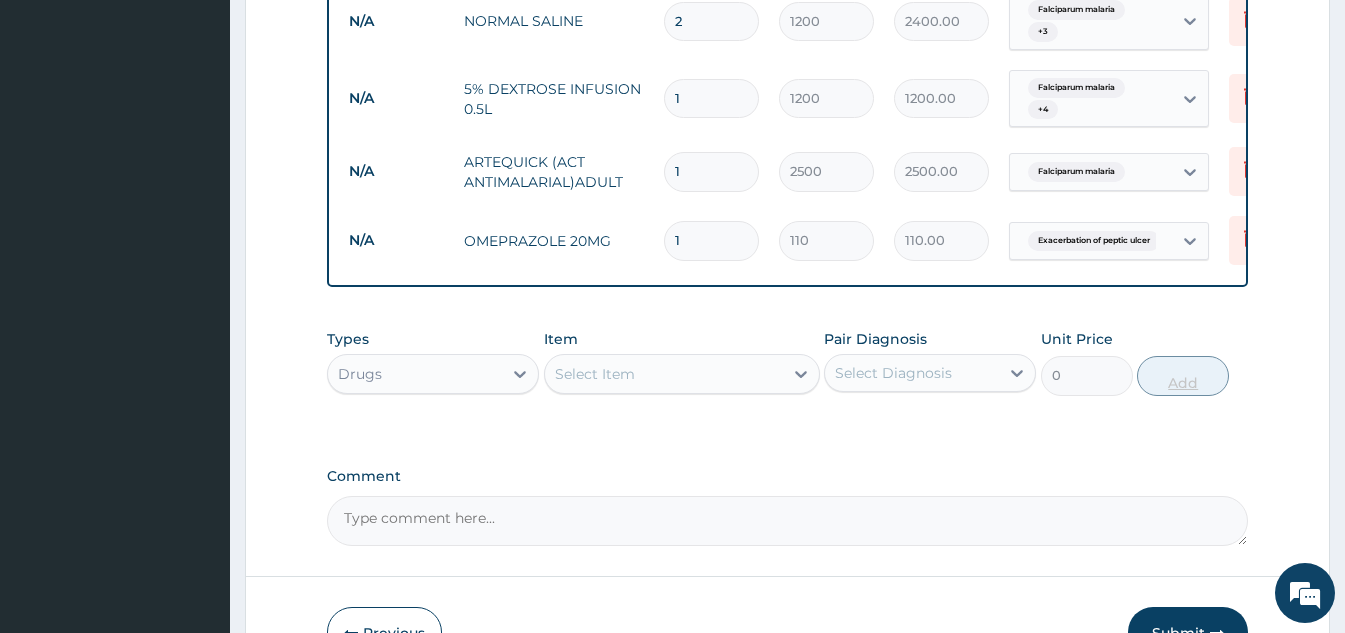 type on "15" 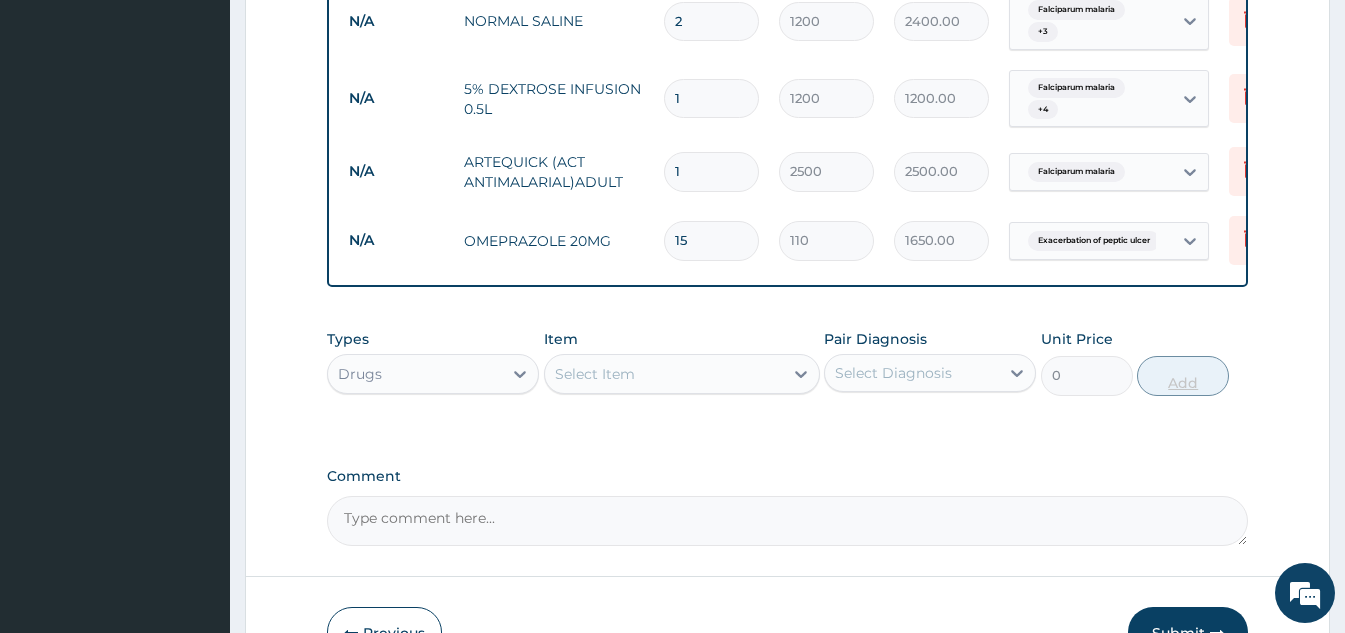 type on "1" 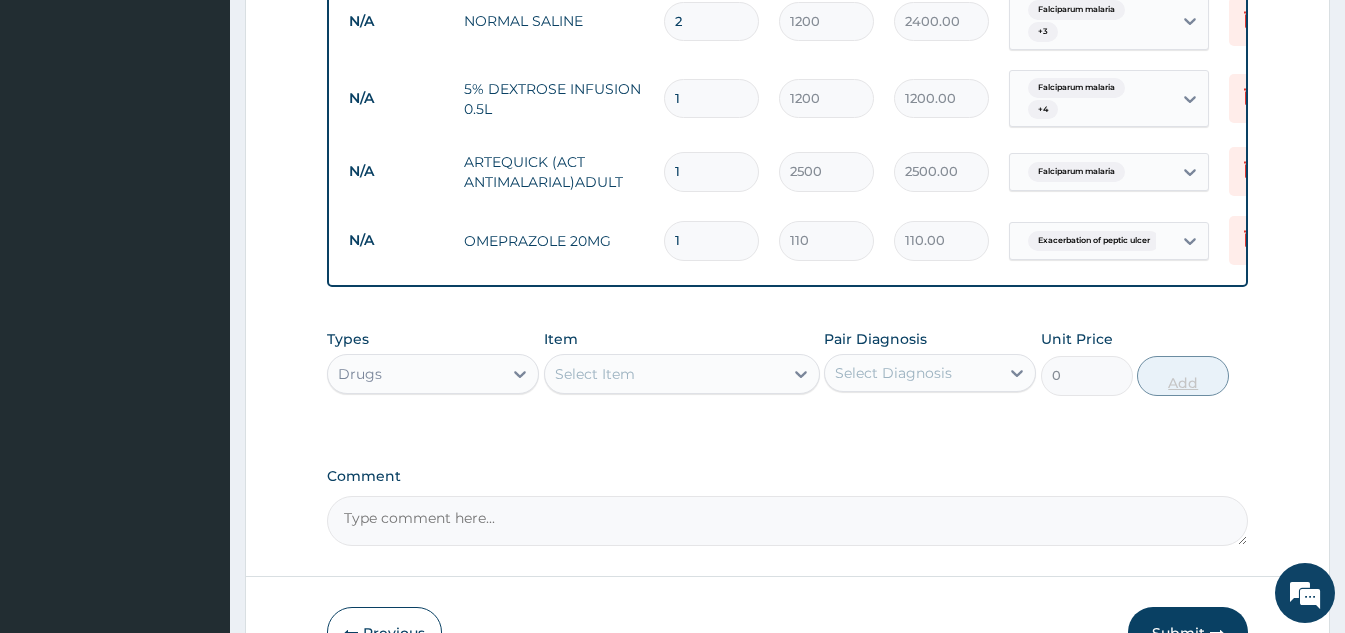type on "14" 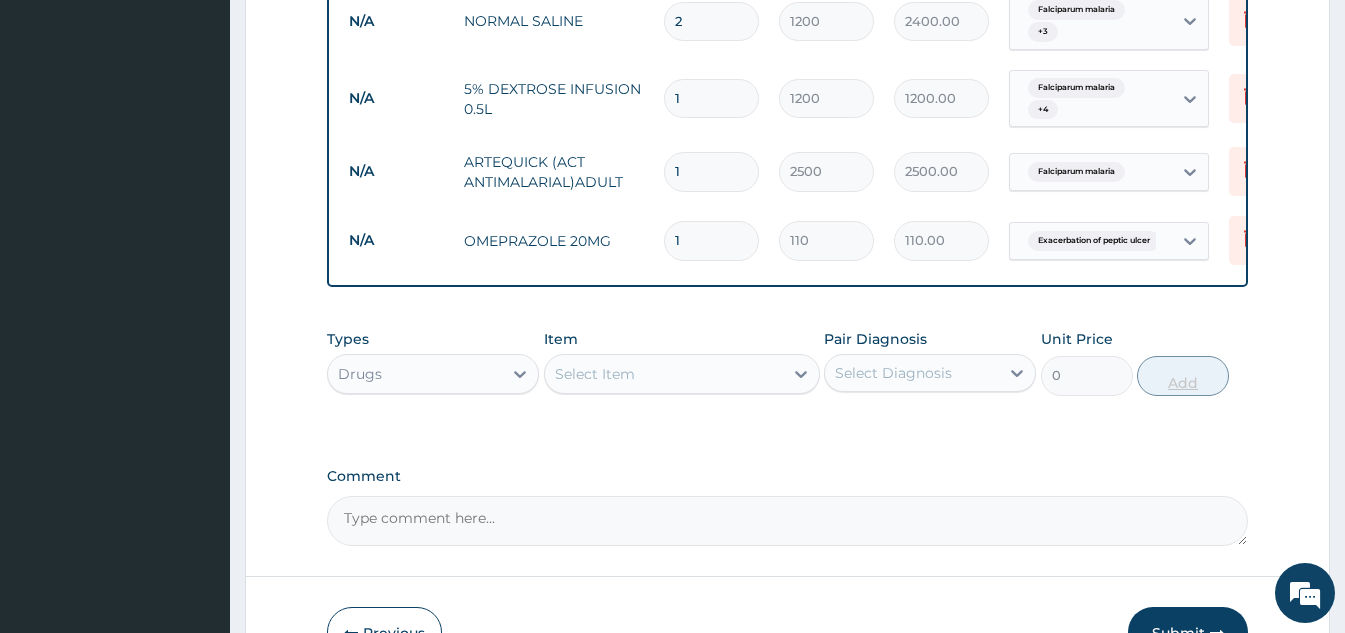 type on "1540.00" 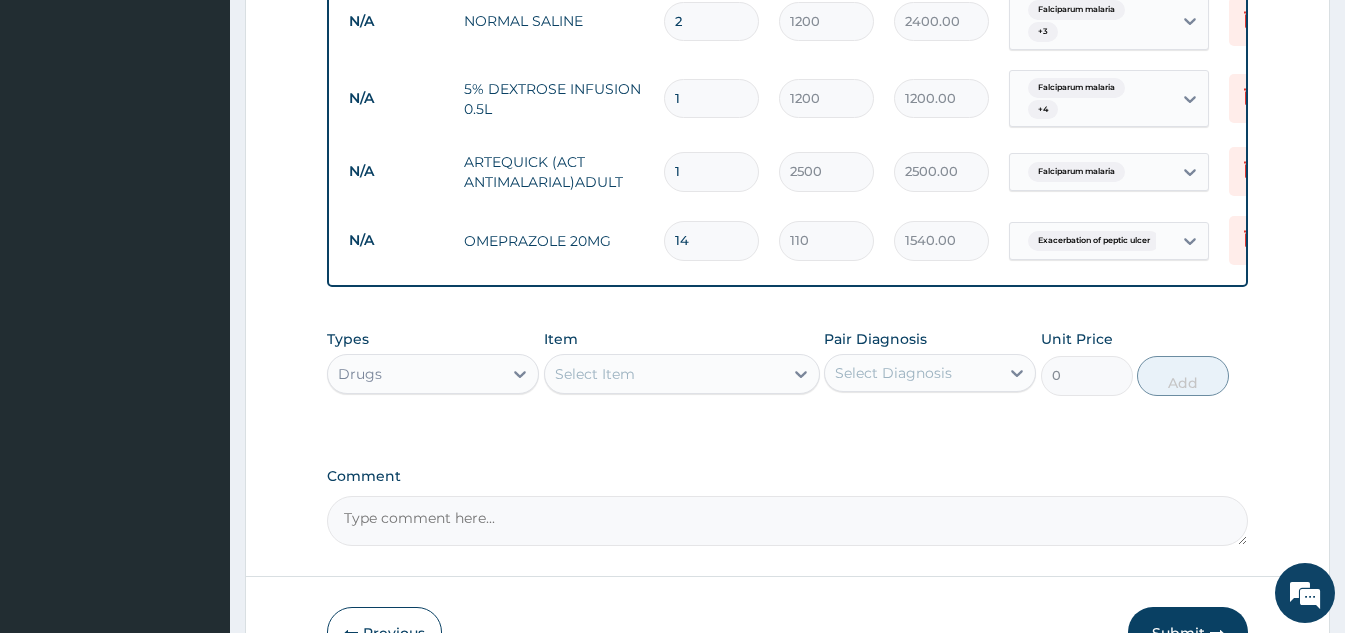 type on "14" 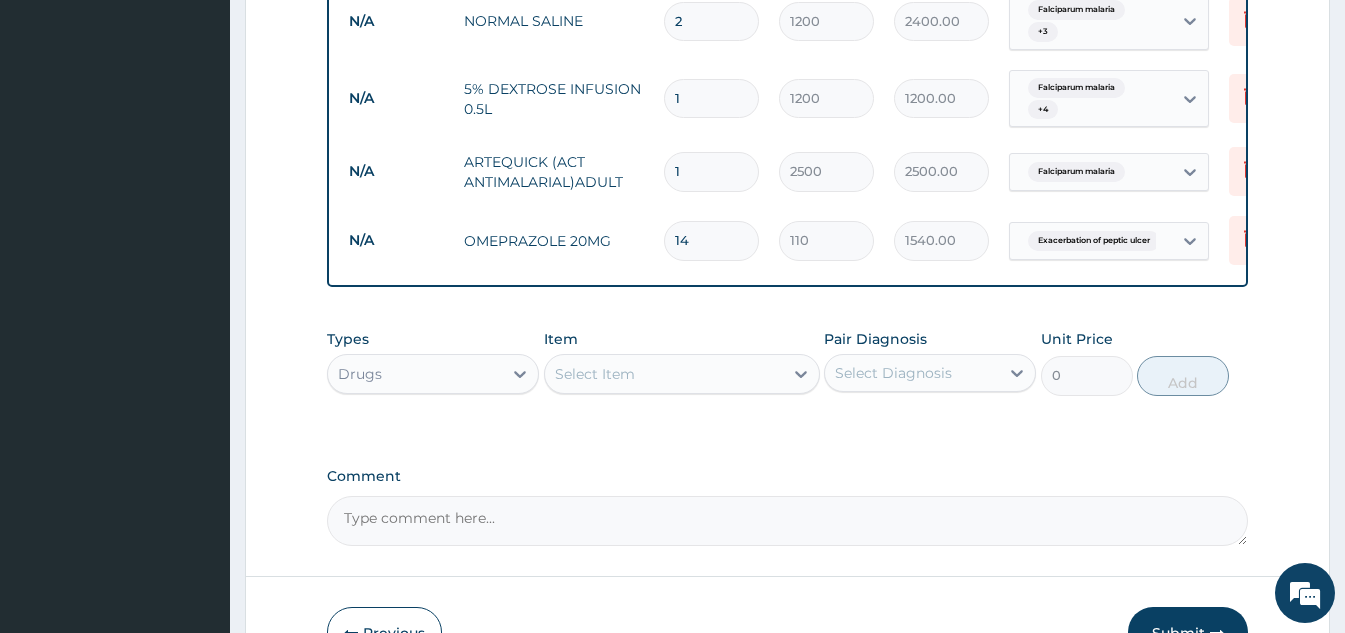click on "Select Item" at bounding box center (595, 374) 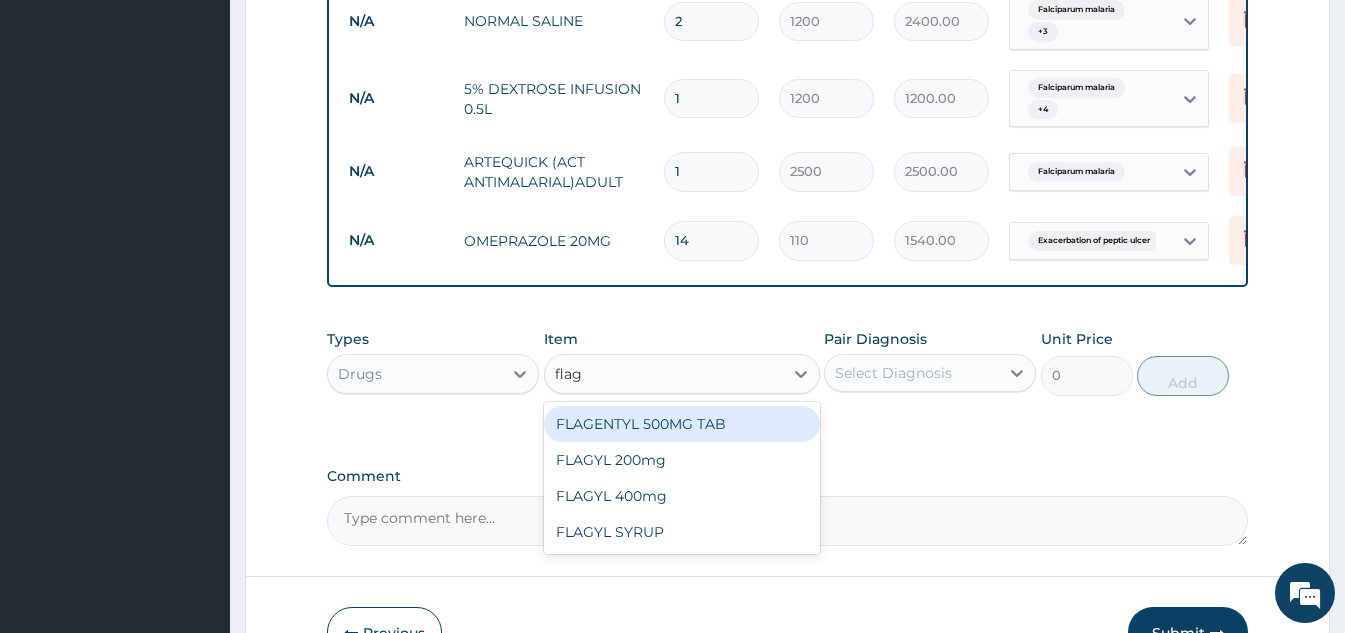 type on "flagy" 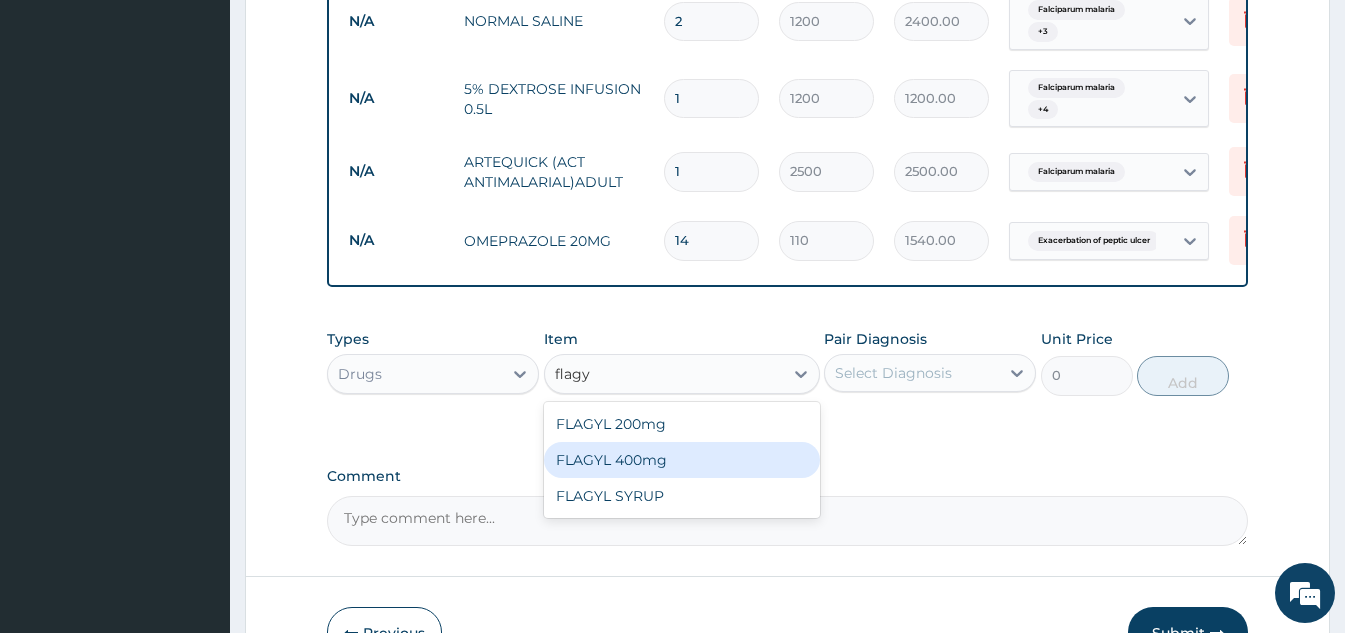 click on "FLAGYL 400mg" at bounding box center [682, 460] 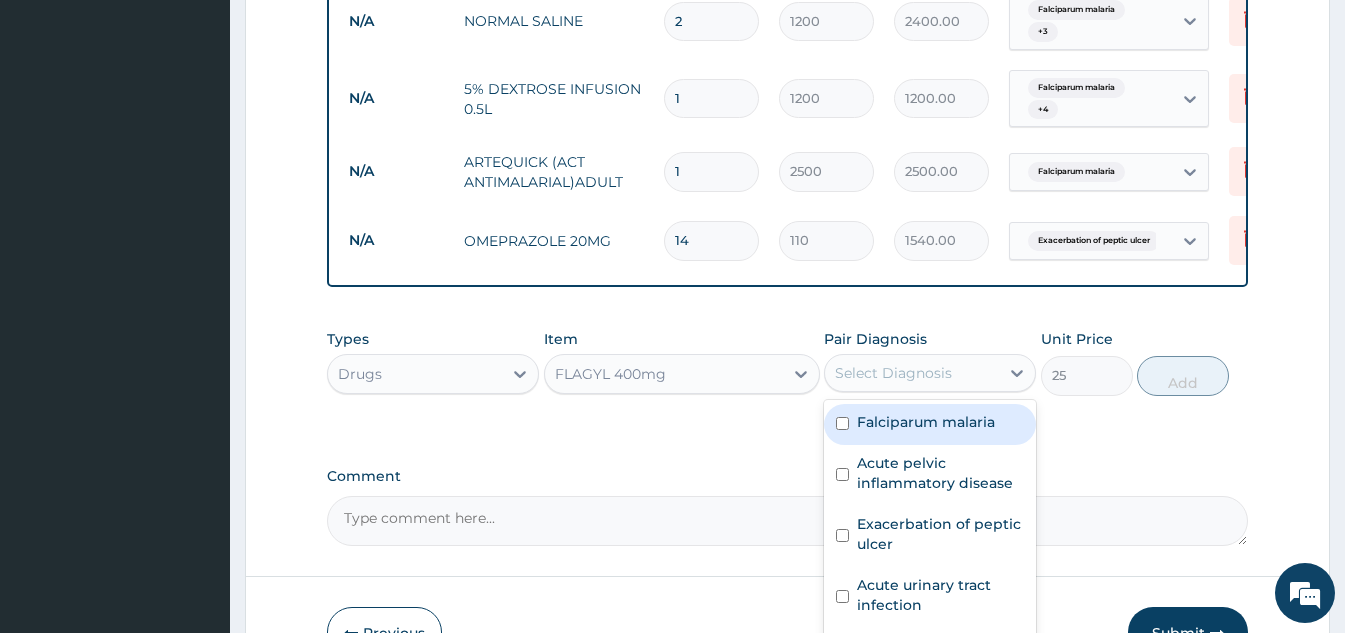 click on "Select Diagnosis" at bounding box center (912, 373) 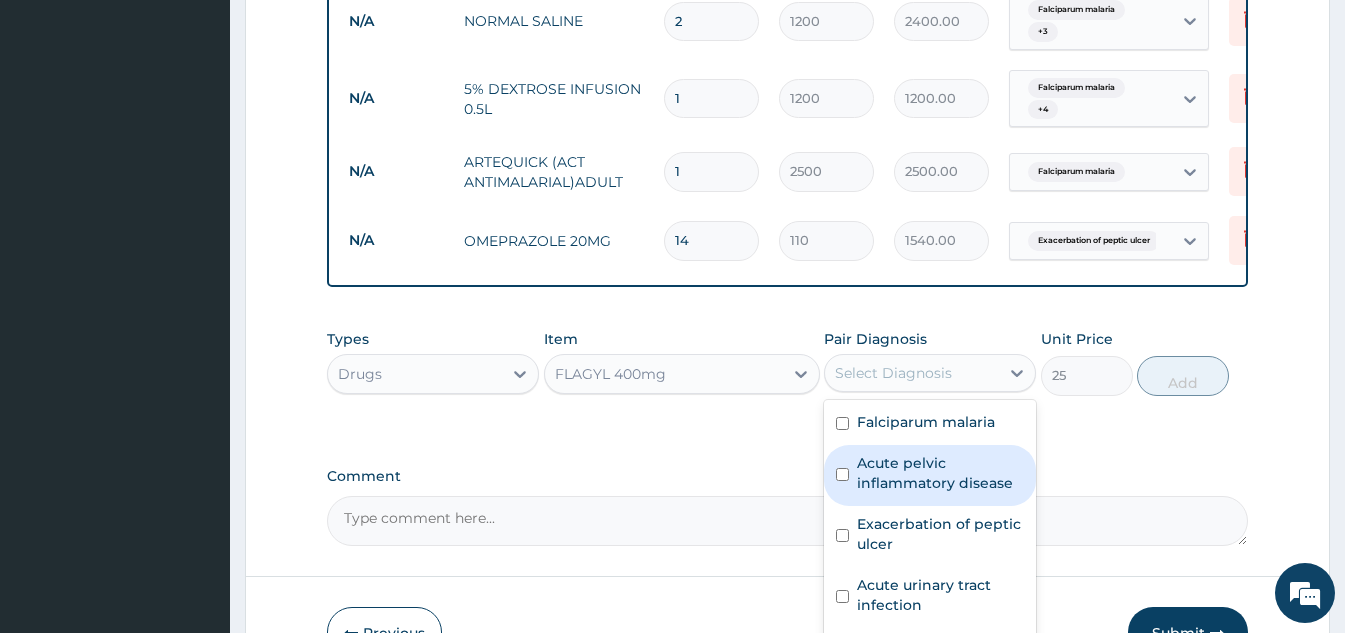 click on "Acute pelvic inflammatory disease" at bounding box center [940, 473] 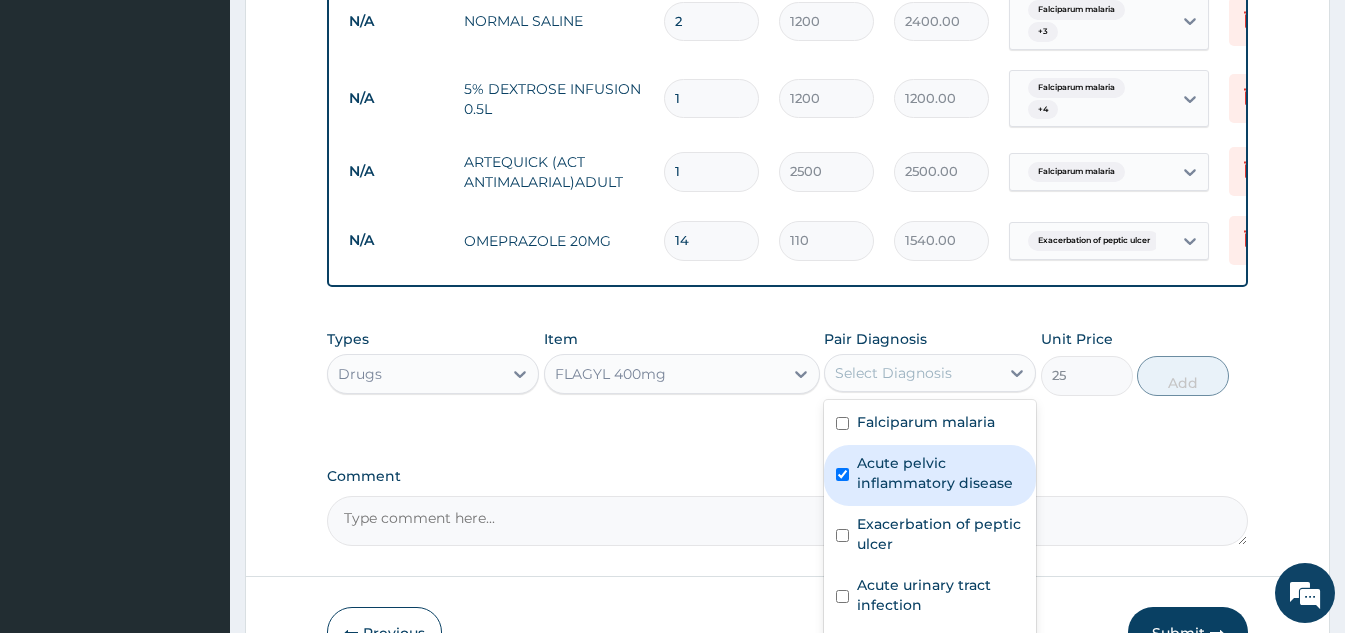 checkbox on "true" 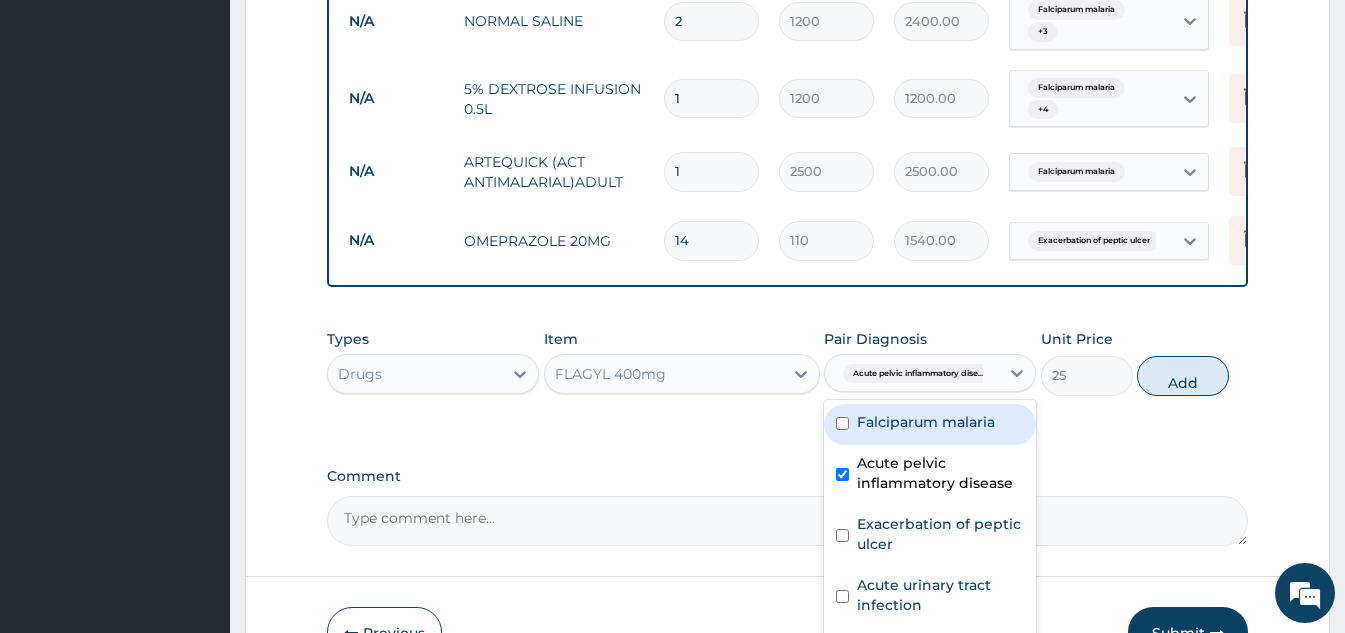 scroll, scrollTop: 1864, scrollLeft: 0, axis: vertical 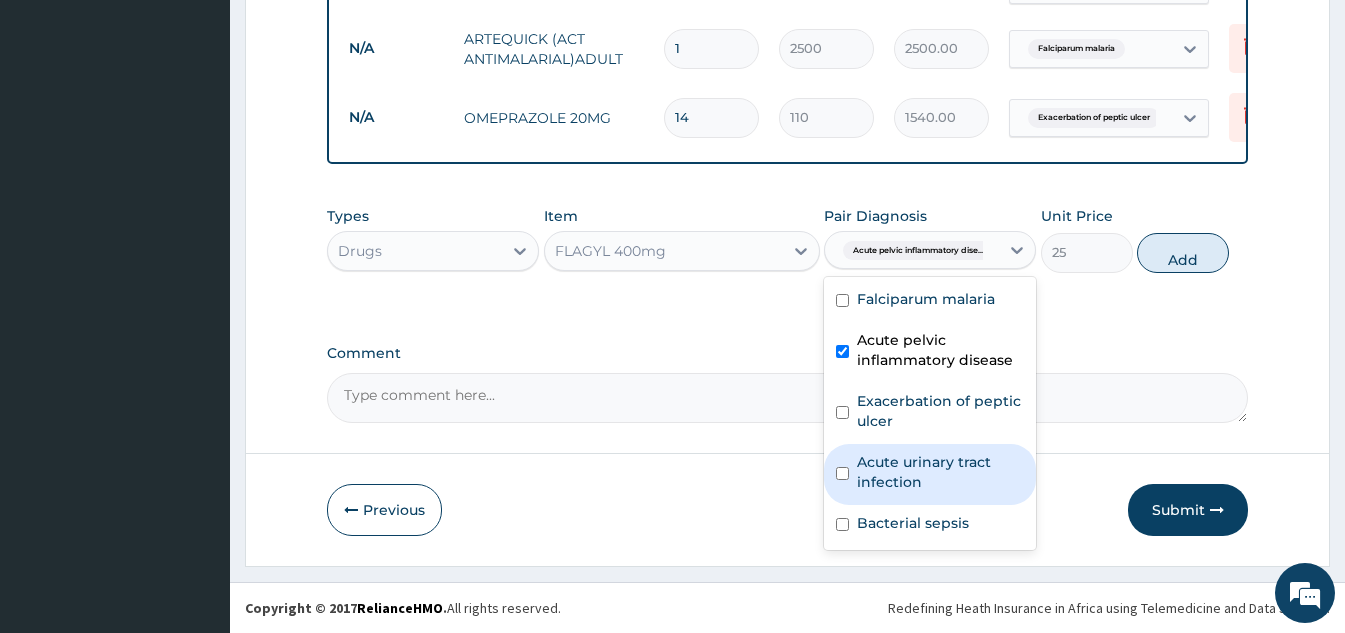 click on "Acute urinary tract infection" at bounding box center (940, 472) 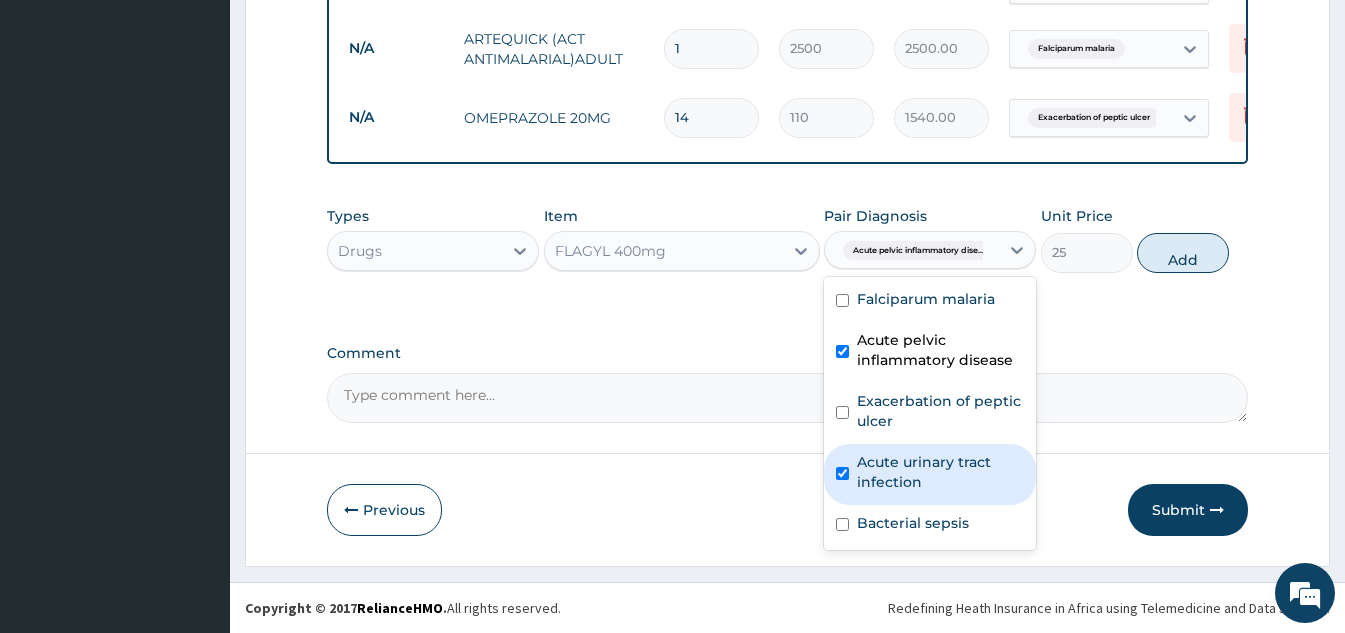 checkbox on "true" 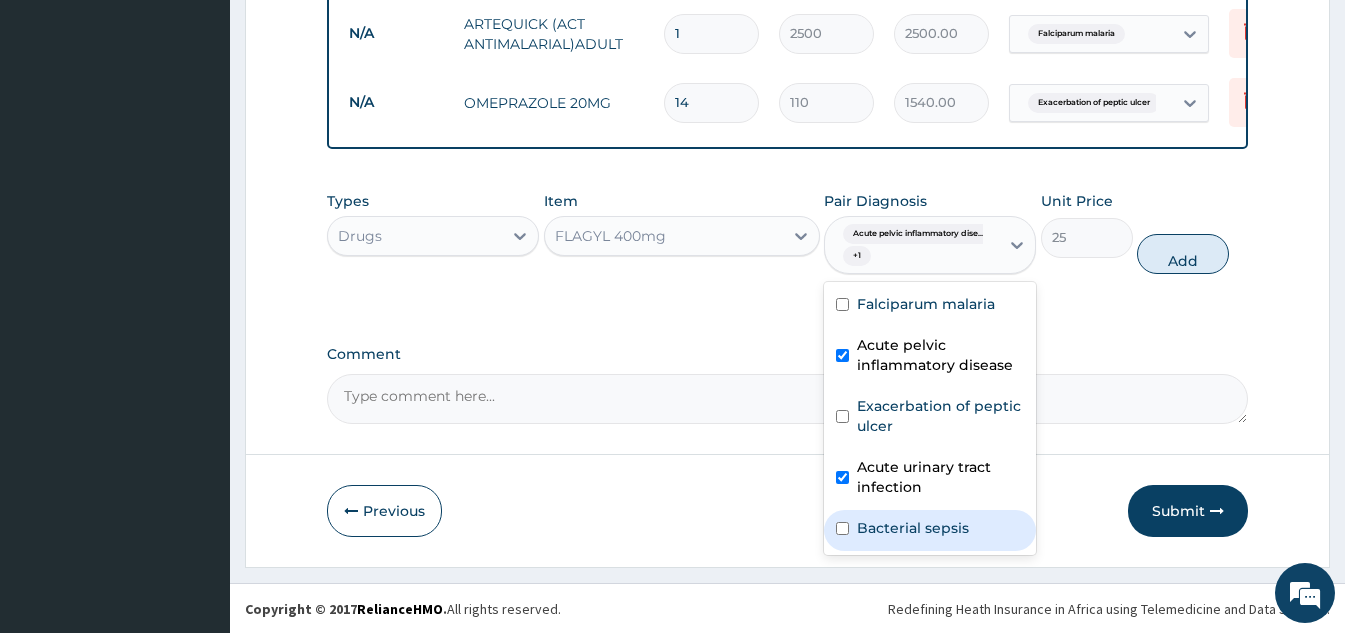 click on "Bacterial sepsis" at bounding box center [913, 528] 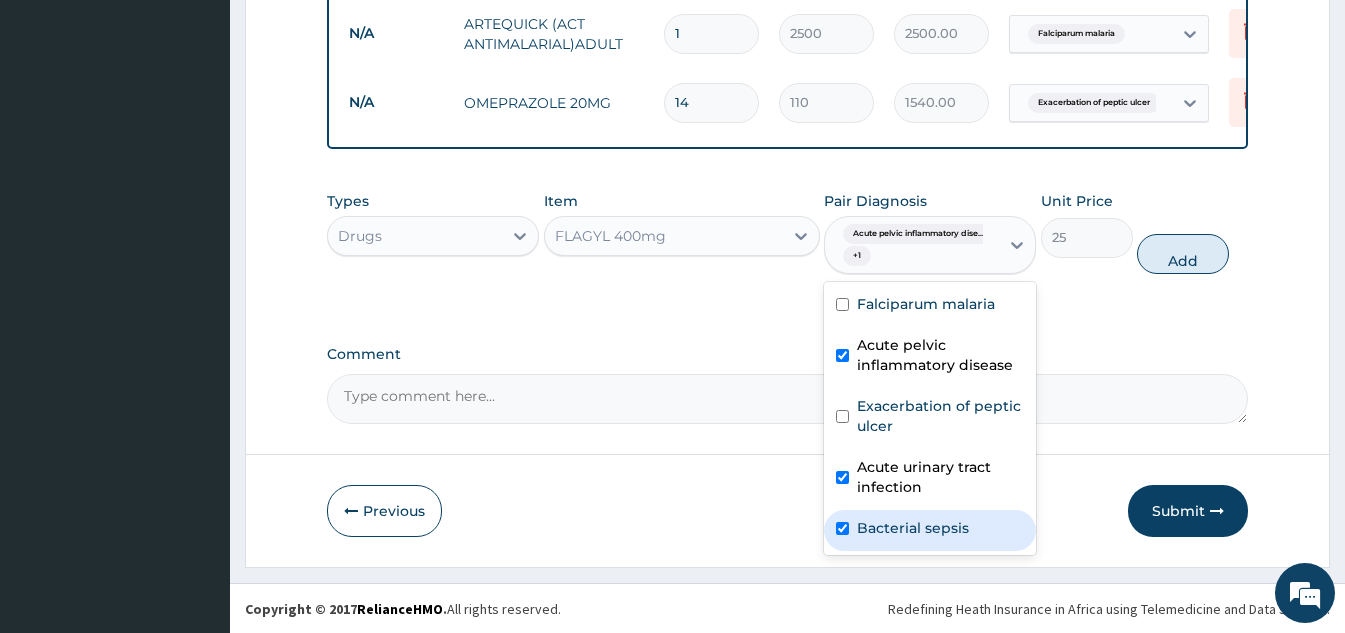 checkbox on "true" 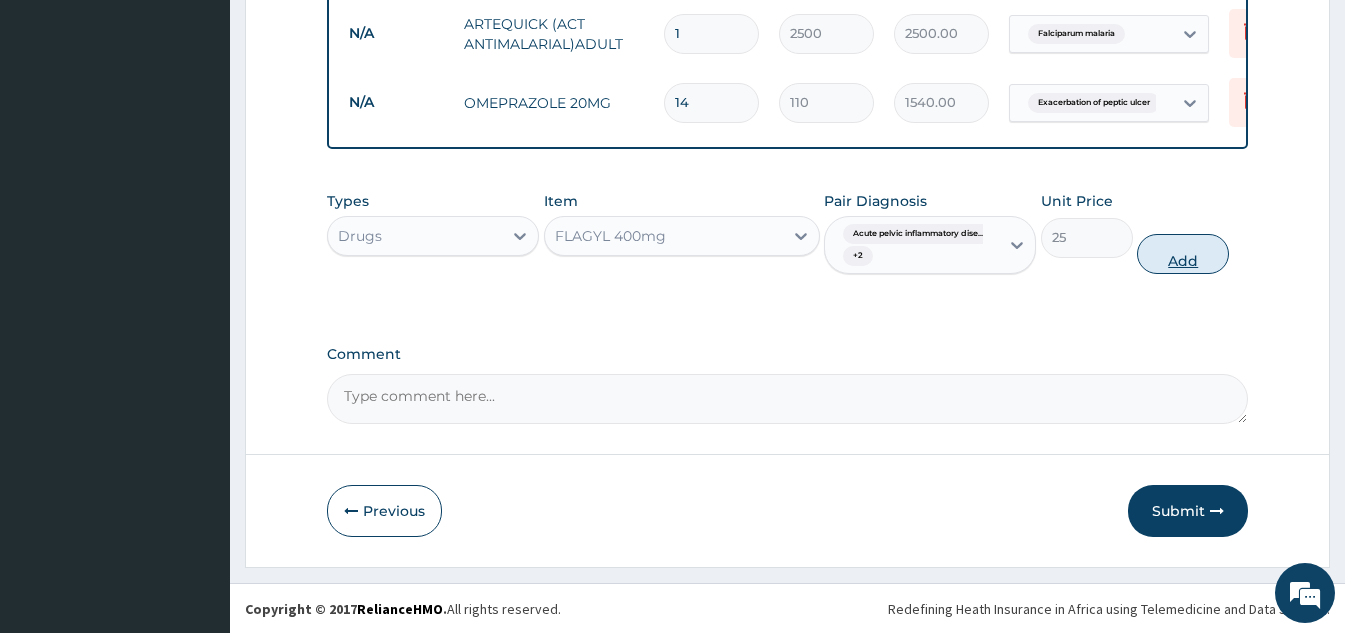 click on "Add" at bounding box center (1183, 254) 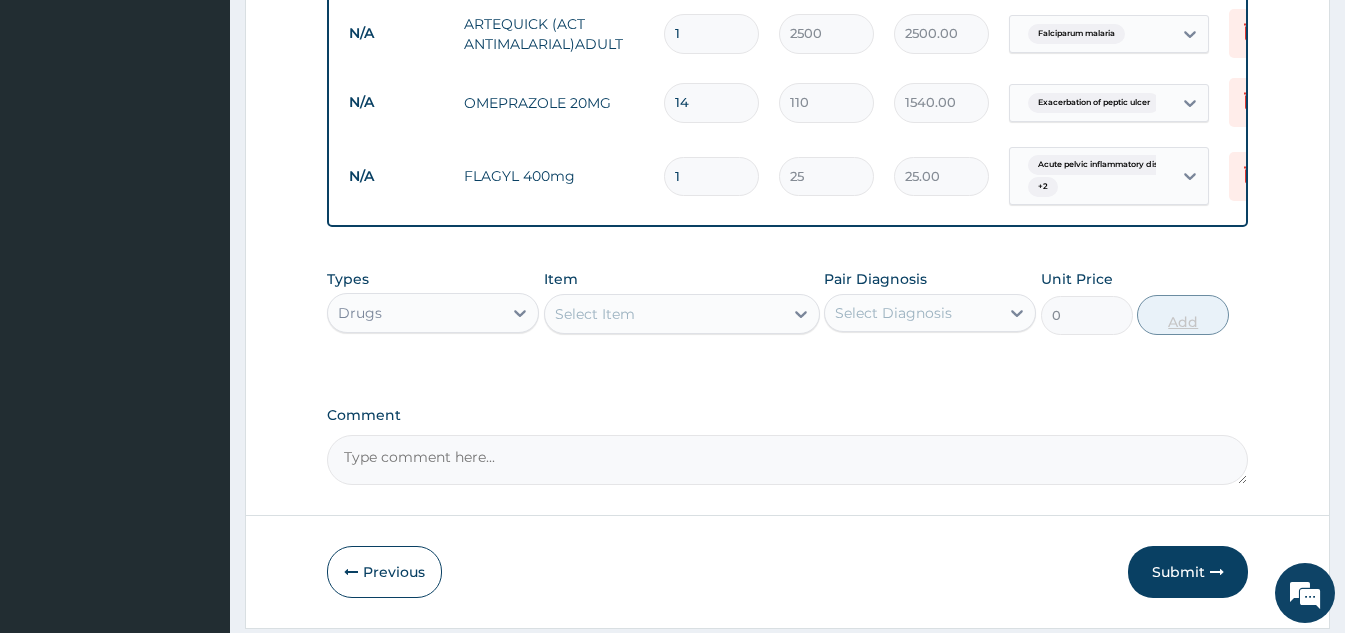type 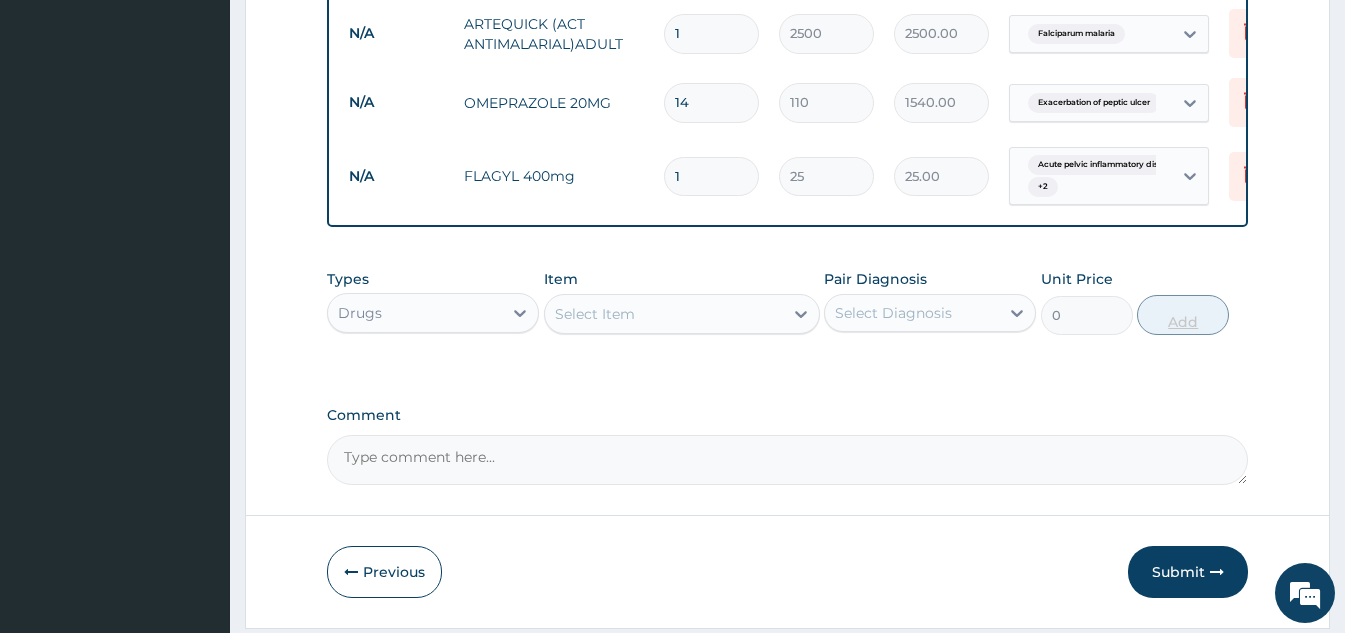 type on "0.00" 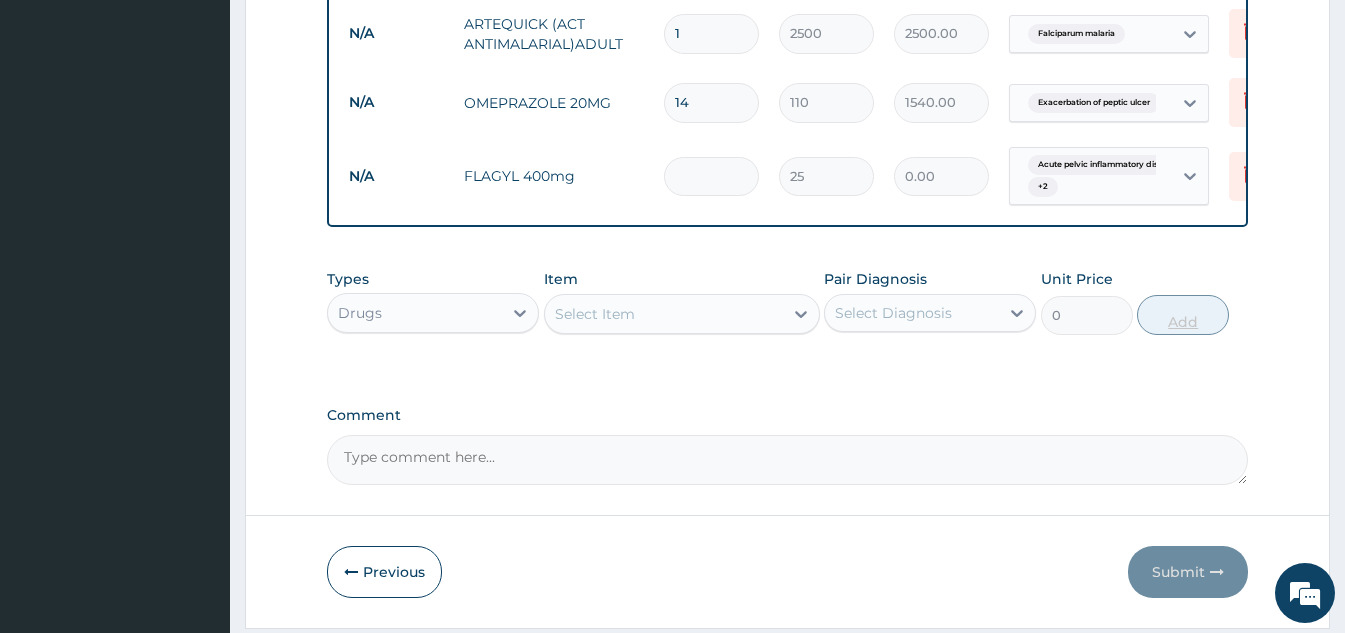 type on "2" 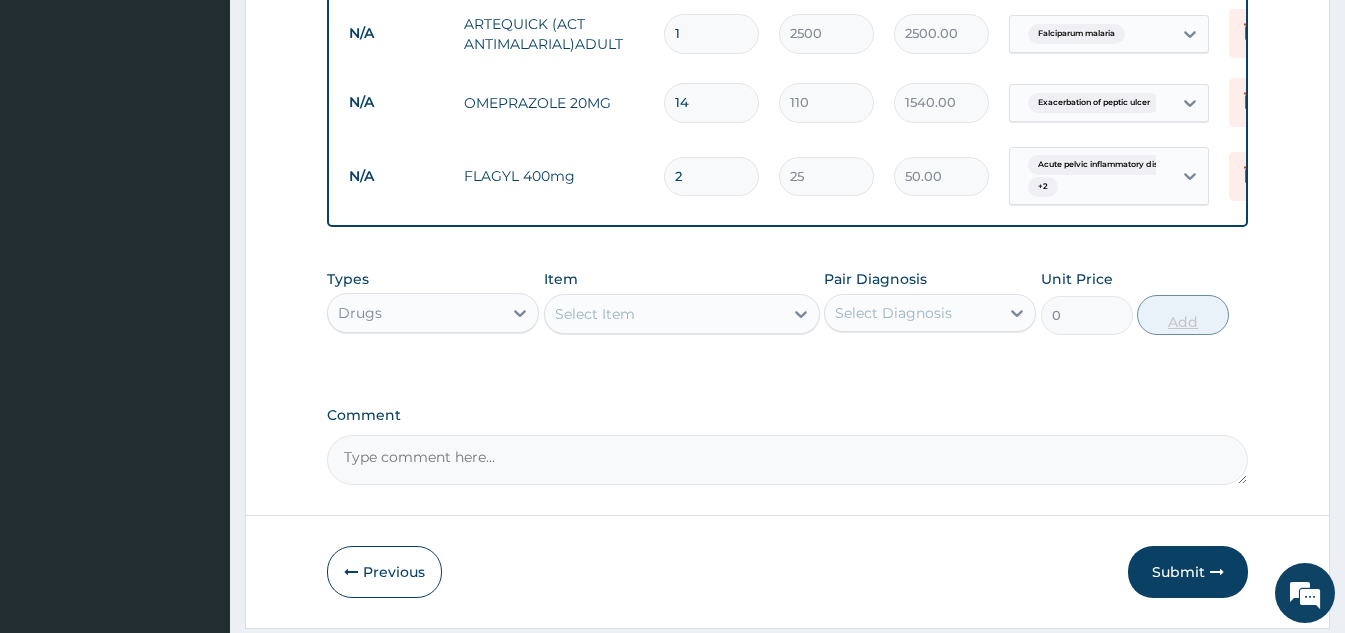 type on "21" 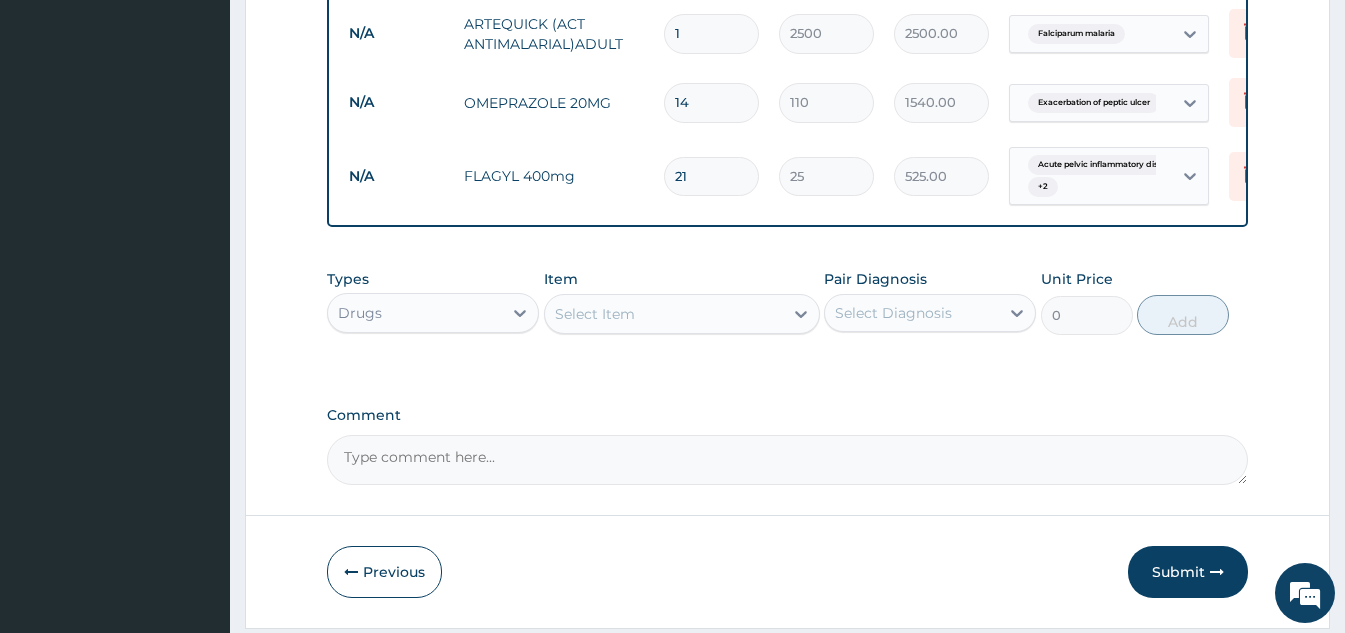 type on "21" 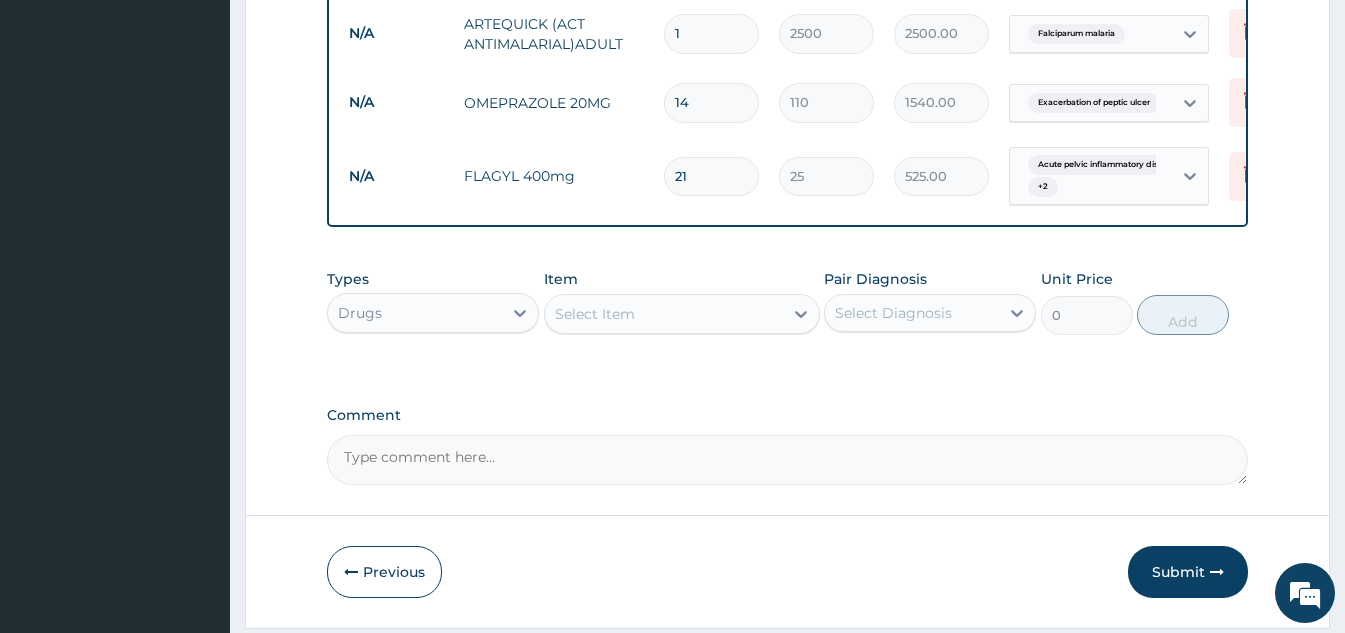 click on "Select Item" at bounding box center (664, 314) 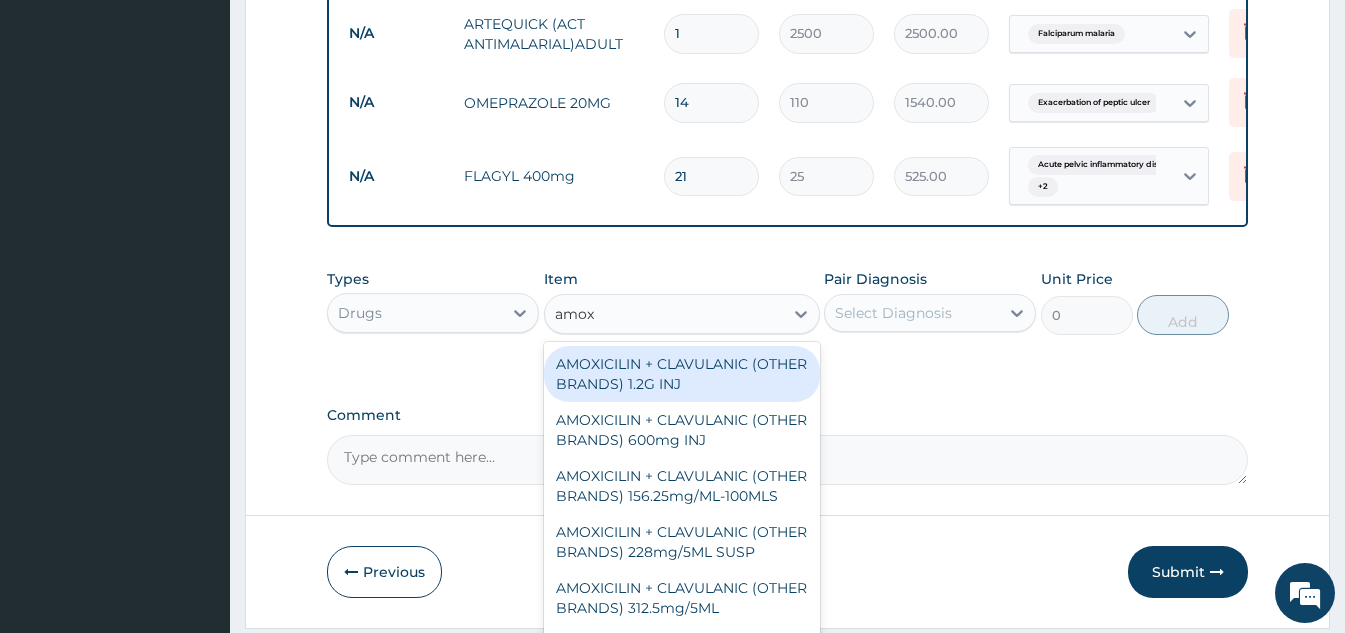 type on "amoxy" 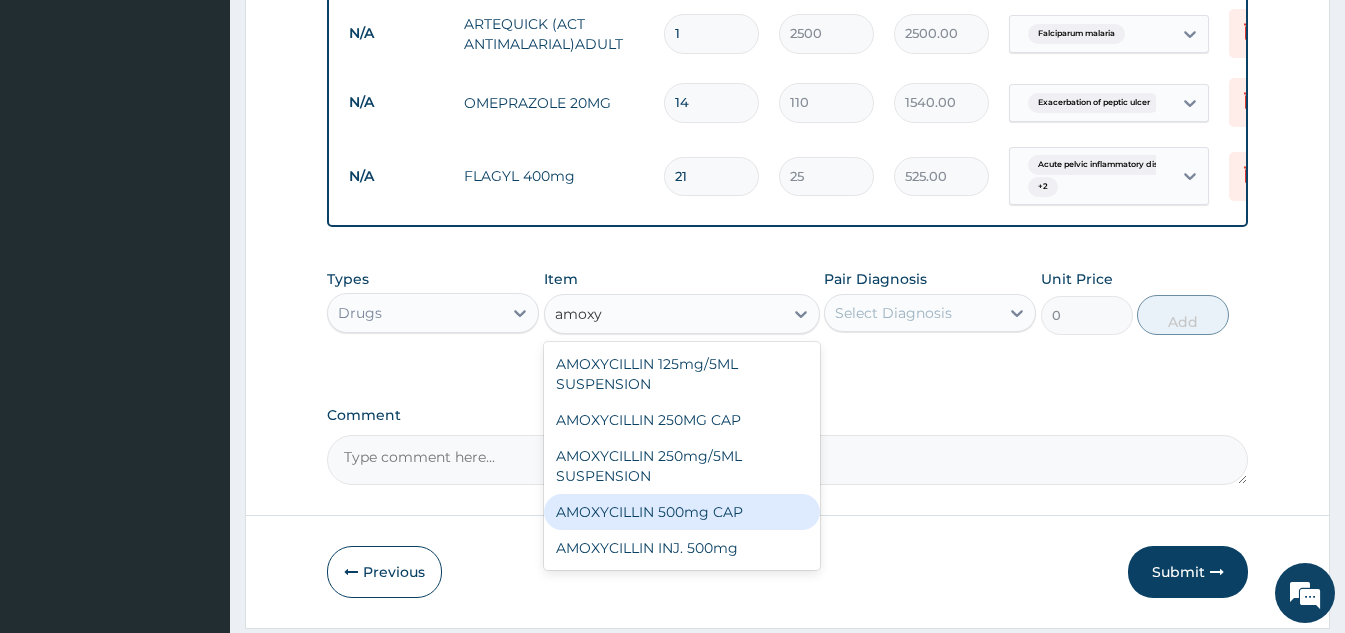 click on "AMOXYCILLIN 500mg CAP" at bounding box center (682, 512) 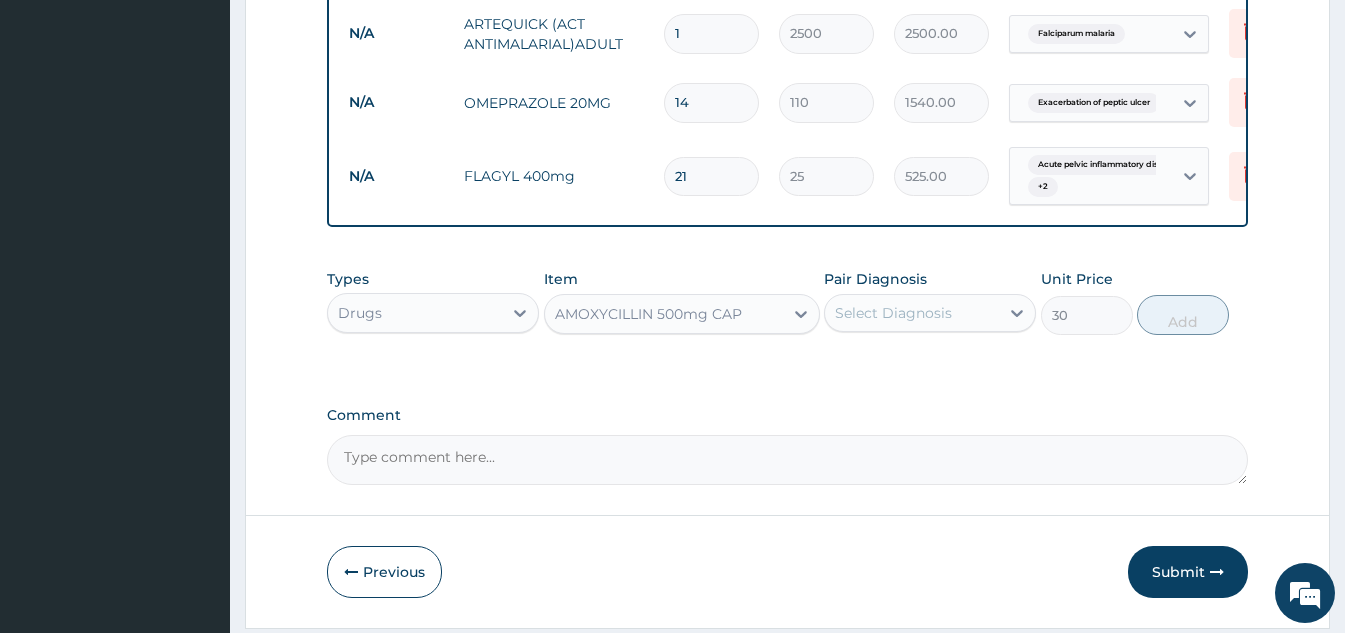click on "Select Diagnosis" at bounding box center [912, 313] 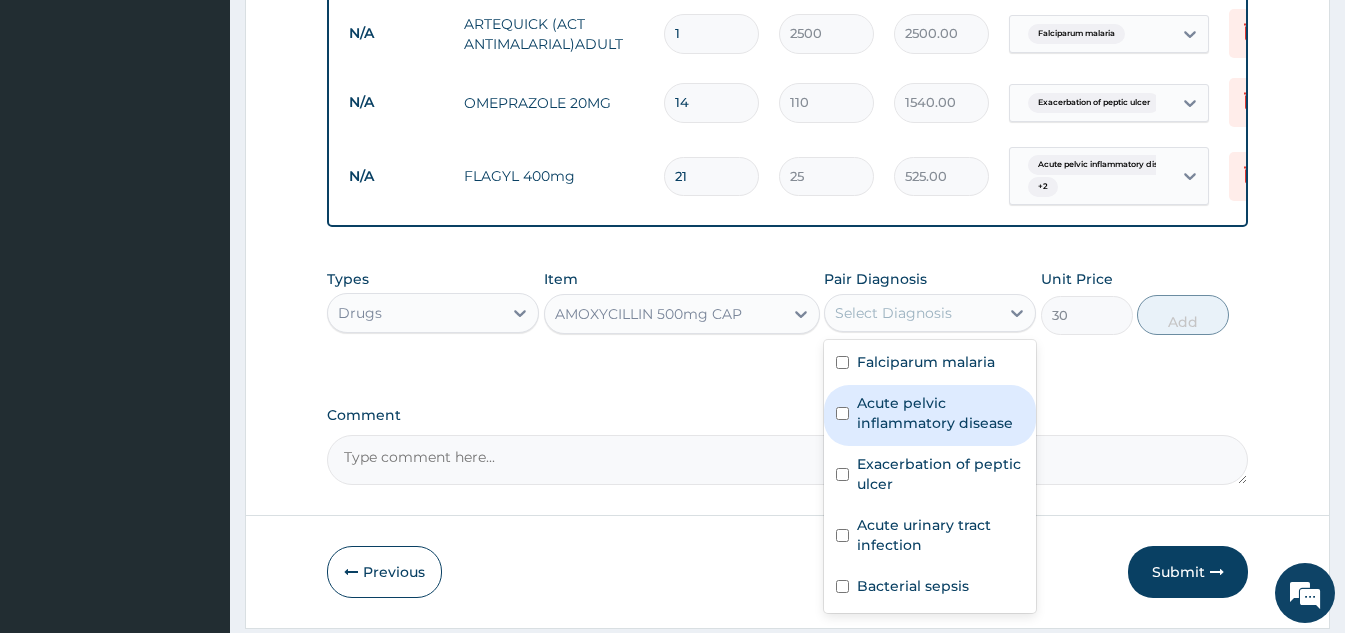 click on "Acute pelvic inflammatory disease" at bounding box center (940, 413) 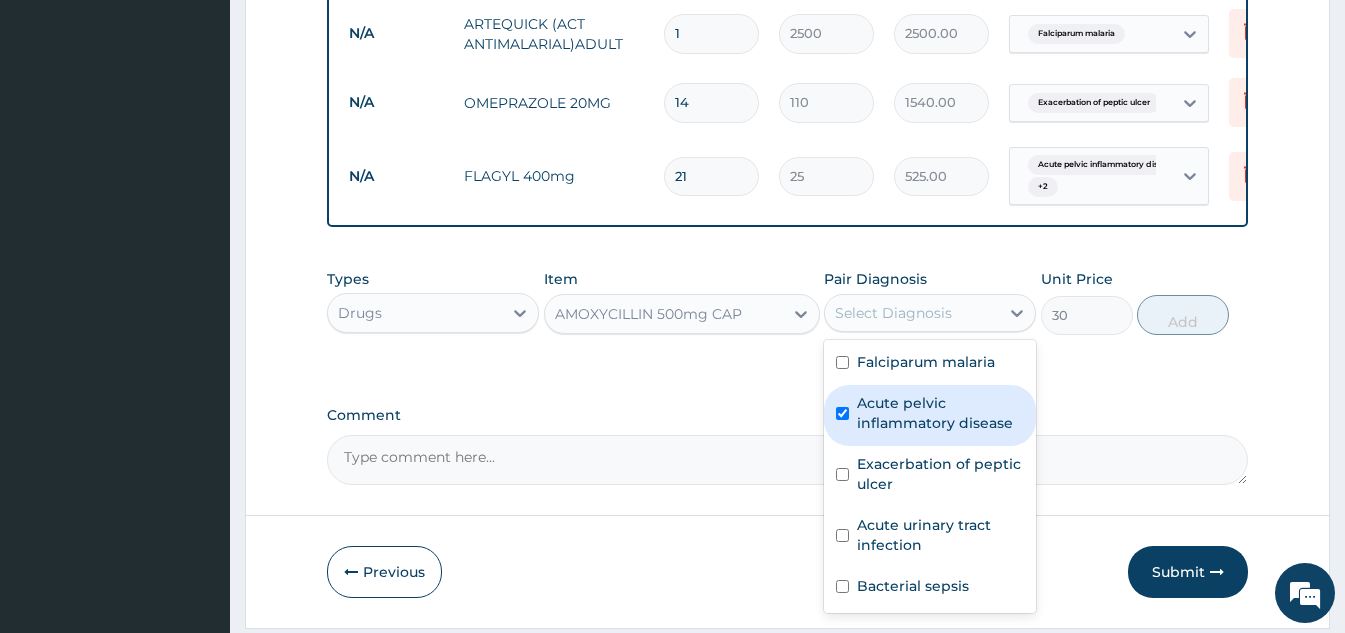 checkbox on "true" 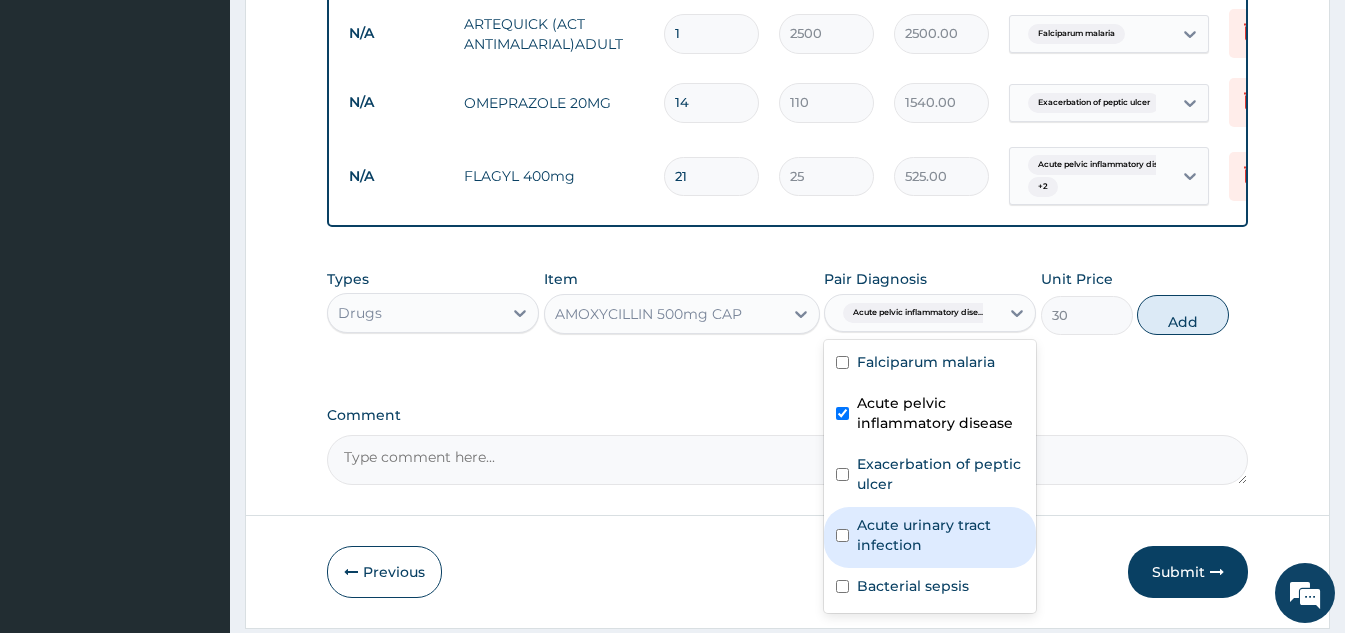 click on "Acute urinary tract infection" at bounding box center [930, 537] 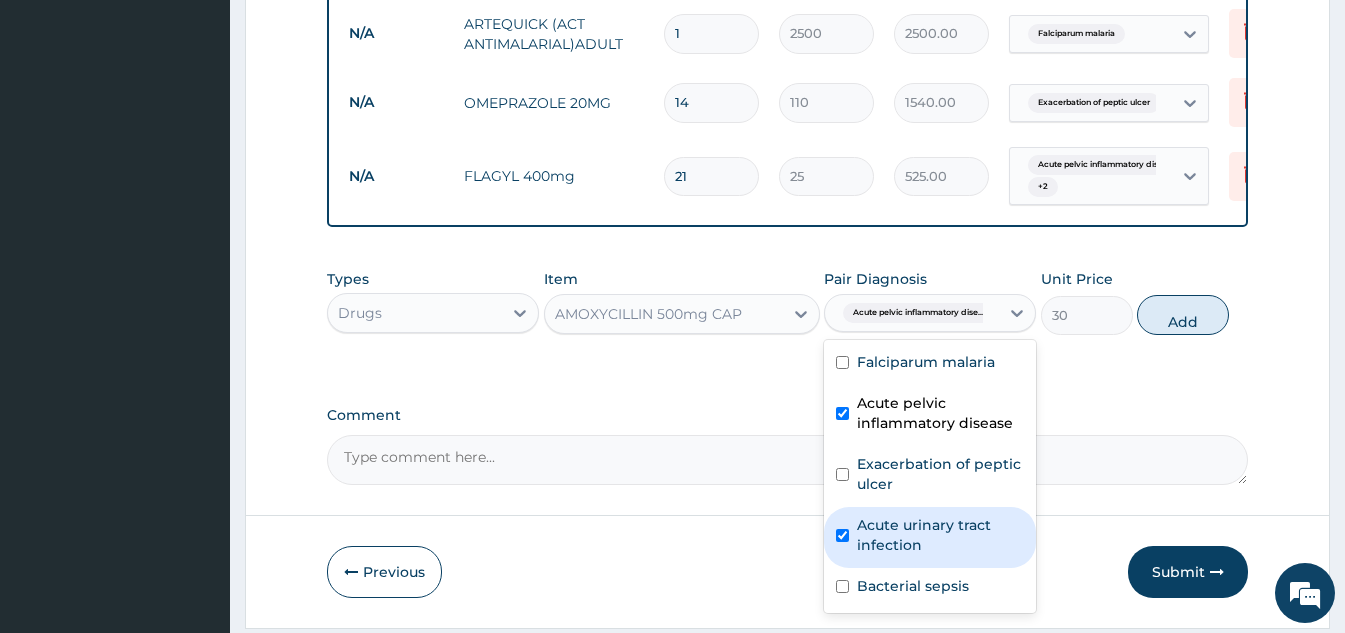 checkbox on "true" 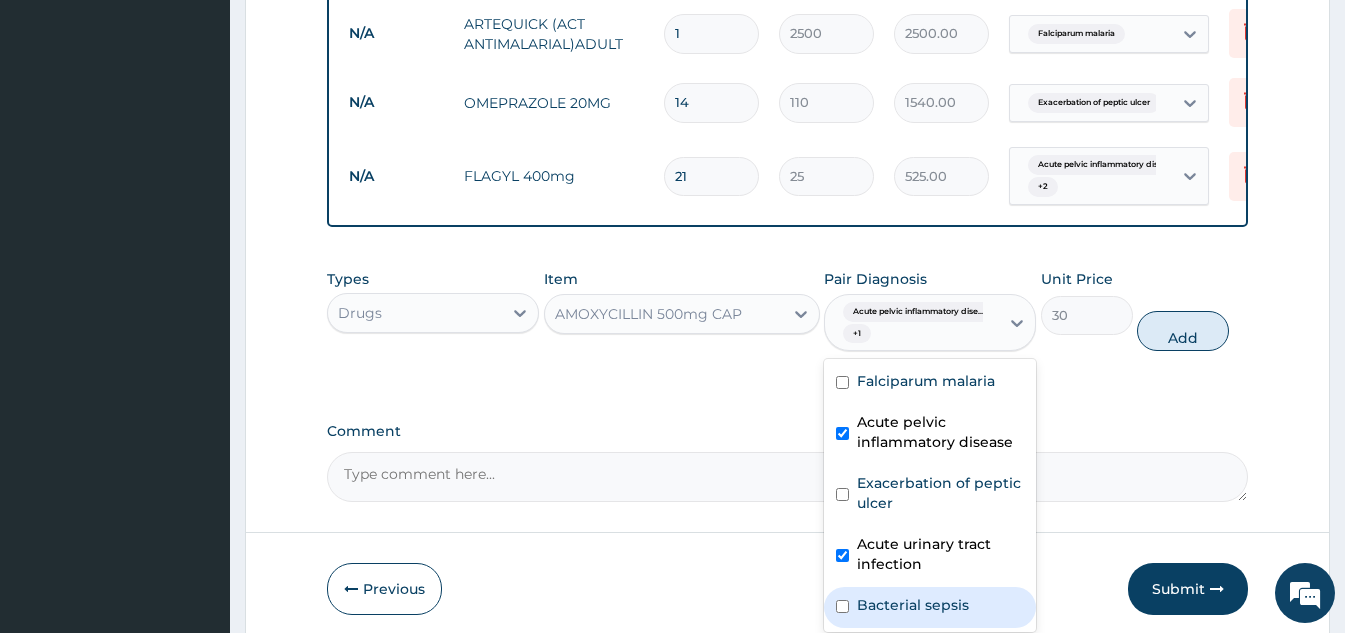 click on "Bacterial sepsis" at bounding box center (930, 607) 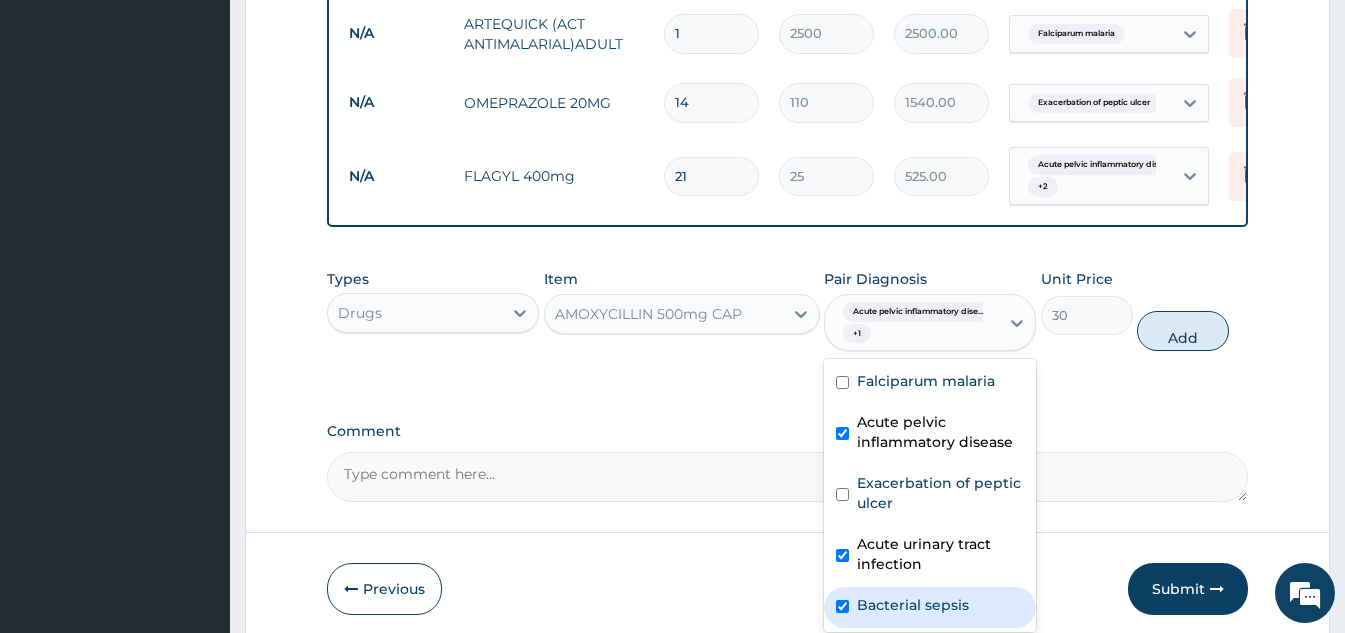 checkbox on "true" 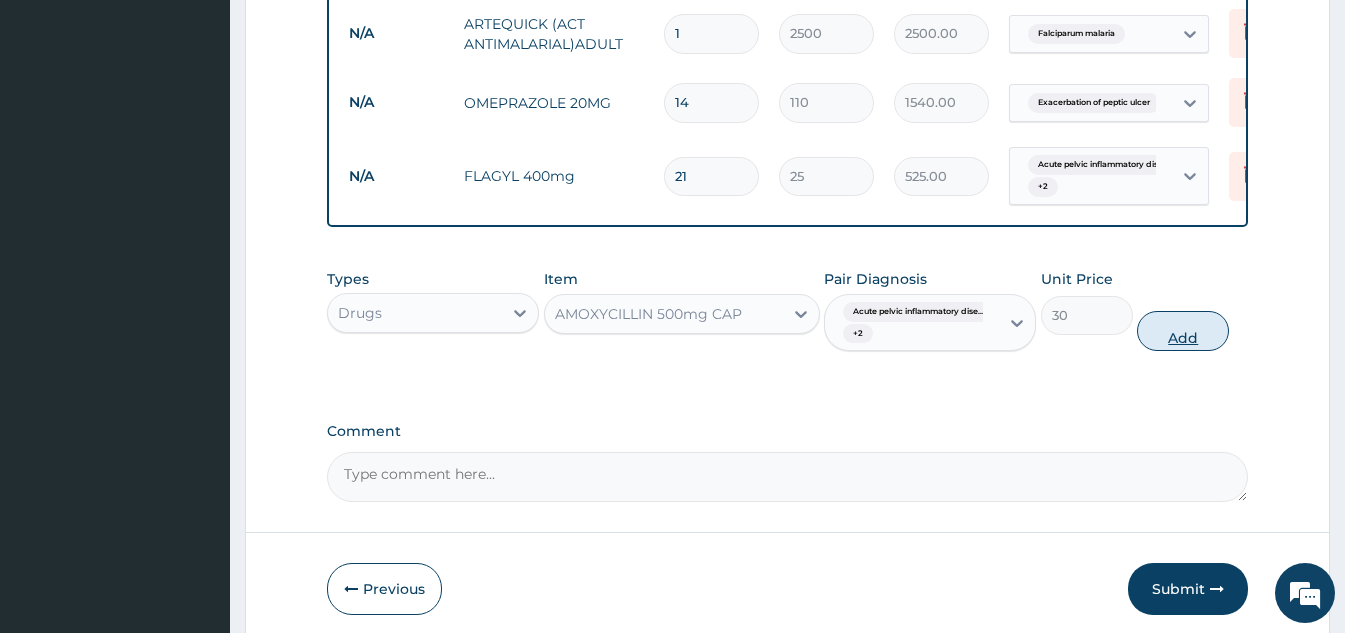 click on "Add" at bounding box center (1183, 331) 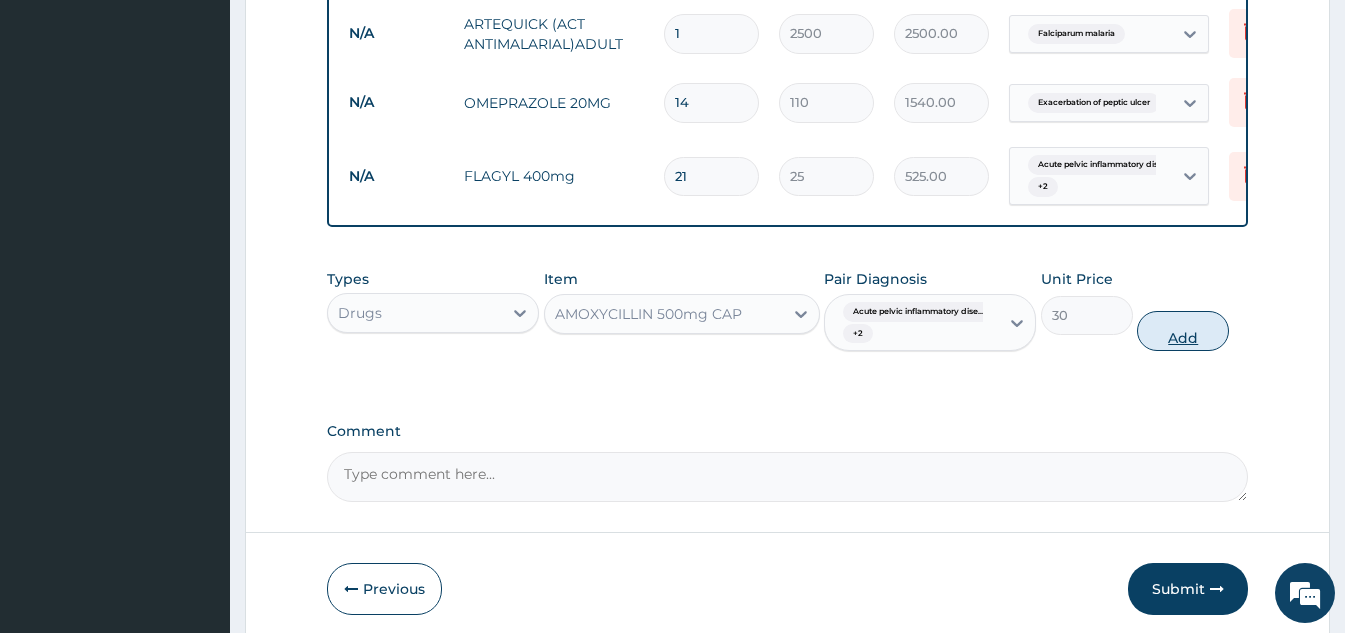 type on "0" 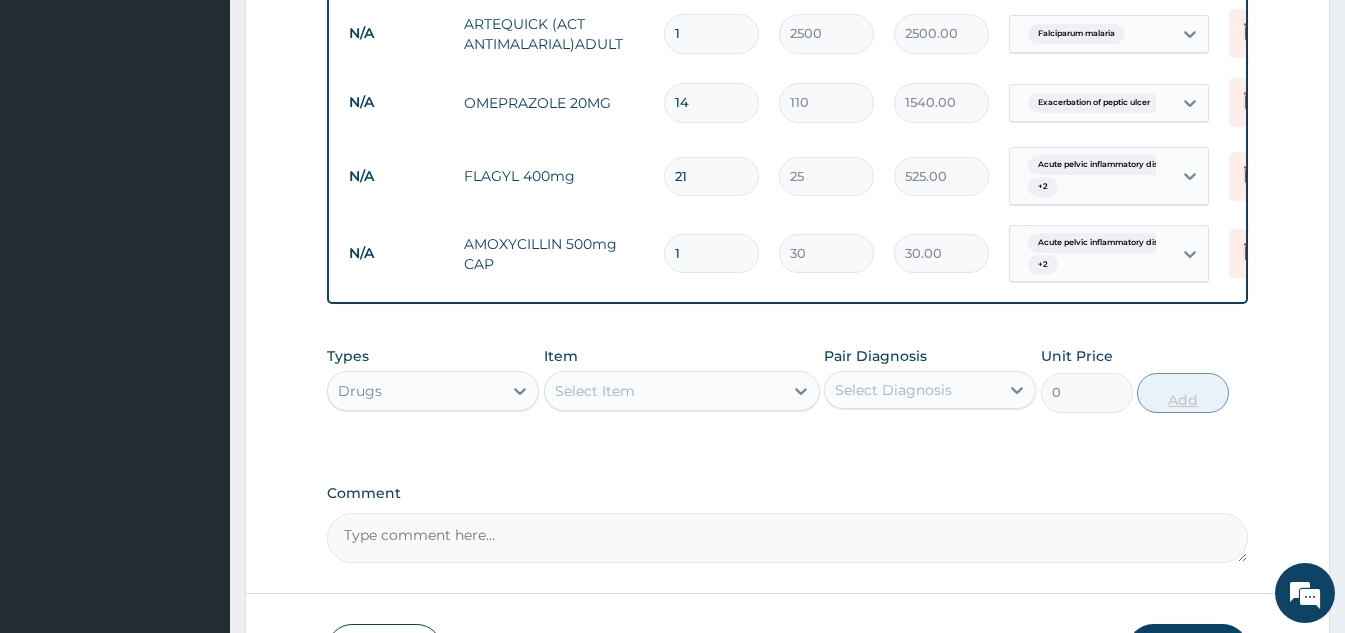 type 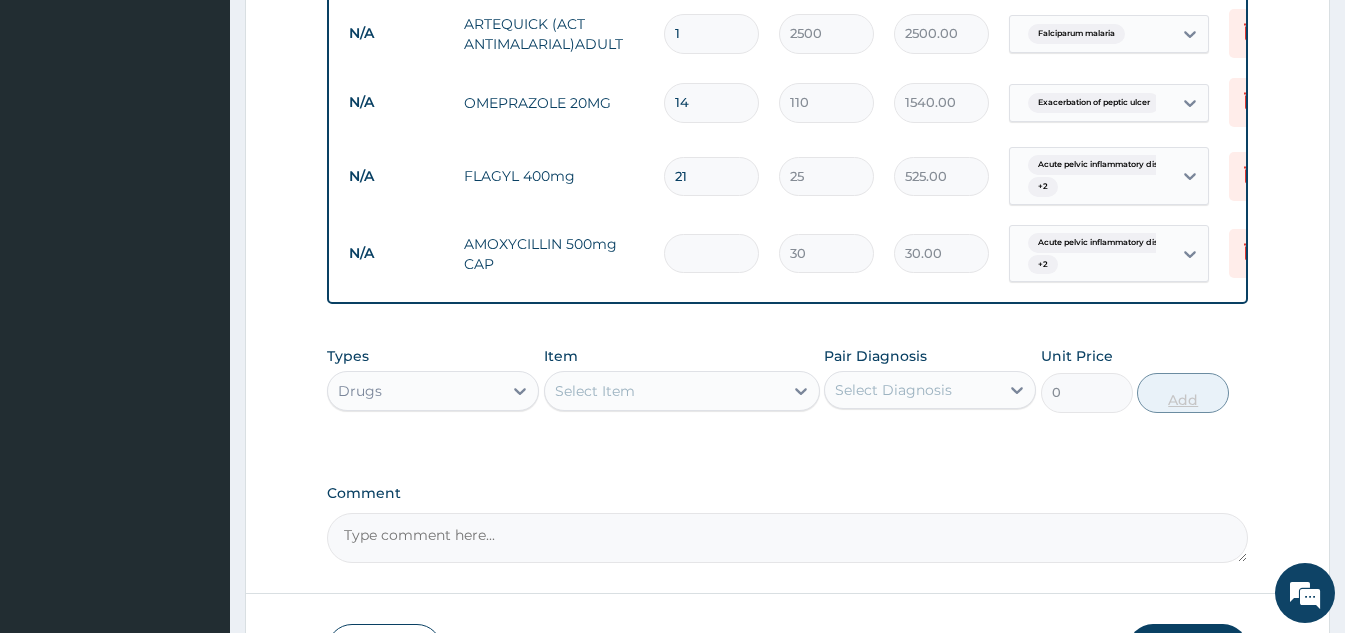 type on "0.00" 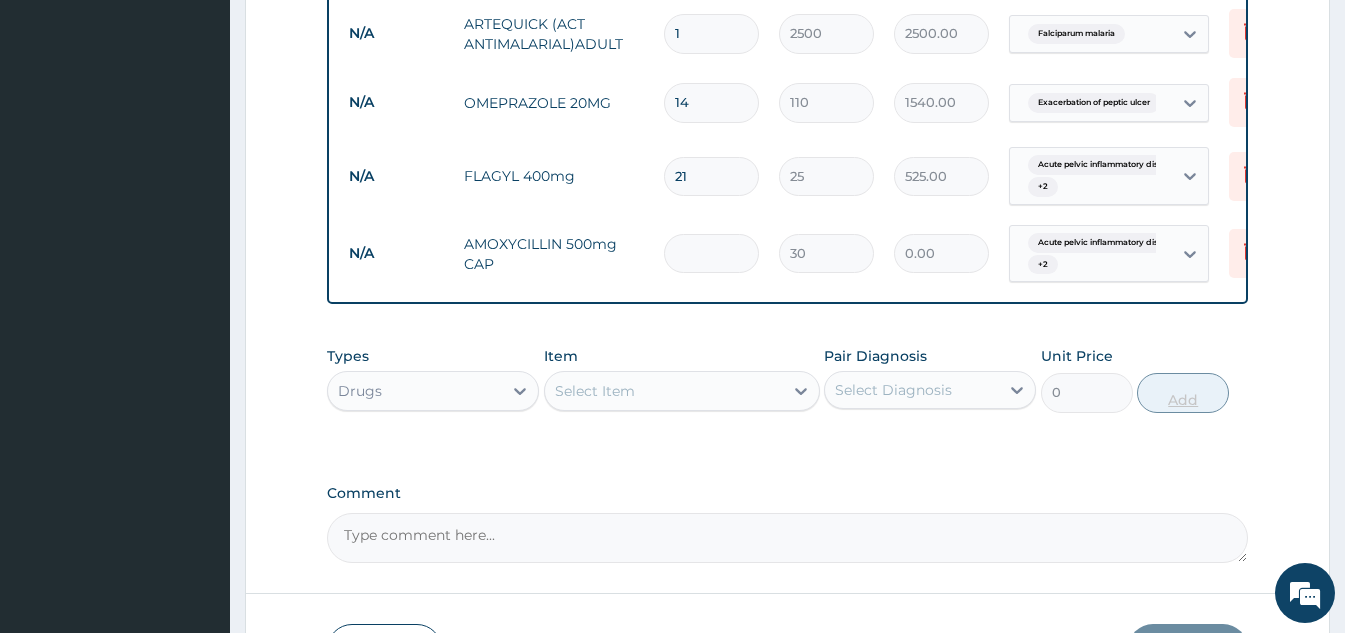 type on "2" 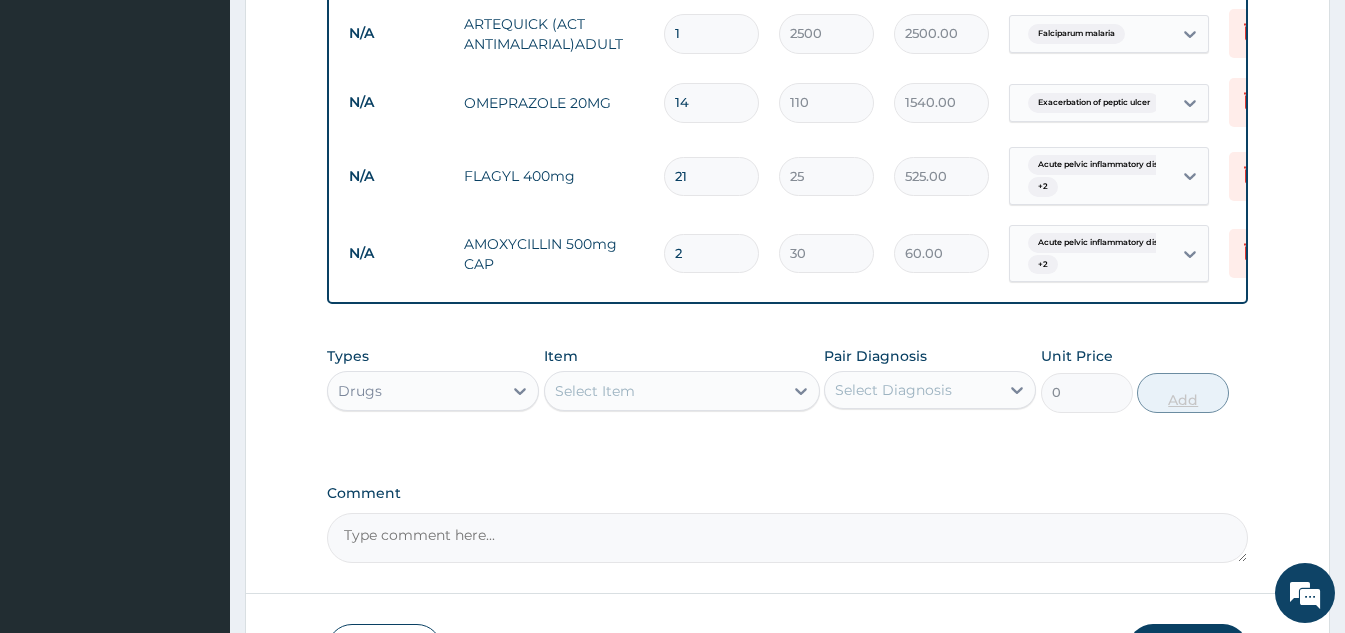 type on "21" 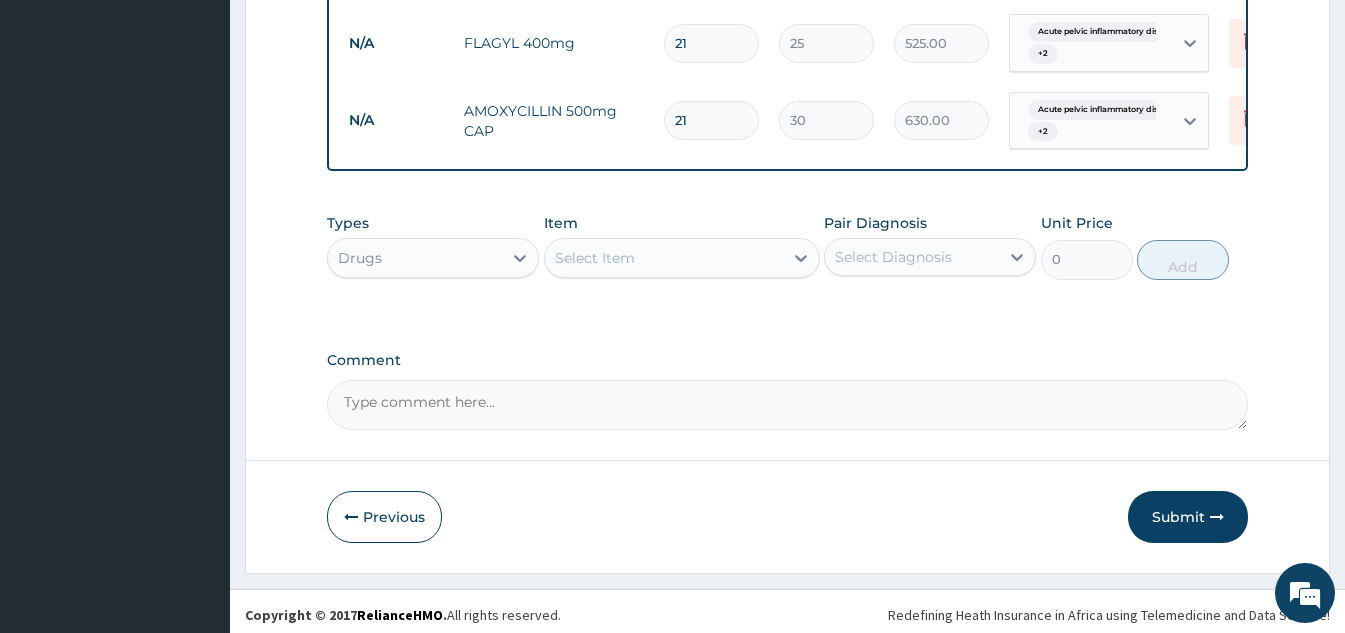 scroll, scrollTop: 2019, scrollLeft: 0, axis: vertical 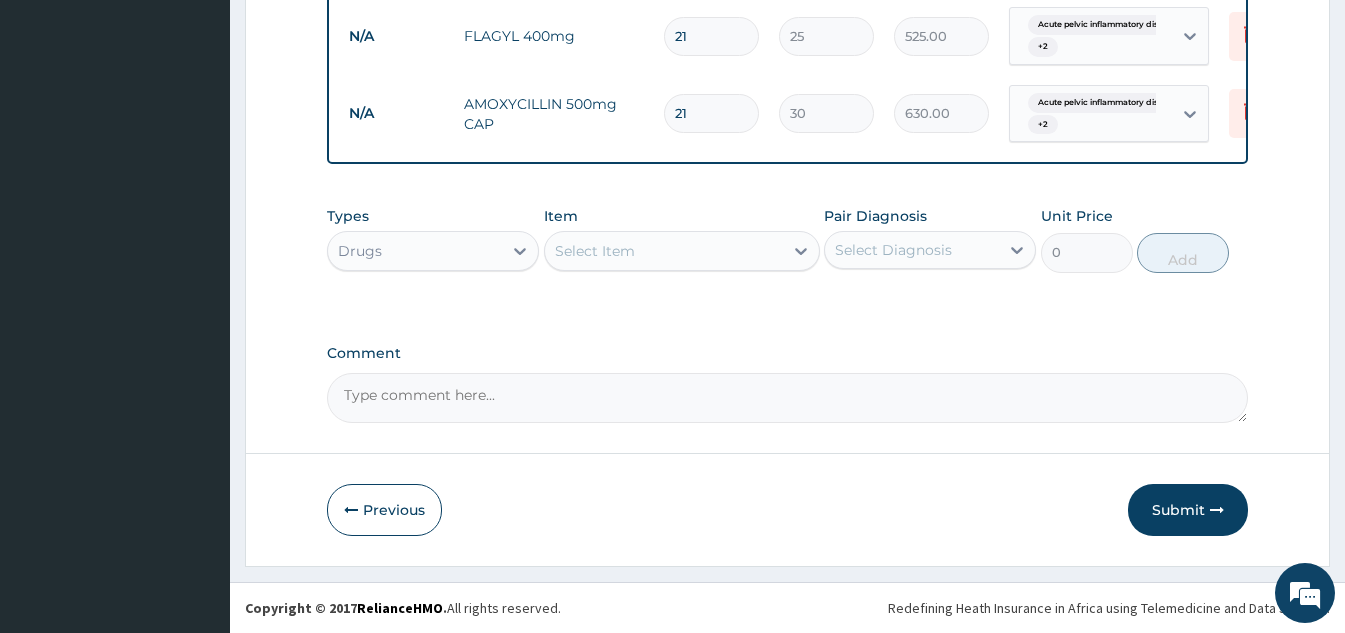 type on "21" 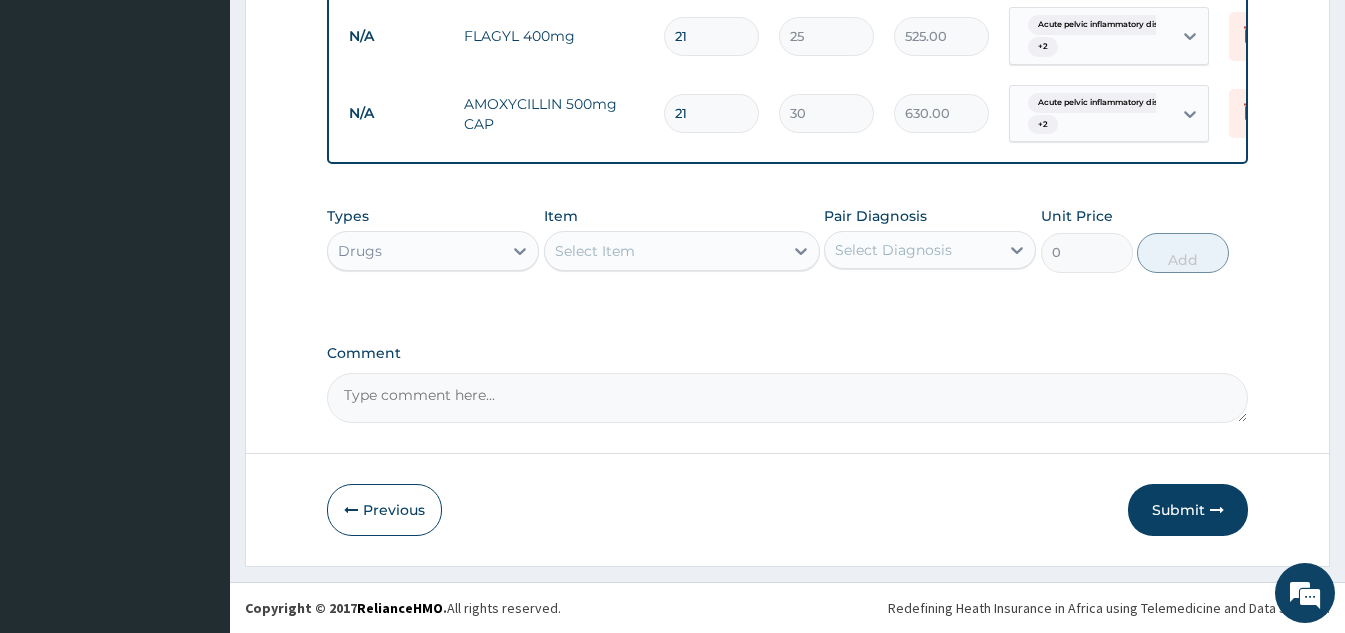 click on "Select Item" at bounding box center (664, 251) 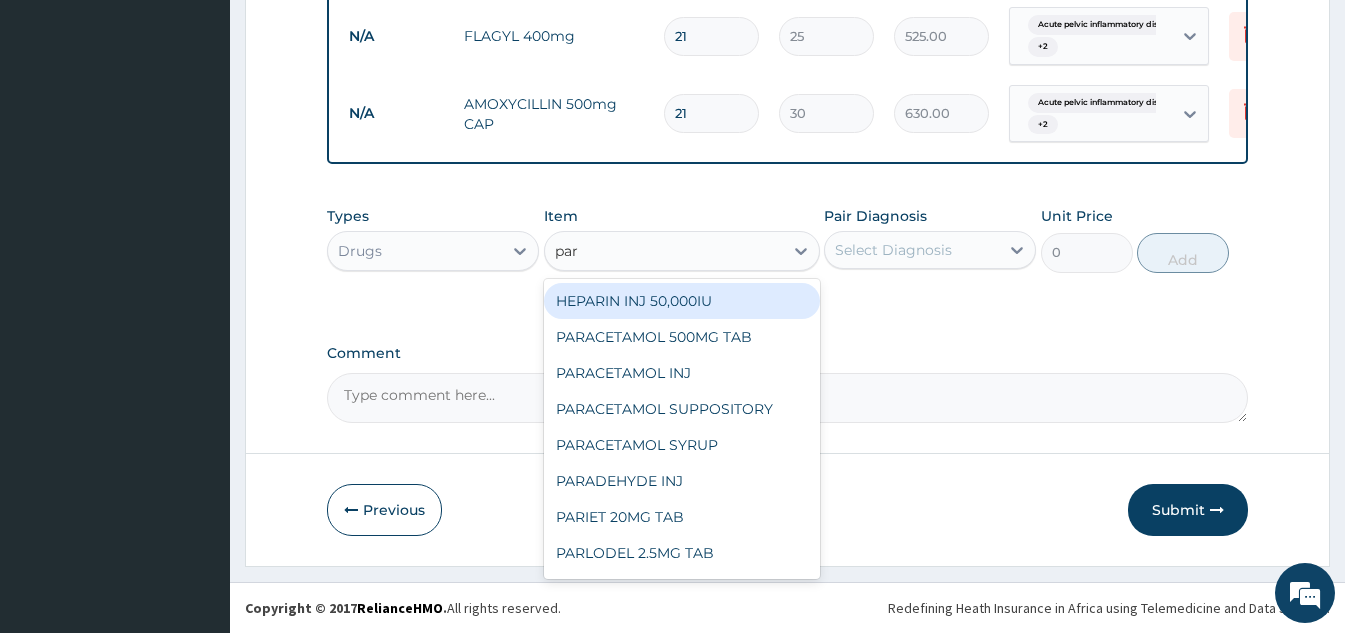 type on "para" 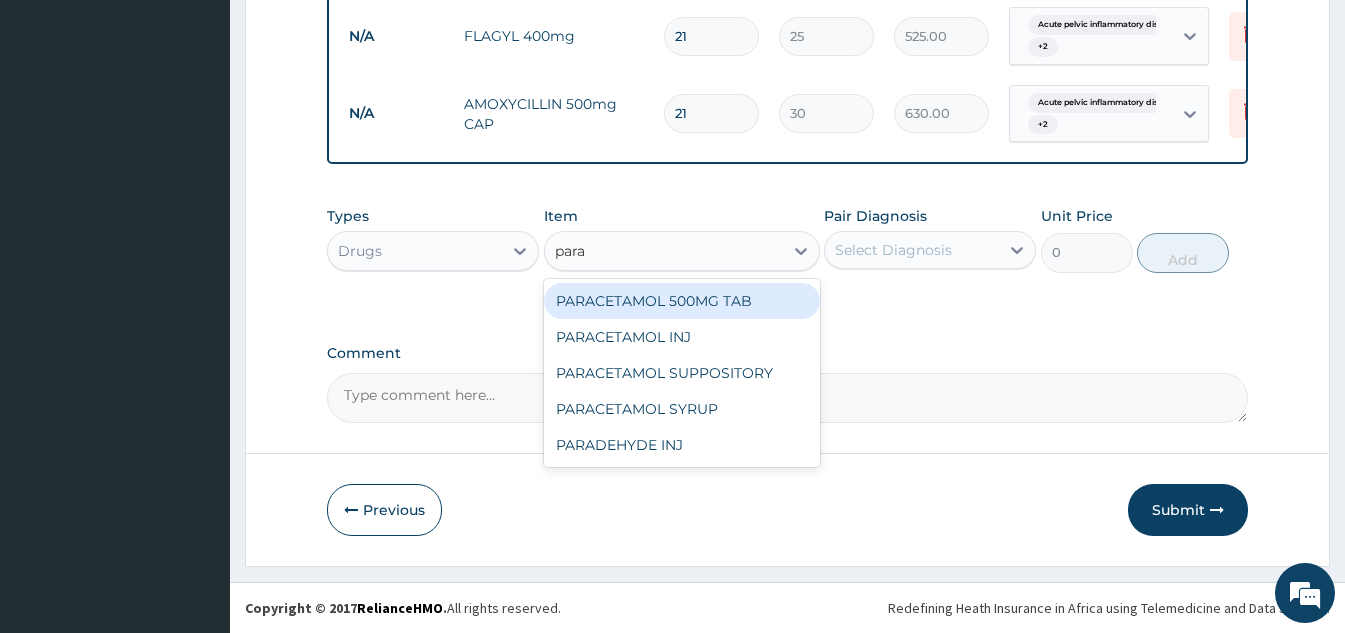 click on "PARACETAMOL 500MG TAB" at bounding box center (682, 301) 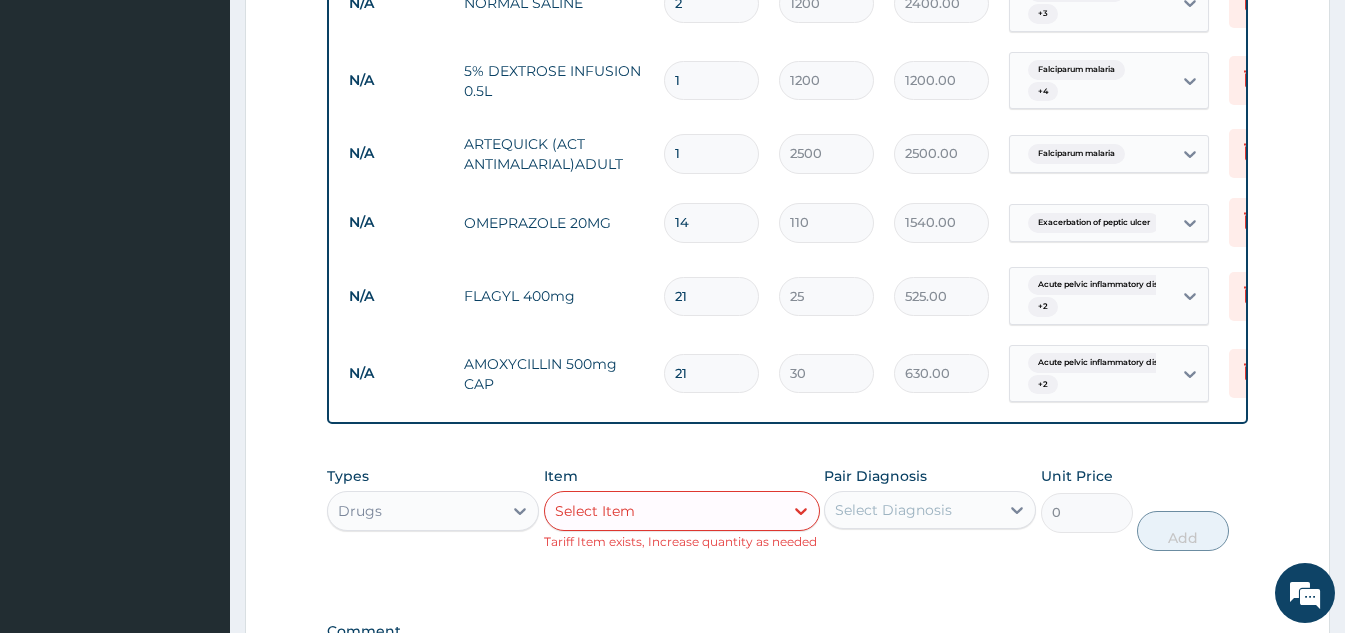 scroll, scrollTop: 1739, scrollLeft: 0, axis: vertical 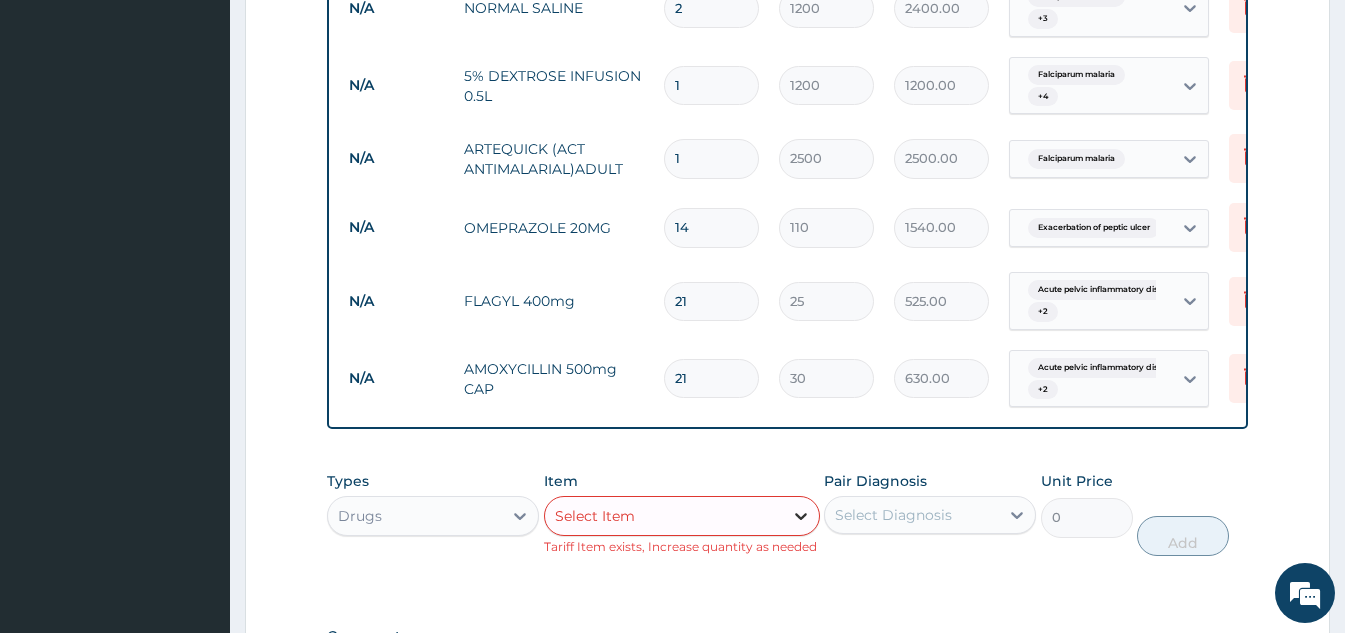 click 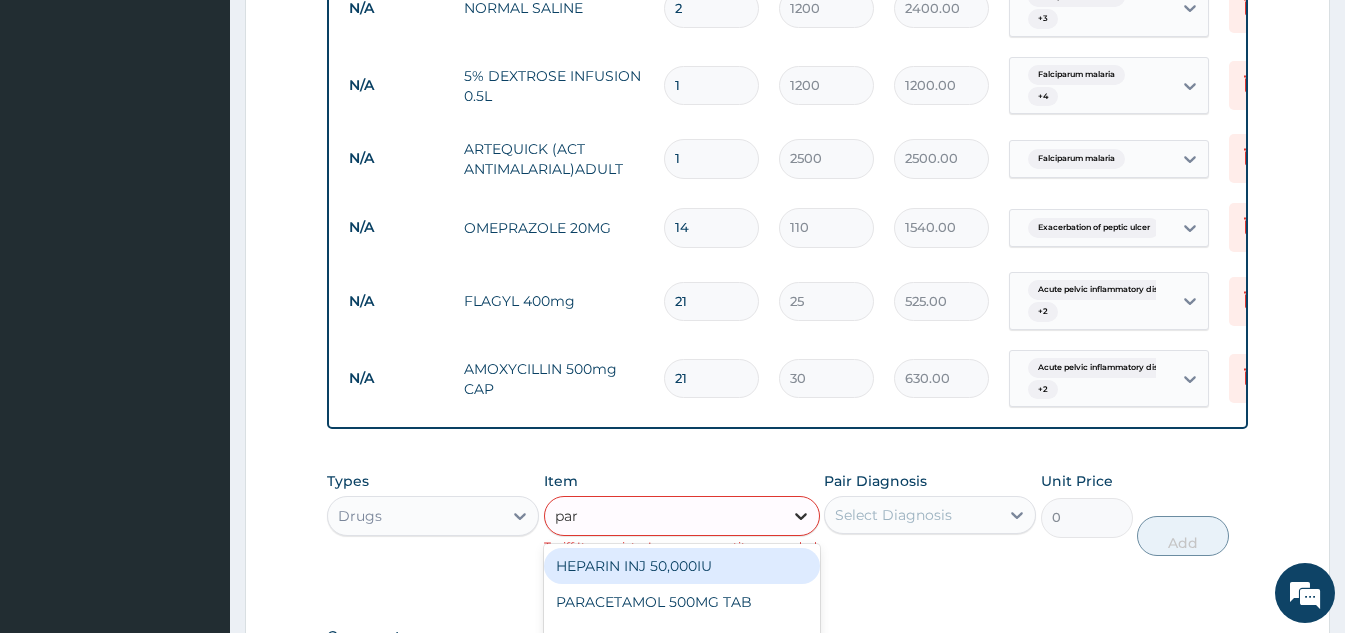 type on "para" 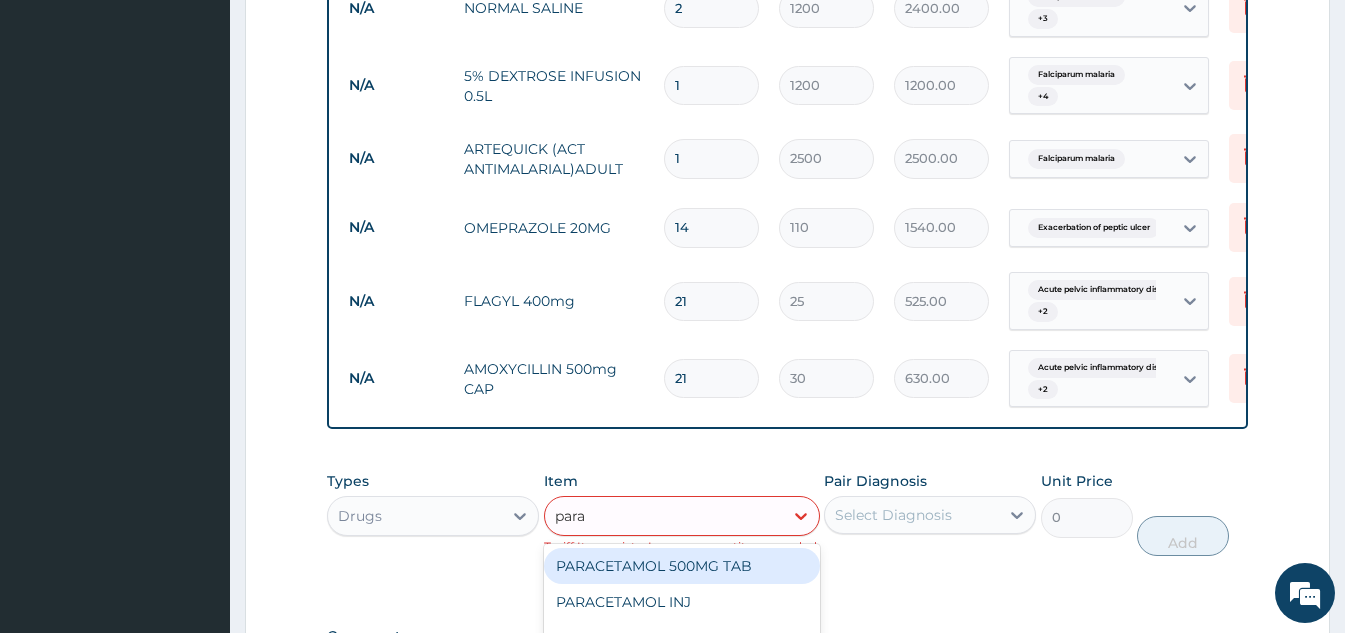 click on "PARACETAMOL 500MG TAB" at bounding box center (682, 566) 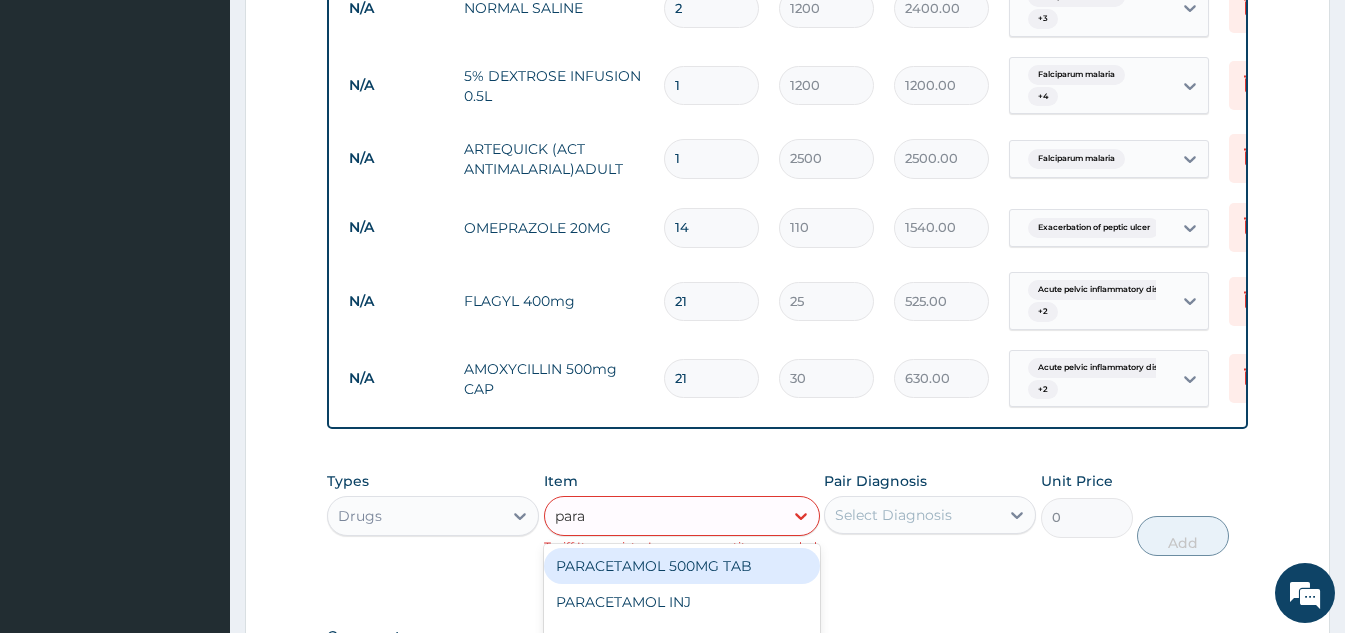 type 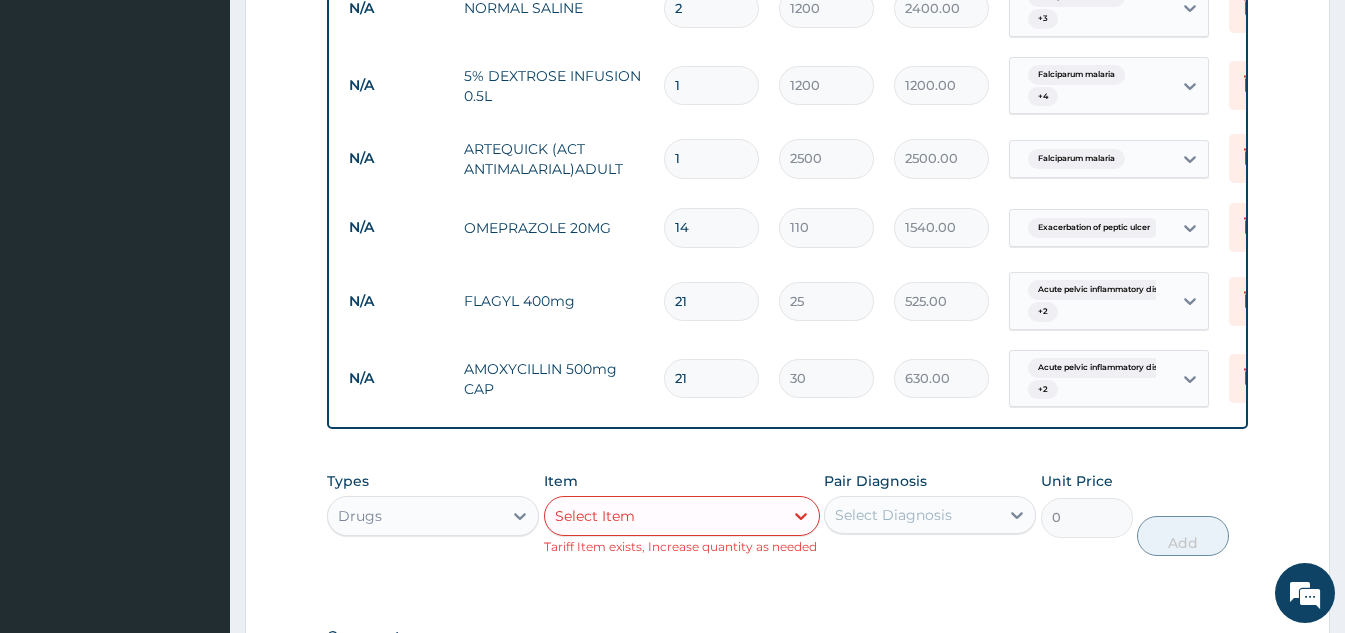 scroll, scrollTop: 1186, scrollLeft: 0, axis: vertical 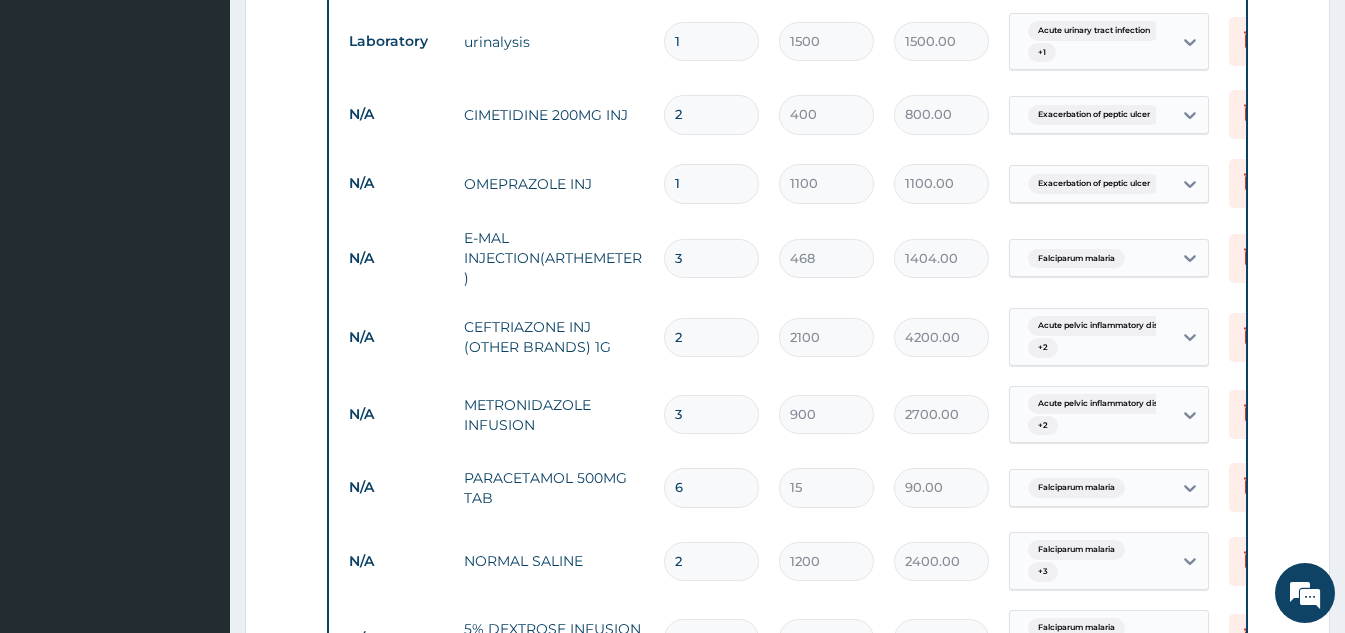 click on "6" at bounding box center [711, 487] 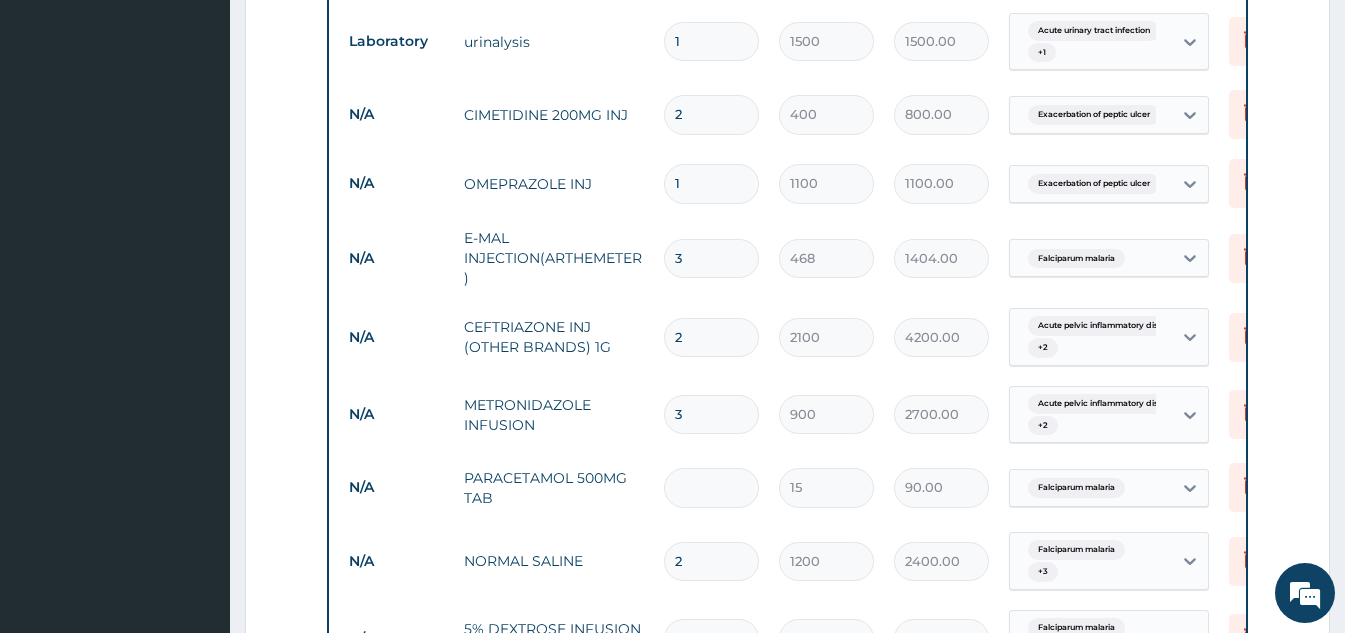 type on "0.00" 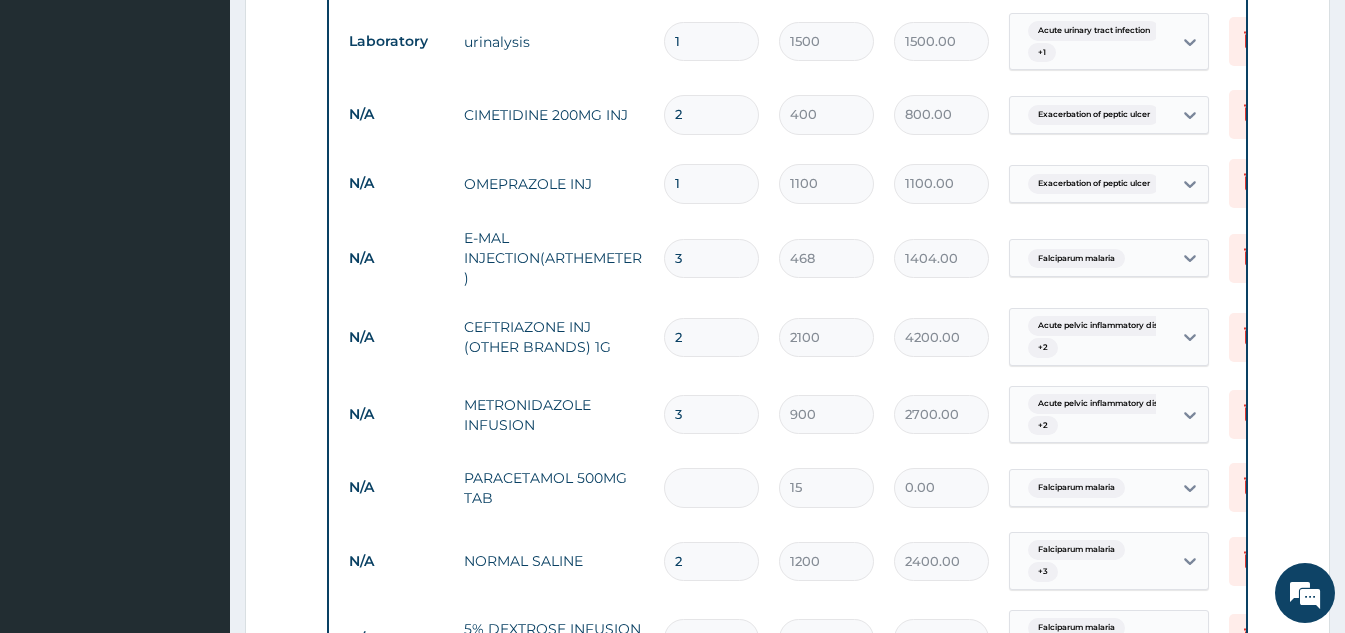 type on "2" 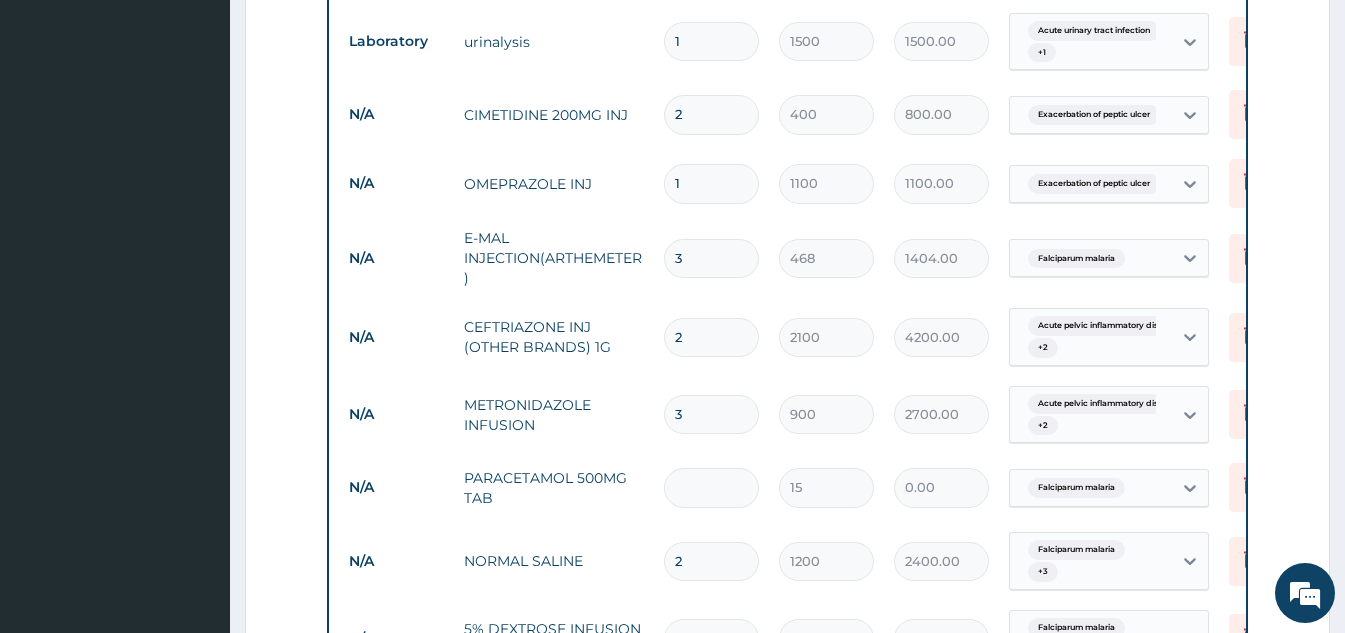 type on "30.00" 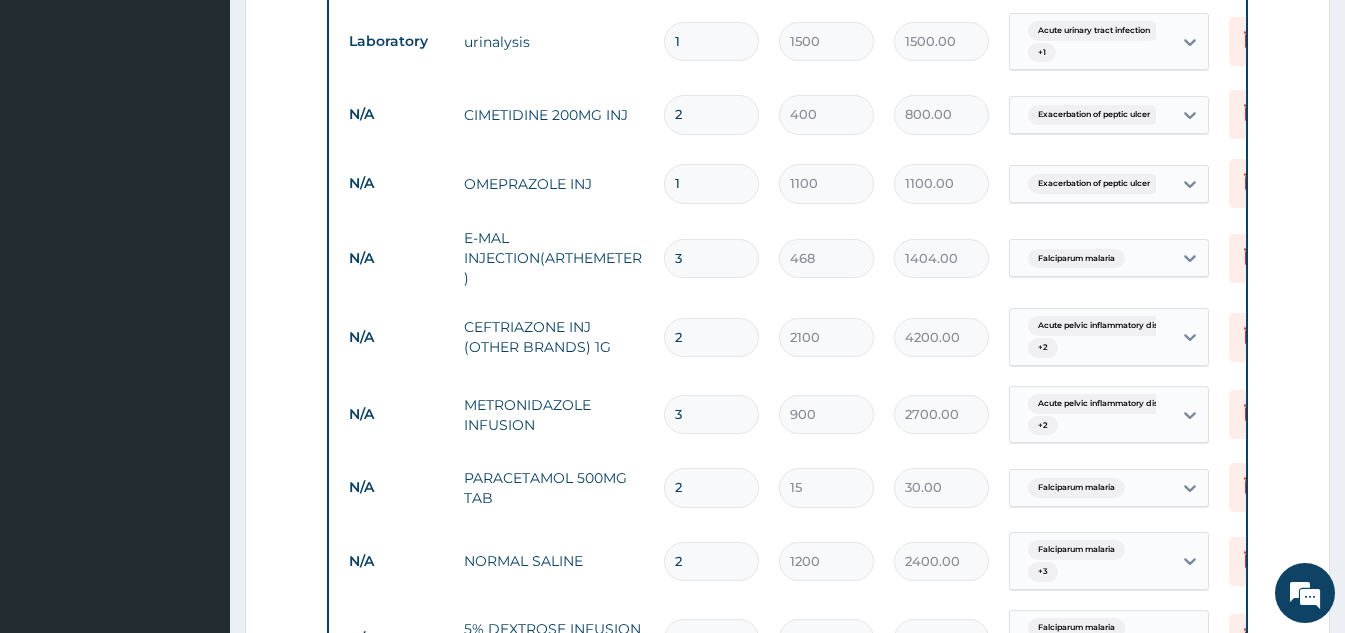 type on "21" 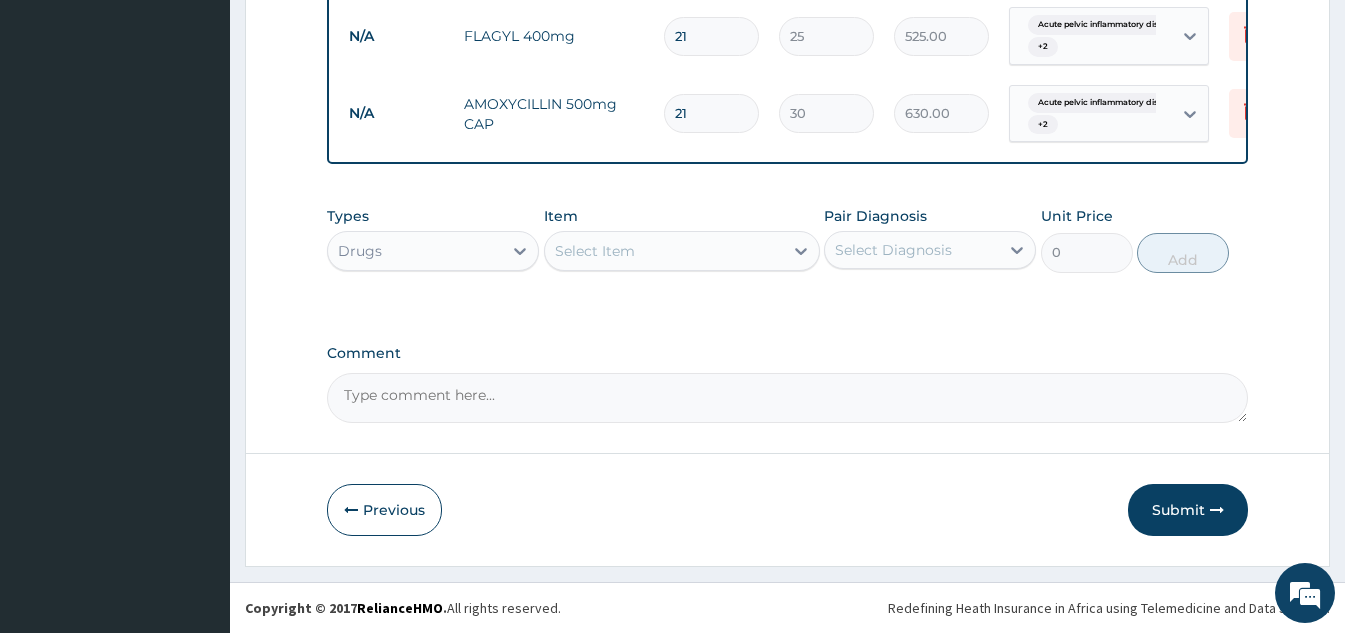 scroll, scrollTop: 2019, scrollLeft: 0, axis: vertical 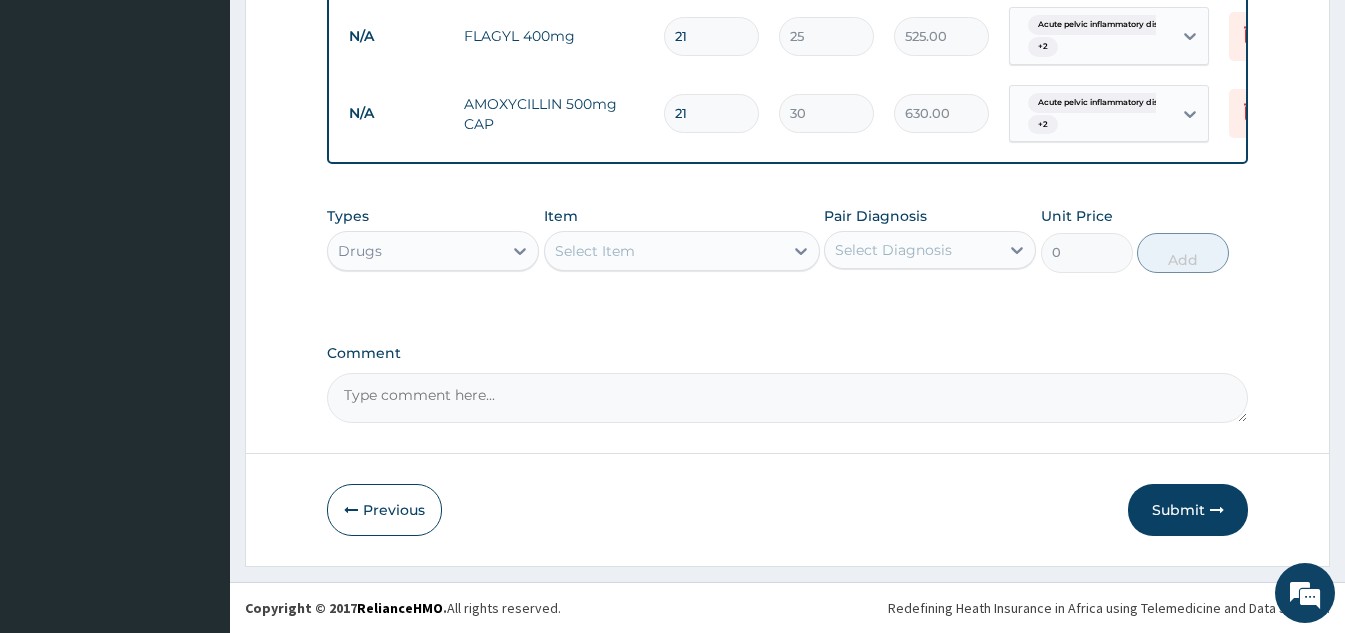click on "Select Item" at bounding box center (595, 251) 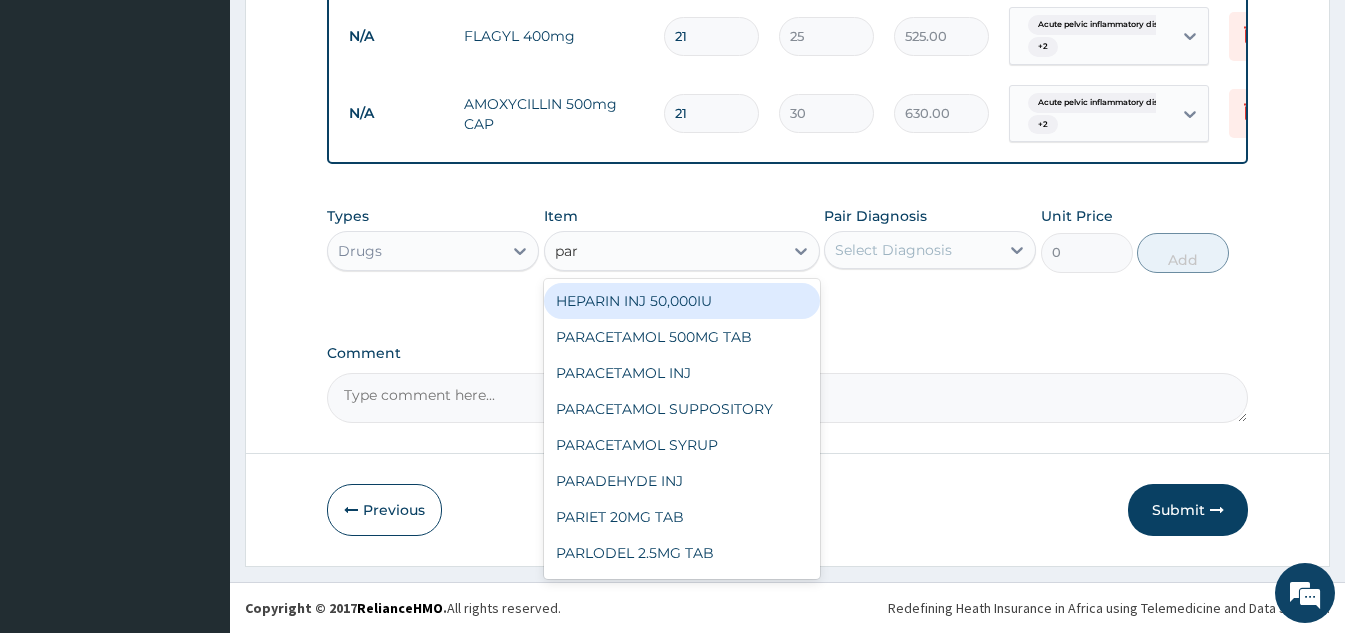 type on "para" 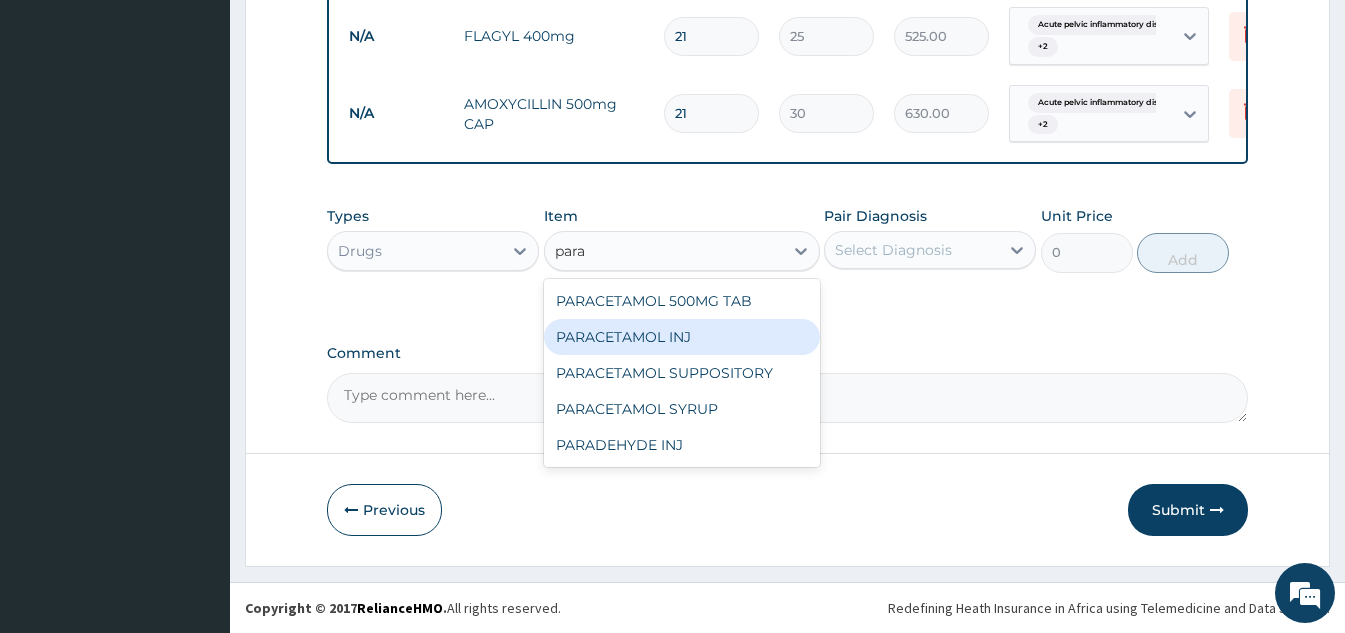 click on "PARACETAMOL INJ" at bounding box center [682, 337] 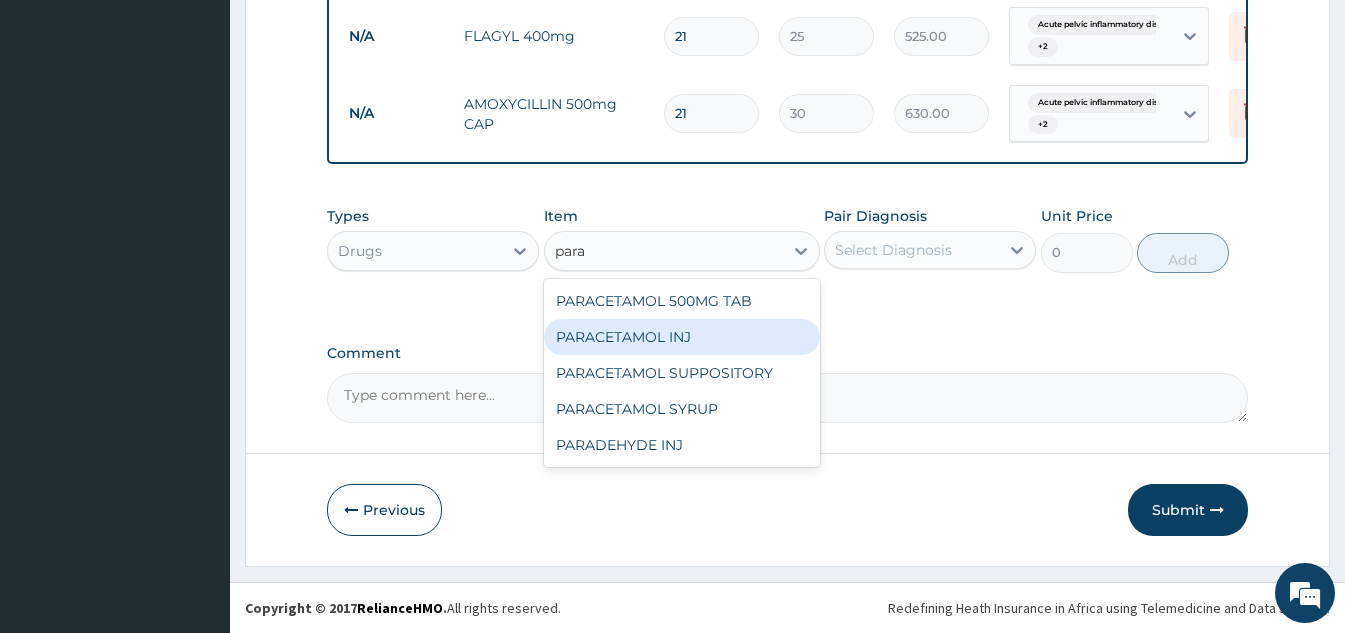 type 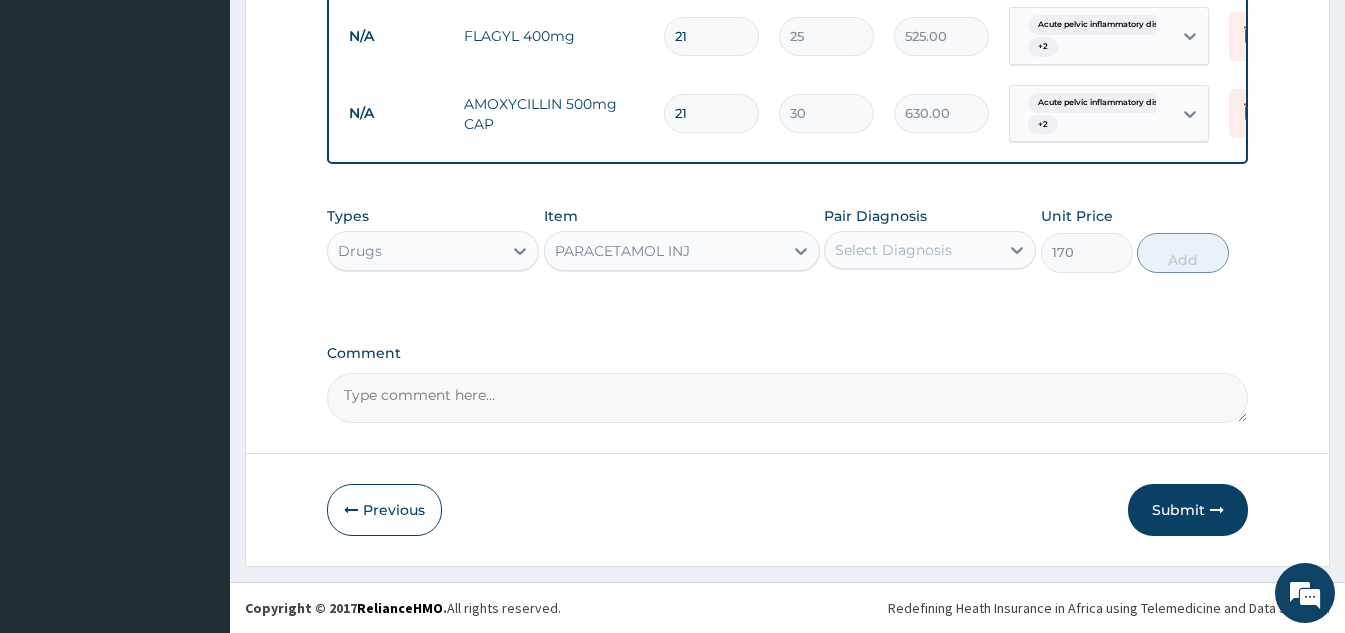 click on "Select Diagnosis" at bounding box center [912, 250] 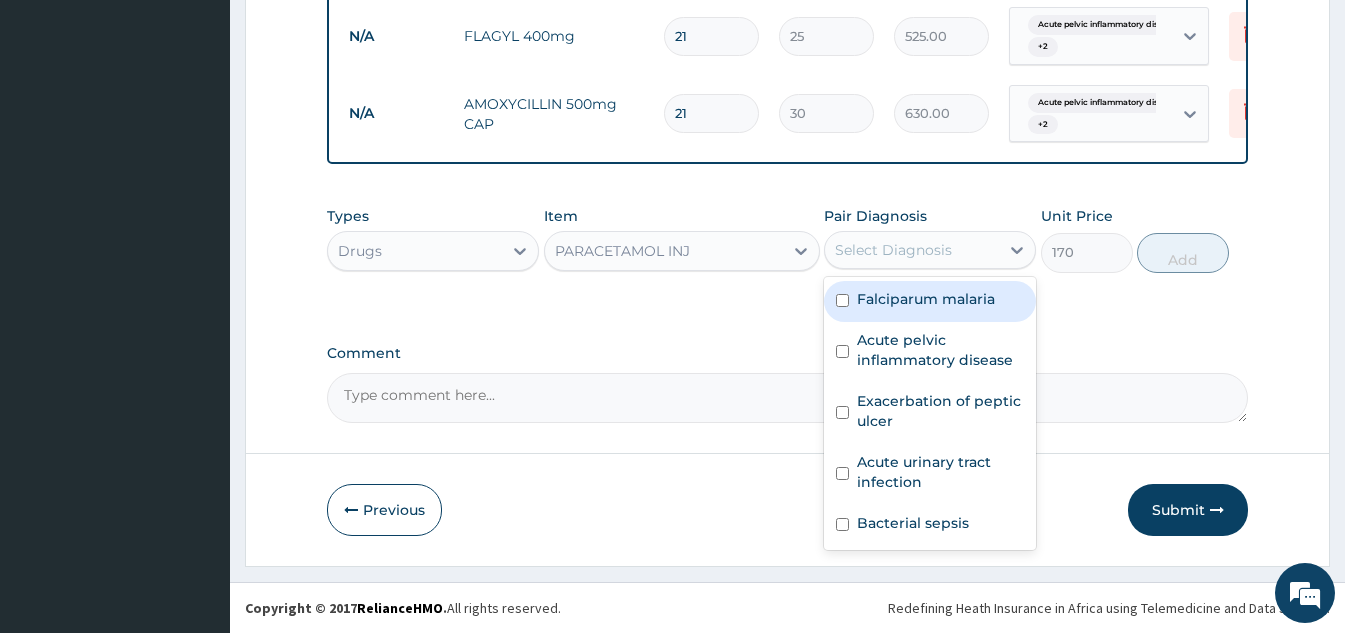 click on "Falciparum malaria" at bounding box center (926, 299) 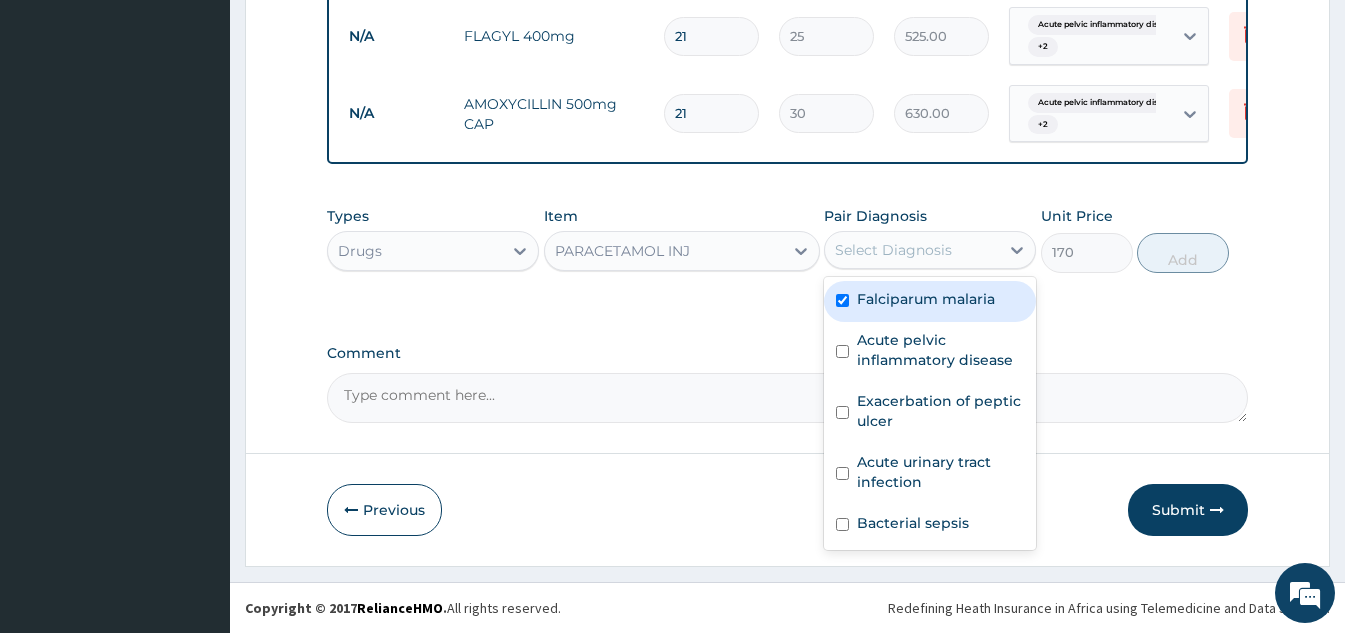 checkbox on "true" 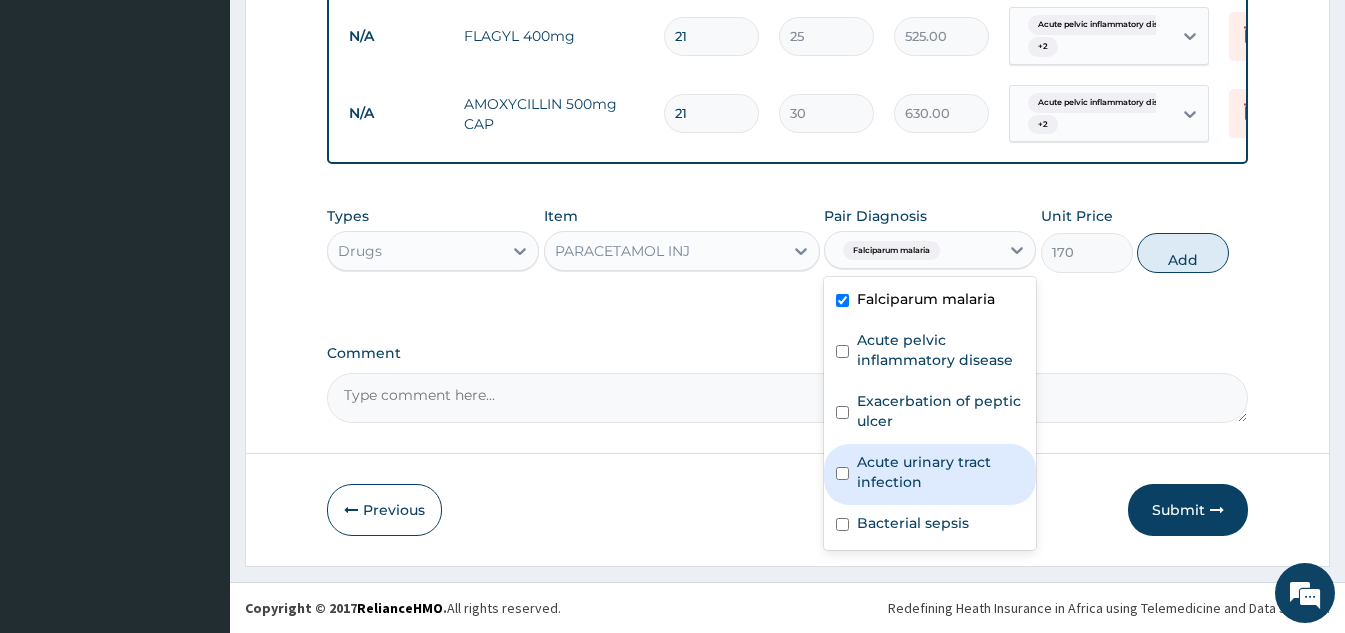 click on "Acute urinary tract infection" at bounding box center [940, 472] 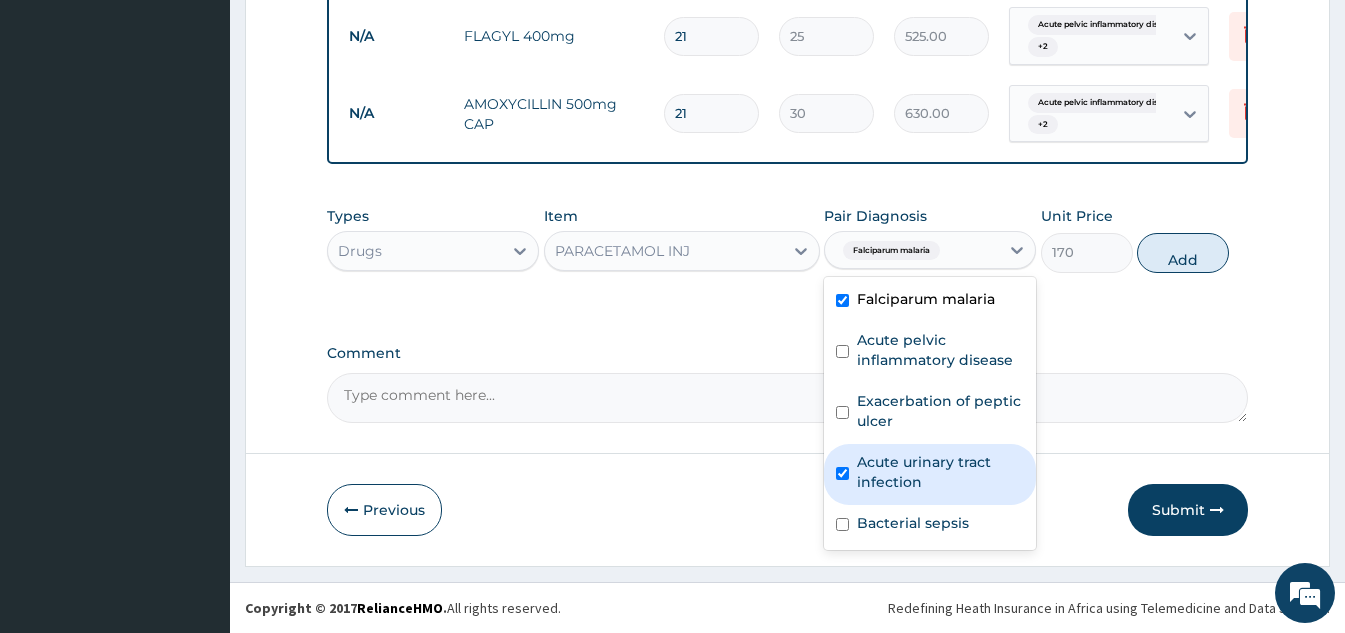 checkbox on "true" 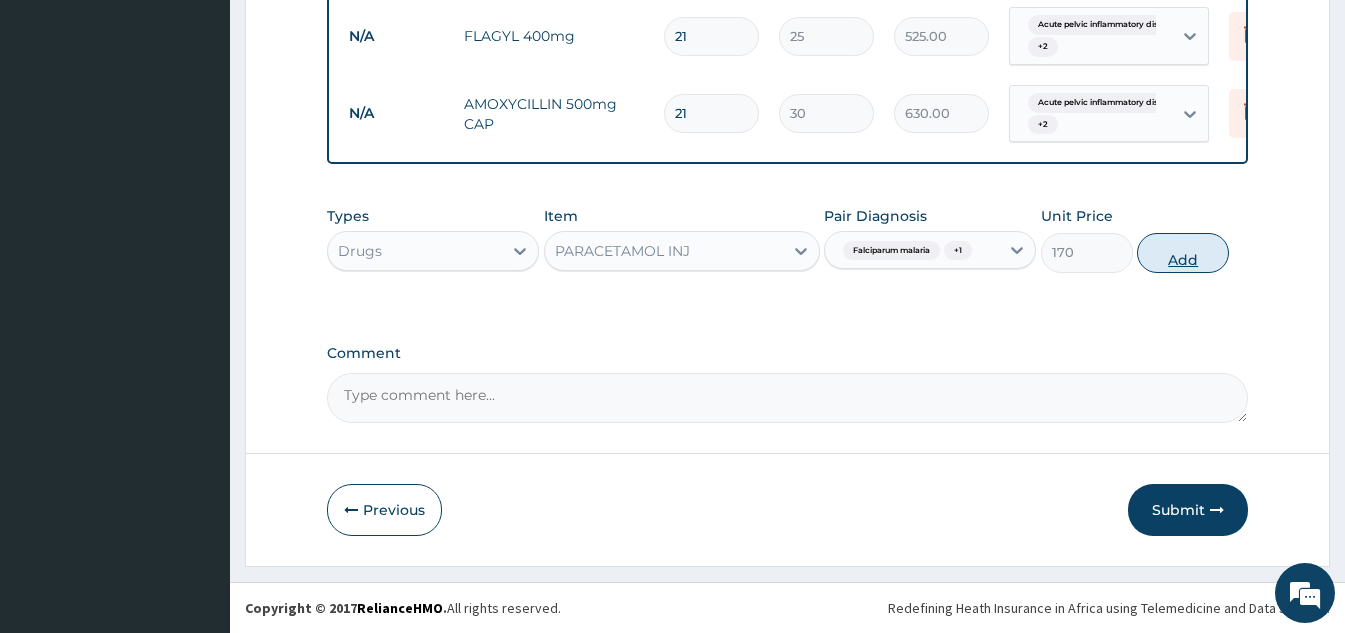 click on "Add" at bounding box center [1183, 253] 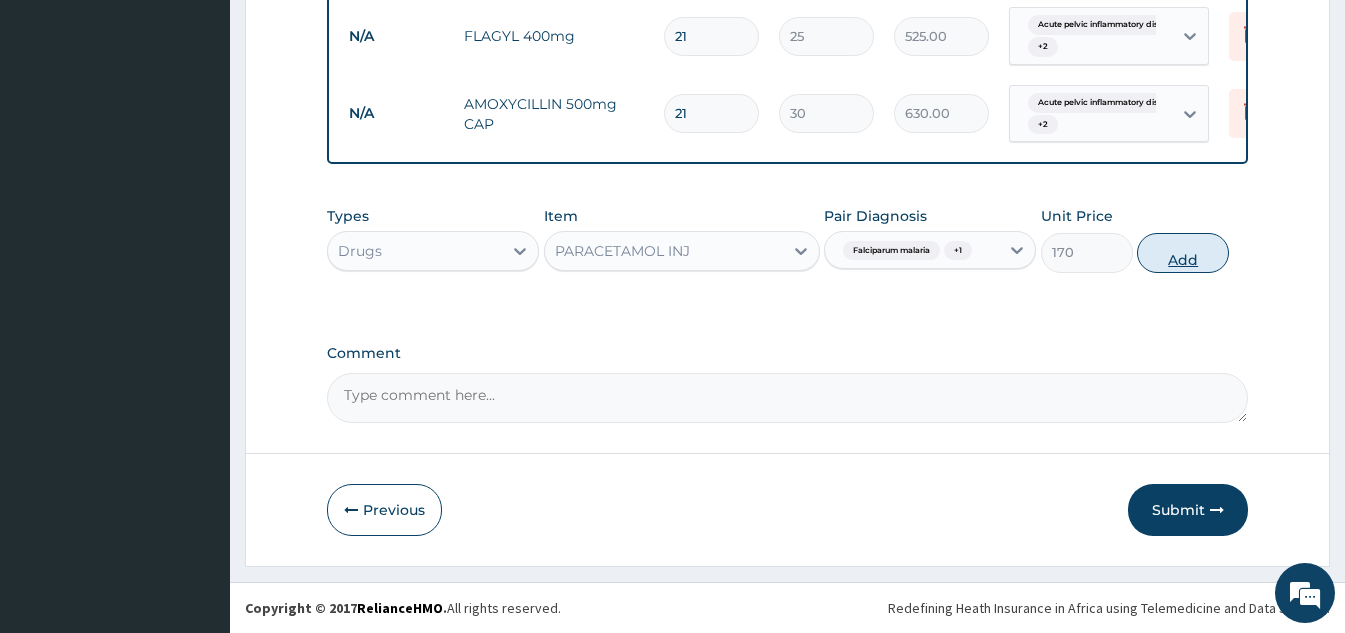 type on "0" 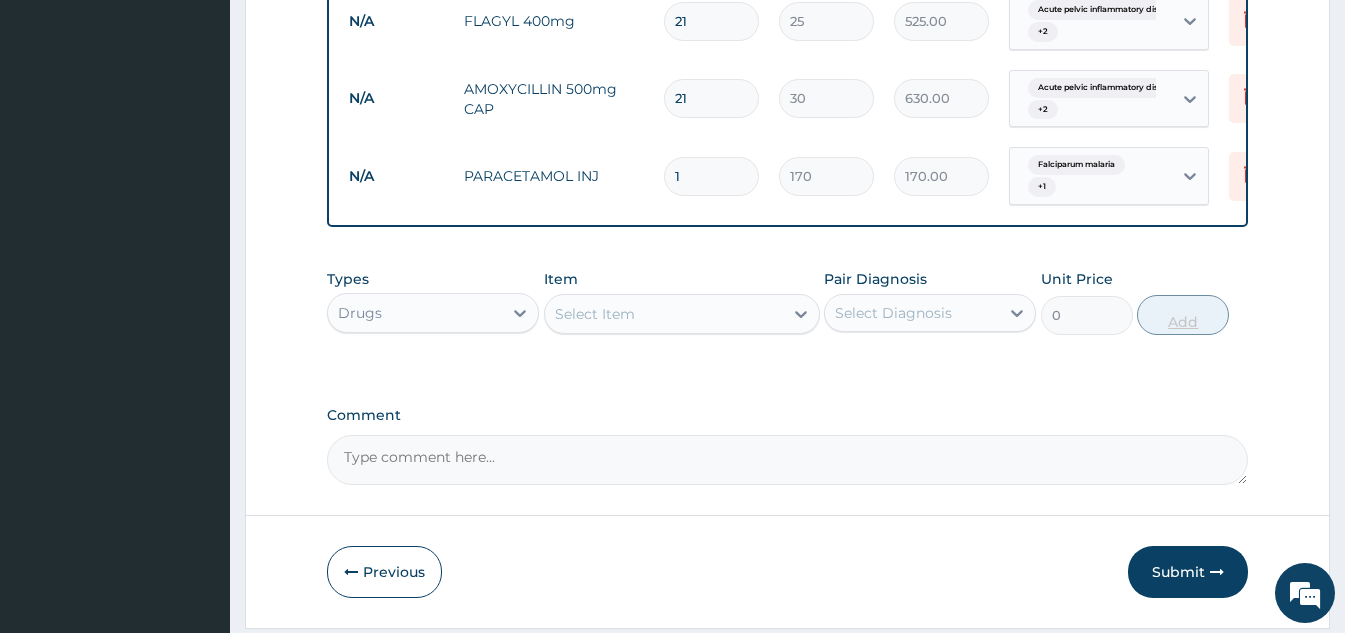 type 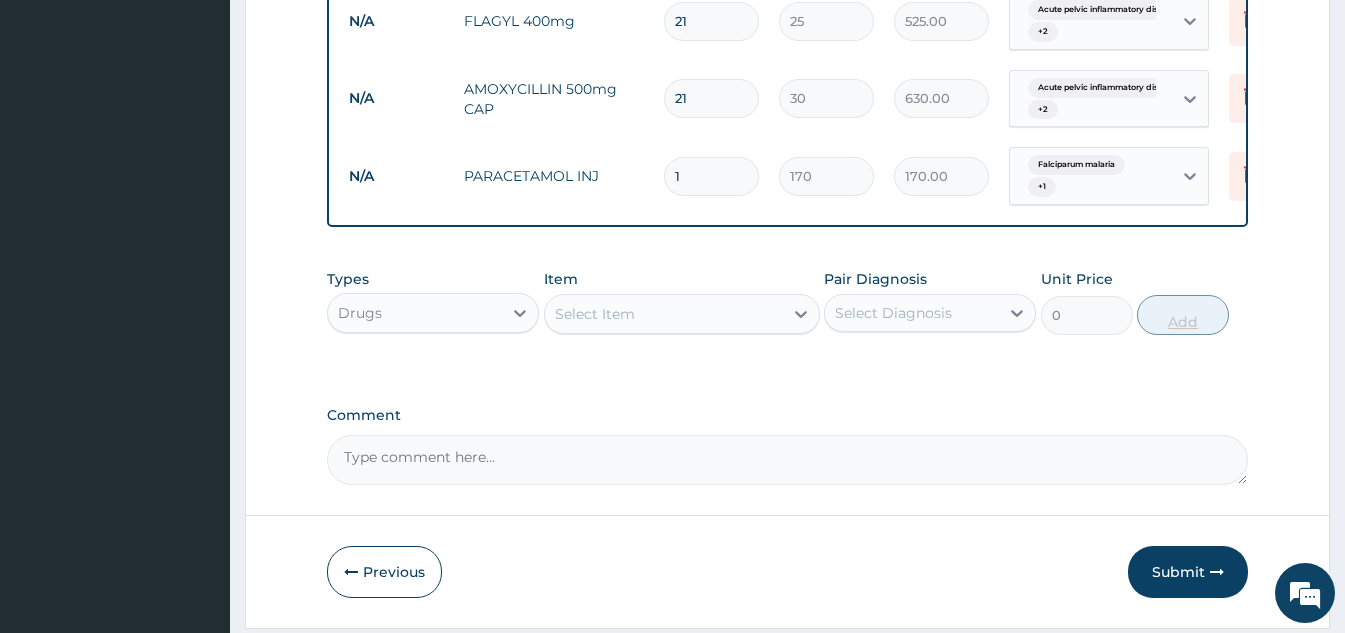 type on "0.00" 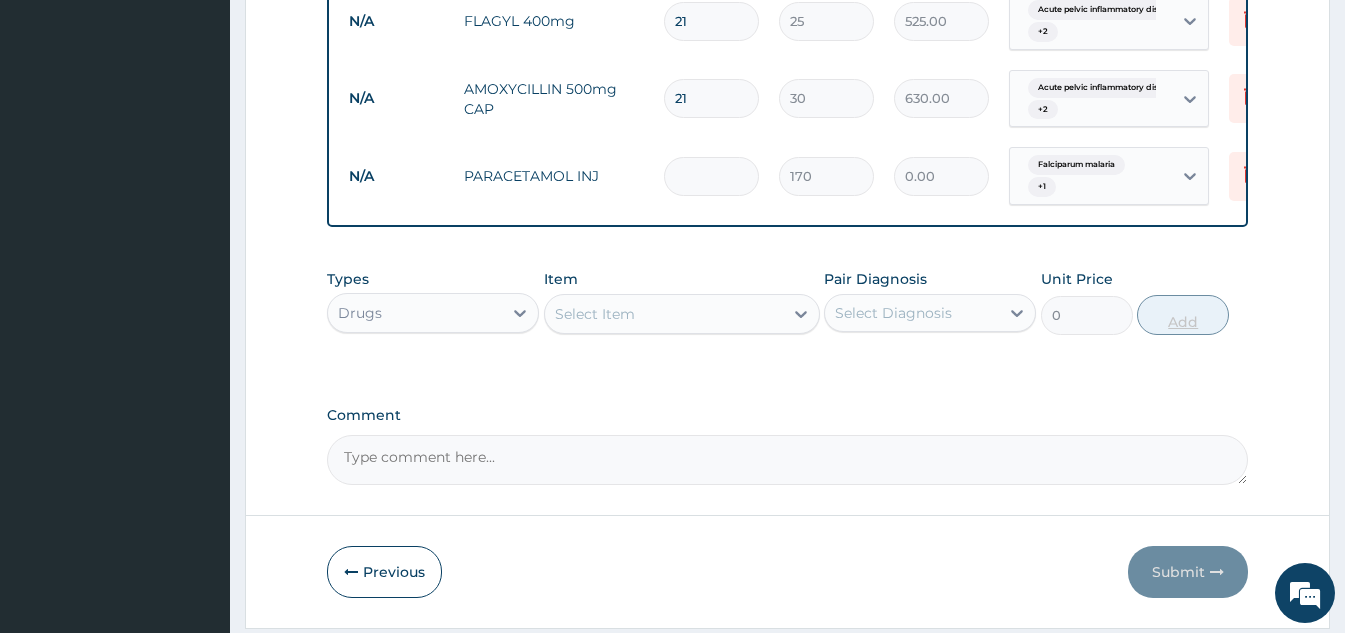 type on "4" 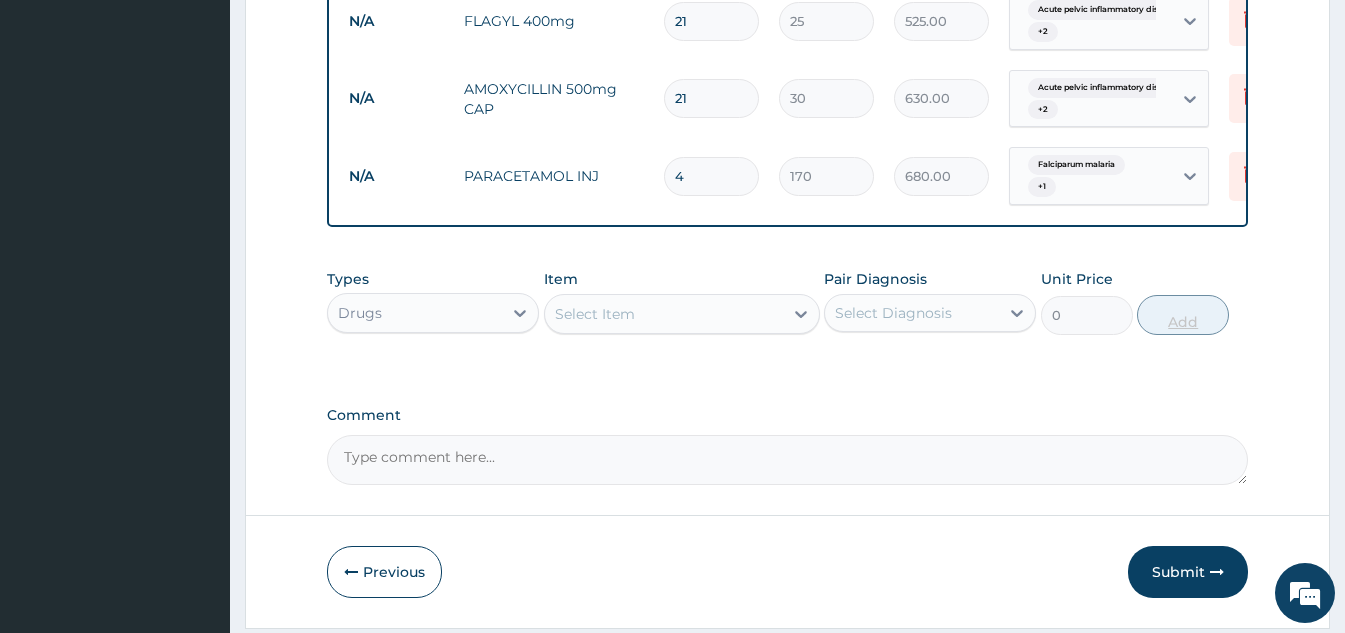 type 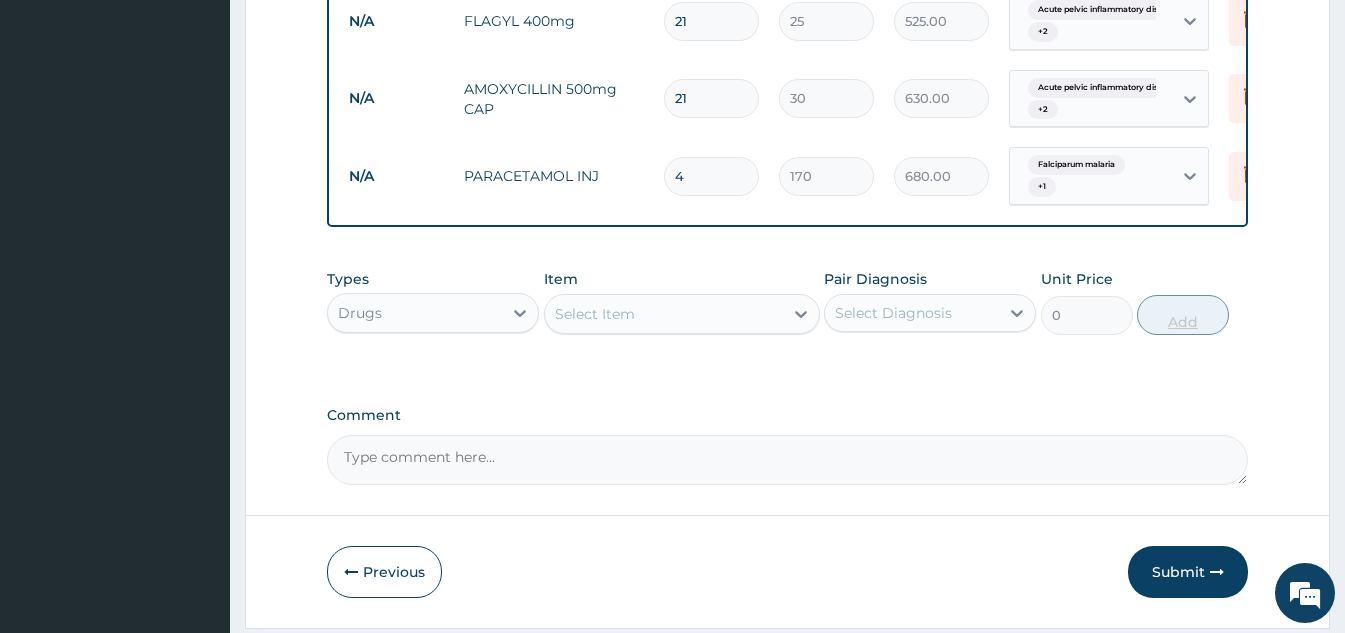type on "0.00" 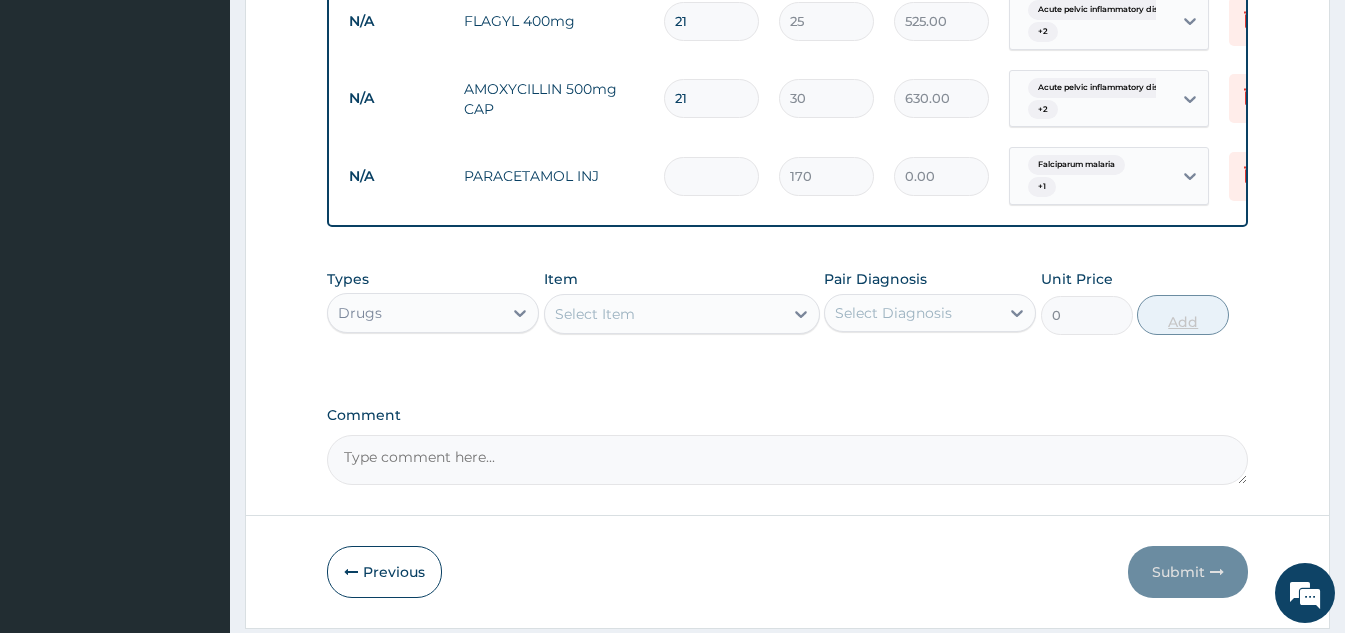 type on "1" 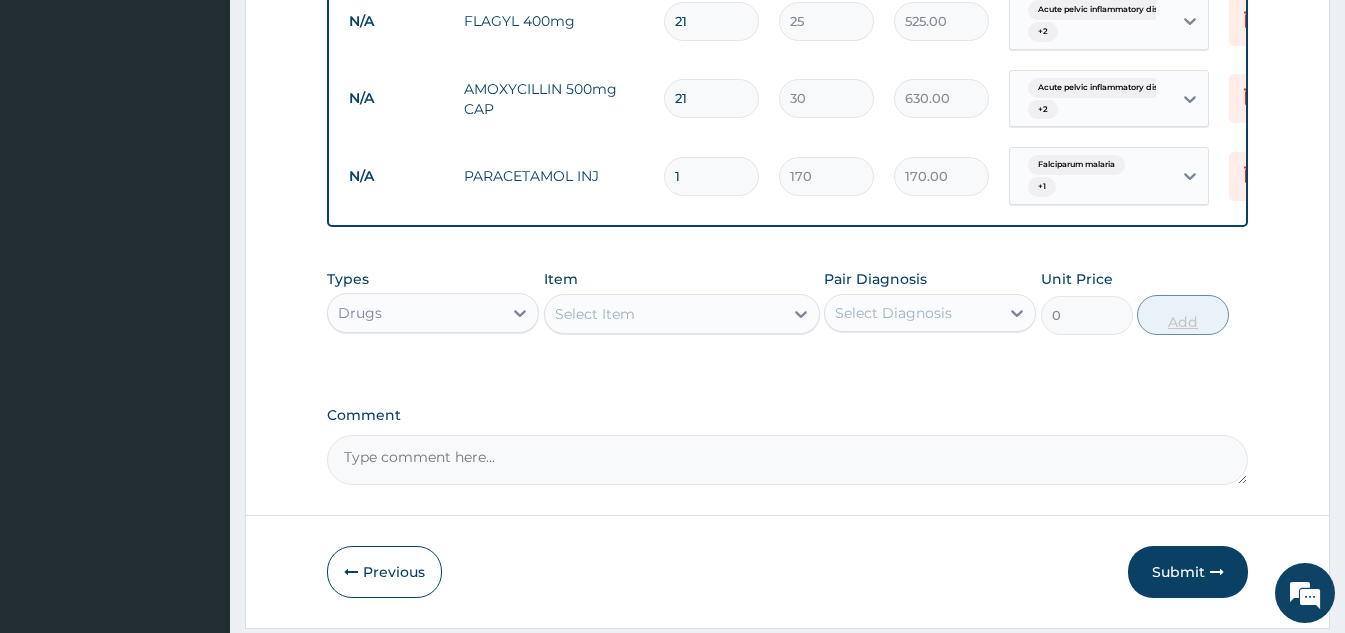 type on "12" 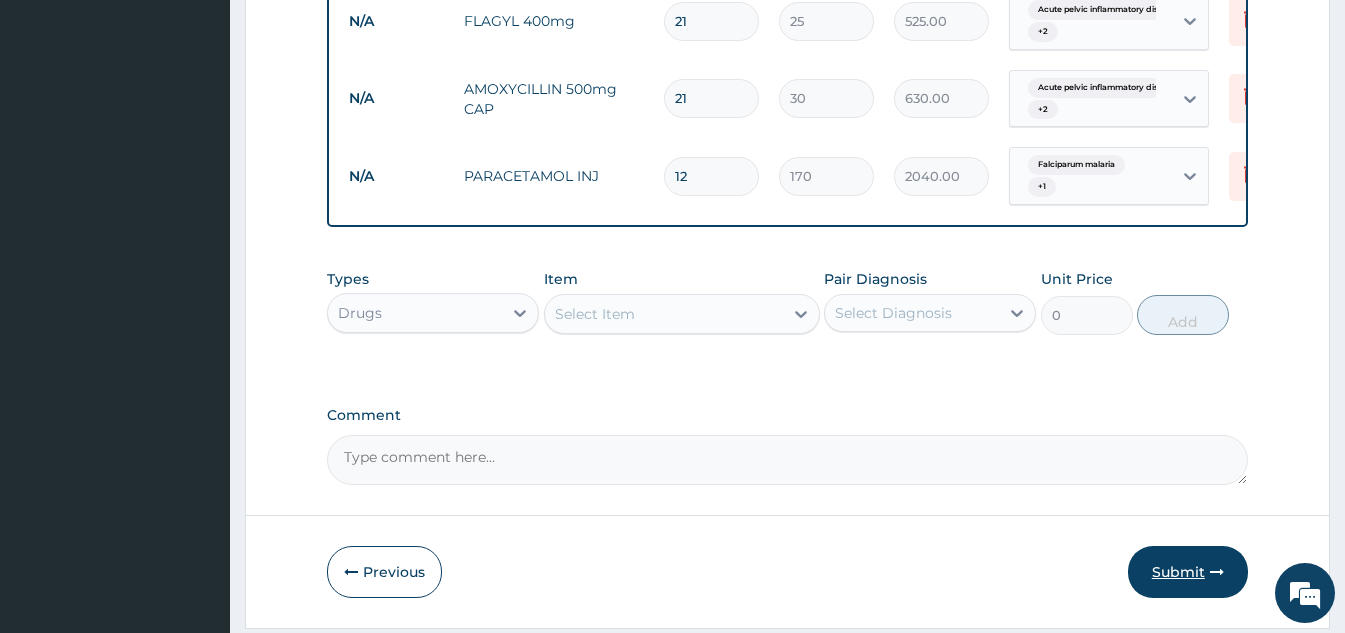 type on "12" 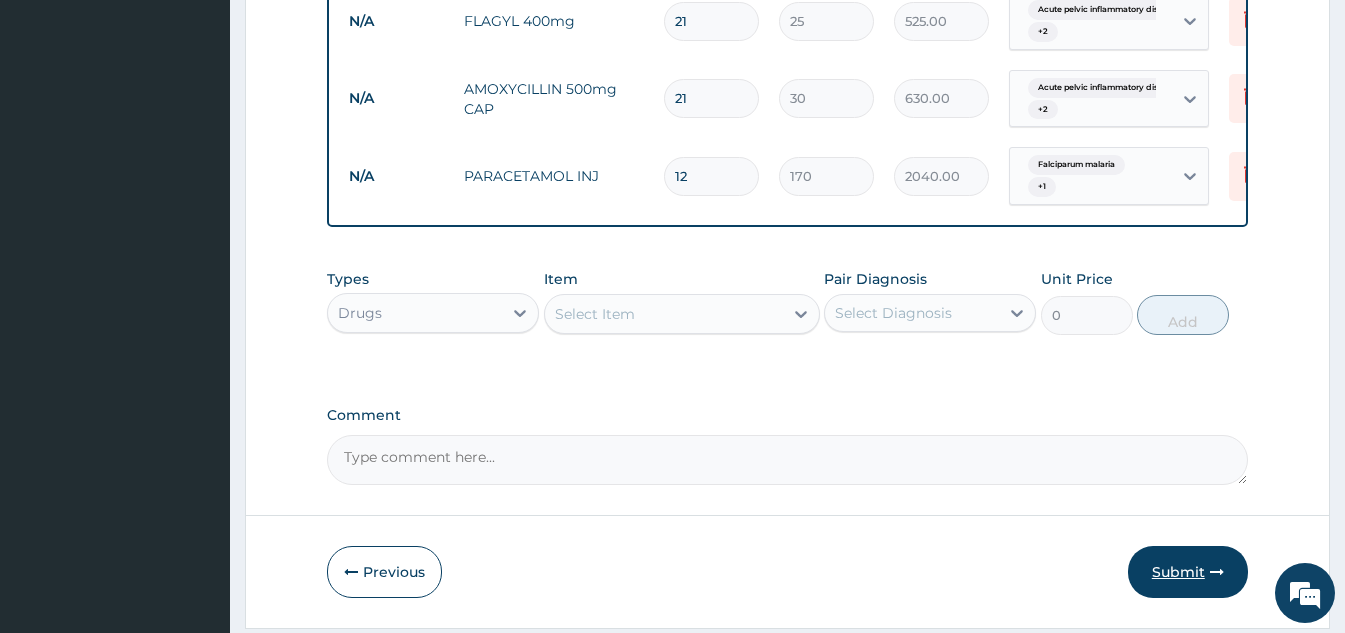 click on "Submit" at bounding box center (1188, 572) 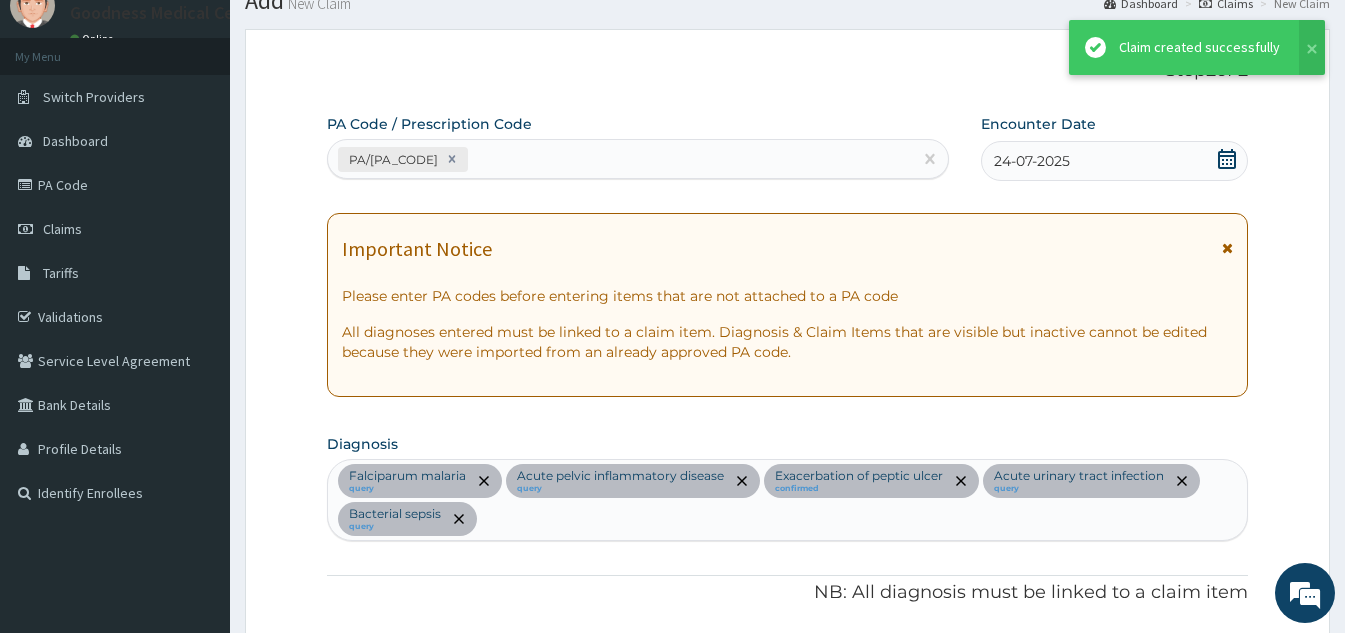 scroll, scrollTop: 2019, scrollLeft: 0, axis: vertical 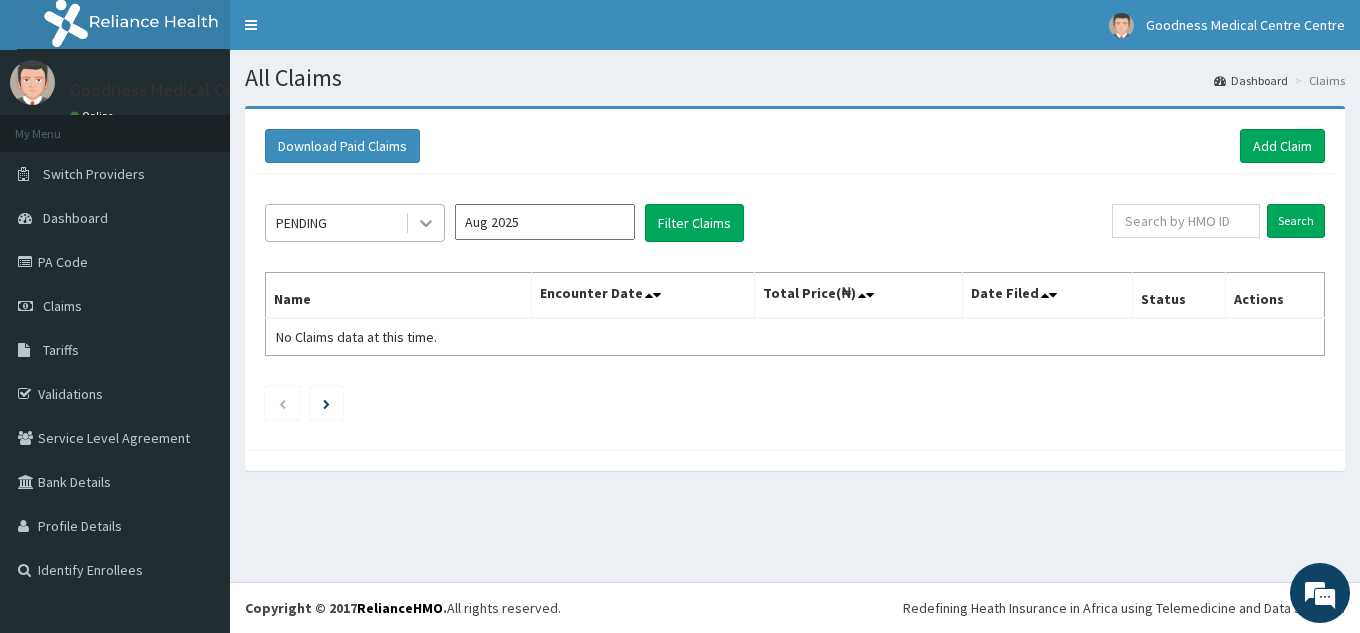 click 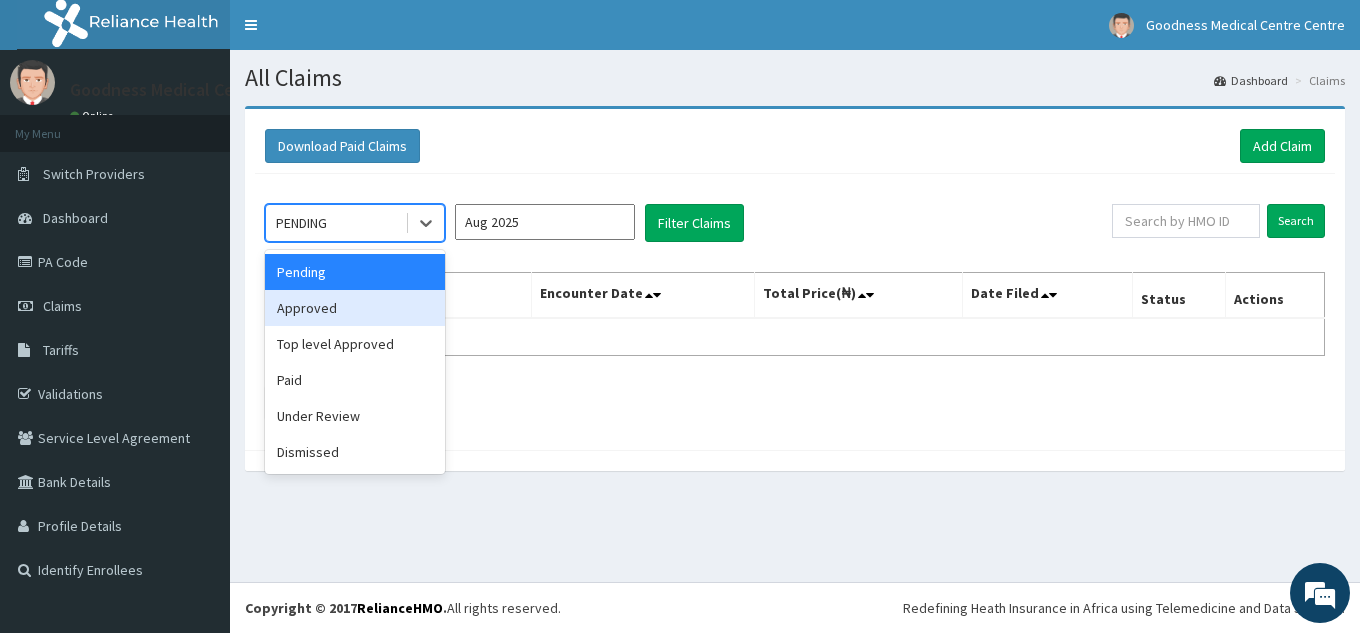click on "Approved" at bounding box center [355, 308] 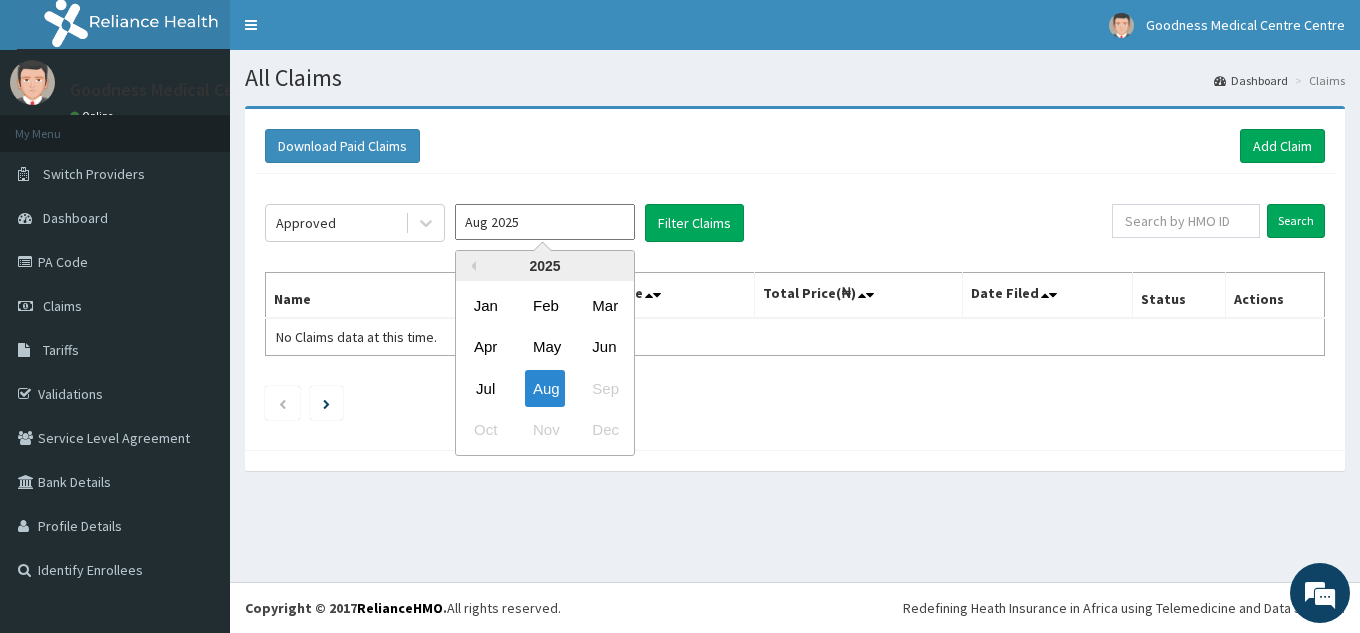 click on "Aug 2025" at bounding box center (545, 222) 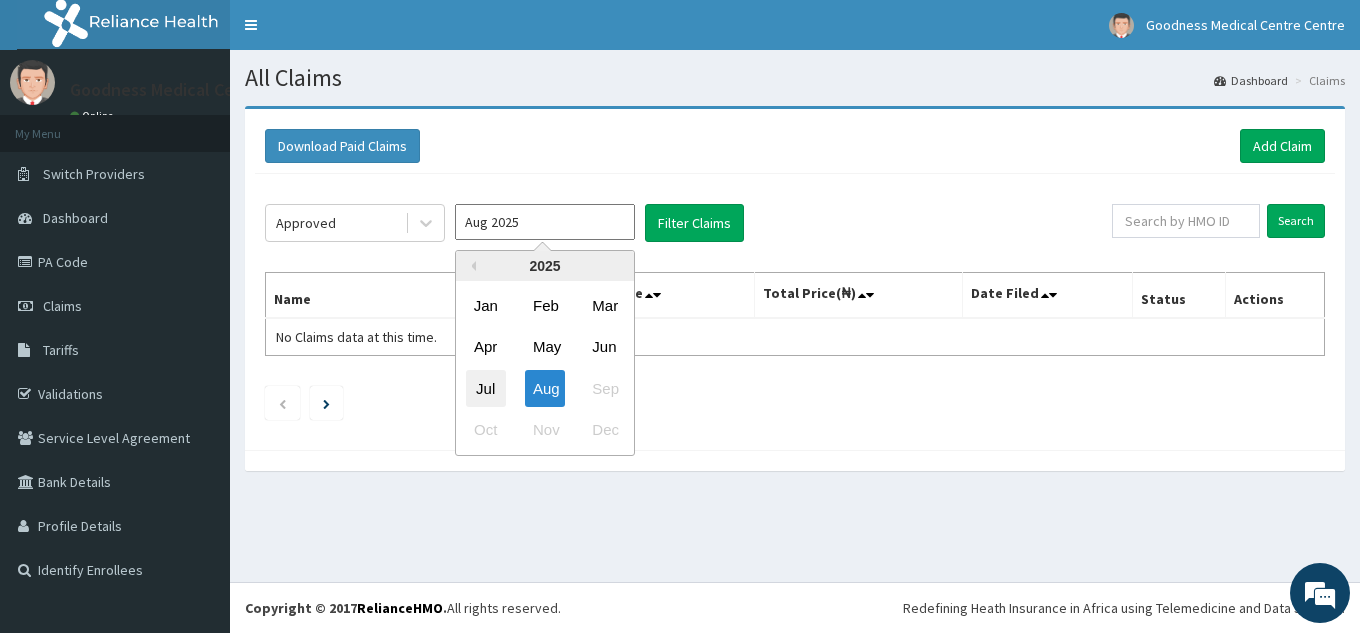 click on "Jul" at bounding box center (486, 388) 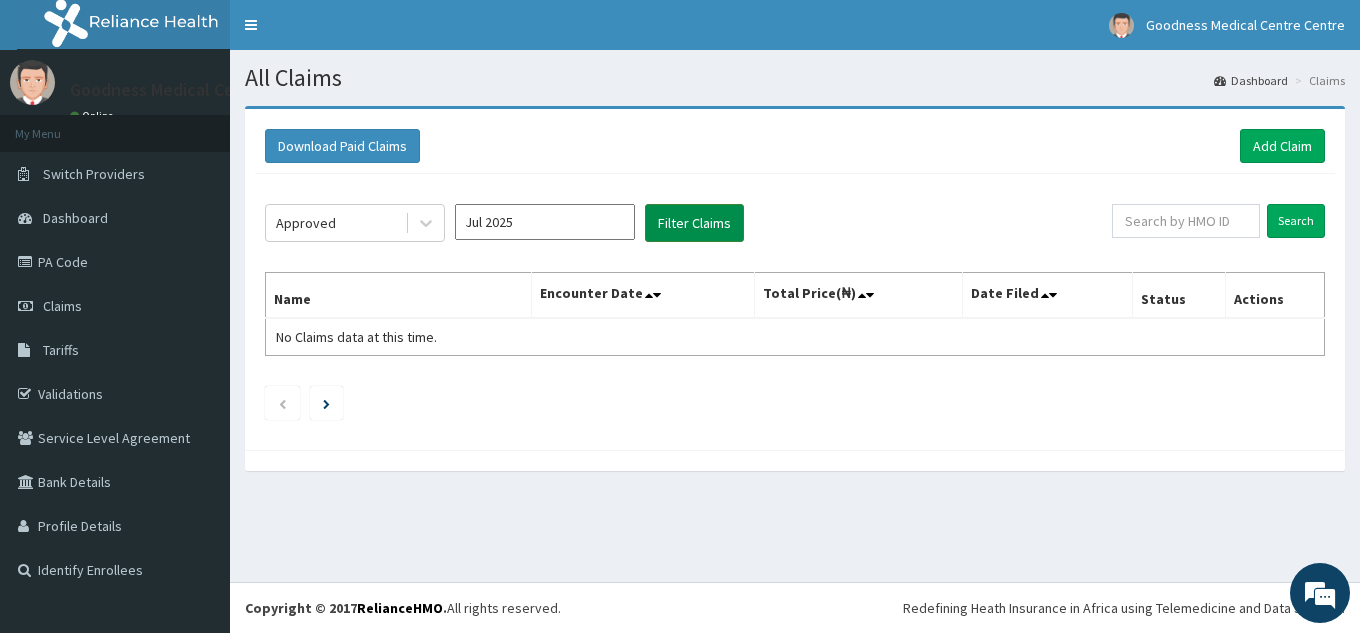 click on "Filter Claims" at bounding box center [694, 223] 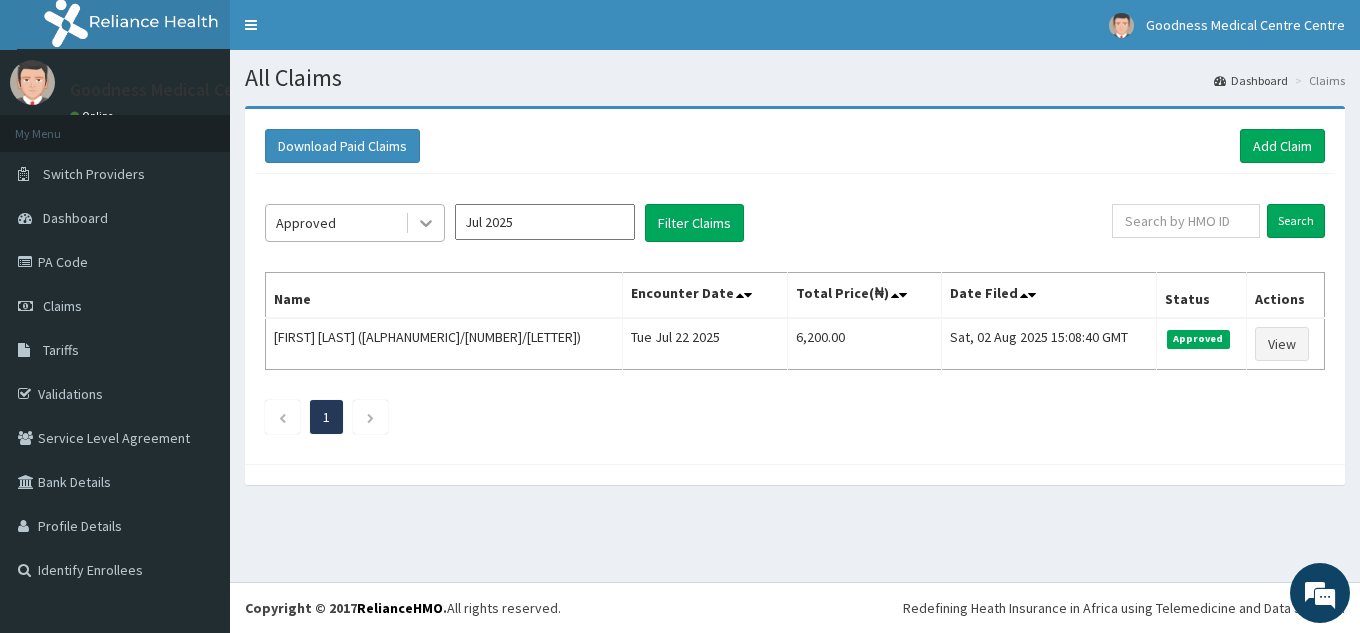 click at bounding box center (426, 223) 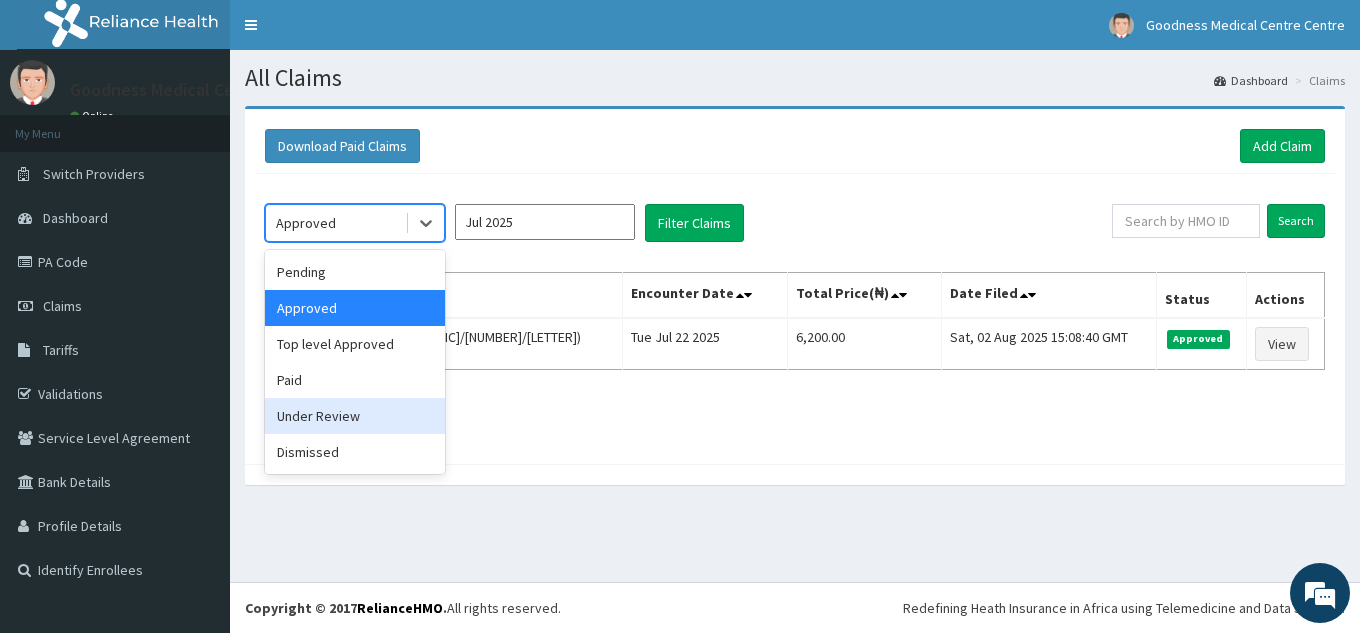 click on "Under Review" at bounding box center (355, 416) 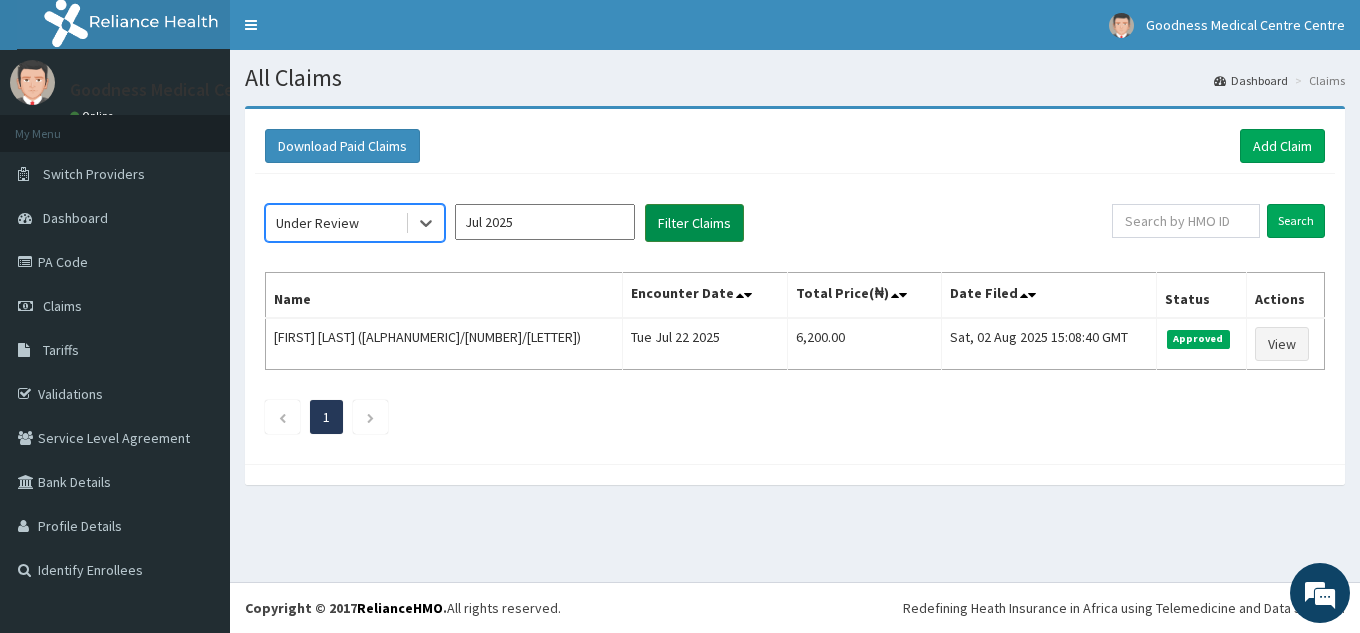 click on "Filter Claims" at bounding box center (694, 223) 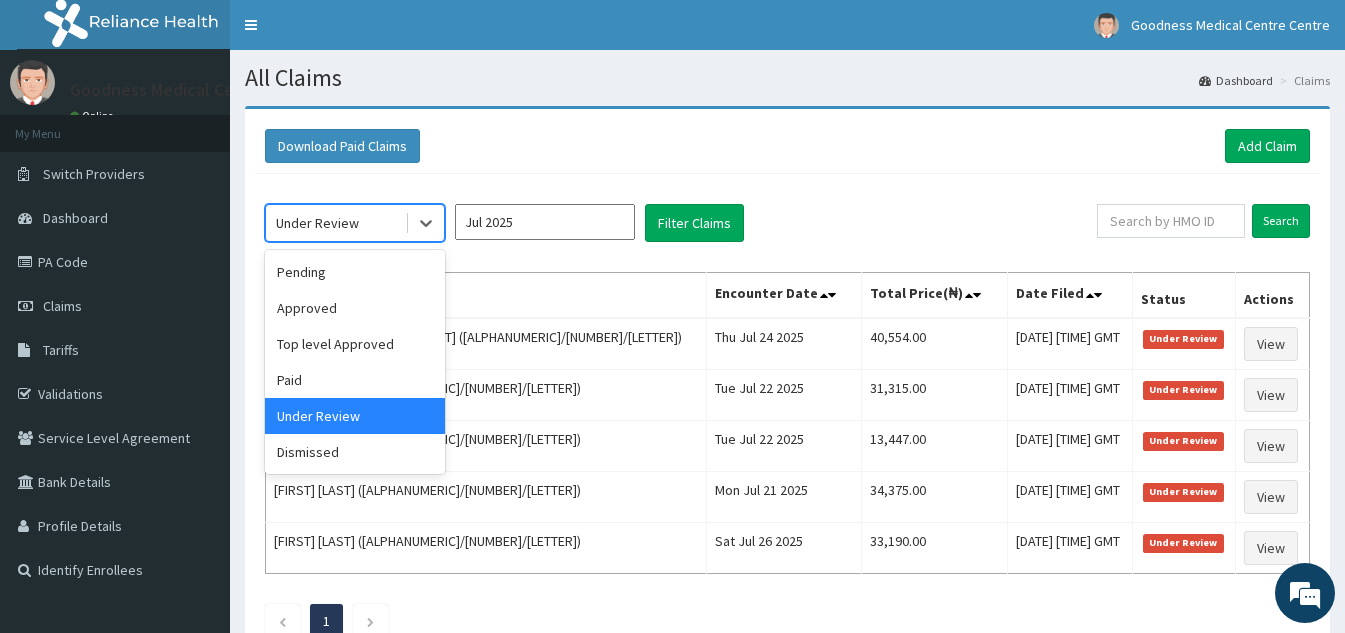 click on "Under Review" at bounding box center [317, 223] 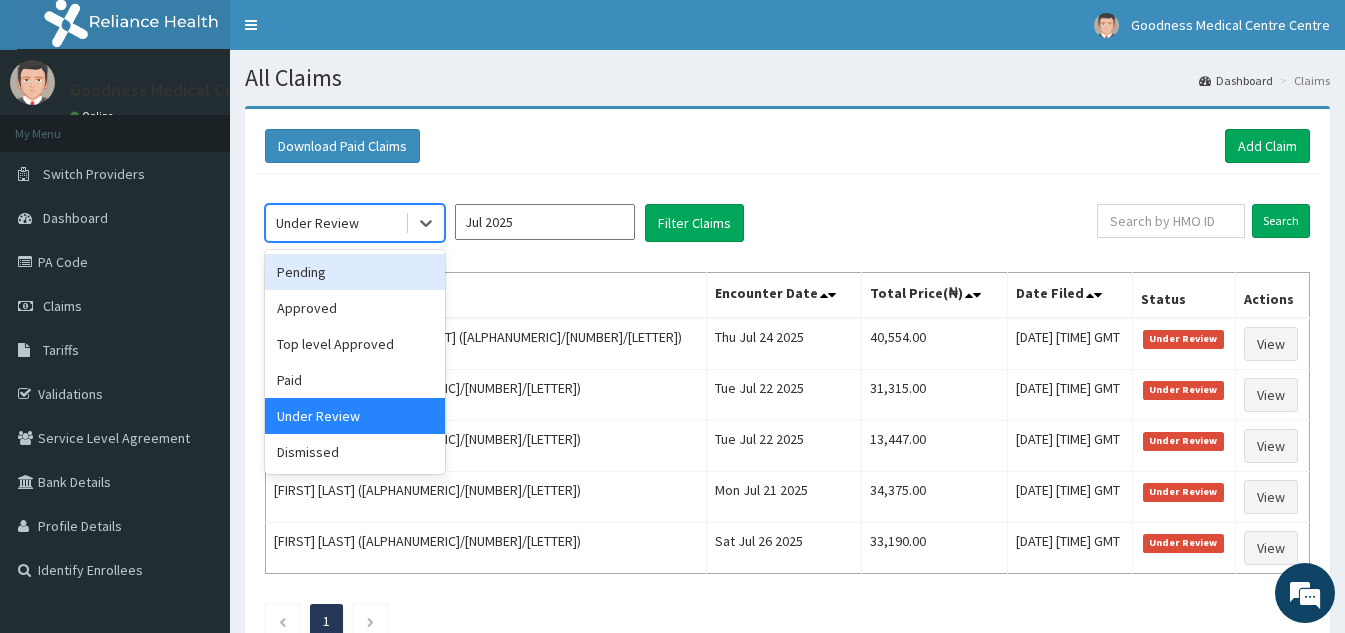 click on "Pending" at bounding box center (355, 272) 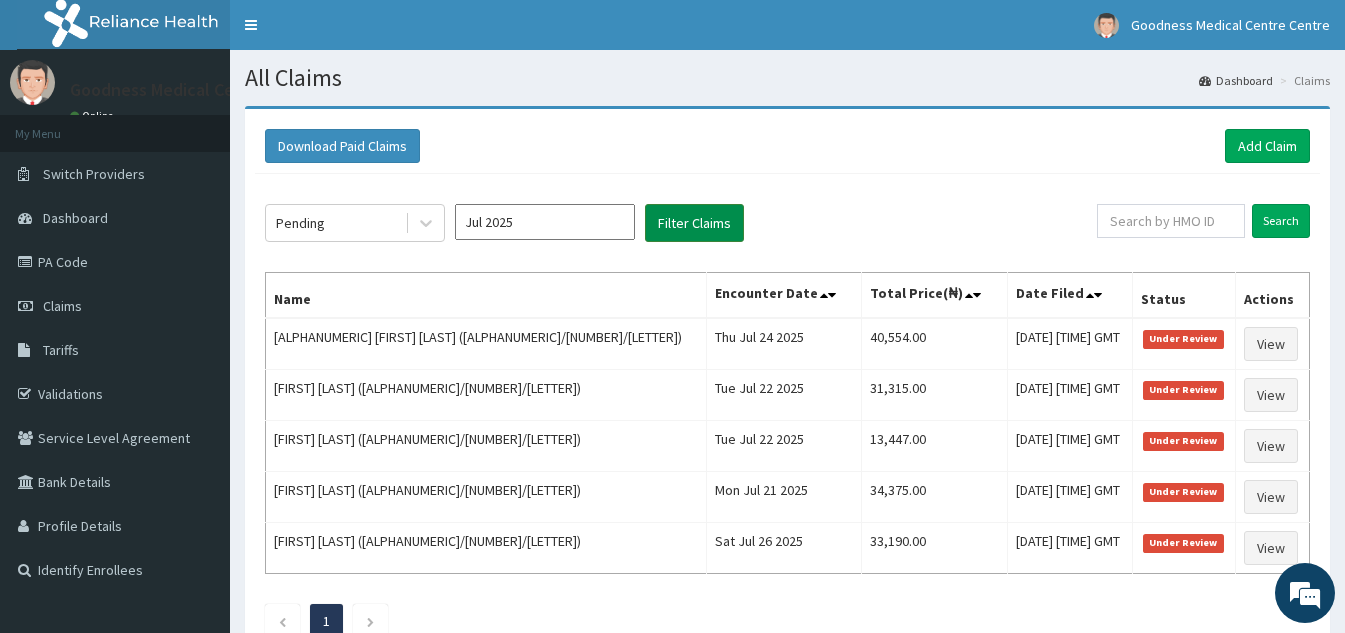 click on "Filter Claims" at bounding box center (694, 223) 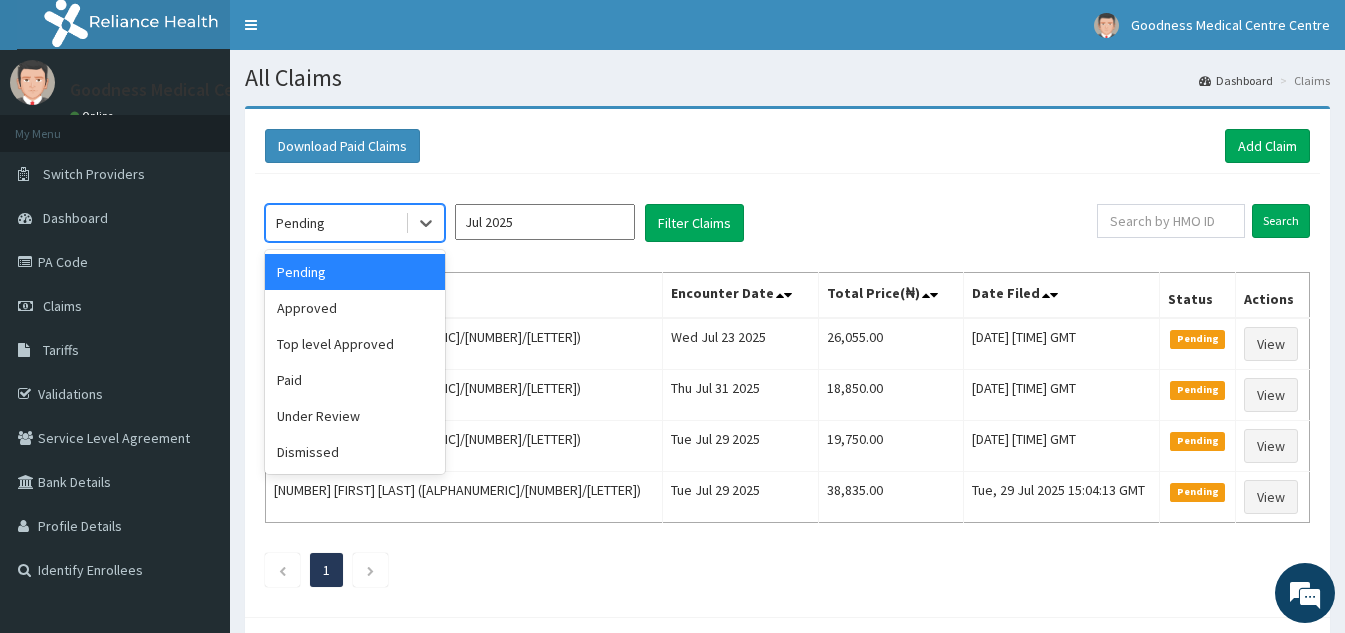 click on "Pending" at bounding box center [335, 223] 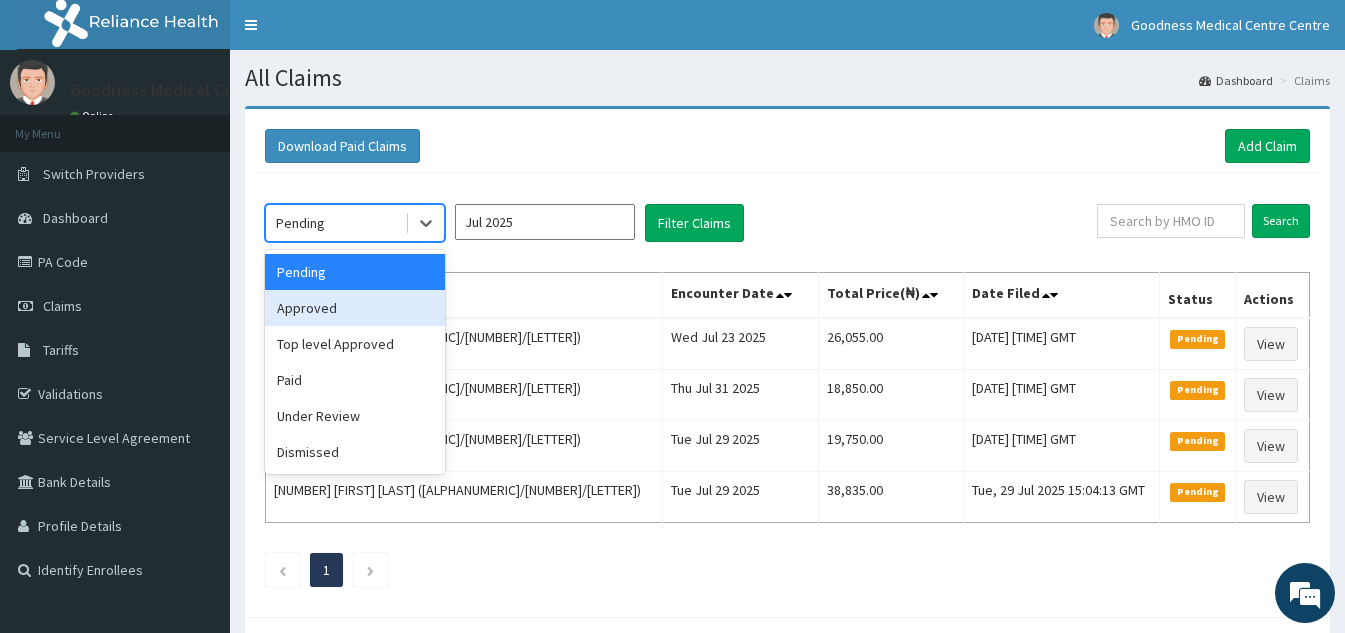 click on "Approved" at bounding box center [355, 308] 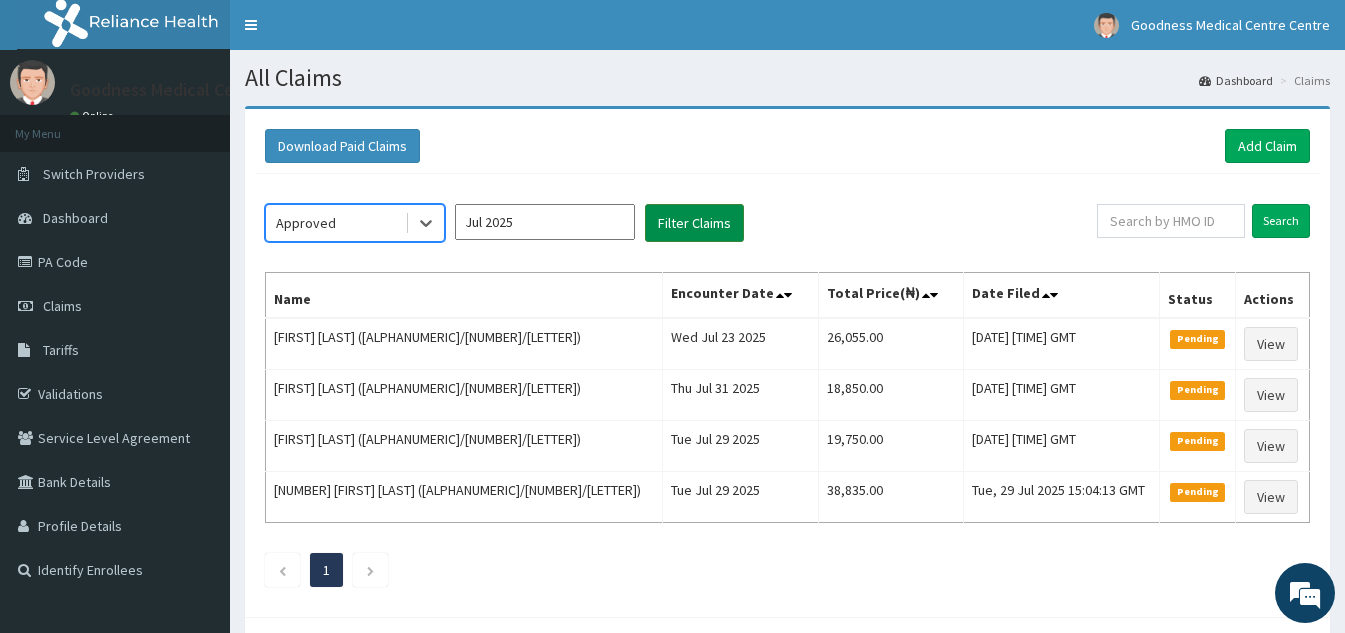 click on "Filter Claims" at bounding box center [694, 223] 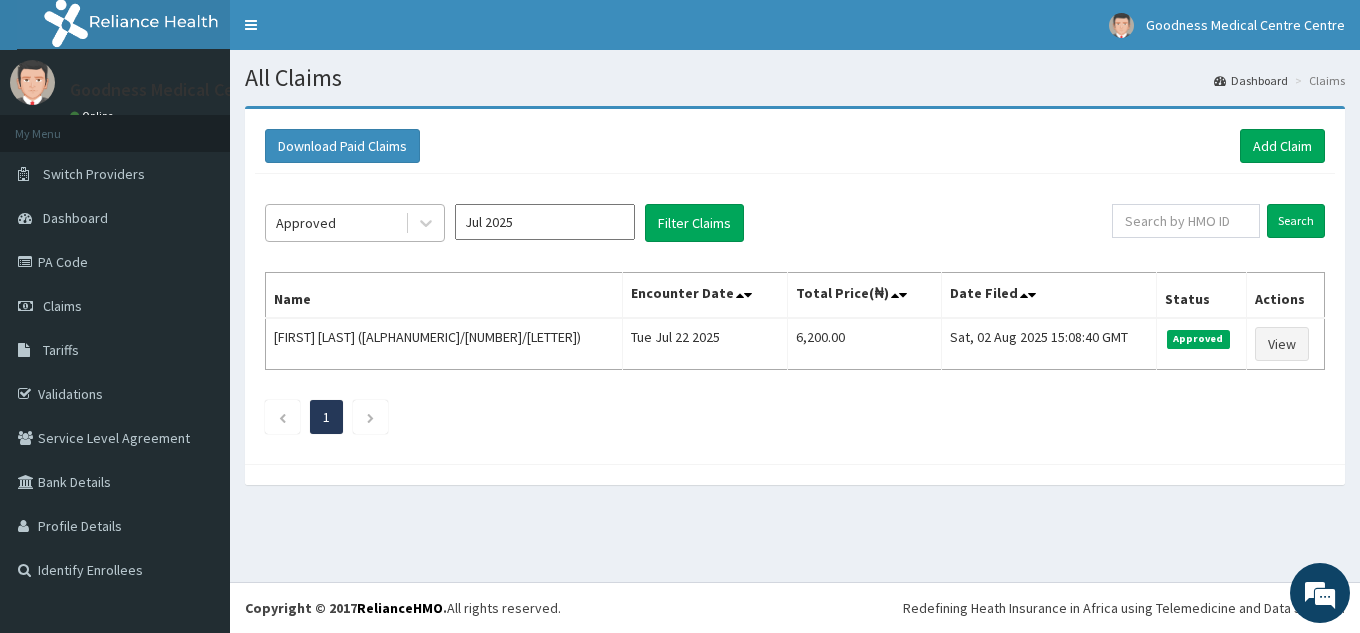 click on "Approved" at bounding box center (335, 223) 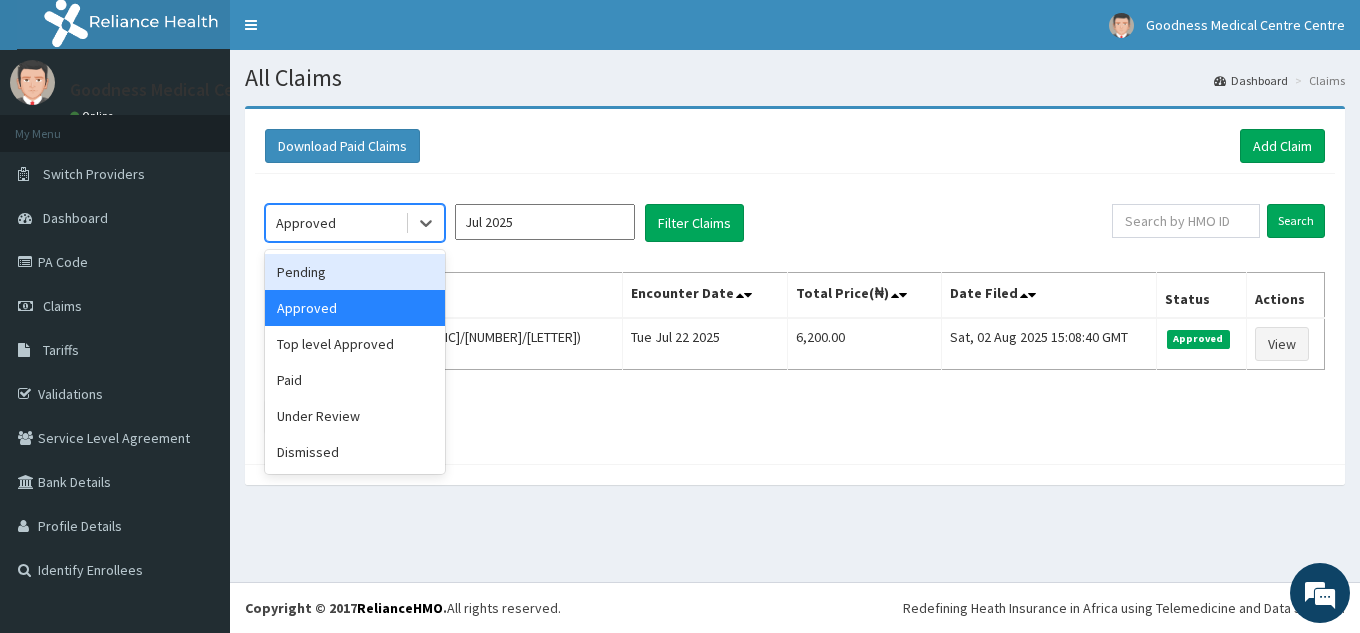 click on "Pending" at bounding box center [355, 272] 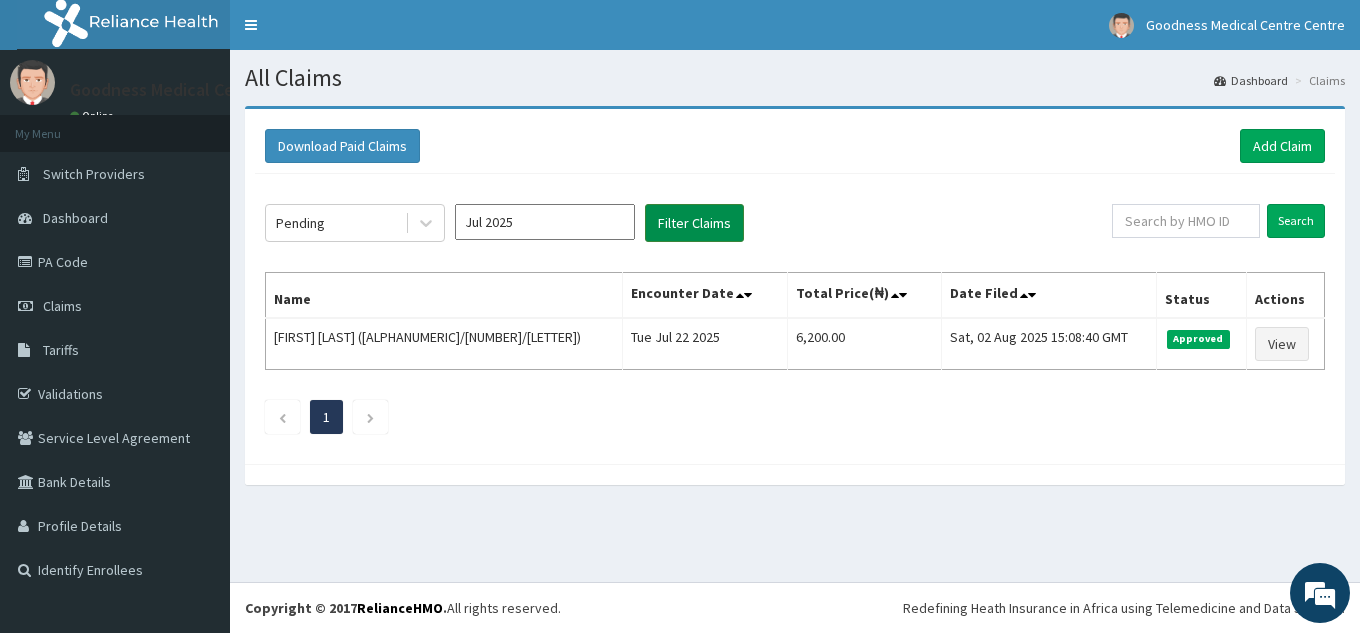 click on "Filter Claims" at bounding box center (694, 223) 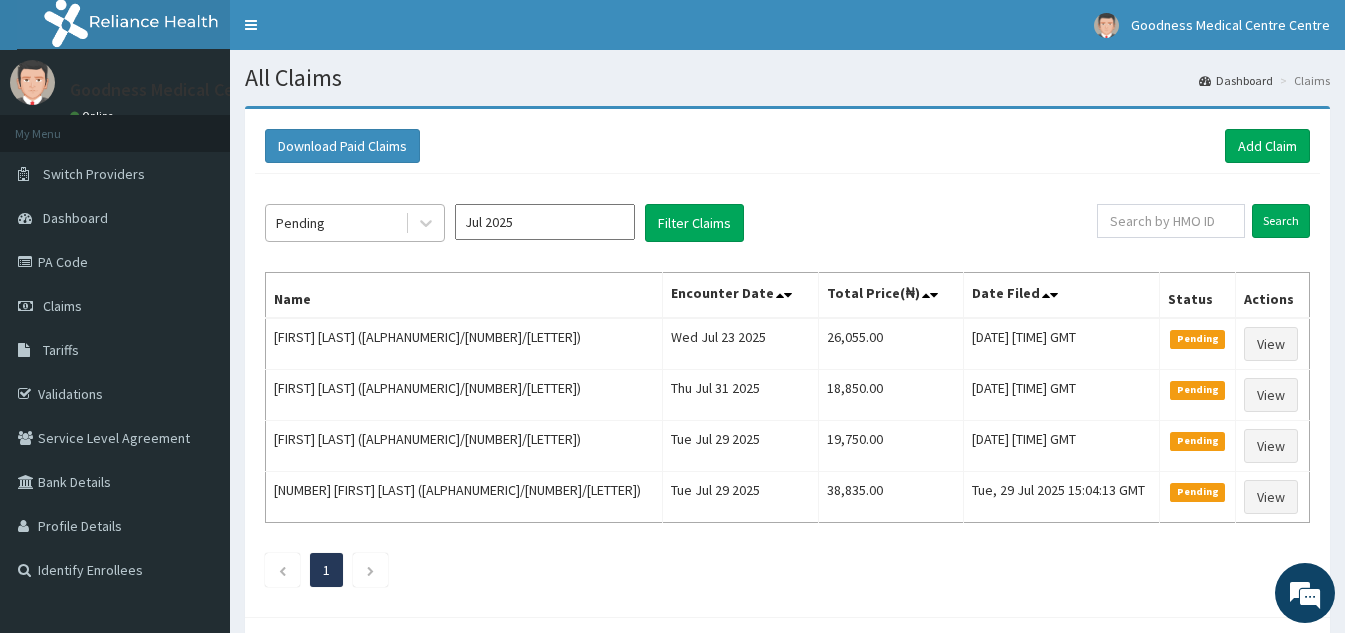 click on "Pending" at bounding box center [335, 223] 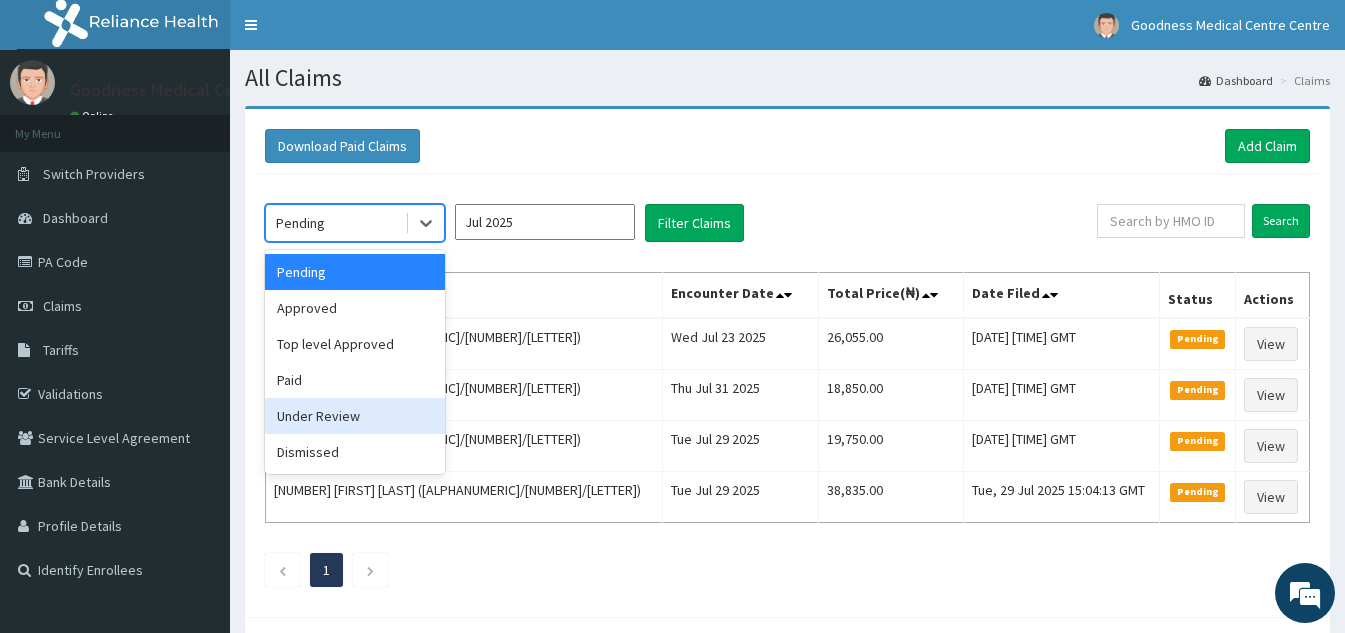 click on "Under Review" at bounding box center [355, 416] 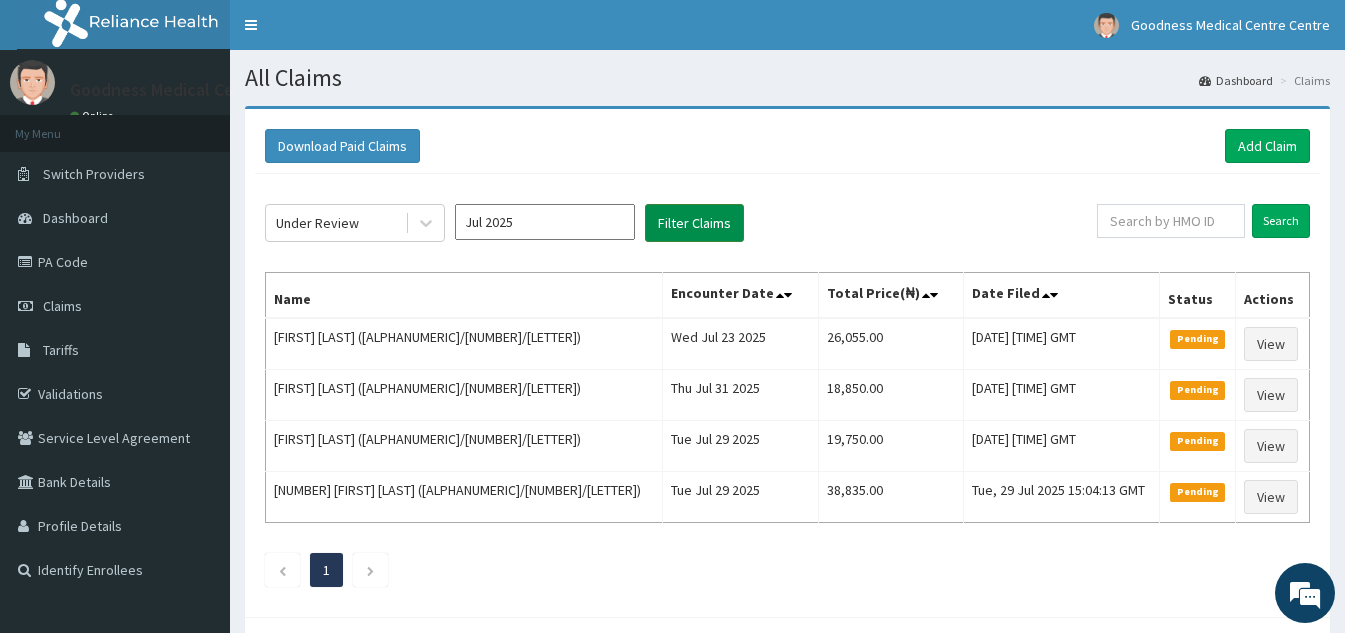 click on "Filter Claims" at bounding box center (694, 223) 